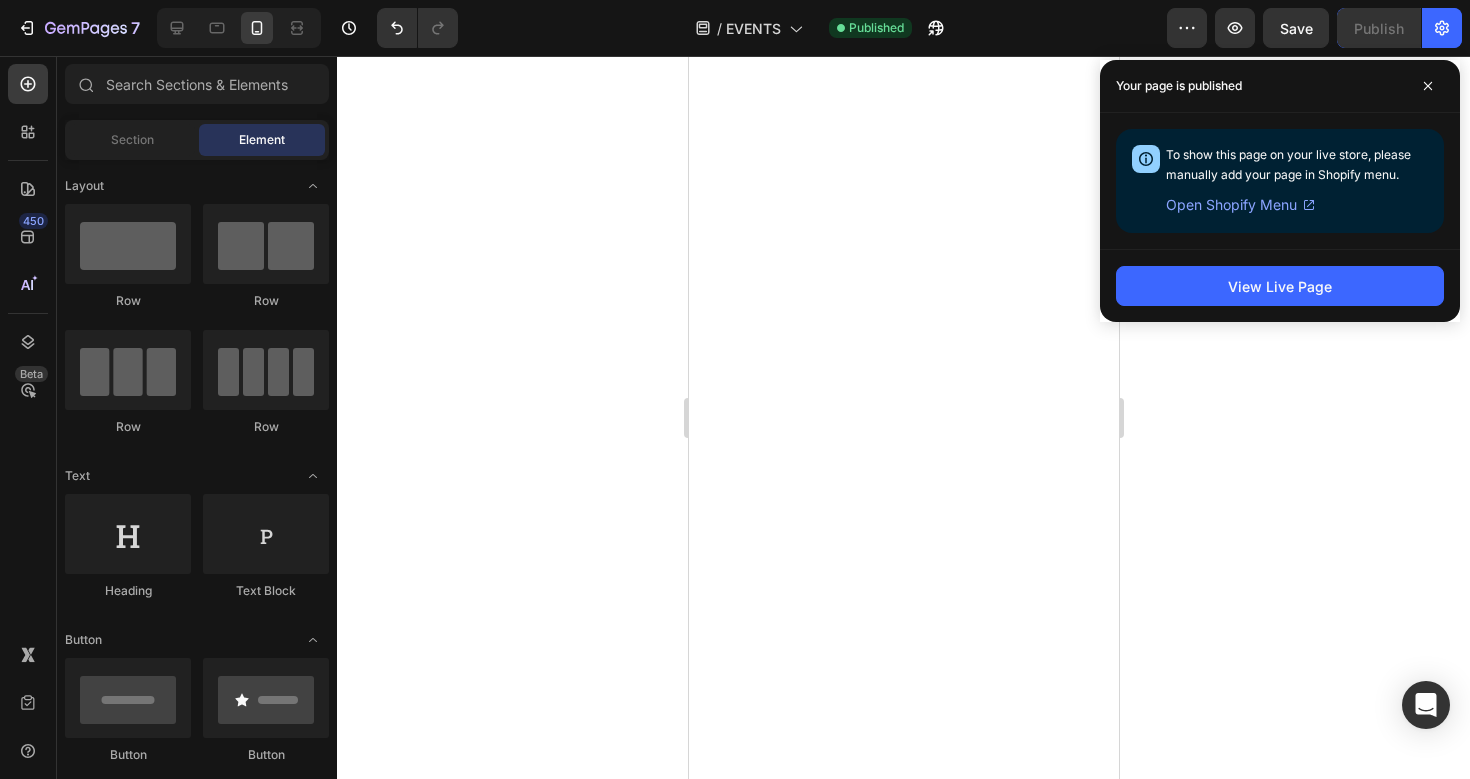 scroll, scrollTop: 0, scrollLeft: 0, axis: both 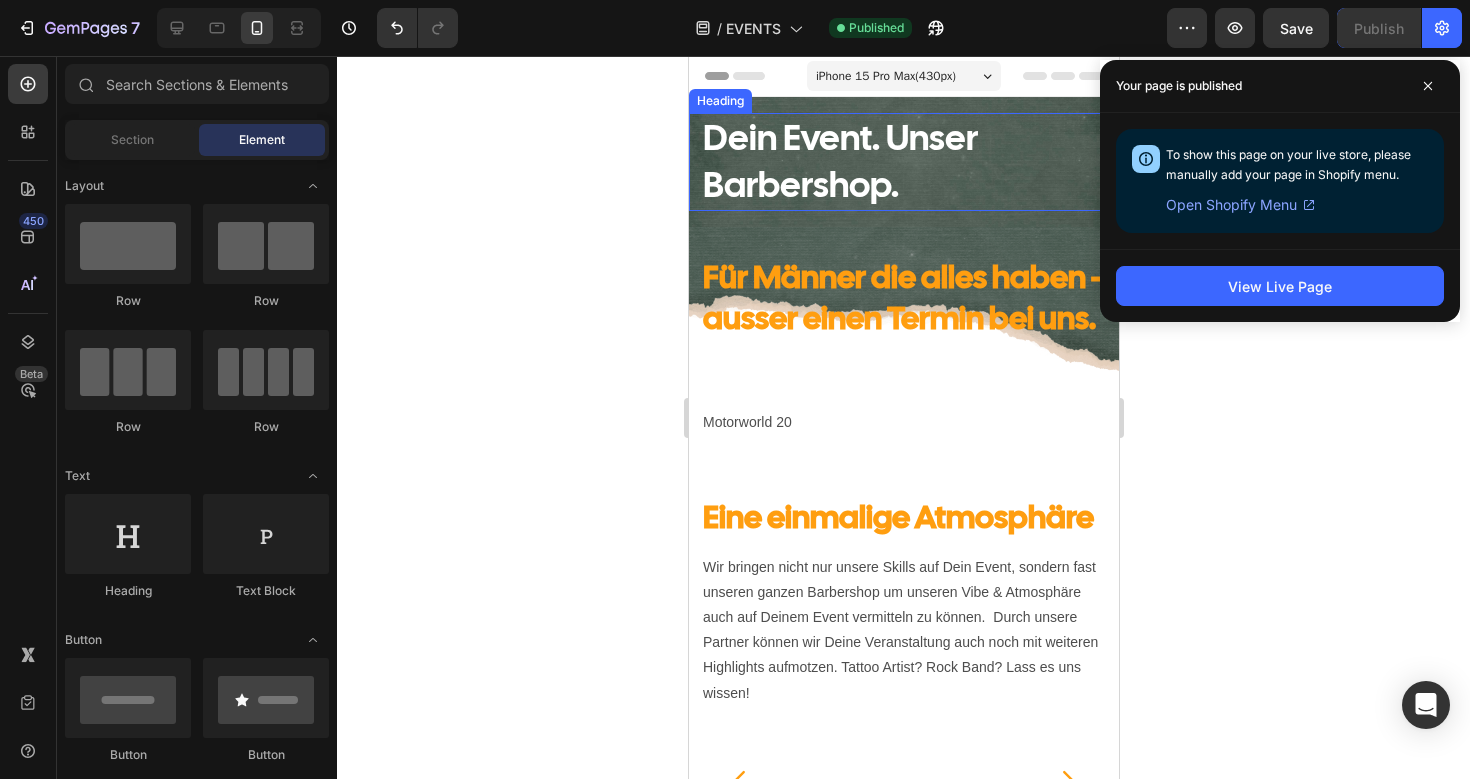click on "Dein Event. Unser Barbershop." at bounding box center (909, 162) 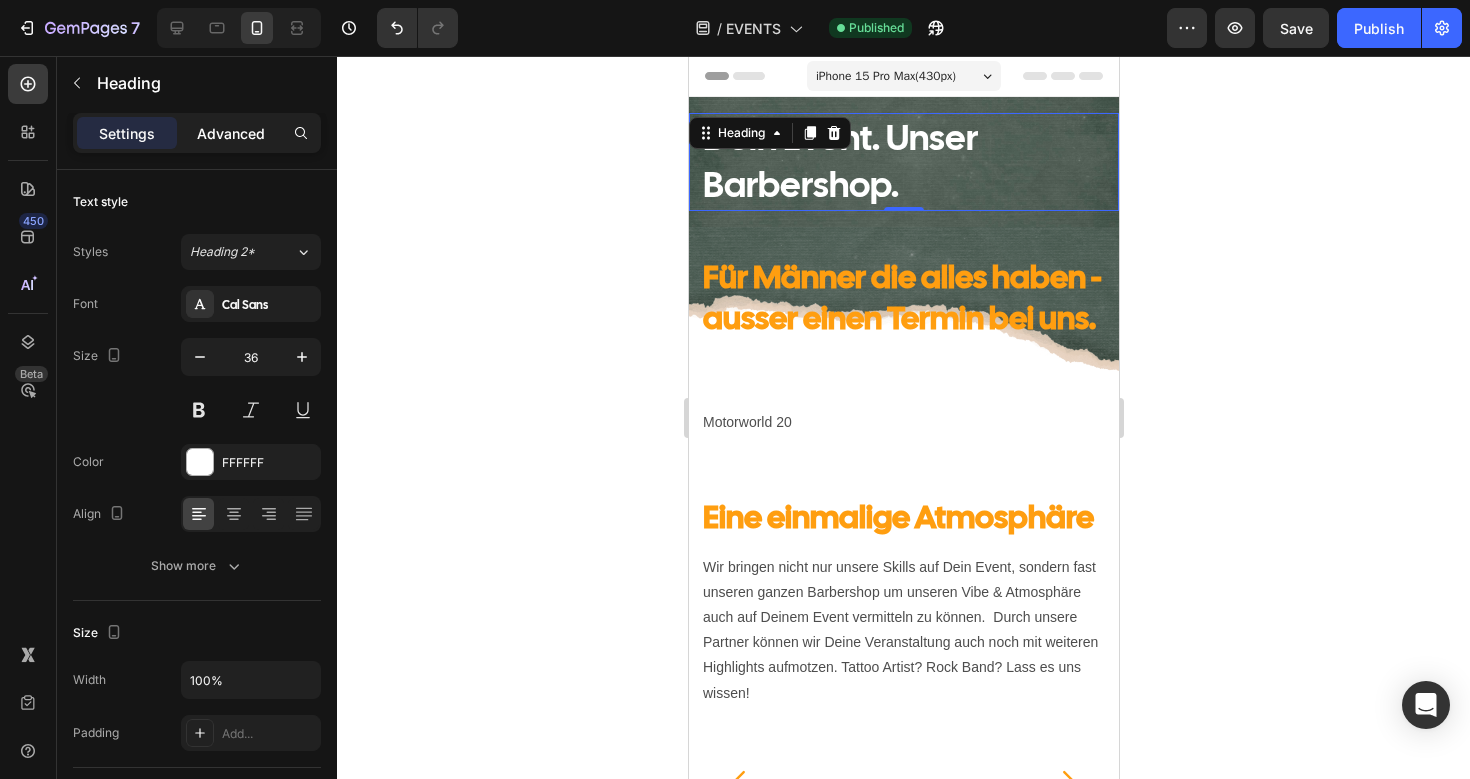 click on "Advanced" at bounding box center [231, 133] 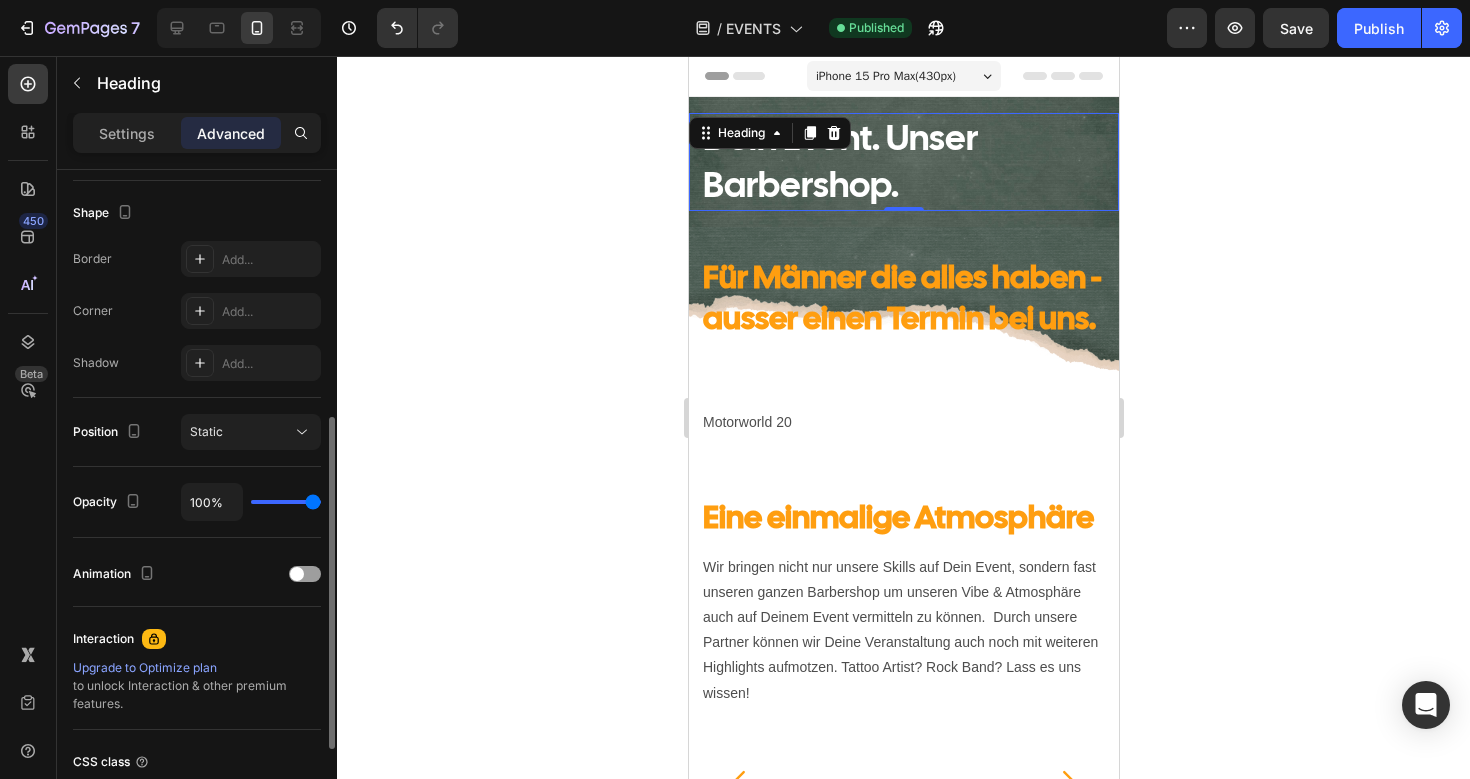 scroll, scrollTop: 500, scrollLeft: 0, axis: vertical 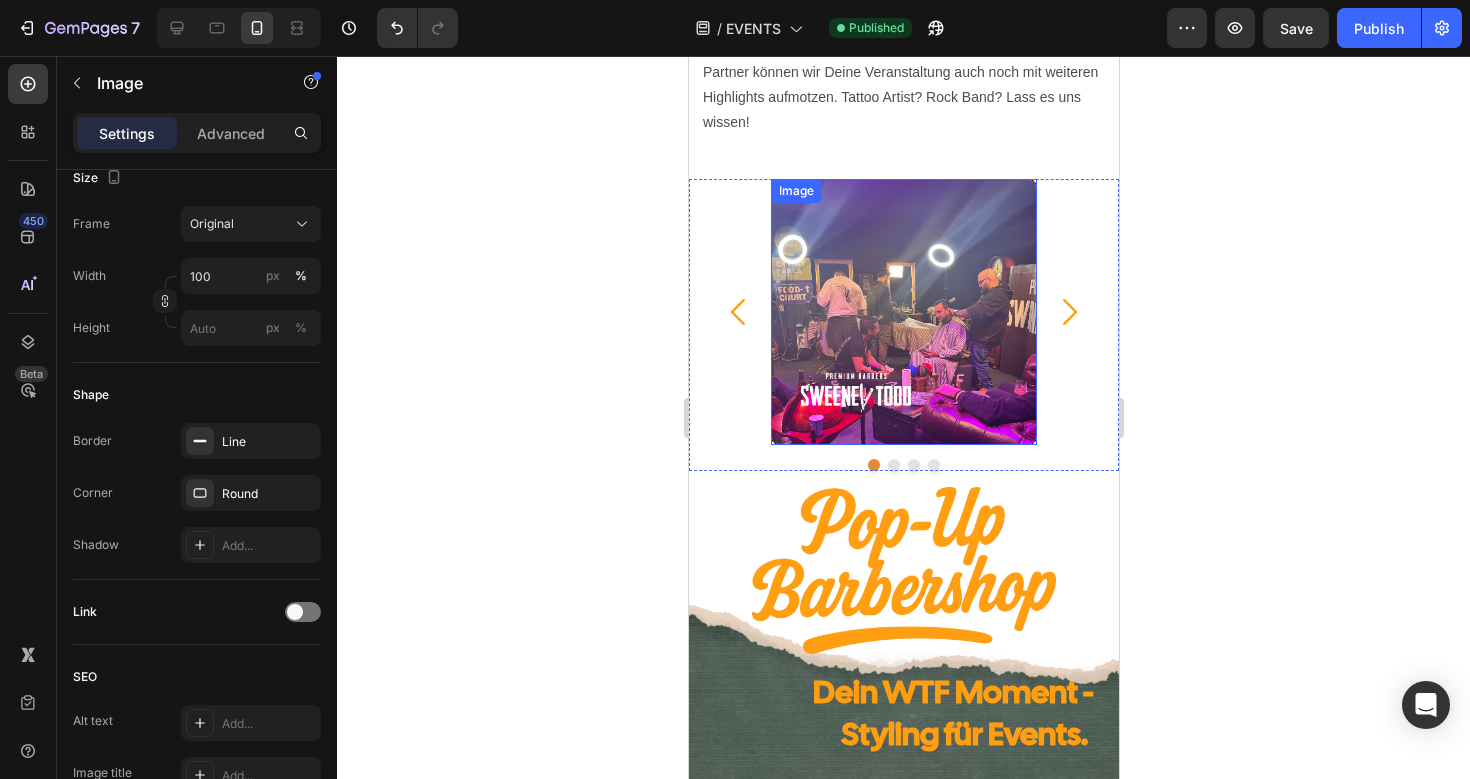 click at bounding box center [903, 312] 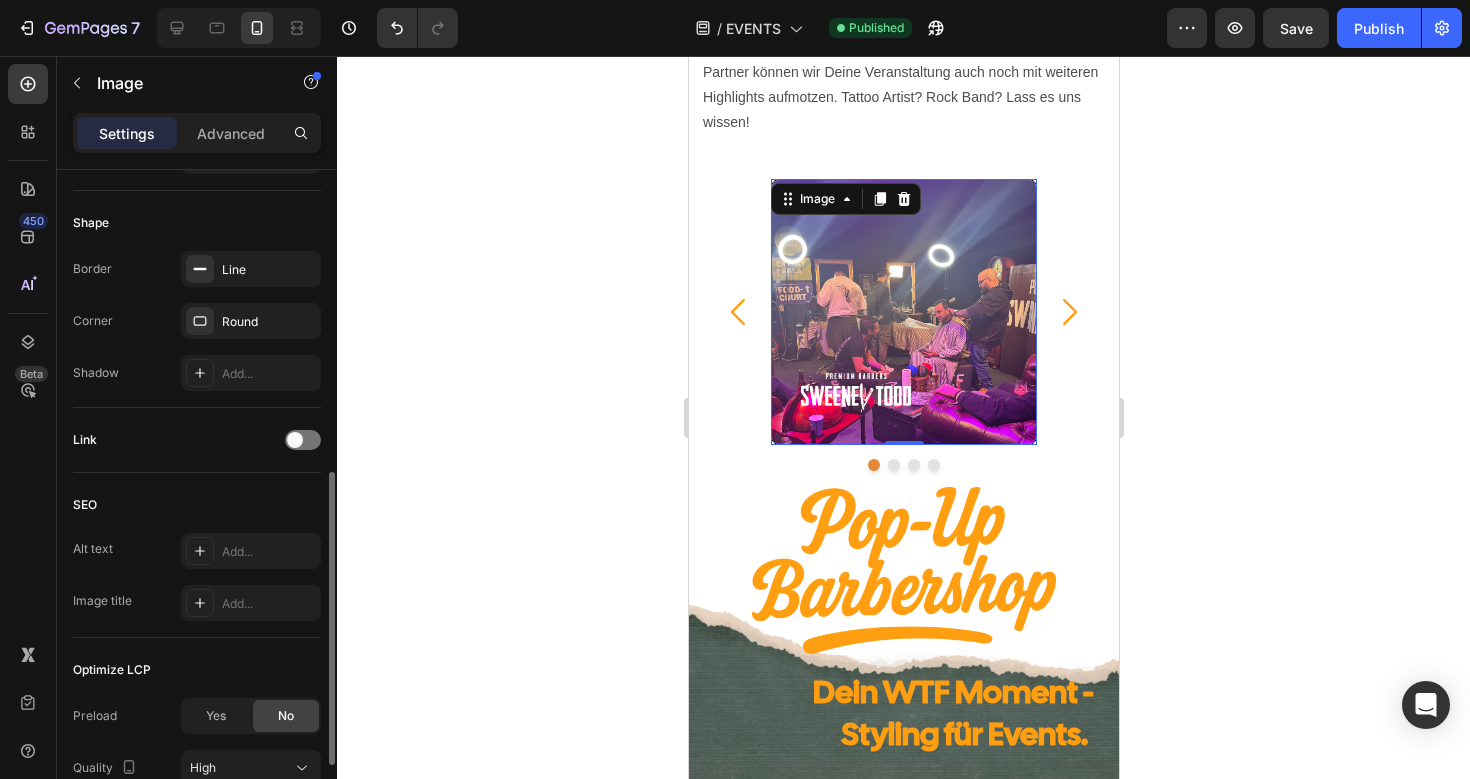 scroll, scrollTop: 676, scrollLeft: 0, axis: vertical 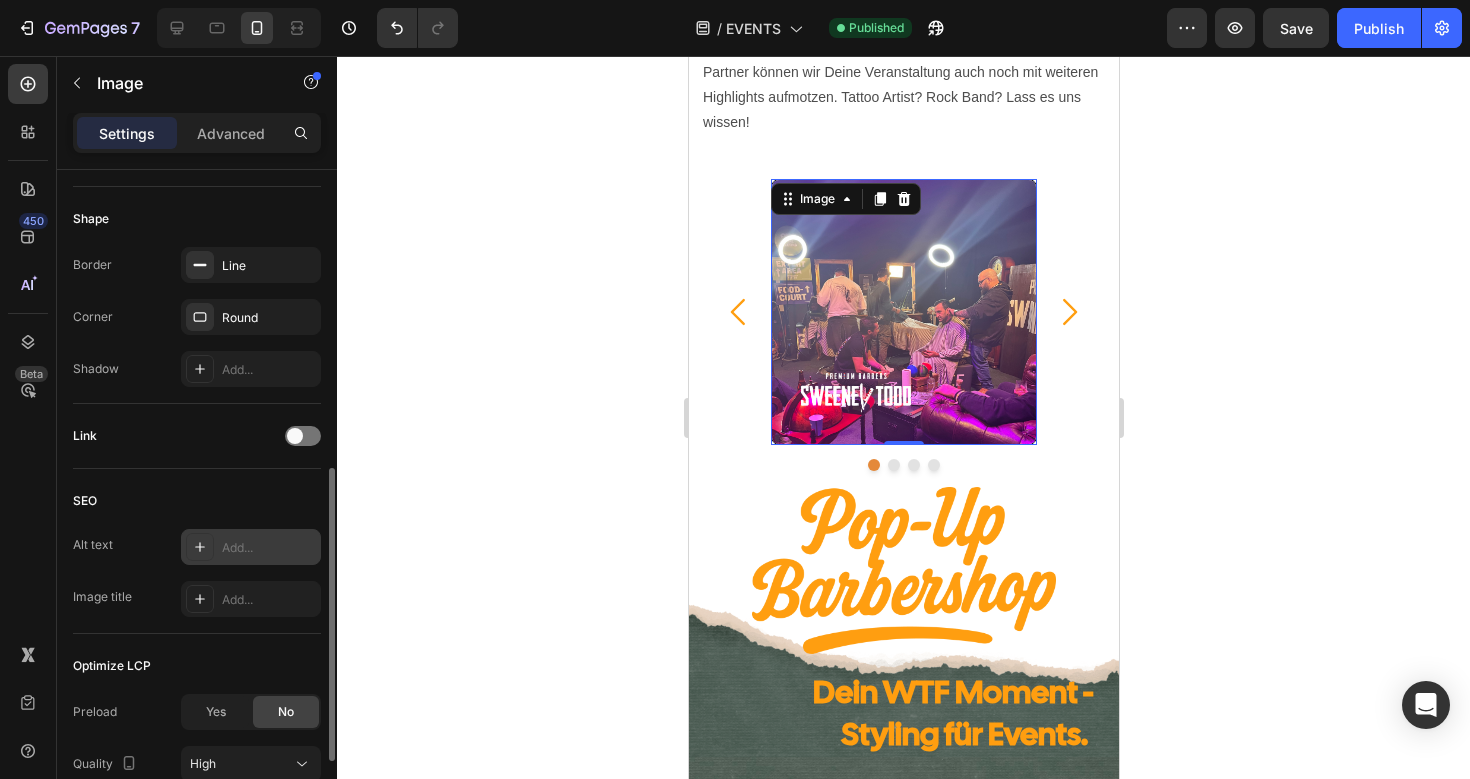 click on "Add..." at bounding box center [269, 548] 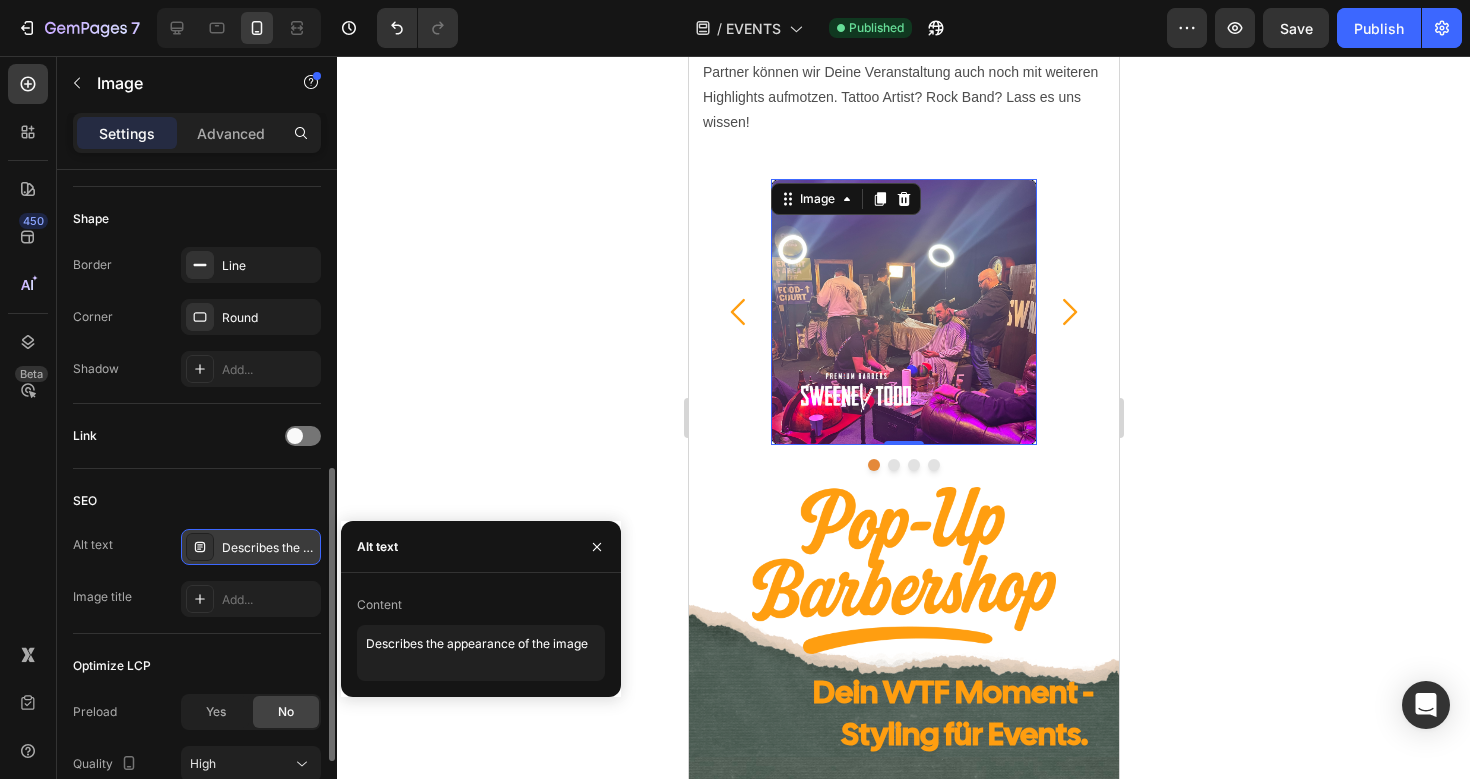 click on "Alt text" at bounding box center [481, 547] 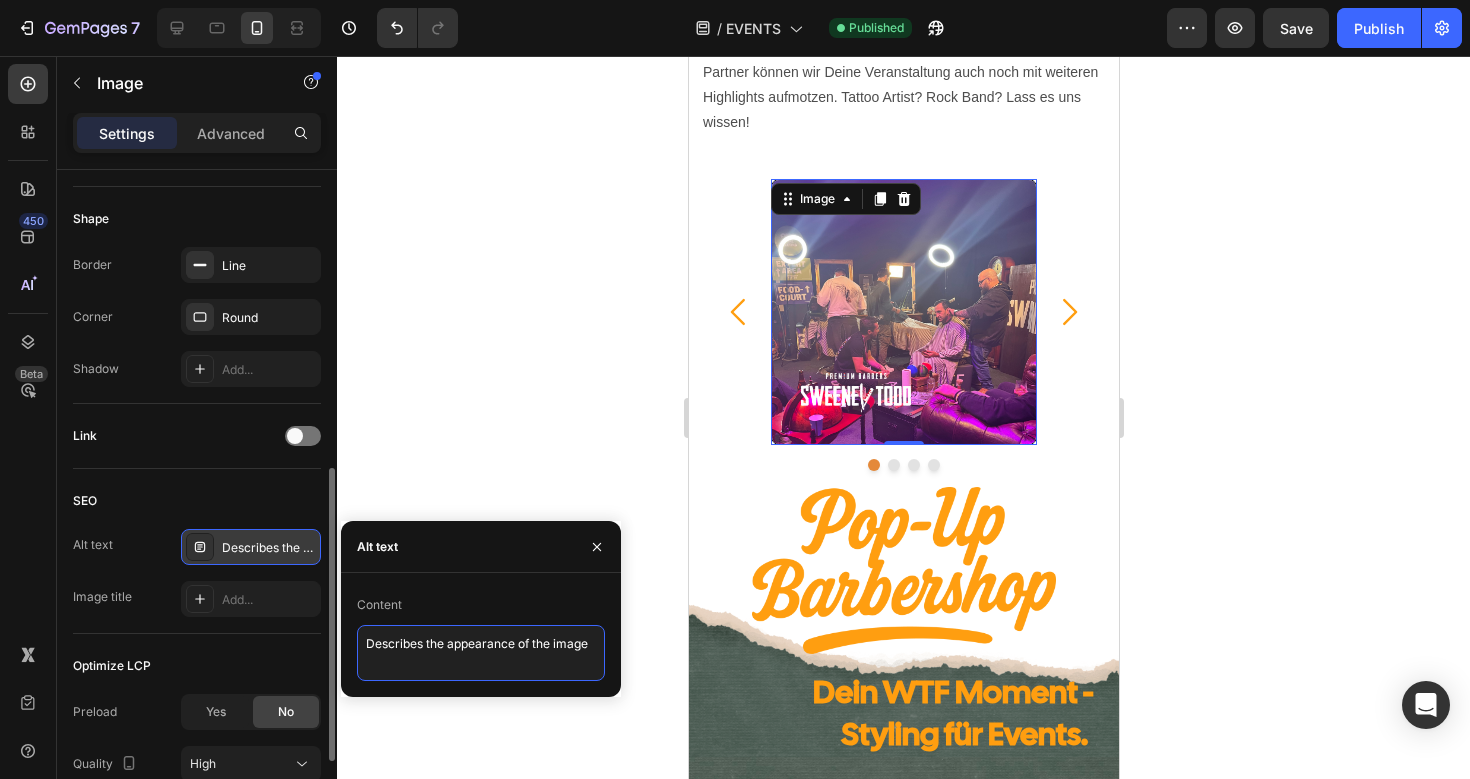 click on "Describes the appearance of the image" at bounding box center (481, 653) 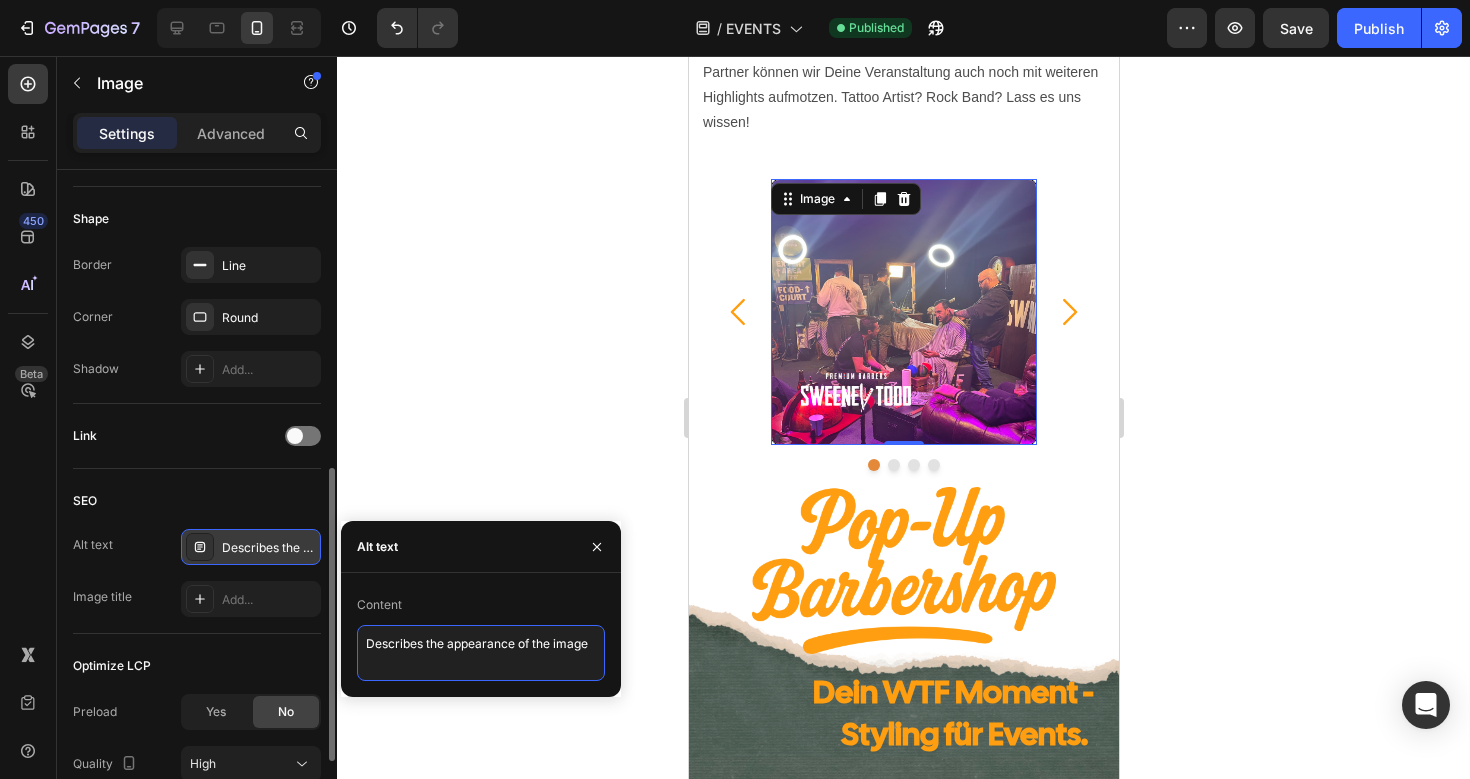 click on "Describes the appearance of the image" at bounding box center [481, 653] 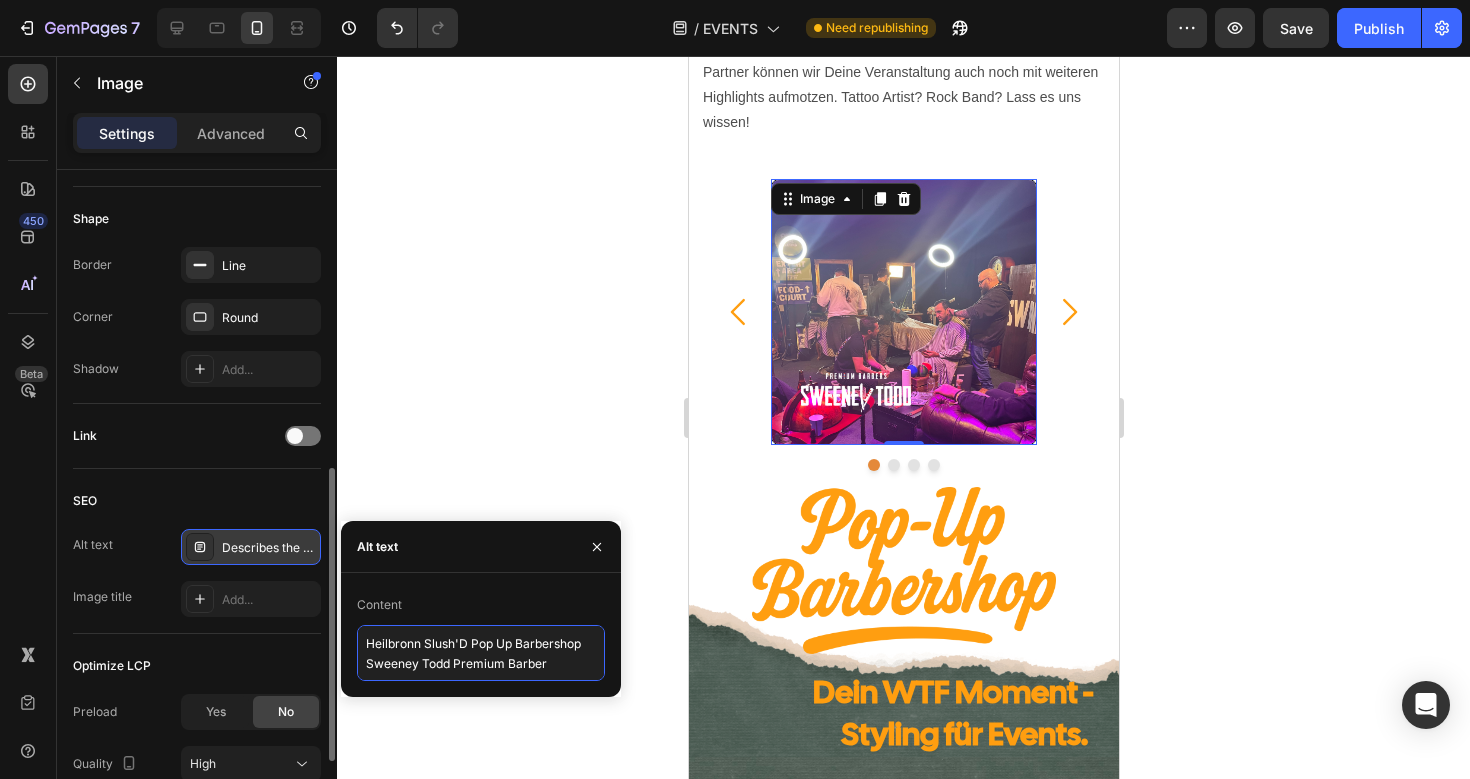 type on "Heilbronn Slush'D Pop Up Barbershop Sweeney Todd Premium Barbers" 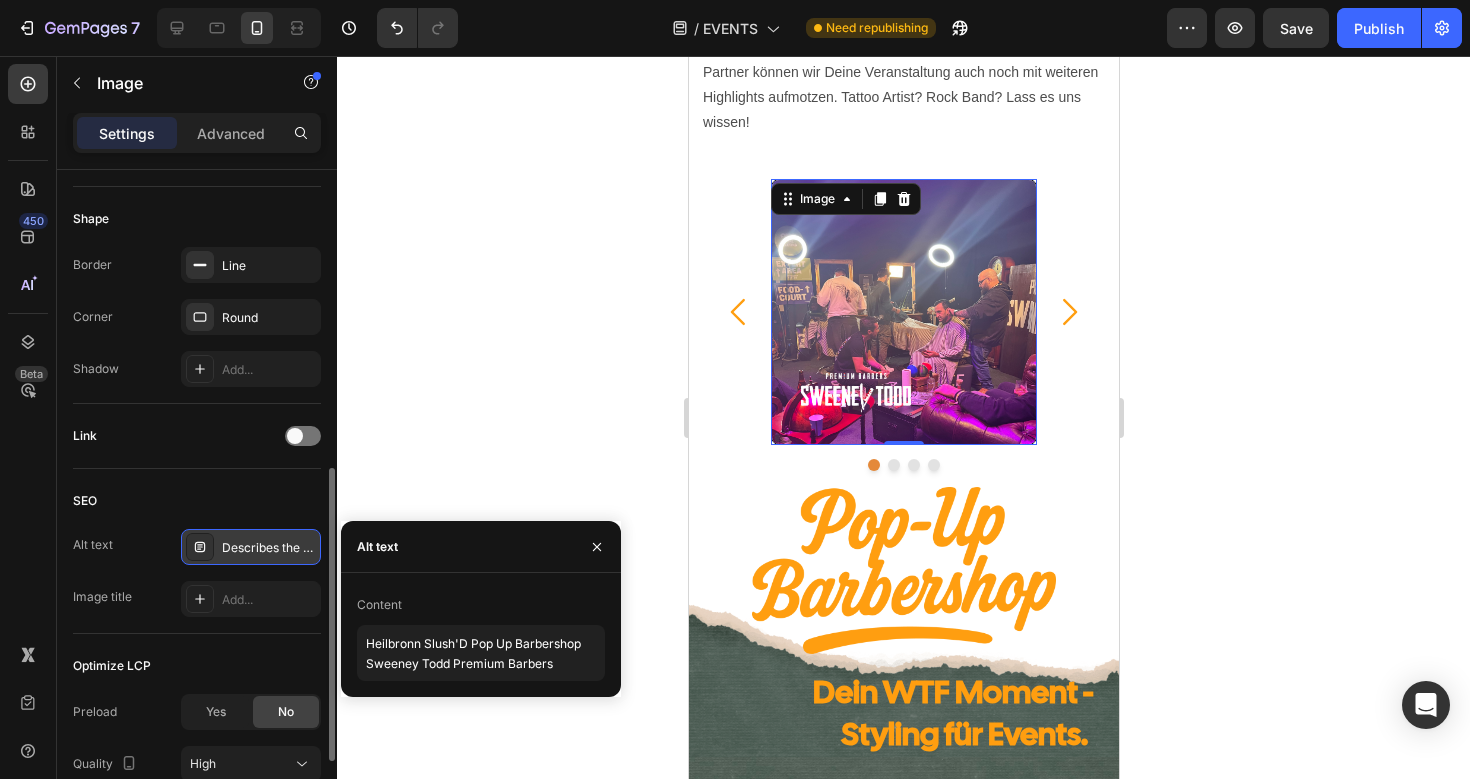 click 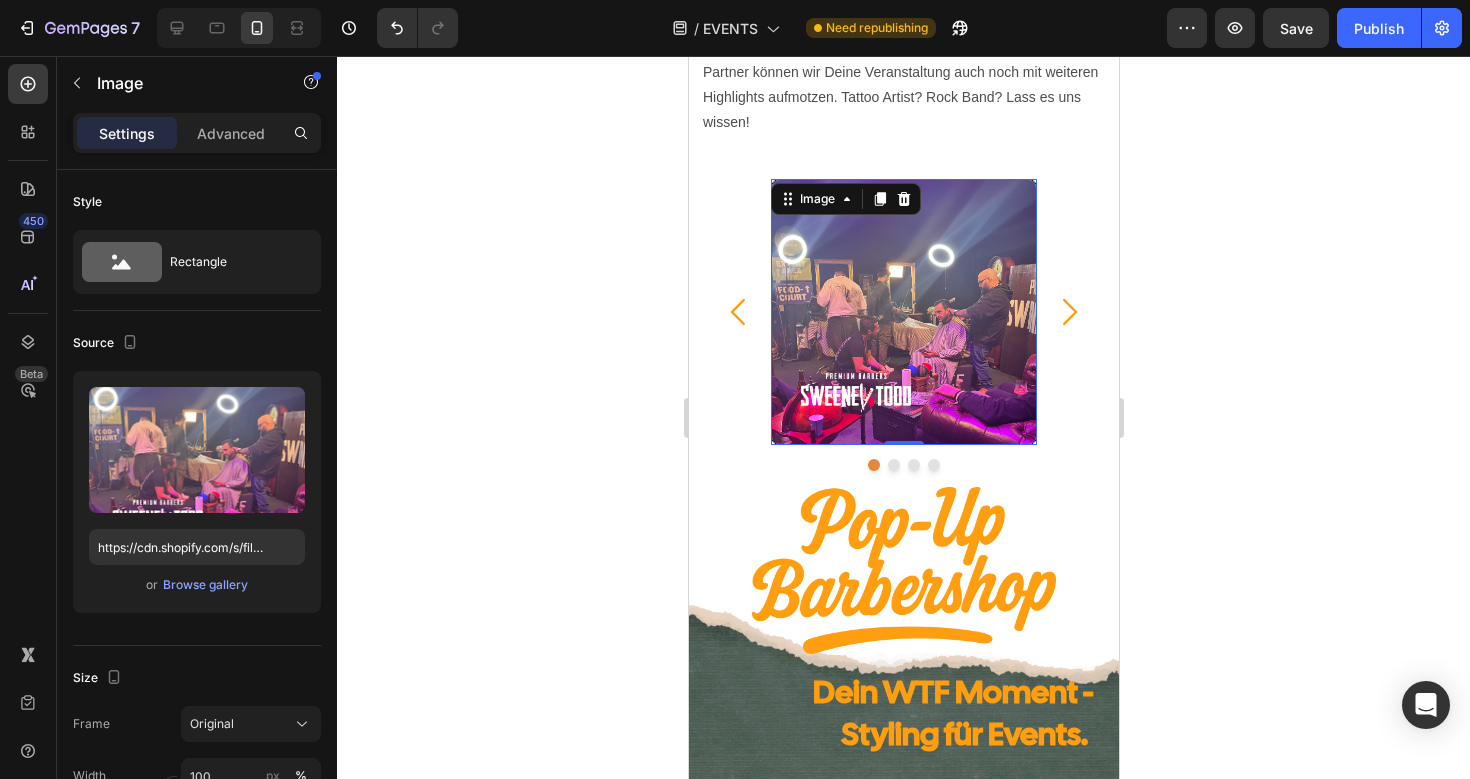click at bounding box center (903, 312) 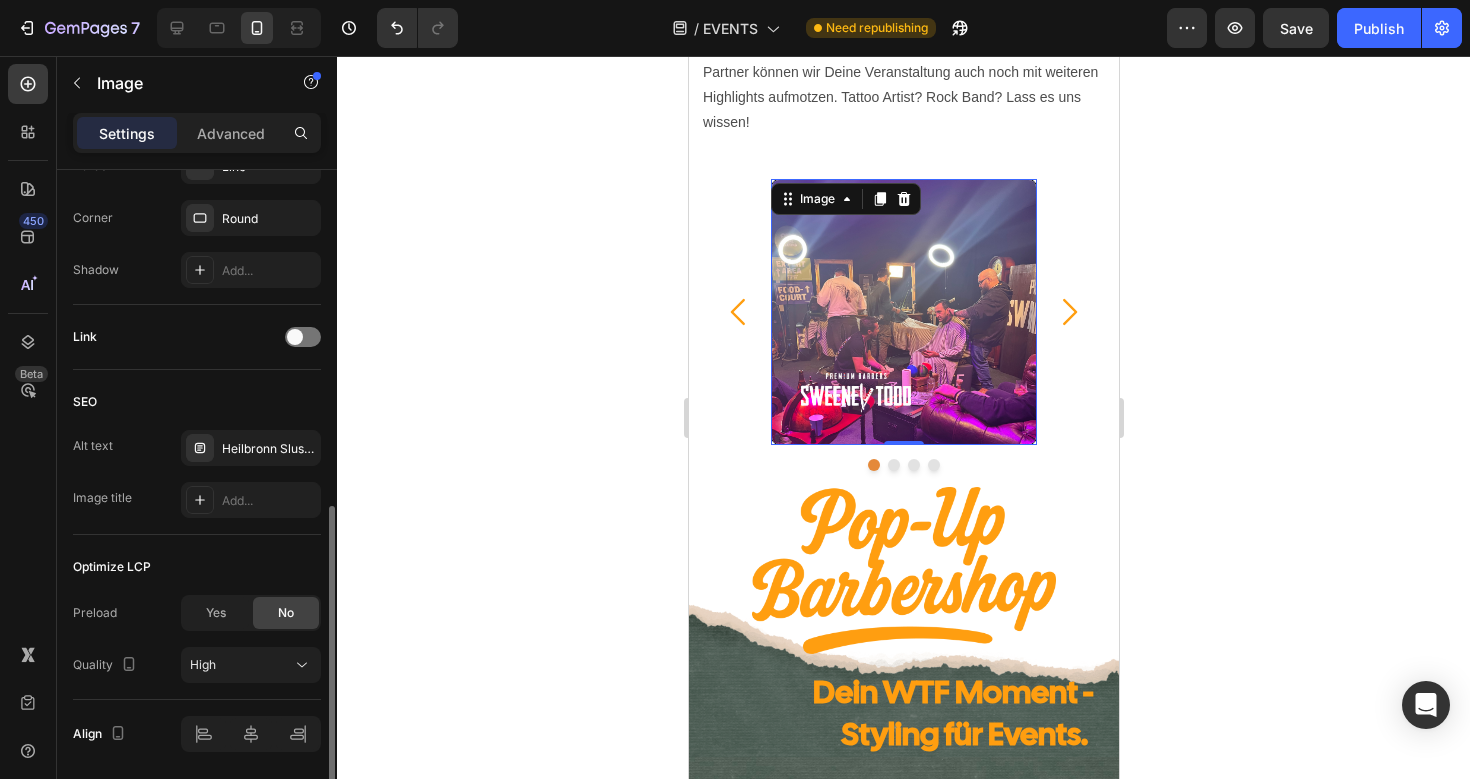 scroll, scrollTop: 770, scrollLeft: 0, axis: vertical 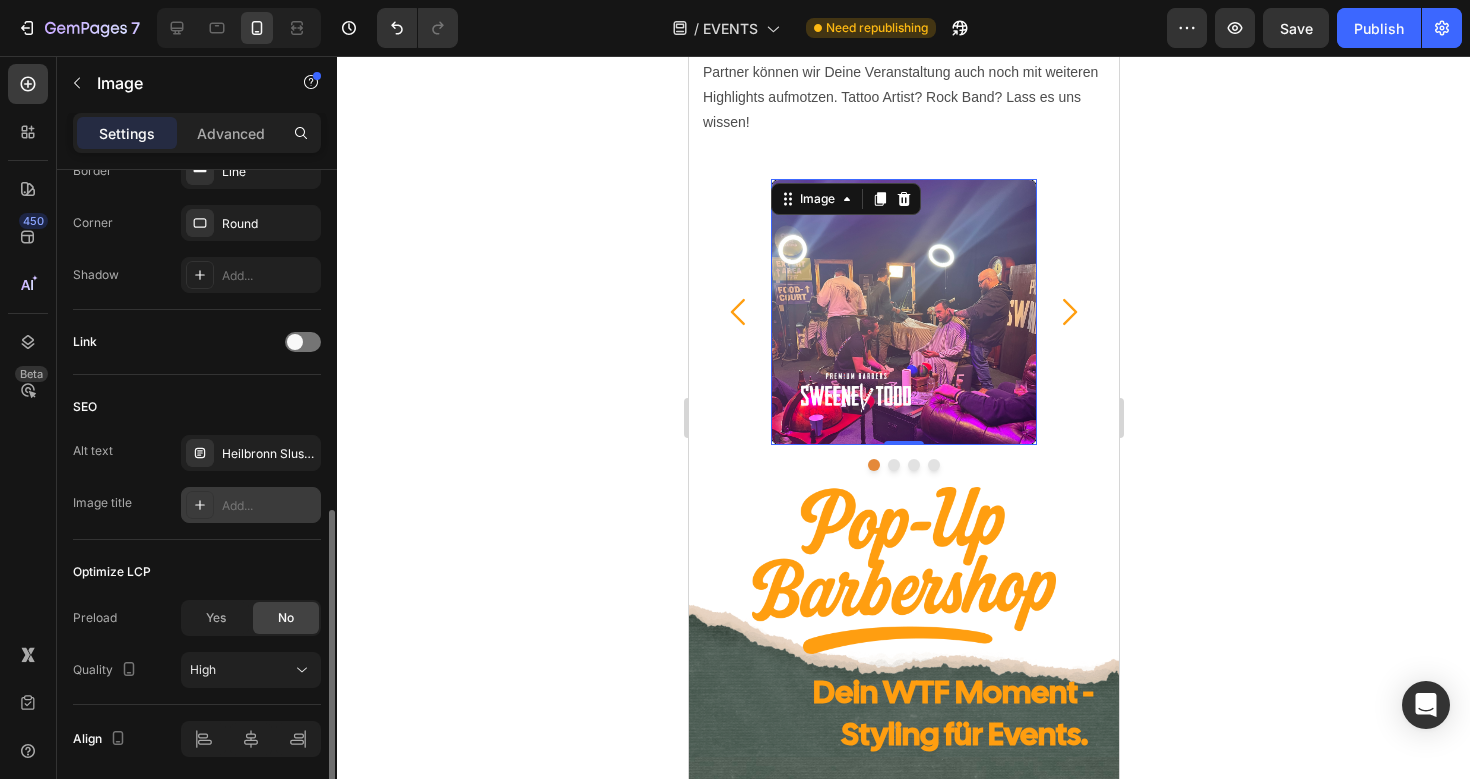 click on "Add..." at bounding box center [269, 506] 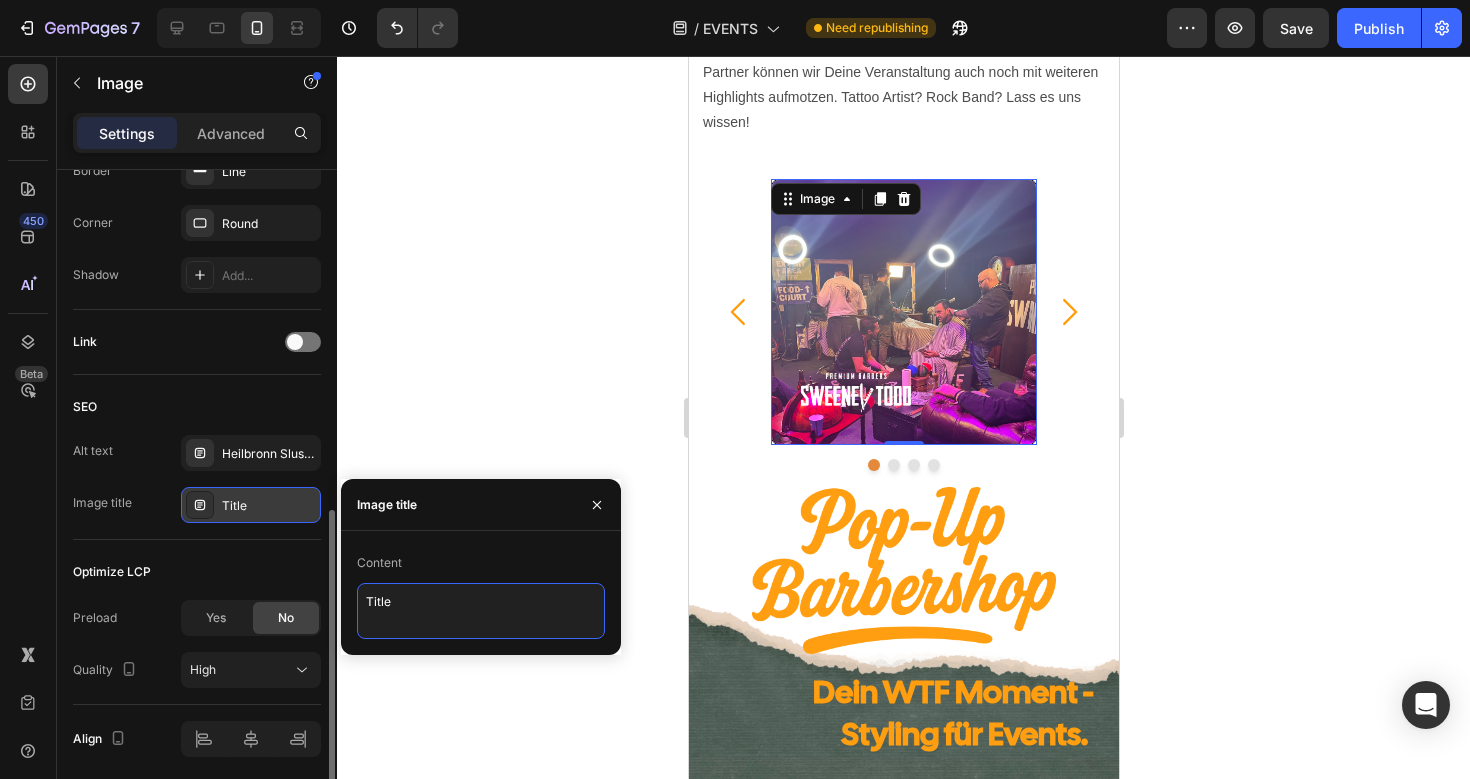 click on "Title" at bounding box center (481, 611) 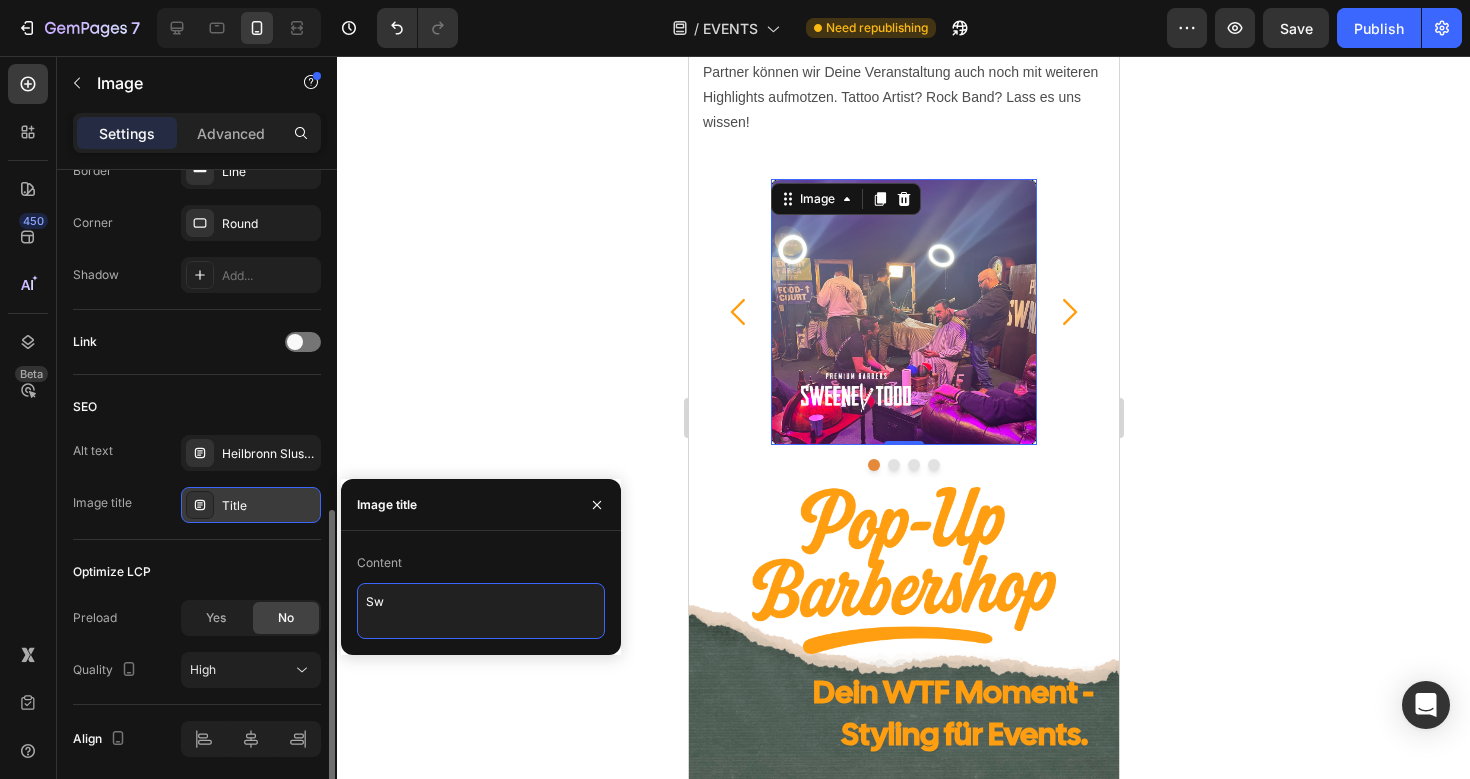 type on "S" 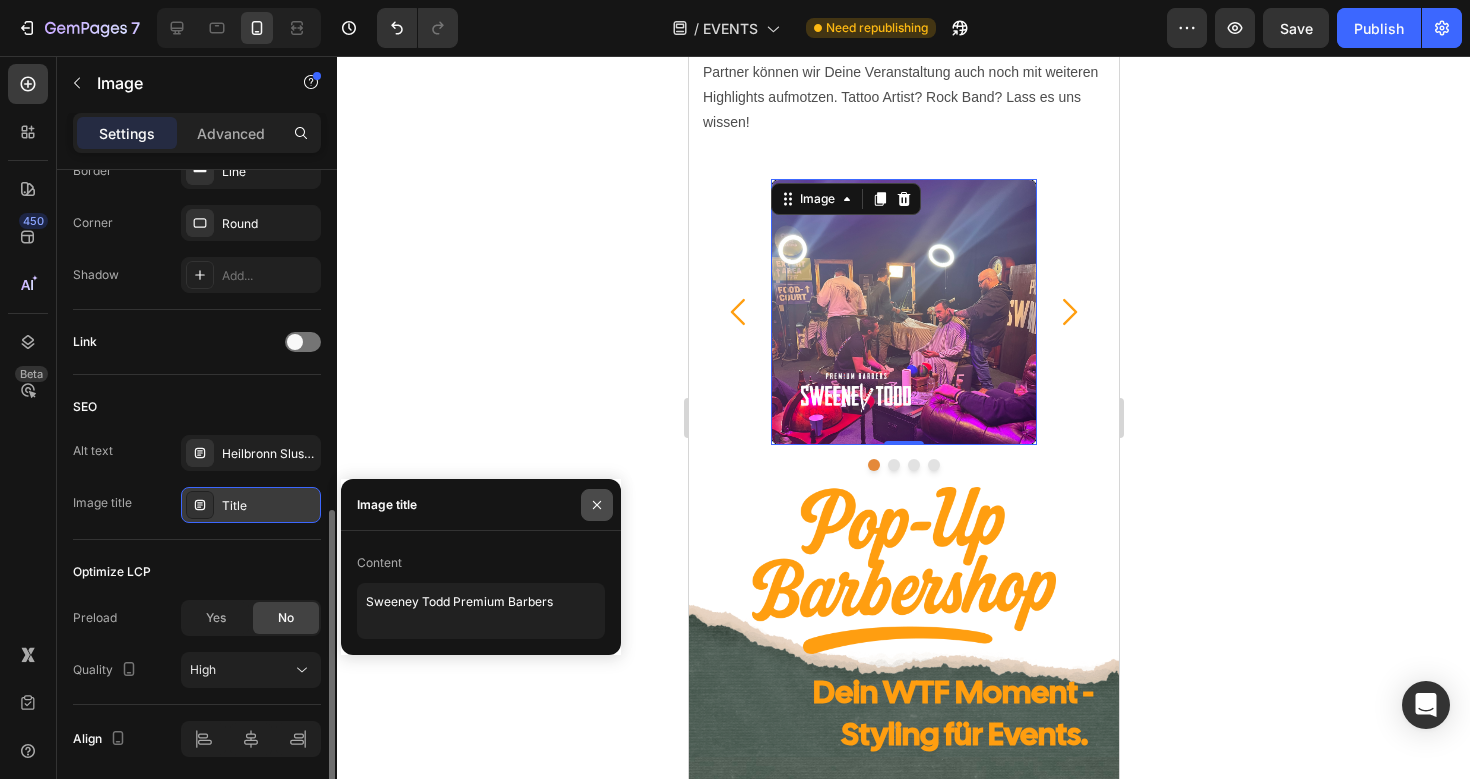 type on "Sweeney Todd Premium Barbers" 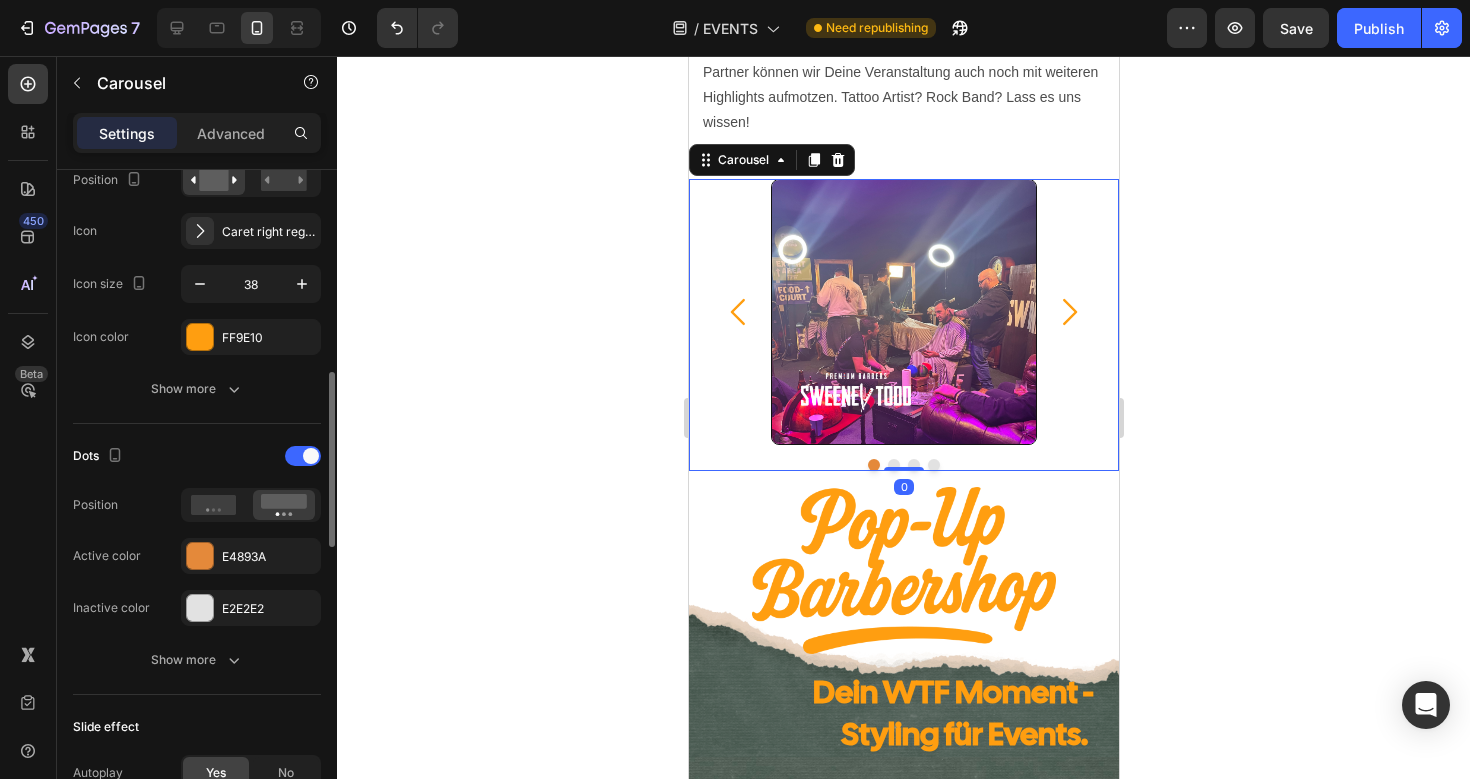 click 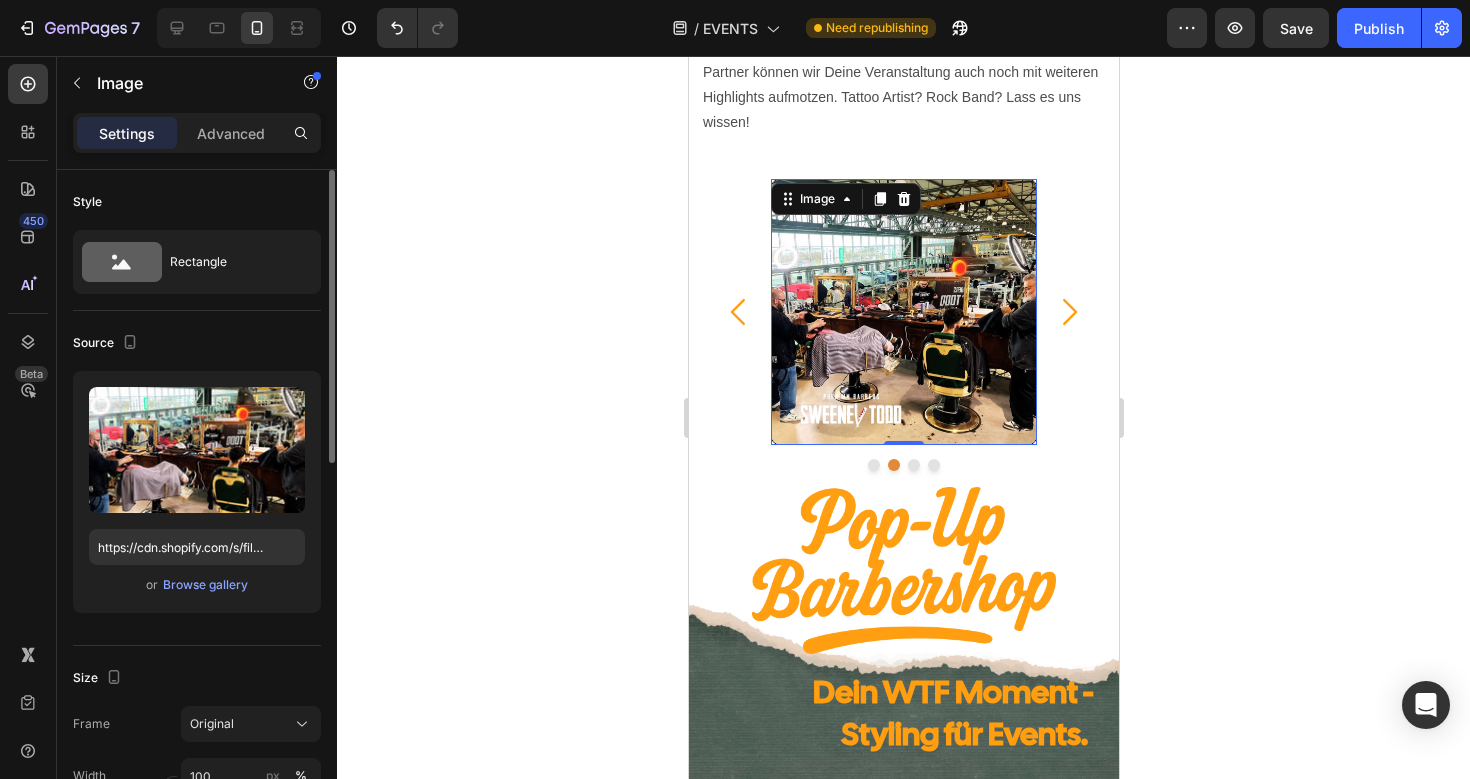 click at bounding box center (903, 312) 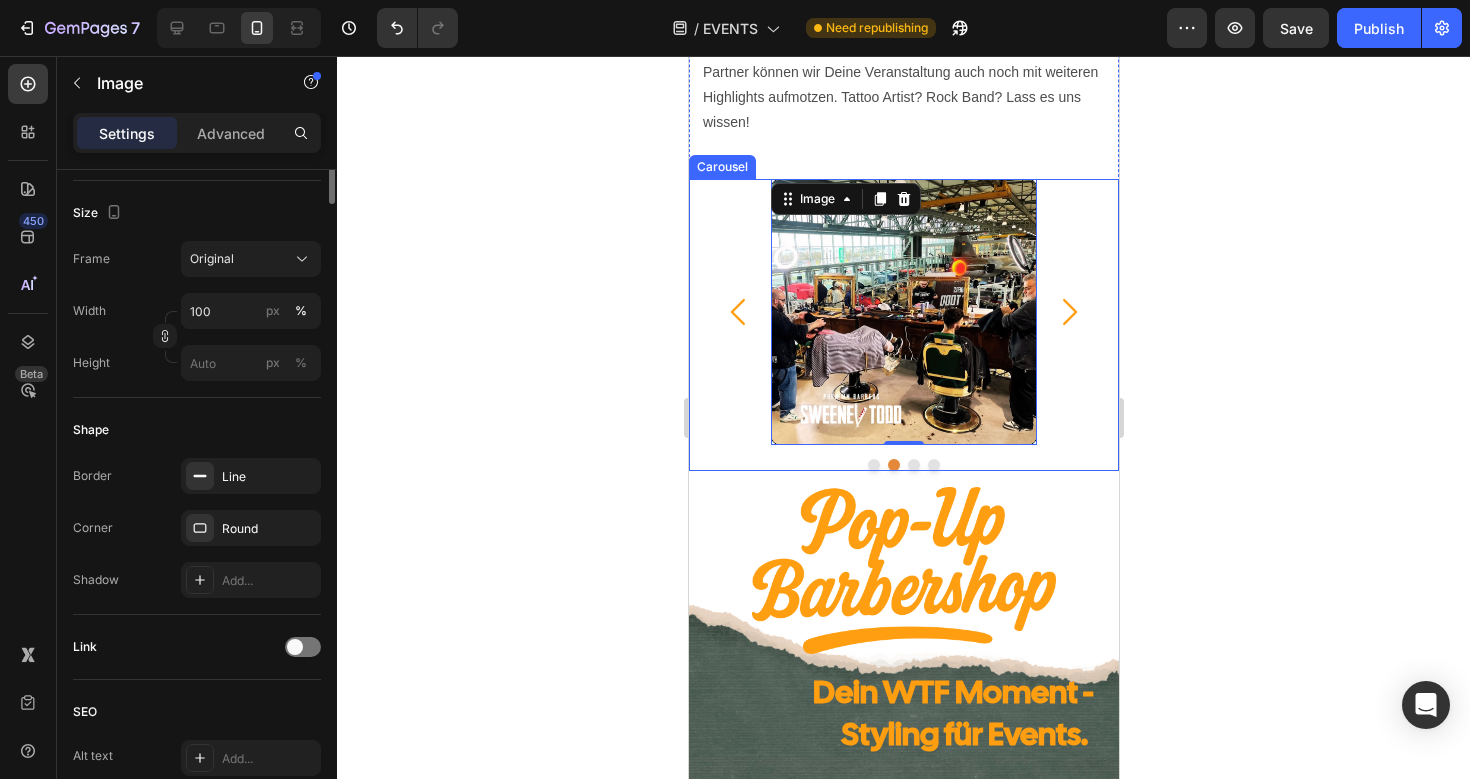 scroll, scrollTop: 699, scrollLeft: 0, axis: vertical 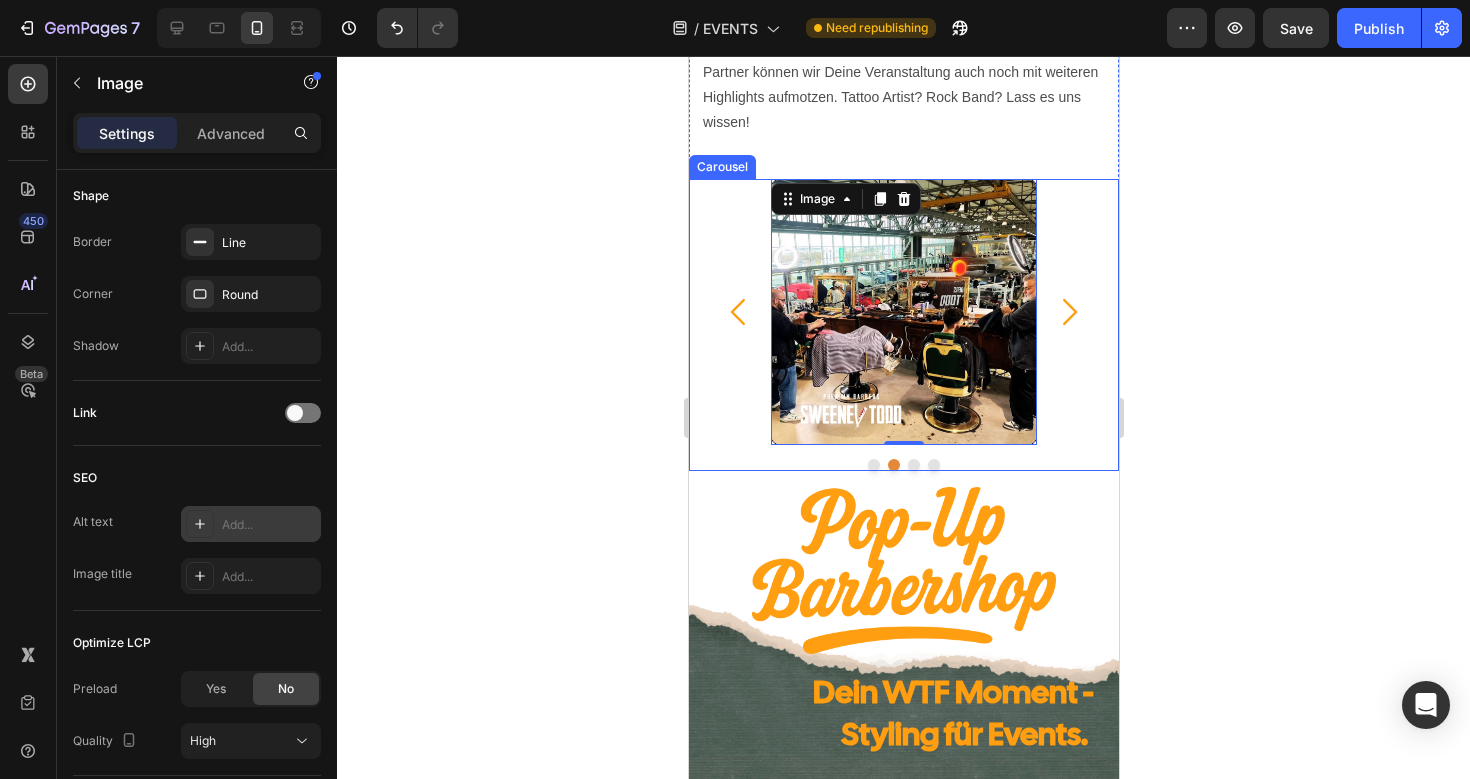 click on "Add..." at bounding box center [269, 525] 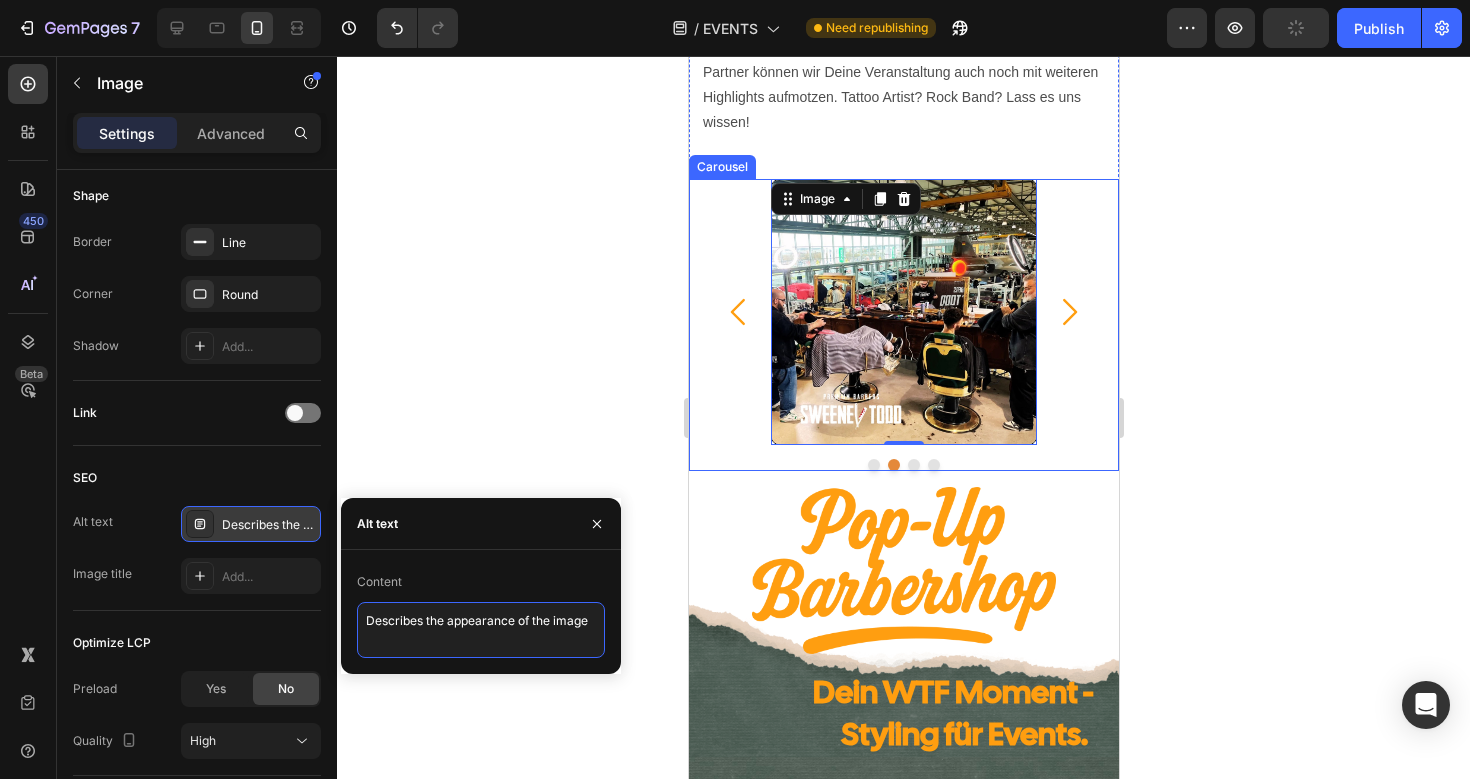 click on "Describes the appearance of the image" at bounding box center [481, 630] 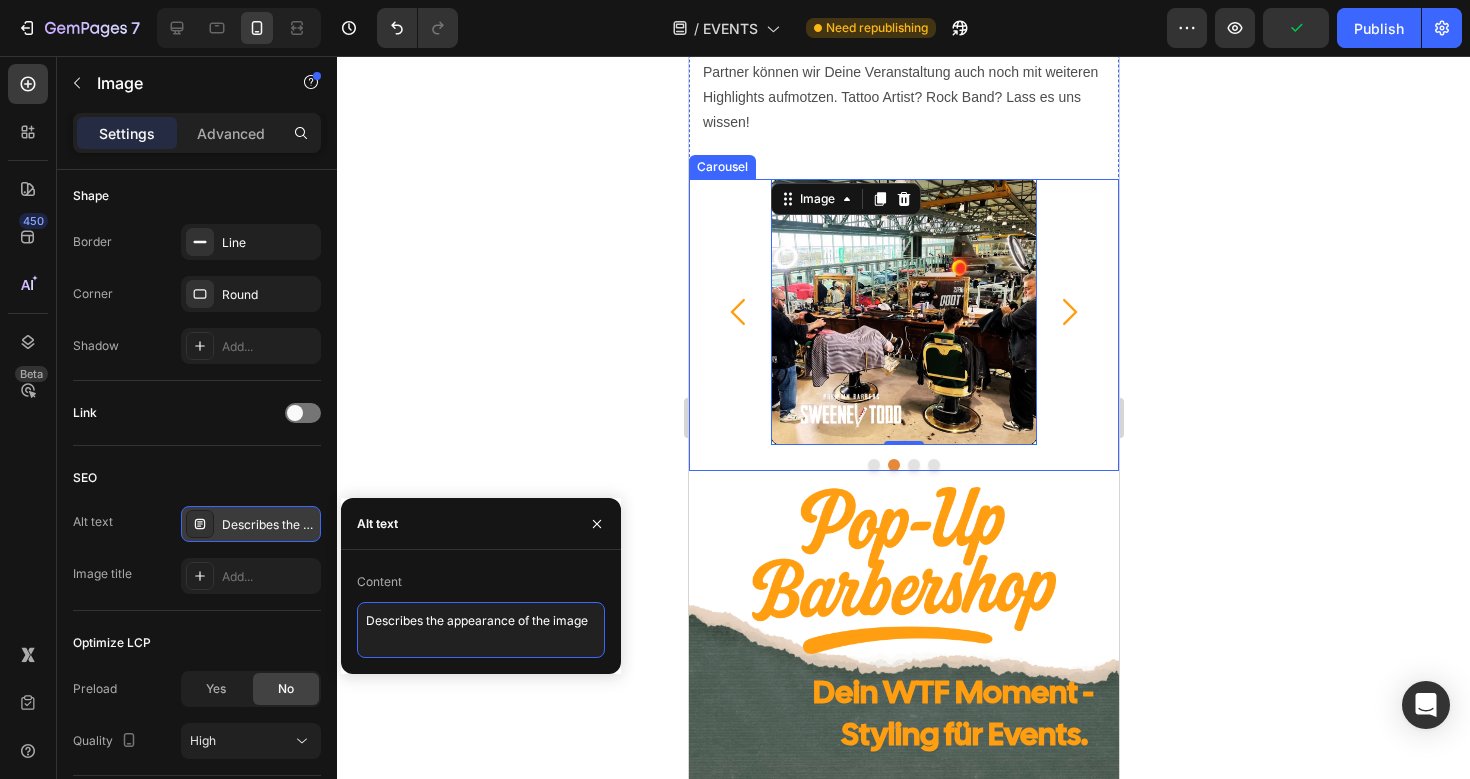 click on "Describes the appearance of the image" at bounding box center [481, 630] 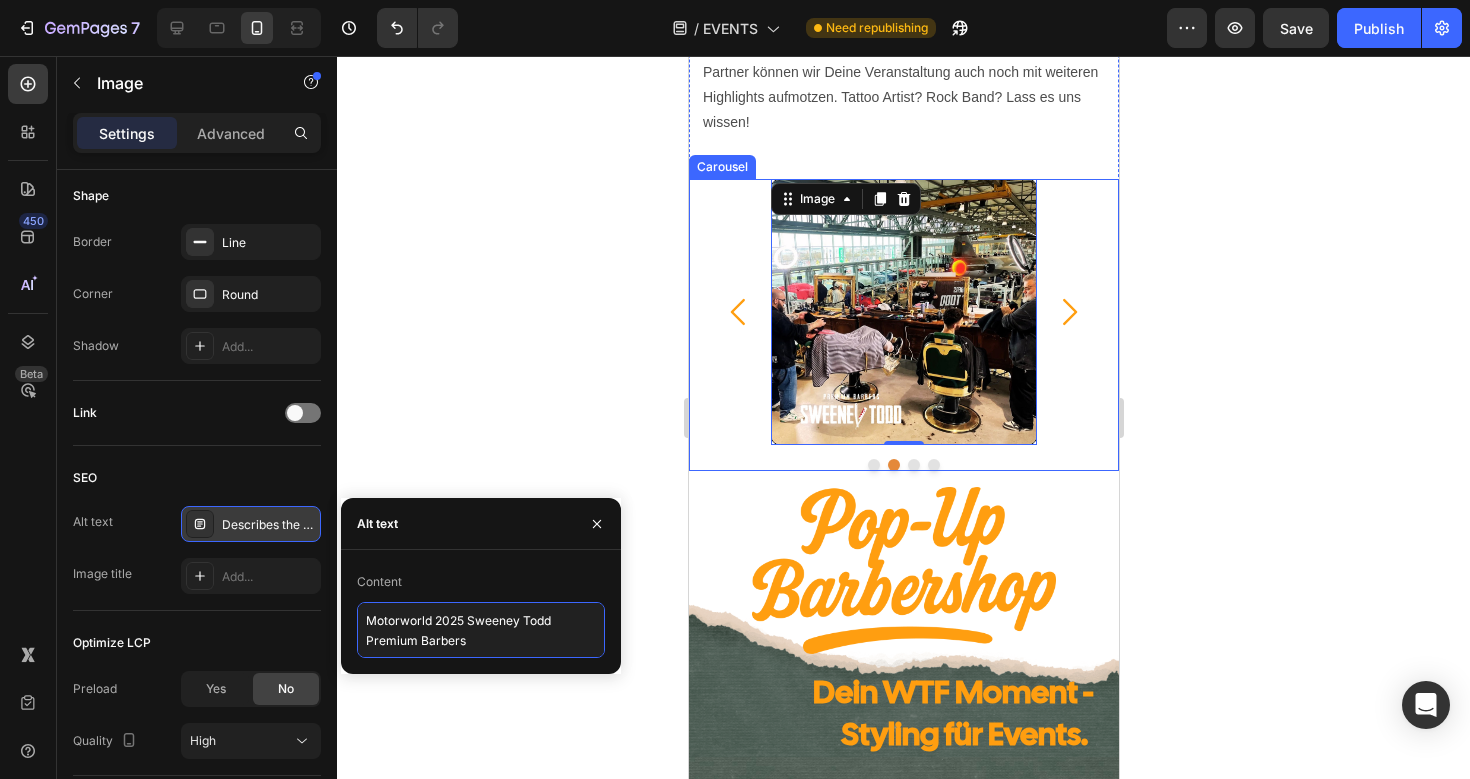 drag, startPoint x: 366, startPoint y: 621, endPoint x: 475, endPoint y: 640, distance: 110.64357 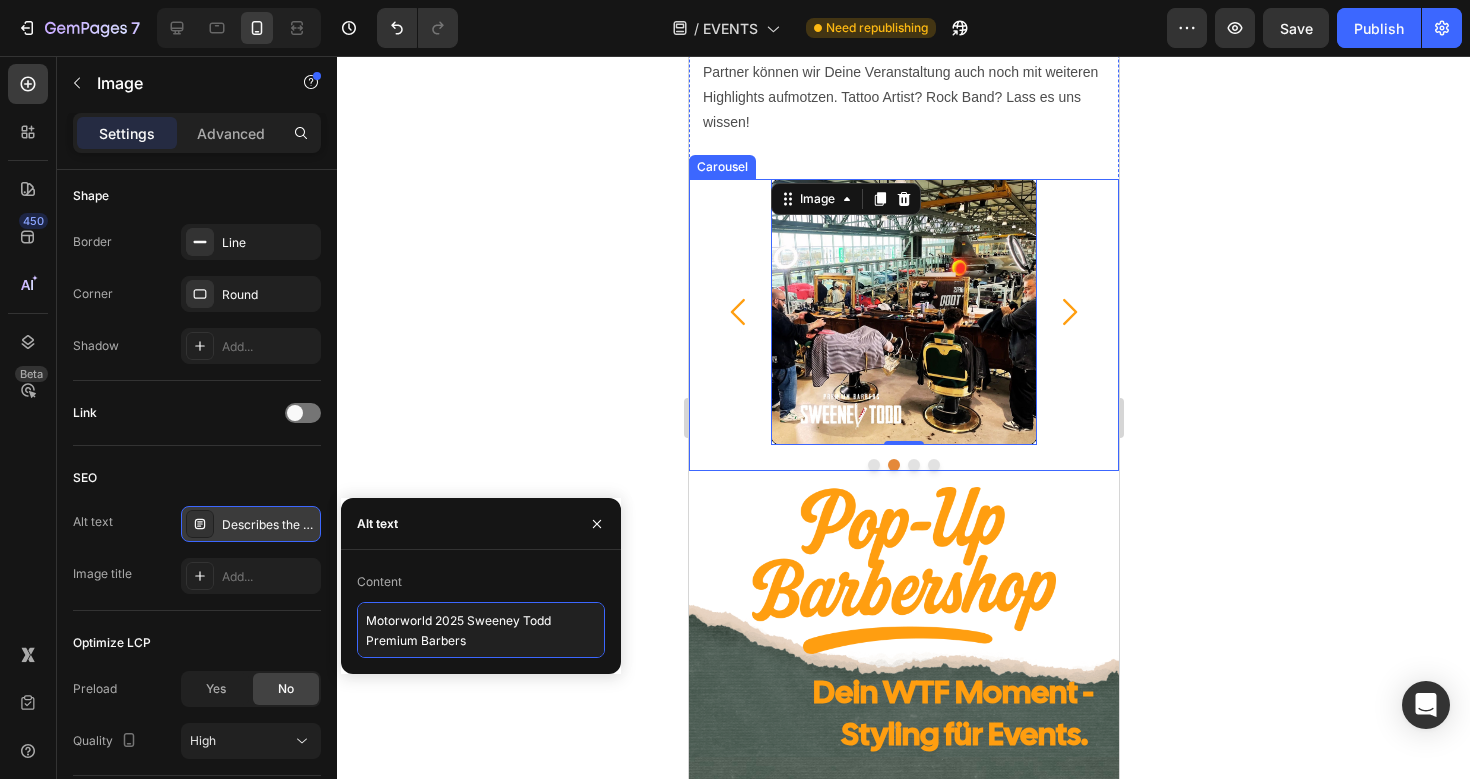 click on "Motorworld 2025 Sweeney Todd Premium Barbers" at bounding box center [481, 630] 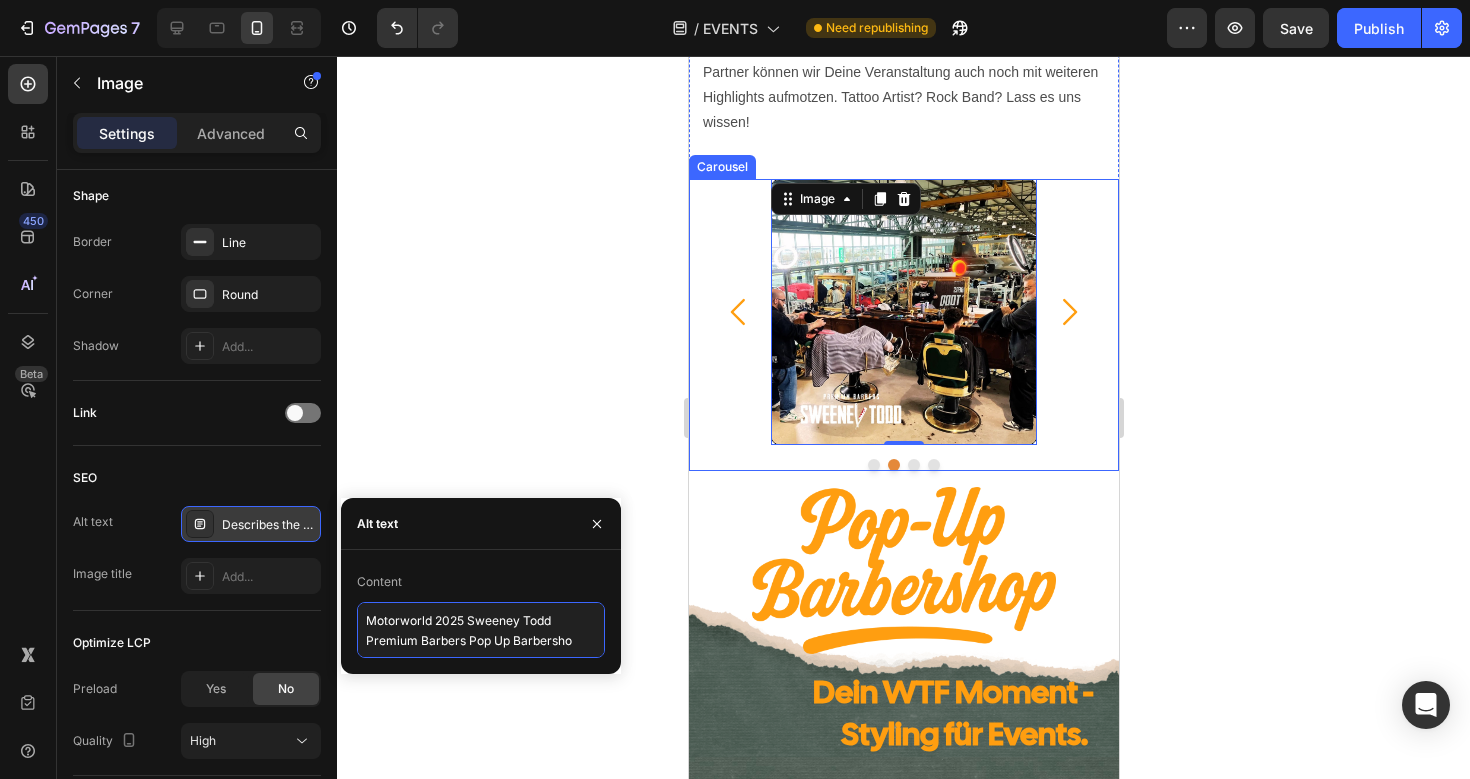 type on "Motorworld 2025 Sweeney Todd Premium Barbers Pop Up Barbershop" 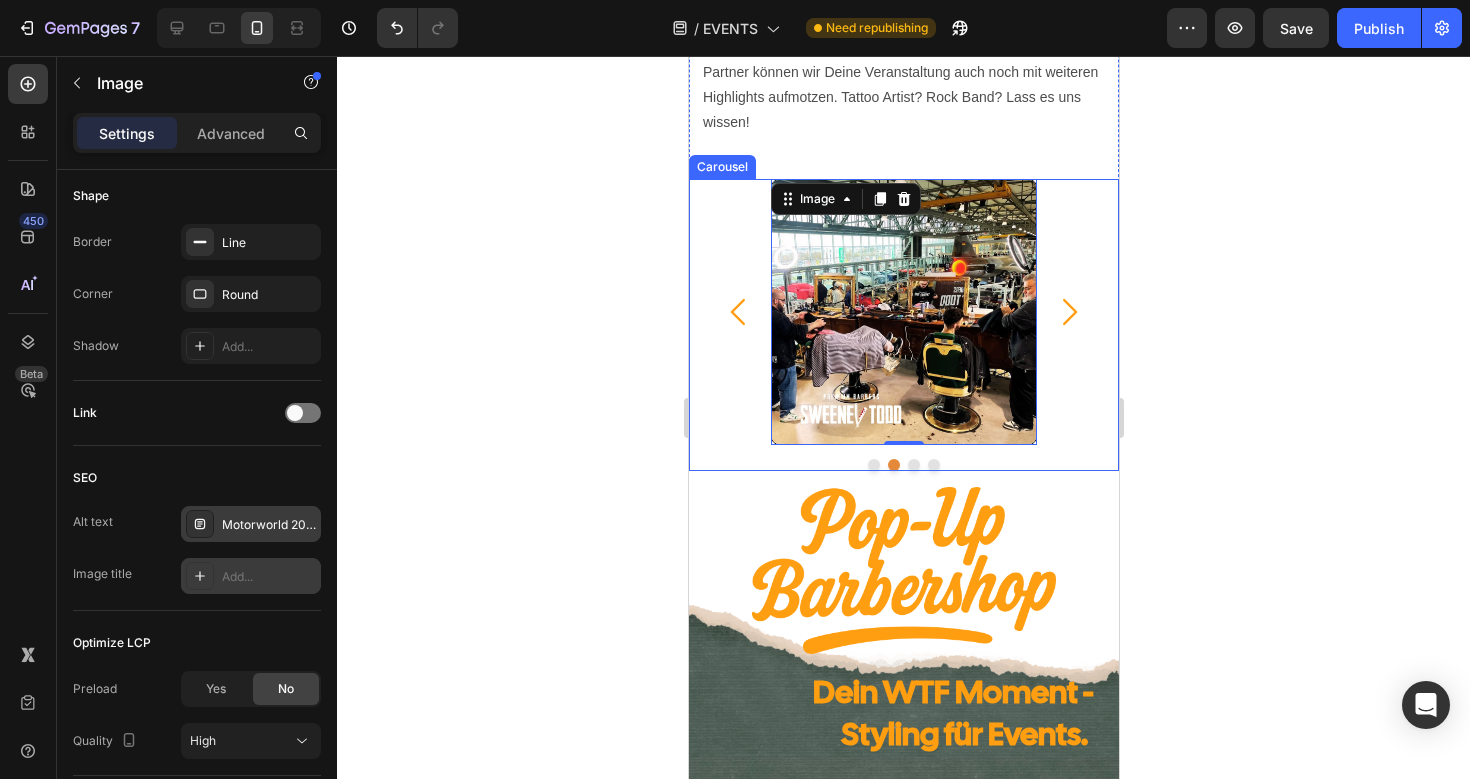 click on "Add..." at bounding box center (269, 577) 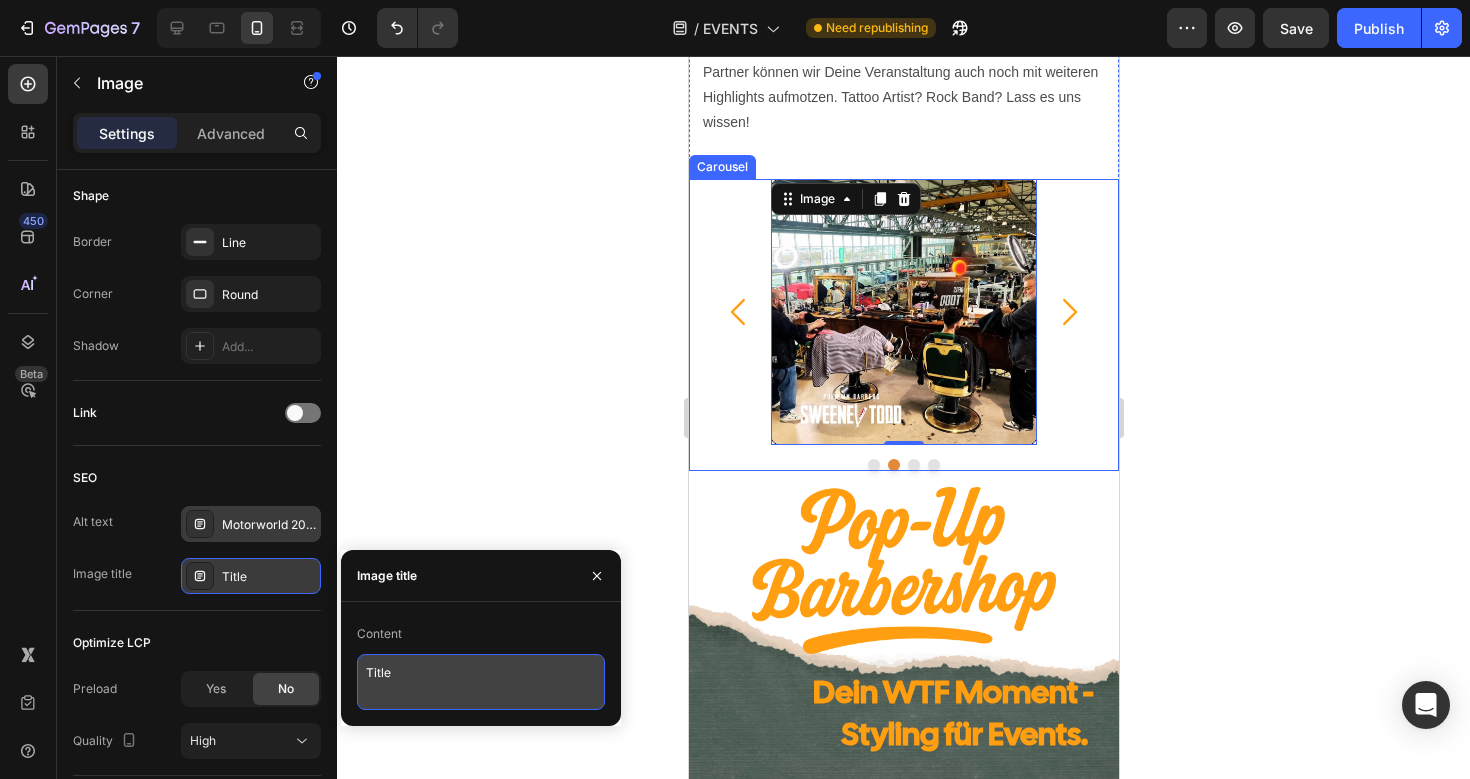 click on "Title" at bounding box center [481, 682] 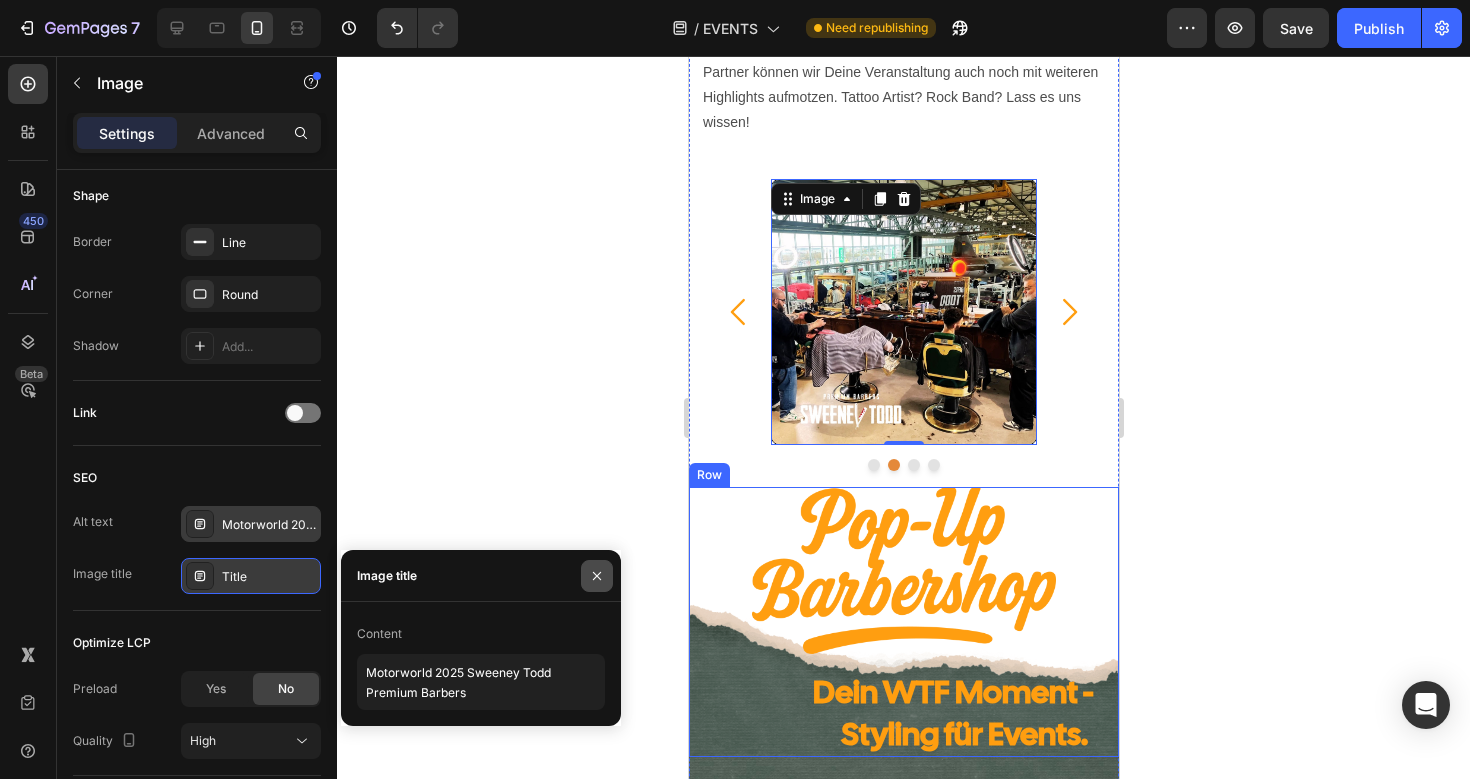 type on "Motorworld 2025 Sweeney Todd Premium Barbers" 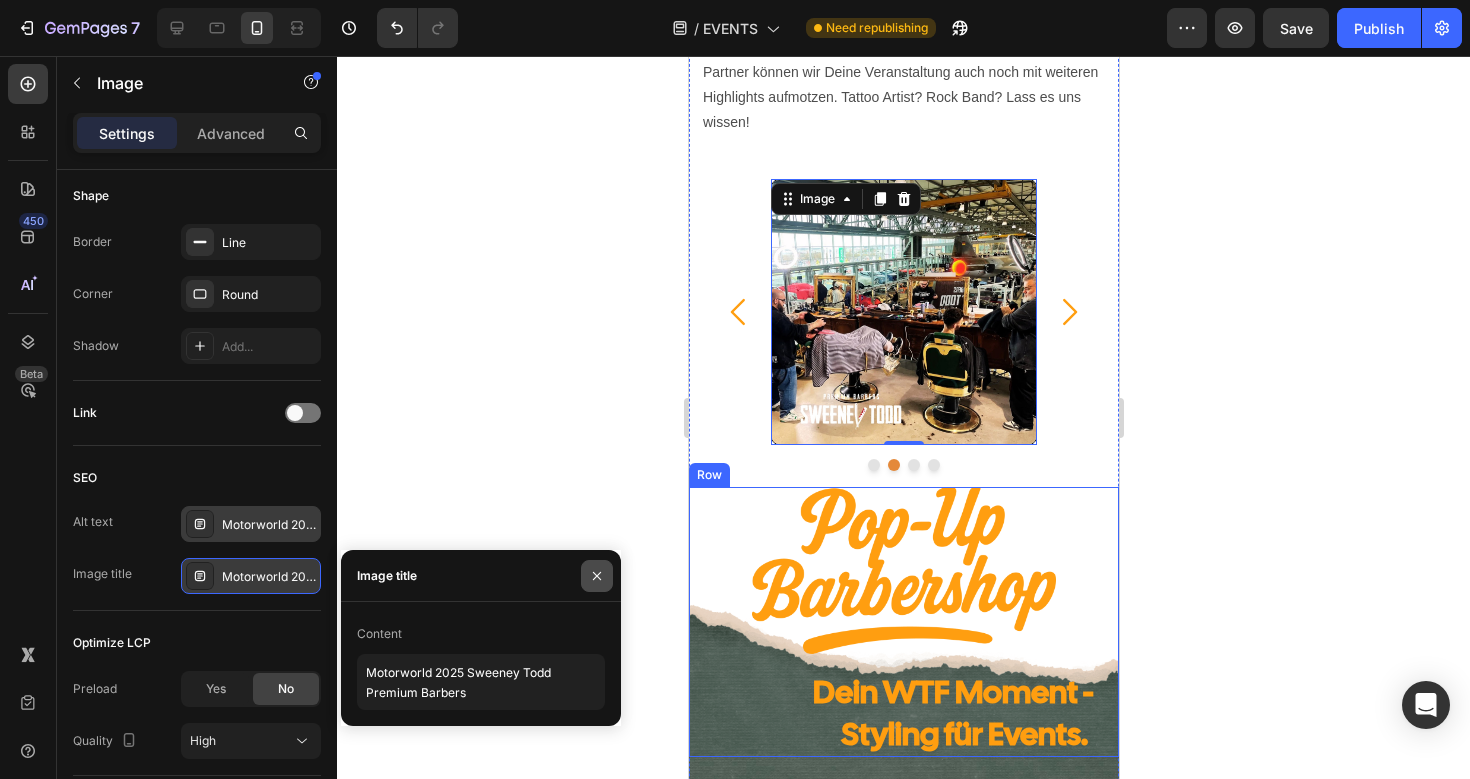 click at bounding box center [597, 576] 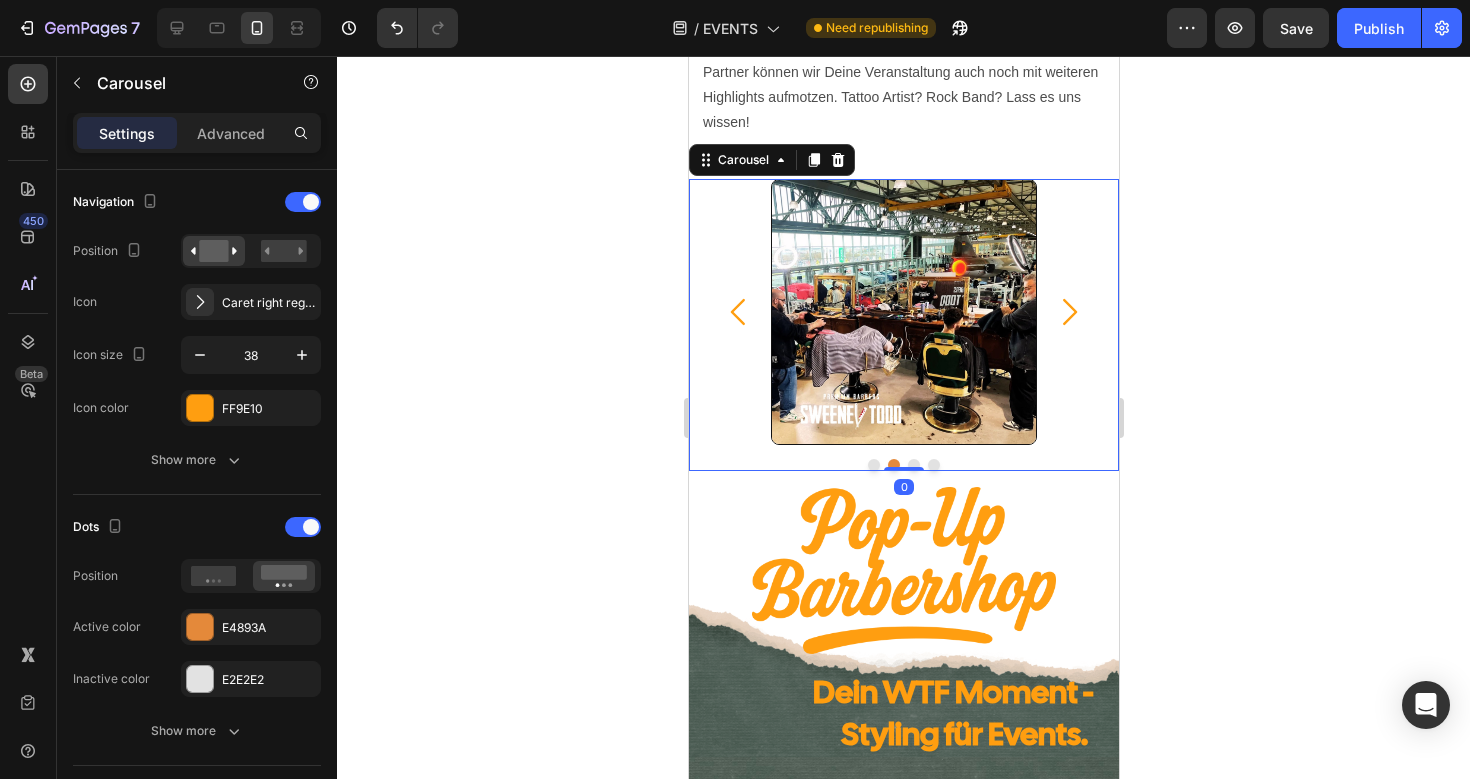 click 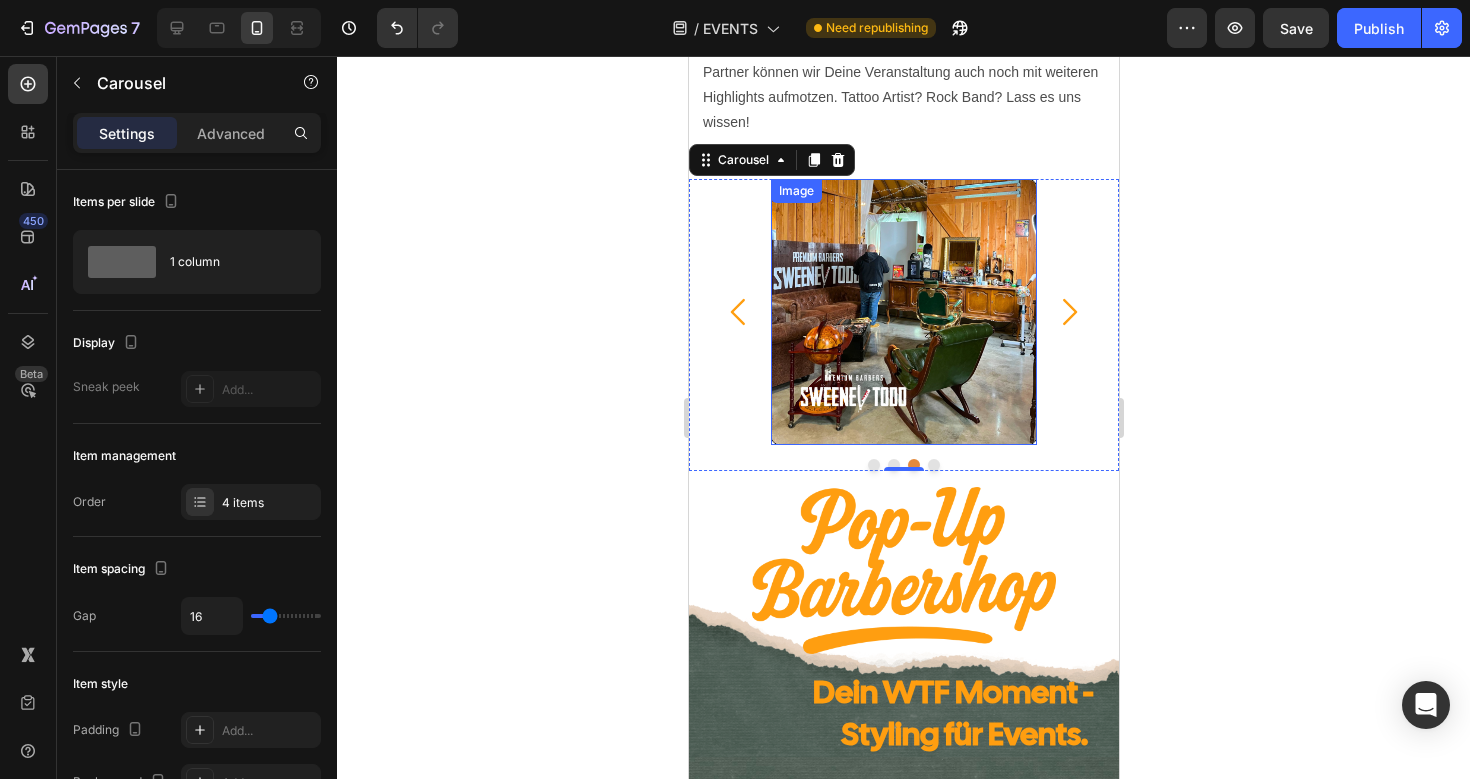 click at bounding box center (903, 312) 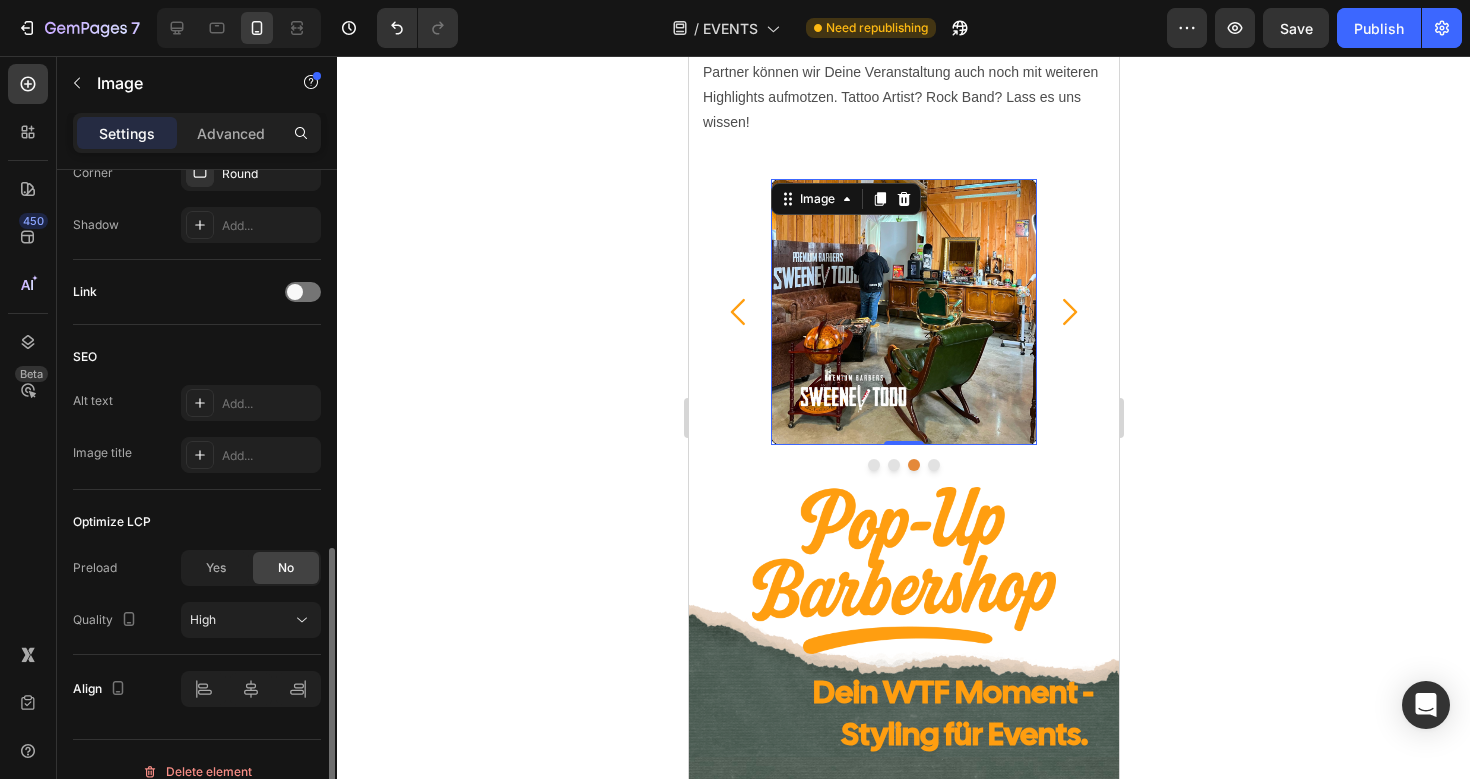 scroll, scrollTop: 844, scrollLeft: 0, axis: vertical 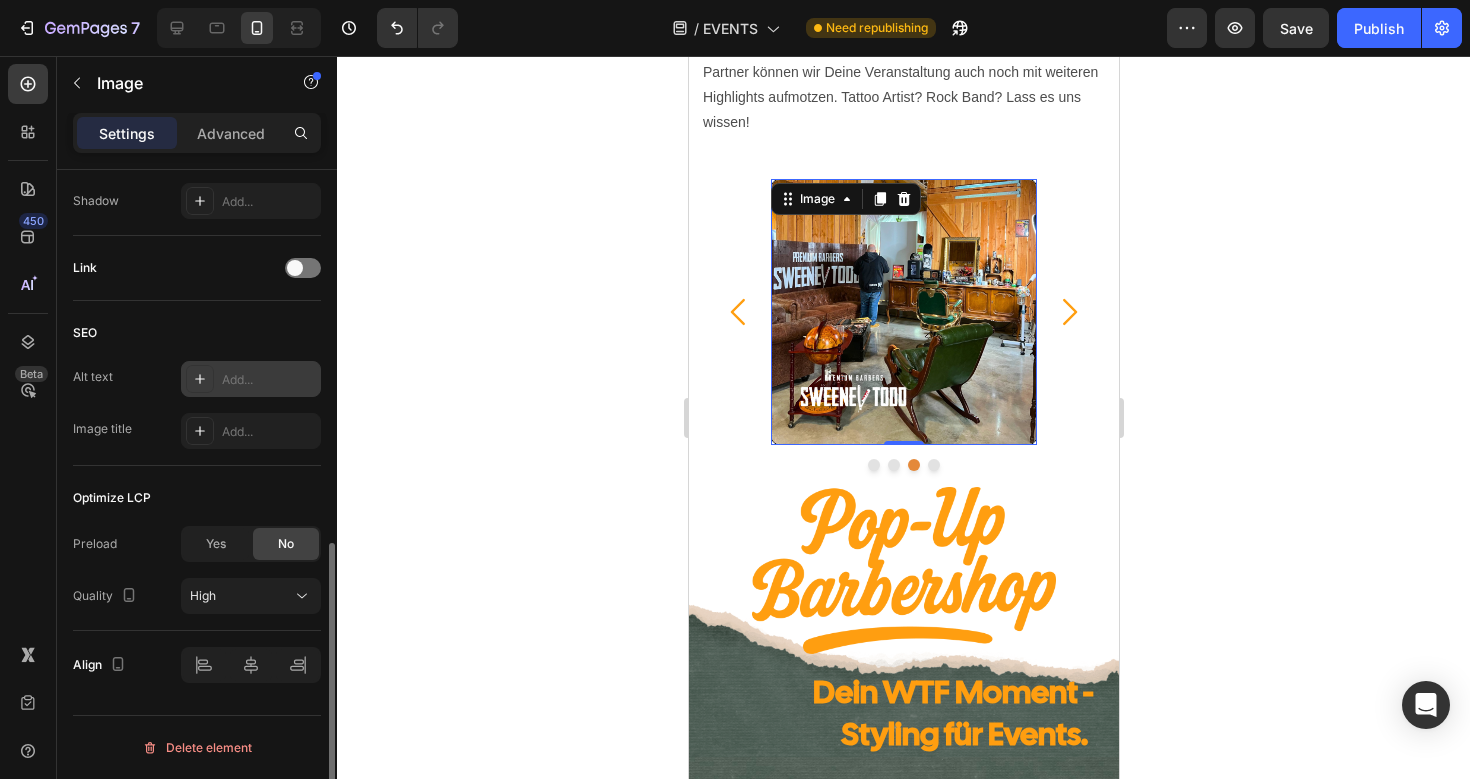 click on "Add..." at bounding box center (269, 380) 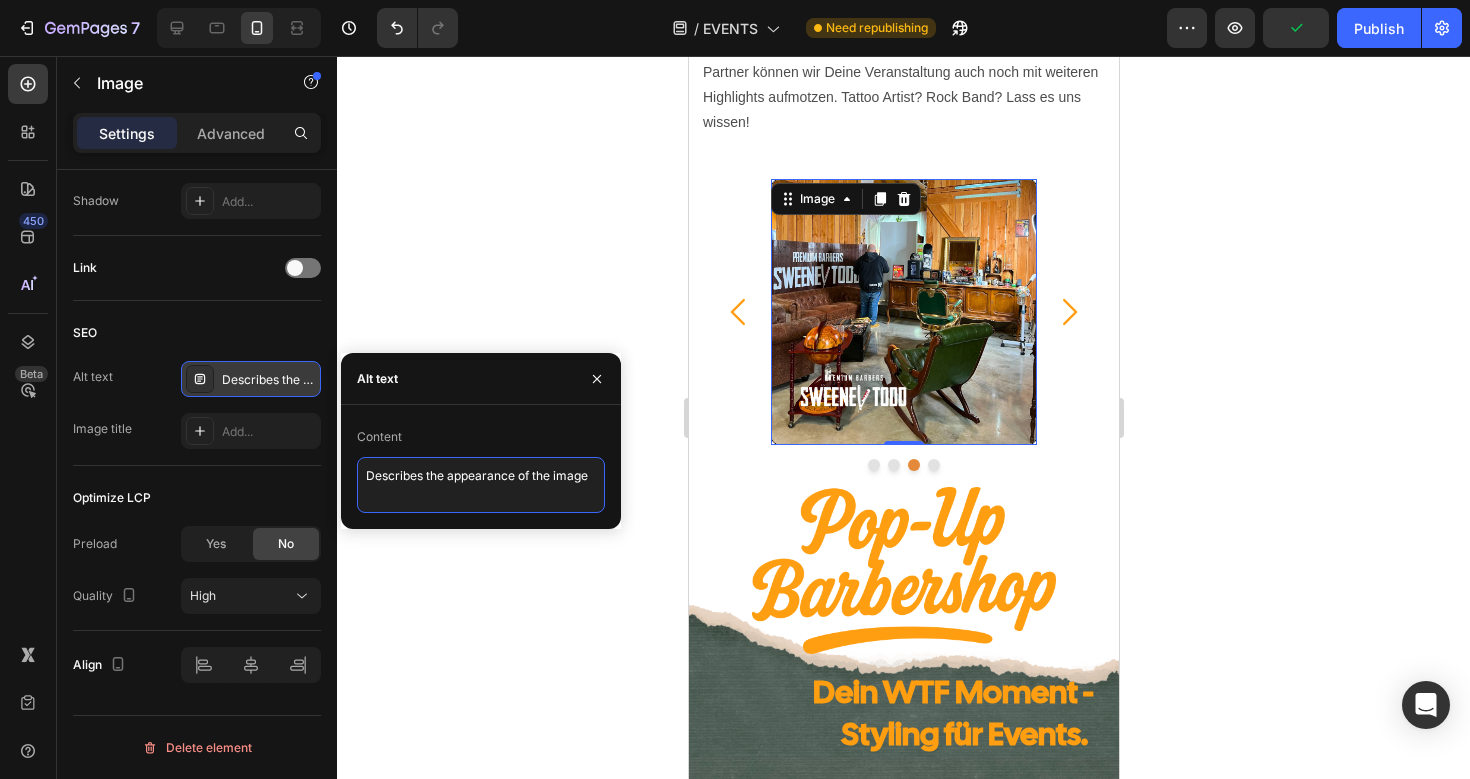 click on "Describes the appearance of the image" at bounding box center (481, 485) 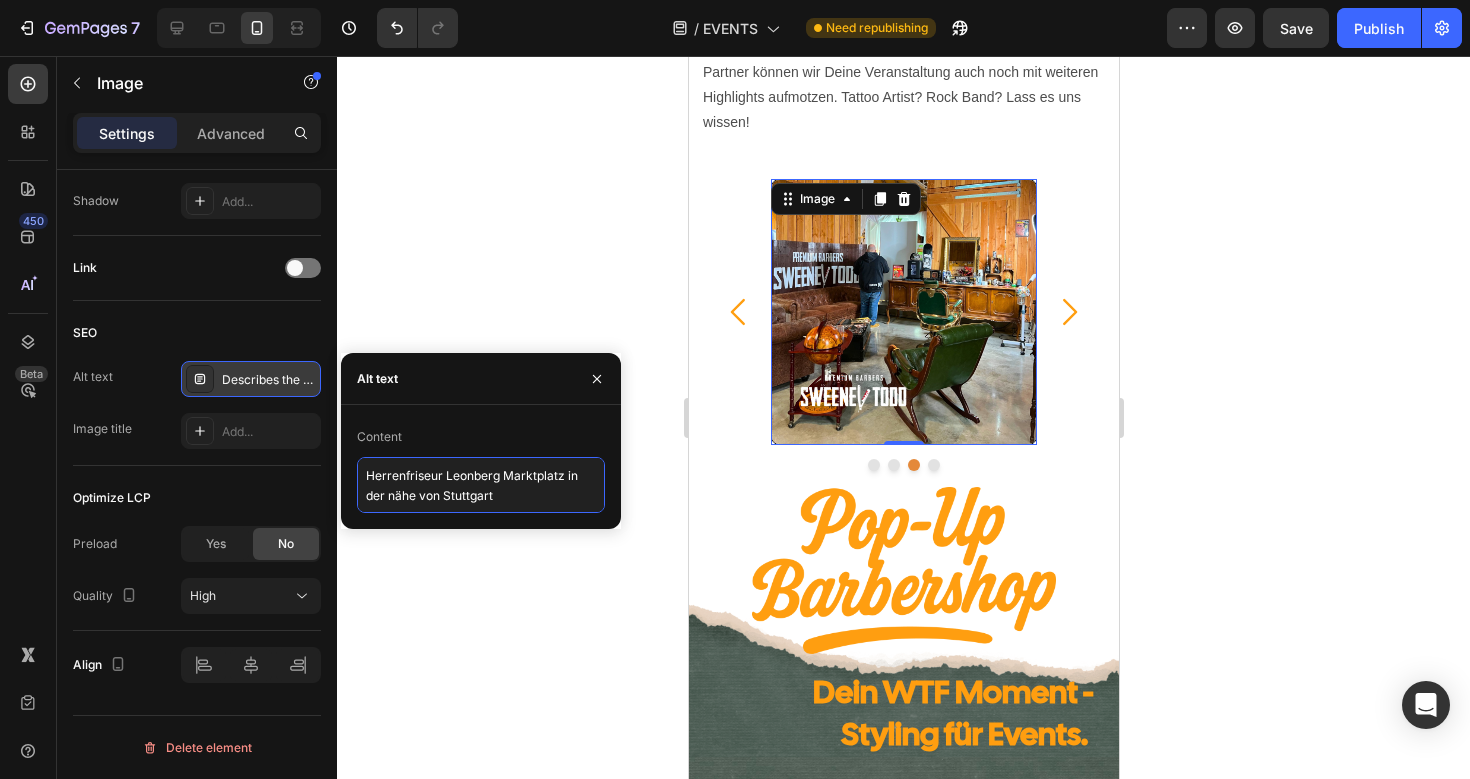 type on "Herrenfriseur Leonberg Marktplatz in der nähe von Stuttgart" 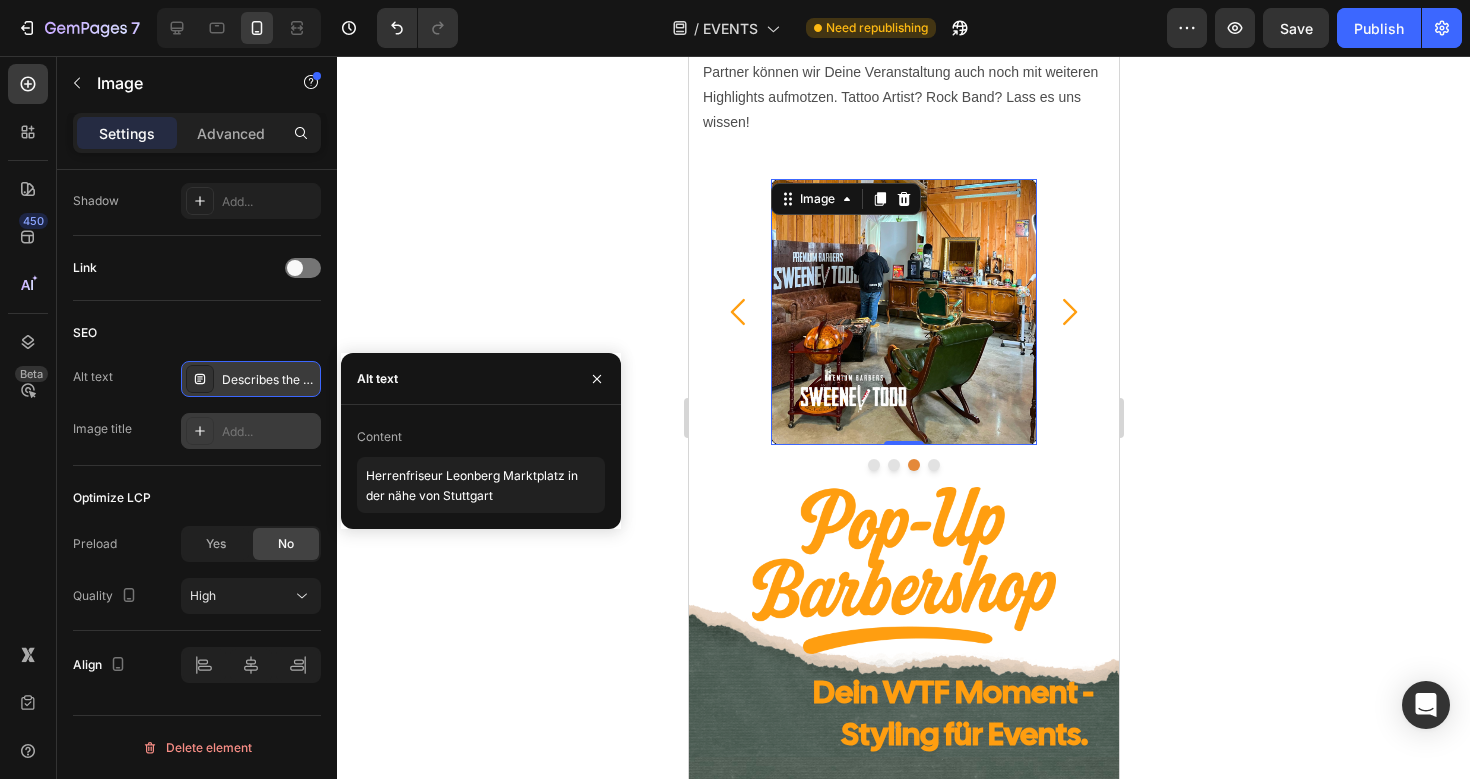 click on "Add..." at bounding box center [269, 432] 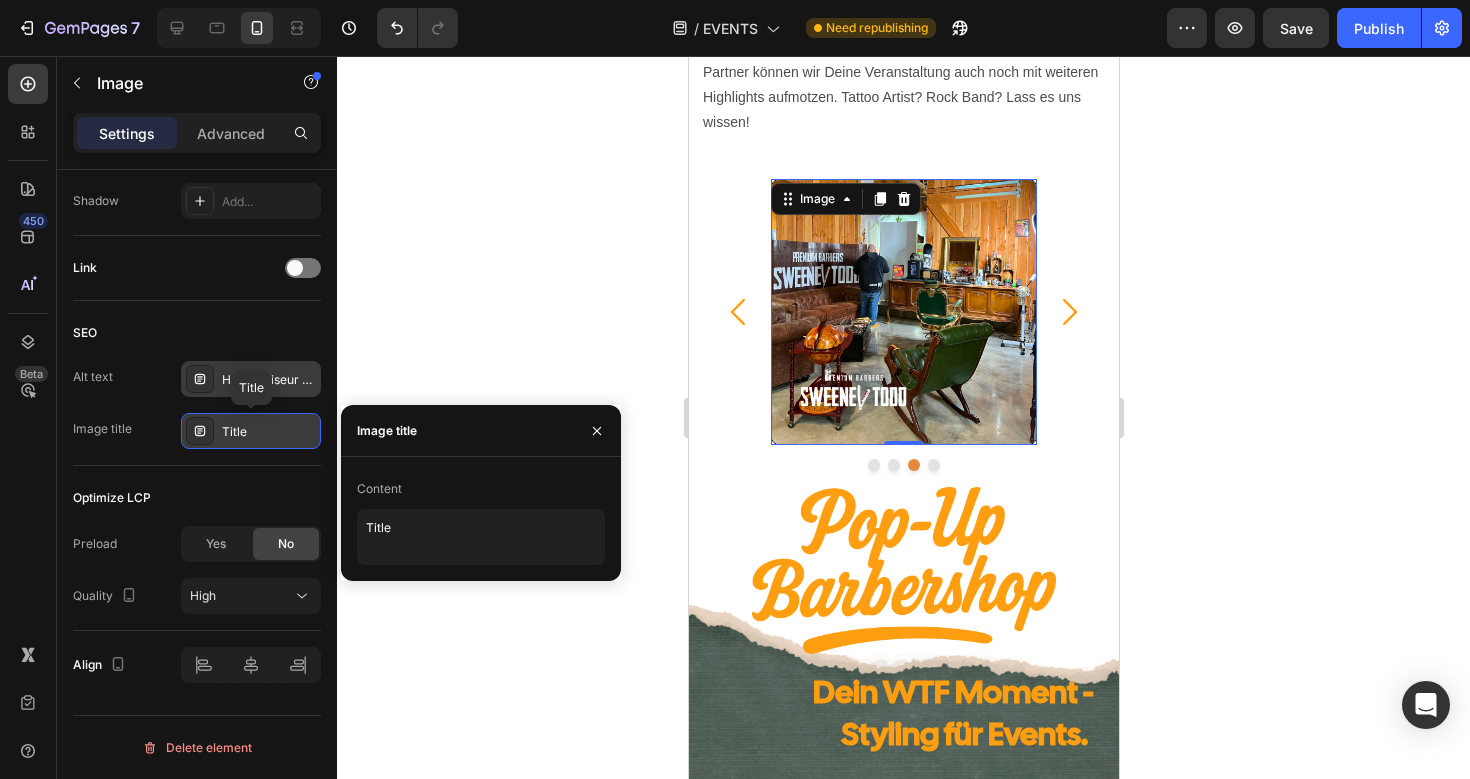 click on "Title" at bounding box center (269, 432) 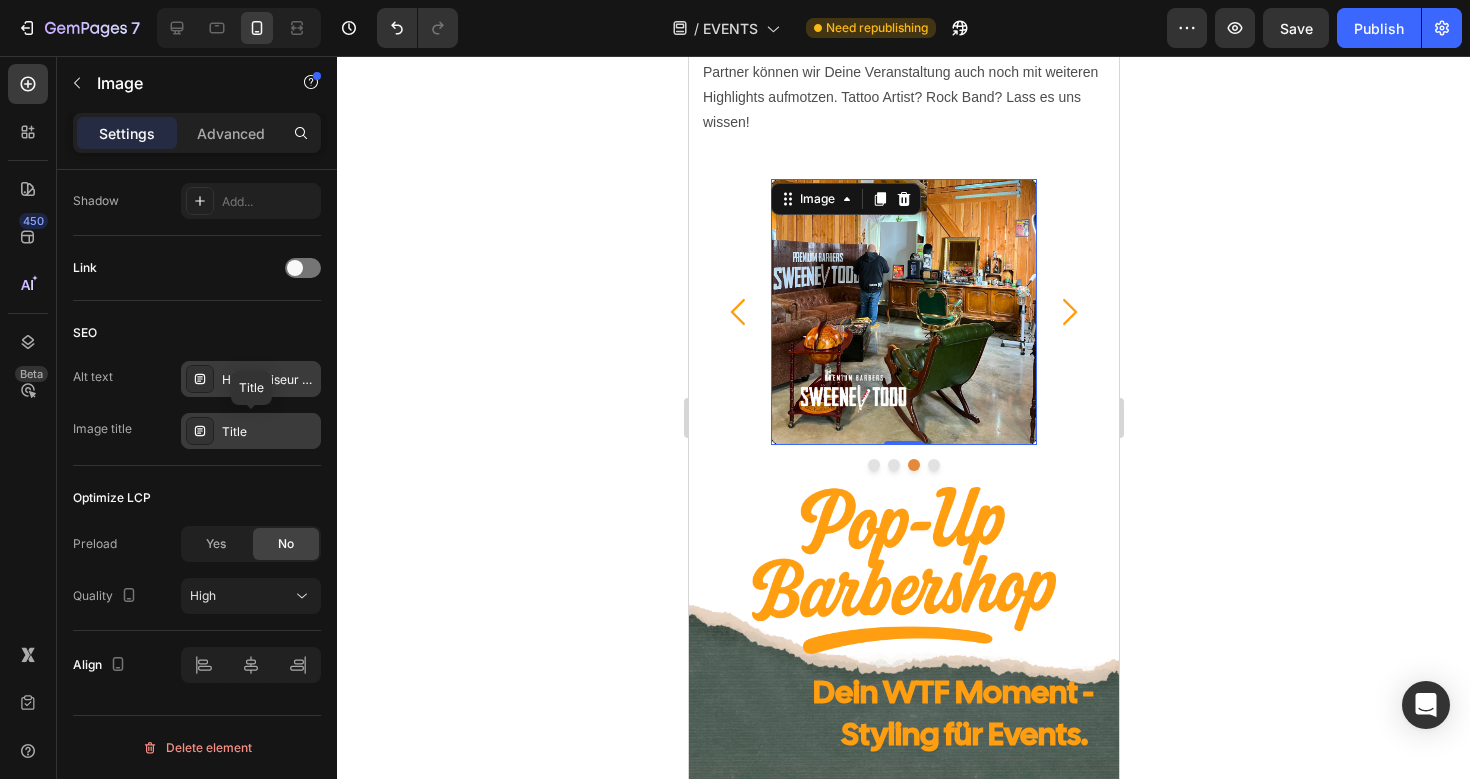click on "Title" at bounding box center (269, 432) 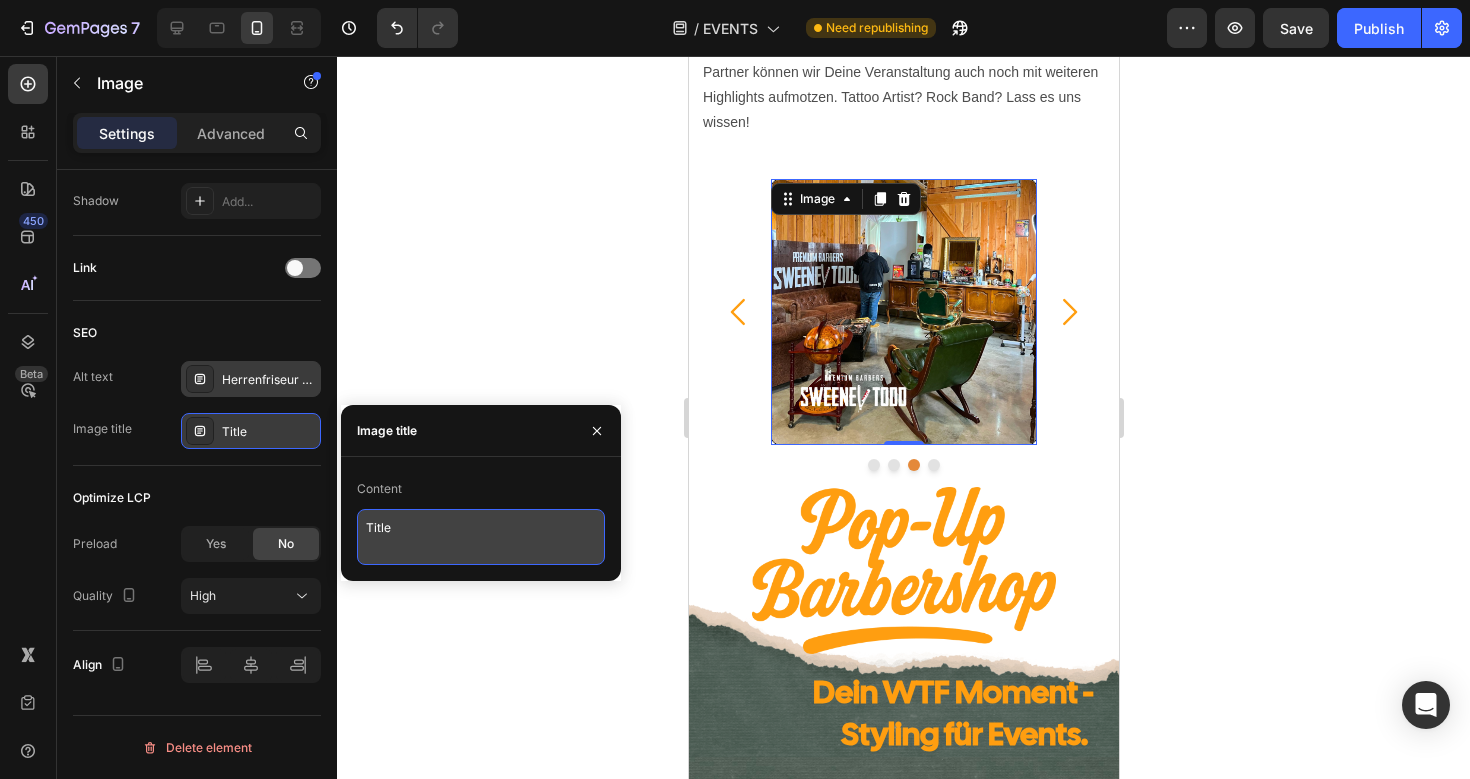 click on "Title" at bounding box center (481, 537) 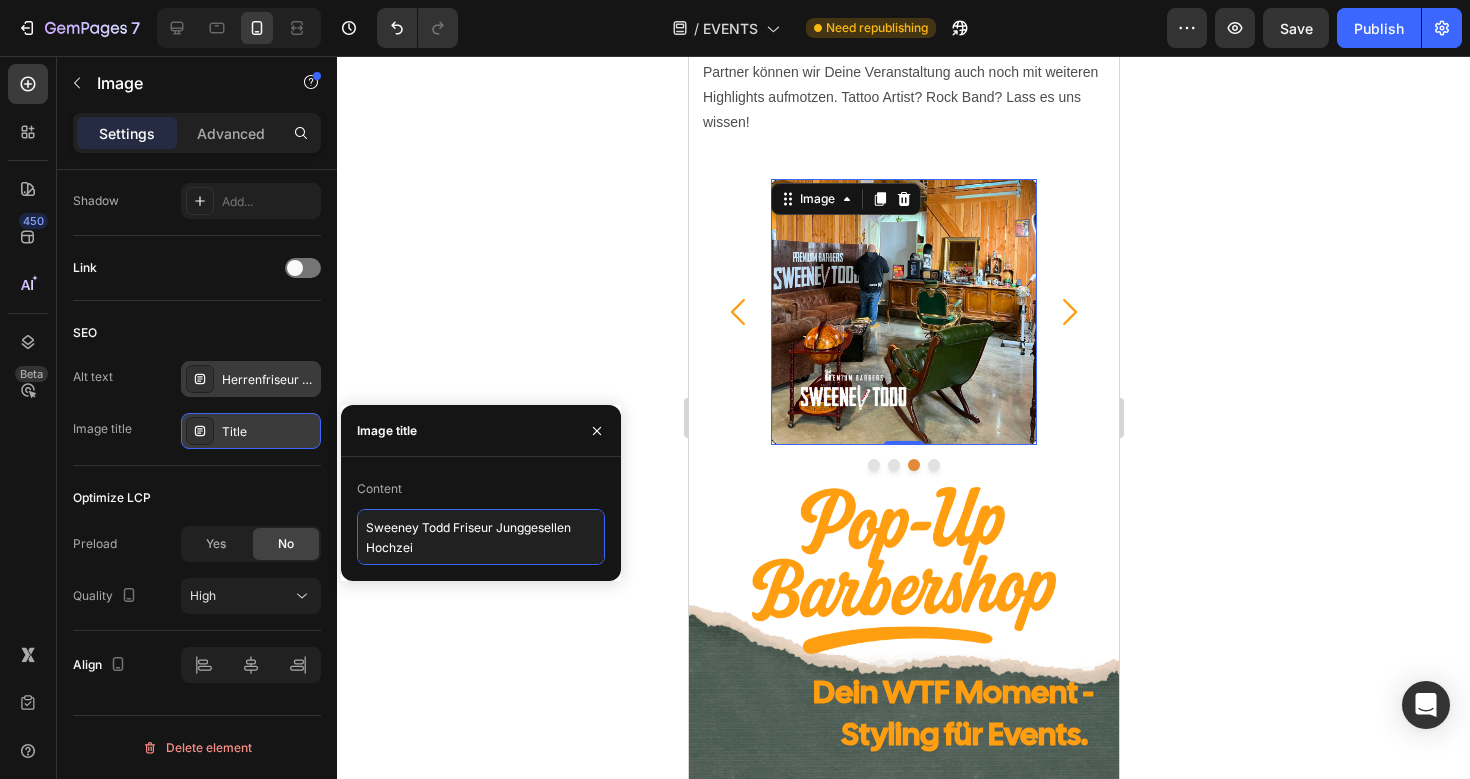 type on "Sweeney Todd Friseur Junggesellen Hochzeit" 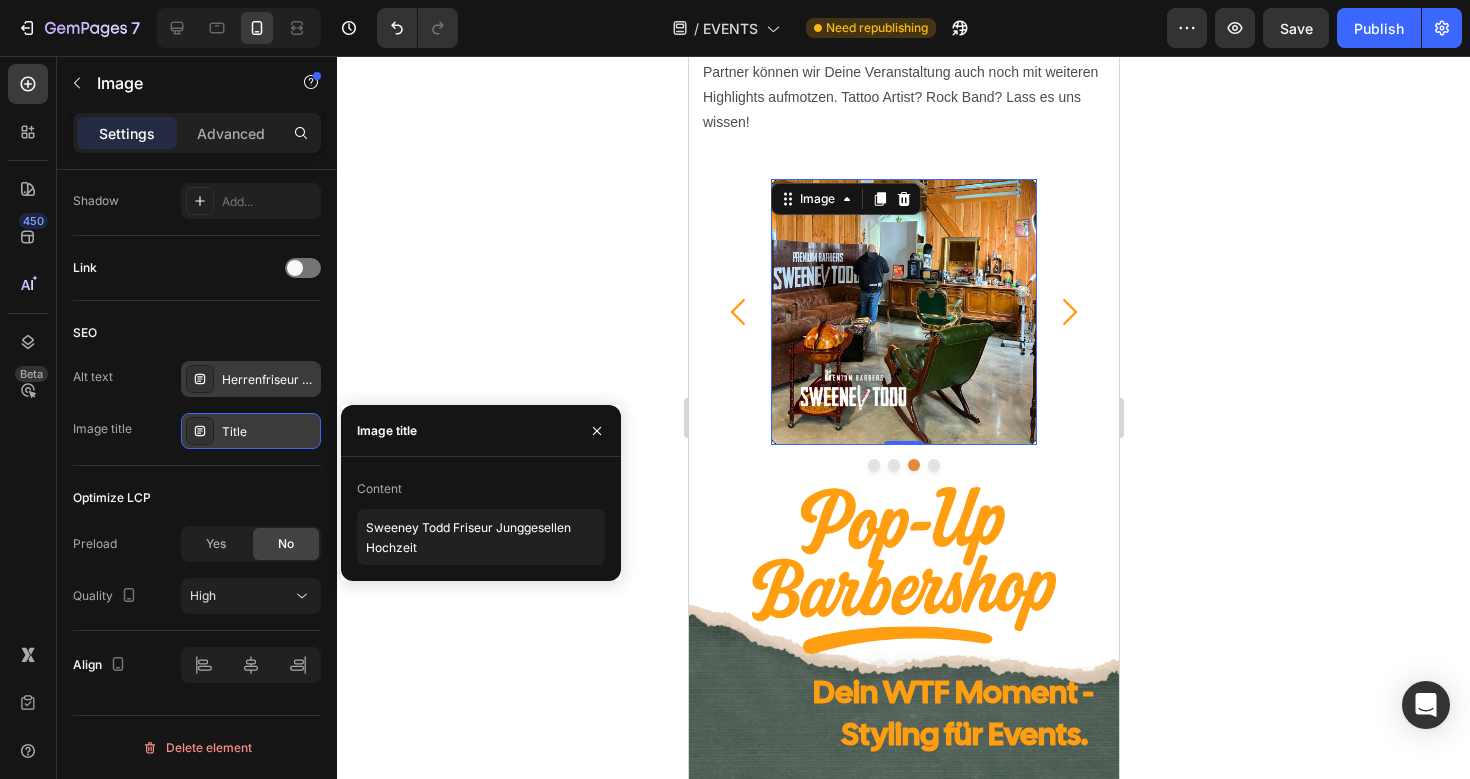 click 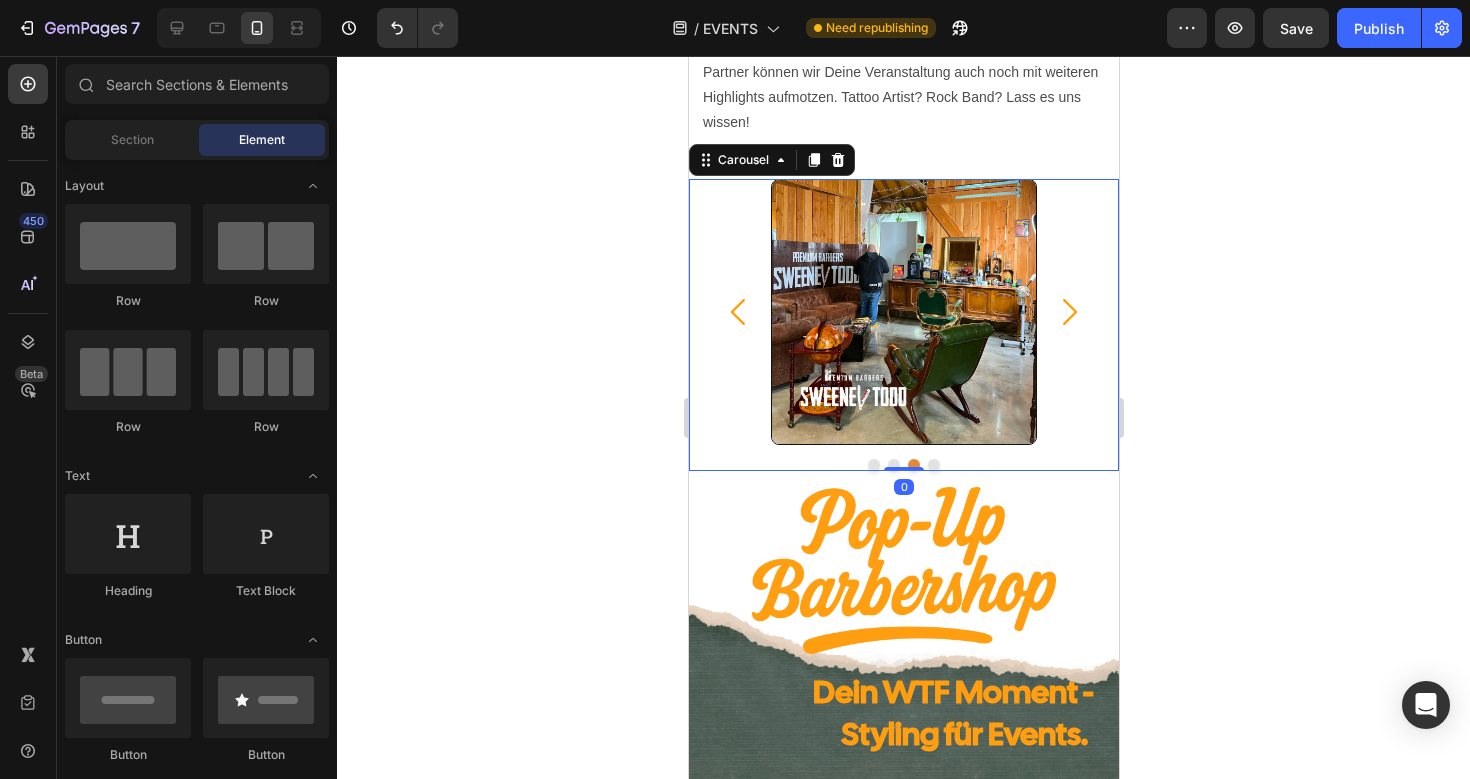 click 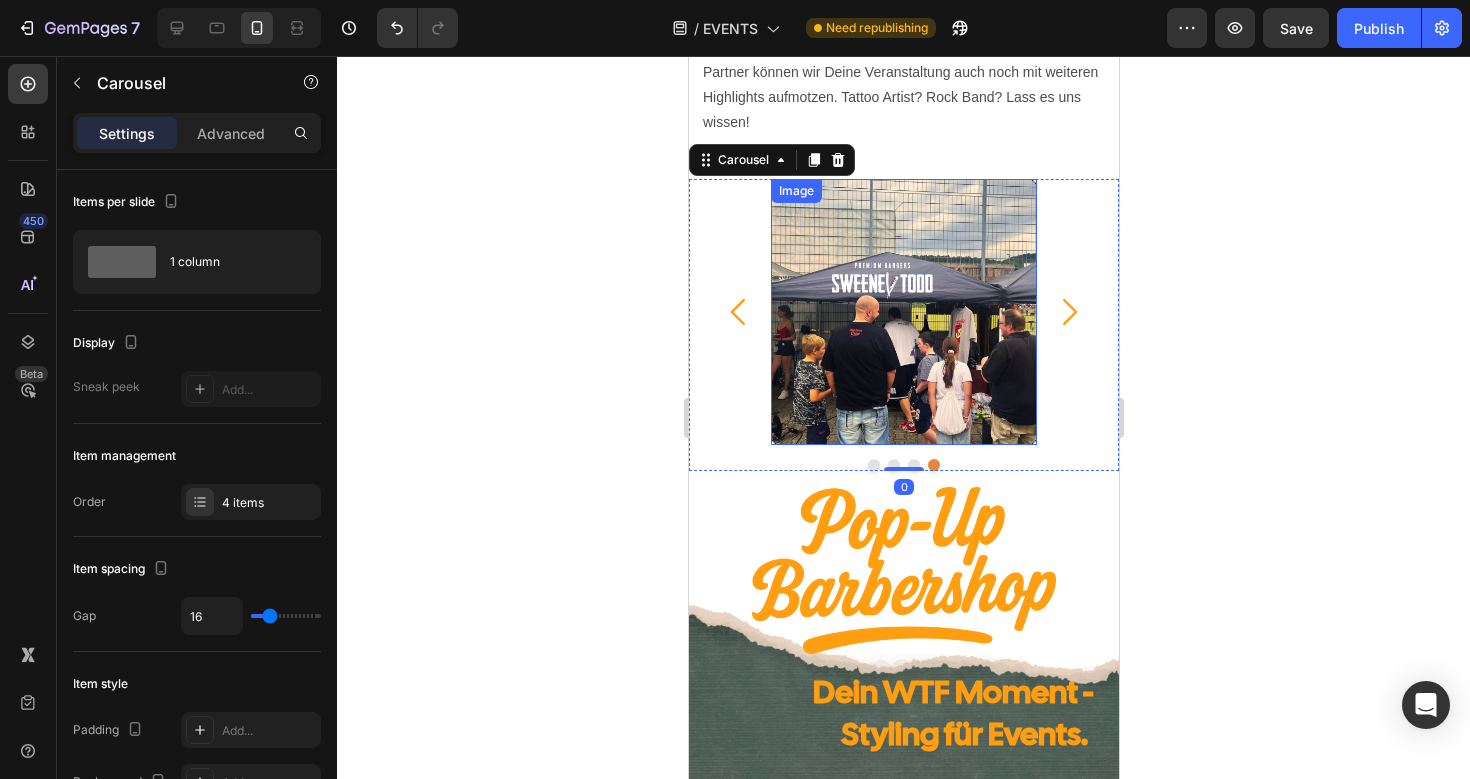 click at bounding box center [903, 312] 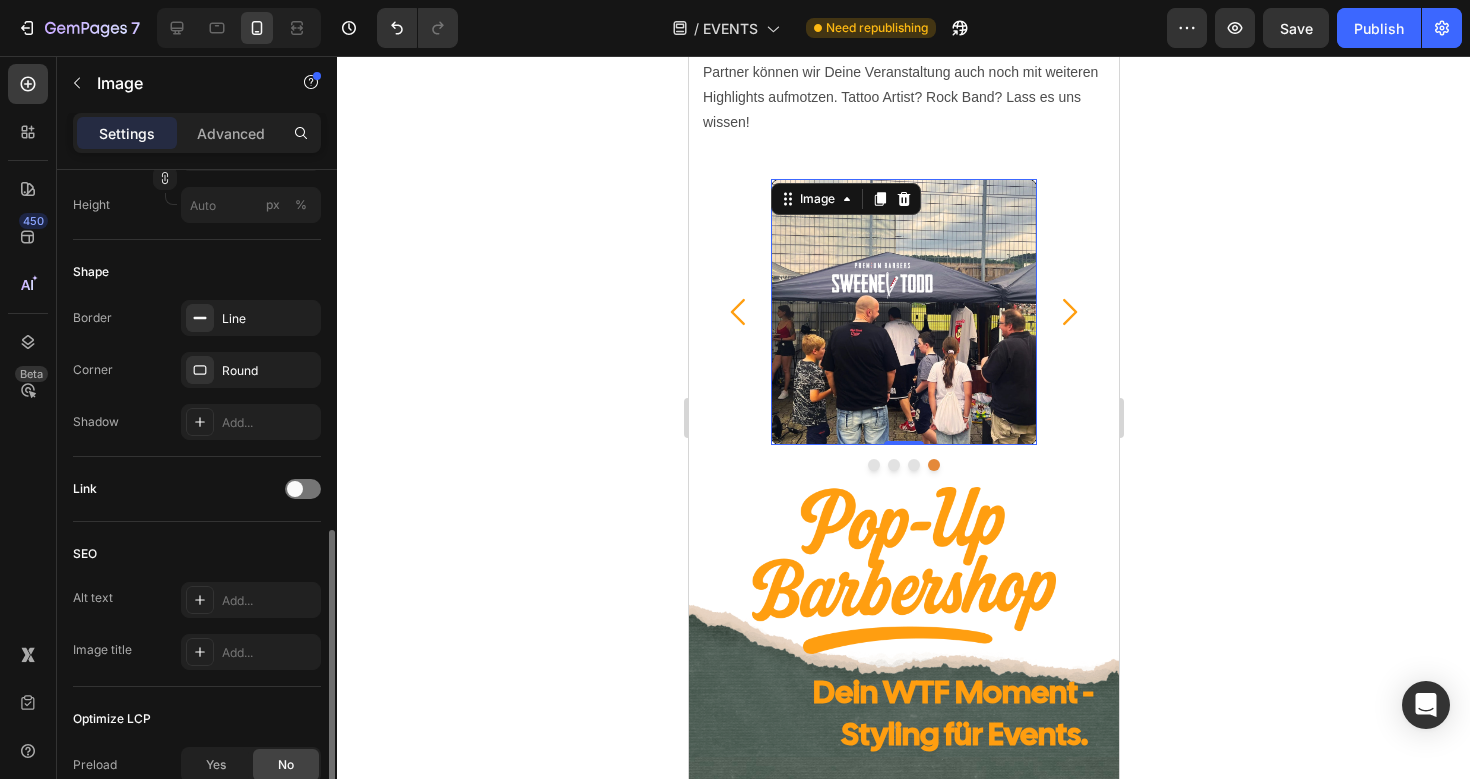 scroll, scrollTop: 682, scrollLeft: 0, axis: vertical 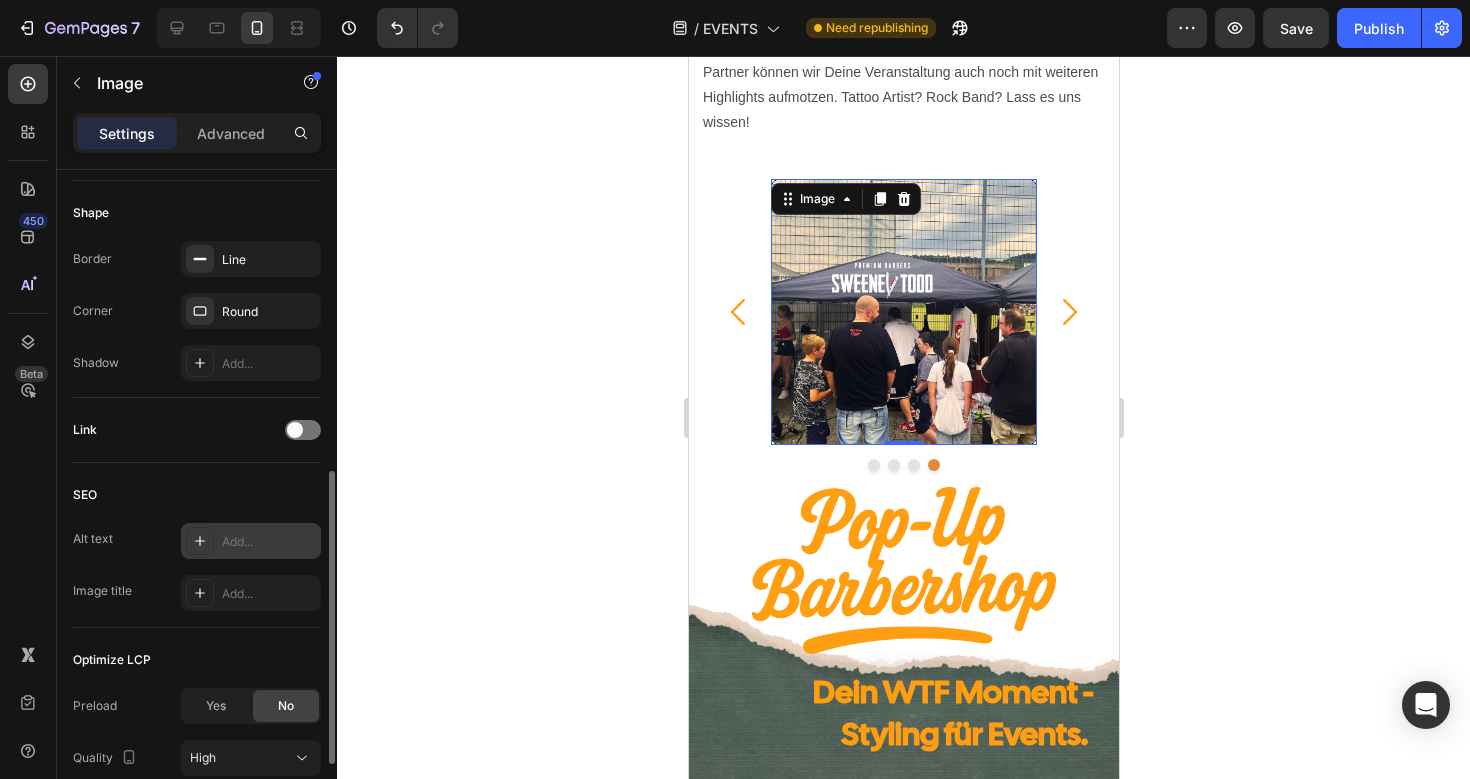 click on "Add..." at bounding box center (269, 542) 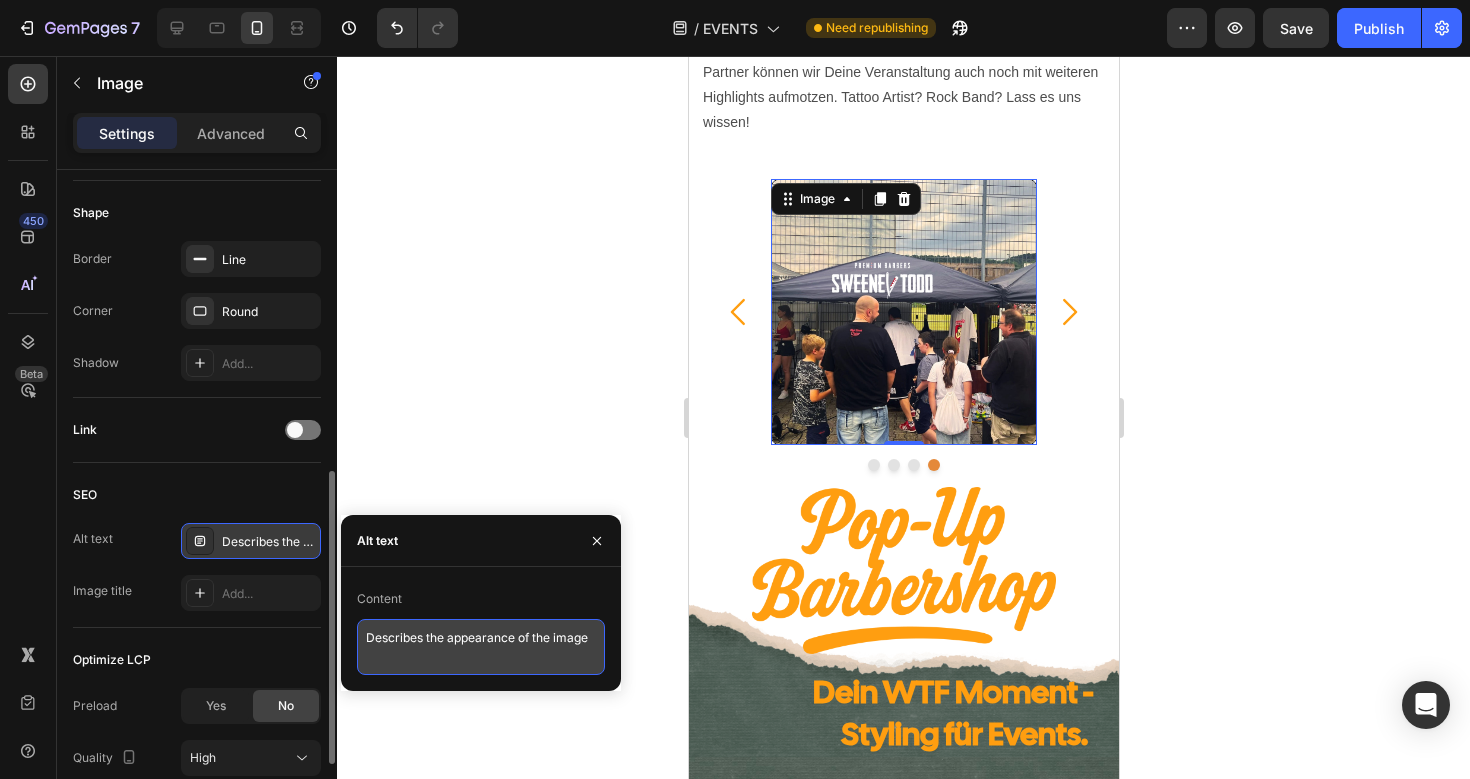 click on "Describes the appearance of the image" at bounding box center (481, 647) 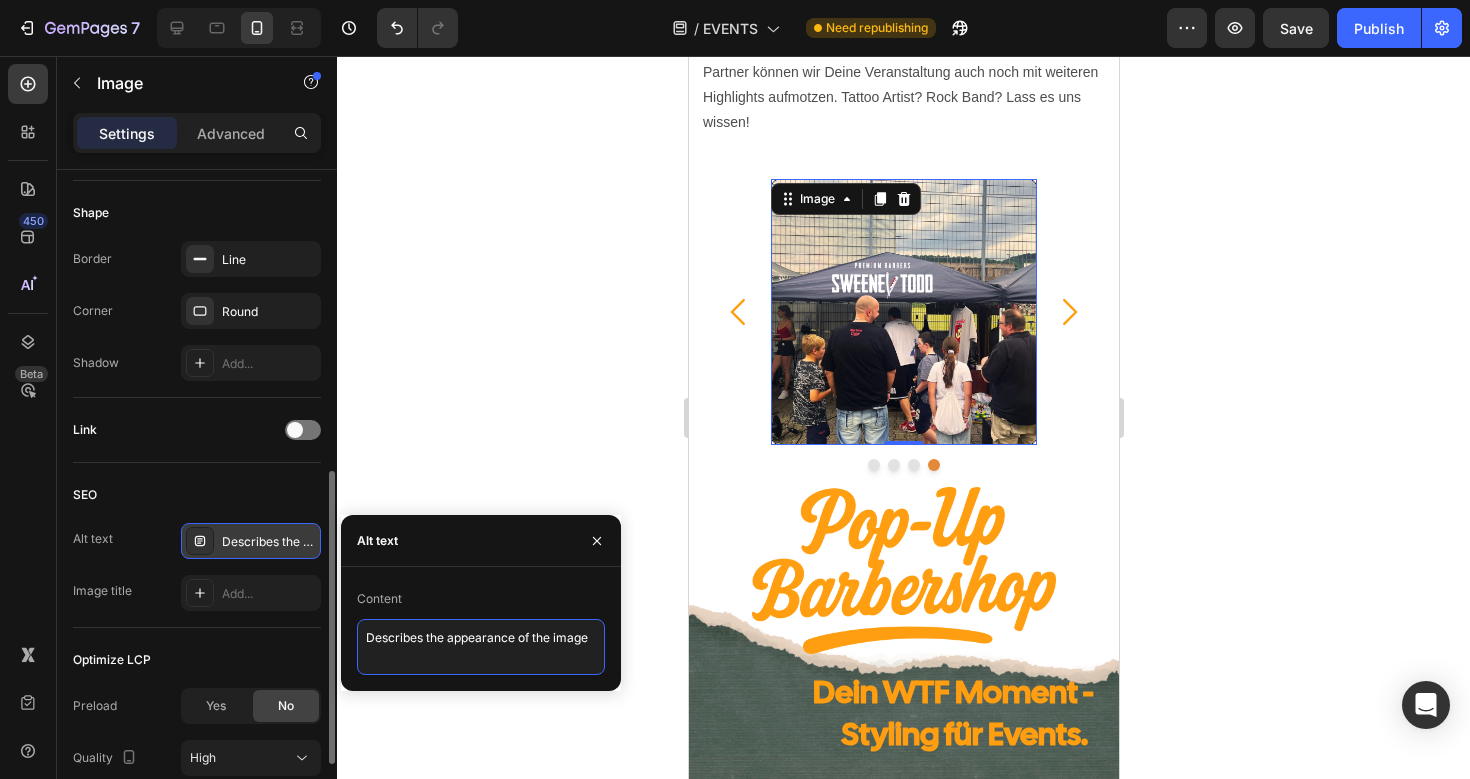 click on "Describes the appearance of the image" at bounding box center (481, 647) 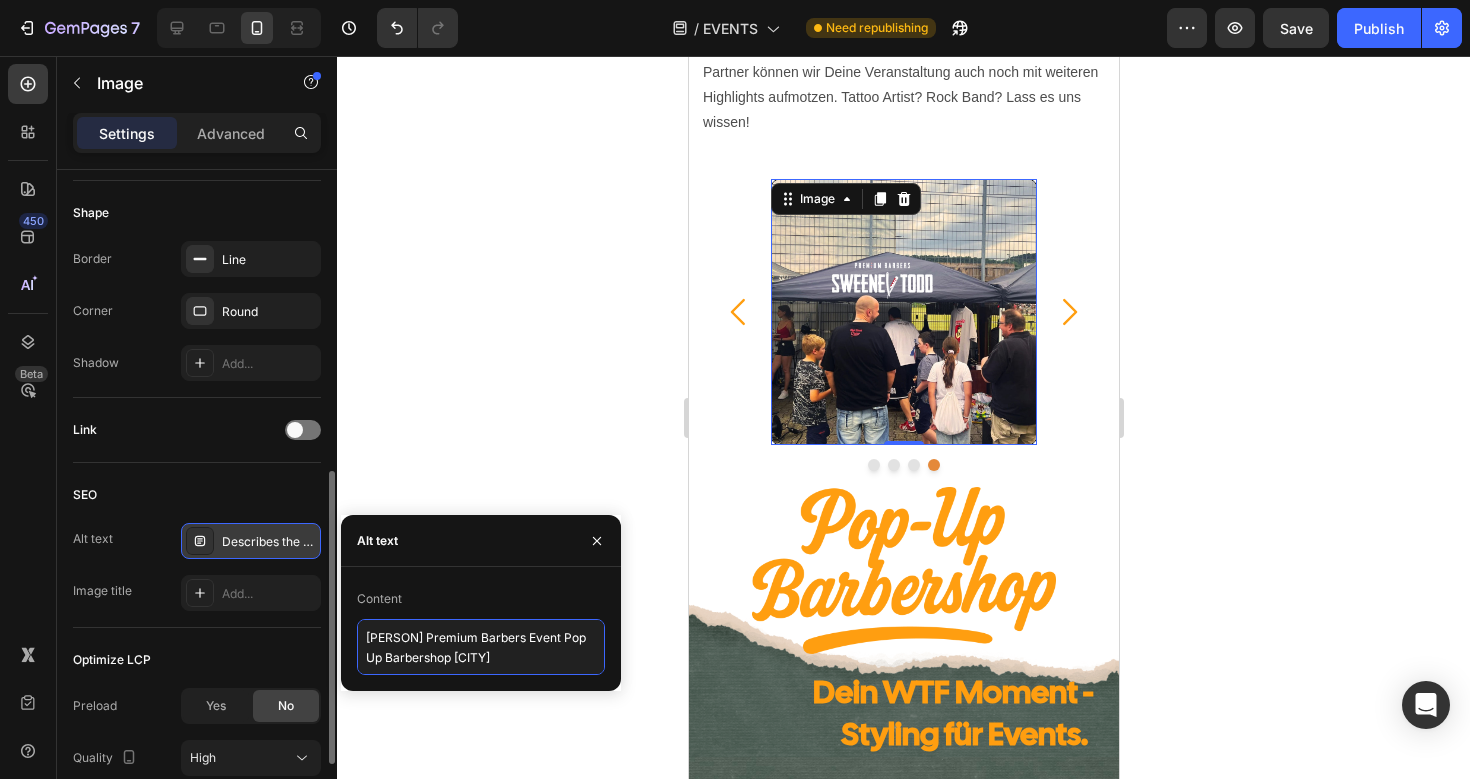 type on "[PERSON] Premium Barbers Event Pop Up Barbershop [CITY]" 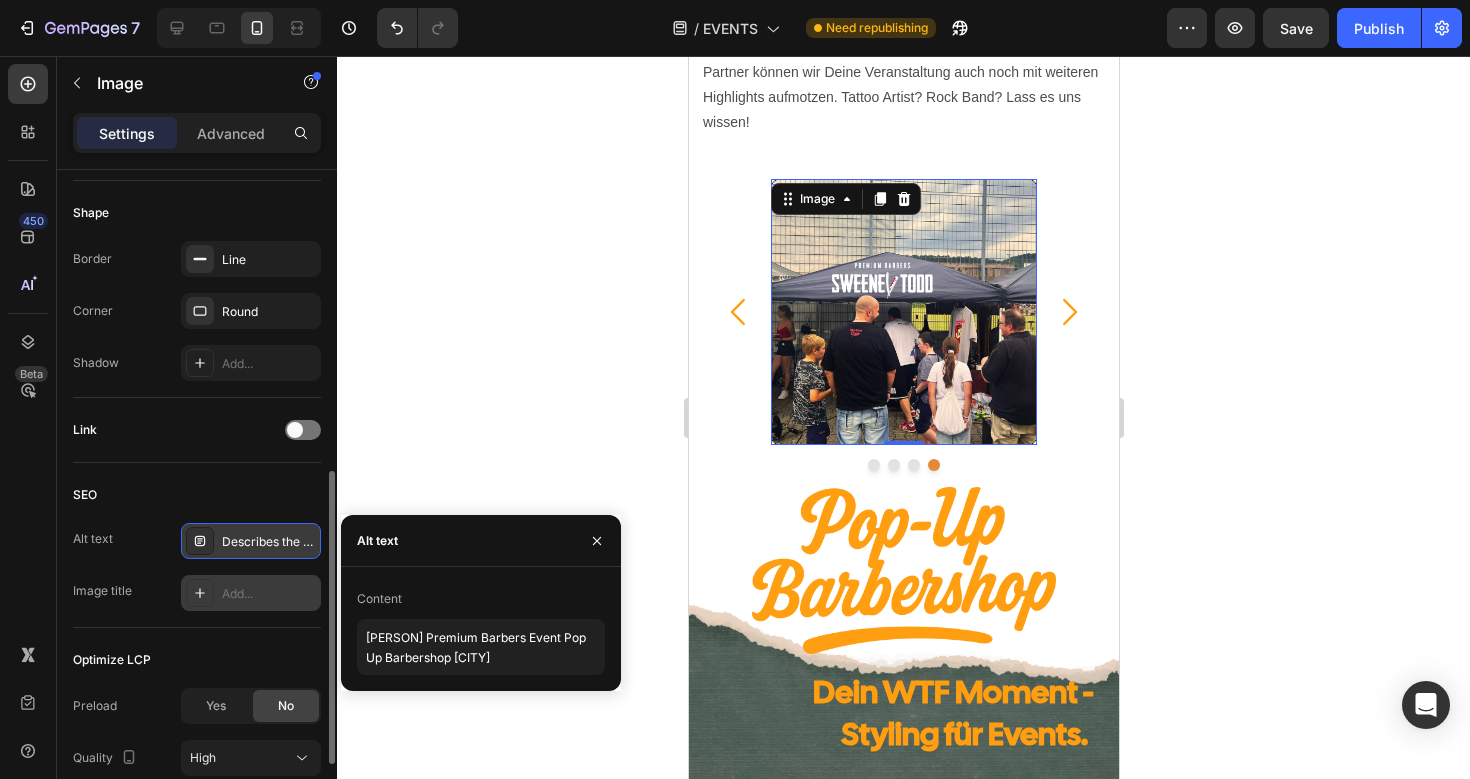 click on "Add..." at bounding box center (269, 594) 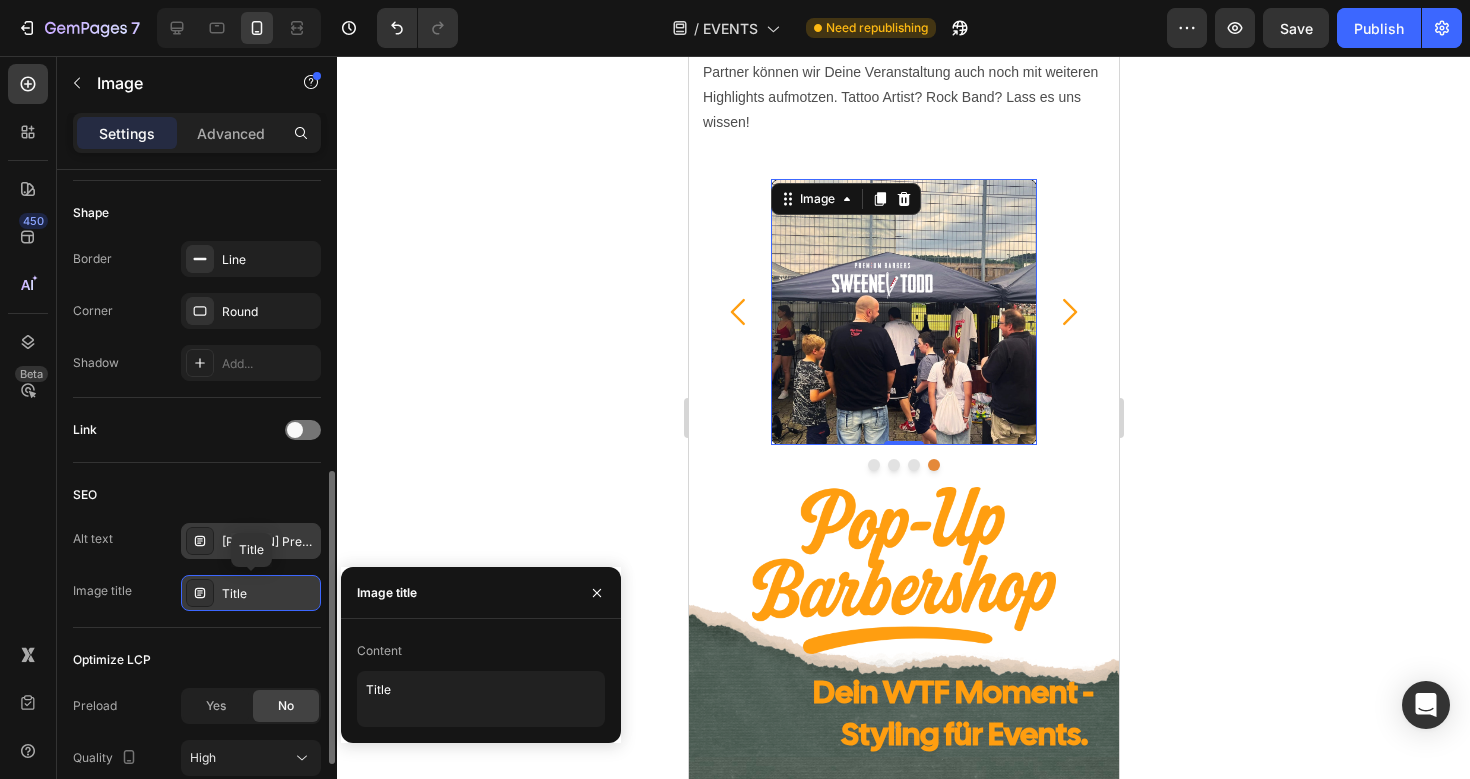 click on "Title" at bounding box center (269, 594) 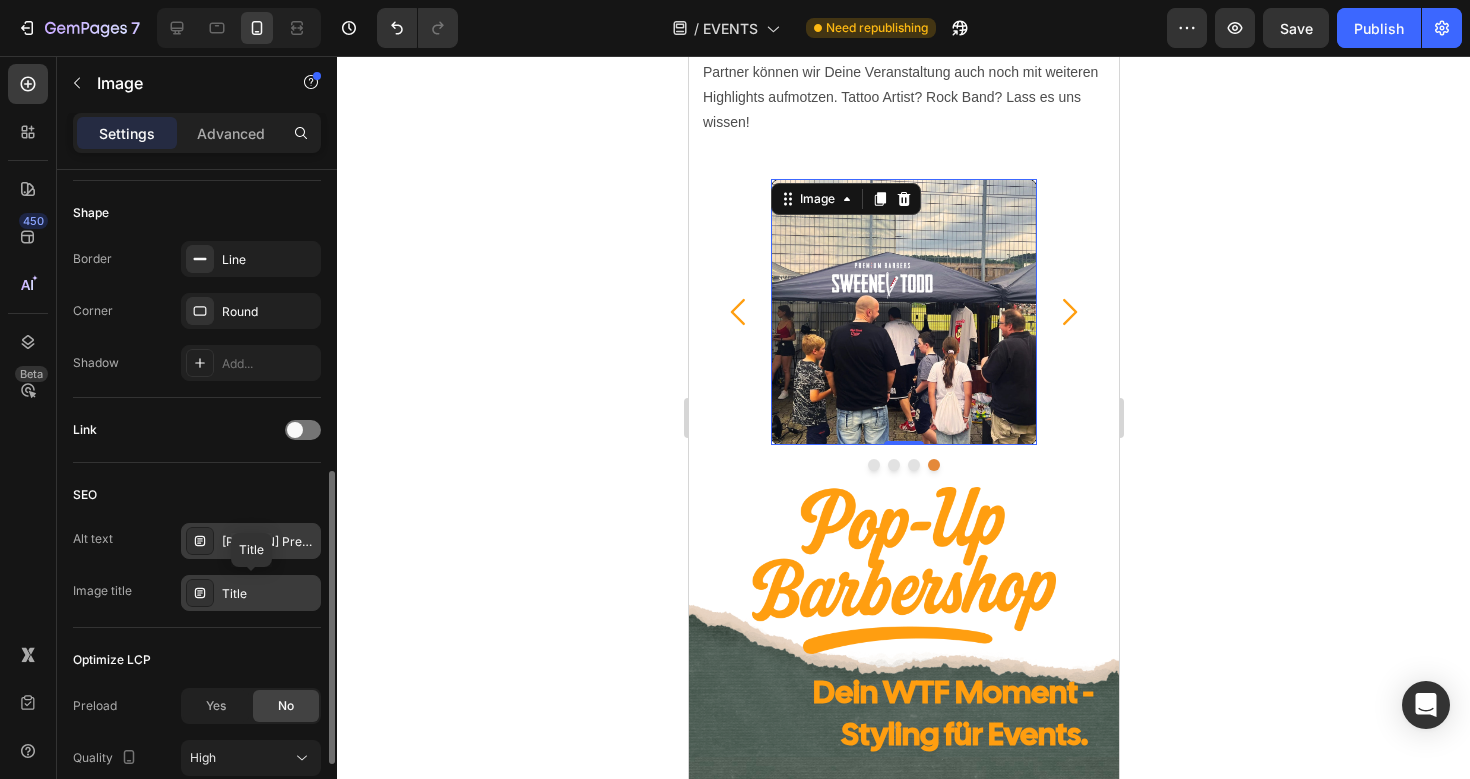 click on "Title" at bounding box center [269, 594] 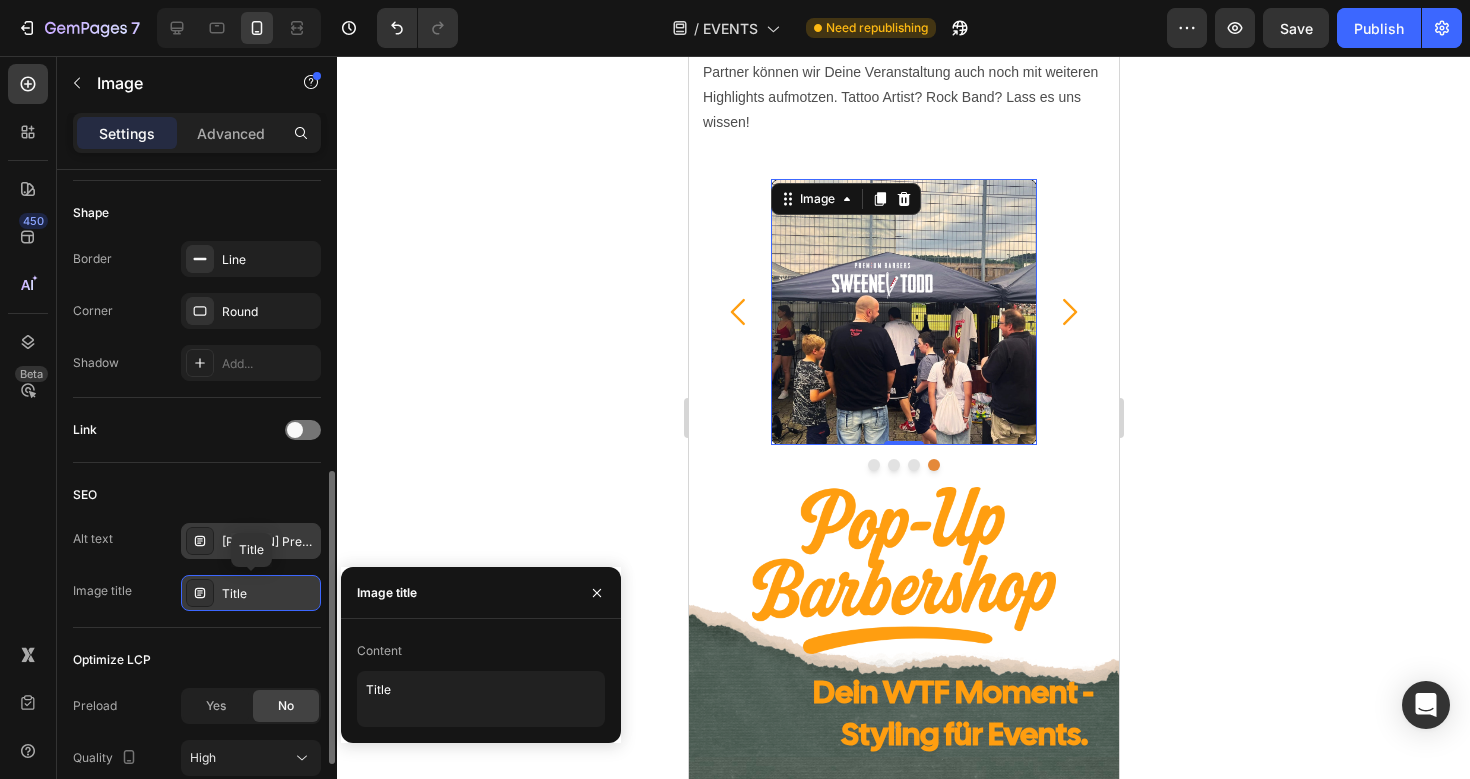 click on "Title" at bounding box center [269, 594] 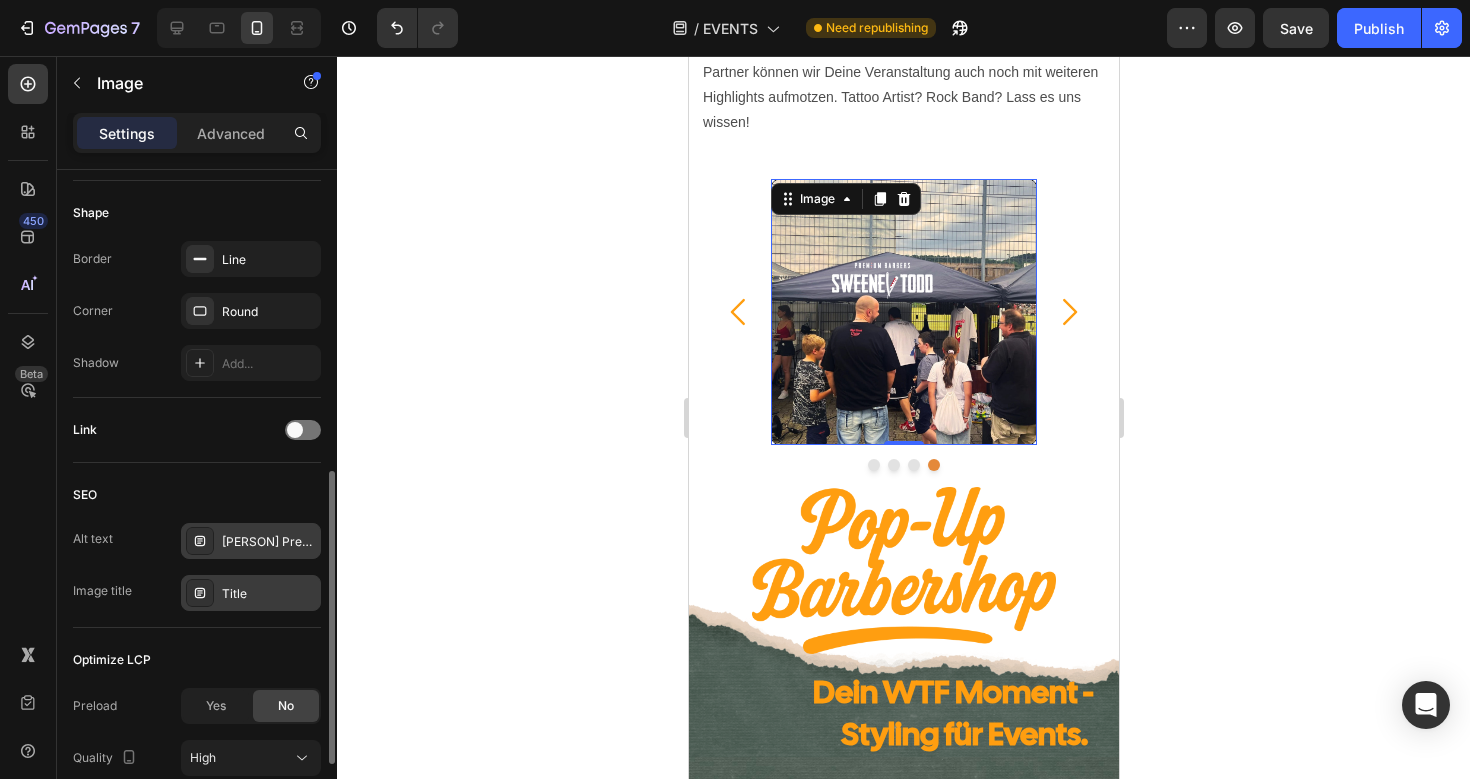 click on "Title" at bounding box center [269, 594] 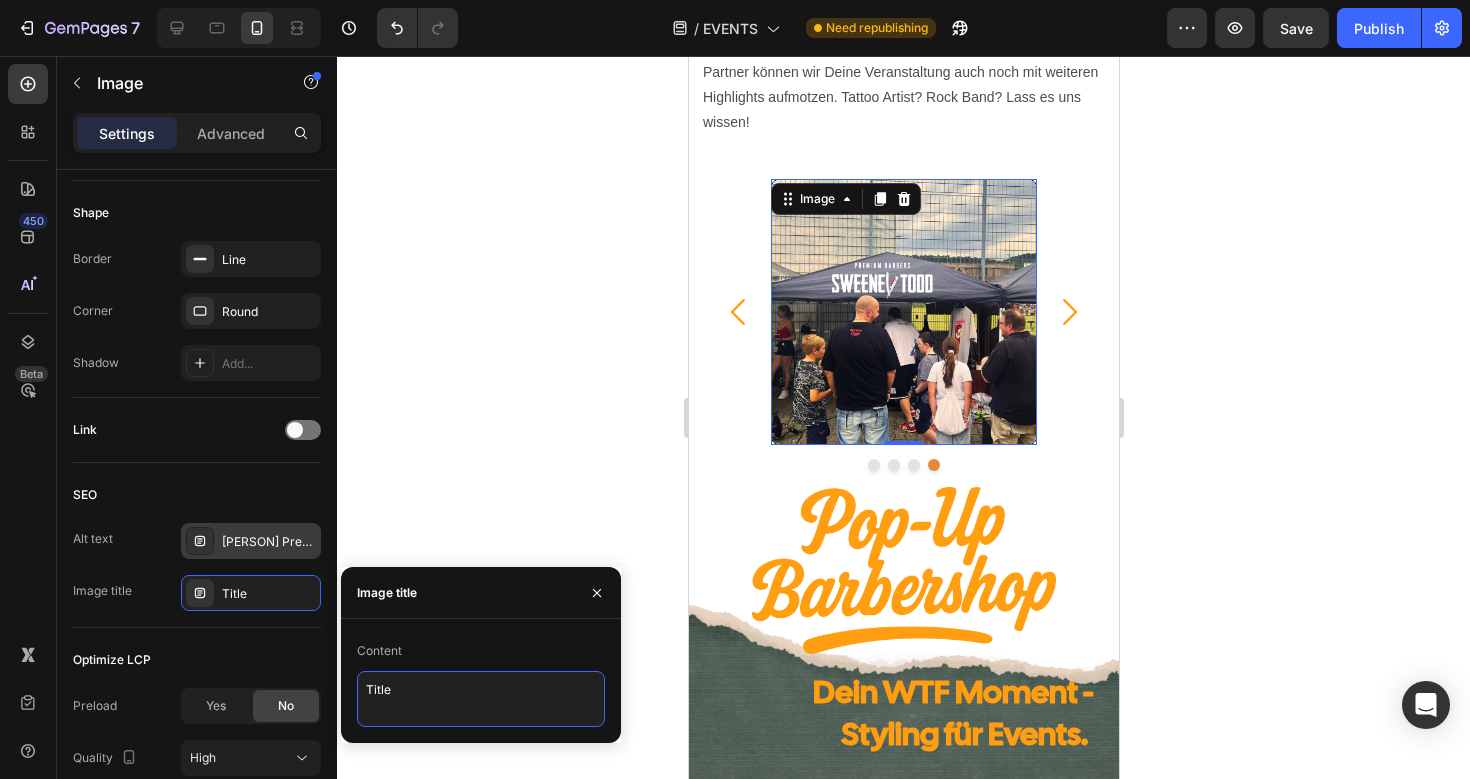 click on "Title" at bounding box center [481, 699] 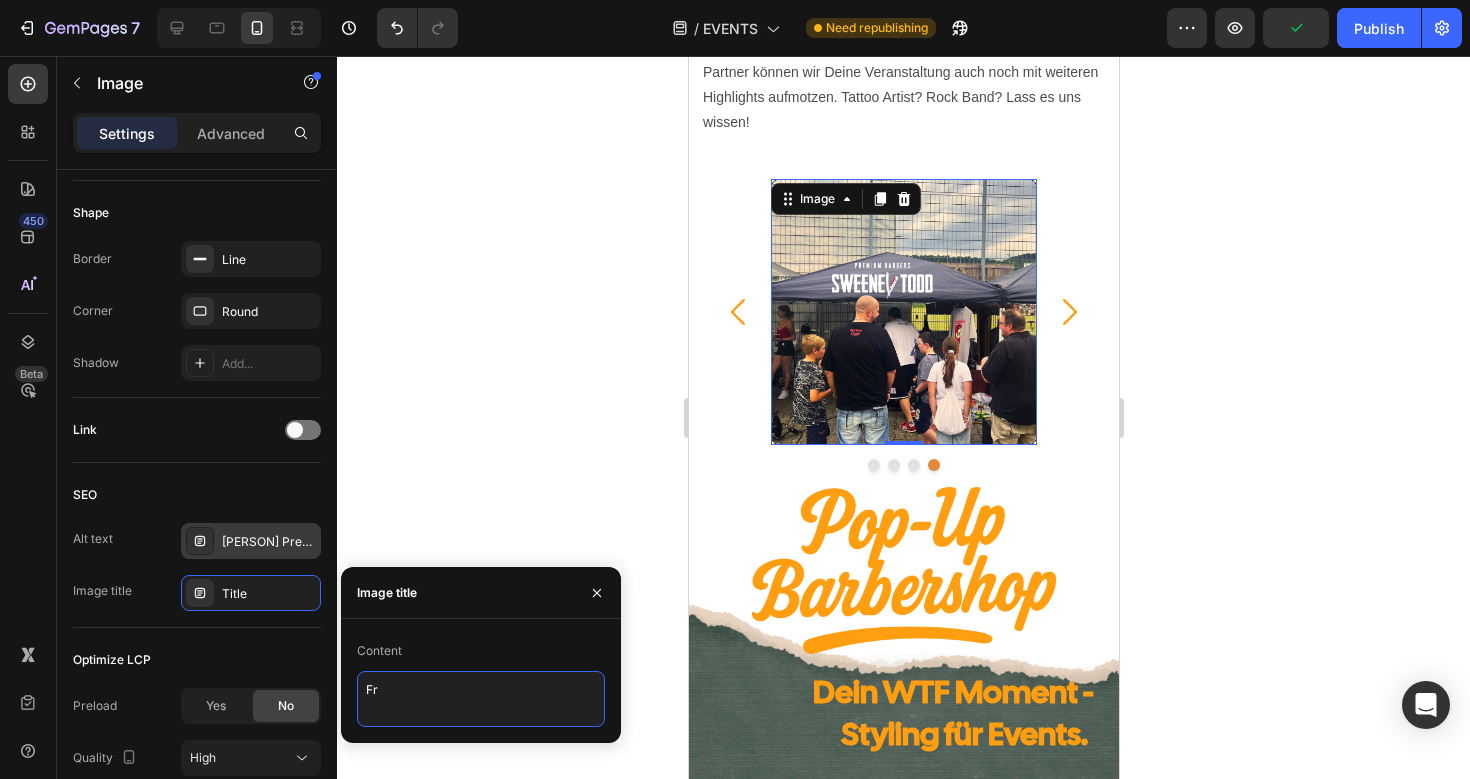 type on "F" 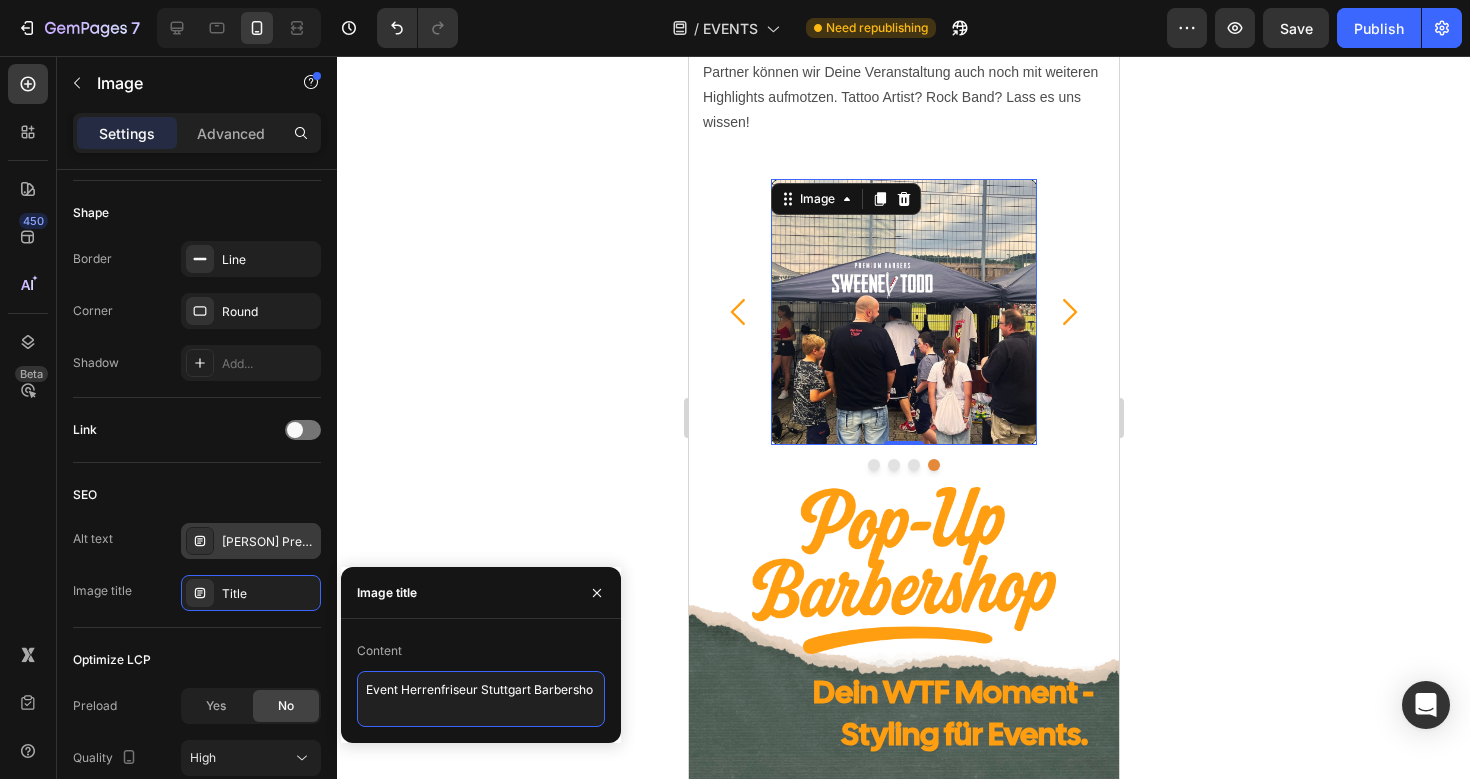 type on "Event Herrenfriseur Stuttgart Barbershop" 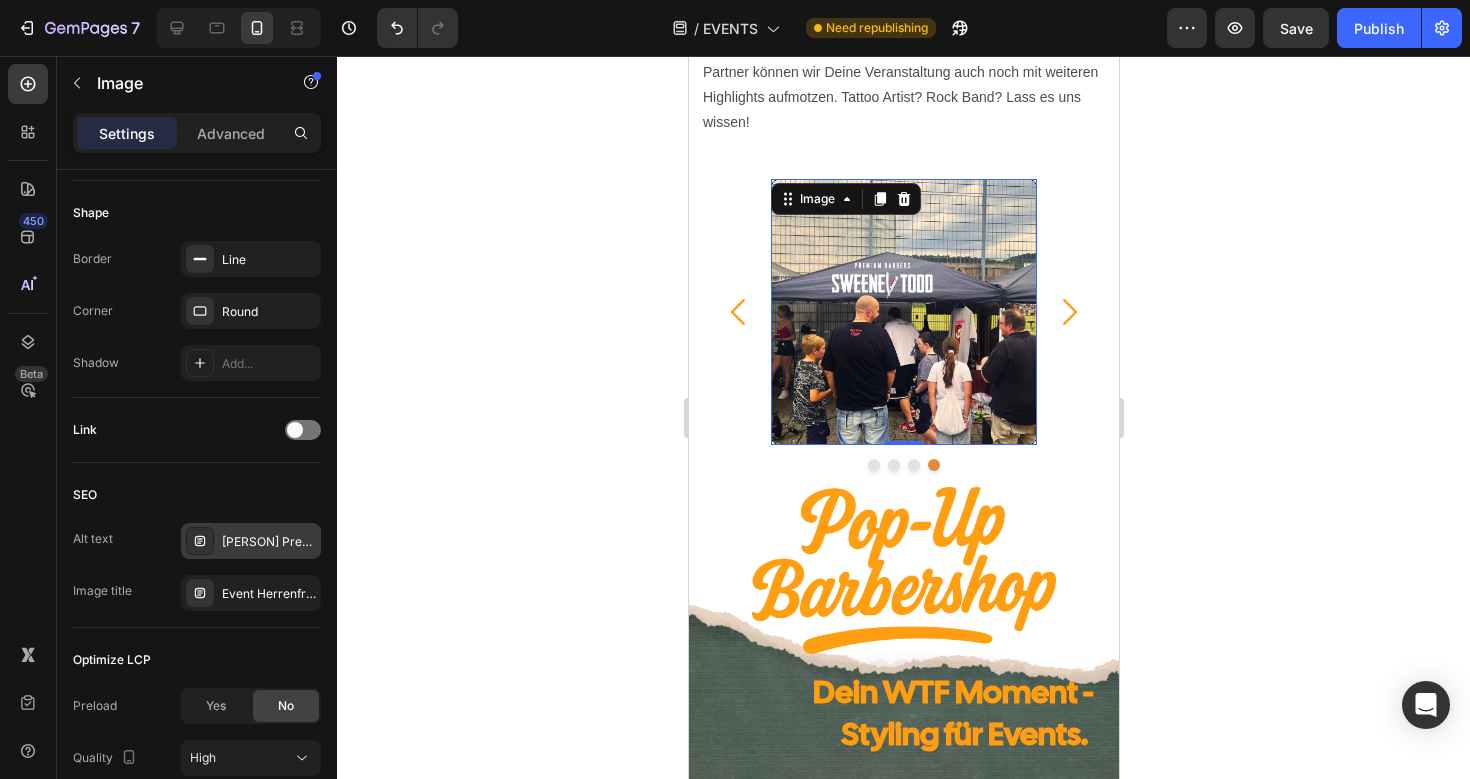 click 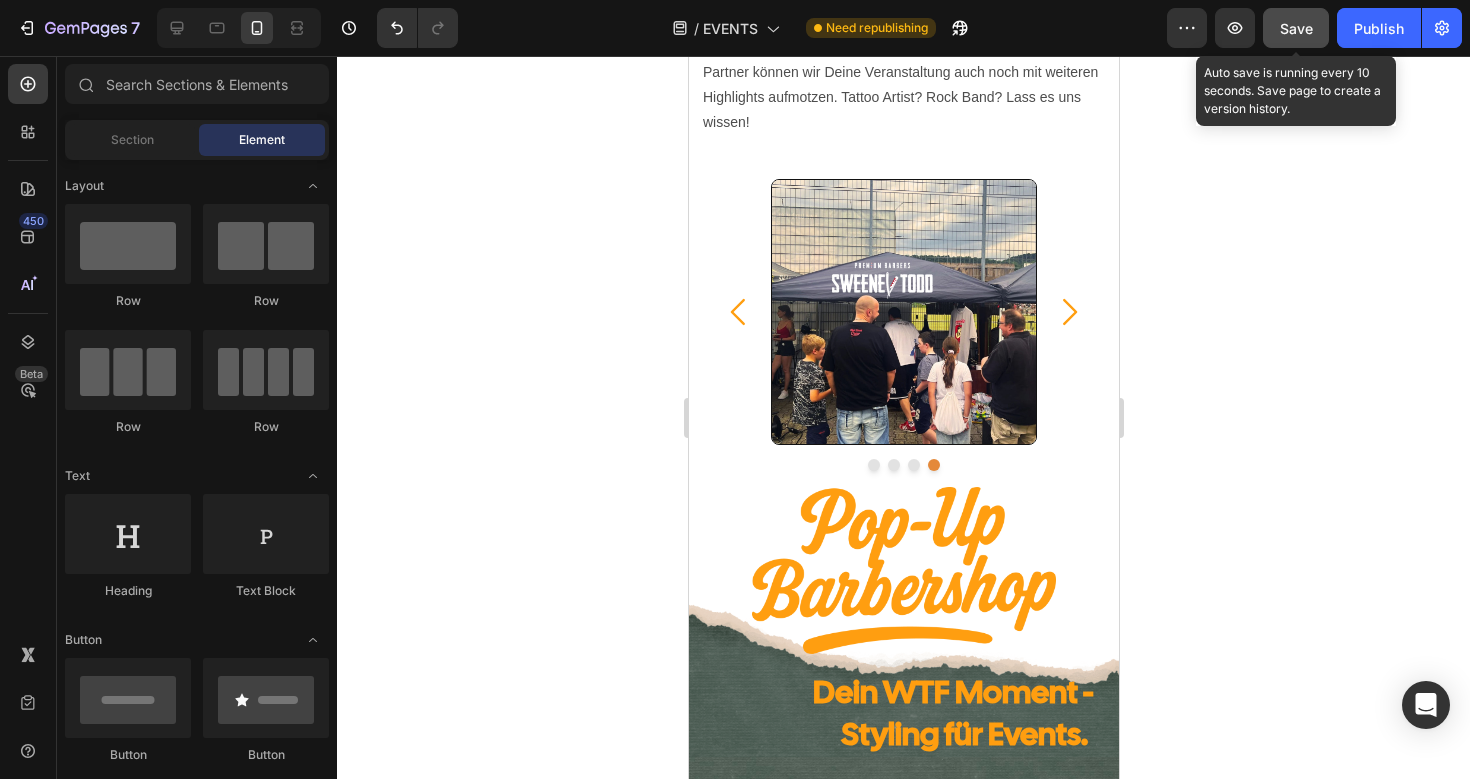 click on "Save" at bounding box center (1296, 28) 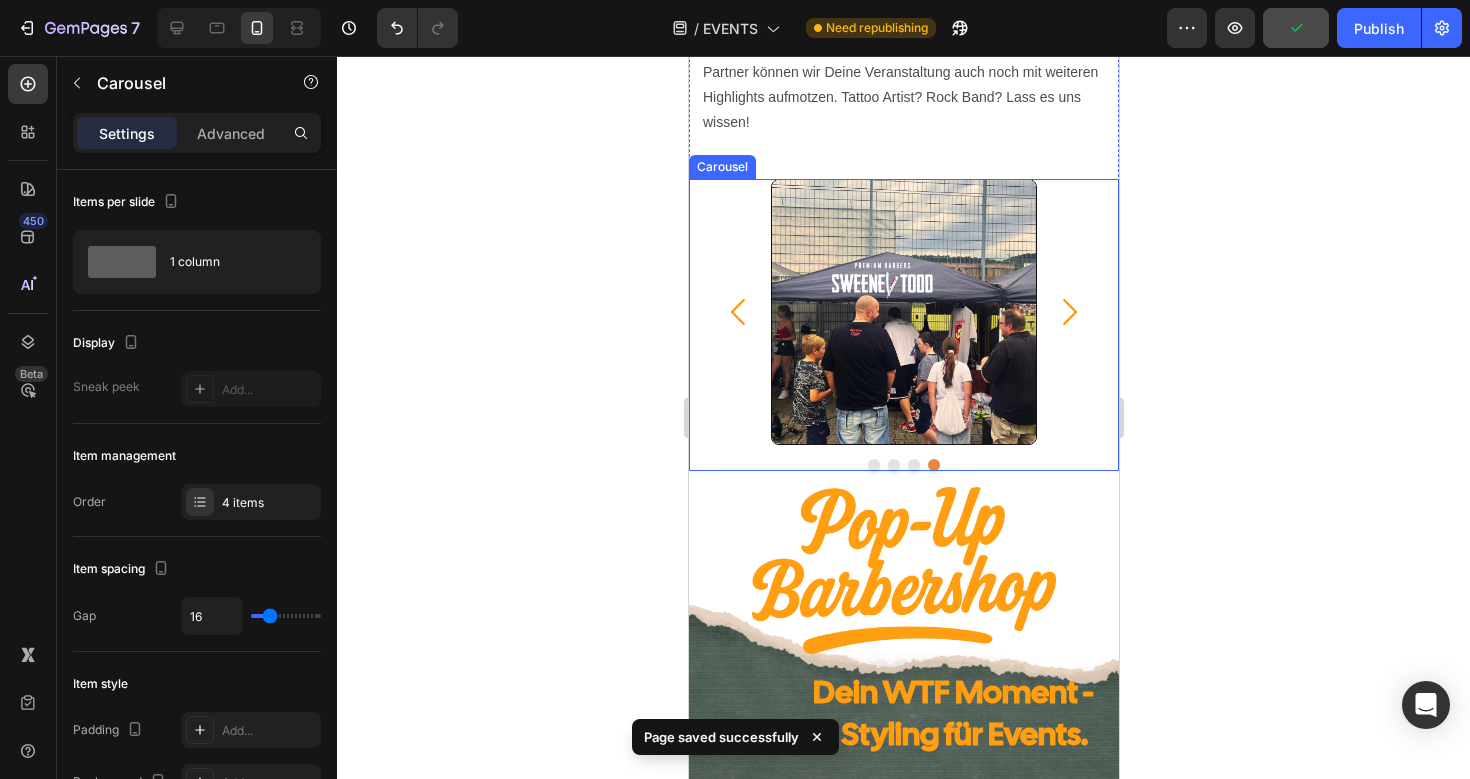 click 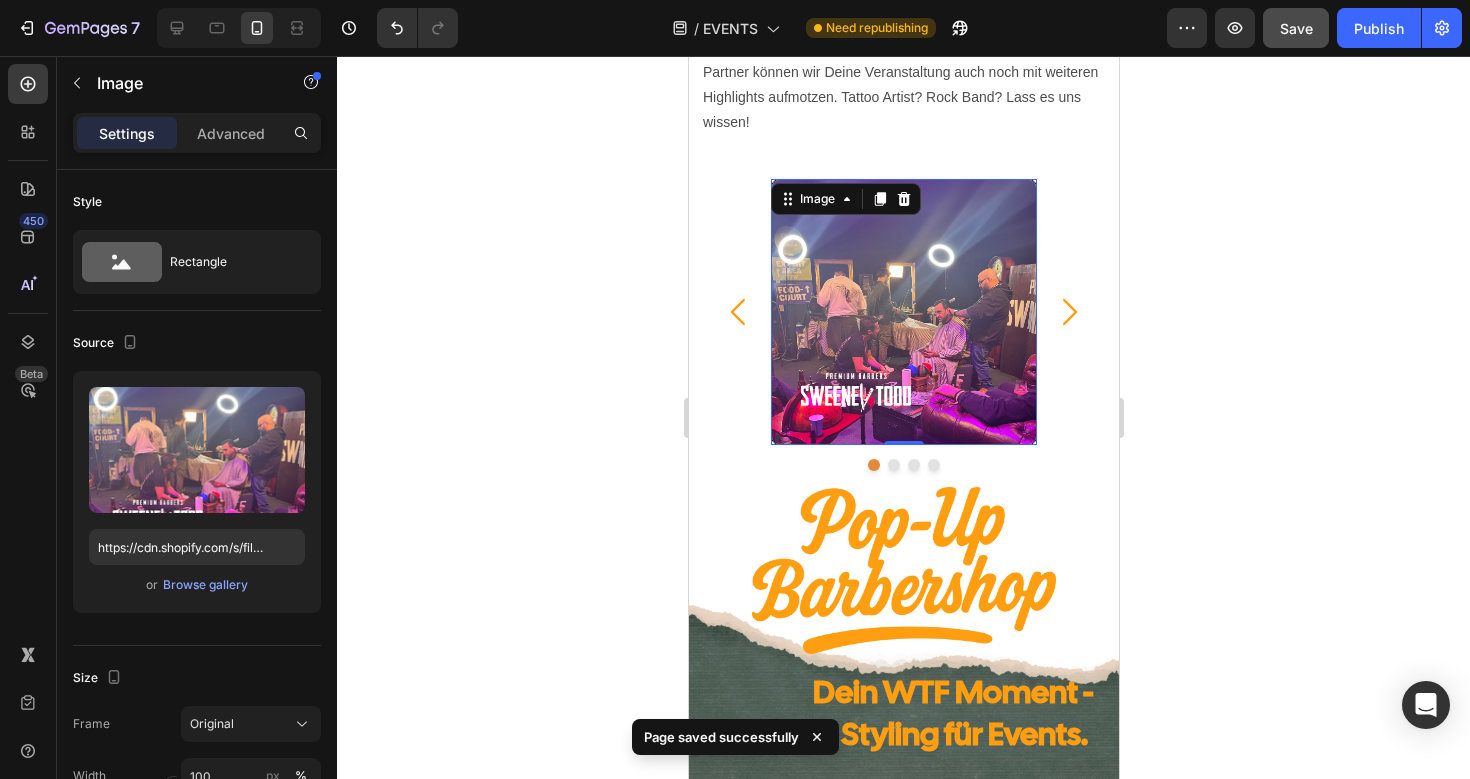 click at bounding box center [903, 312] 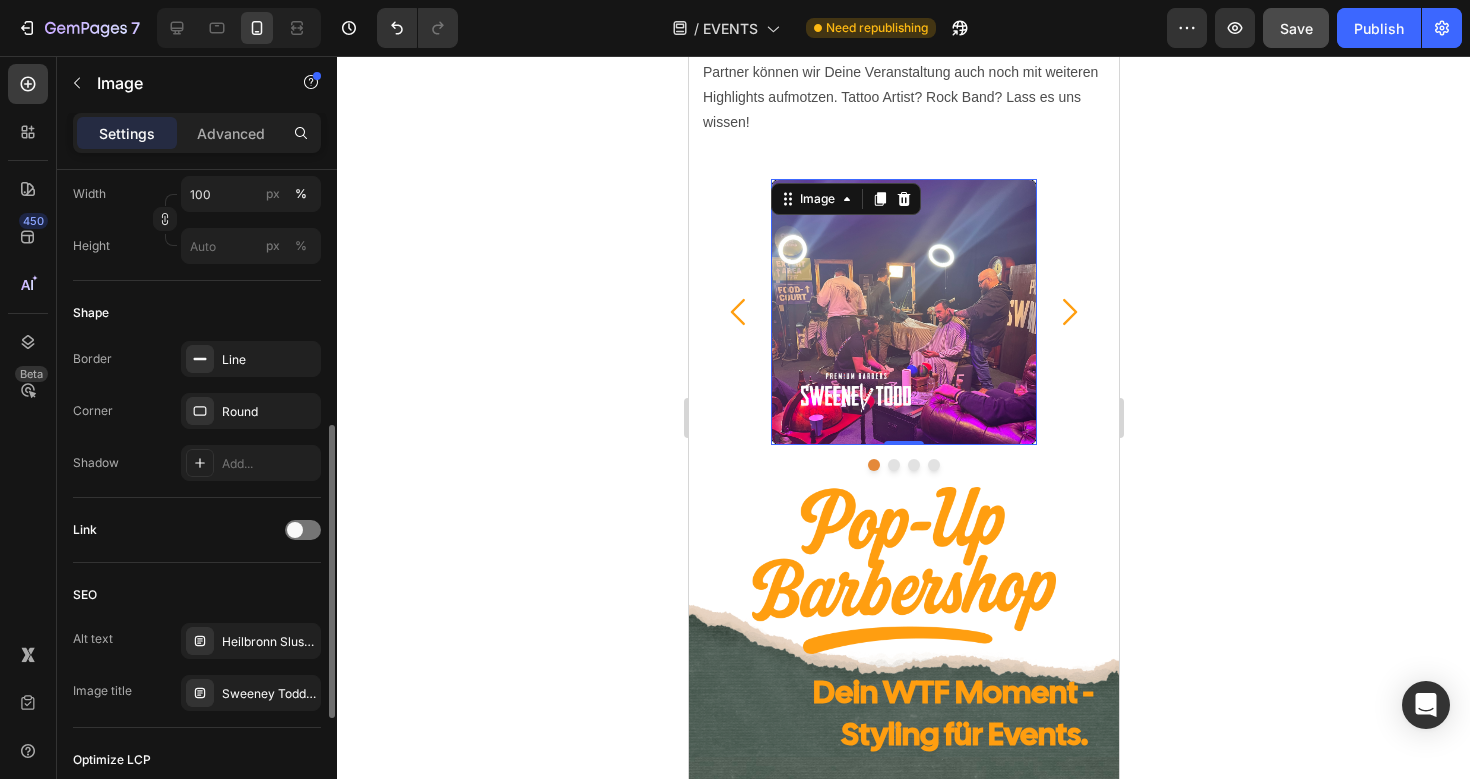 scroll, scrollTop: 583, scrollLeft: 0, axis: vertical 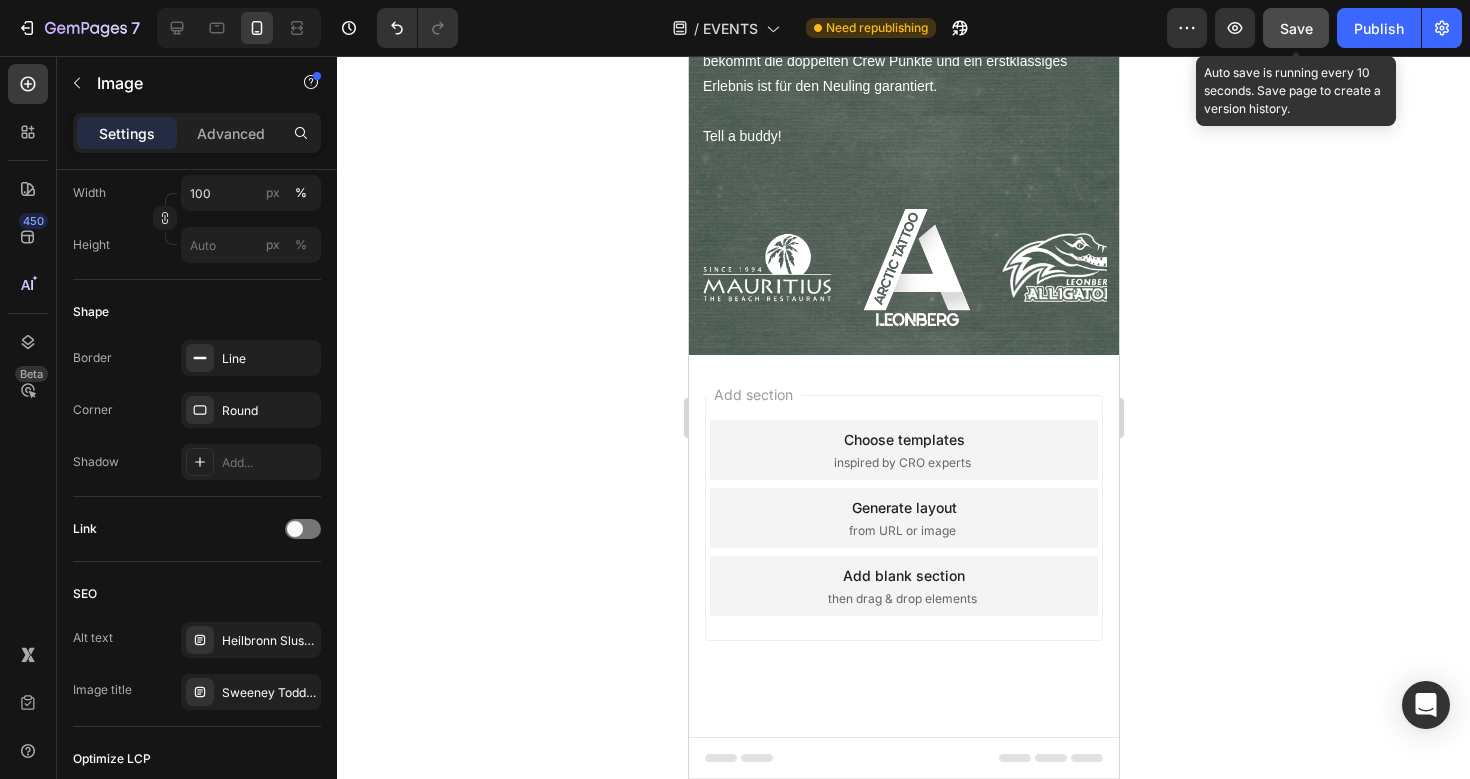 click on "Save" at bounding box center (1296, 28) 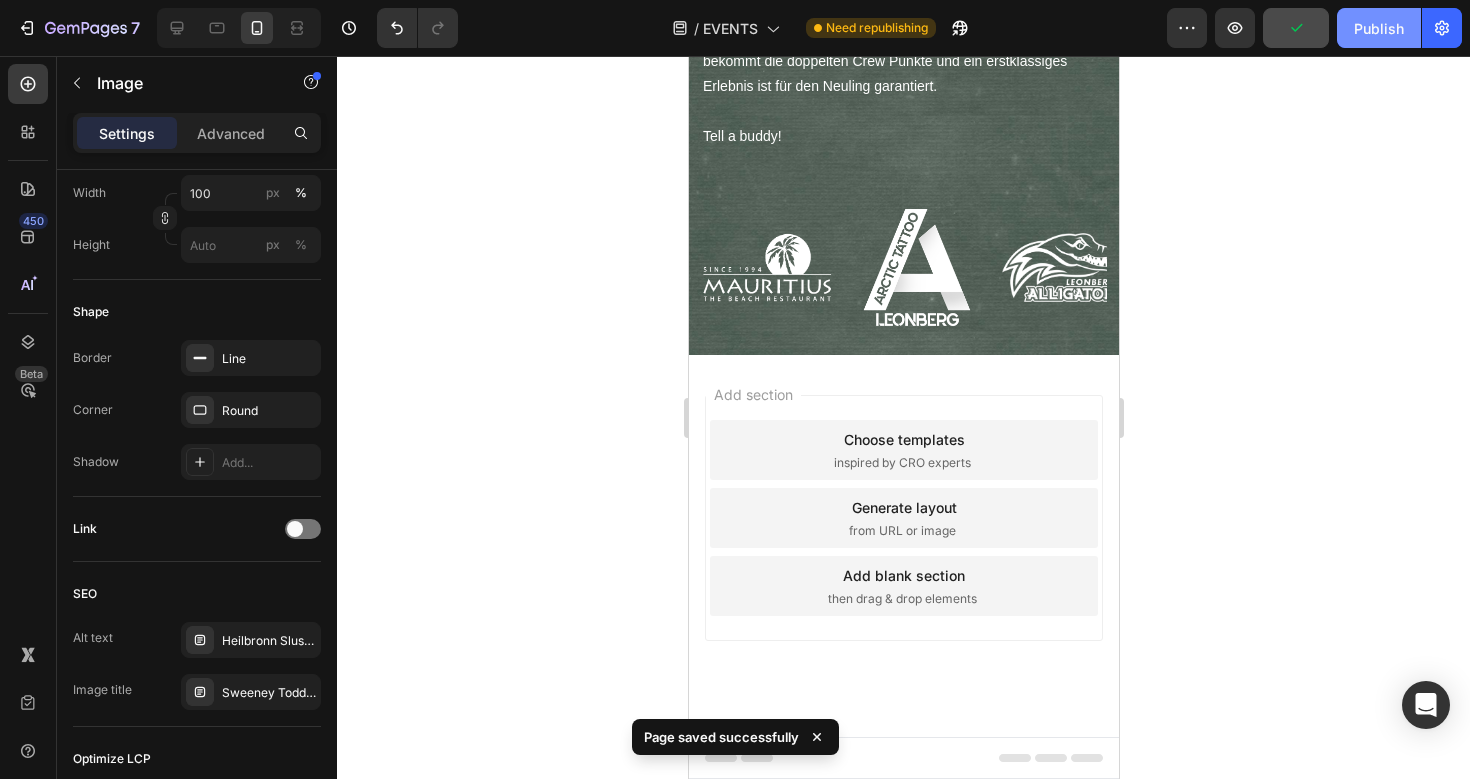 click on "Publish" at bounding box center [1379, 28] 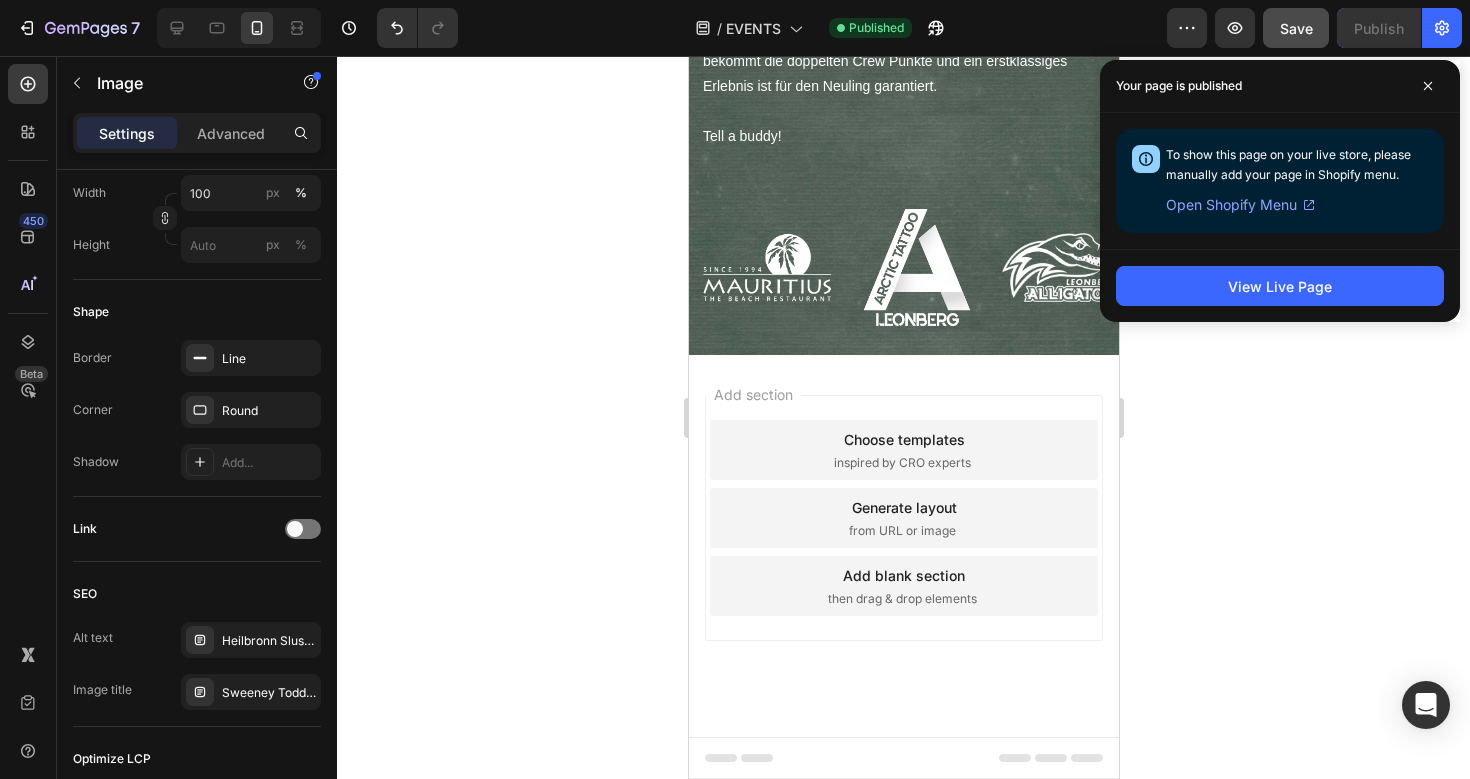 click 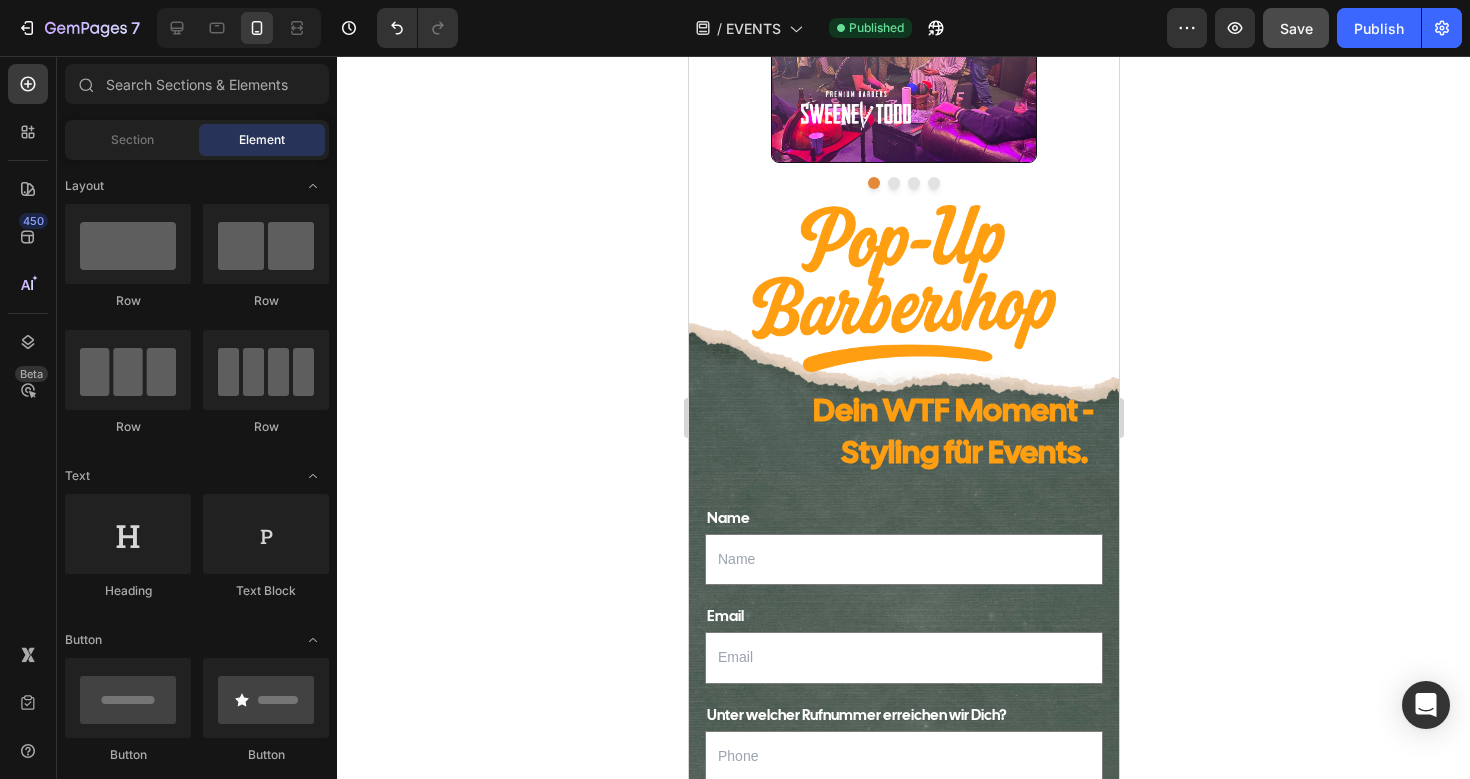 scroll, scrollTop: 0, scrollLeft: 0, axis: both 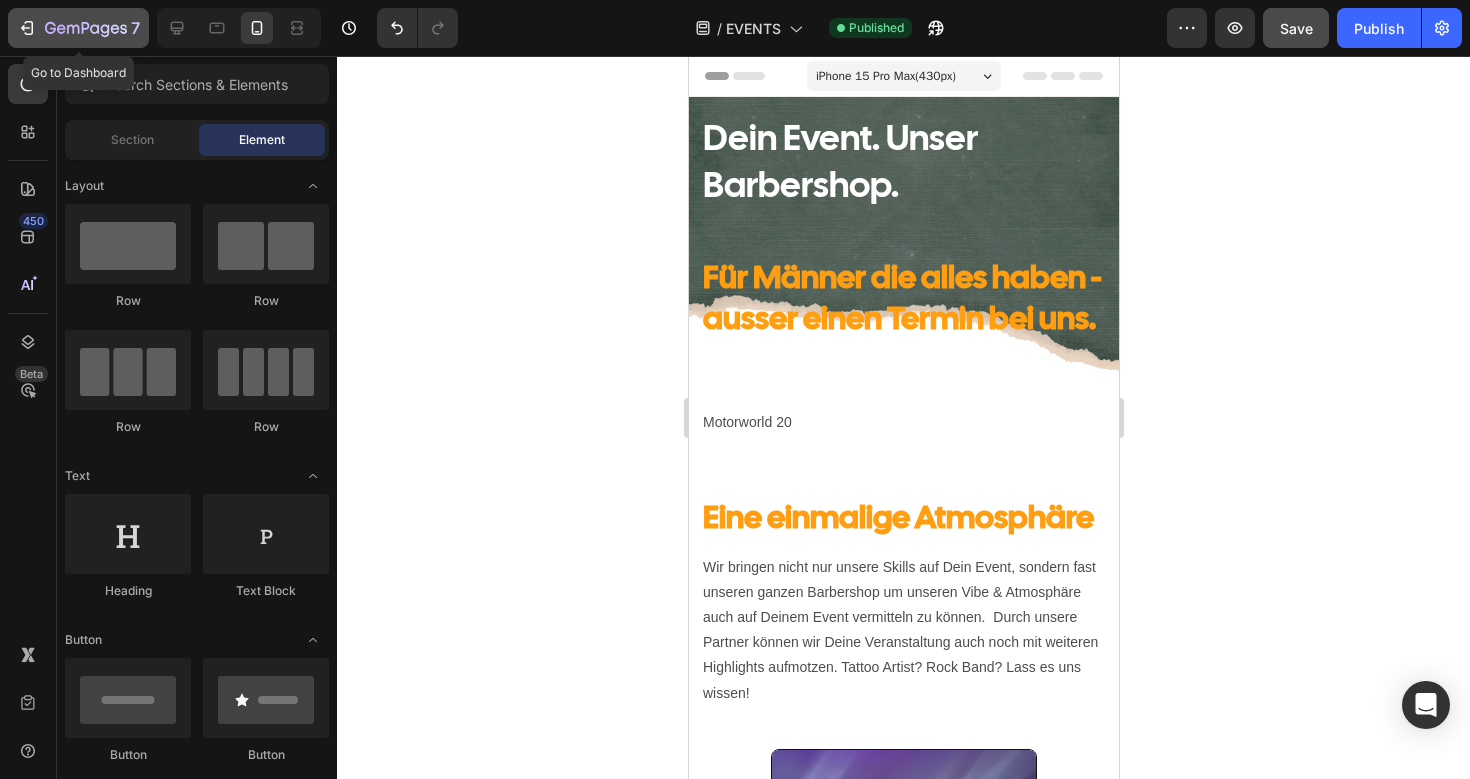 click on "7" 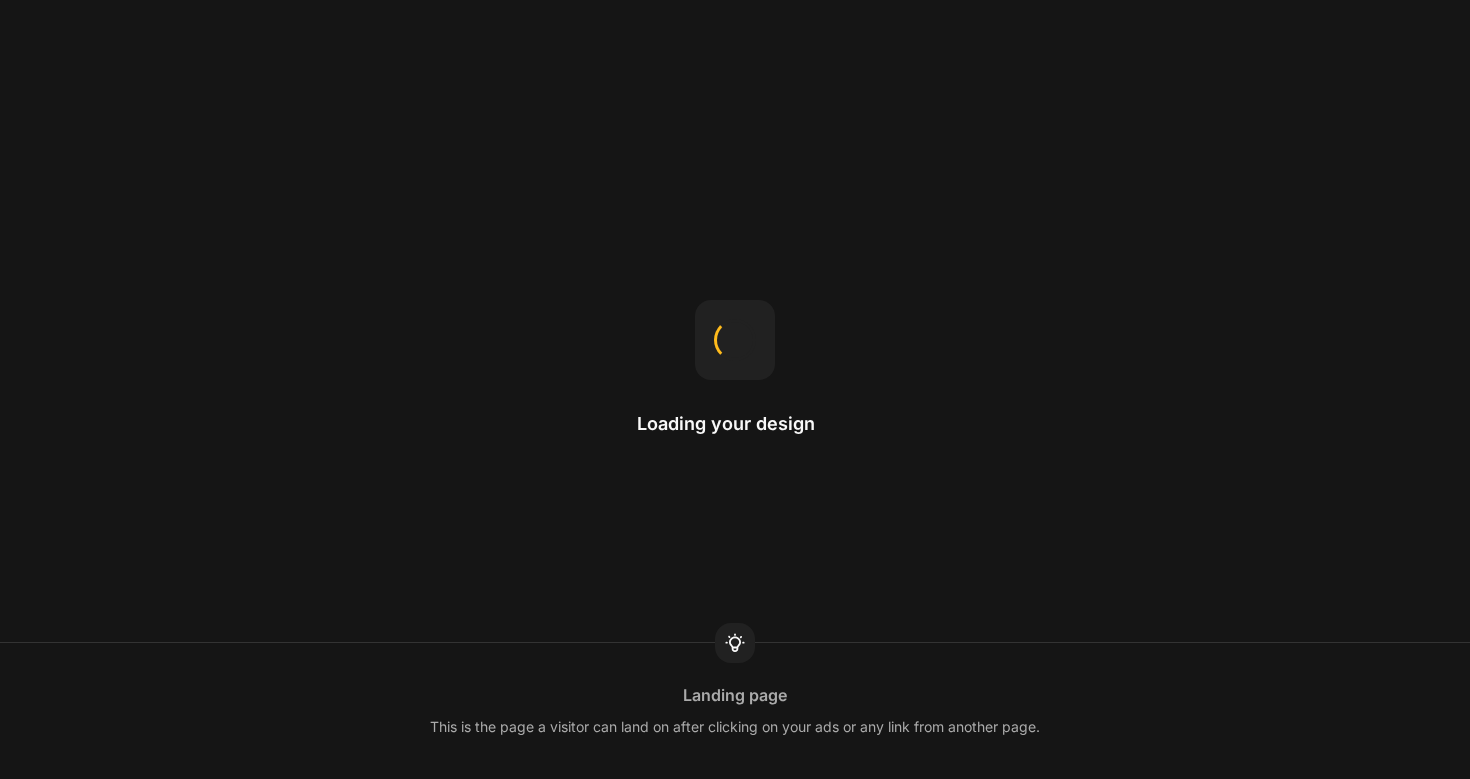 scroll, scrollTop: 0, scrollLeft: 0, axis: both 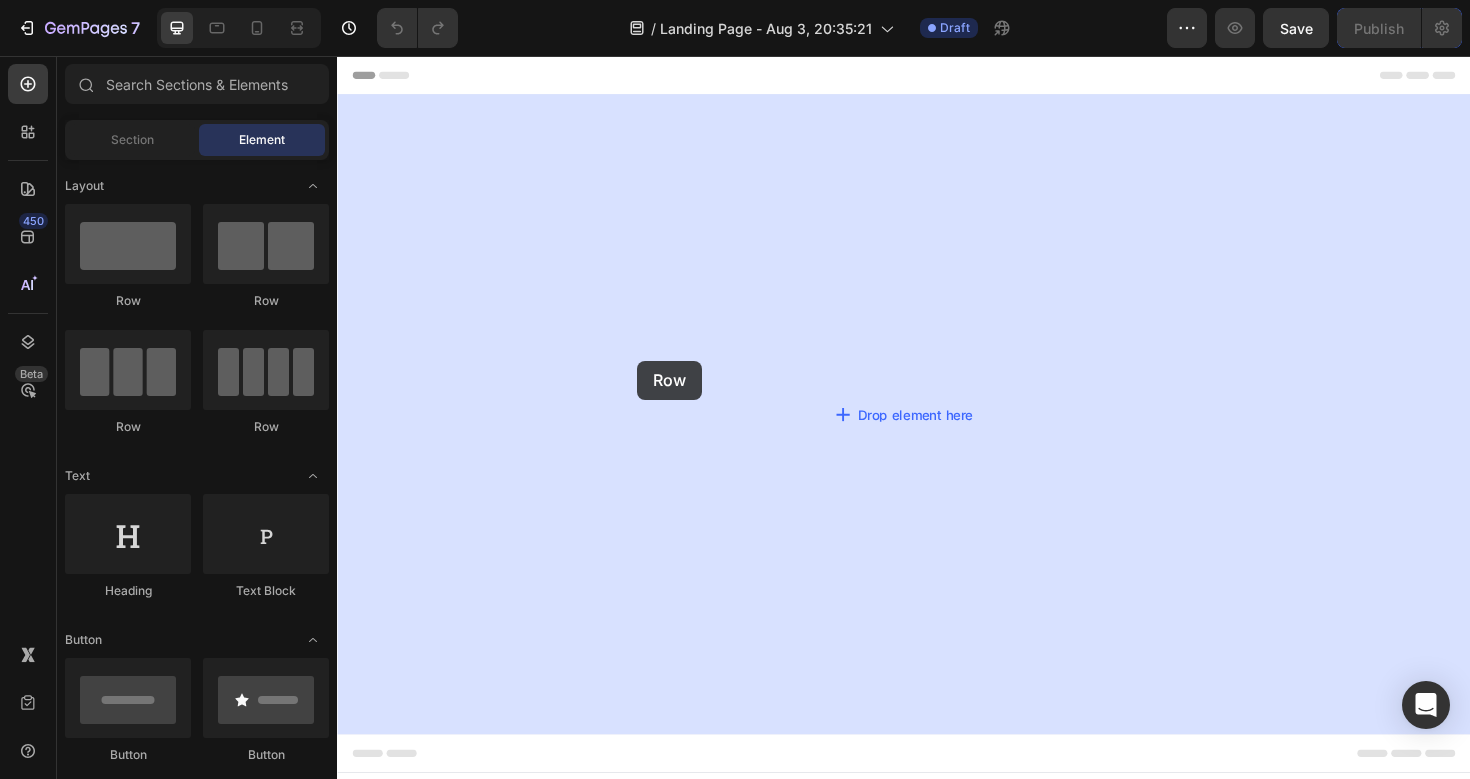 drag, startPoint x: 476, startPoint y: 307, endPoint x: 654, endPoint y: 376, distance: 190.90573 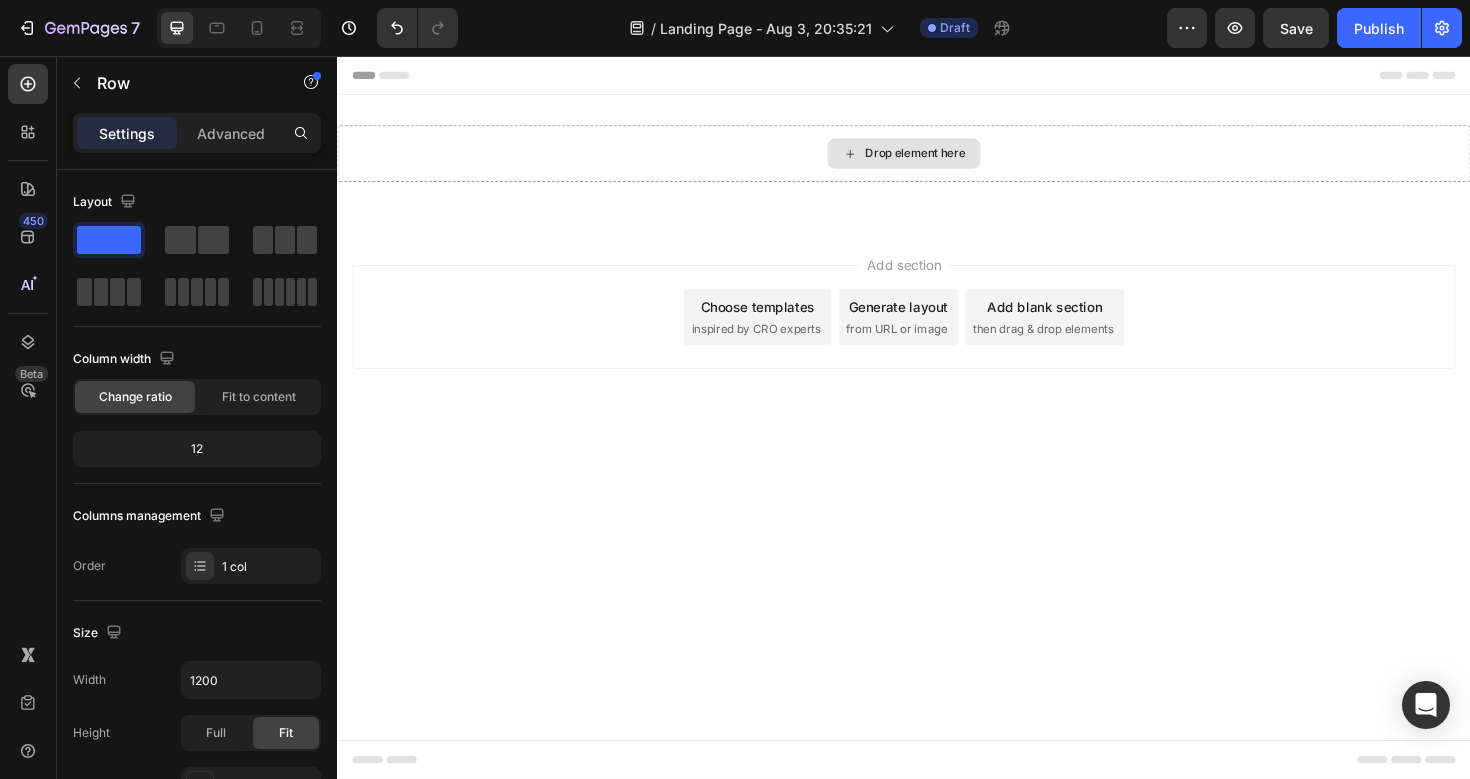 click on "Drop element here" at bounding box center [937, 159] 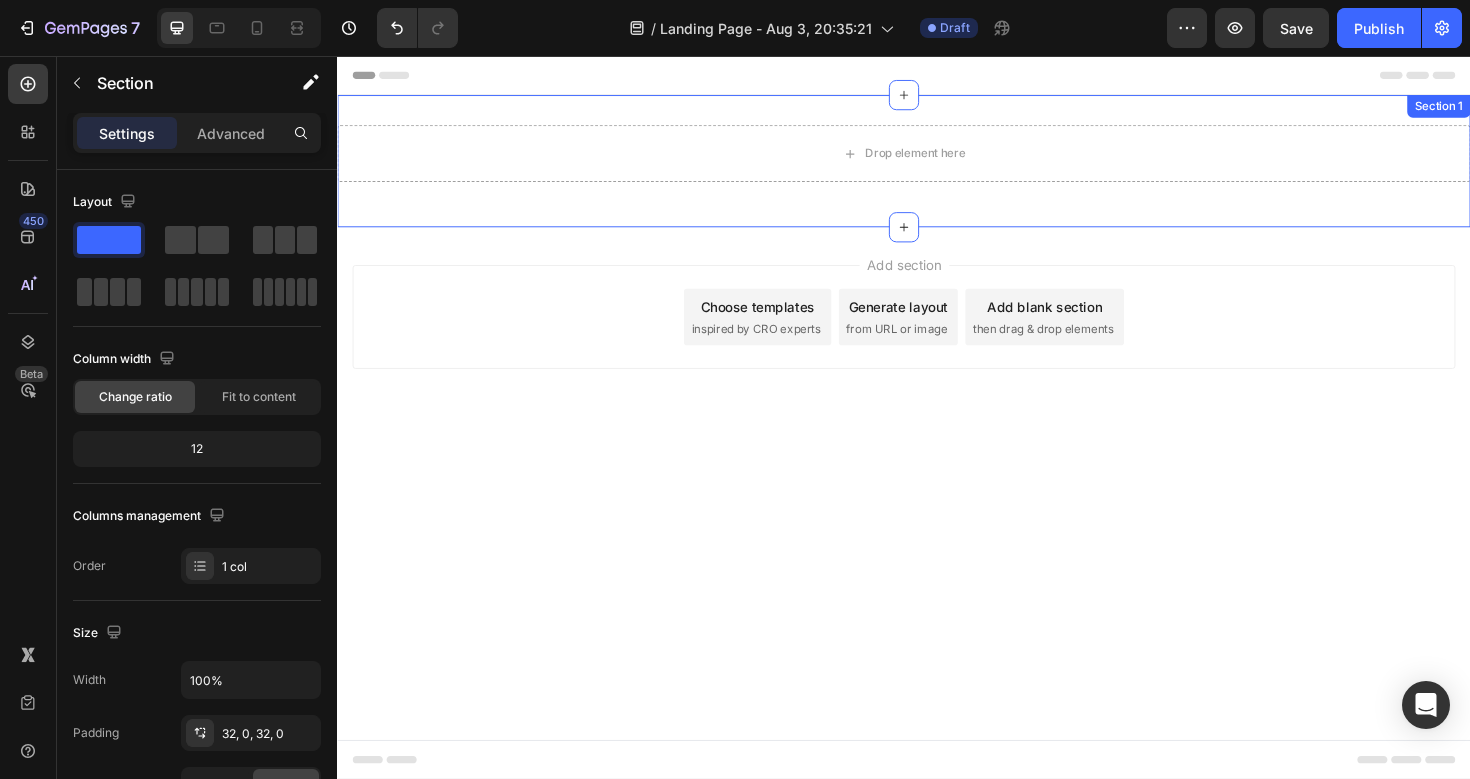 click on "Drop element here Row Section 1" at bounding box center [937, 167] 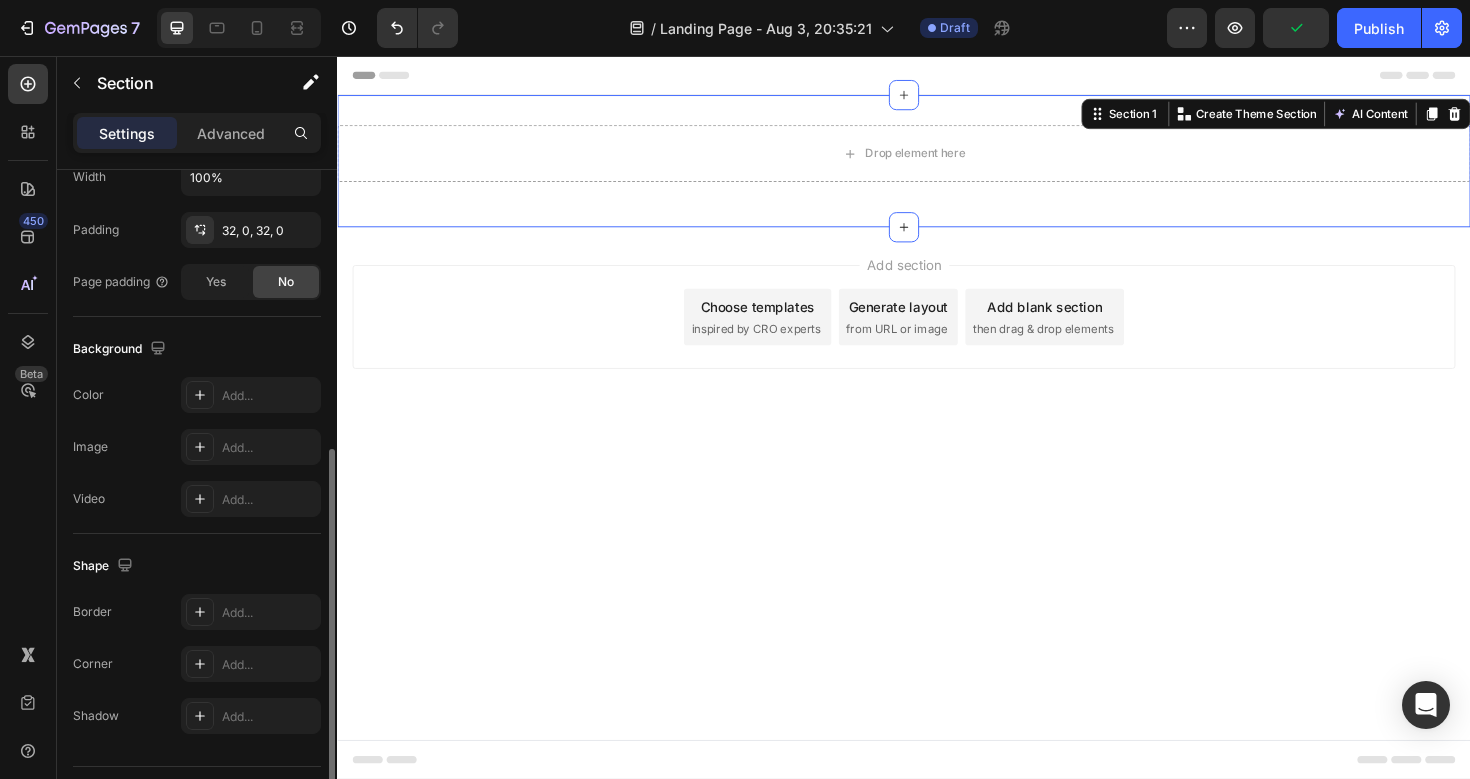 scroll, scrollTop: 500, scrollLeft: 0, axis: vertical 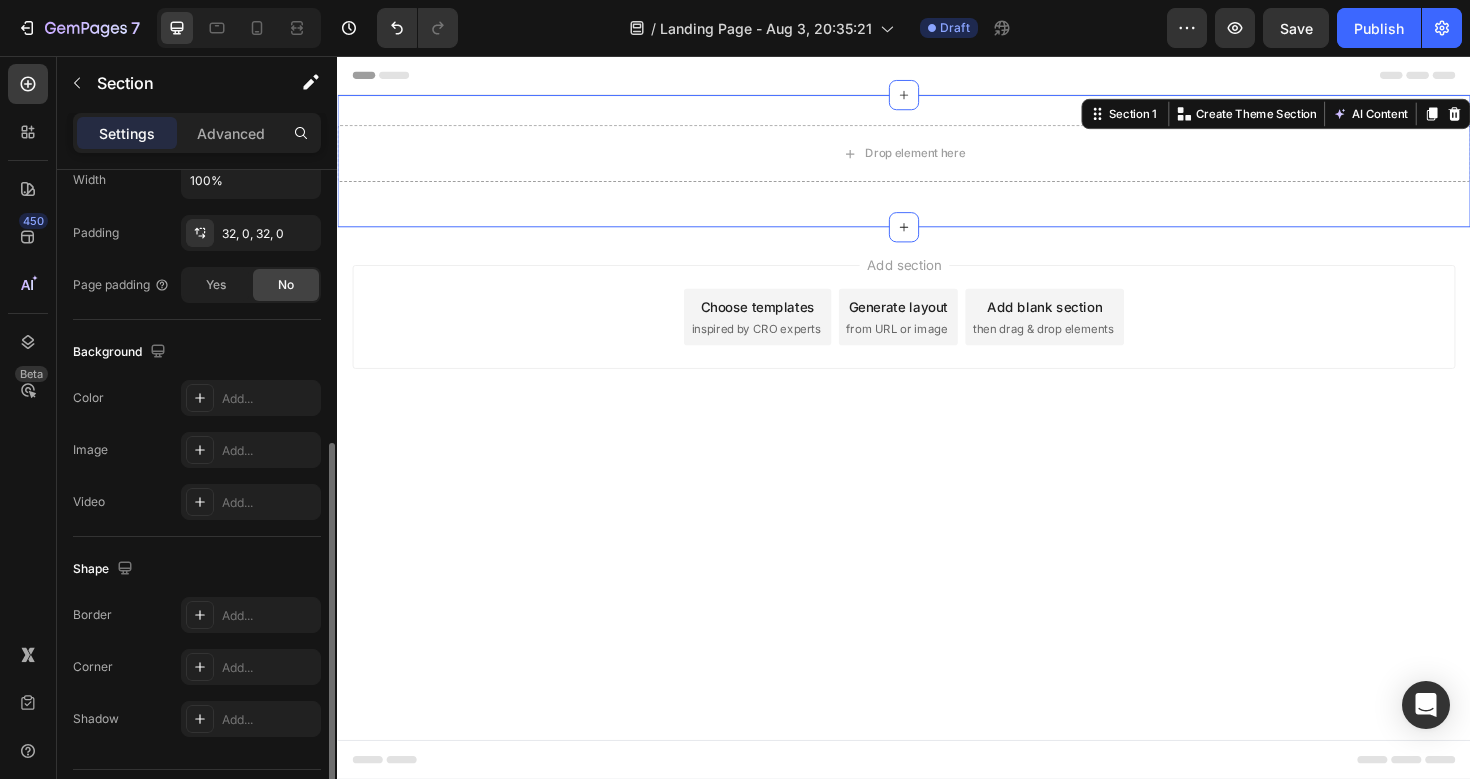click on "Background The changes might be hidden by  the video. Color Add... Image Add... Video Add..." 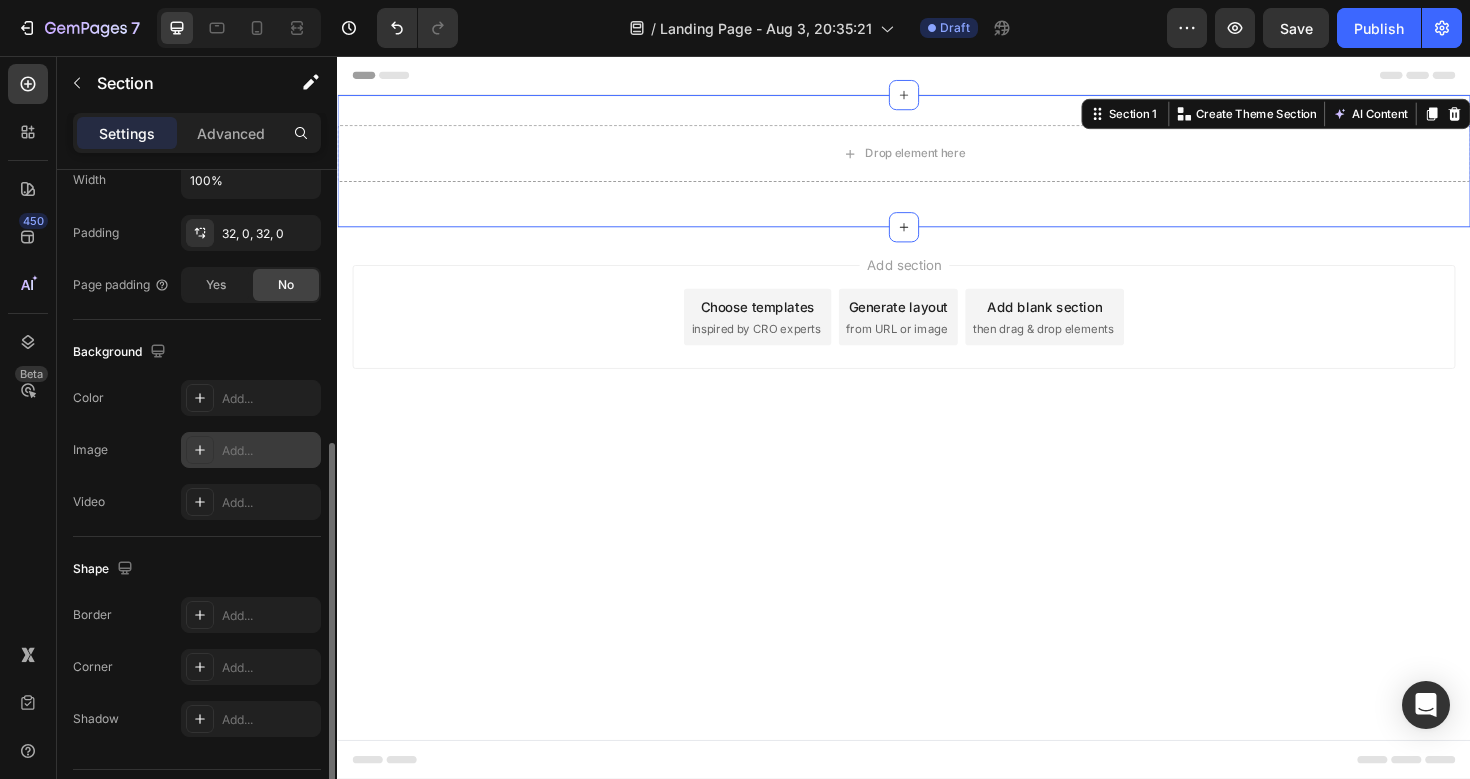 click on "Add..." at bounding box center [269, 451] 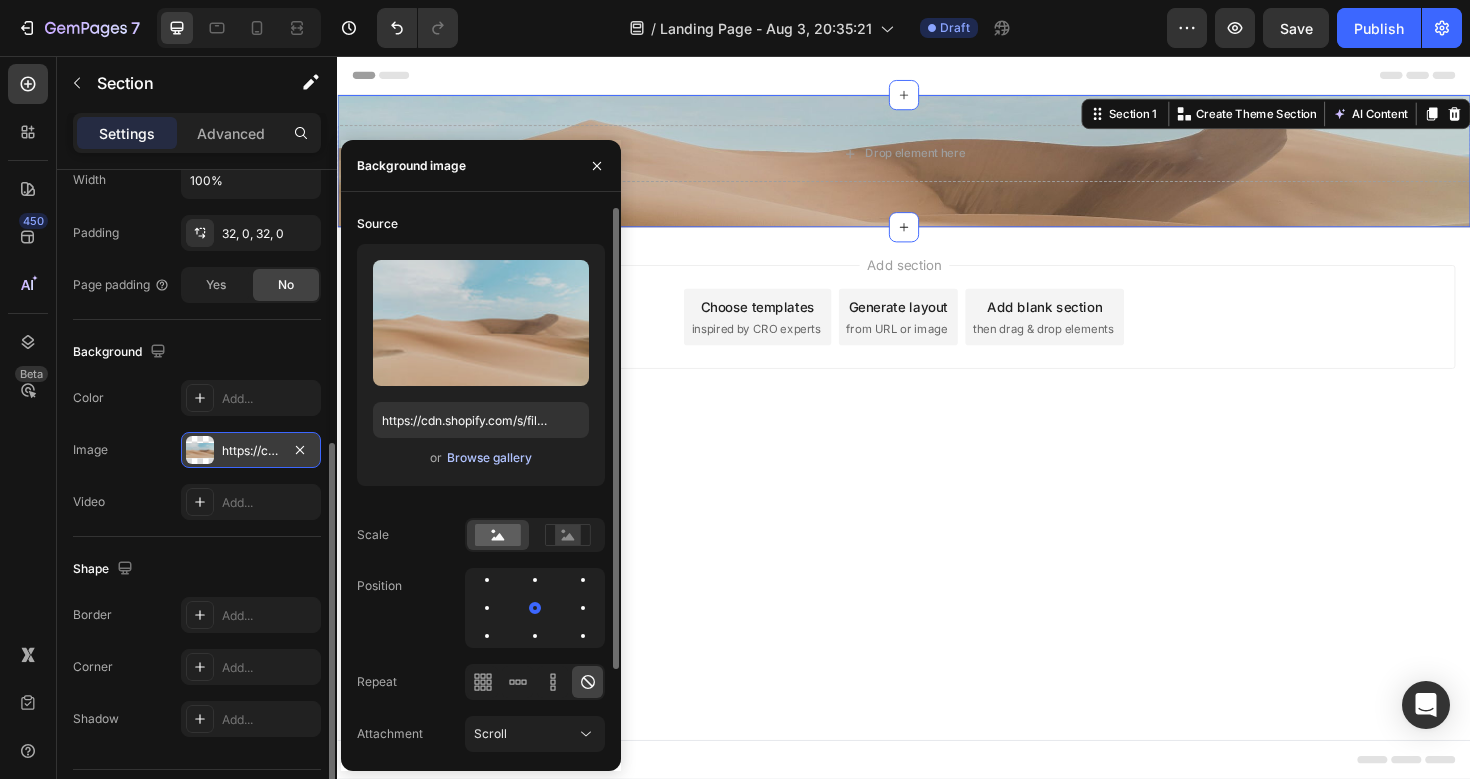 click on "Browse gallery" at bounding box center (489, 458) 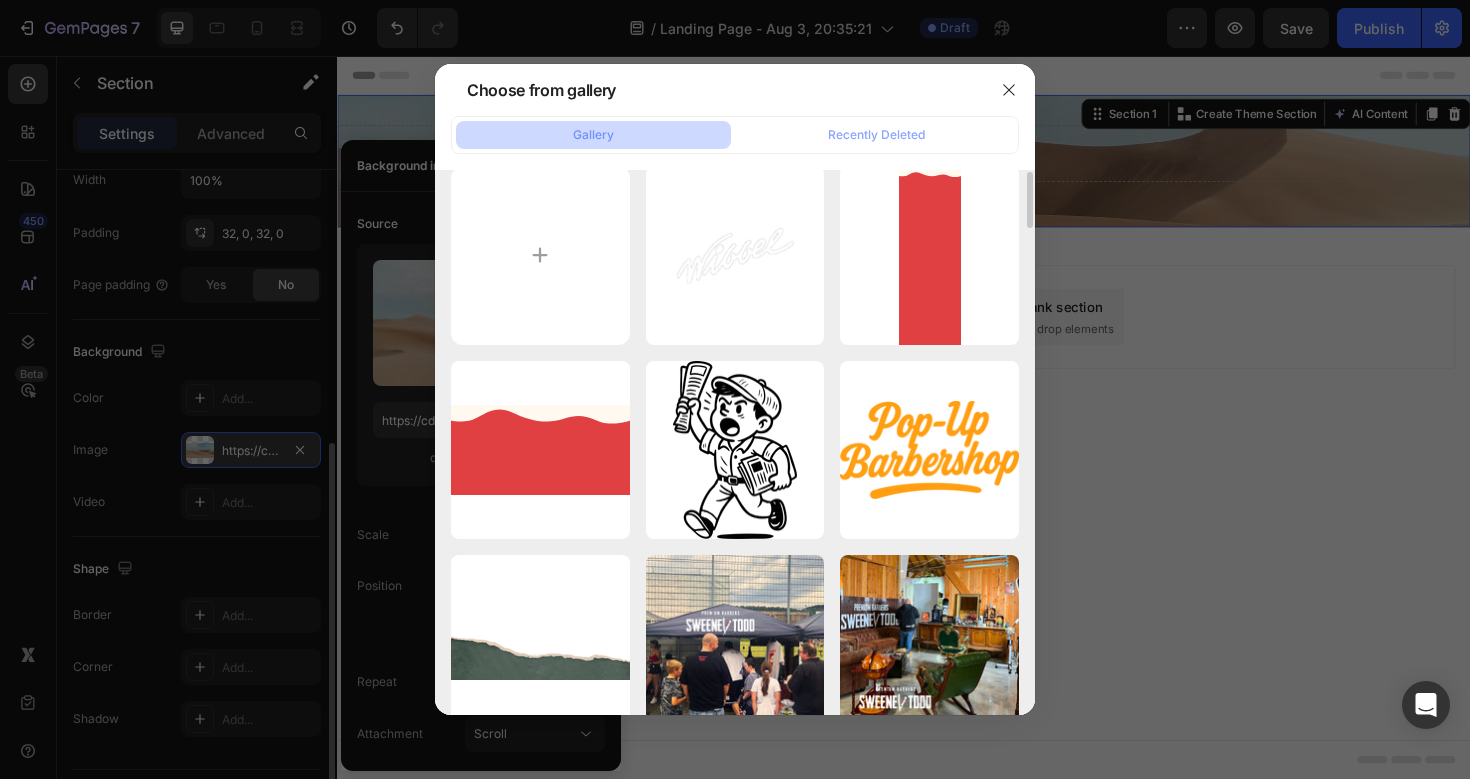 scroll, scrollTop: 0, scrollLeft: 0, axis: both 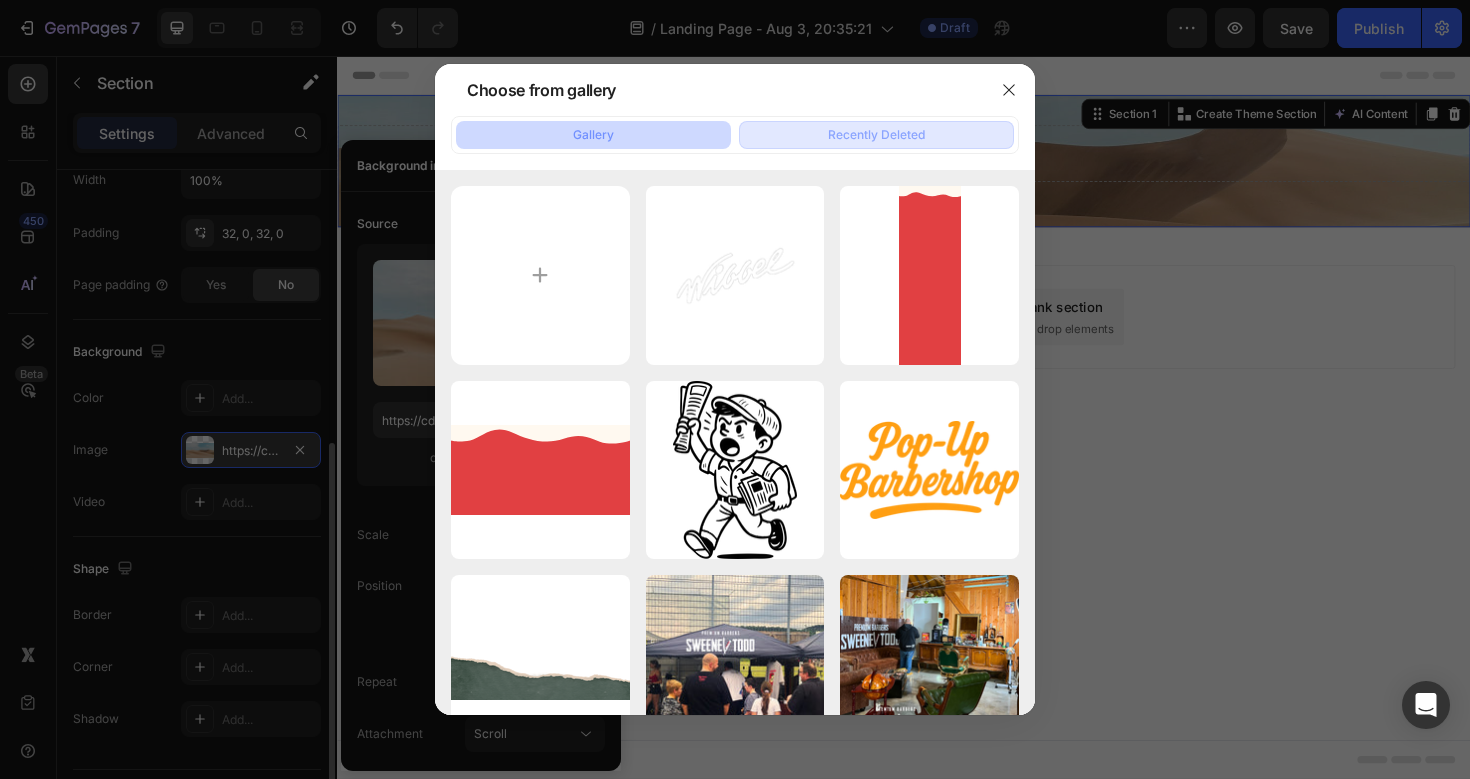 click on "Recently Deleted" 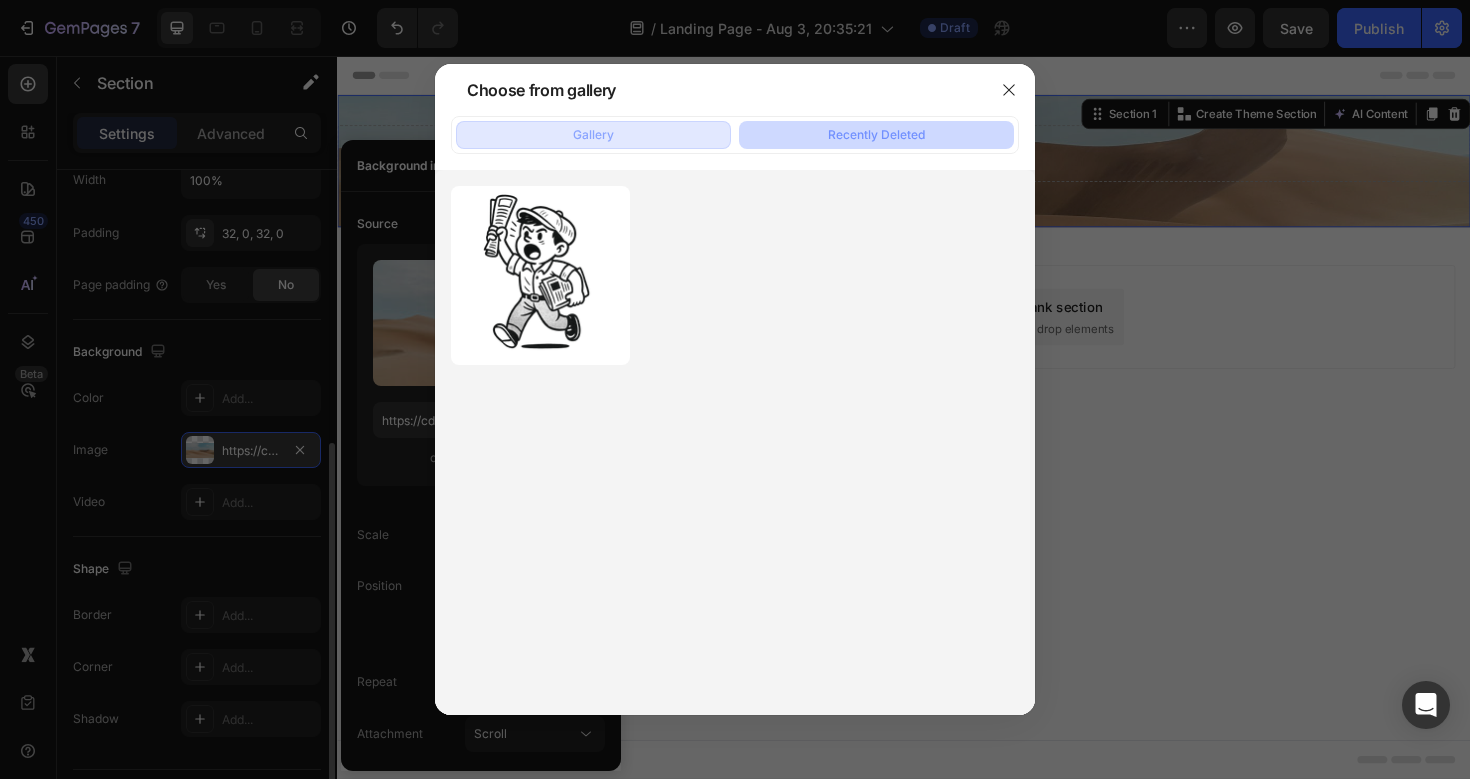 click on "Gallery" 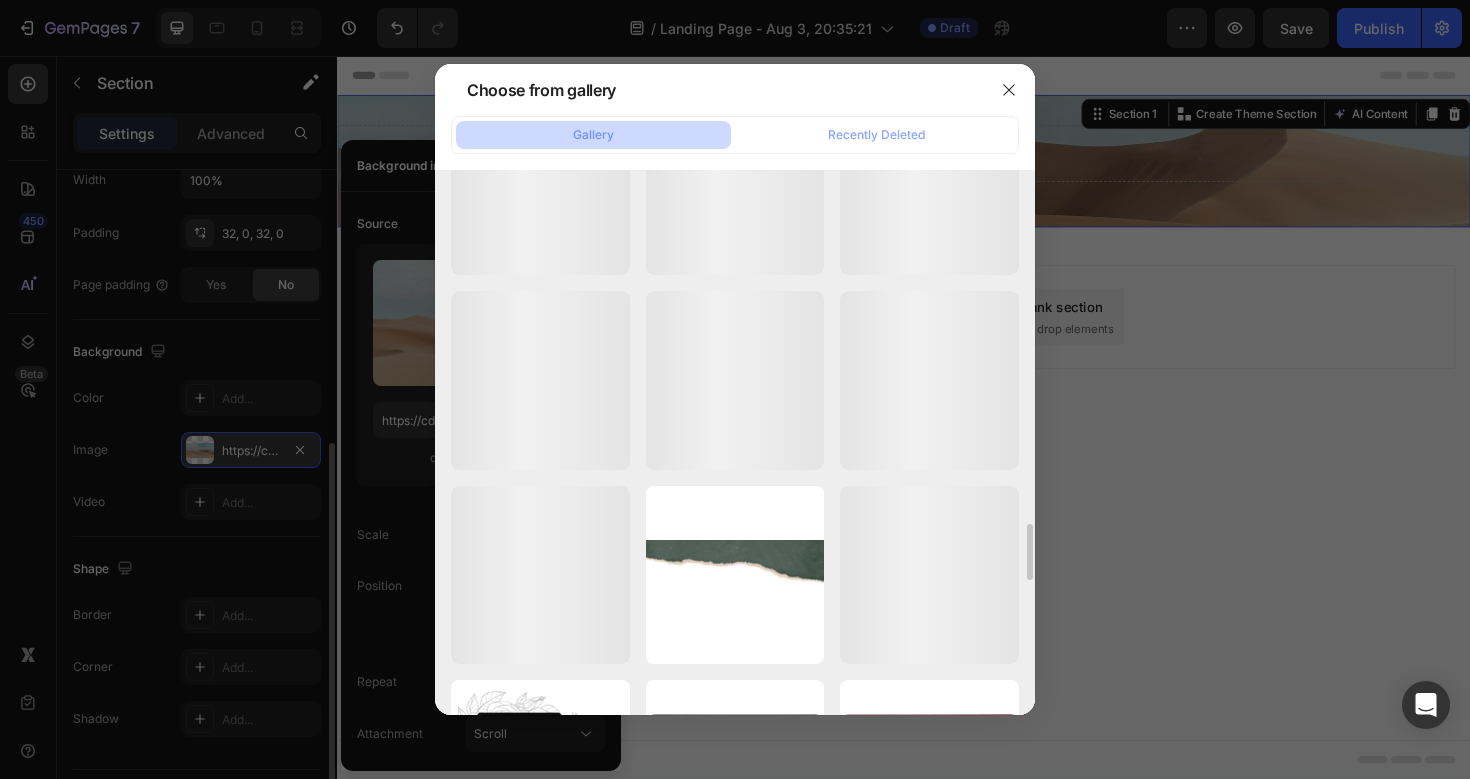 scroll, scrollTop: 3402, scrollLeft: 0, axis: vertical 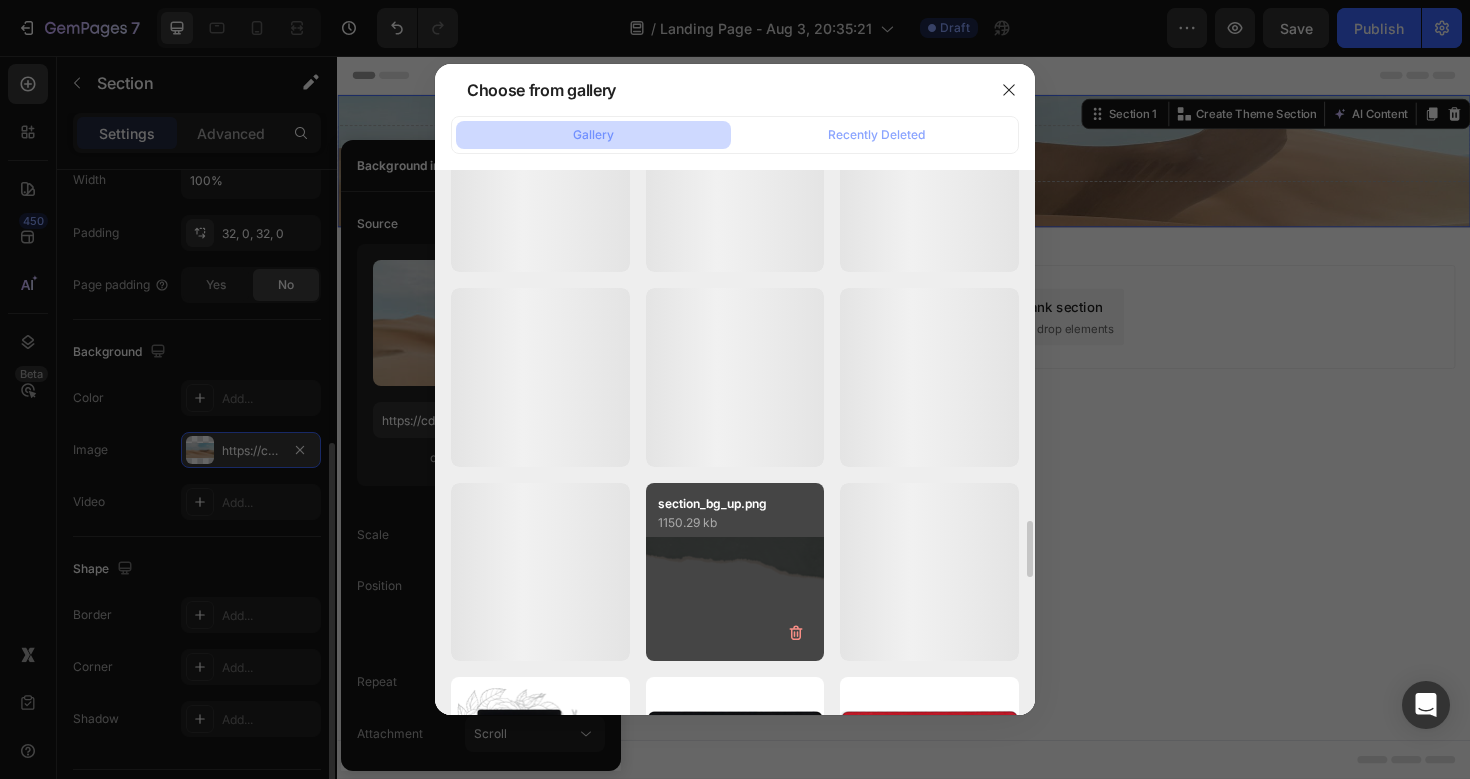 click on "section_bg_up.png 1150.29 kb" at bounding box center [735, 572] 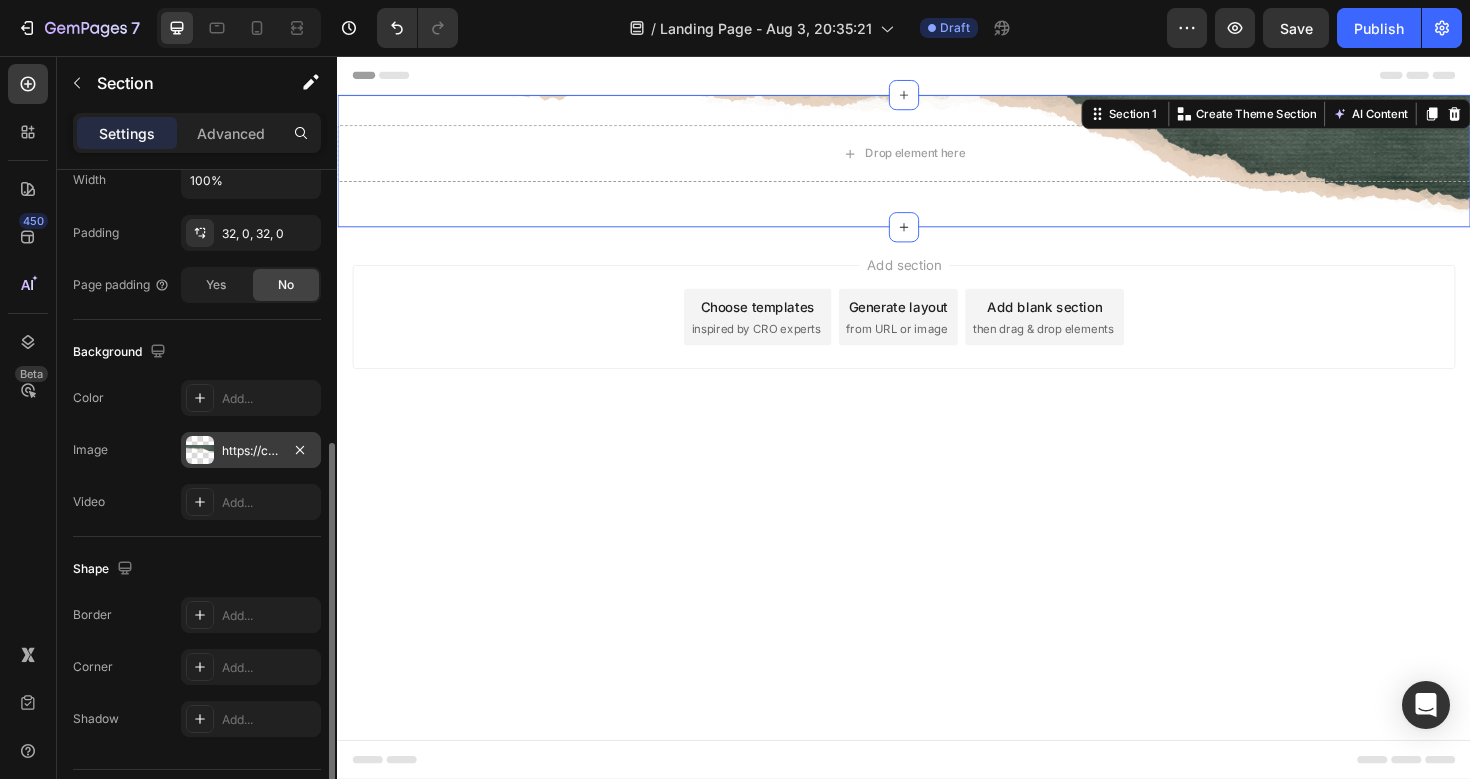 click on "Drop element here Row Section 1   You can create reusable sections Create Theme Section AI Content Write with GemAI What would you like to describe here? Tone and Voice Persuasive Product No Shows - May they burn in hell Show more Generate" at bounding box center (937, 167) 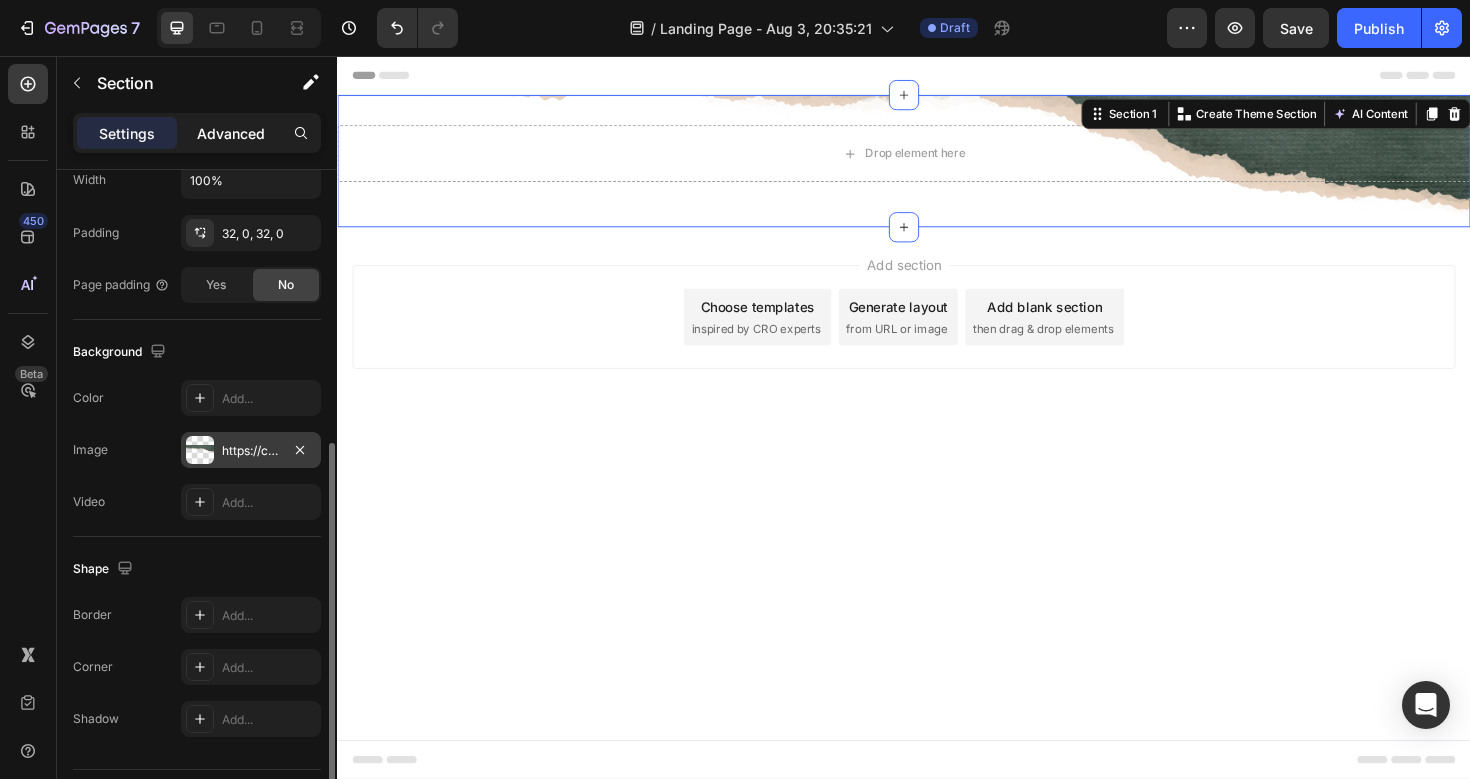 click on "Advanced" at bounding box center [231, 133] 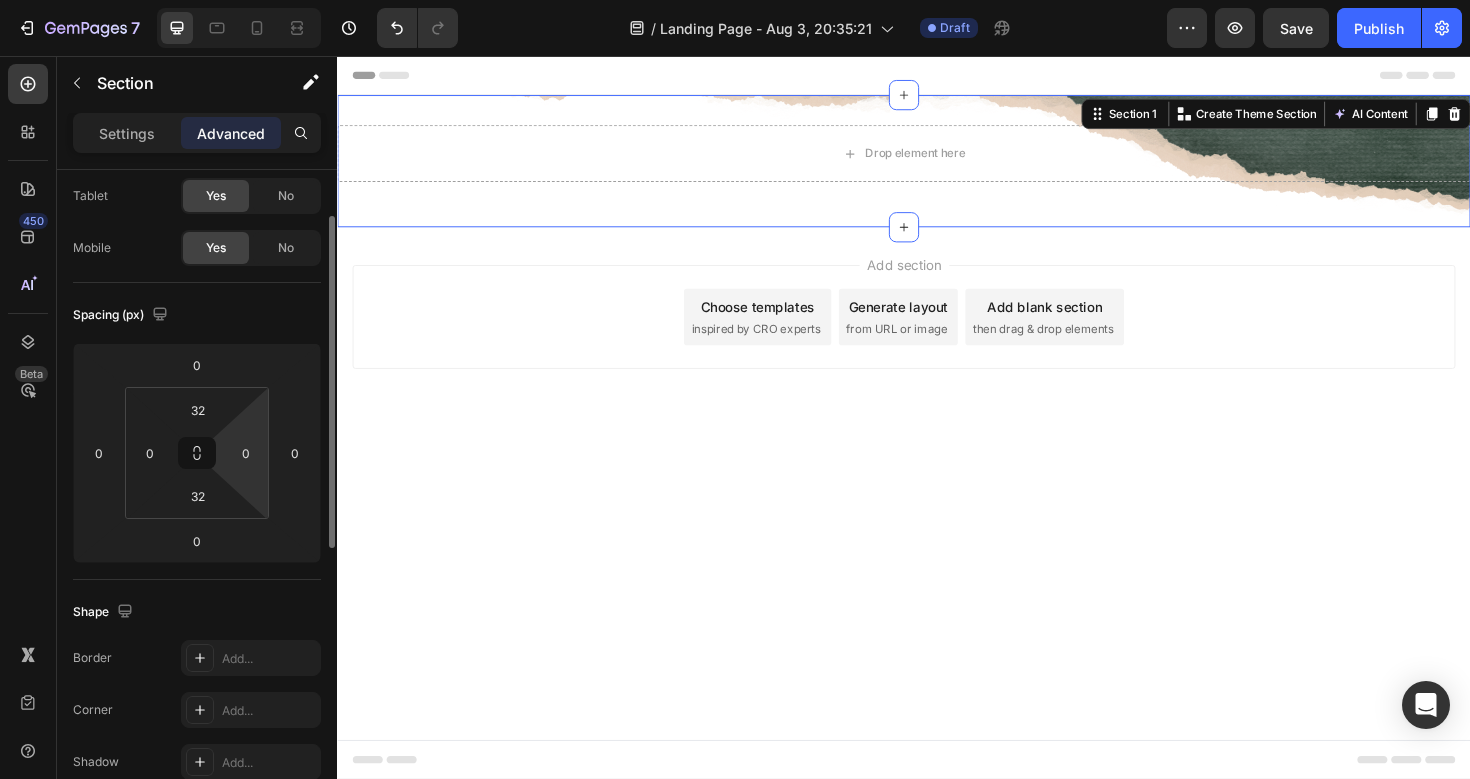 scroll, scrollTop: 107, scrollLeft: 0, axis: vertical 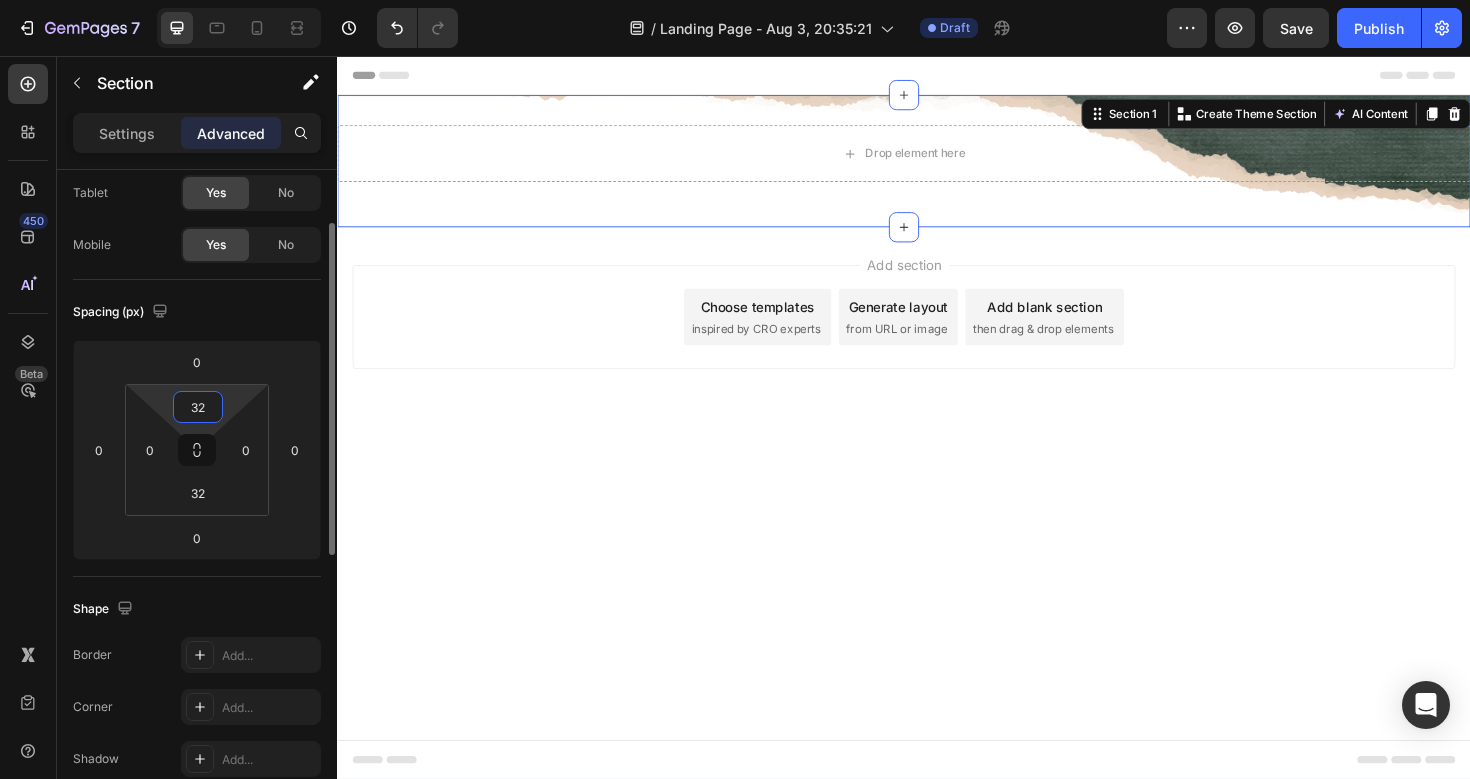 click on "32" at bounding box center [198, 407] 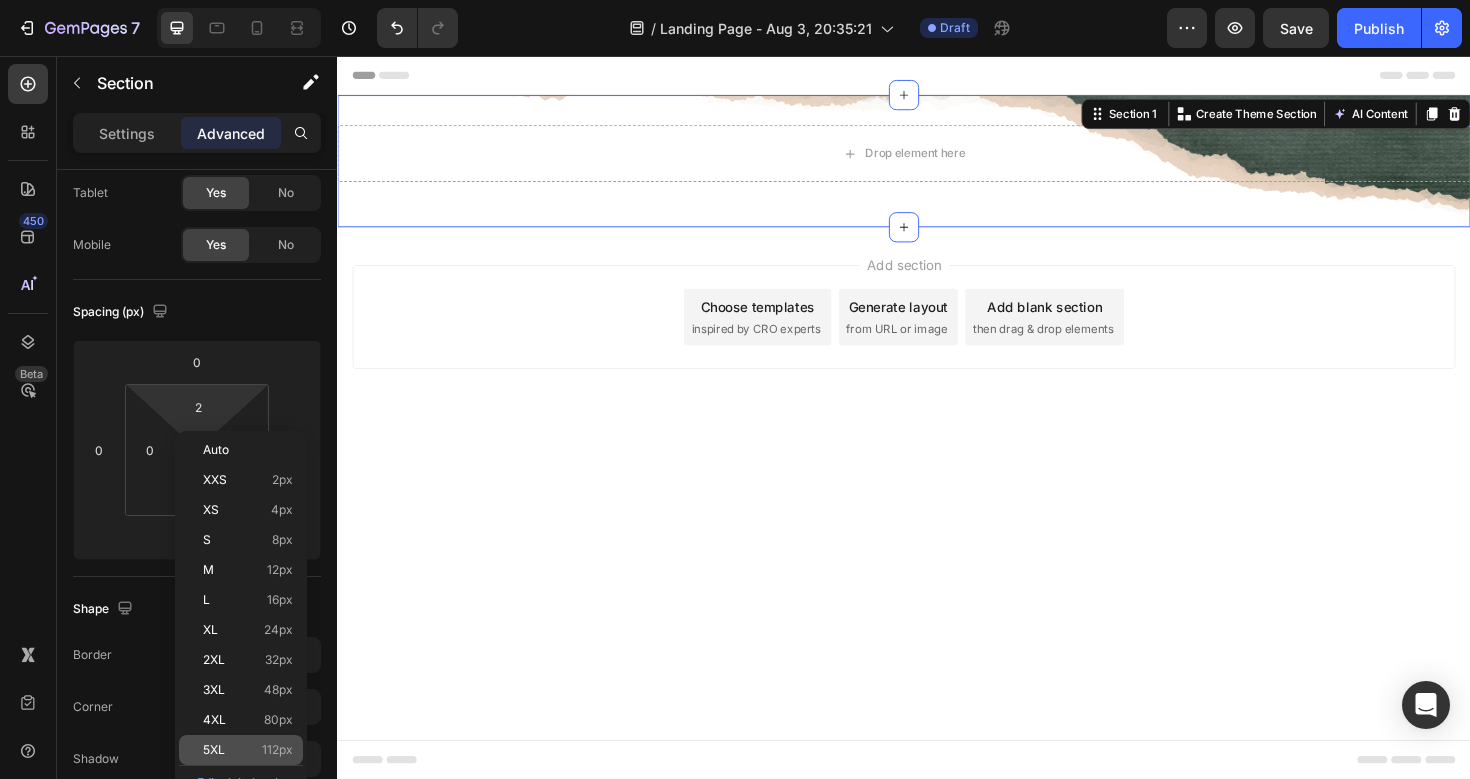 click on "5XL 112px" 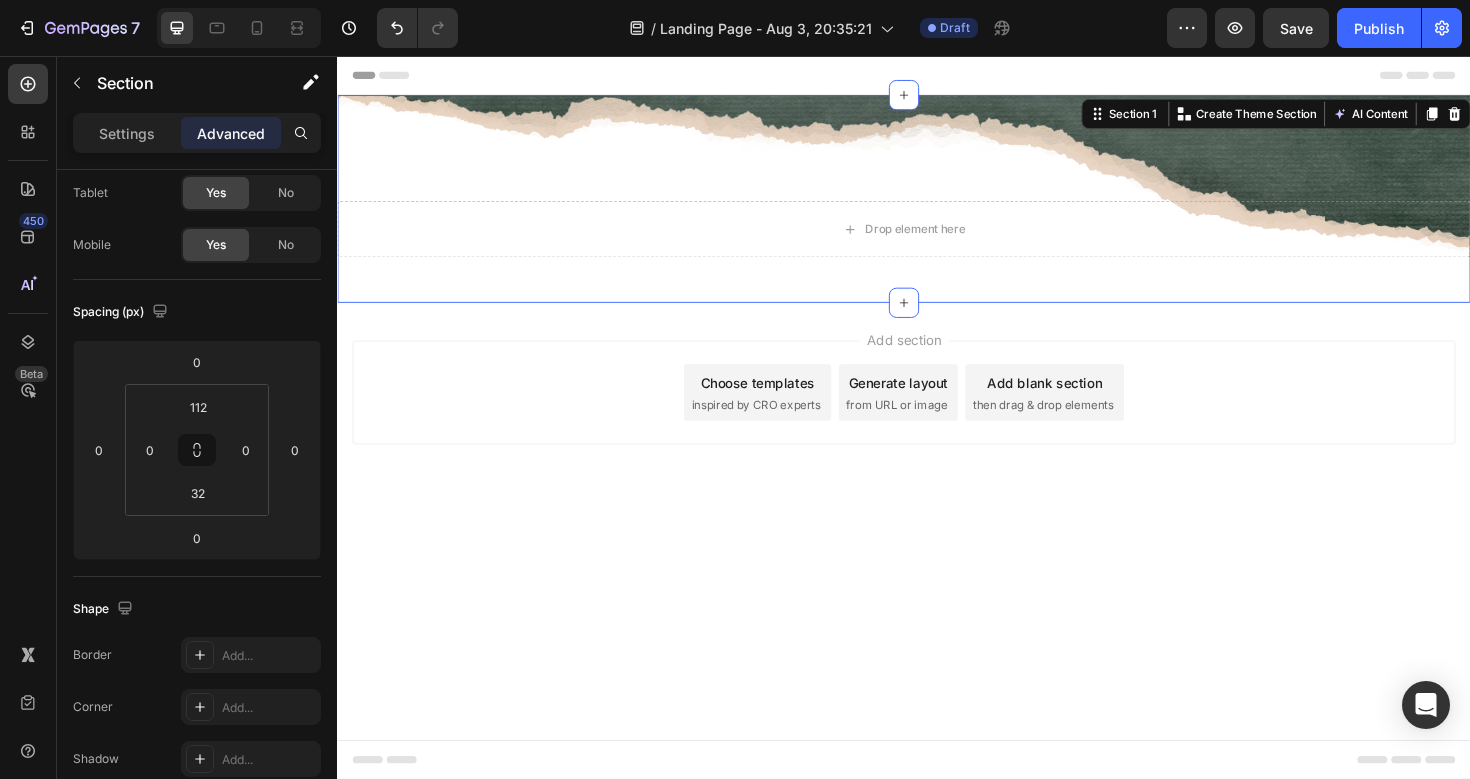 click on "Drop element here Row Section 1   You can create reusable sections Create Theme Section AI Content Write with GemAI What would you like to describe here? Tone and Voice Persuasive Product No Shows - May they burn in hell Show more Generate" at bounding box center [937, 207] 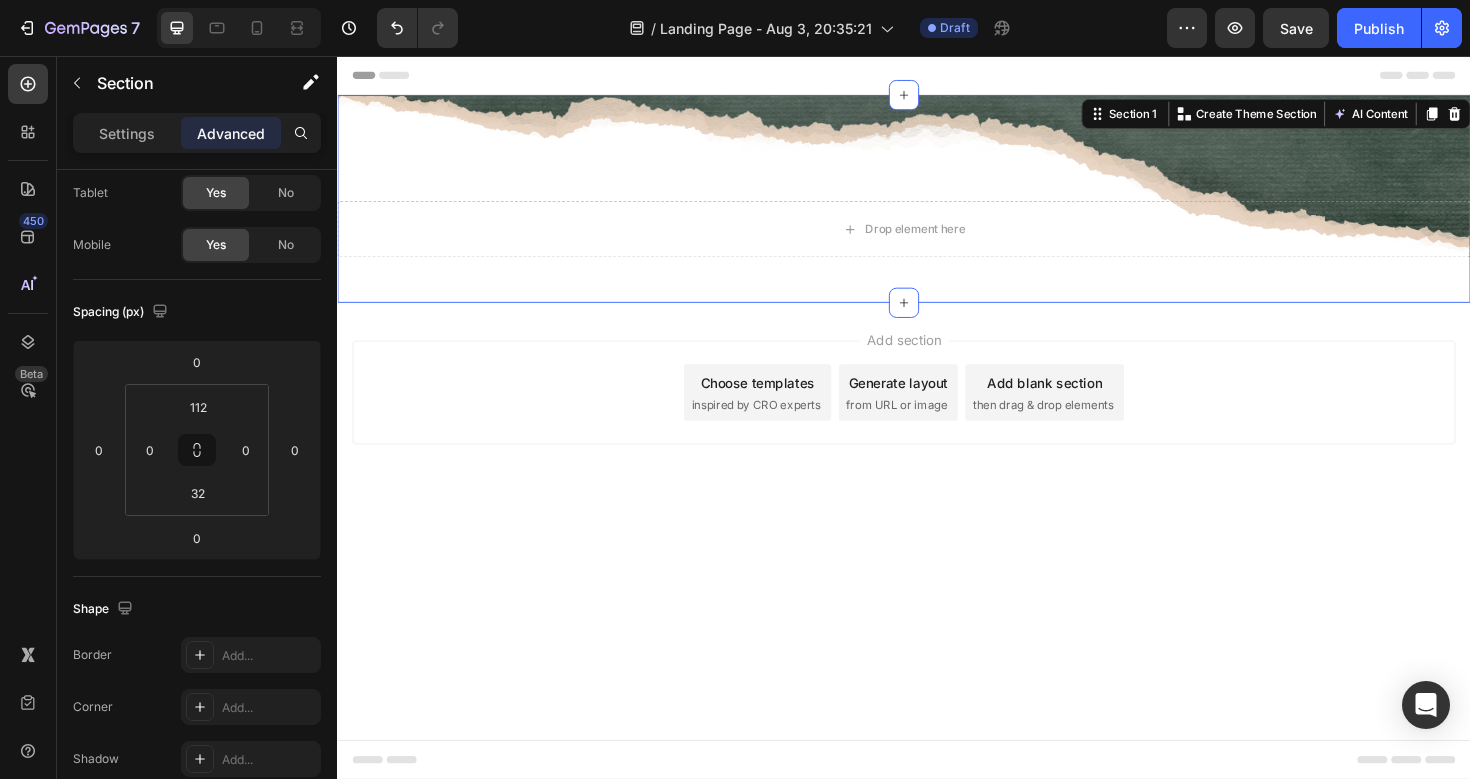 click on "Drop element here Row Section 1   You can create reusable sections Create Theme Section AI Content Write with GemAI What would you like to describe here? Tone and Voice Persuasive Product No Shows - May they burn in hell Show more Generate" at bounding box center [937, 207] 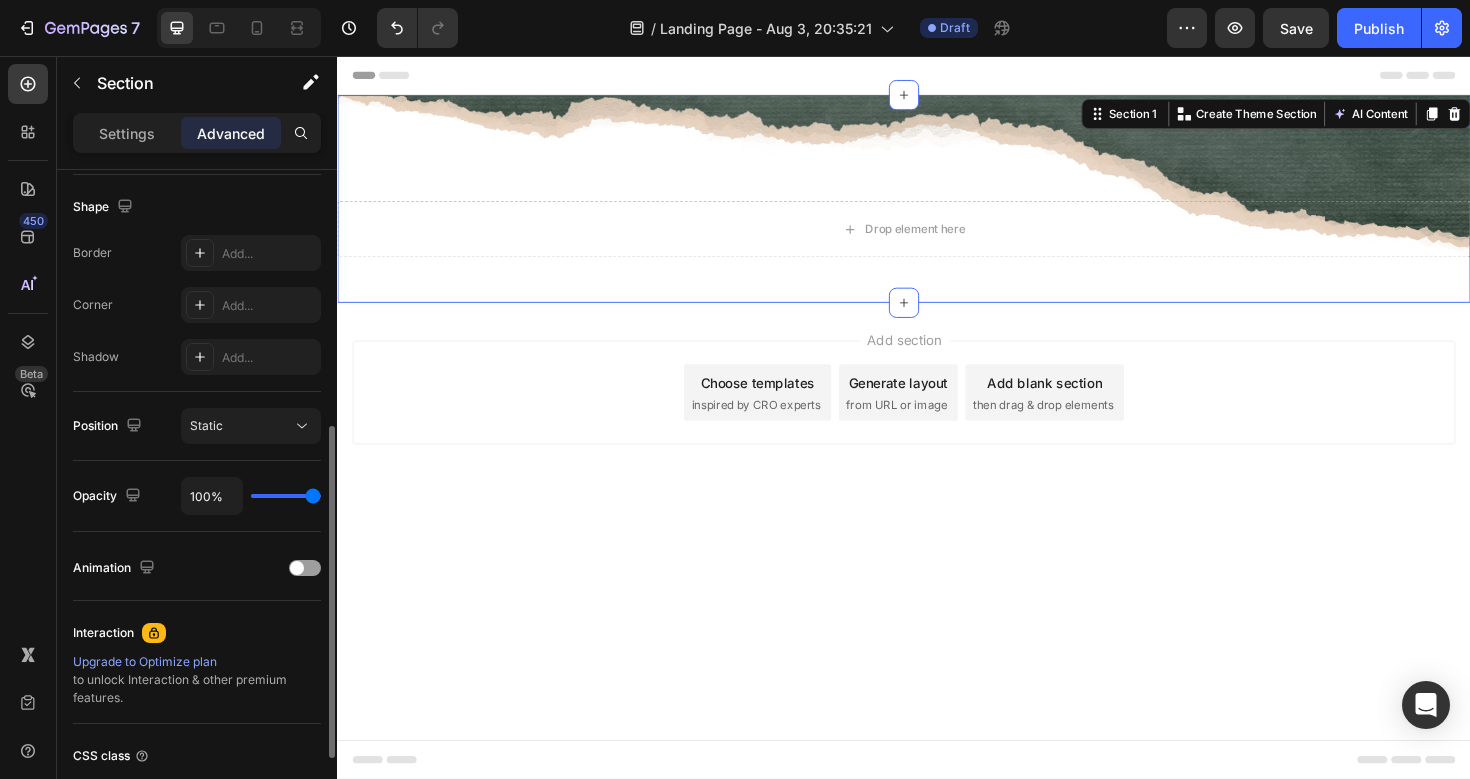 scroll, scrollTop: 503, scrollLeft: 0, axis: vertical 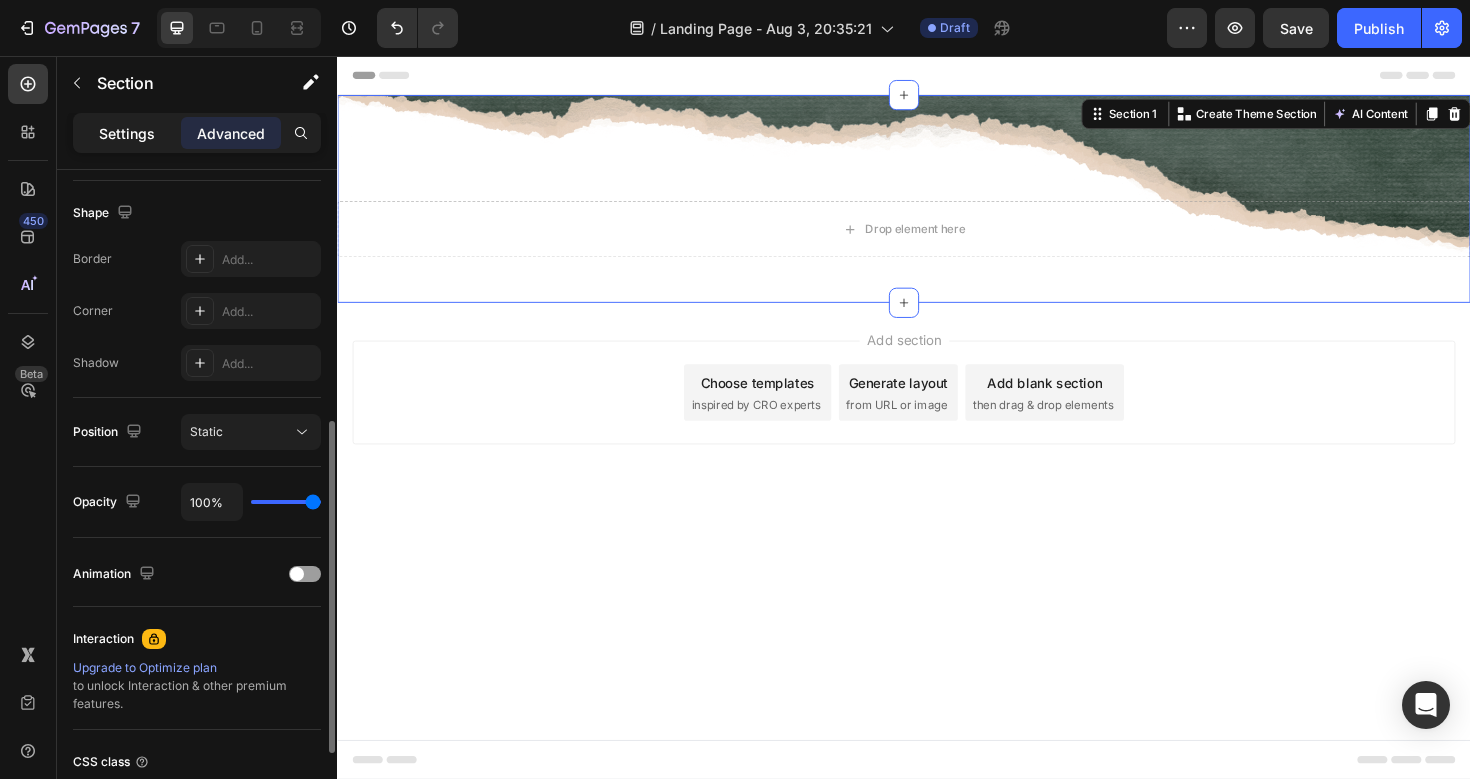 click on "Settings" at bounding box center [127, 133] 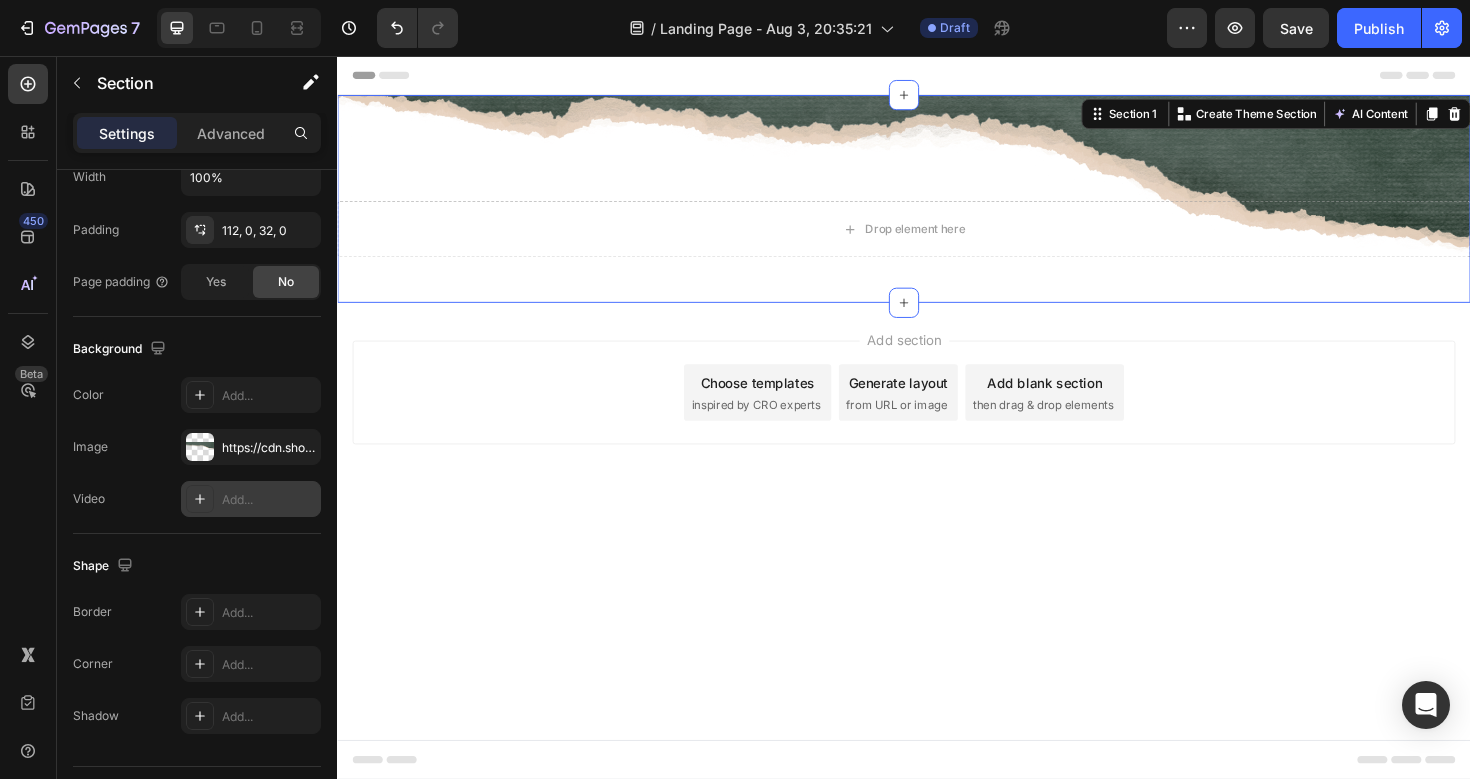 scroll, scrollTop: 554, scrollLeft: 0, axis: vertical 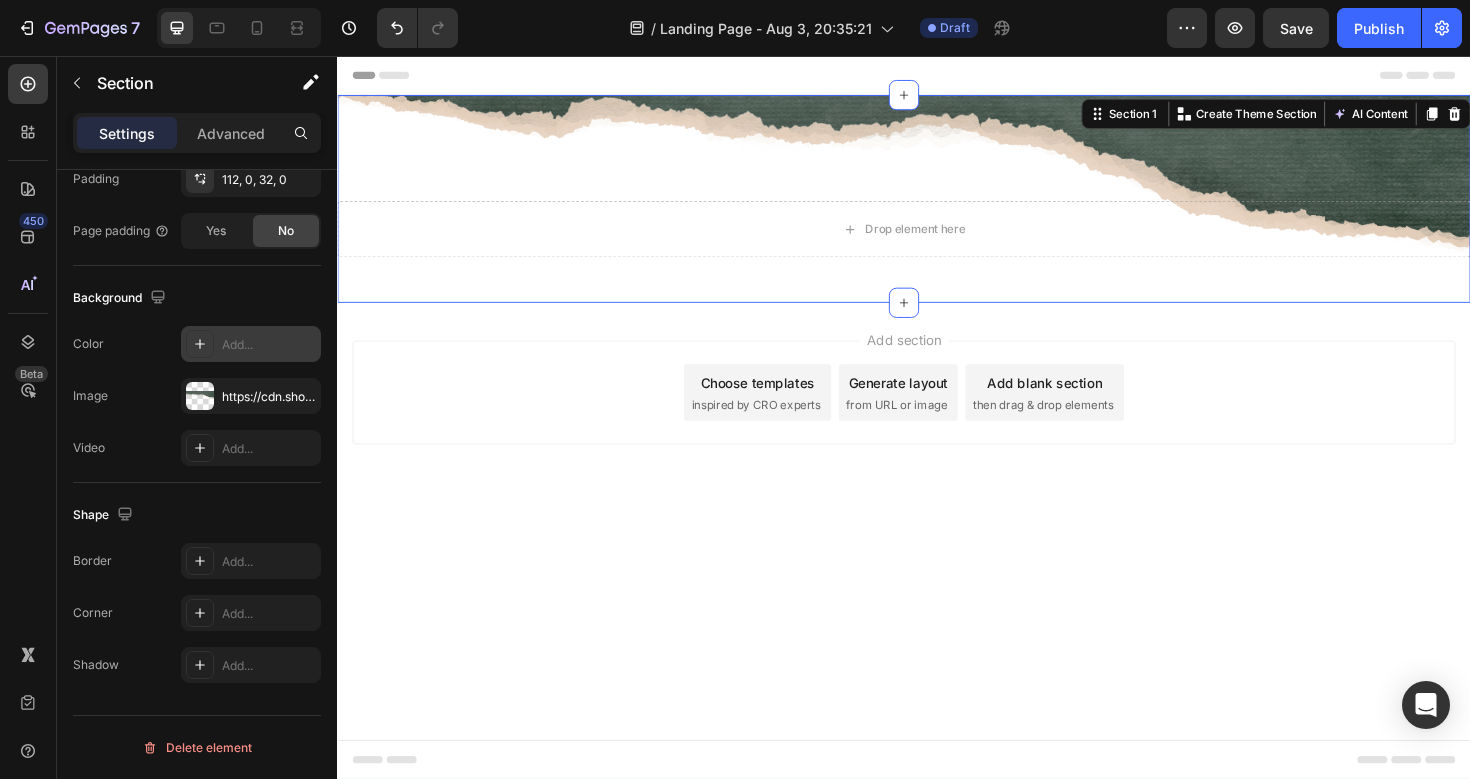 click on "Add..." at bounding box center (269, 345) 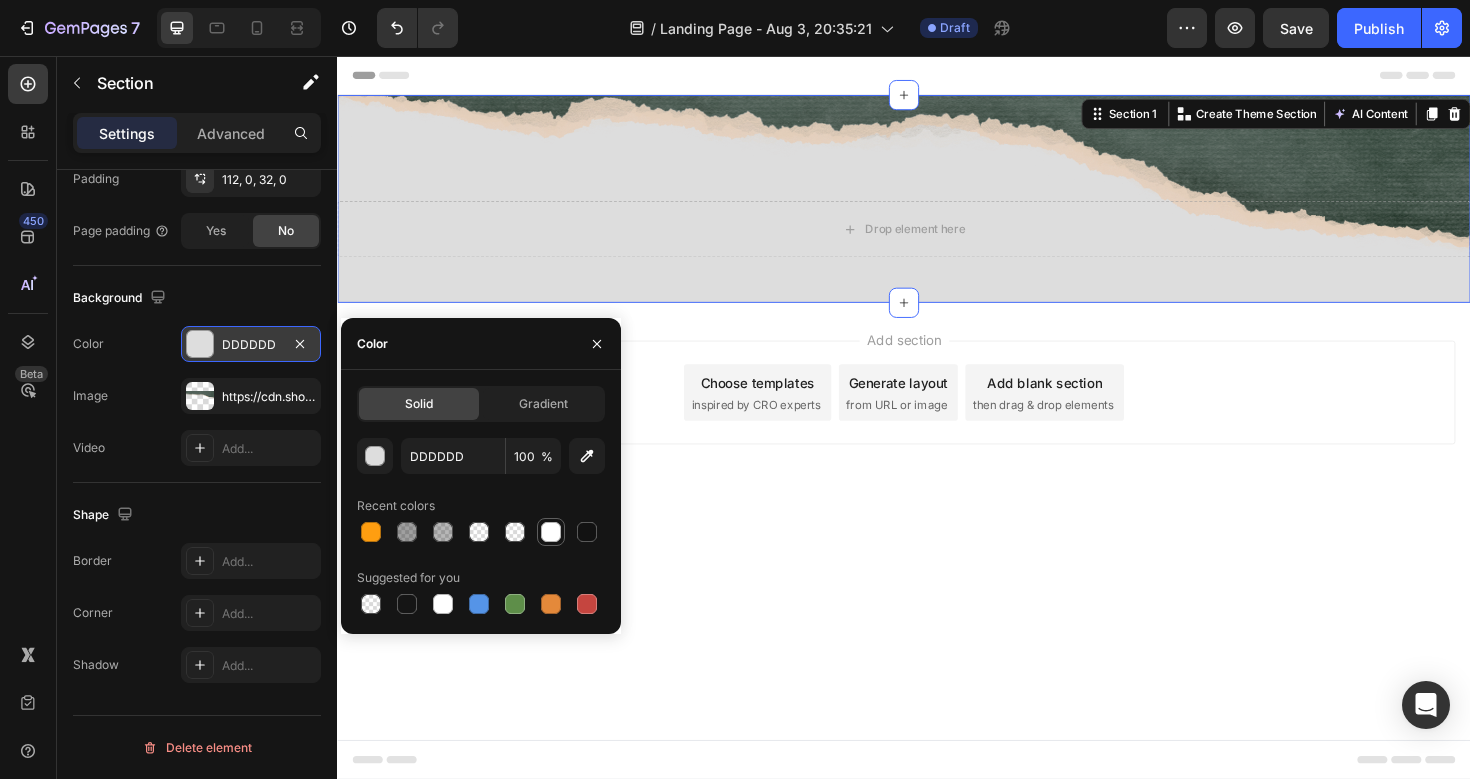 click at bounding box center [551, 532] 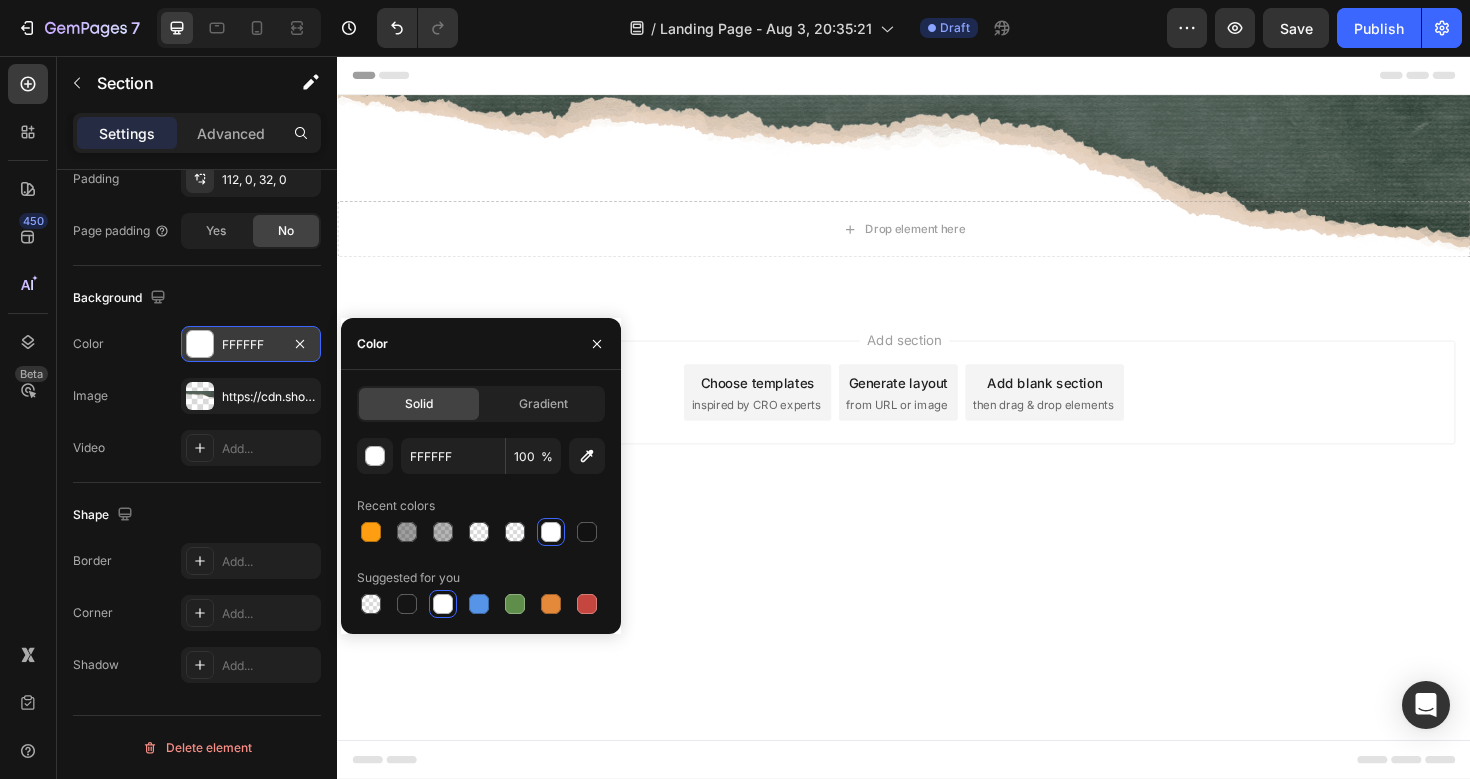 click on "Header
Drop element here Row Section 1 Root Start with Sections from sidebar Add sections Add elements Start with Generating from URL or image Add section Choose templates inspired by CRO experts Generate layout from URL or image Add blank section then drag & drop elements Footer" at bounding box center (937, 439) 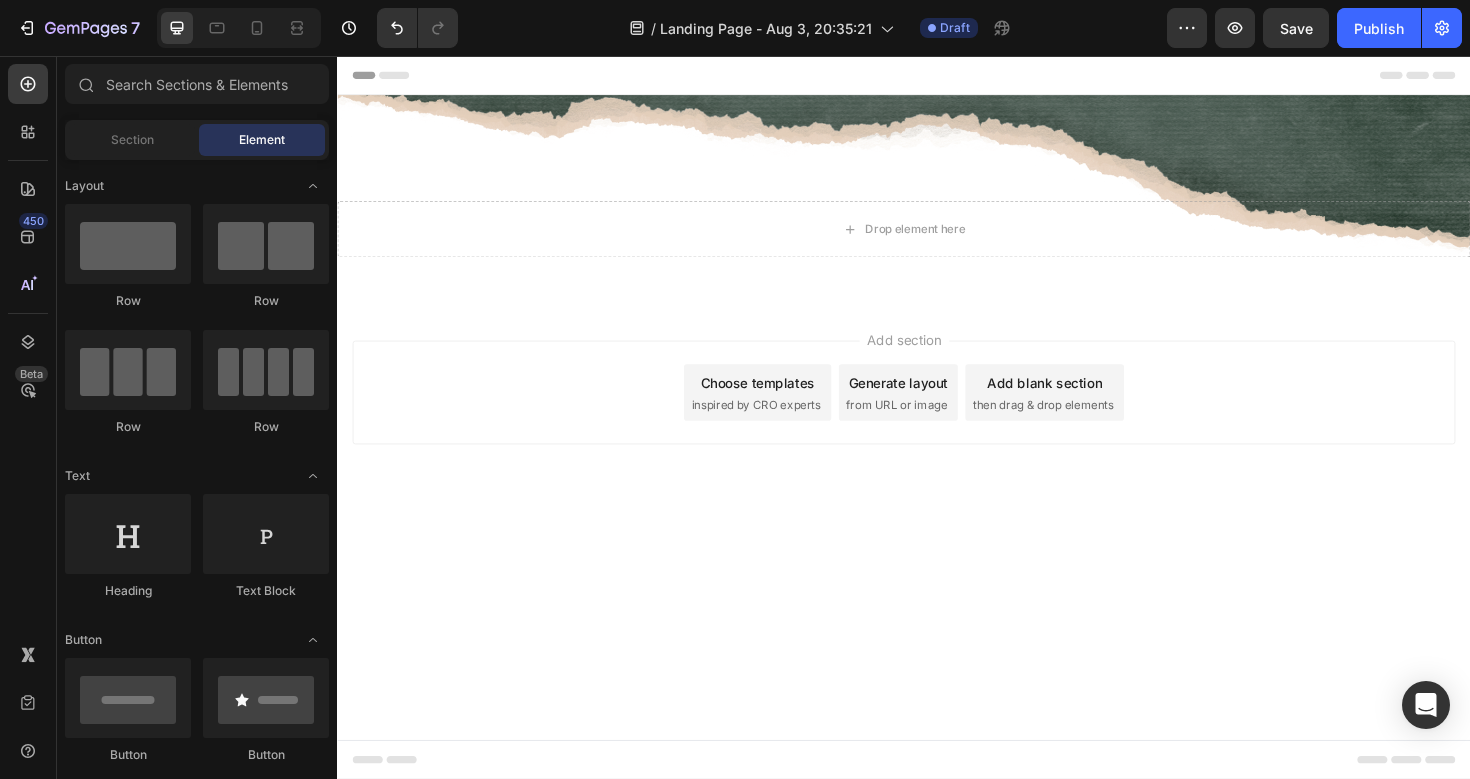 click on "Element" 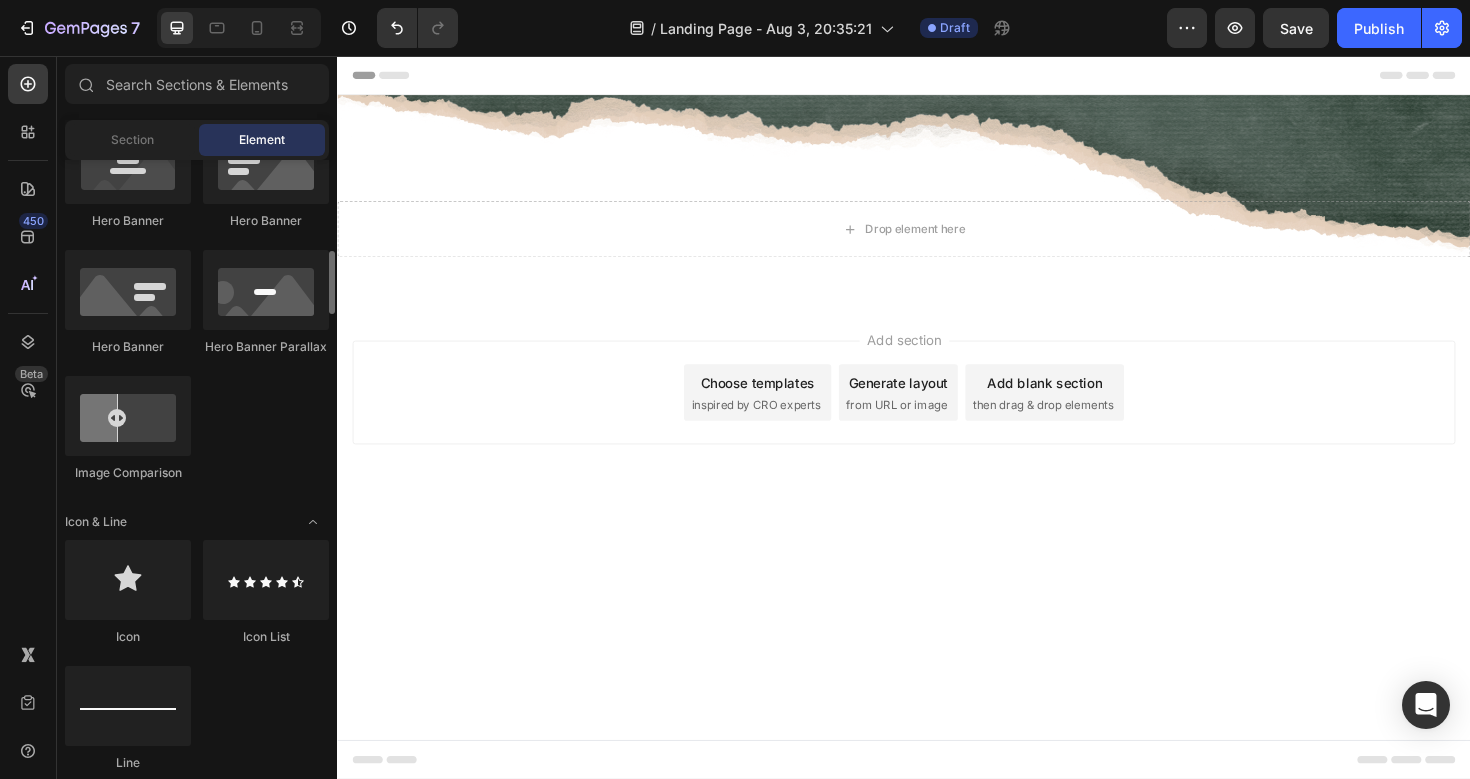 scroll, scrollTop: 944, scrollLeft: 0, axis: vertical 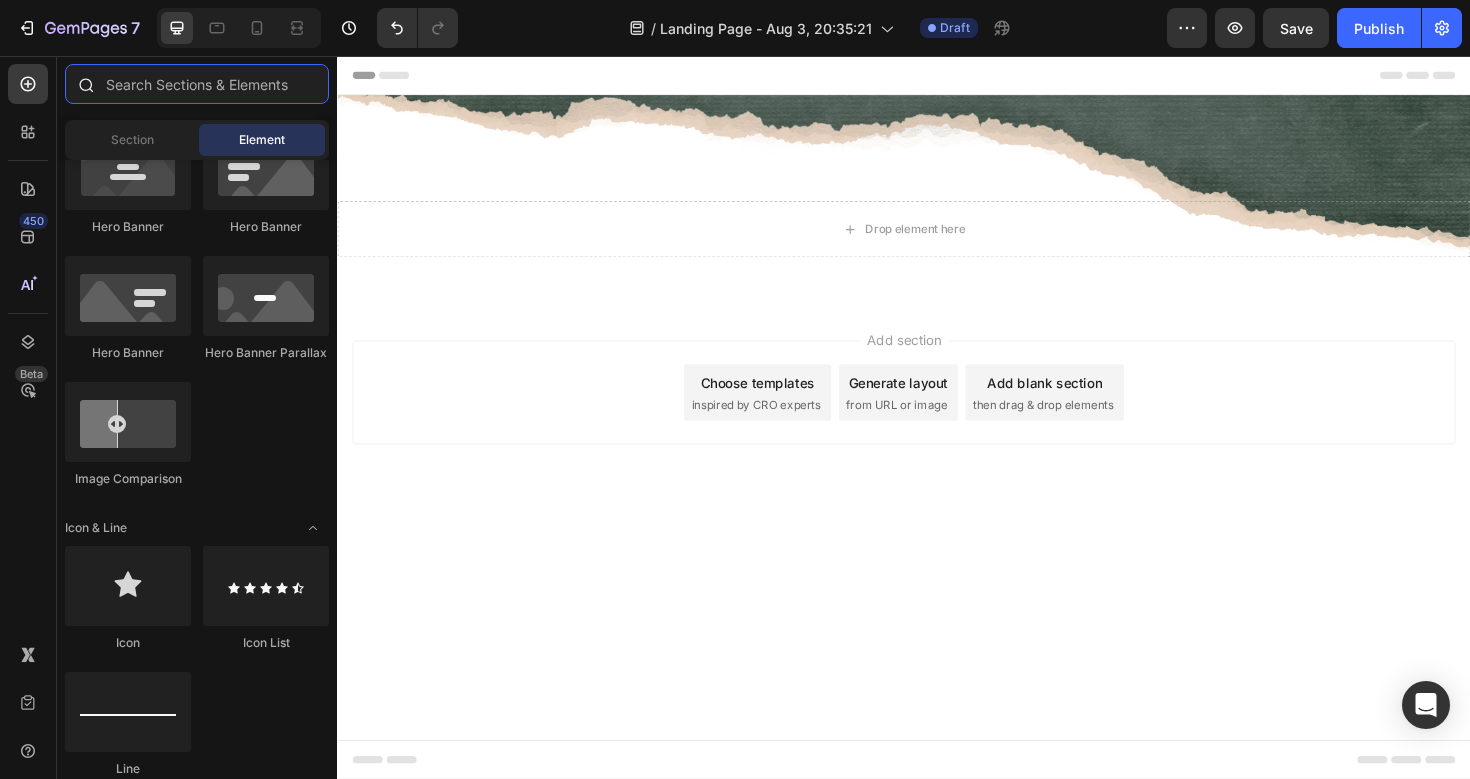 click at bounding box center [197, 84] 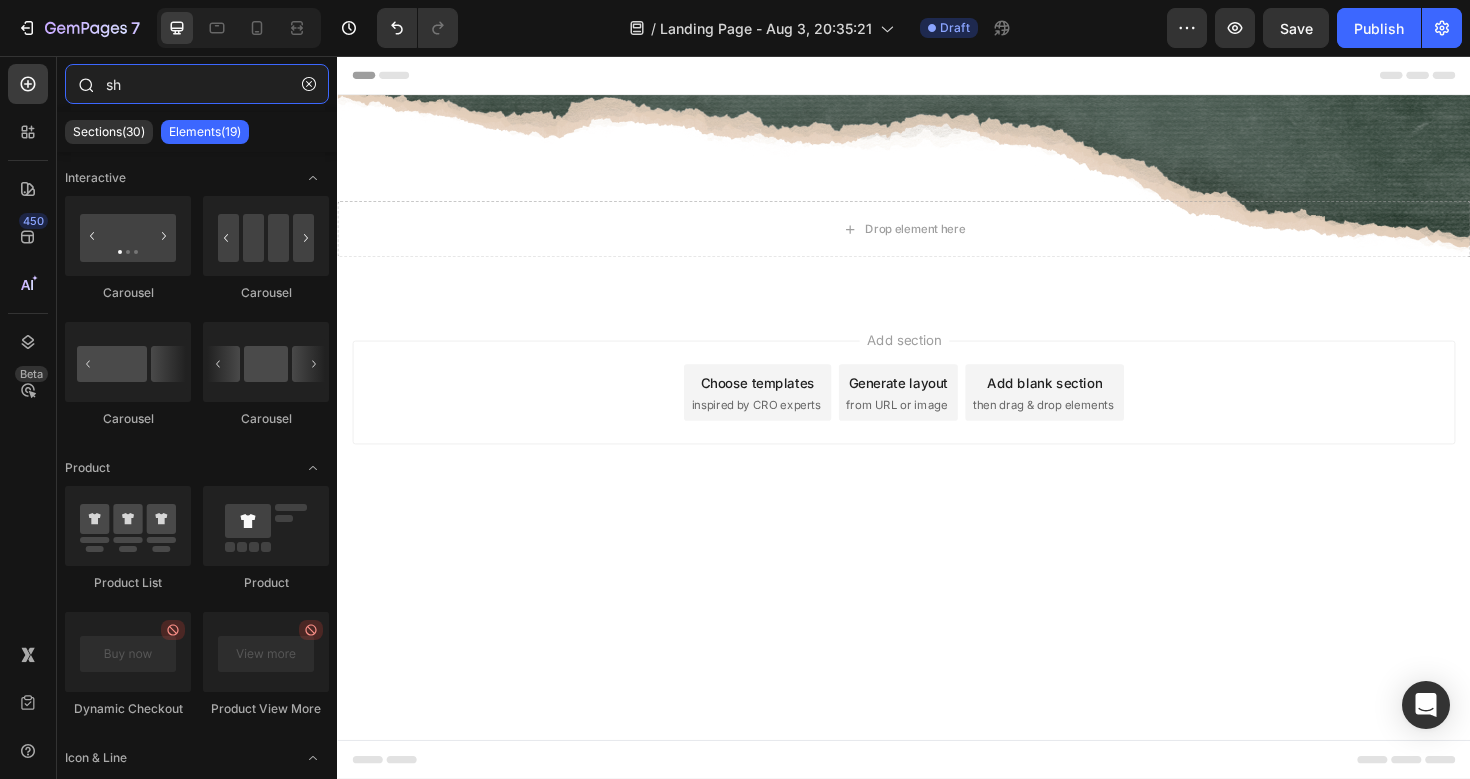 type on "s" 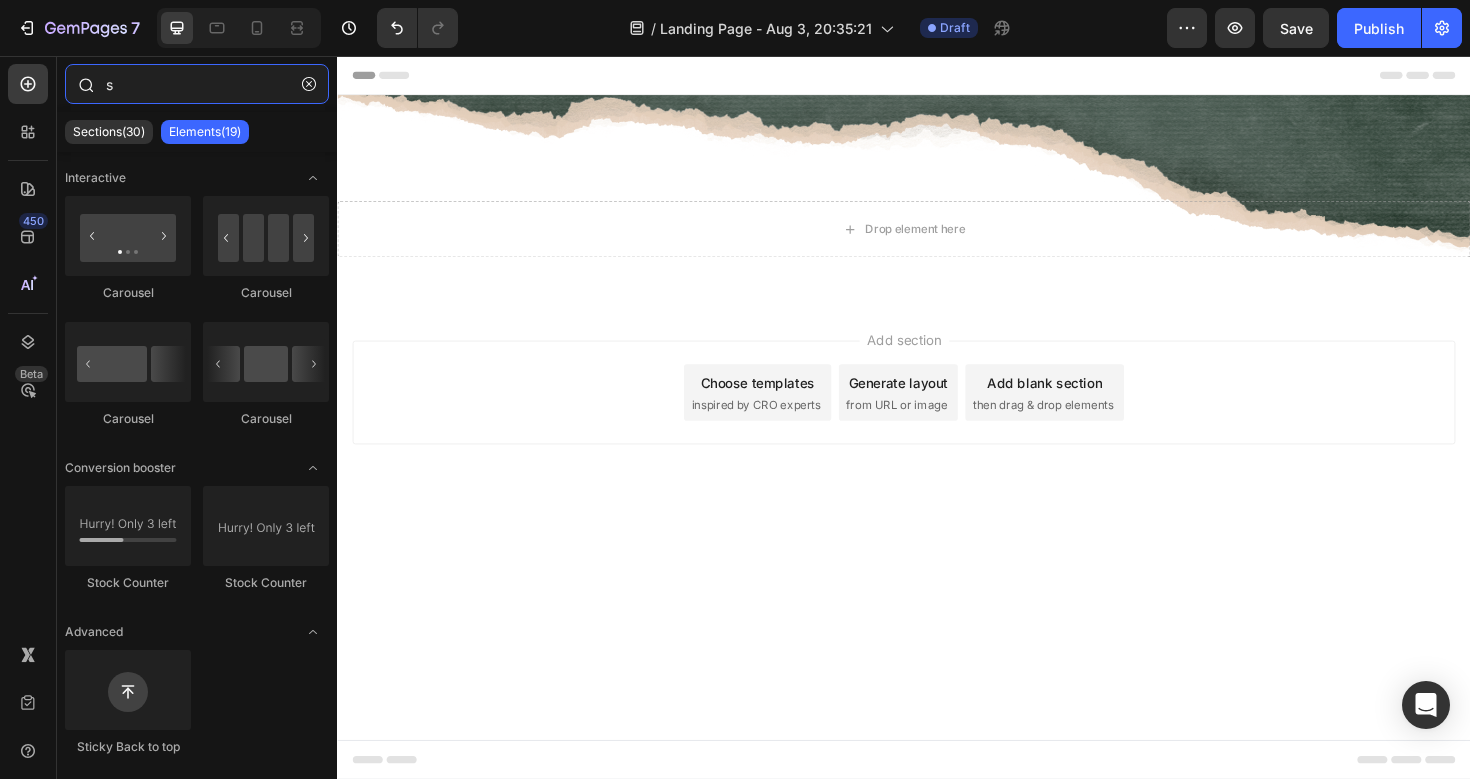 type 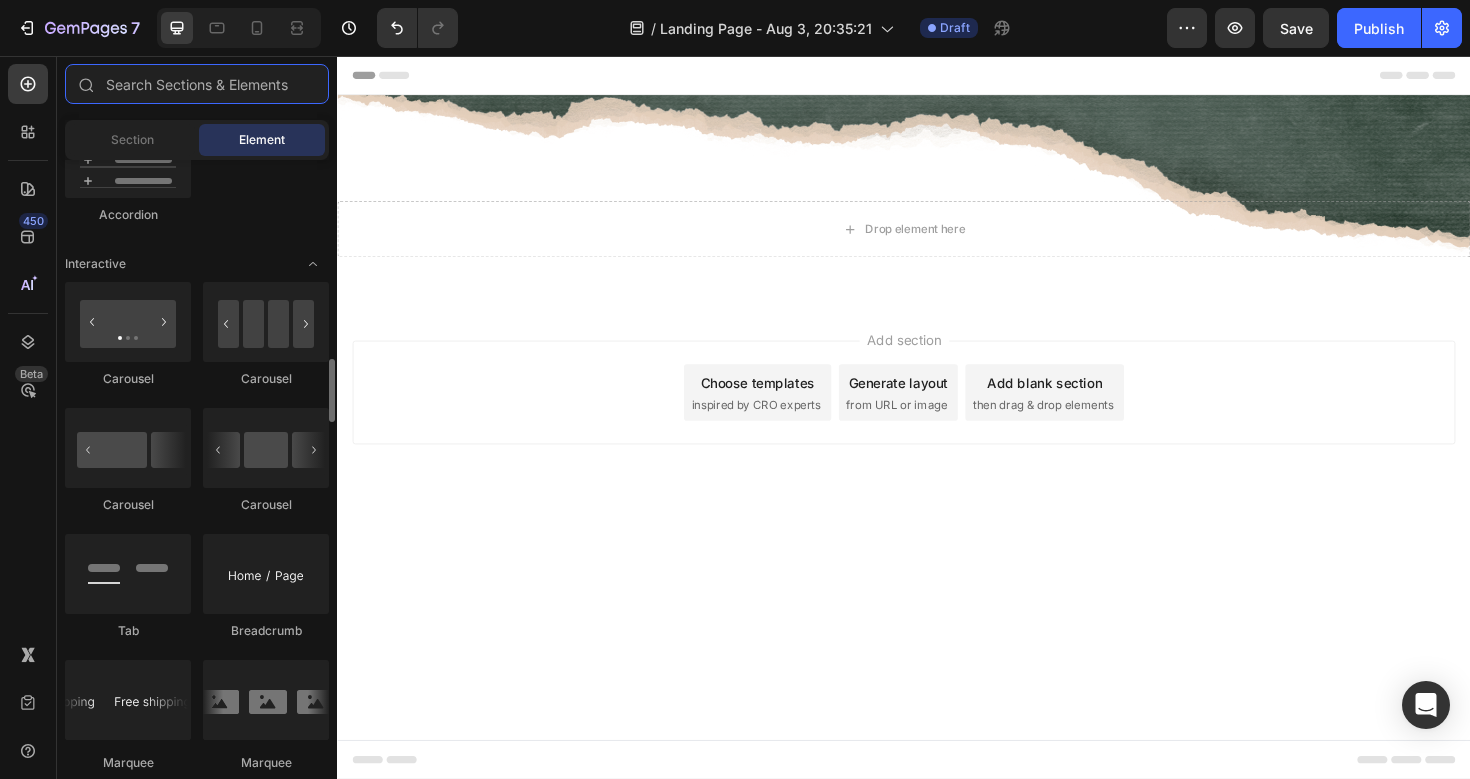 scroll, scrollTop: 1918, scrollLeft: 0, axis: vertical 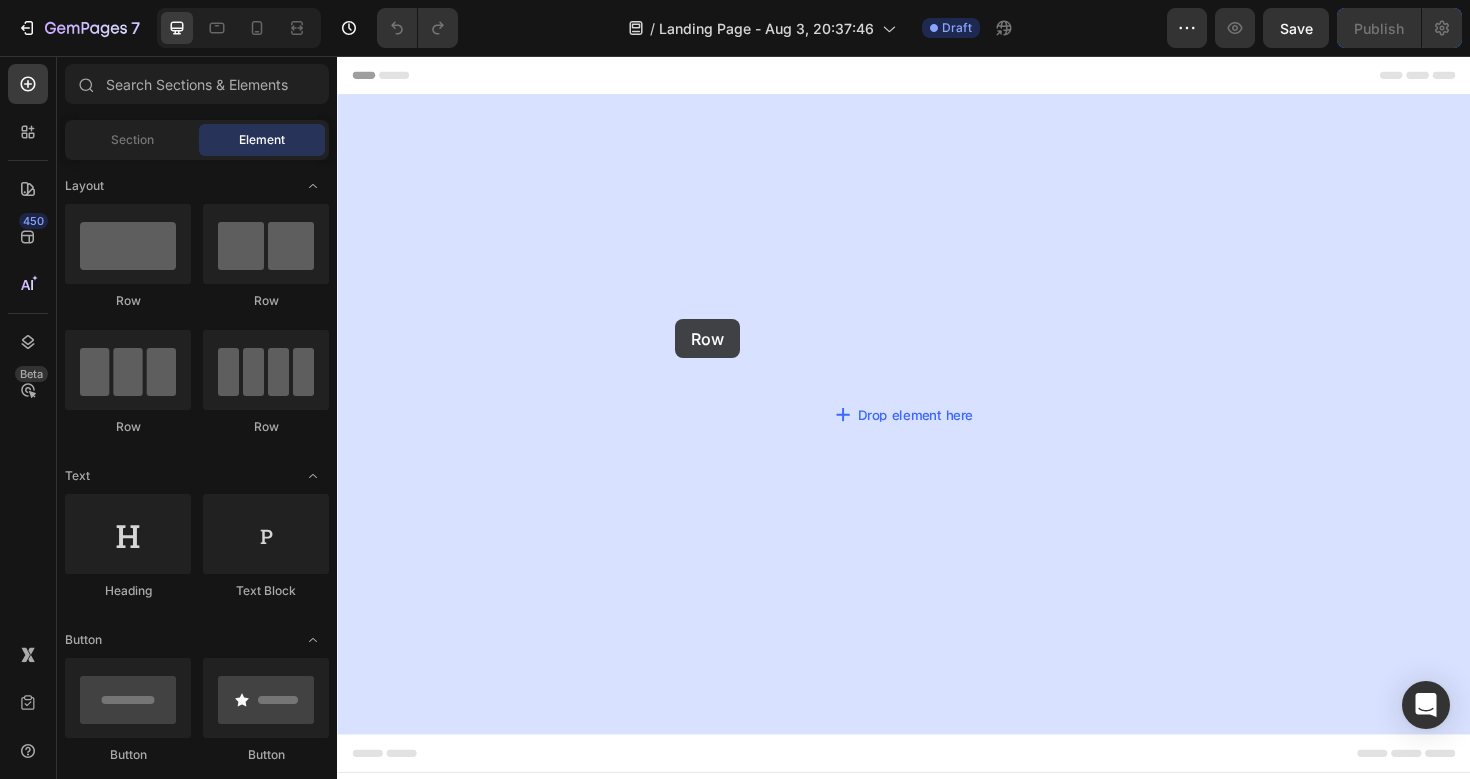 drag, startPoint x: 477, startPoint y: 308, endPoint x: 695, endPoint y: 335, distance: 219.66565 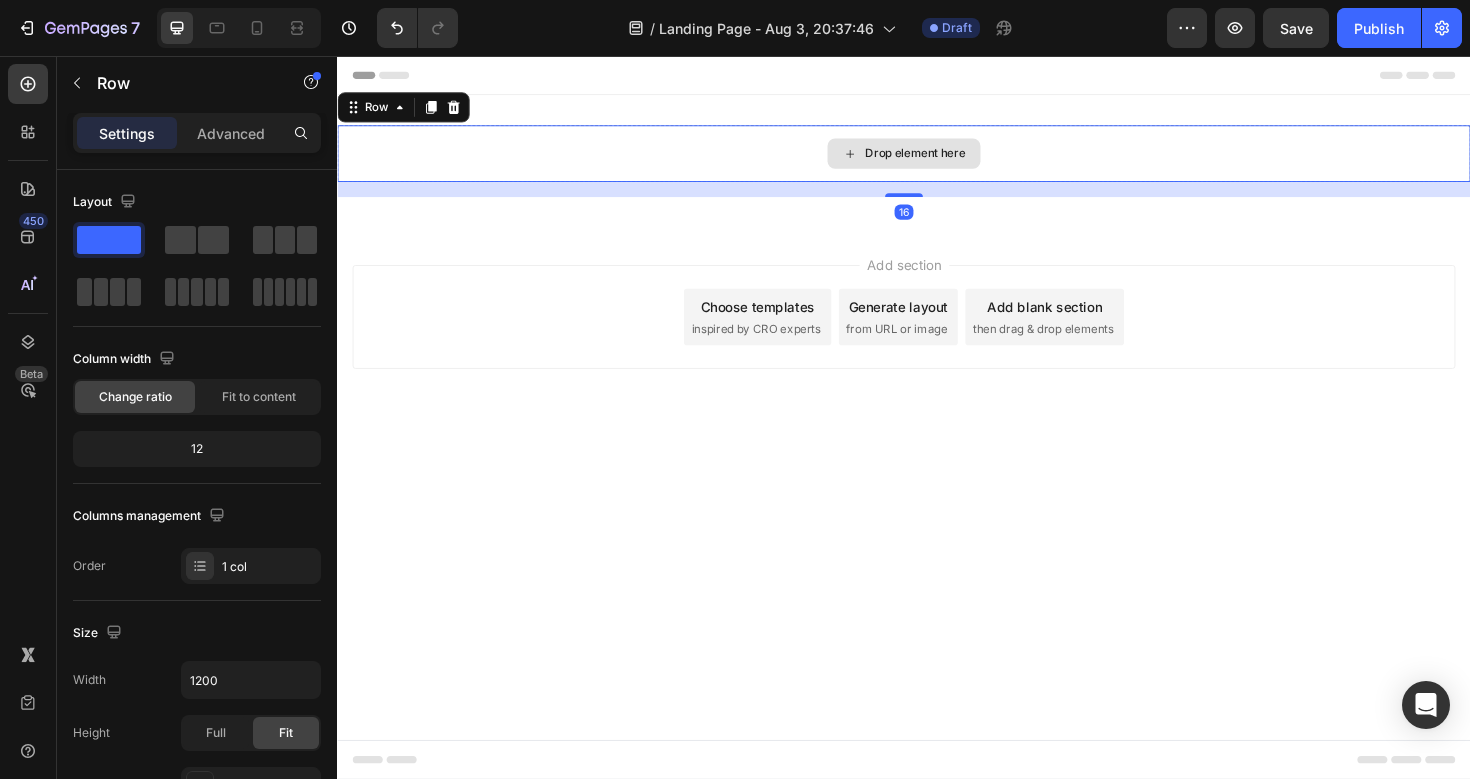 click on "Drop element here" at bounding box center (937, 159) 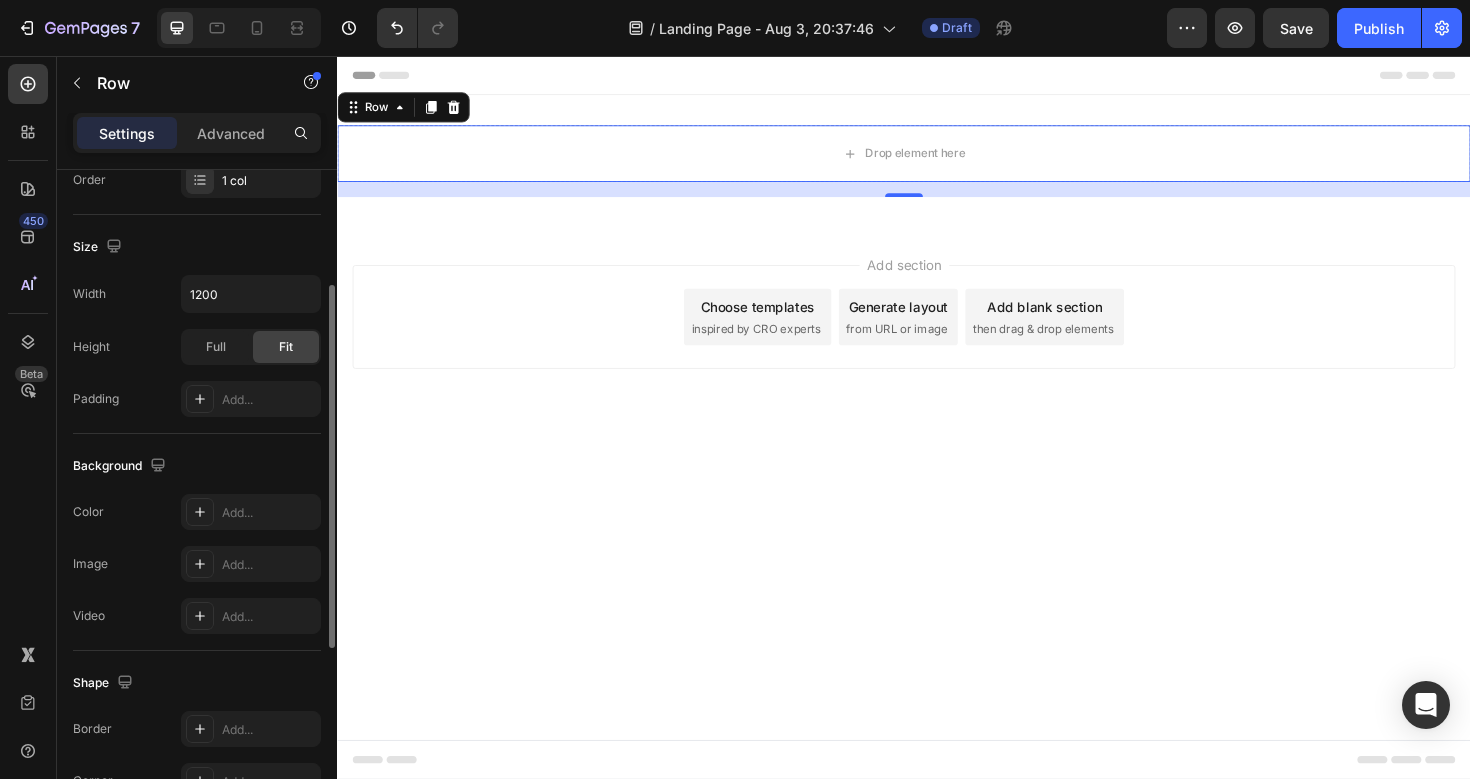 scroll, scrollTop: 388, scrollLeft: 0, axis: vertical 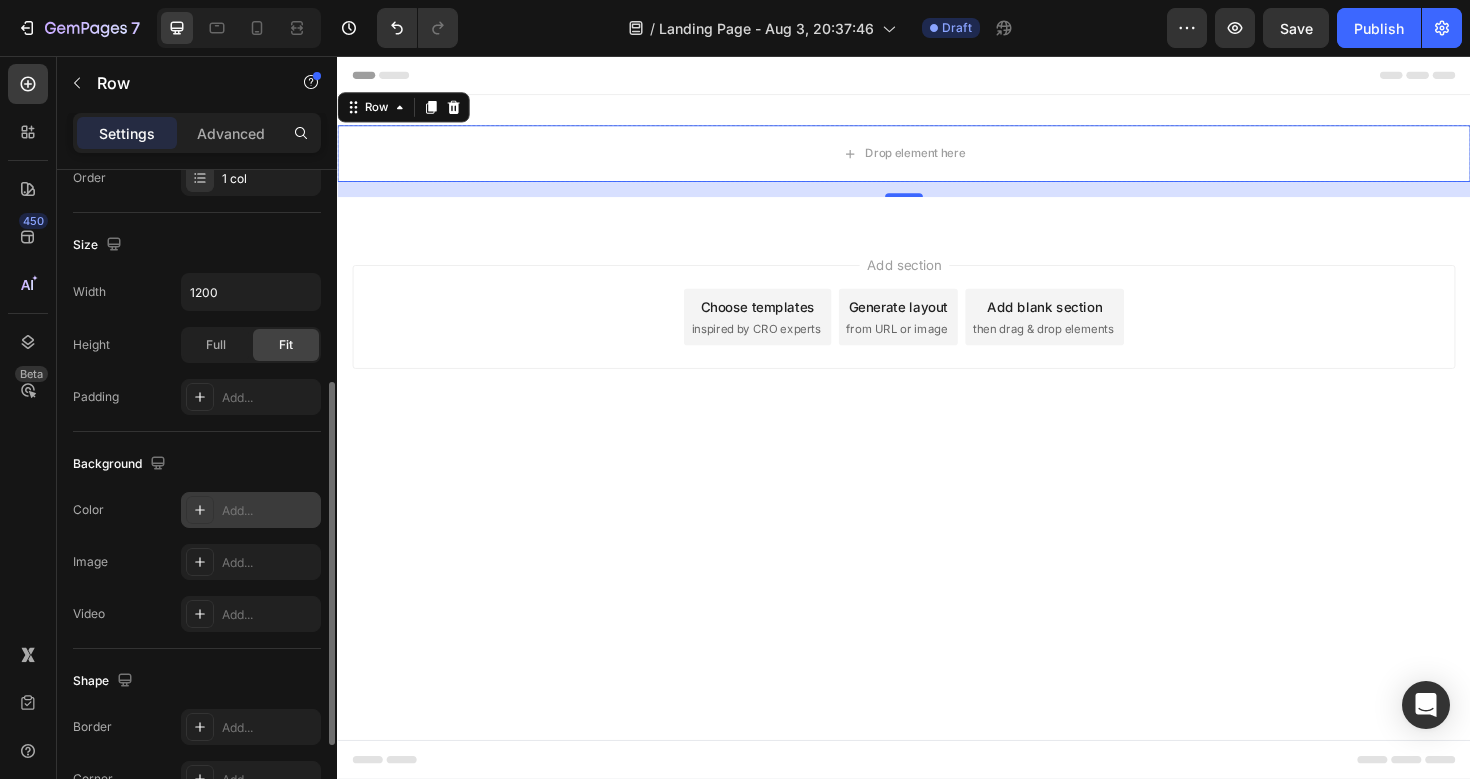 click on "Add..." at bounding box center [269, 511] 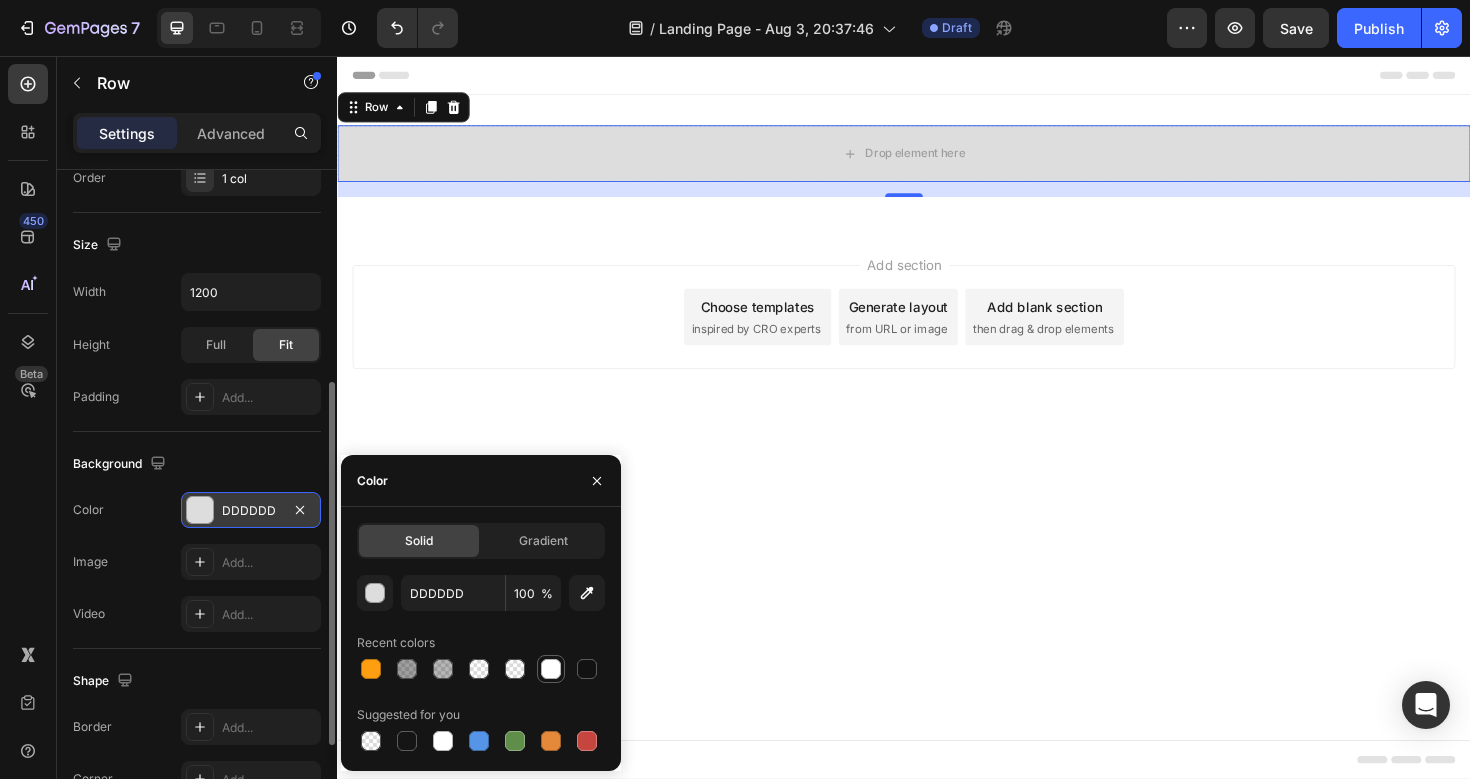 click at bounding box center [551, 669] 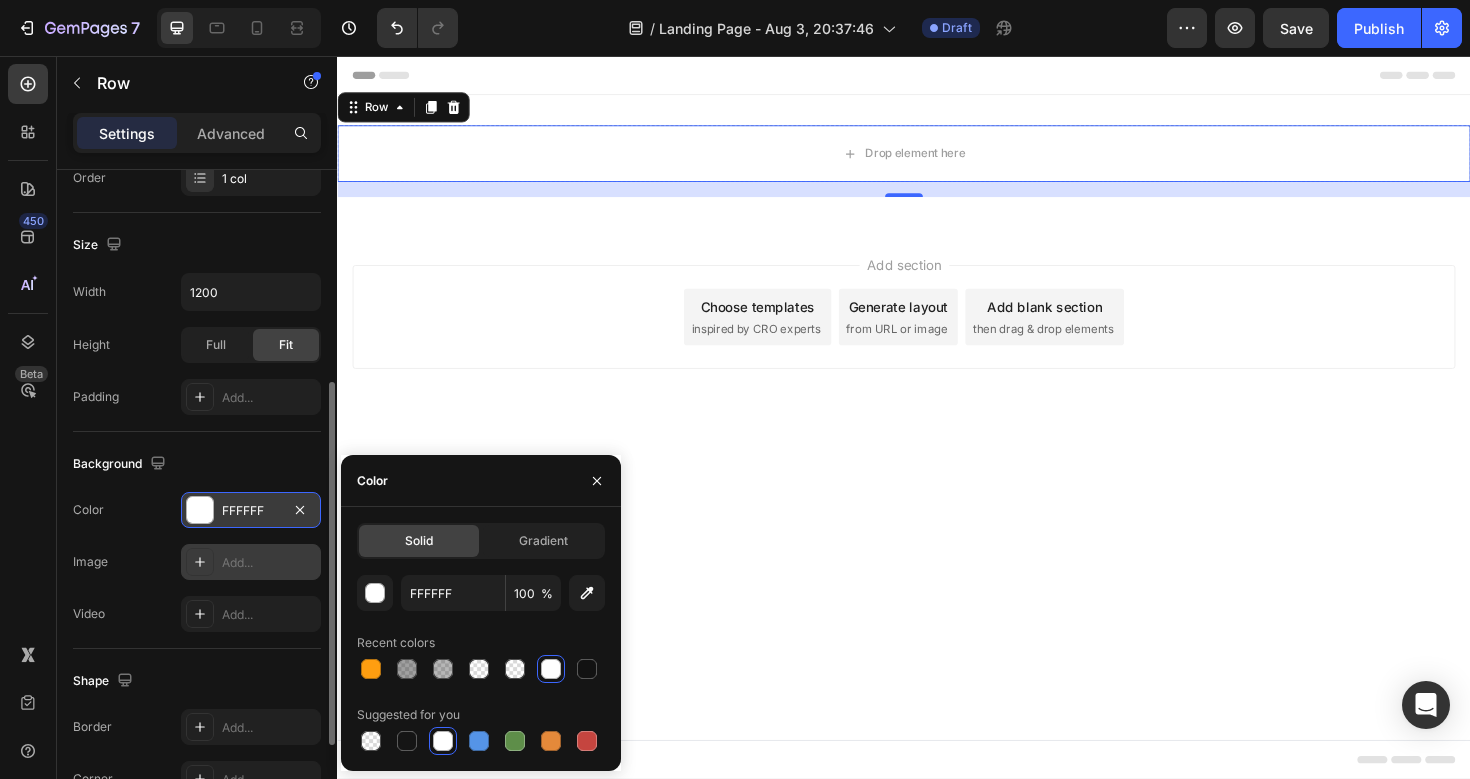 click on "Add..." at bounding box center [269, 563] 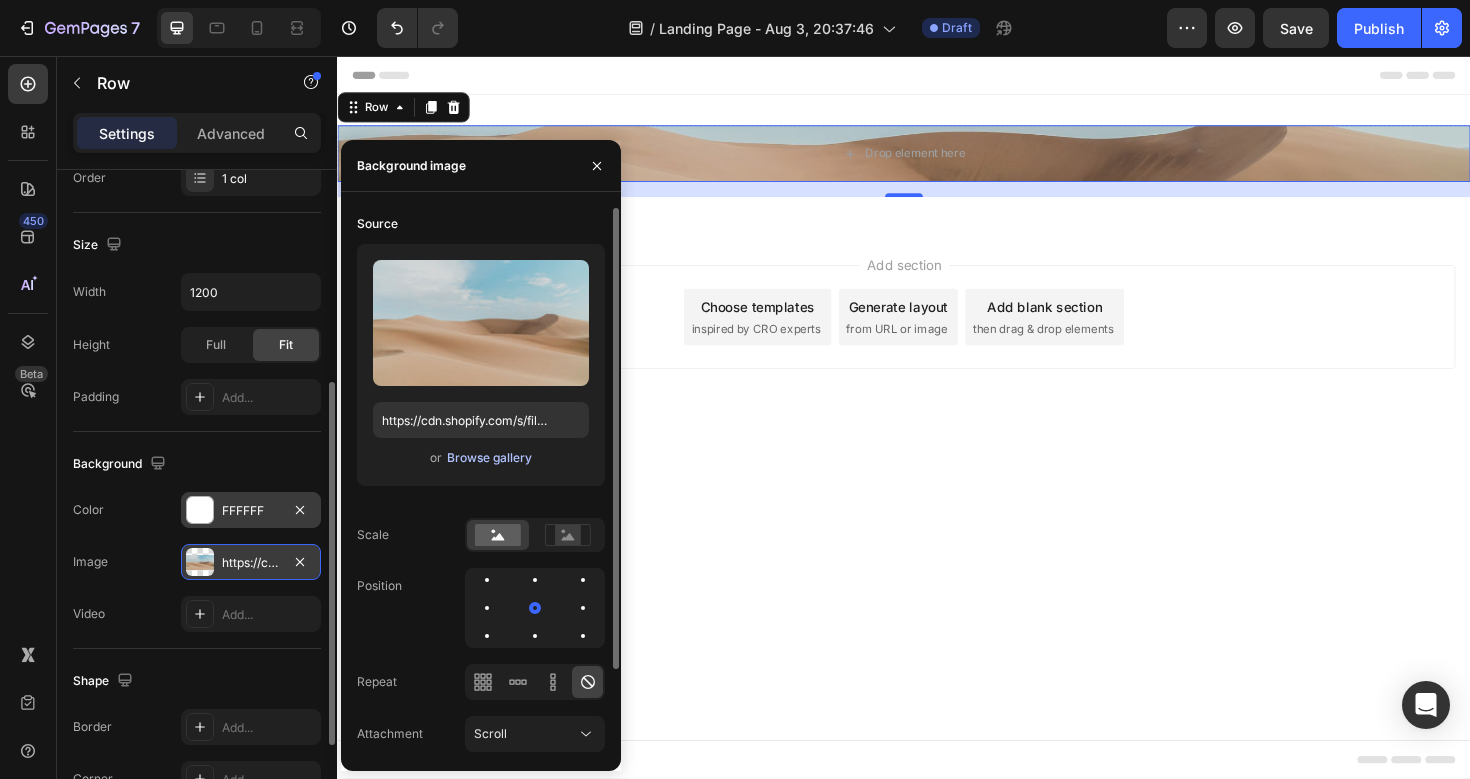 click on "Browse gallery" at bounding box center (489, 458) 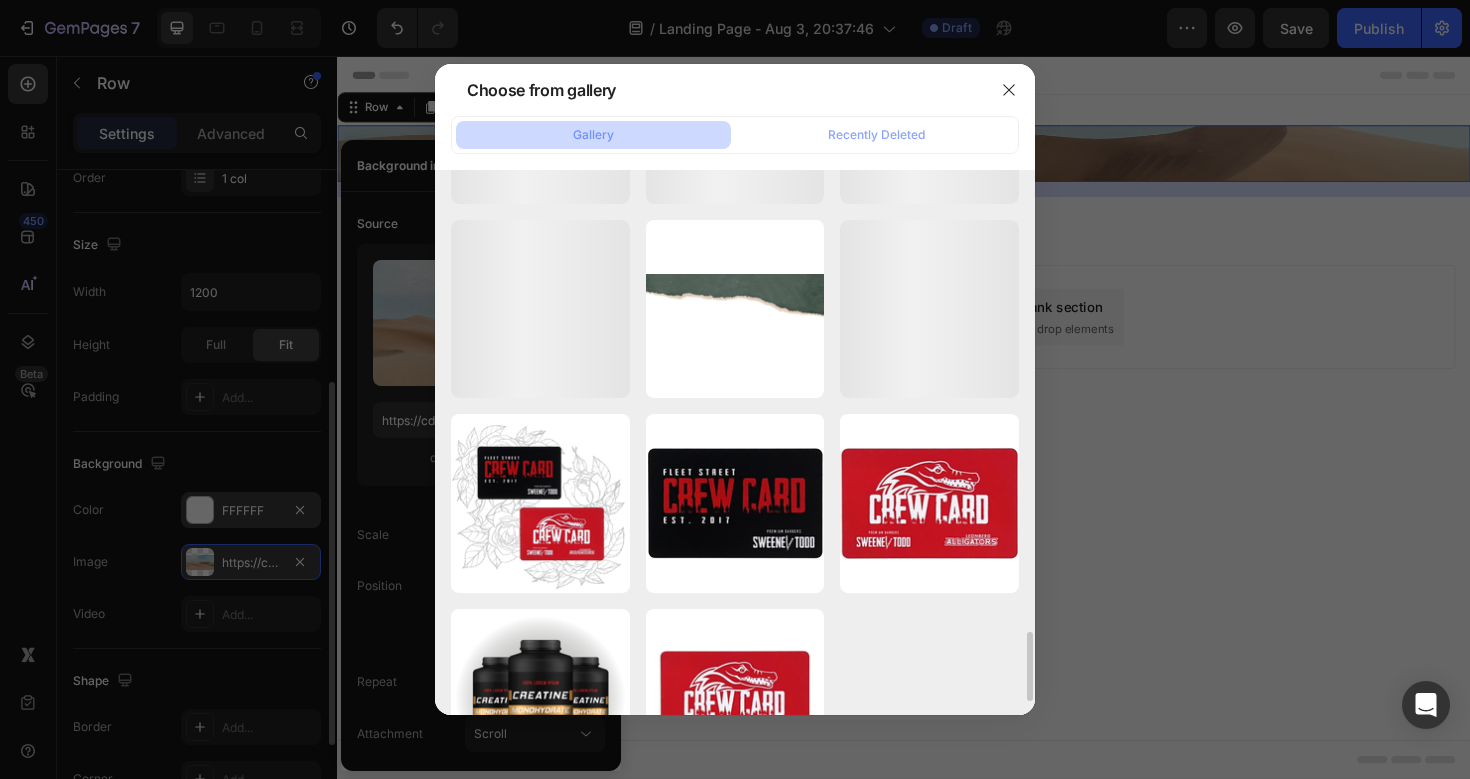 scroll, scrollTop: 3672, scrollLeft: 0, axis: vertical 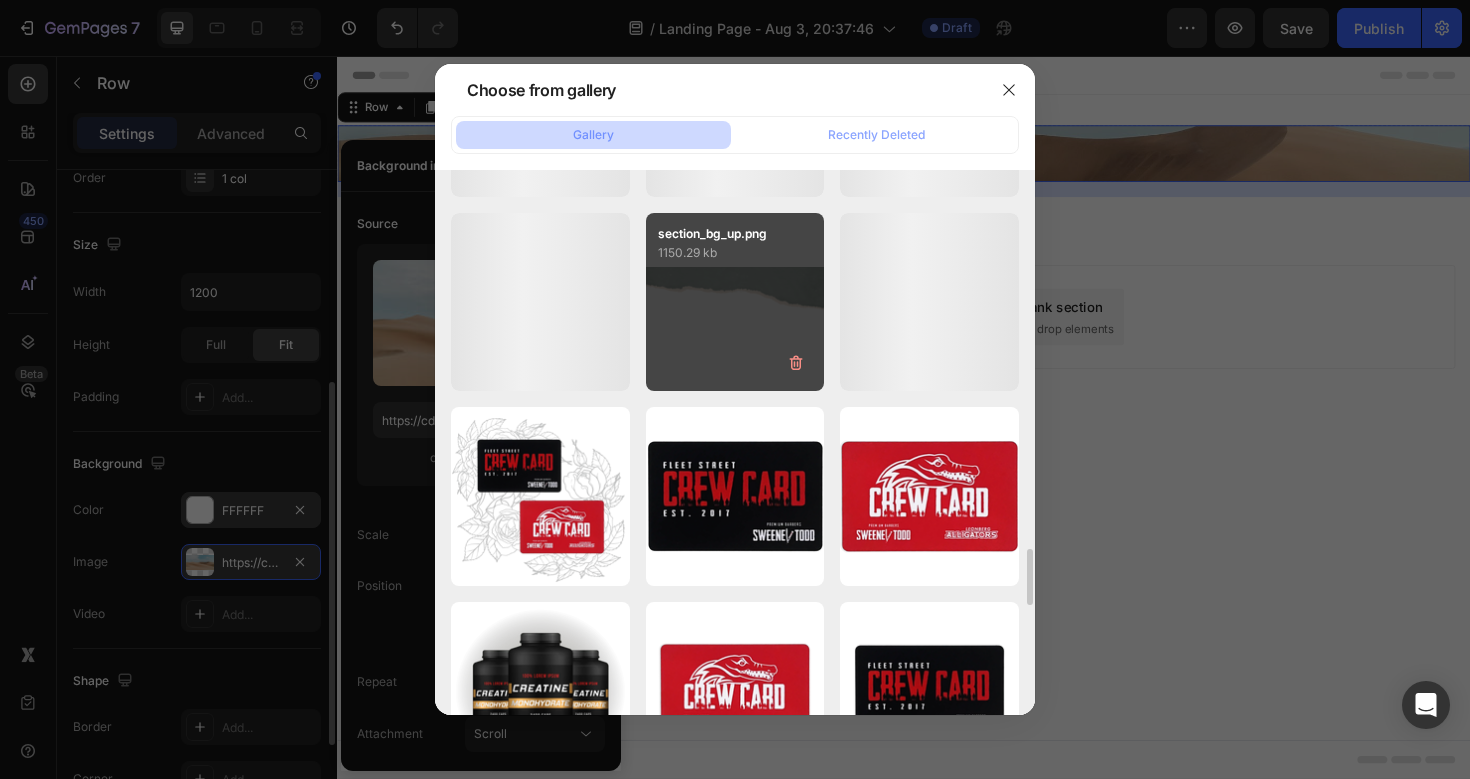 click on "section_bg_up.png 1150.29 kb" at bounding box center [735, 302] 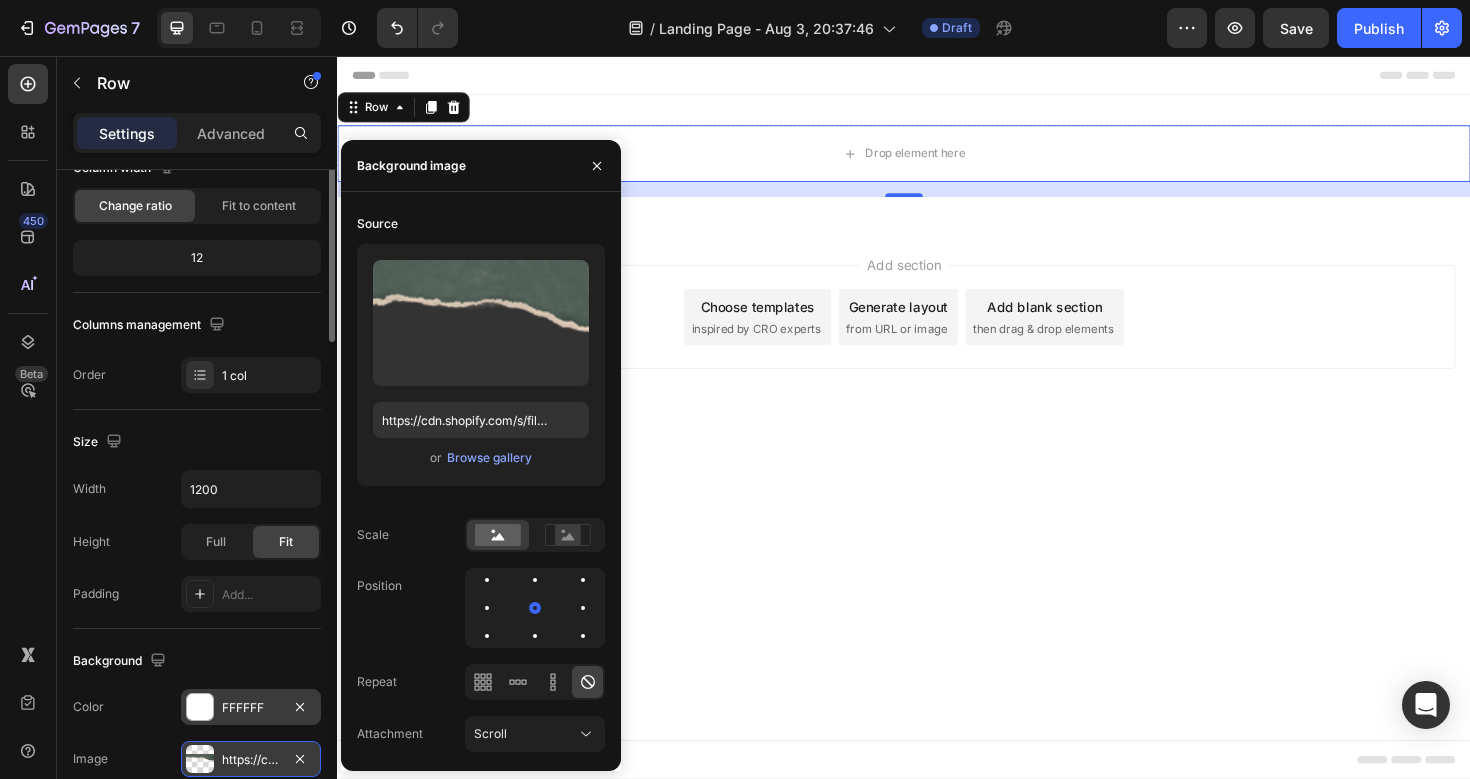 scroll, scrollTop: 0, scrollLeft: 0, axis: both 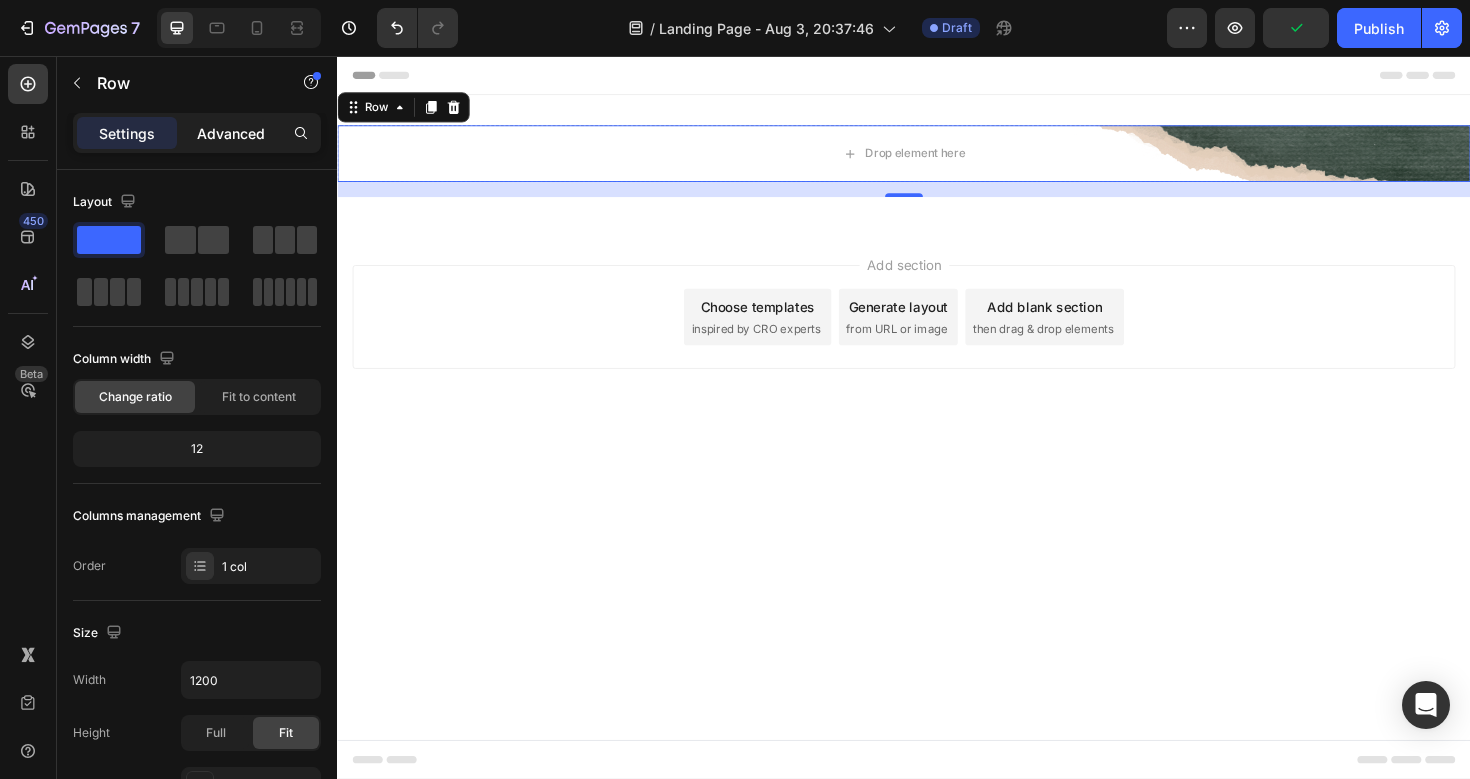 click on "Advanced" at bounding box center (231, 133) 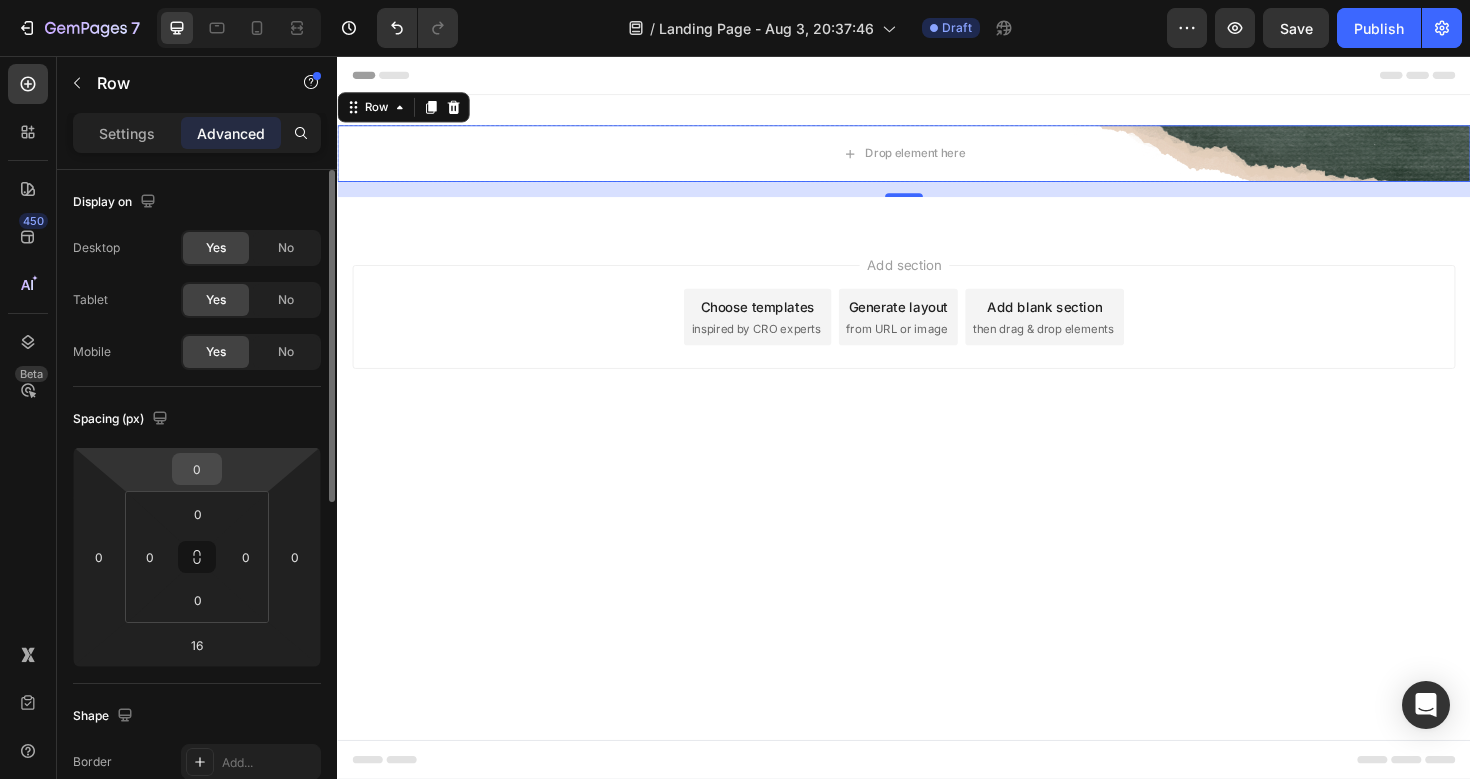 click on "0" at bounding box center [197, 469] 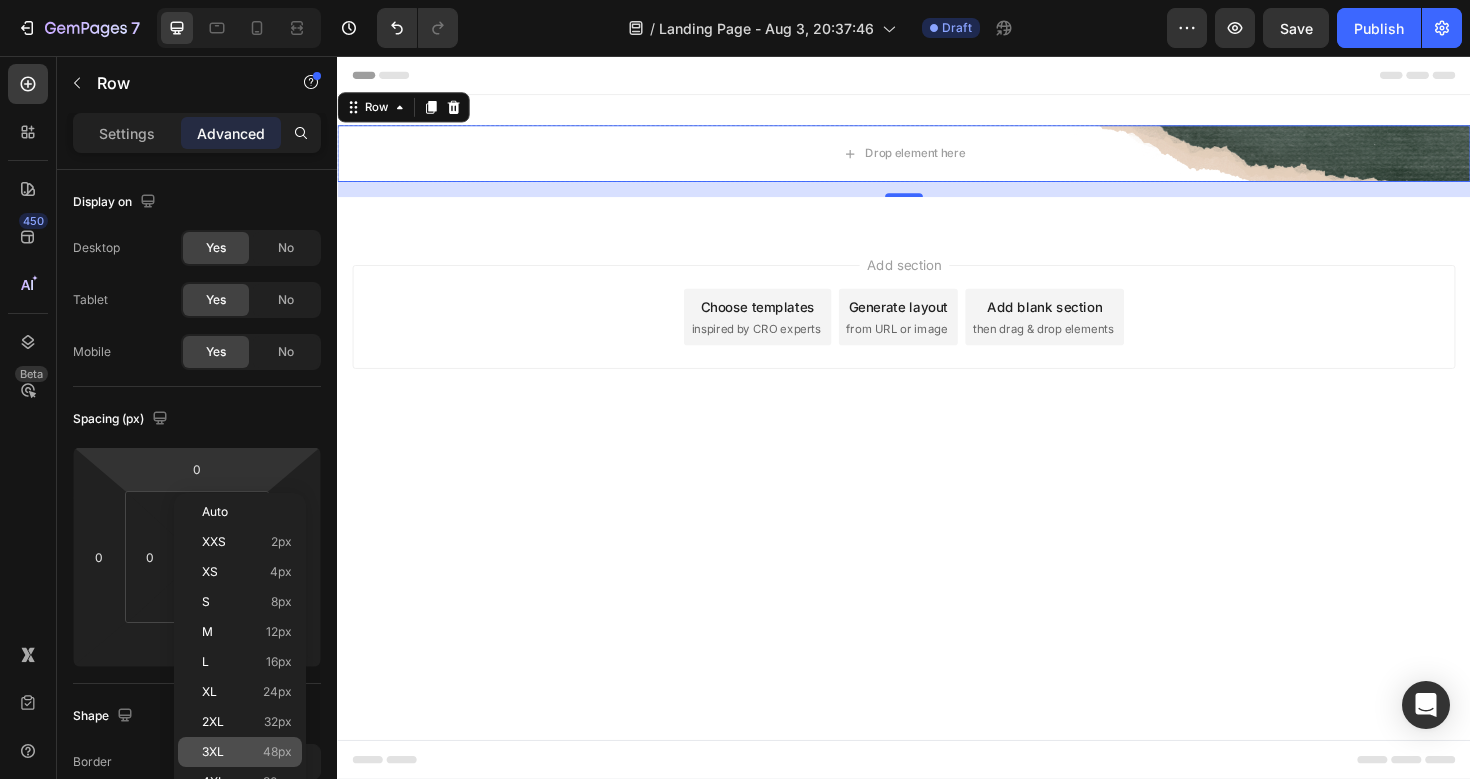 click on "3XL 48px" at bounding box center (247, 752) 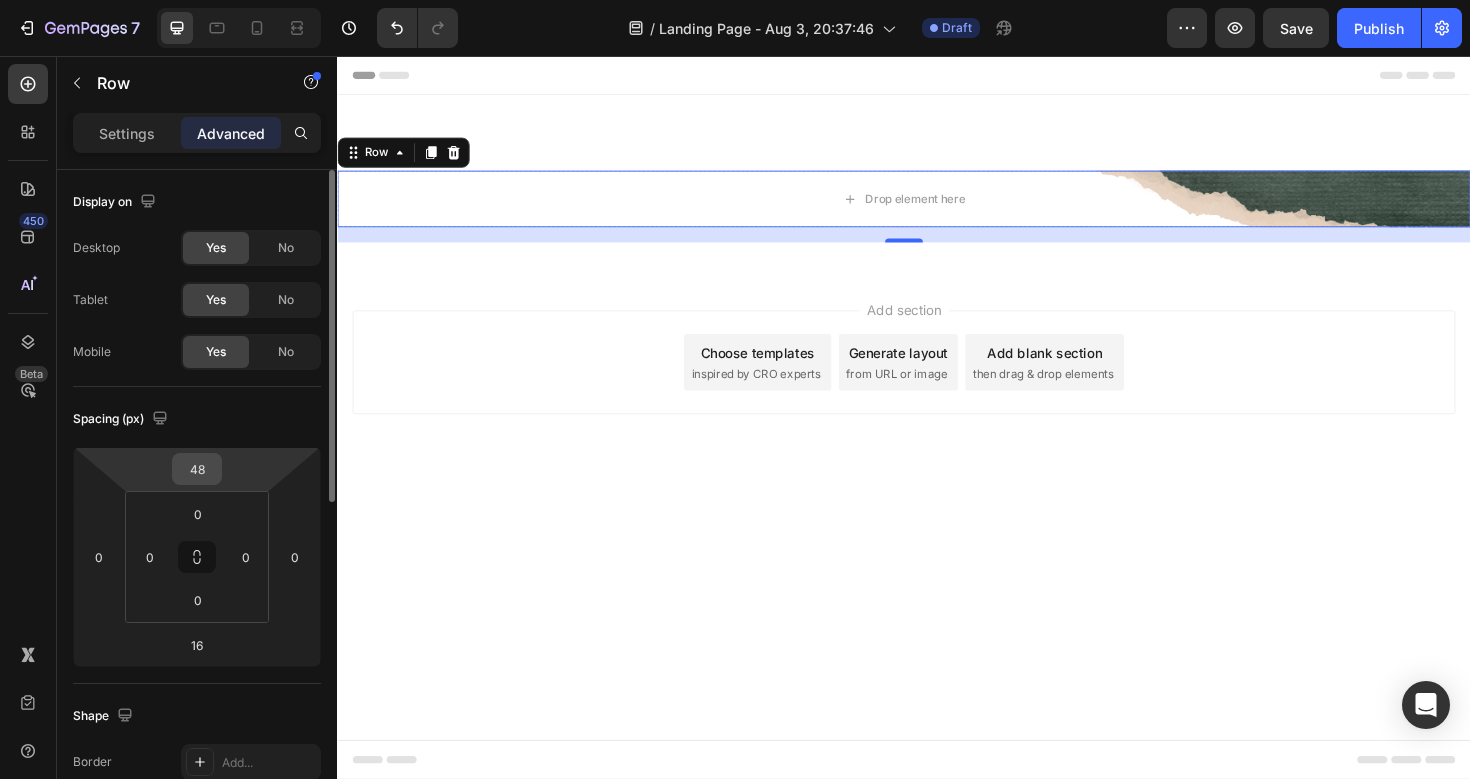 click on "48" at bounding box center [197, 469] 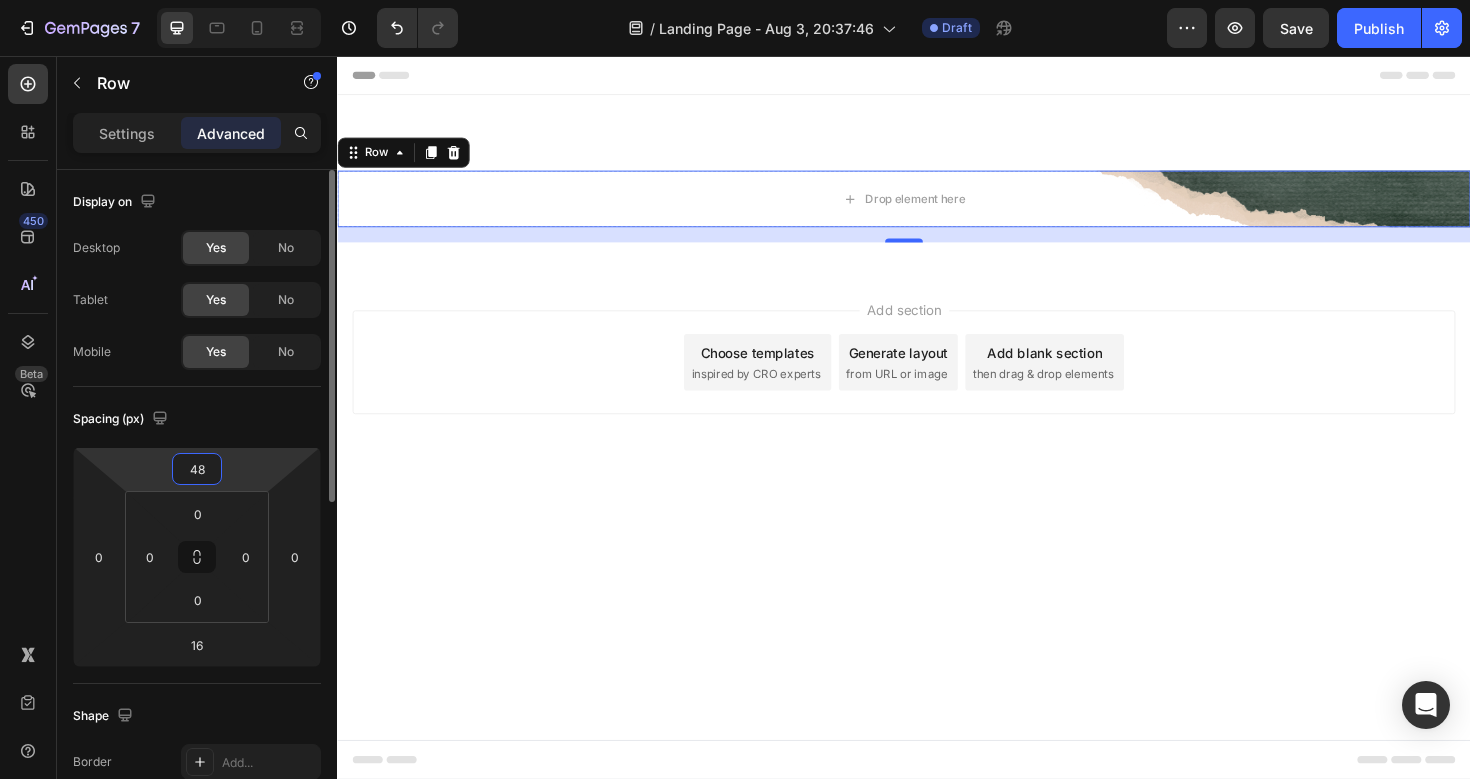 click on "48" at bounding box center (197, 469) 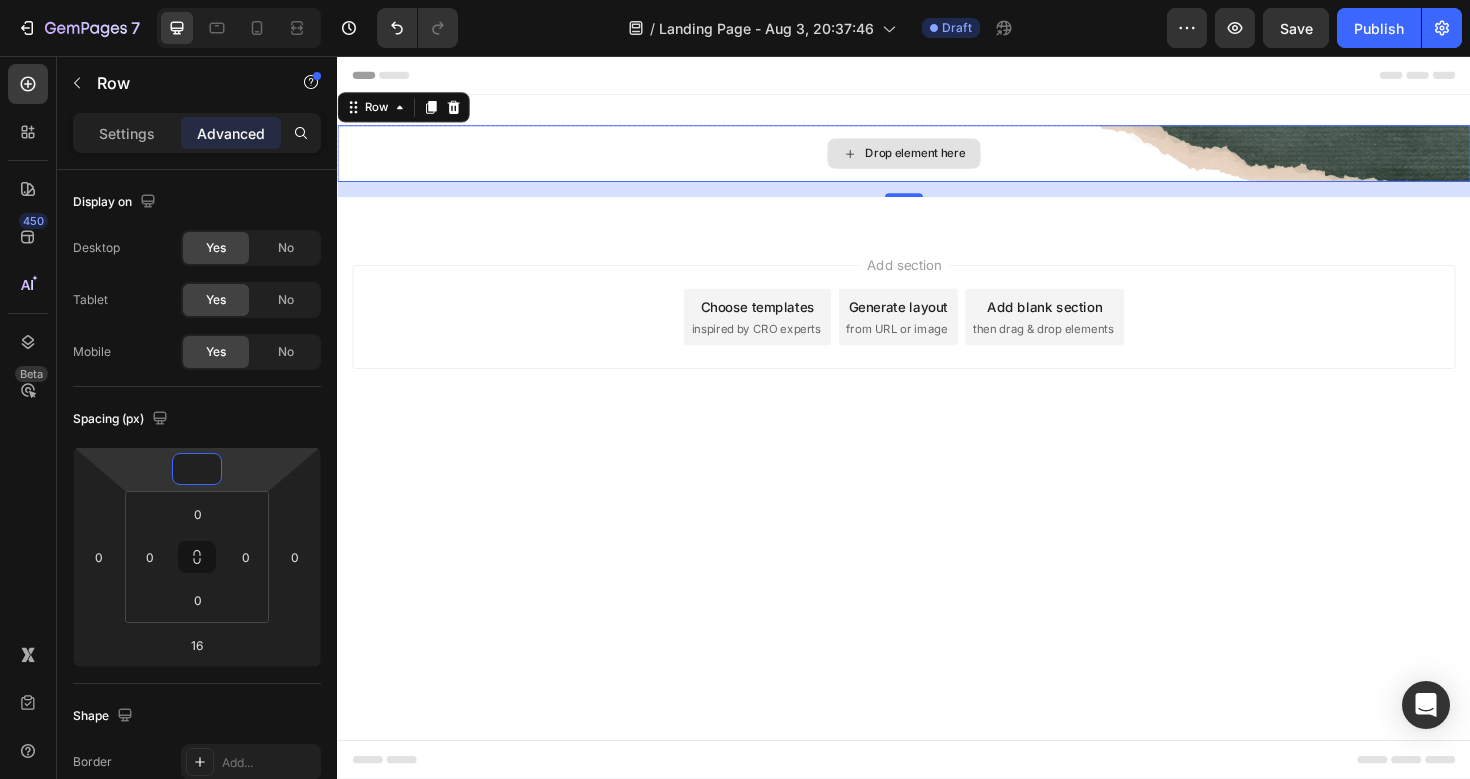 type on "0" 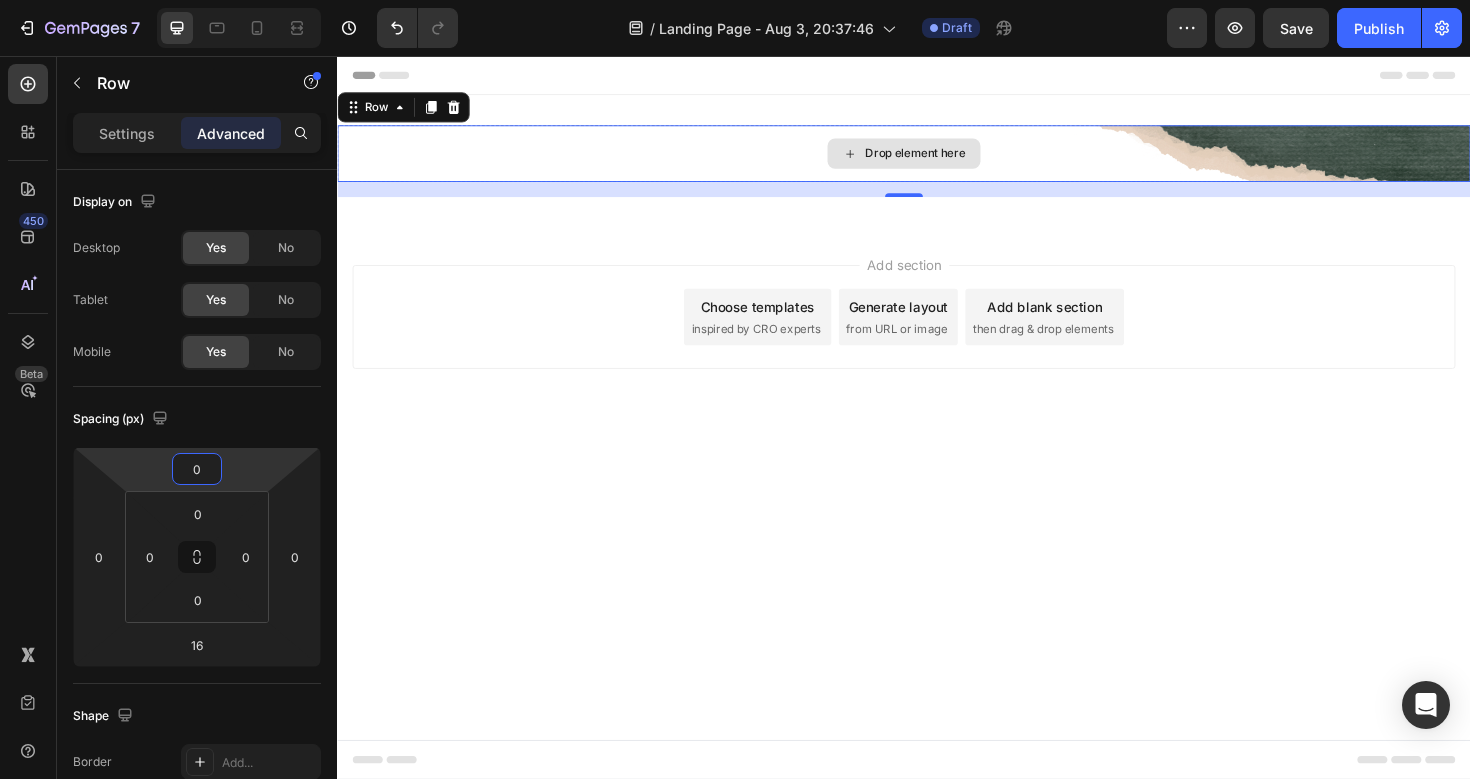 click on "Drop element here" at bounding box center [937, 159] 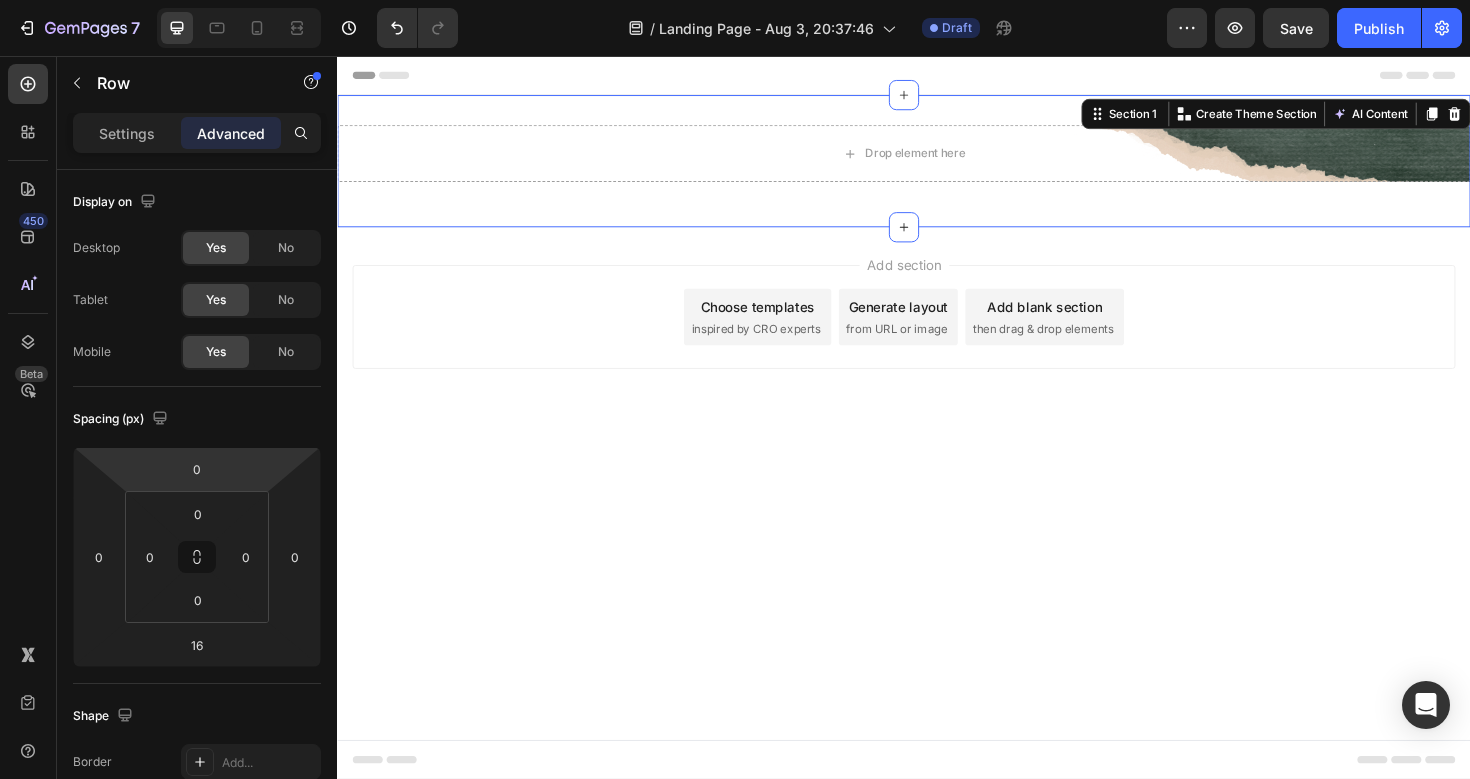 click on "Drop element here Row Section 1   You can create reusable sections Create Theme Section AI Content Write with GemAI What would you like to describe here? Tone and Voice Persuasive Product Getting products... Show more Generate" at bounding box center (937, 167) 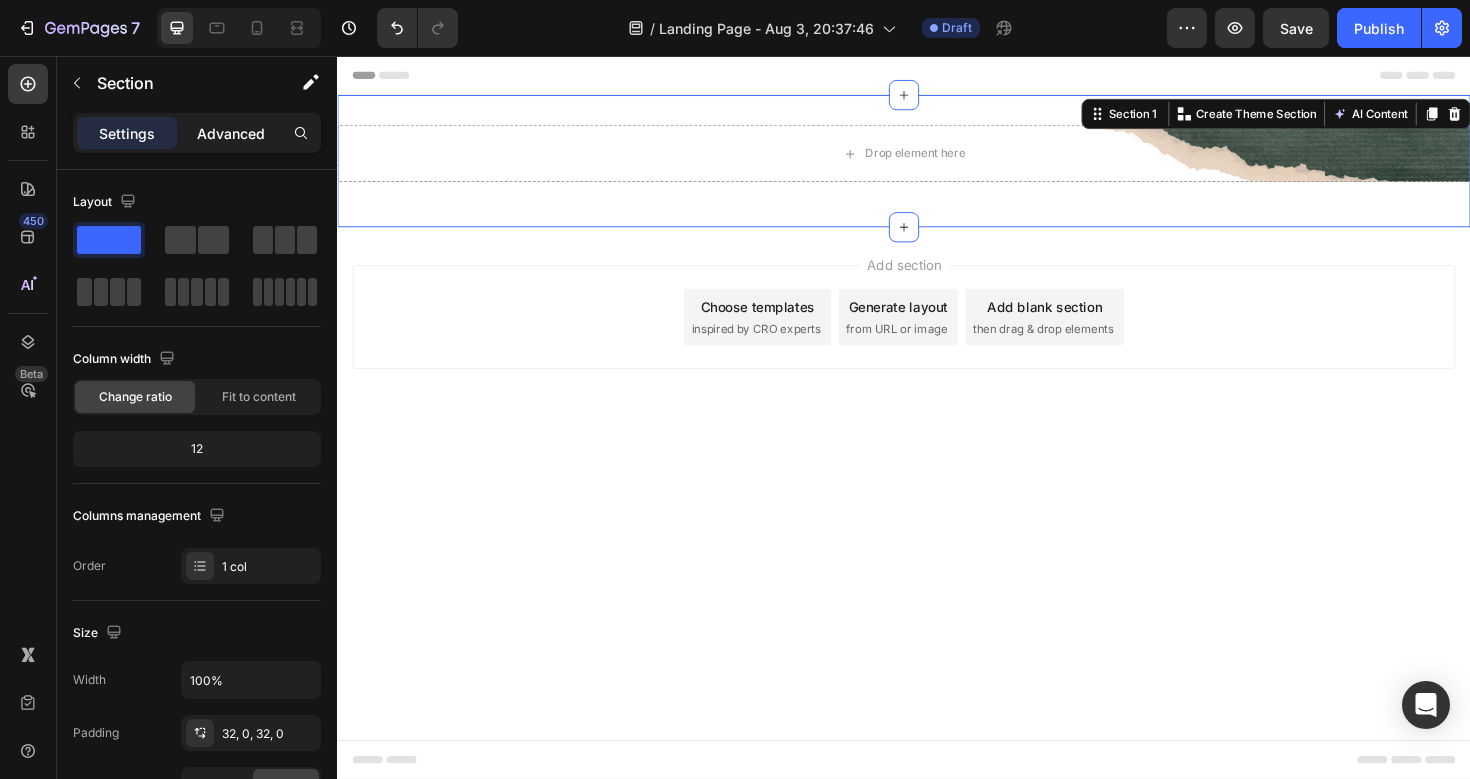 click on "Advanced" at bounding box center [231, 133] 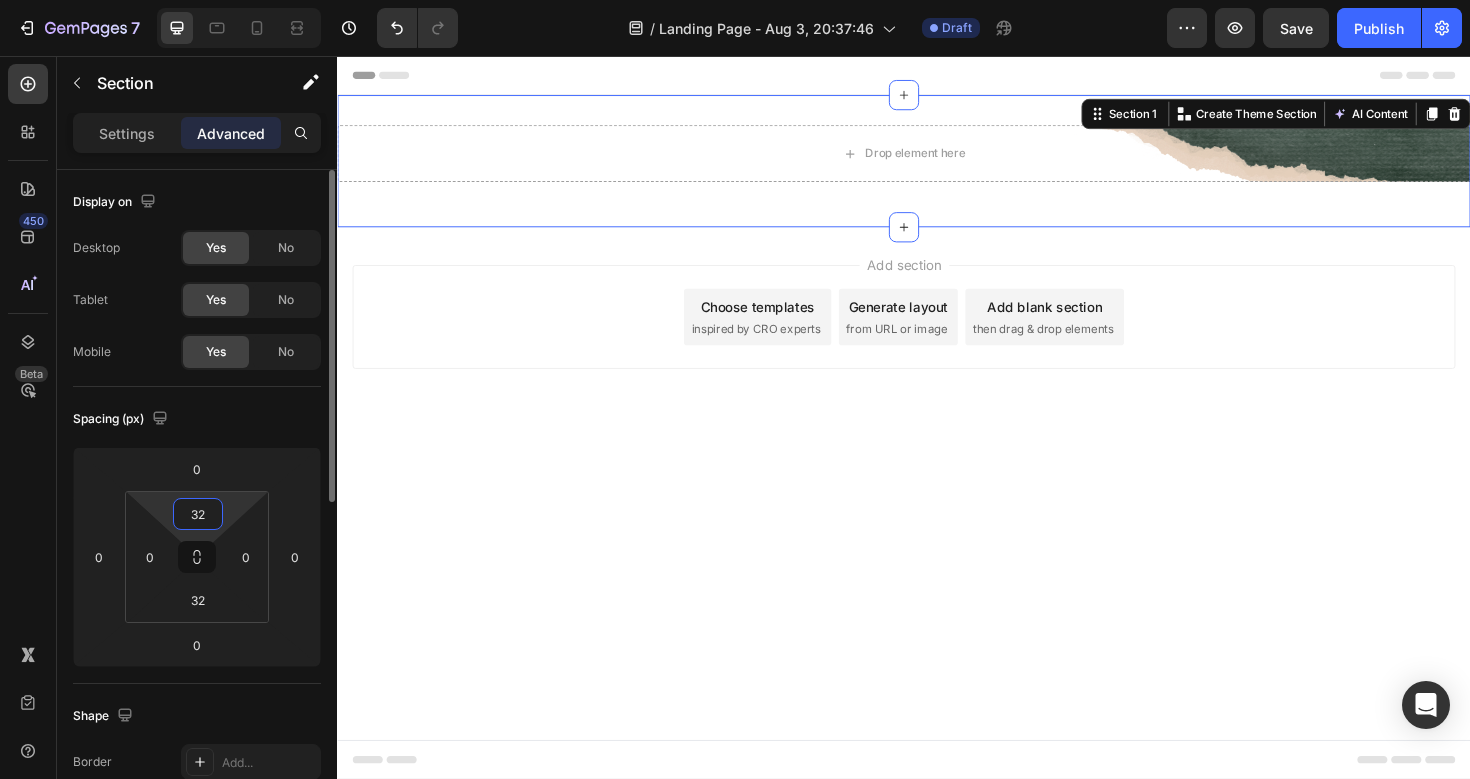 click on "32" at bounding box center (198, 514) 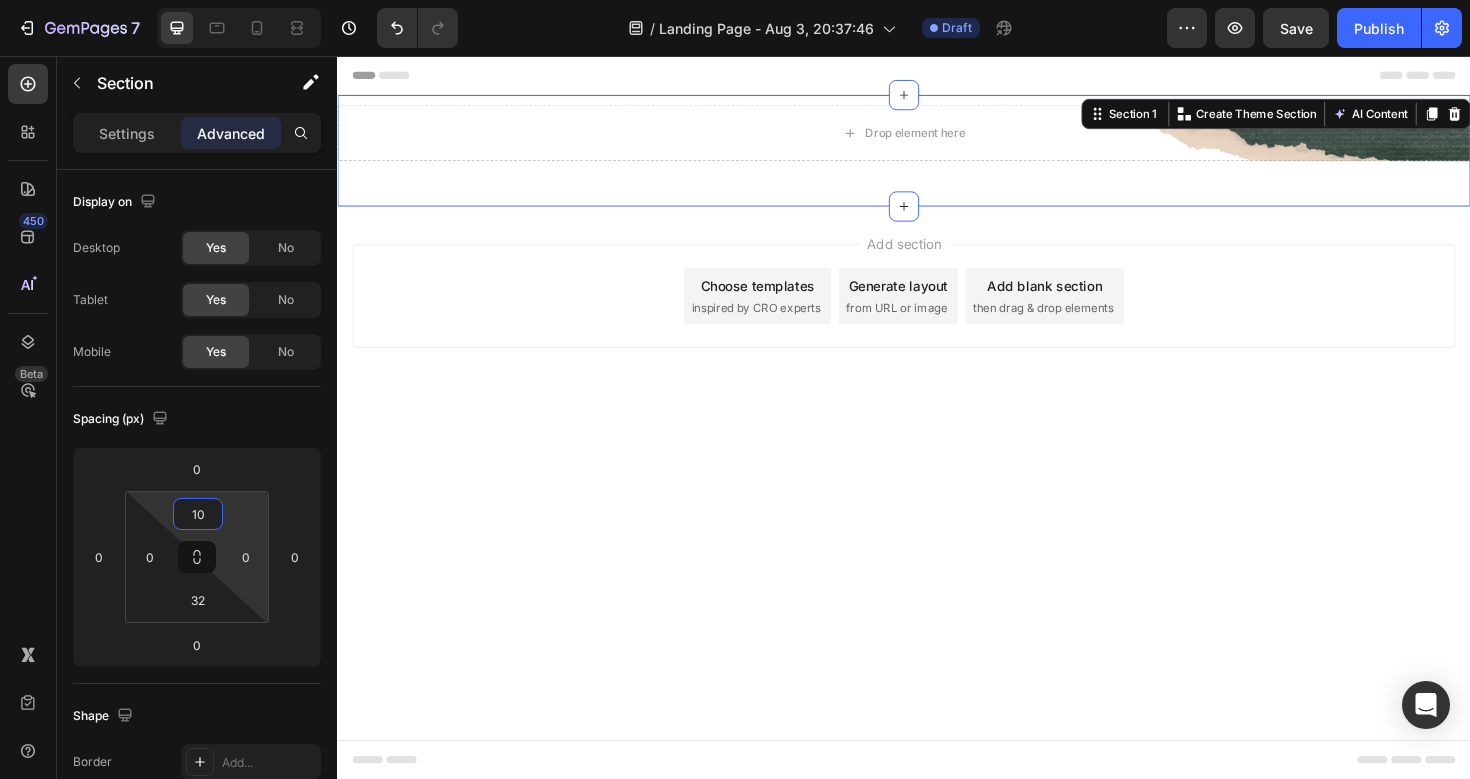 type on "1" 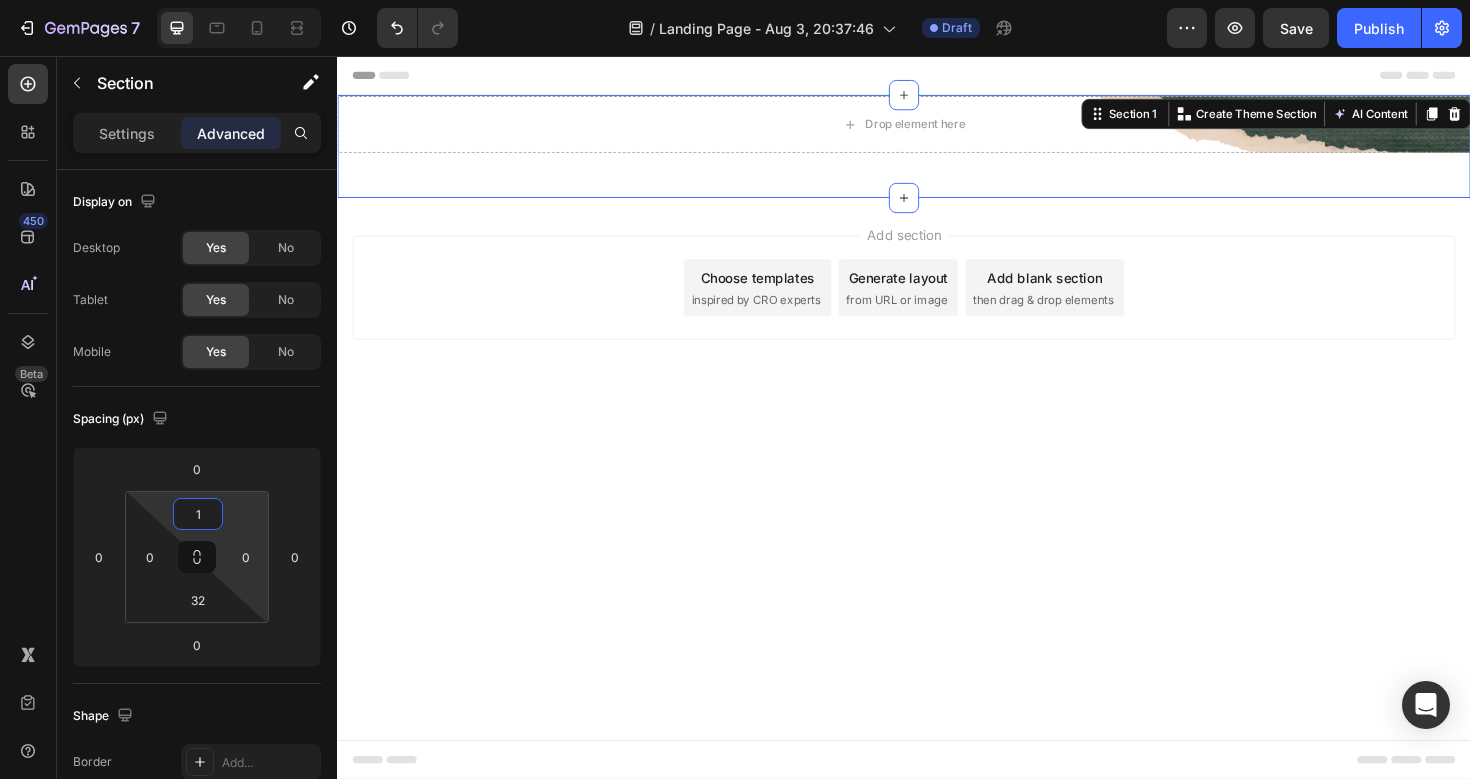 type 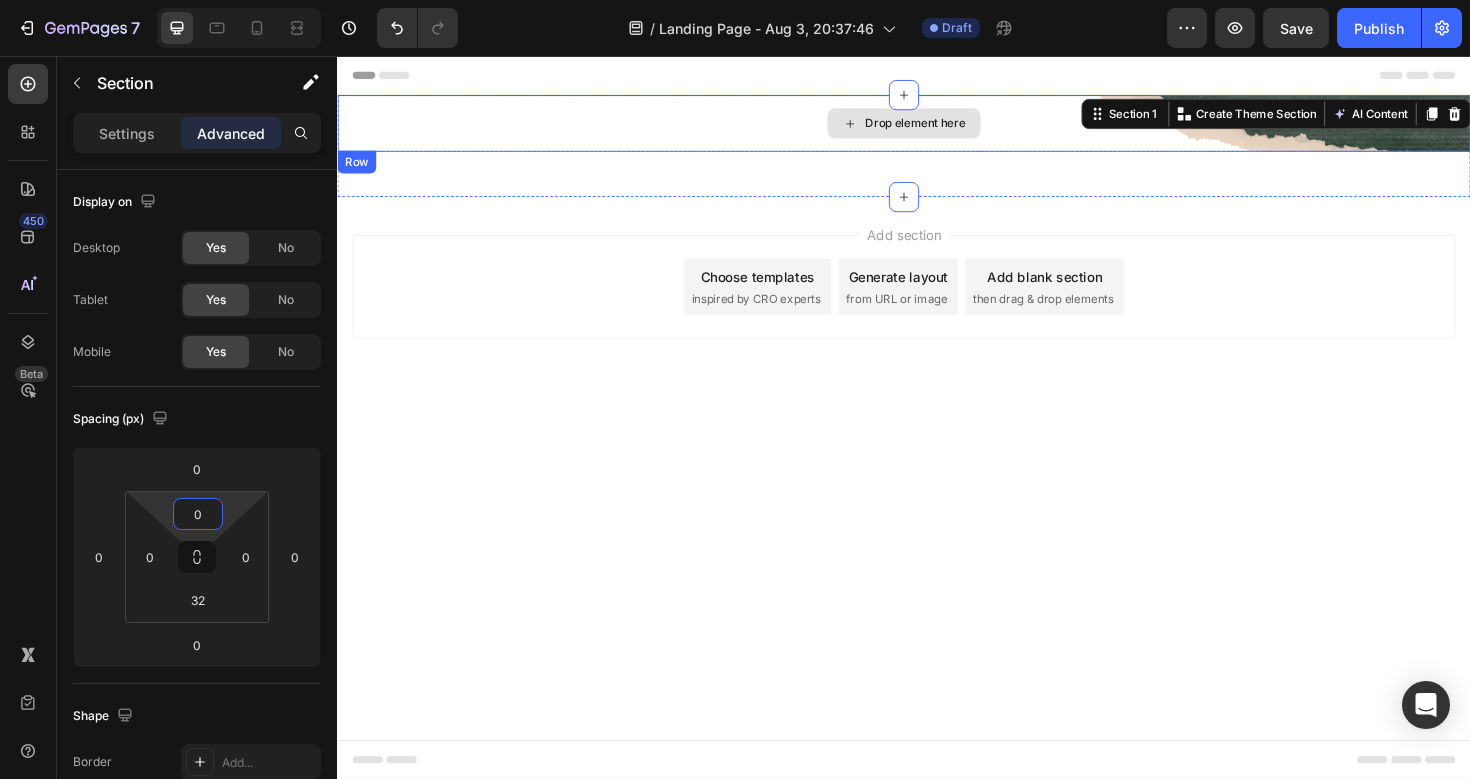 click on "Drop element here" at bounding box center [937, 127] 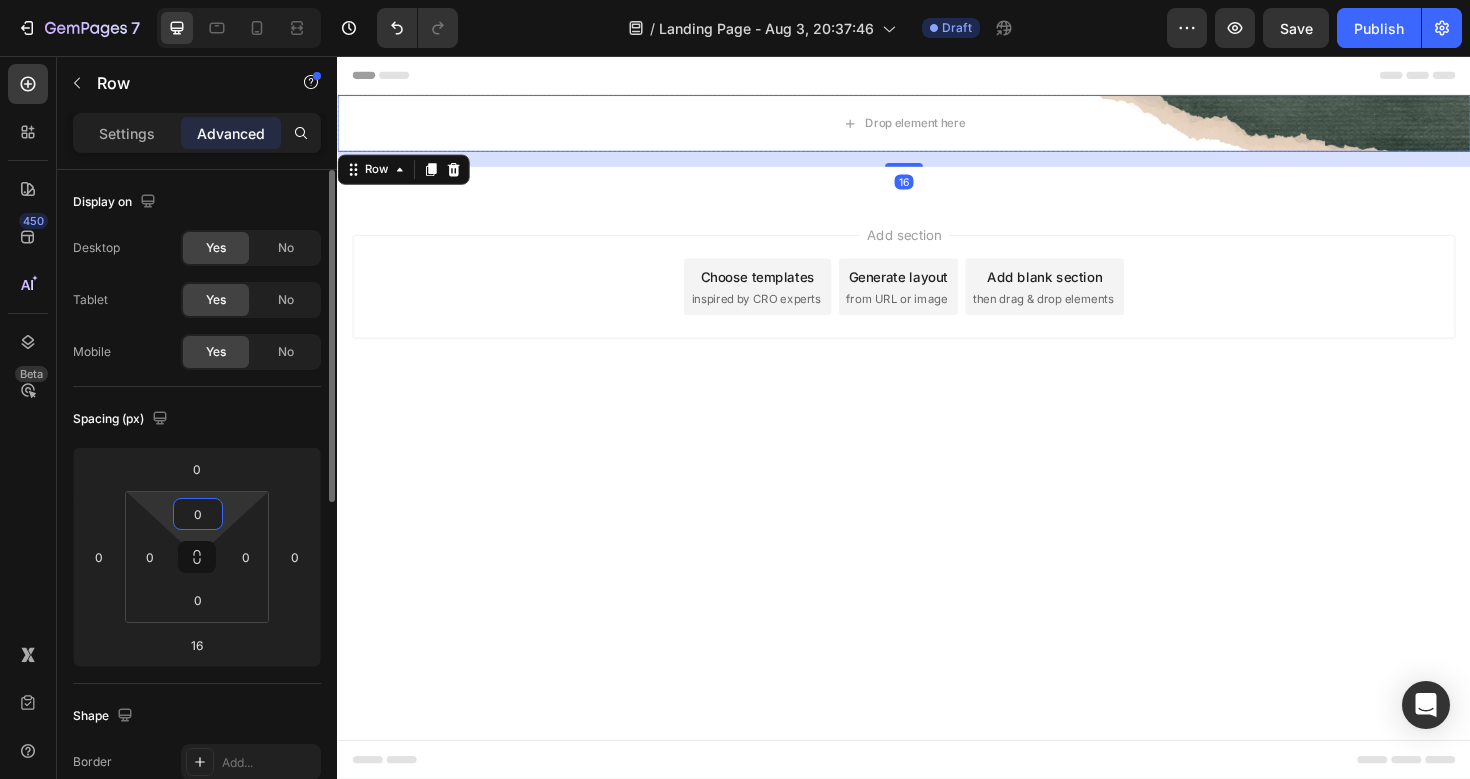 click on "0" at bounding box center [198, 514] 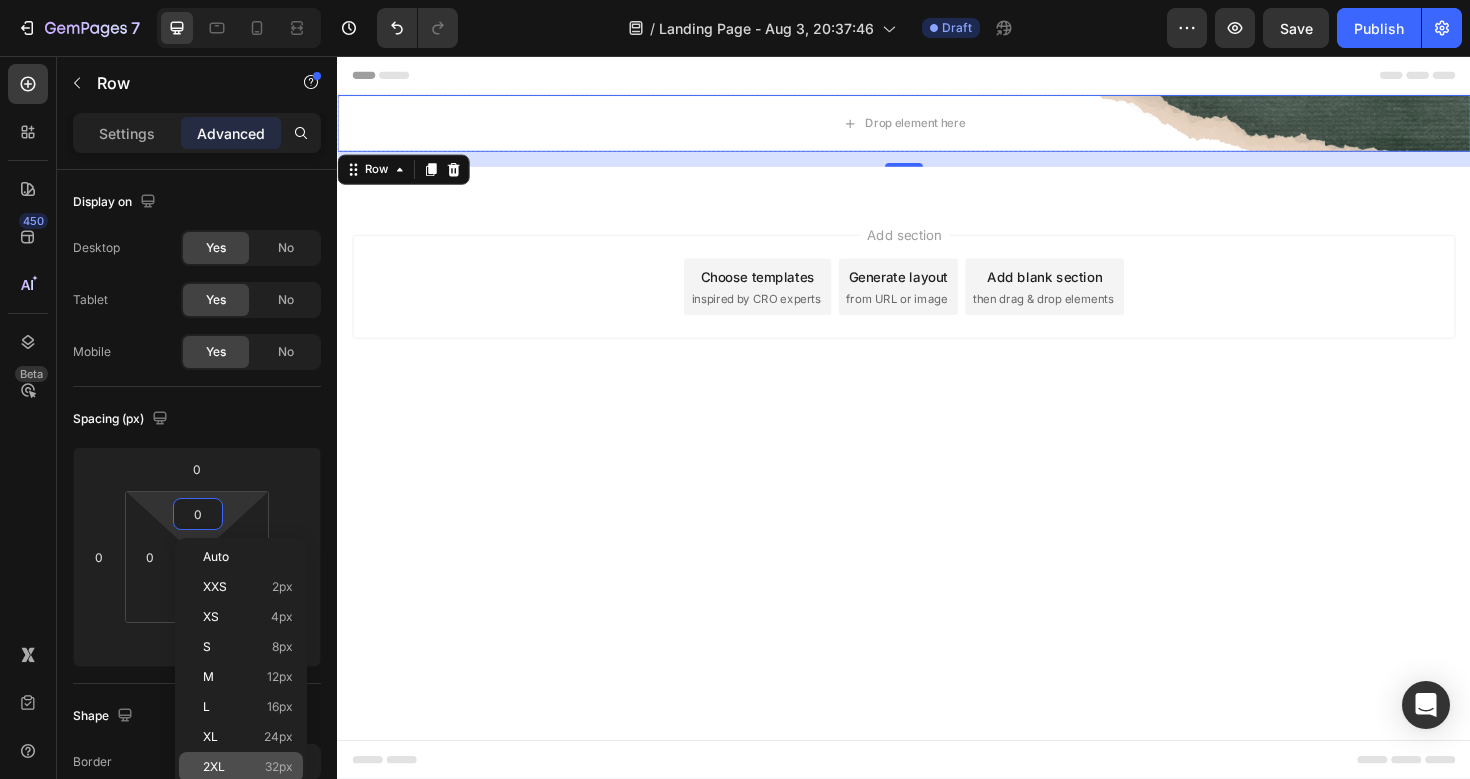 click on "2XL 32px" at bounding box center [248, 767] 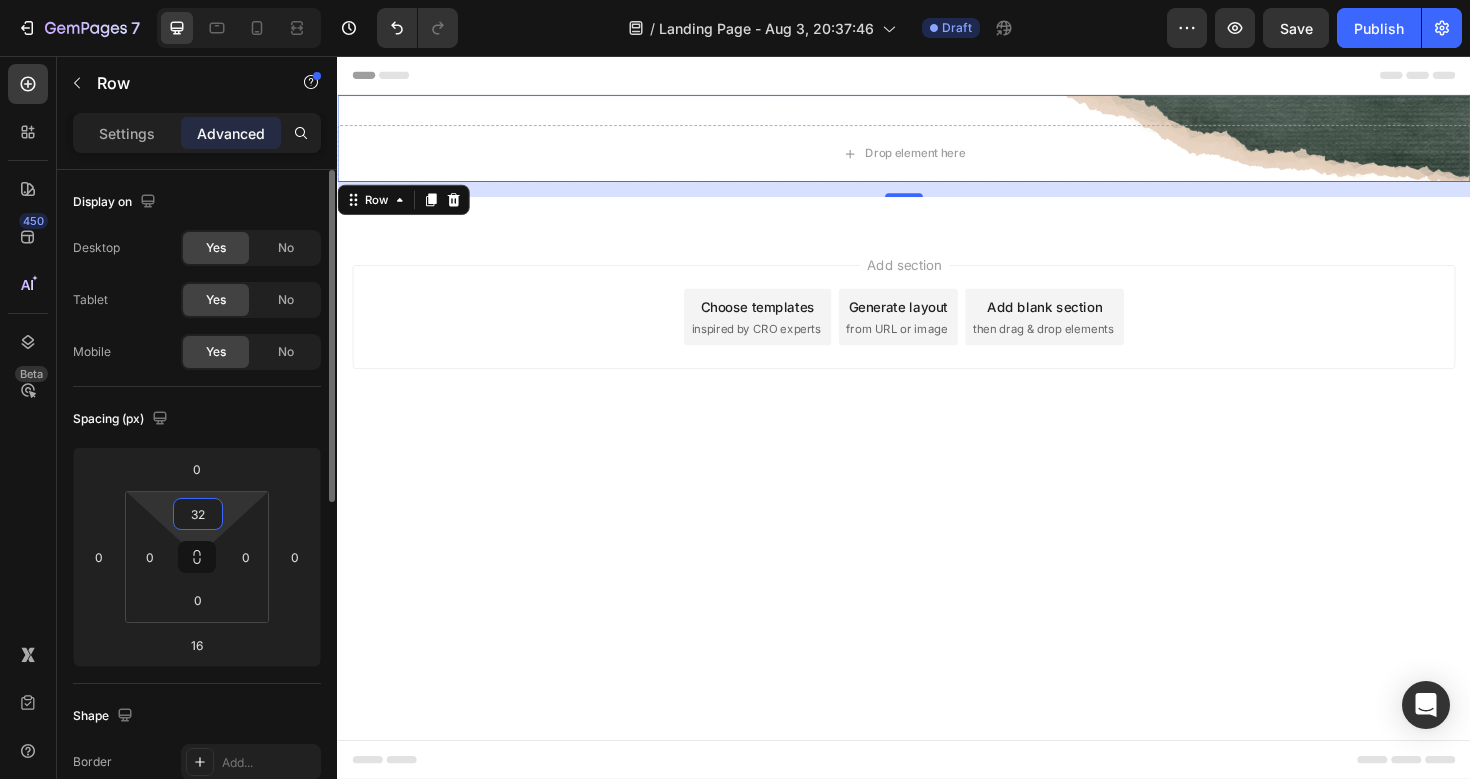 click on "32" at bounding box center (198, 514) 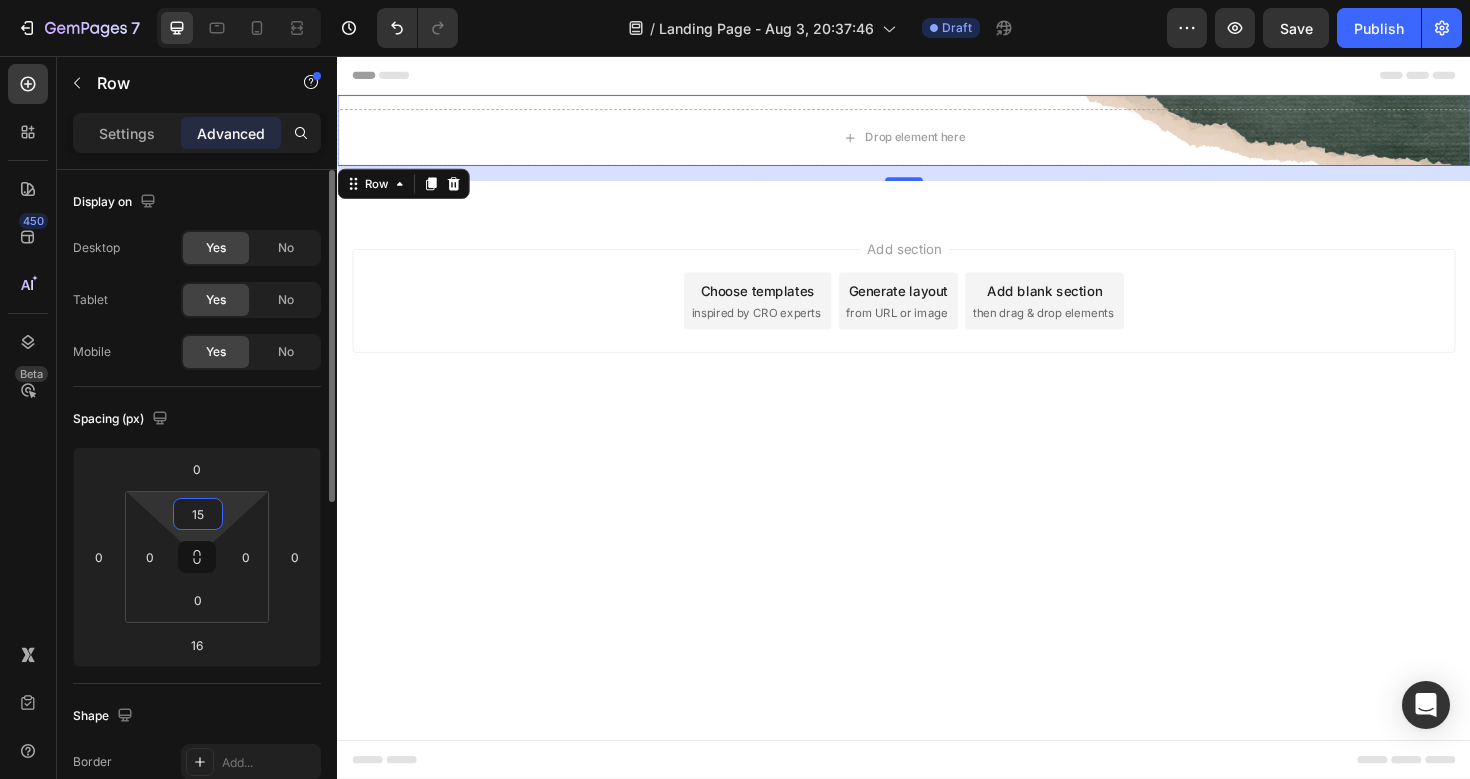 type on "150" 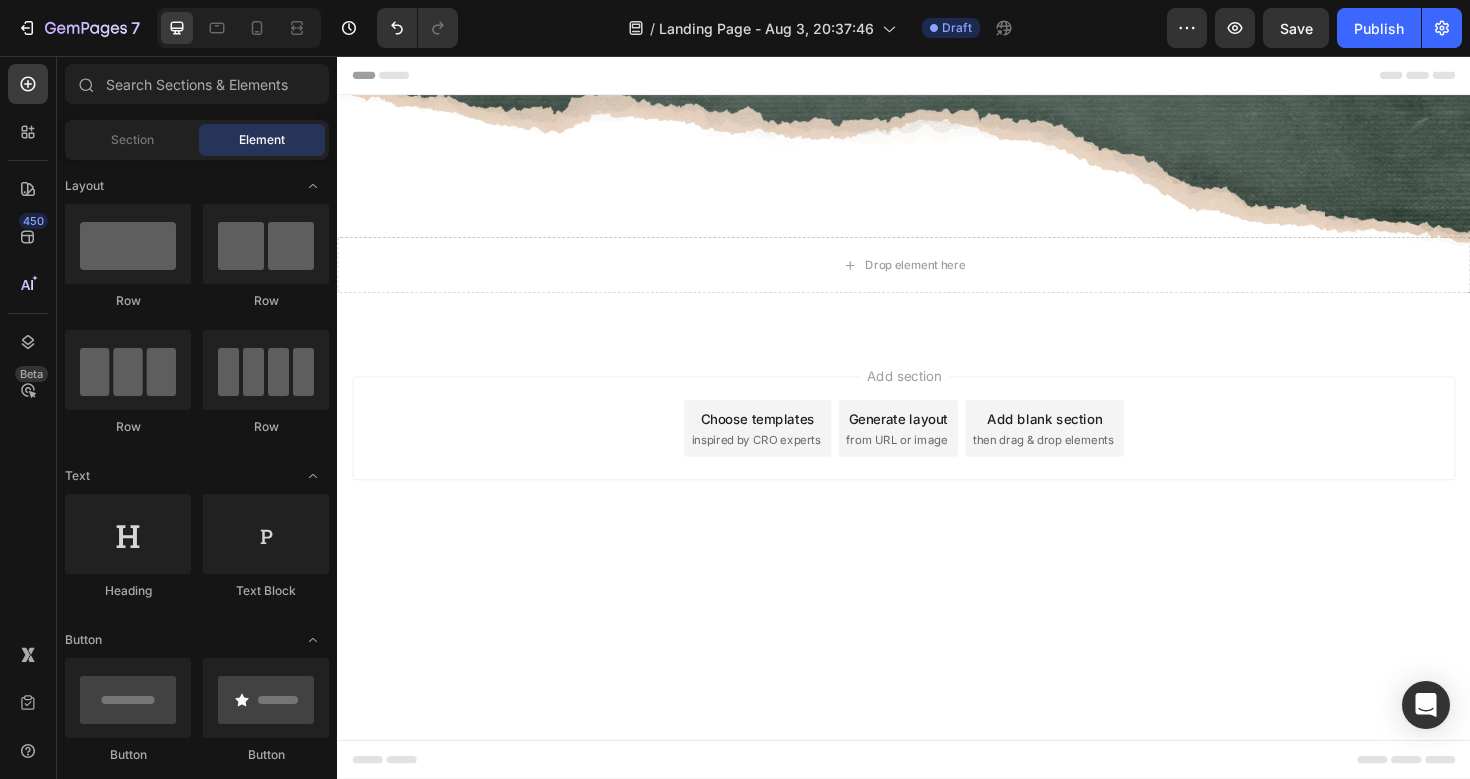 click on "Add section Choose templates inspired by CRO experts Generate layout from URL or image Add blank section then drag & drop elements" at bounding box center [937, 478] 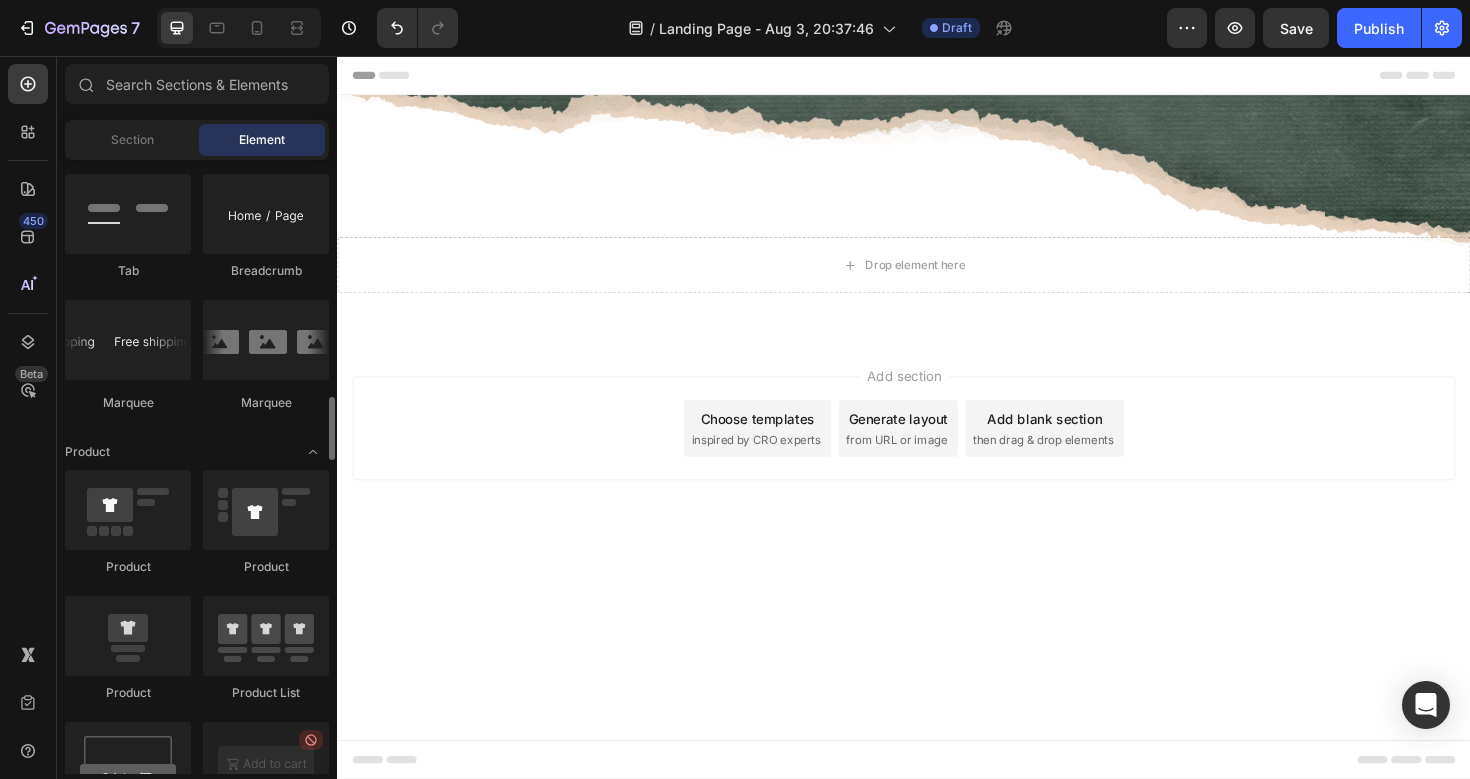 scroll, scrollTop: 2281, scrollLeft: 0, axis: vertical 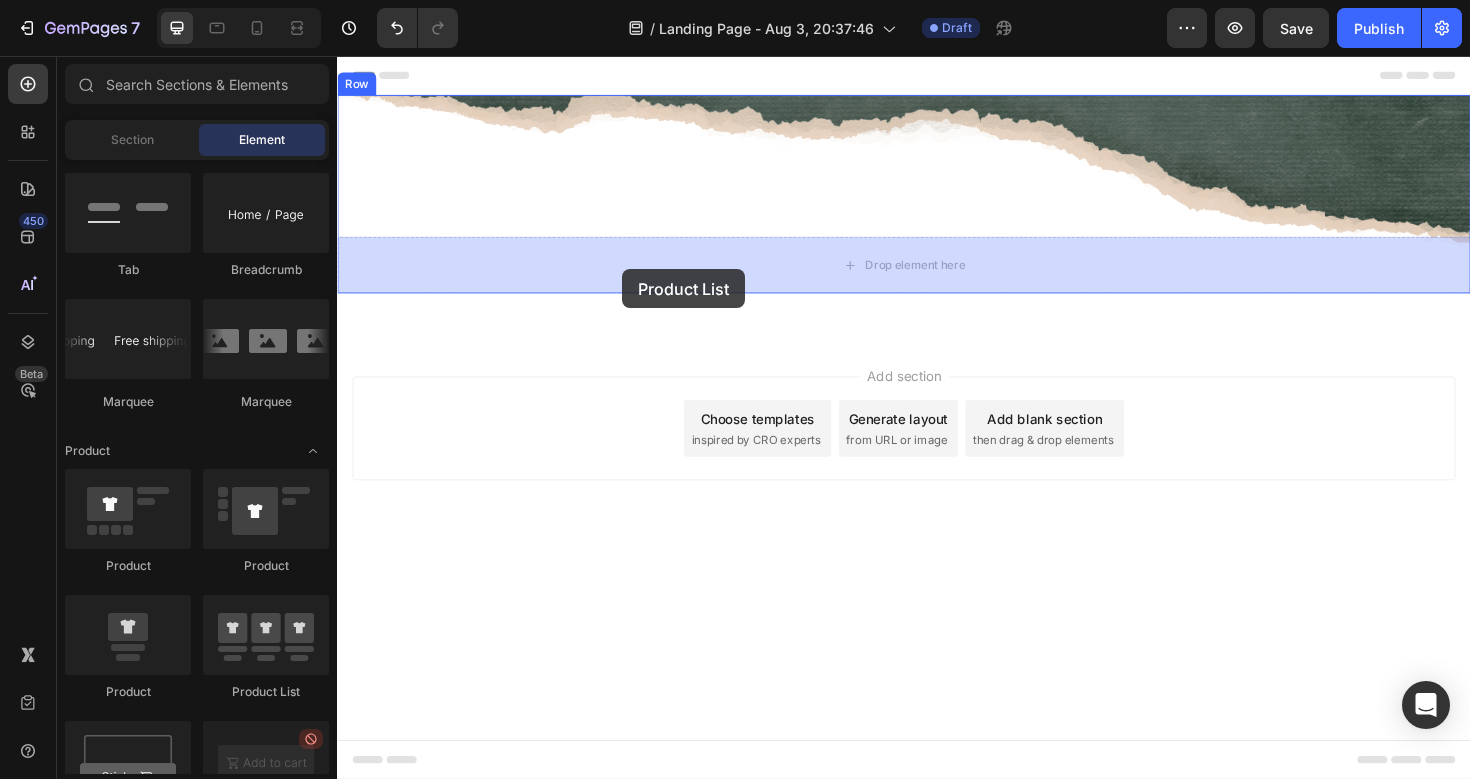 drag, startPoint x: 587, startPoint y: 715, endPoint x: 639, endPoint y: 282, distance: 436.11124 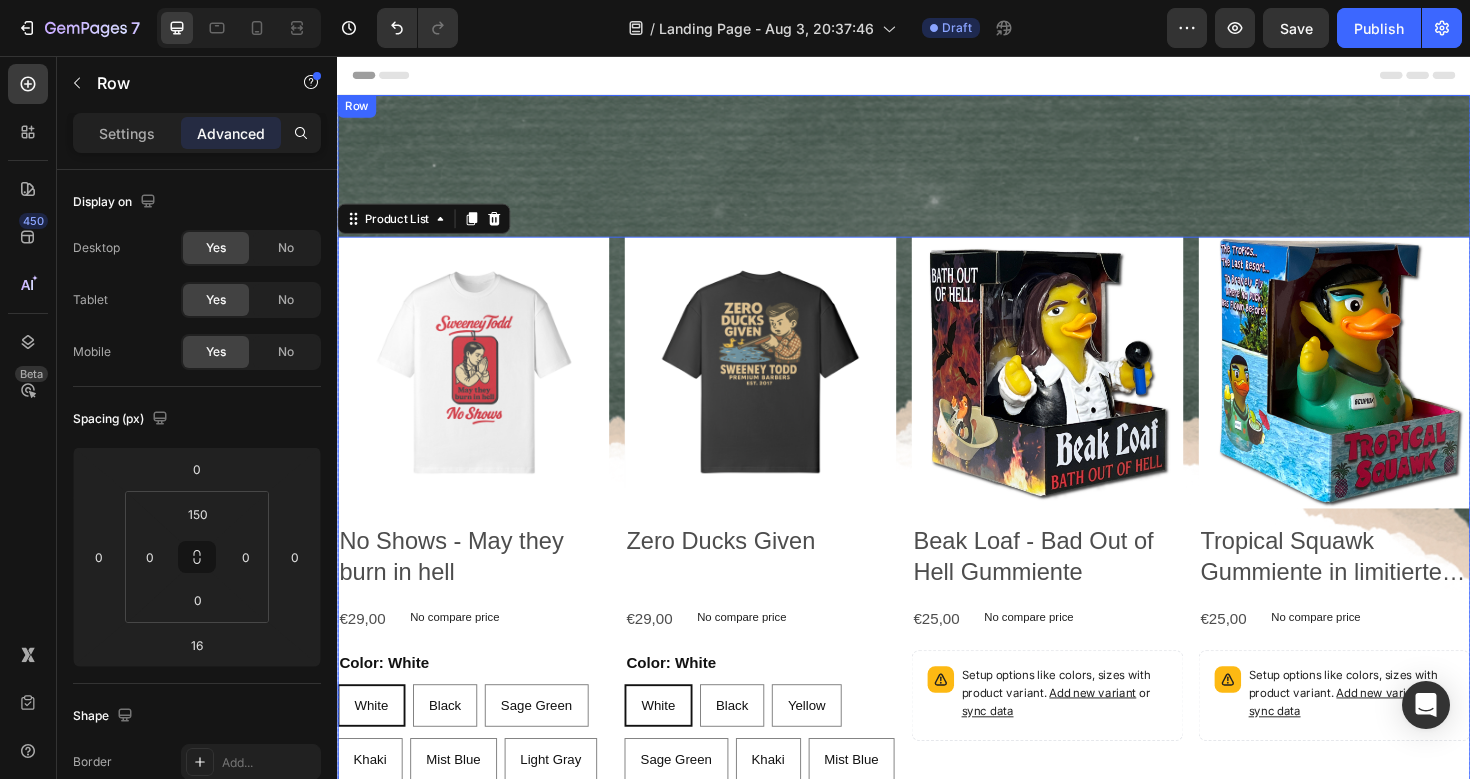 click on "Product Images No Shows - May they burn in hell Product Title €29,00 Product Price Product Price No compare price Product Price Row Color: White White White White Black Black Black Sage Green Sage Green Sage Green Khaki Khaki Khaki Mist Blue Mist Blue Mist Blue Light Gray Light Gray Light Gray Forest Green Forest Green Forest Green Dark Gray Dark Gray Dark Gray Size: S S S S M M M L L L XL XL XL 2XL 2XL 2XL Product Variants & Swatches Add to cart Add to Cart Row Product List Product Images Zero Ducks Given Product Title €29,00 Product Price Product Price No compare price Product Price Row Color: White White White White Black Black Black Yellow Yellow Yellow Sage Green Sage Green Sage Green Khaki Khaki Khaki Mist Blue Mist Blue Mist Blue Light Gray Light Gray Light Gray Forest Green Forest Green Forest Green Dark Gray Dark Gray Dark Gray Purple Haze Purple Haze Purple Haze Size: S S S S M M M L L L XL XL XL 2XL 2XL 2XL Product Variants & Swatches Add to cart Add to Cart Row Product List Product Images Row" at bounding box center (937, 608) 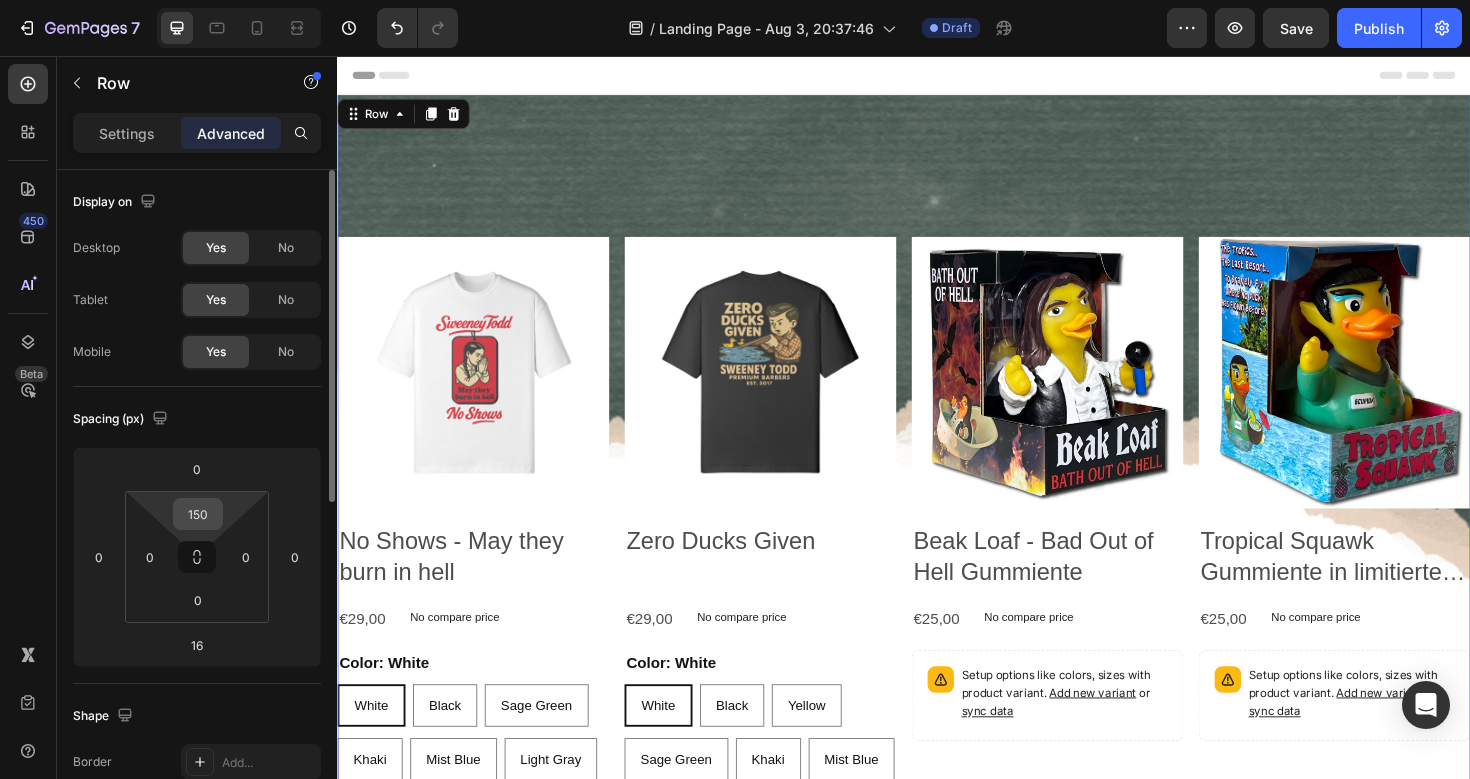 click on "150" at bounding box center (198, 514) 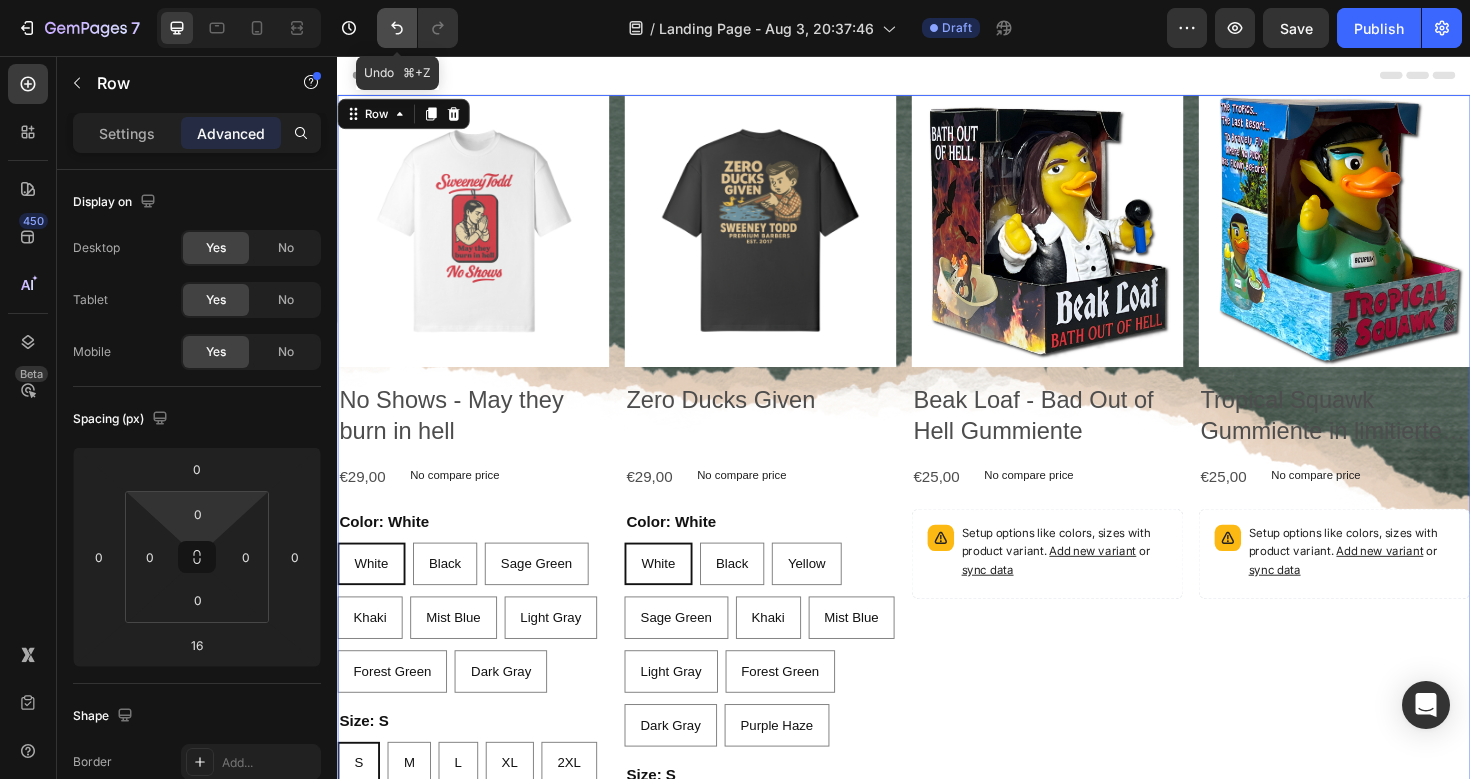 click 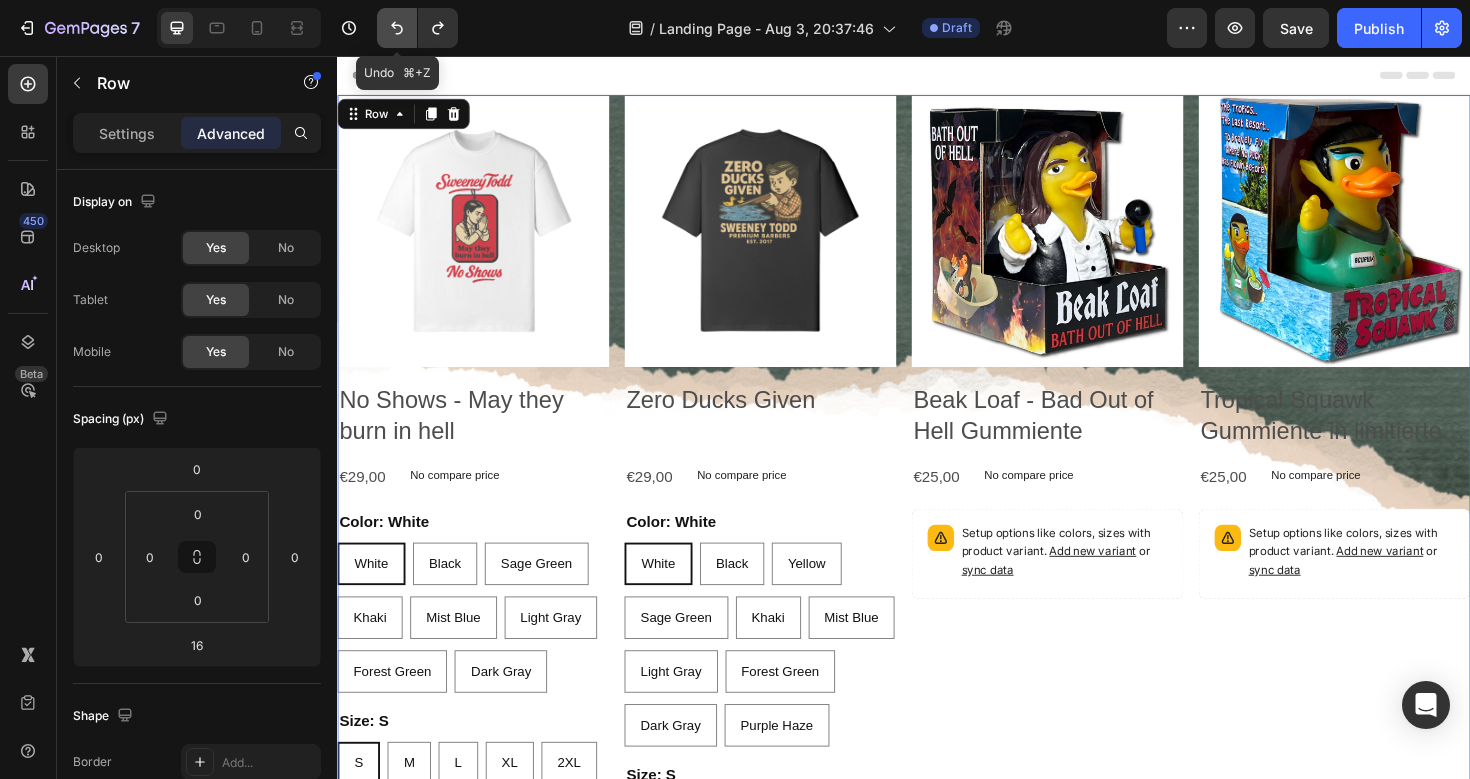click 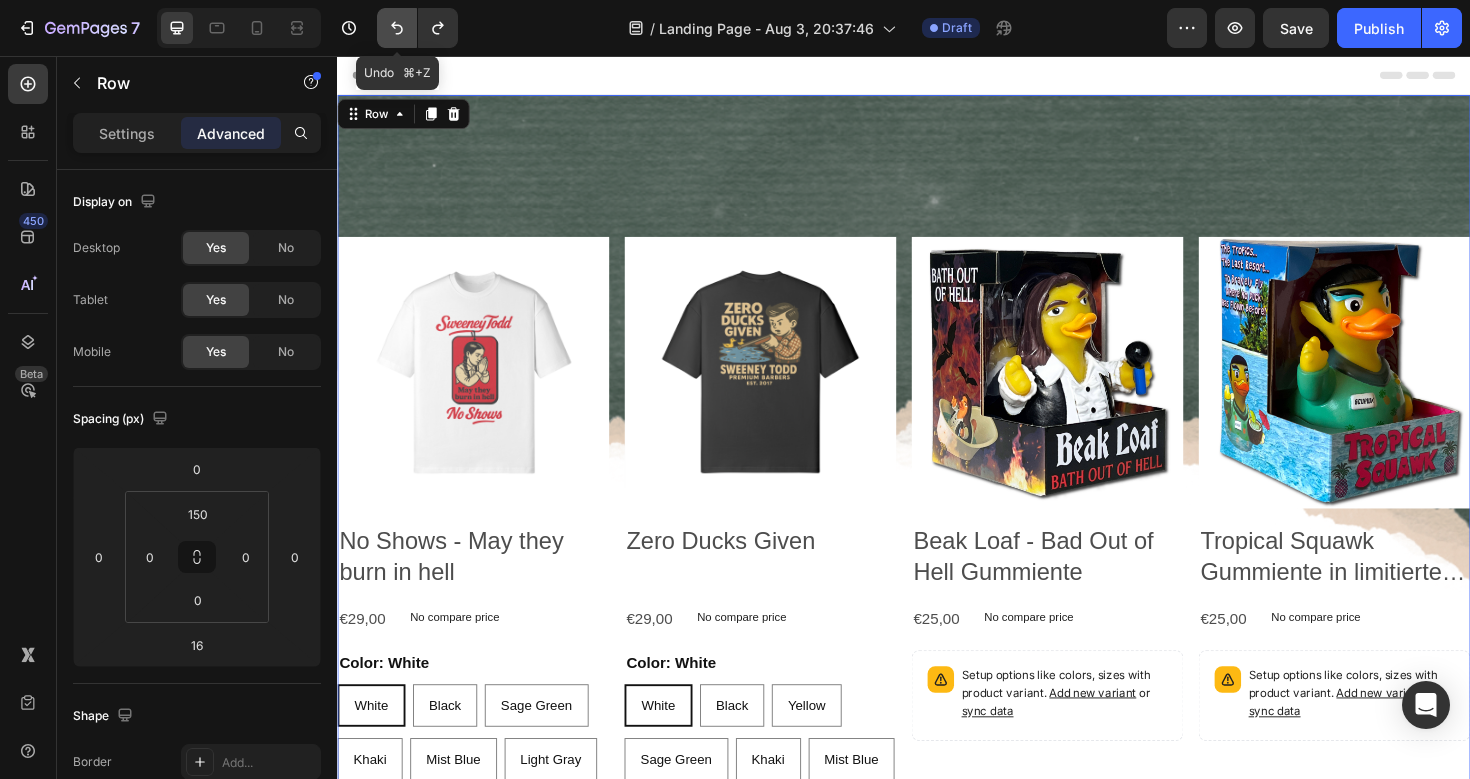 click 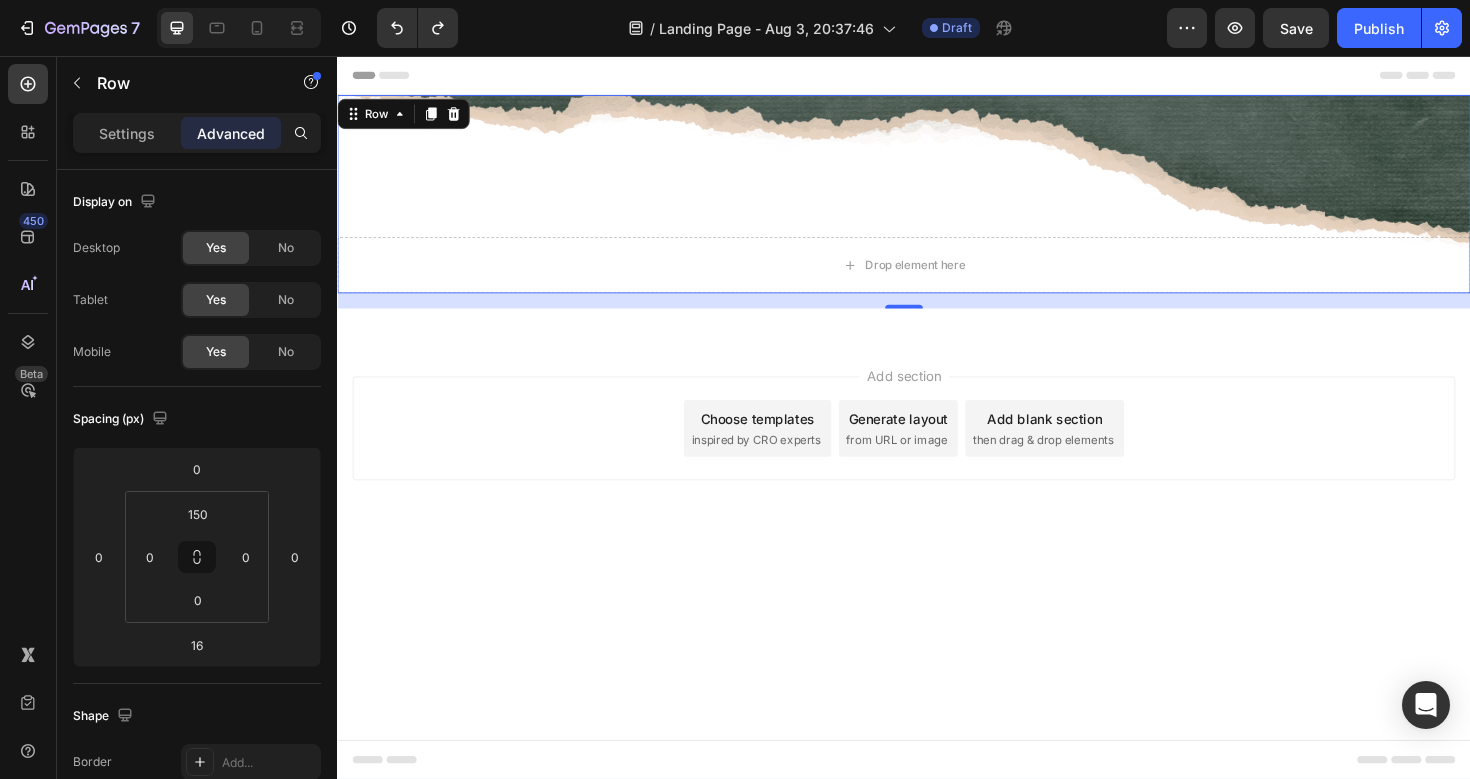 click on "Drop element here Row   16" at bounding box center (937, 202) 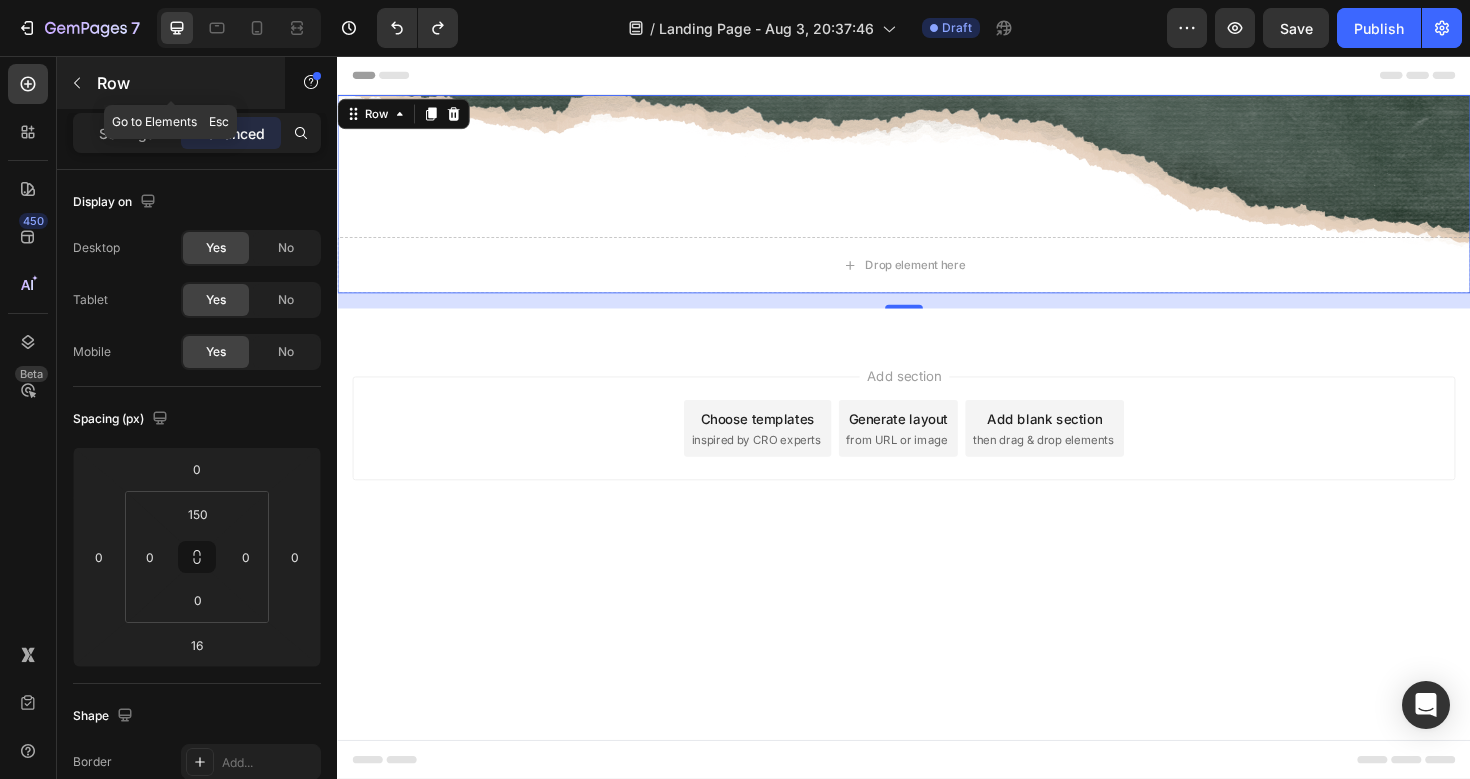 click at bounding box center (77, 83) 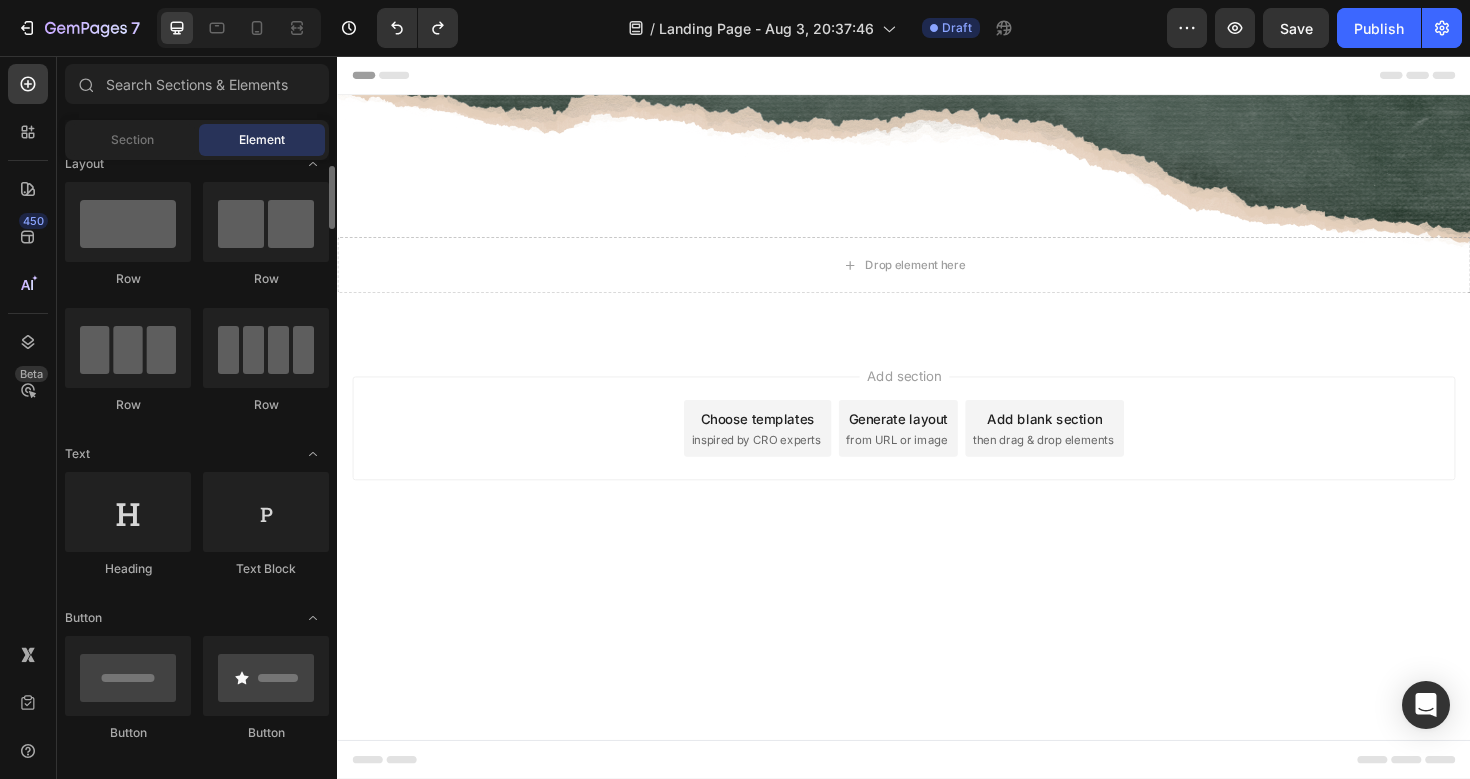 scroll, scrollTop: 27, scrollLeft: 0, axis: vertical 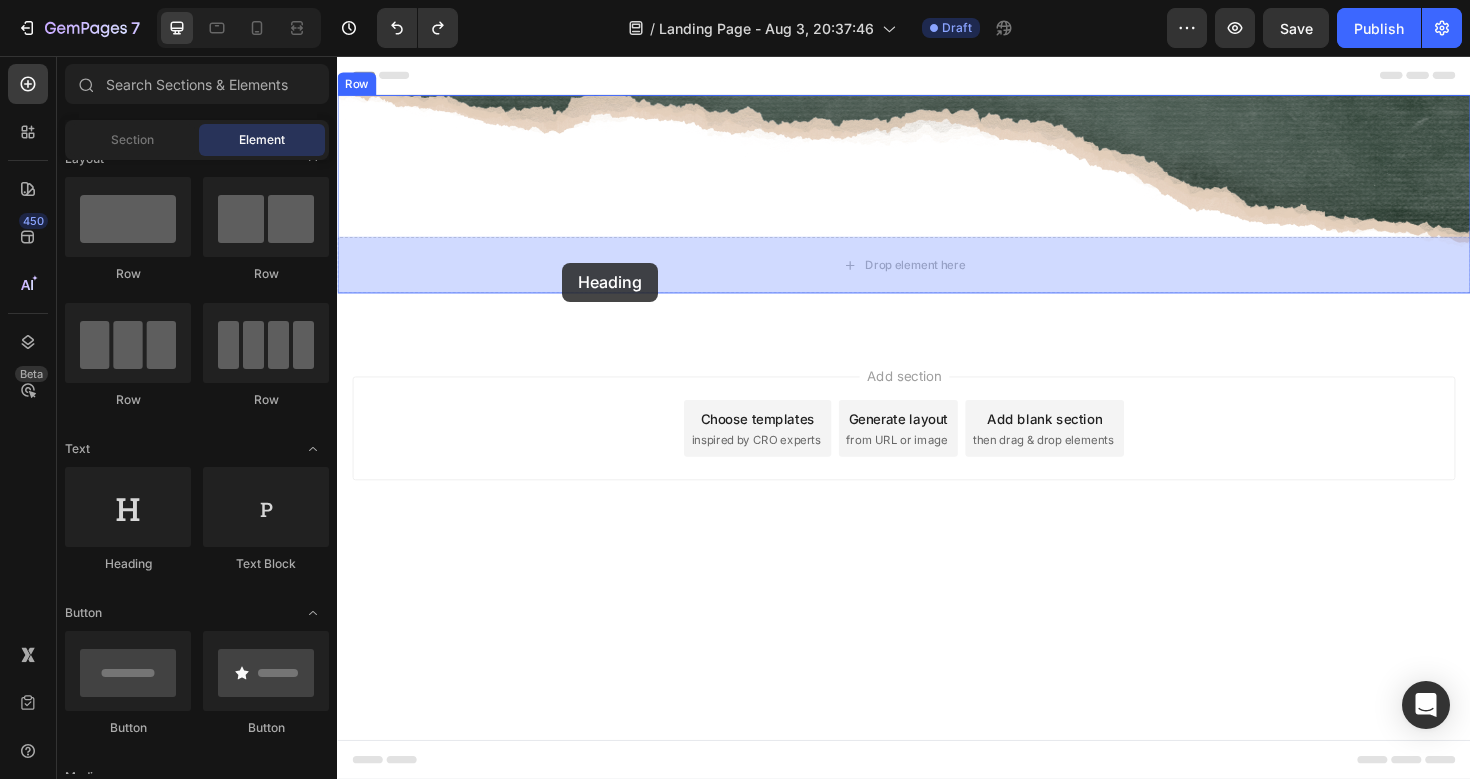drag, startPoint x: 461, startPoint y: 581, endPoint x: 575, endPoint y: 275, distance: 326.54556 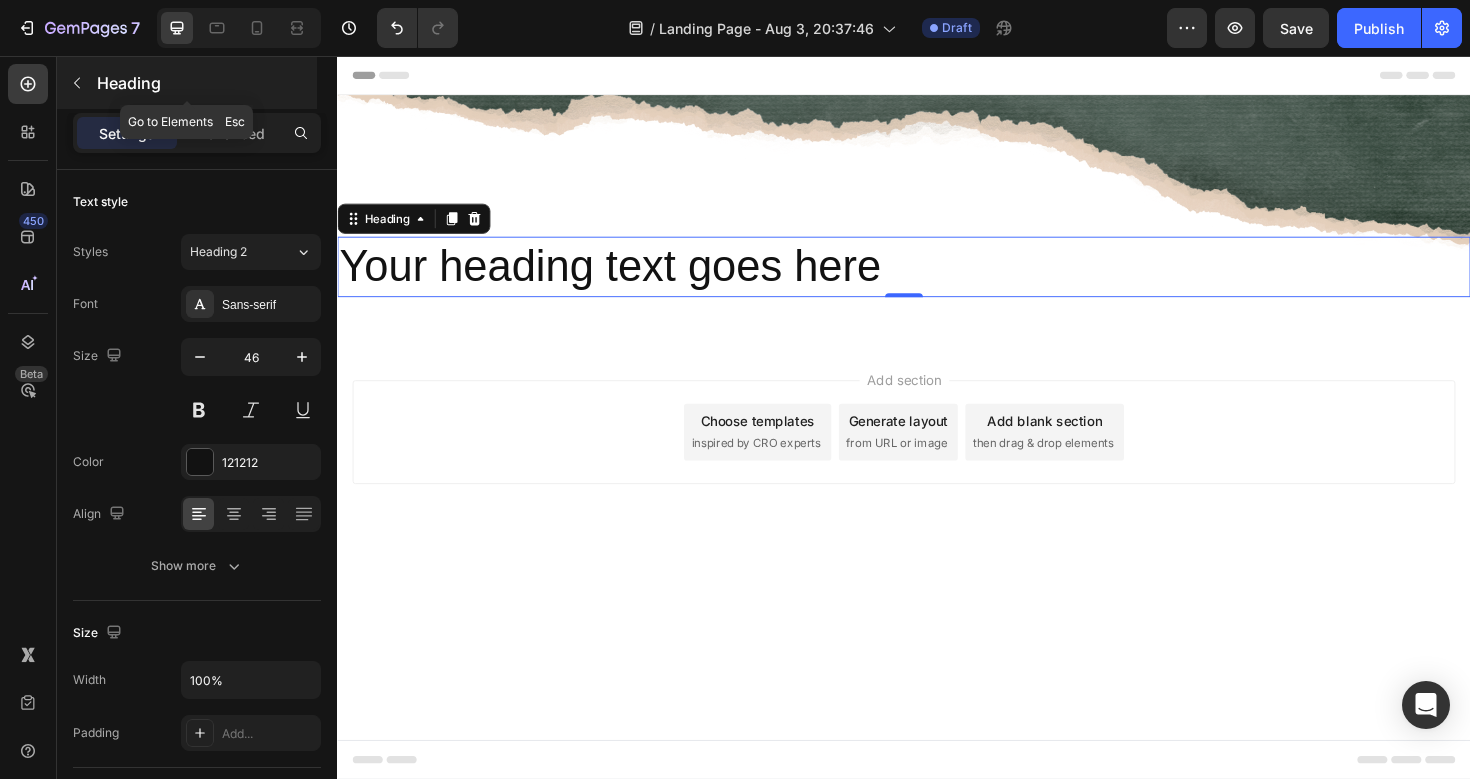 click at bounding box center [77, 83] 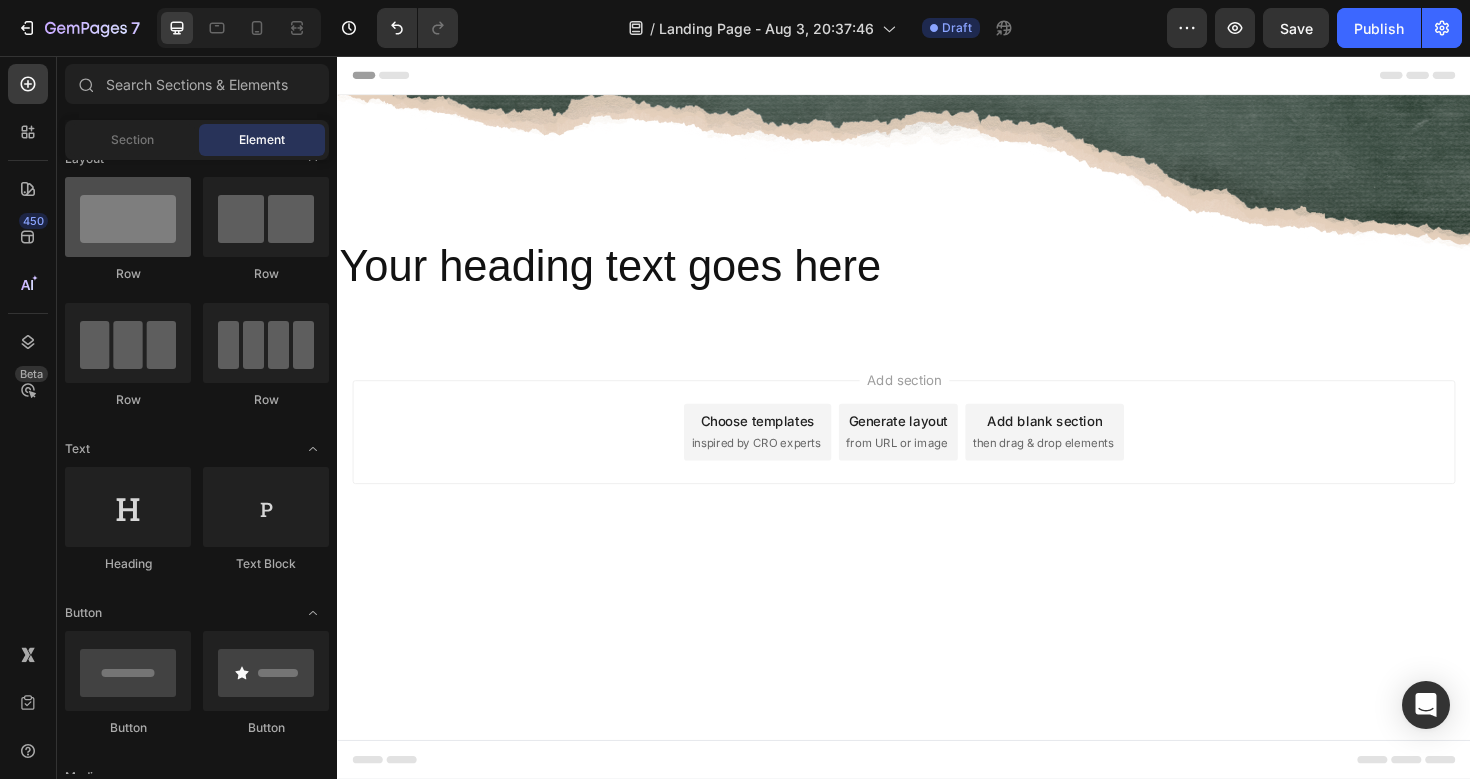 scroll, scrollTop: 0, scrollLeft: 0, axis: both 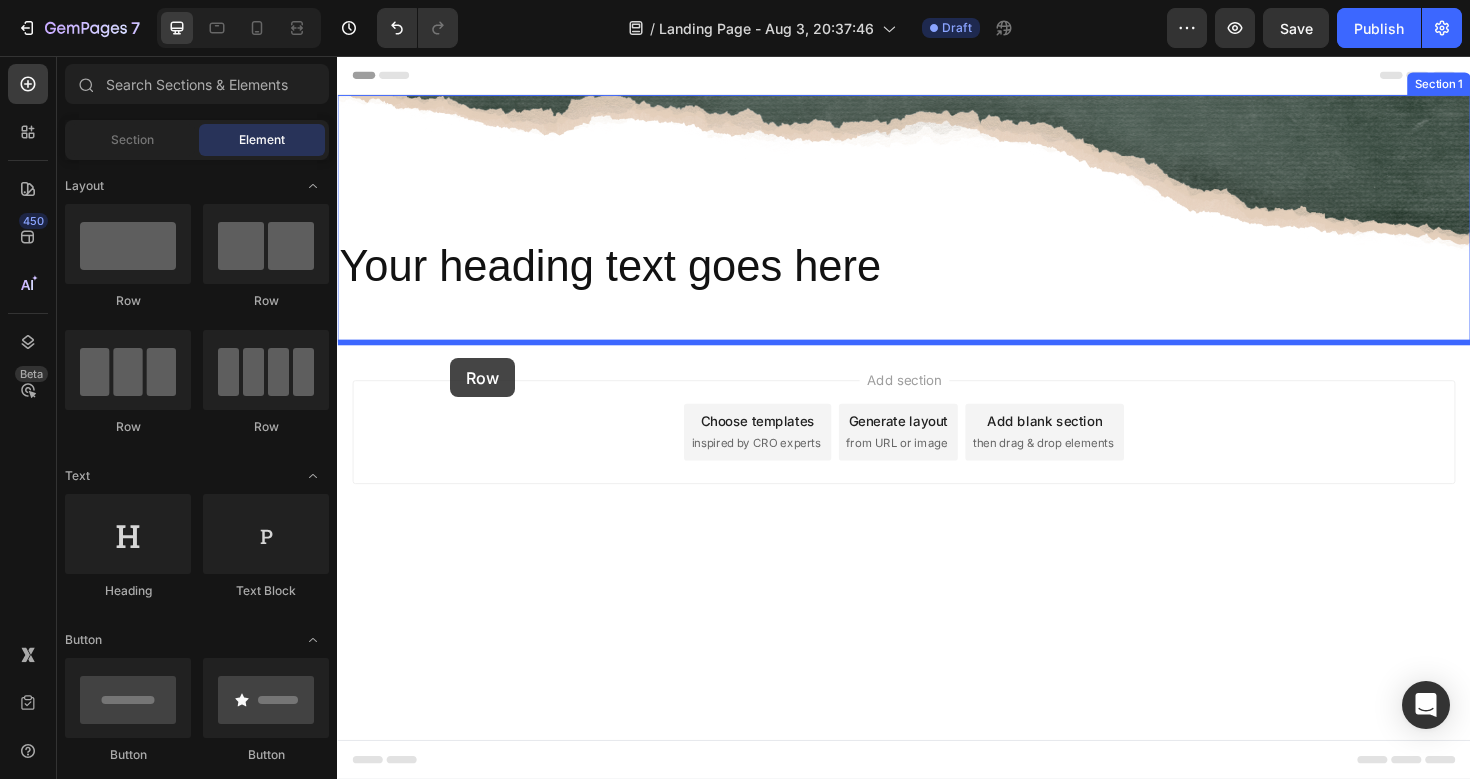 drag, startPoint x: 443, startPoint y: 290, endPoint x: 457, endPoint y: 376, distance: 87.13208 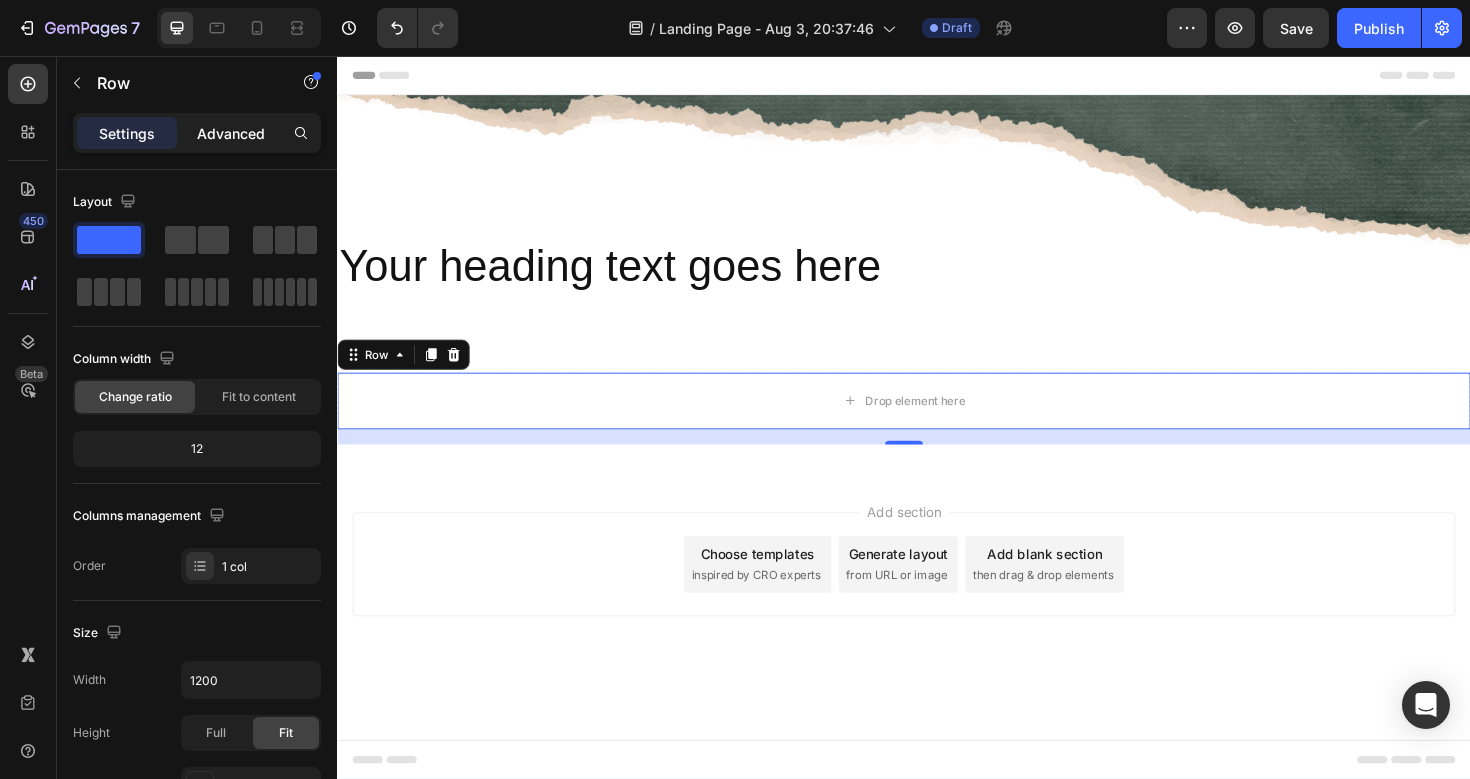click on "Advanced" at bounding box center (231, 133) 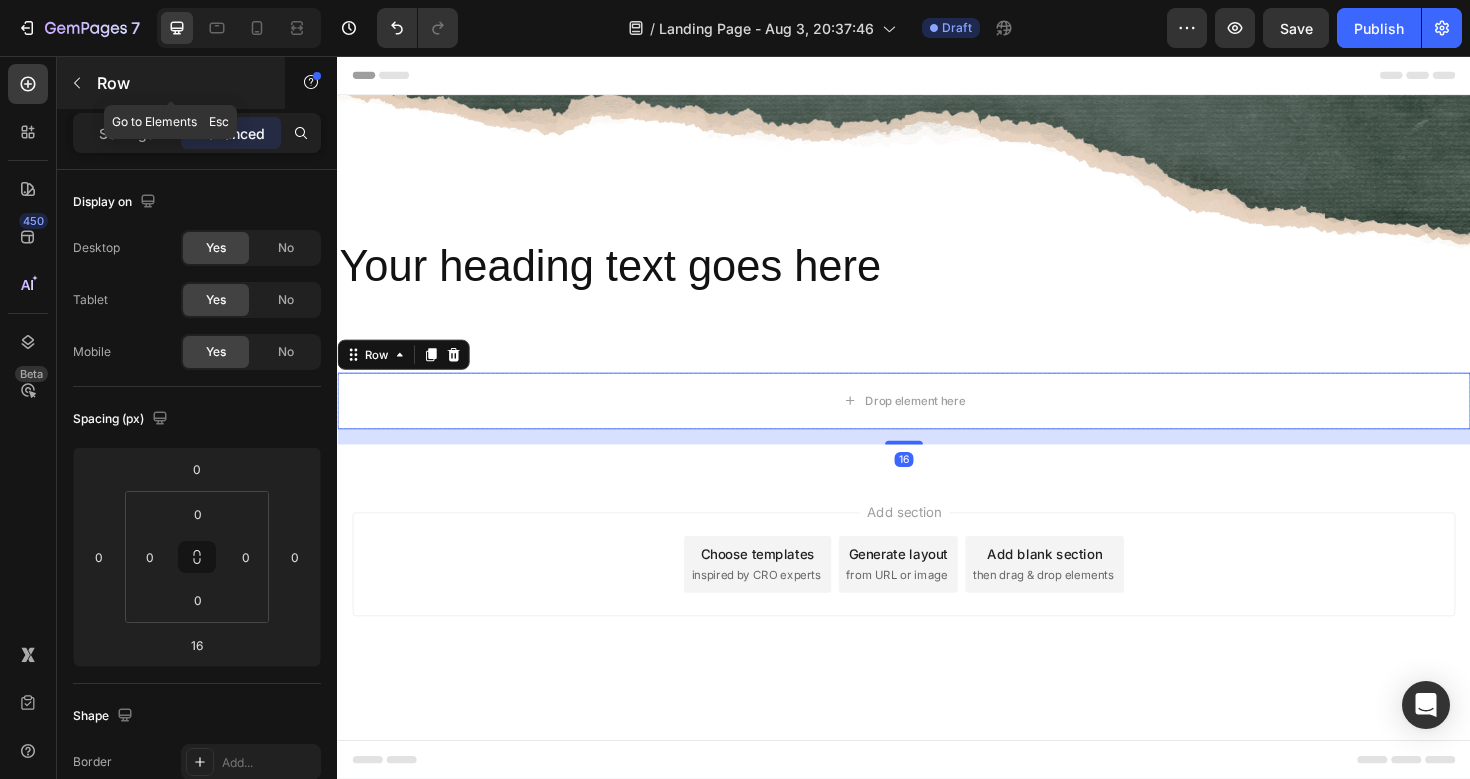 click 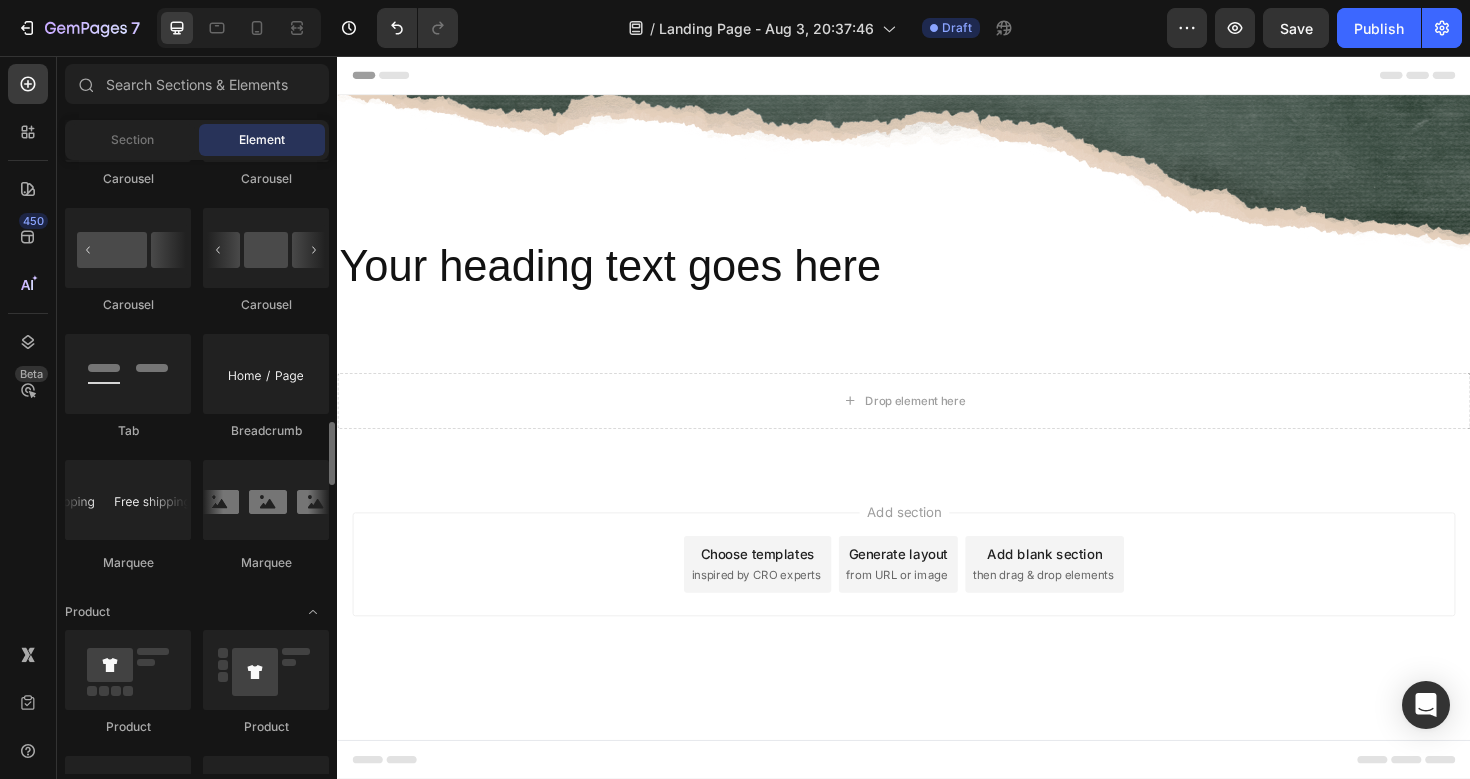 scroll, scrollTop: 2223, scrollLeft: 0, axis: vertical 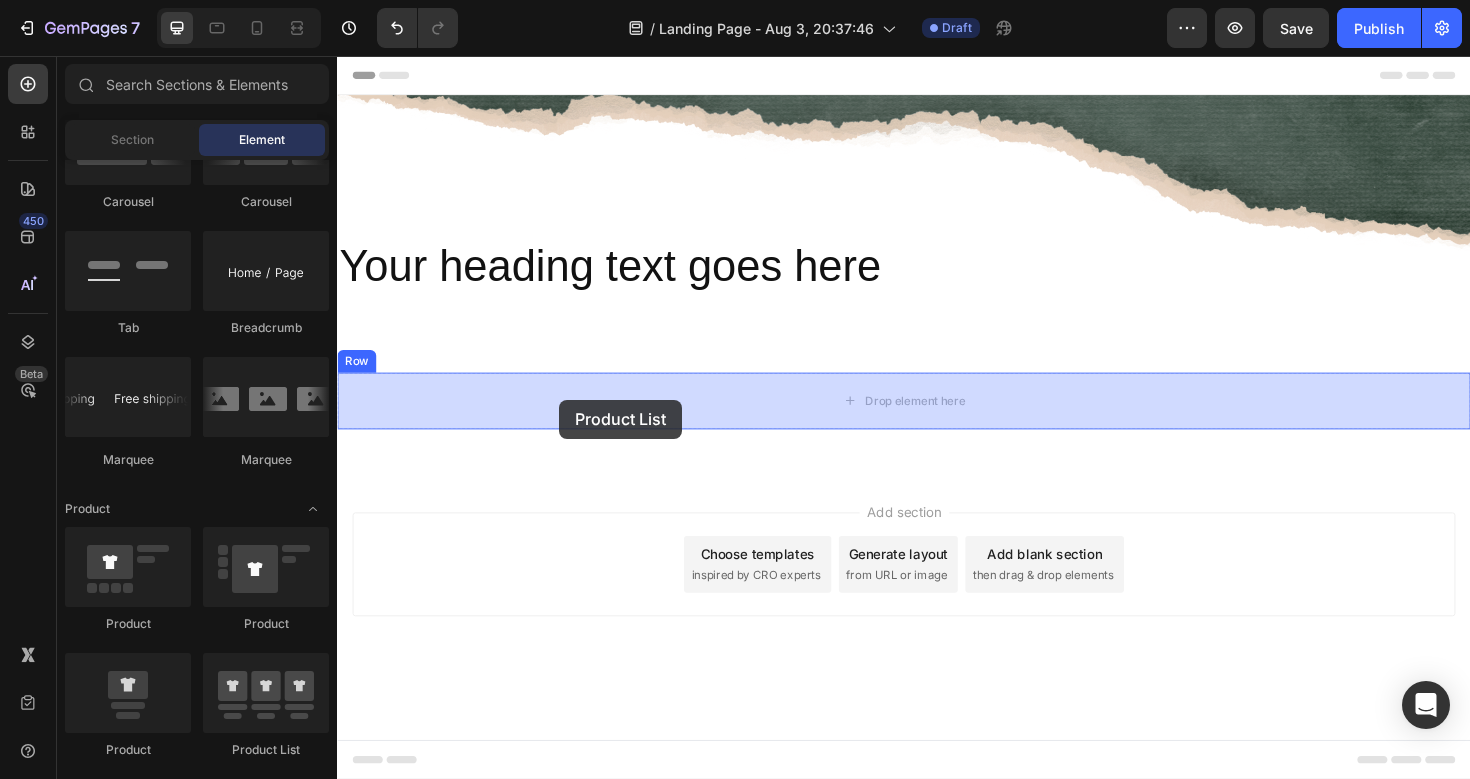 drag, startPoint x: 600, startPoint y: 732, endPoint x: 572, endPoint y: 420, distance: 313.25388 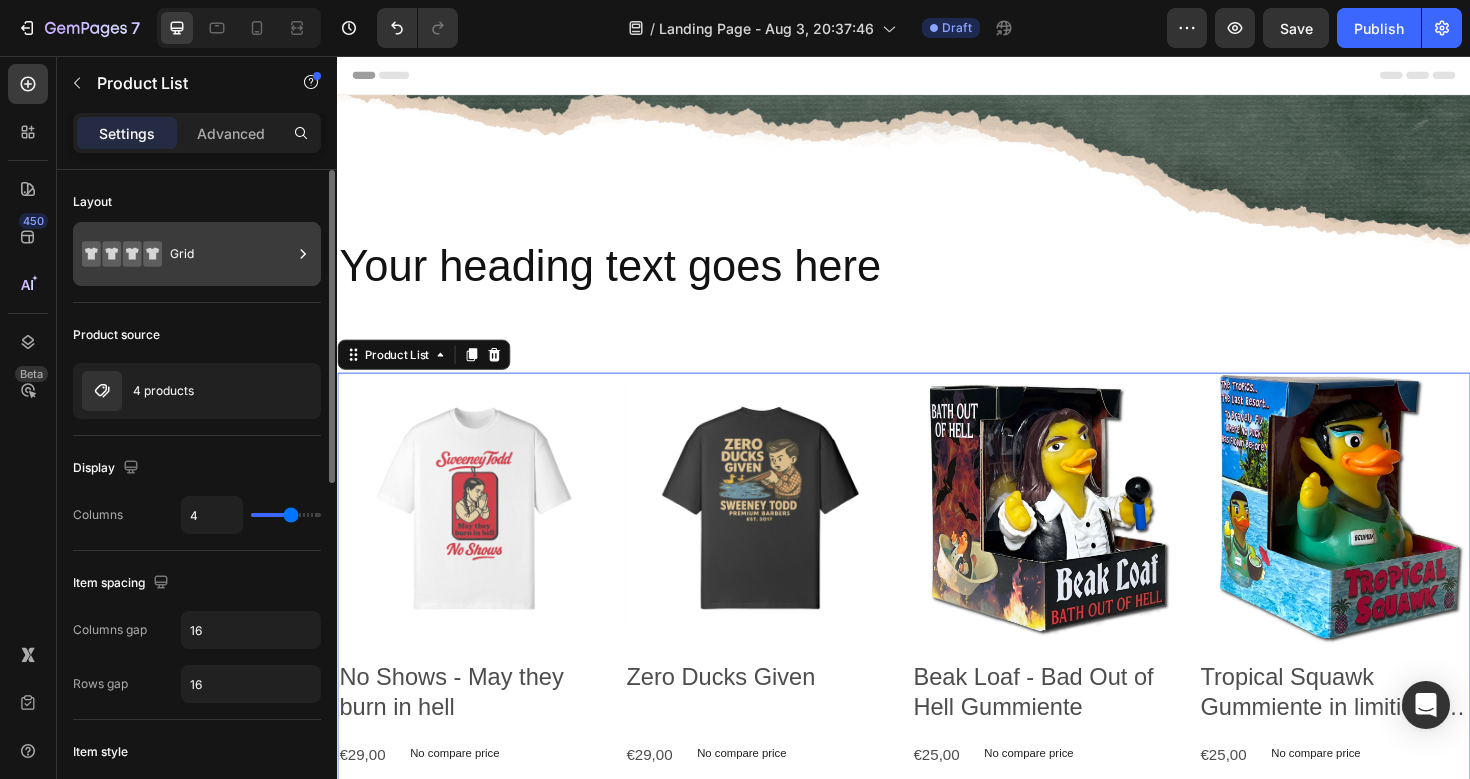 click on "Grid" at bounding box center (197, 254) 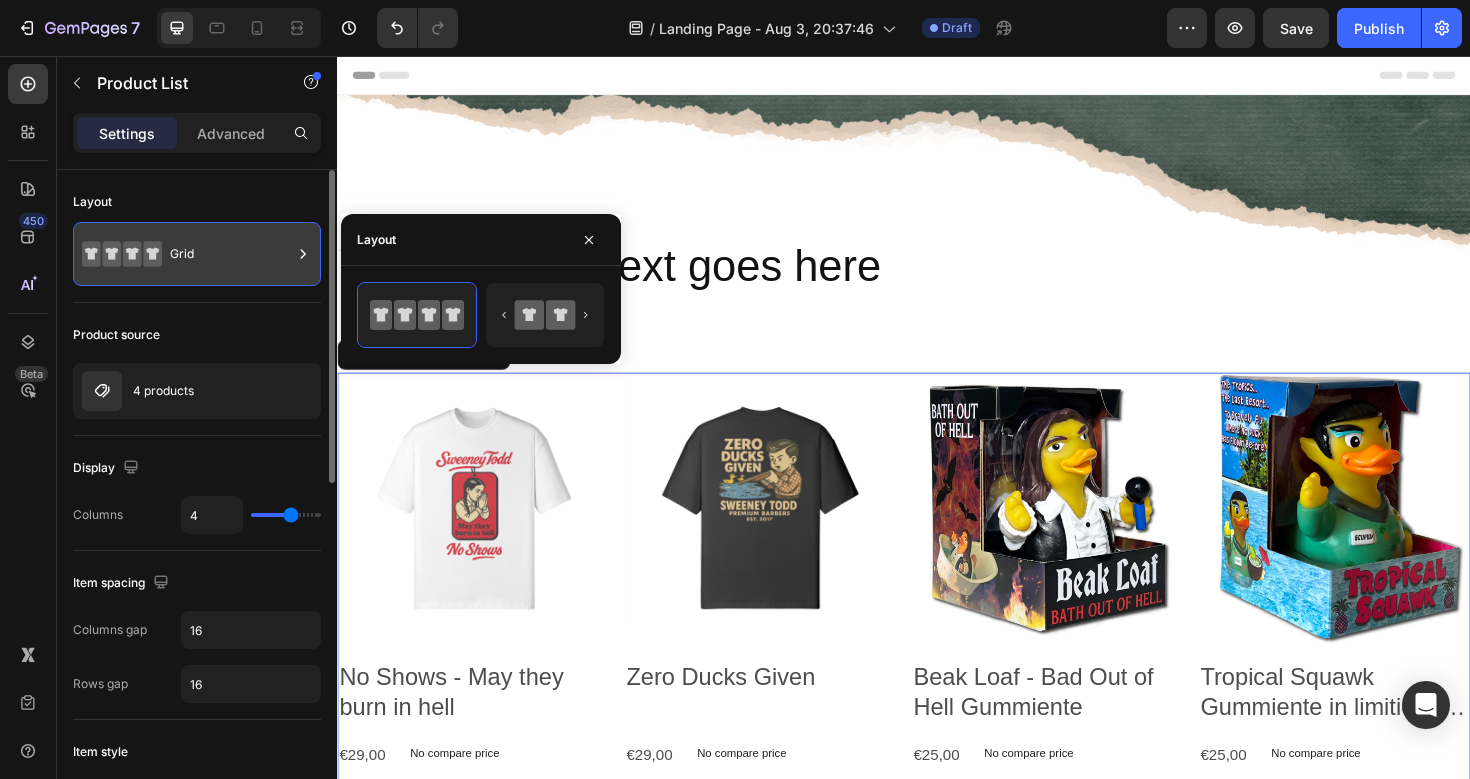 click on "Grid" at bounding box center [197, 254] 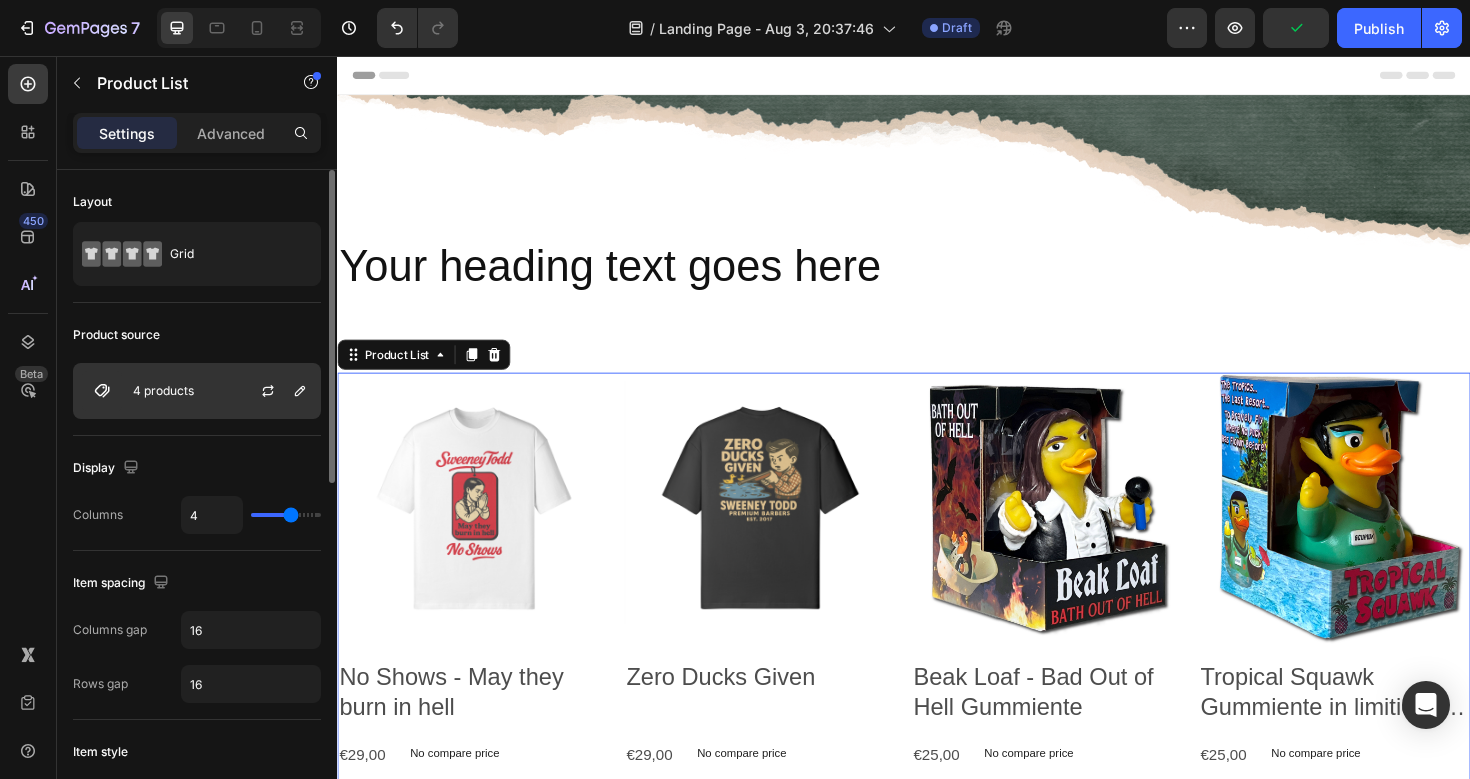 click on "4 products" at bounding box center [197, 391] 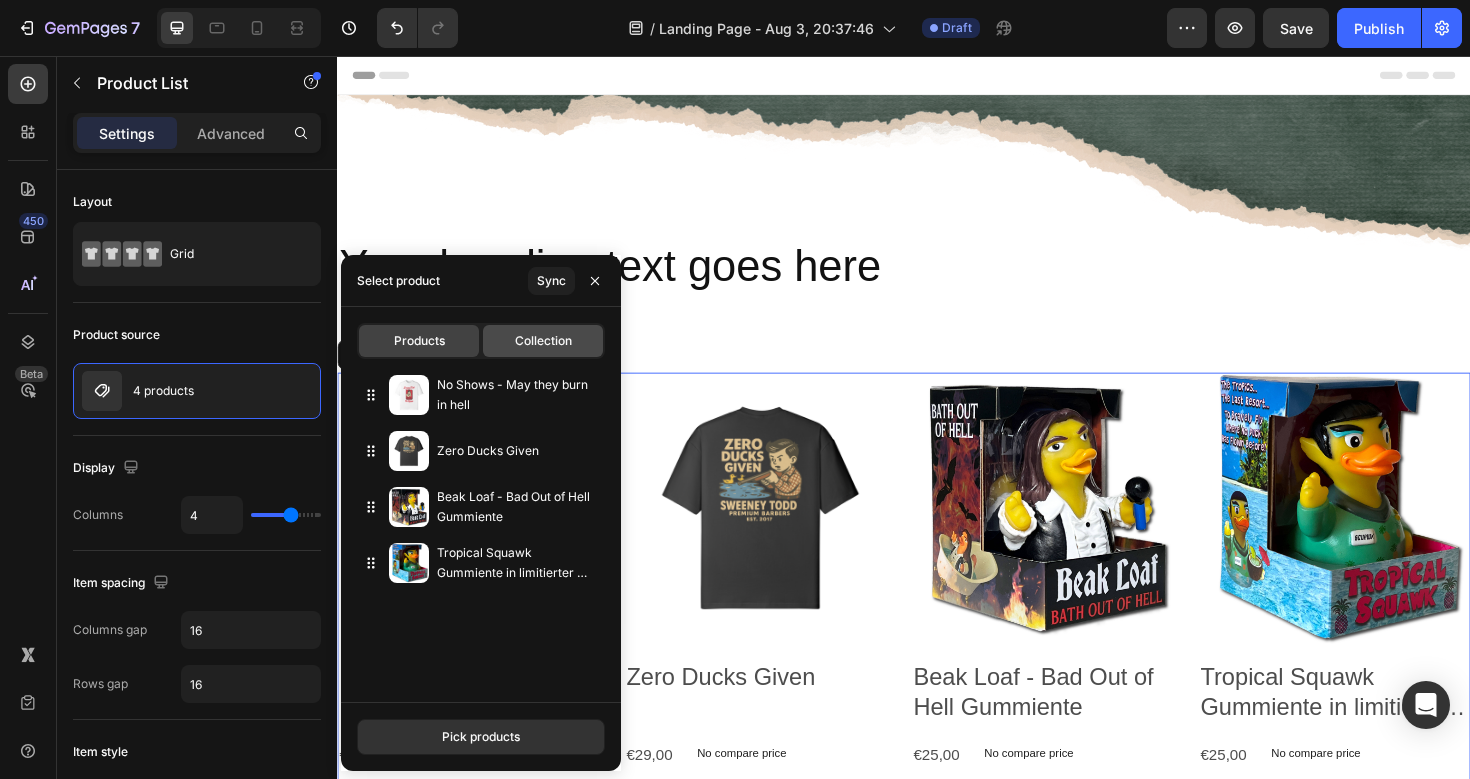 click on "Collection" 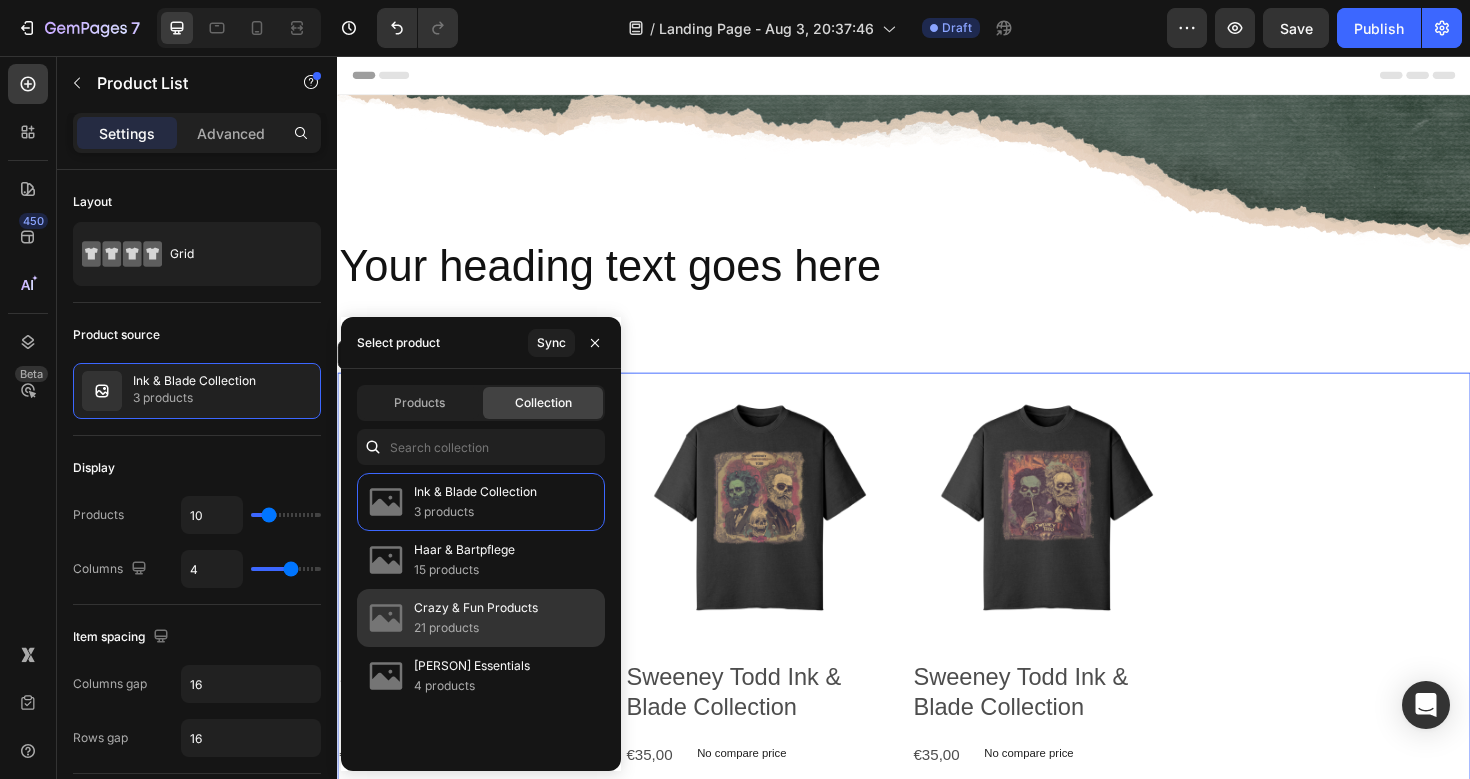 click on "21 products" at bounding box center (476, 628) 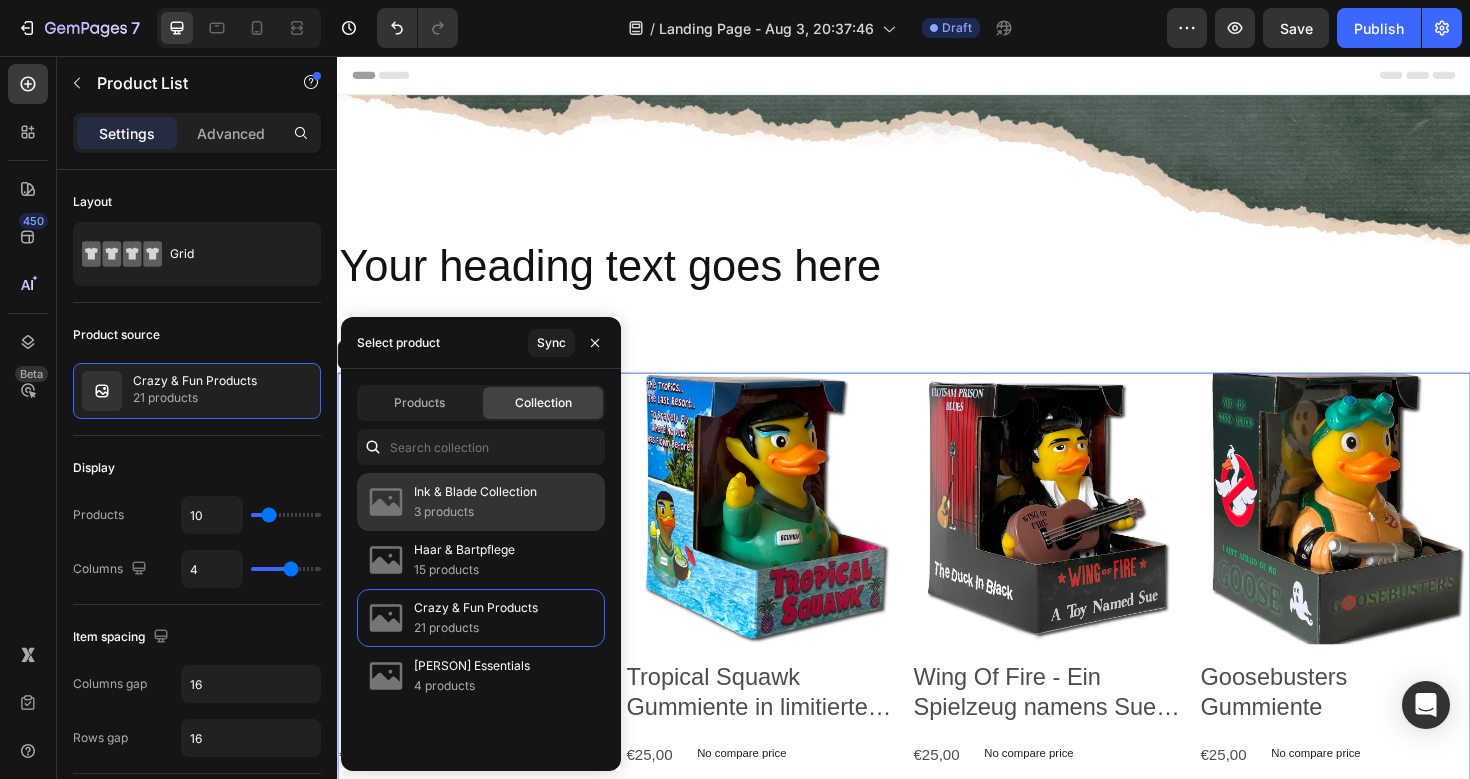 click on "3 products" at bounding box center (475, 512) 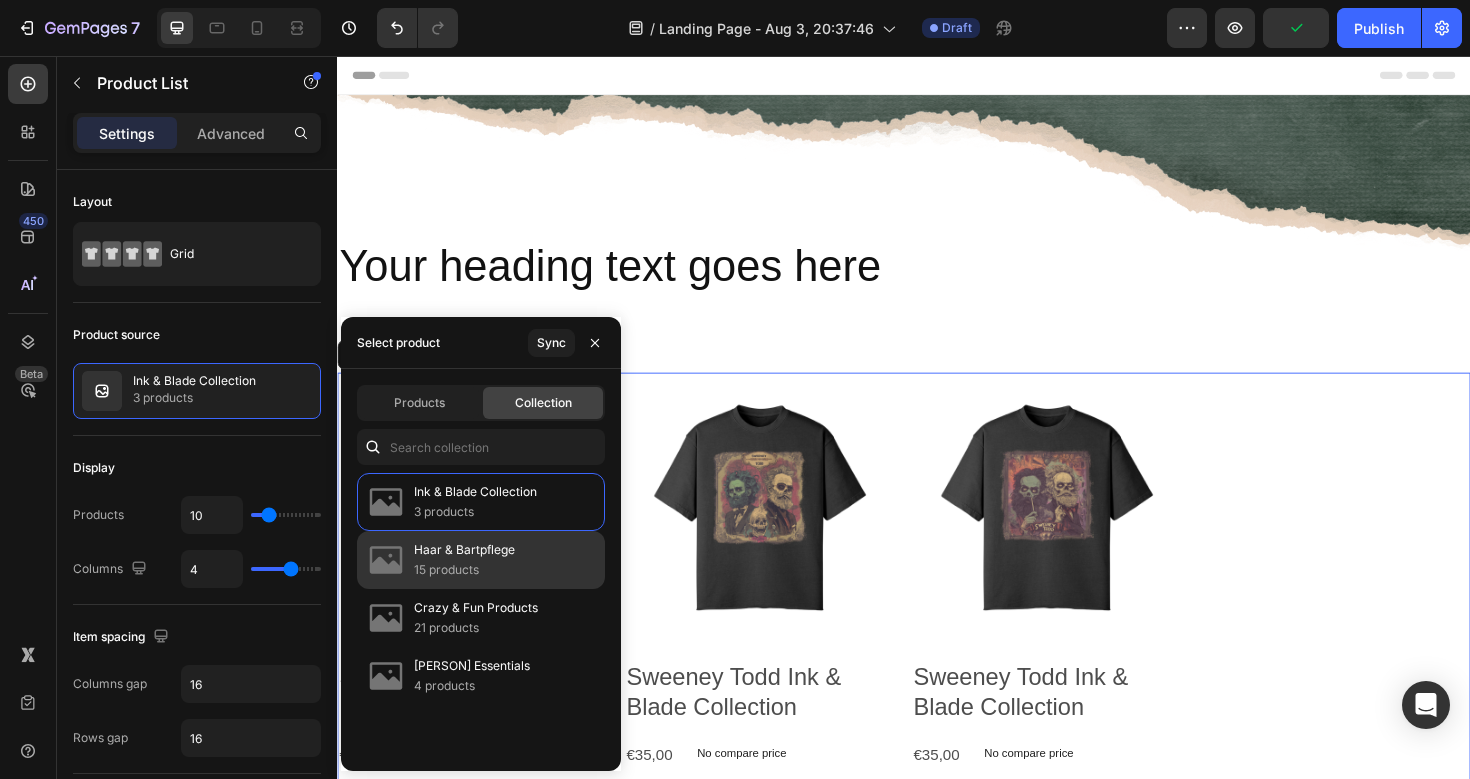 click on "Haar & Bartpflege" at bounding box center (464, 550) 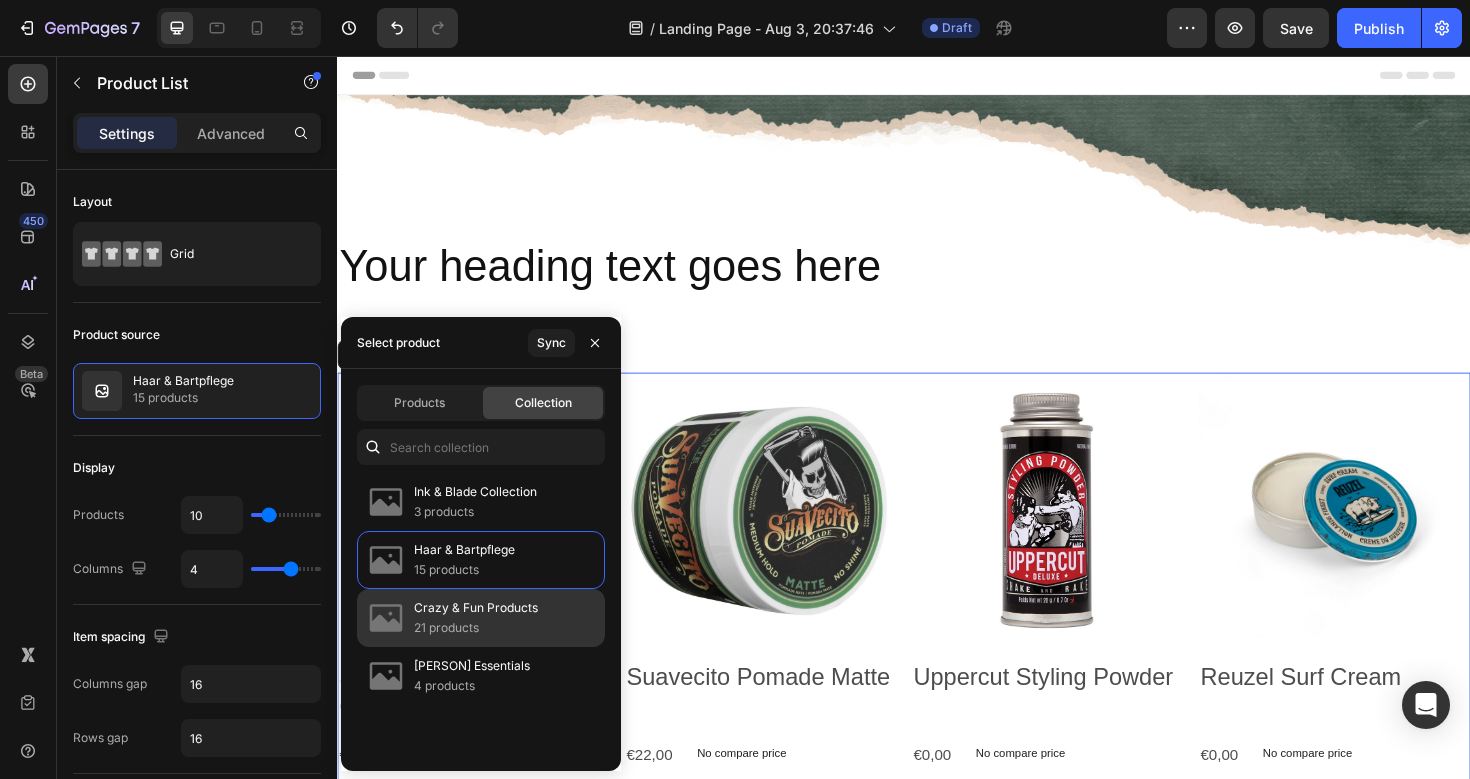 click on "Crazy & Fun Products" at bounding box center (476, 608) 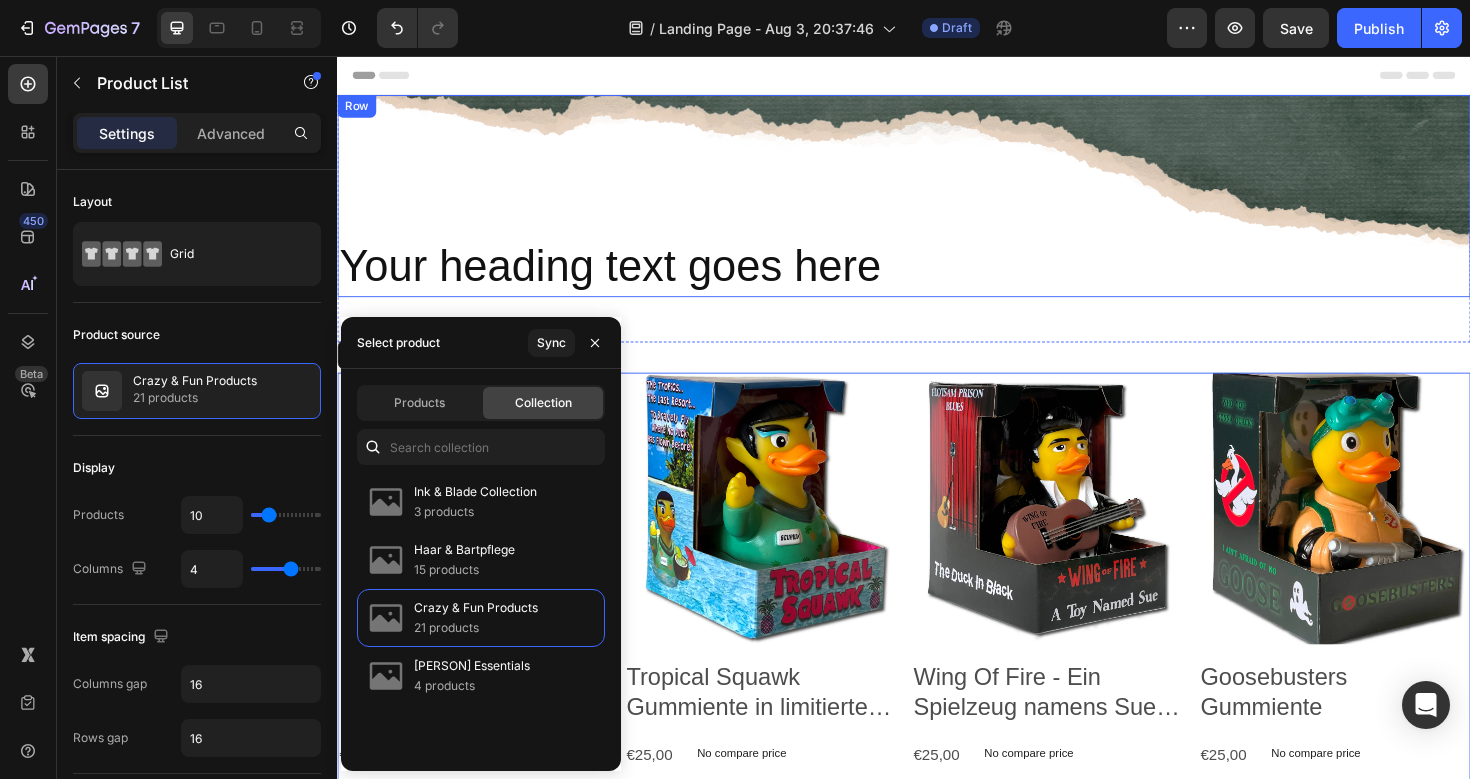 click on "Your heading text goes here Heading Row" at bounding box center [937, 204] 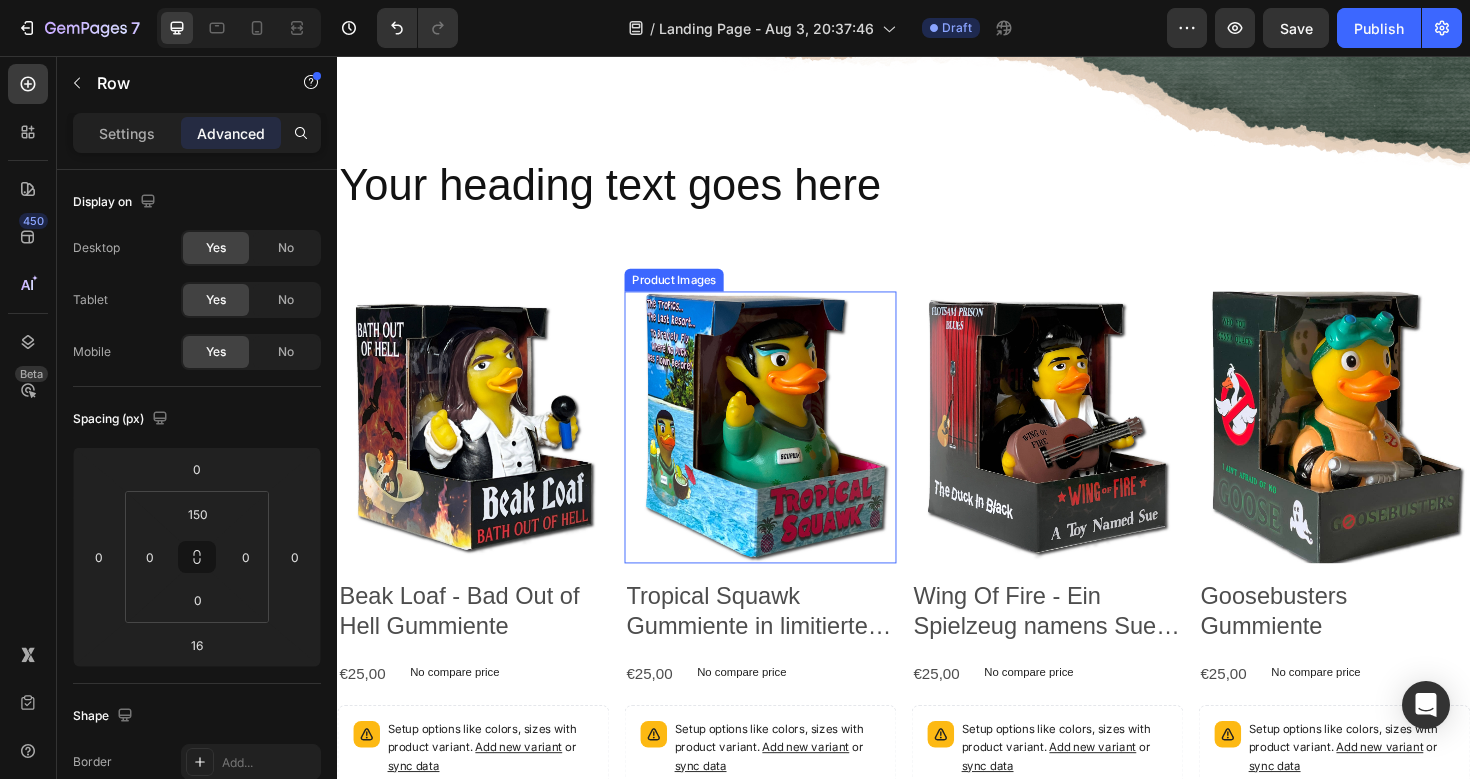 scroll, scrollTop: 0, scrollLeft: 0, axis: both 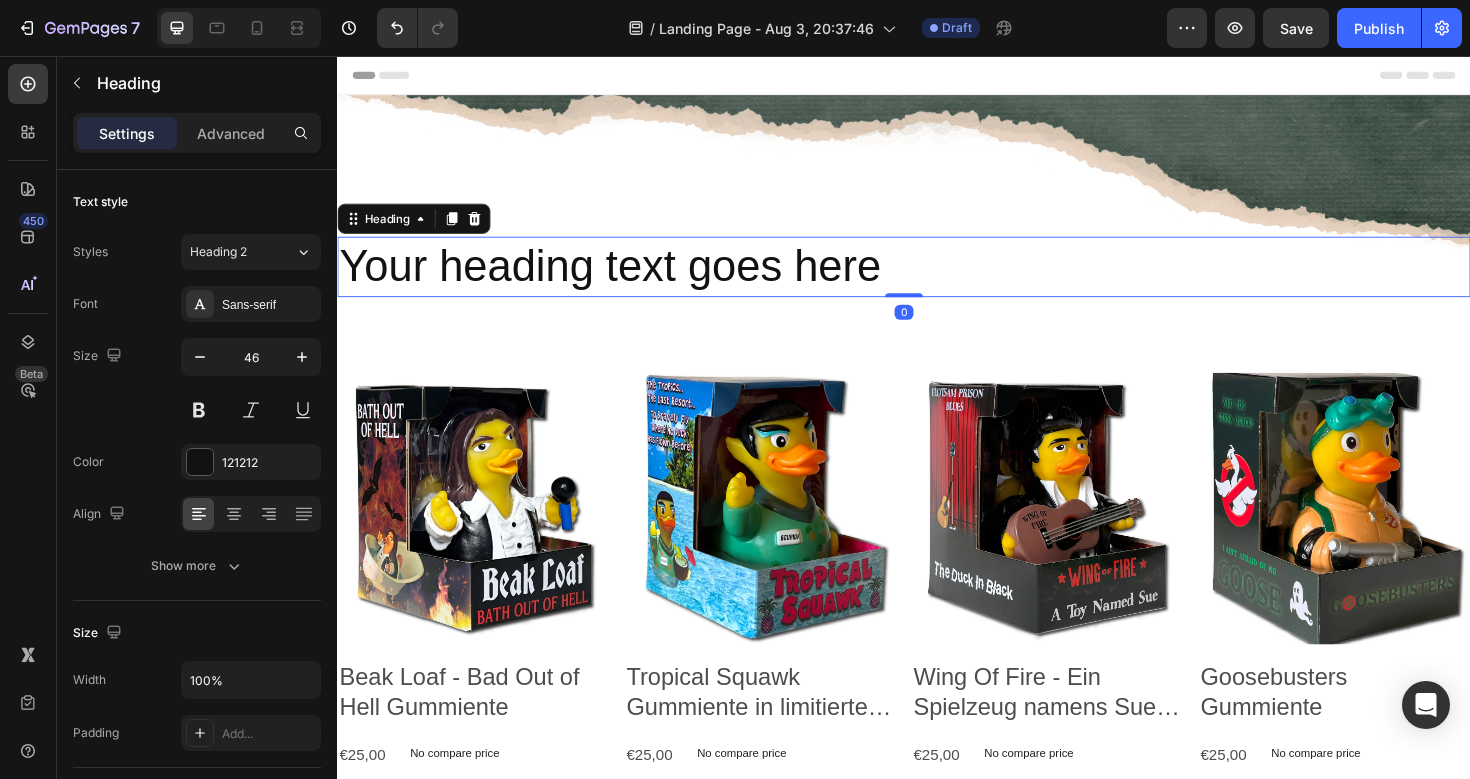 click on "Your heading text goes here" at bounding box center [937, 279] 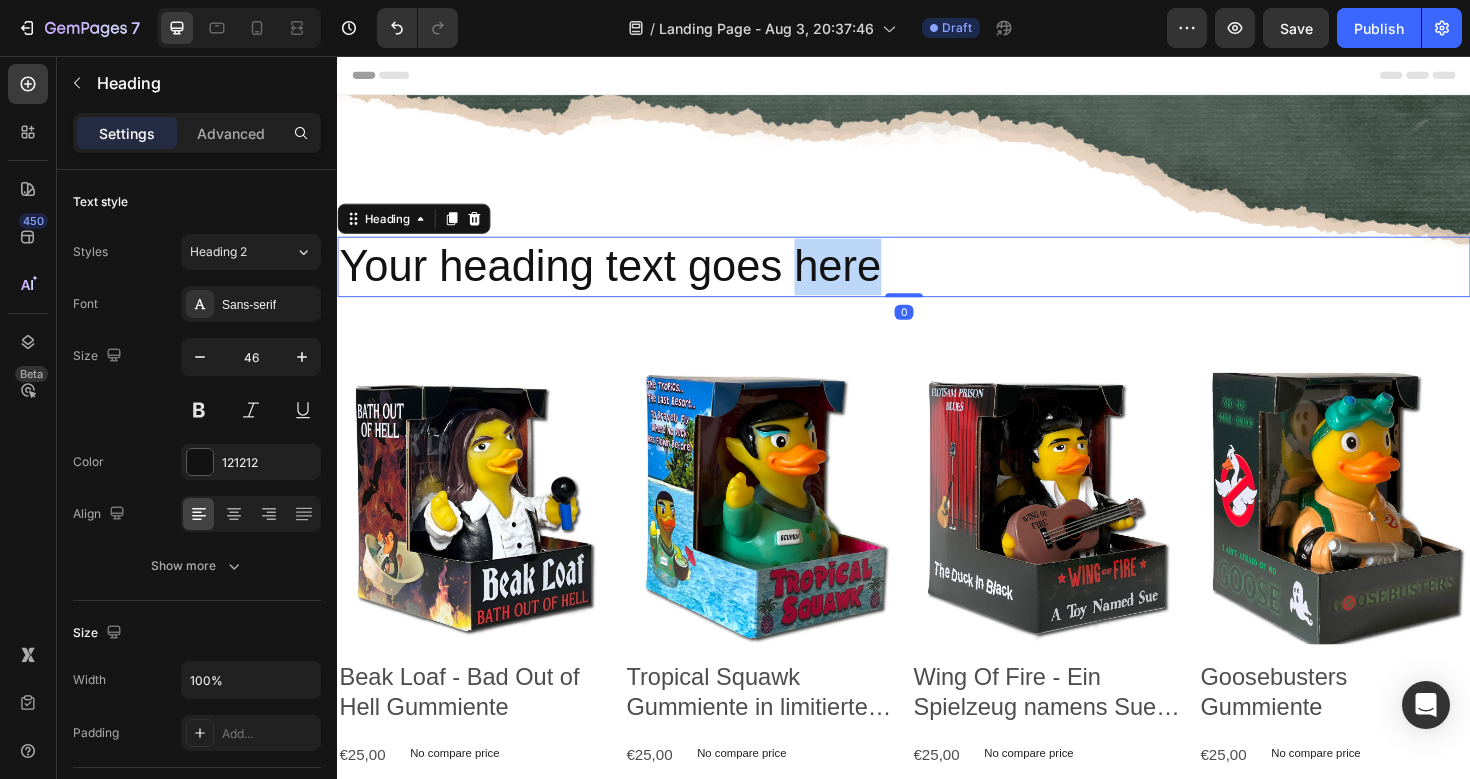 click on "Your heading text goes here" at bounding box center [937, 279] 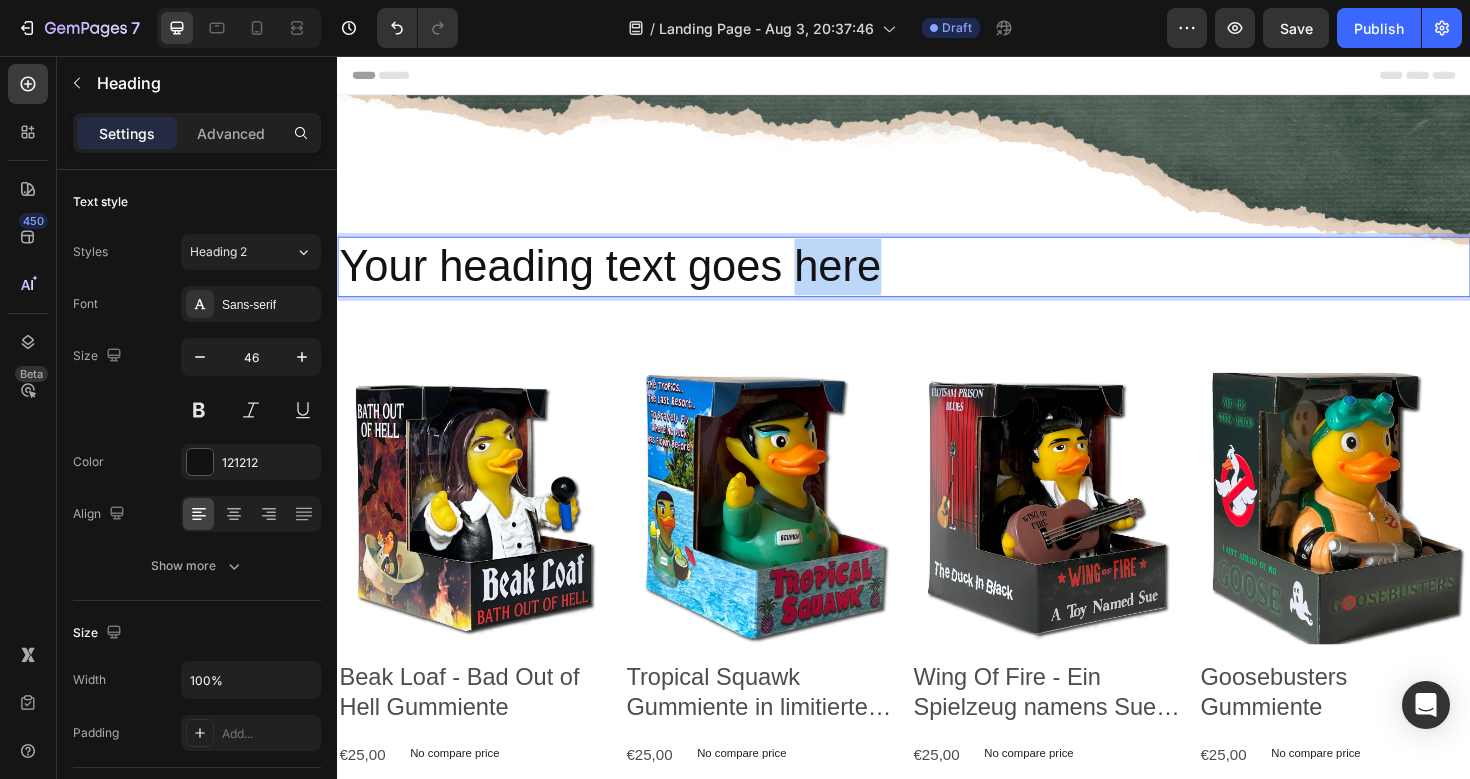 click on "Your heading text goes here" at bounding box center [937, 279] 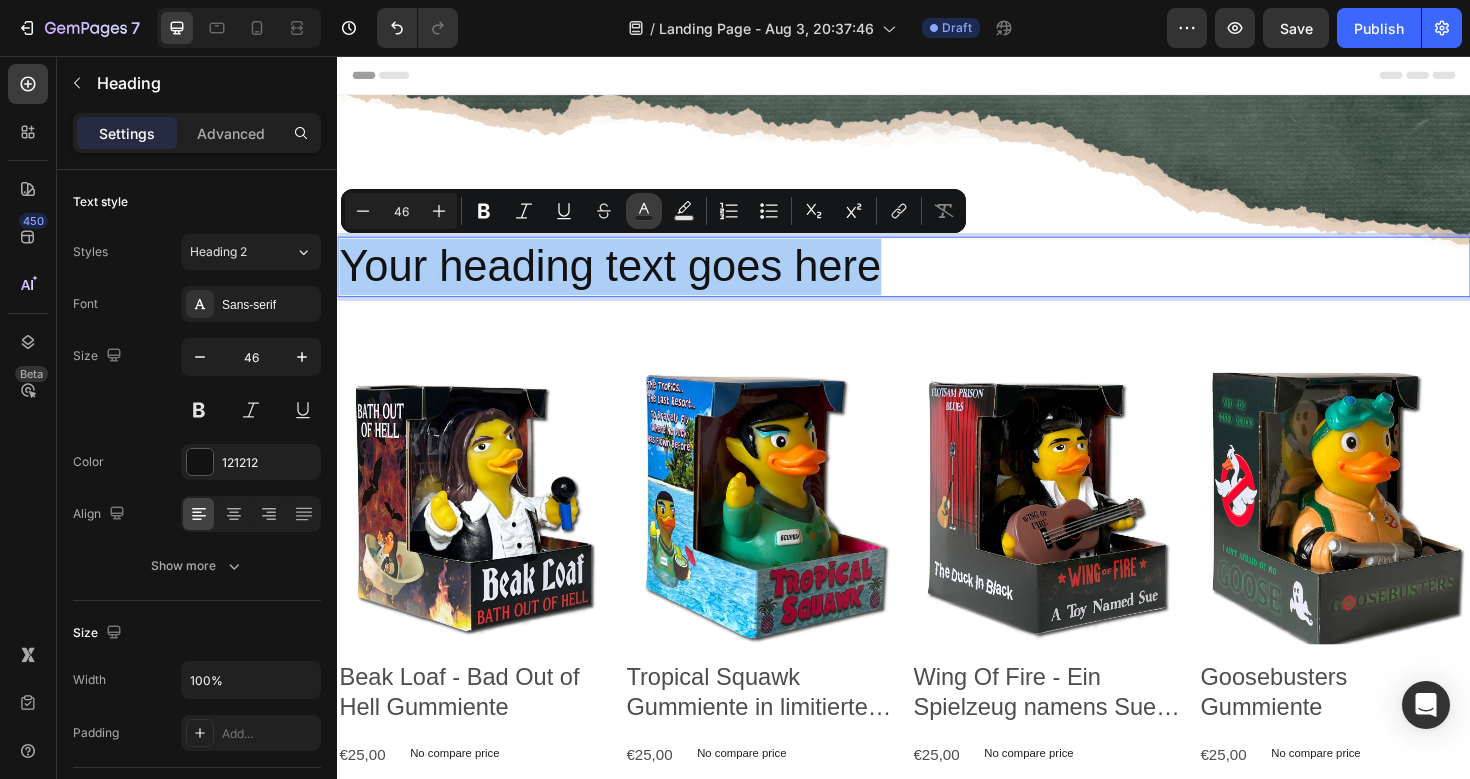 click 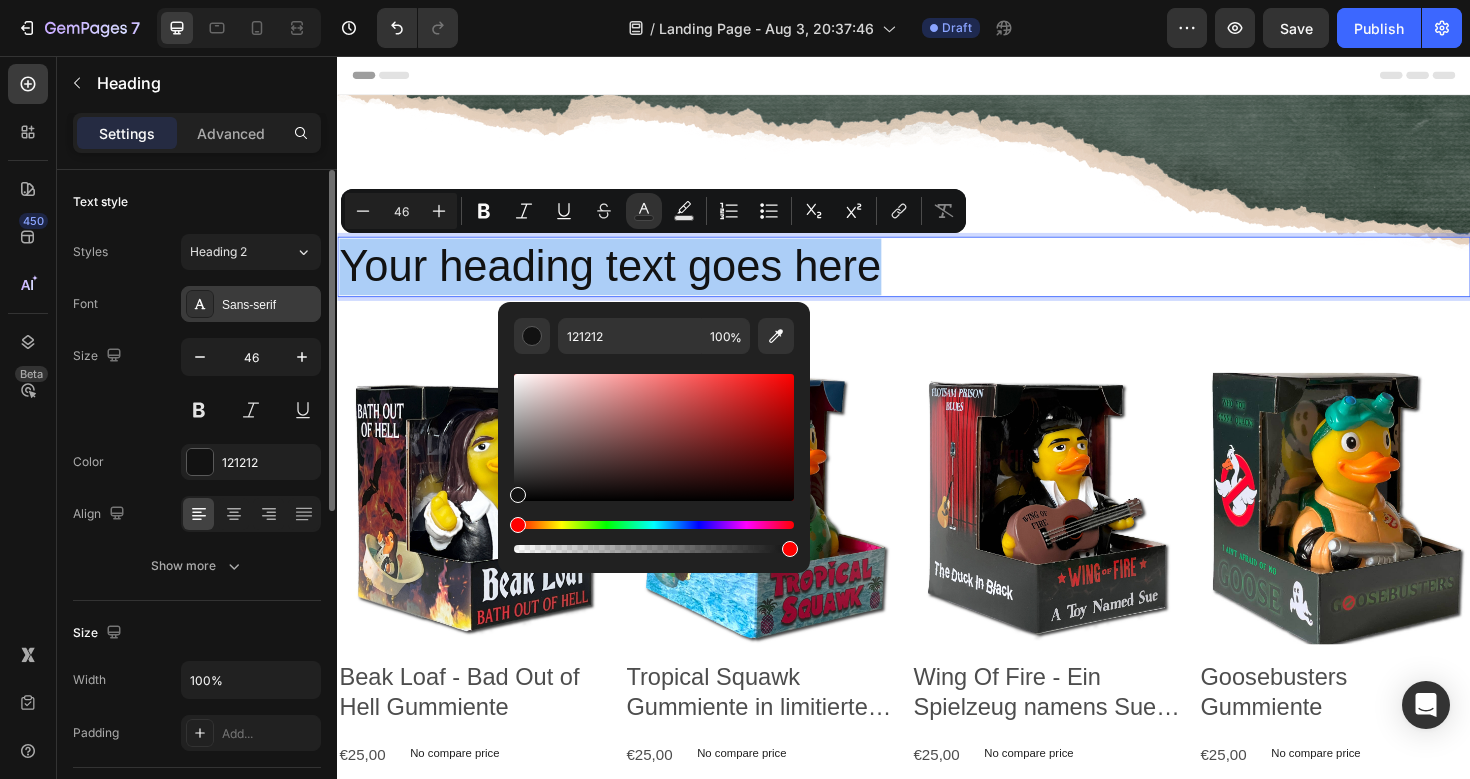 click on "Sans-serif" at bounding box center (251, 304) 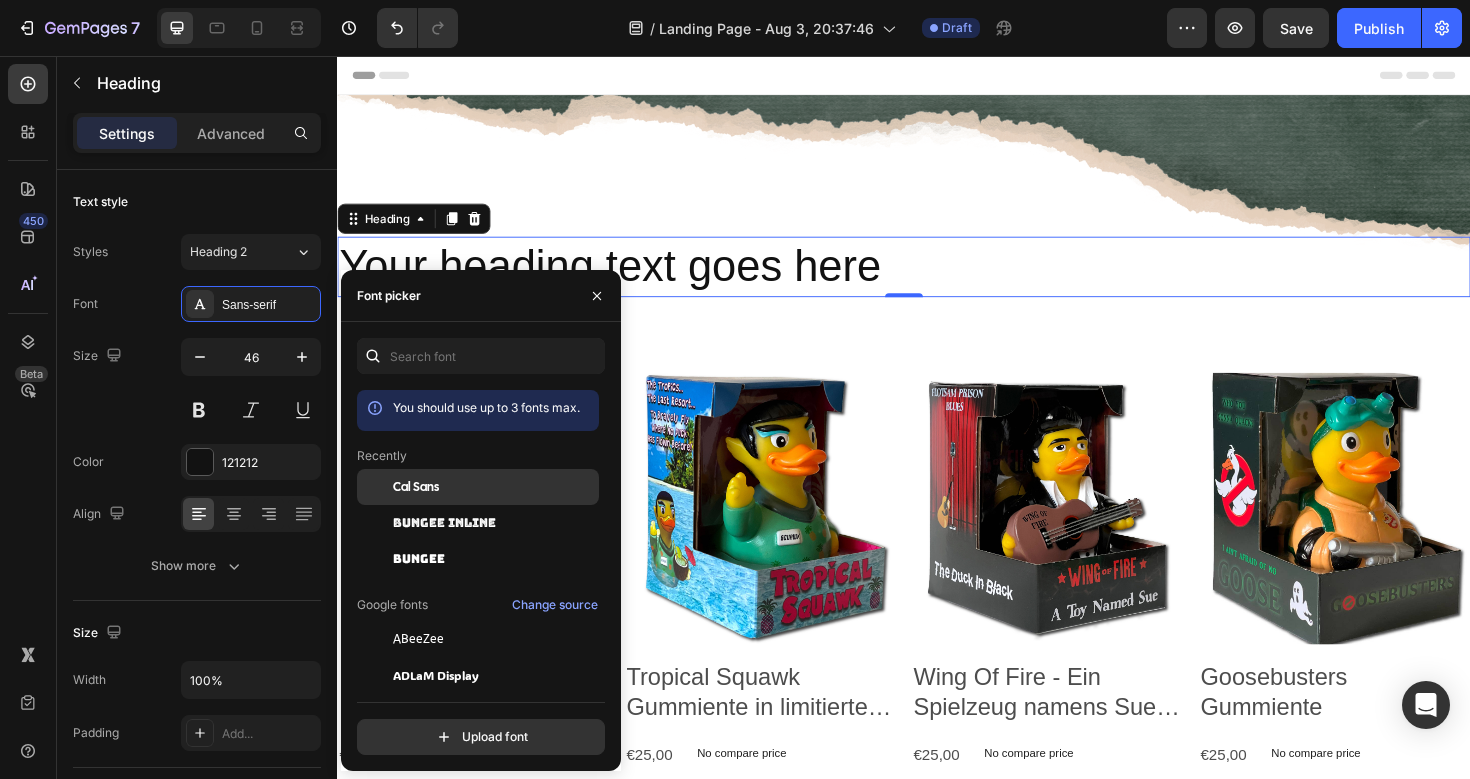 click on "Cal Sans" at bounding box center [416, 487] 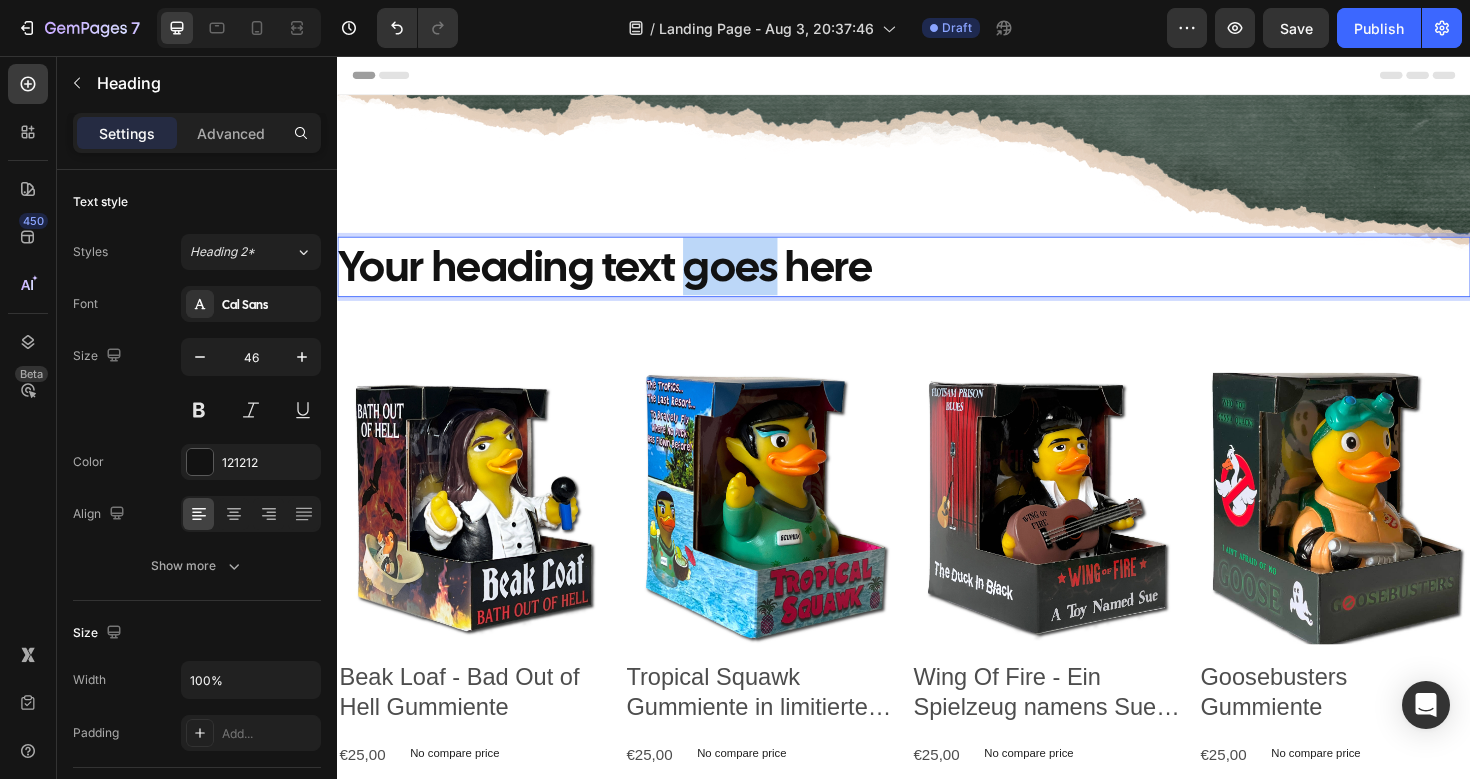 click on "Your heading text goes here" at bounding box center [937, 279] 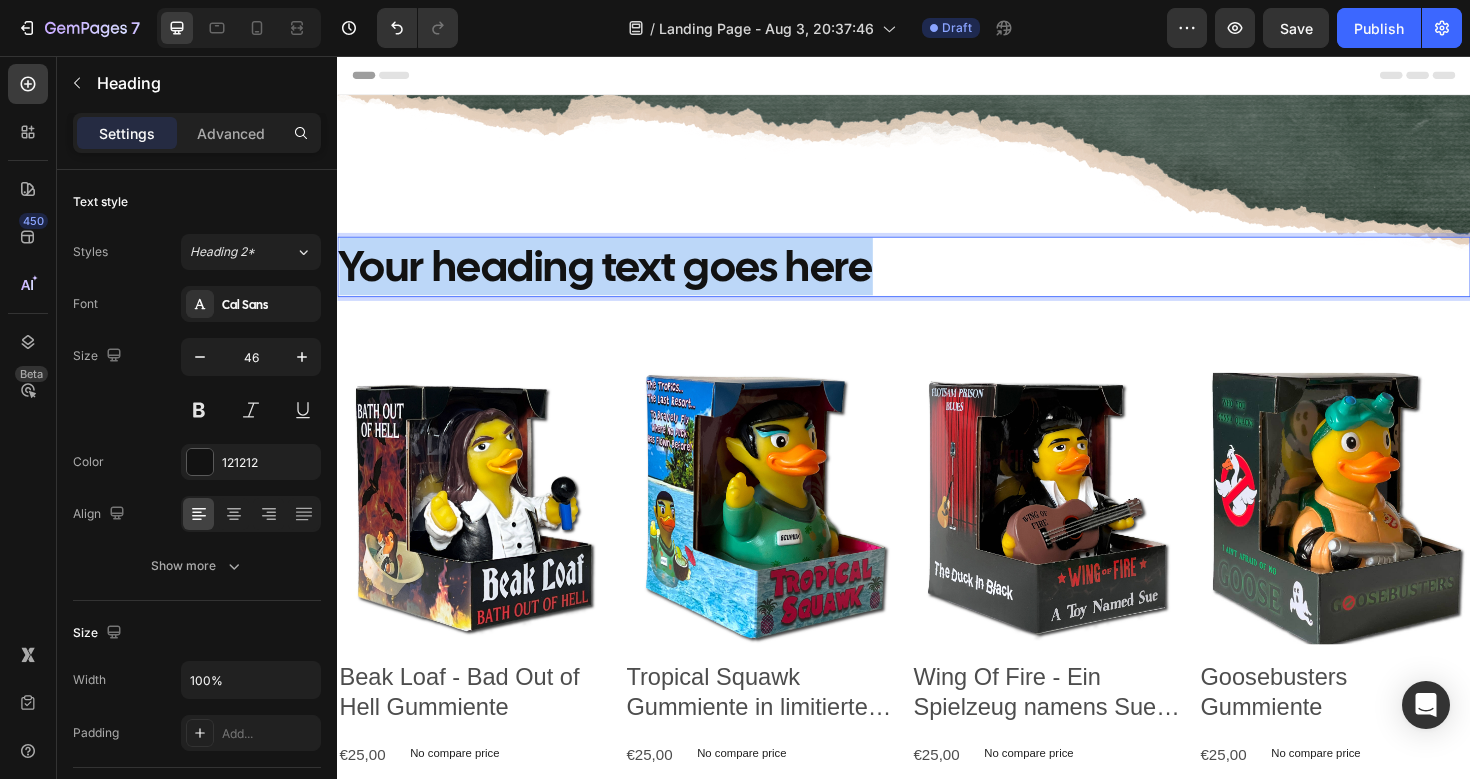 click on "Your heading text goes here" at bounding box center [937, 279] 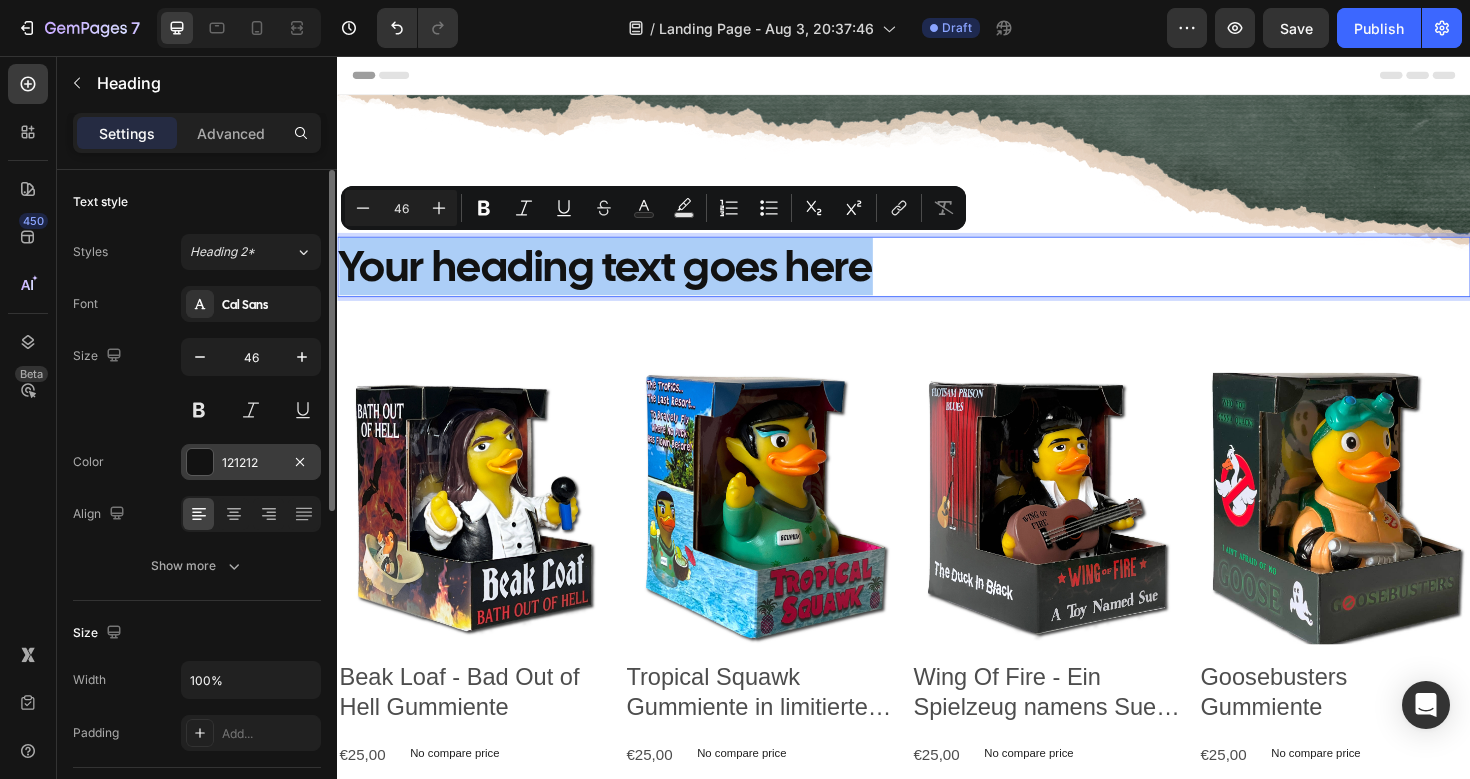 click on "121212" at bounding box center (251, 462) 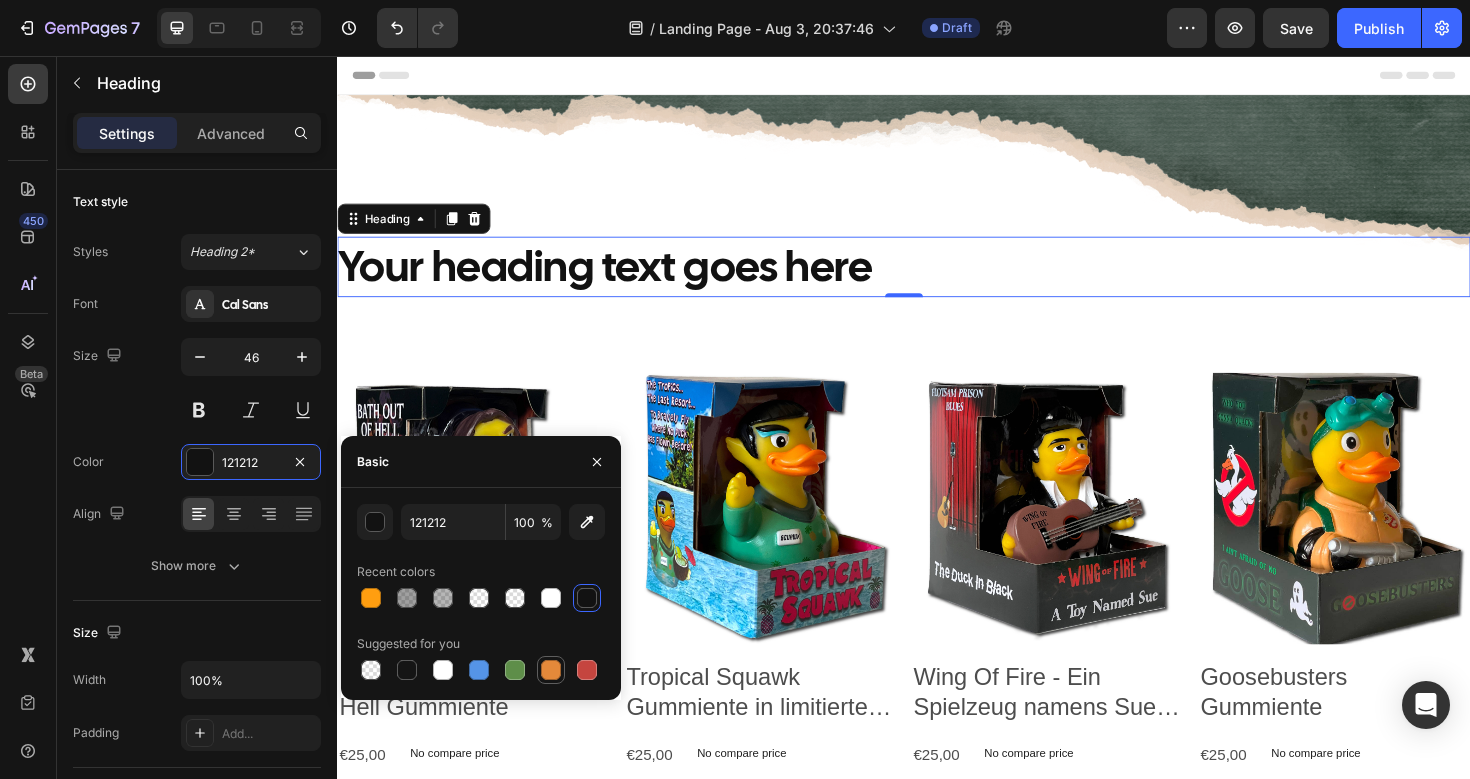 click at bounding box center (551, 670) 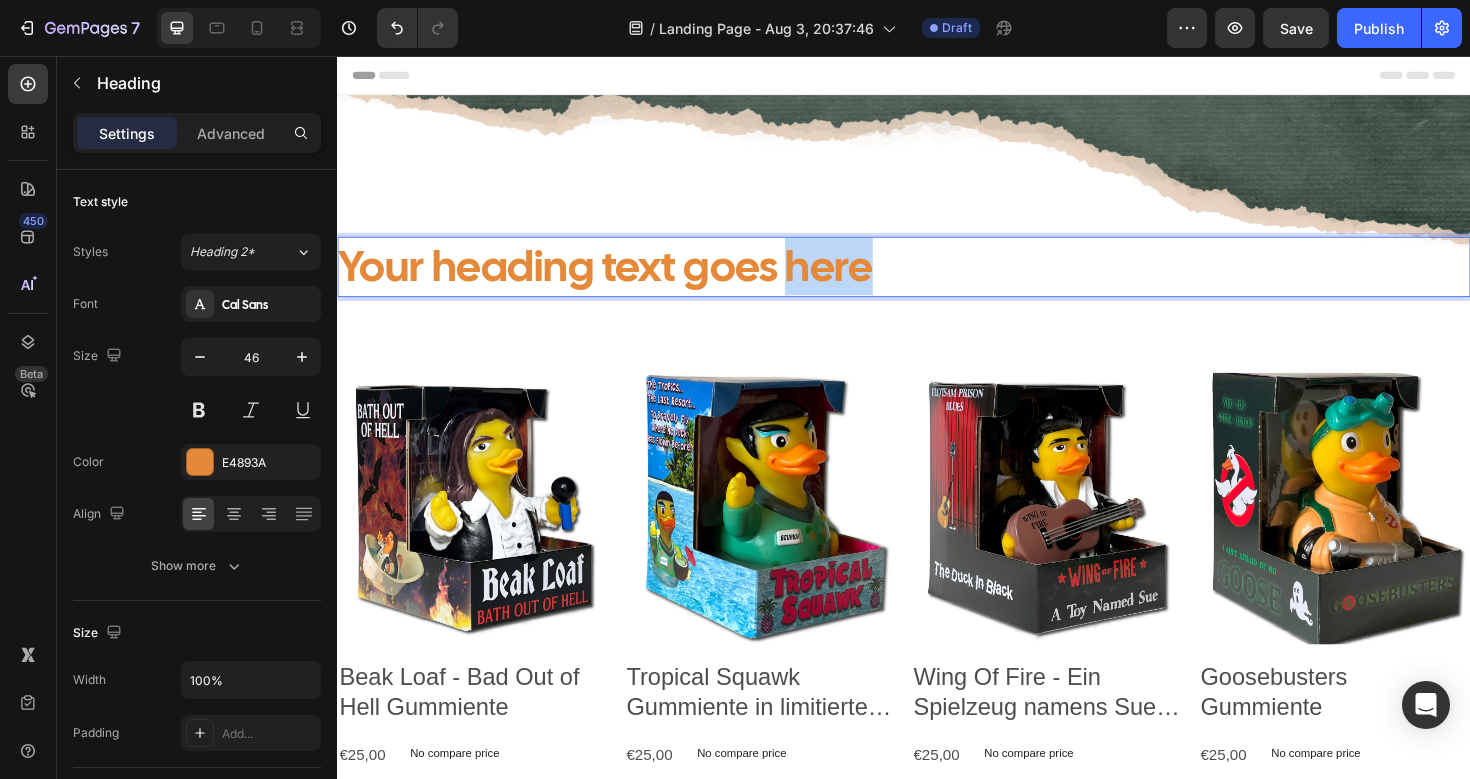 click on "Your heading text goes here" at bounding box center [937, 279] 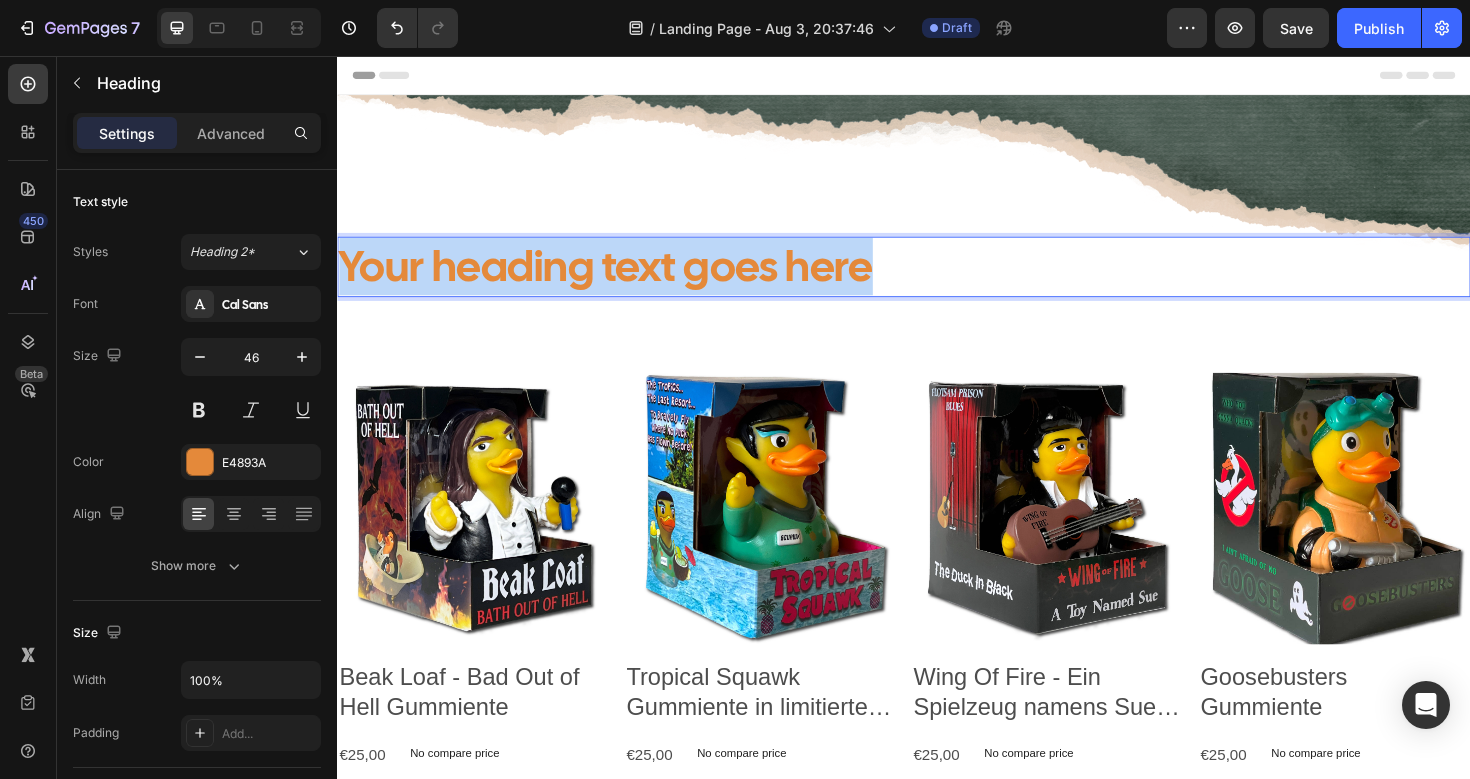 click on "Your heading text goes here" at bounding box center (937, 279) 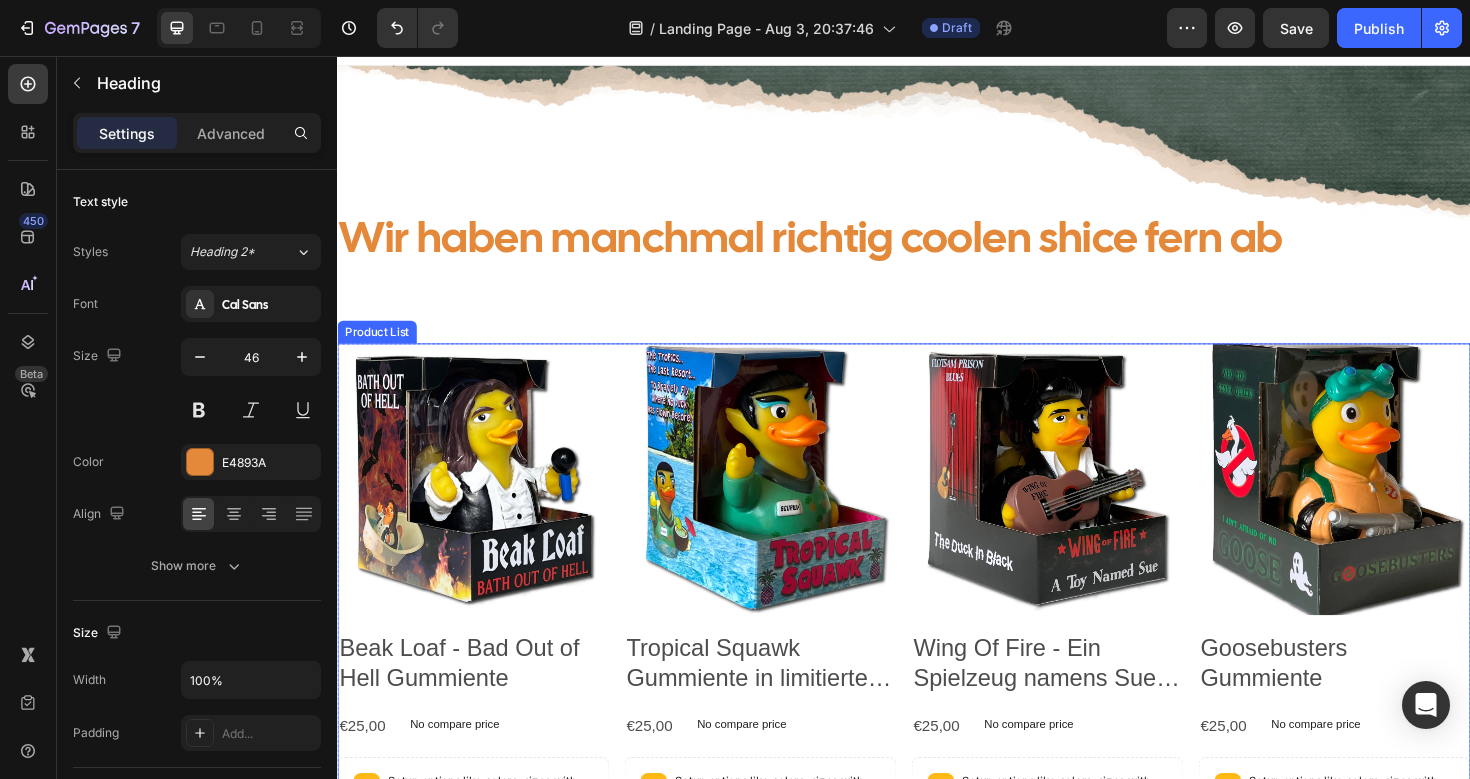 scroll, scrollTop: 23, scrollLeft: 0, axis: vertical 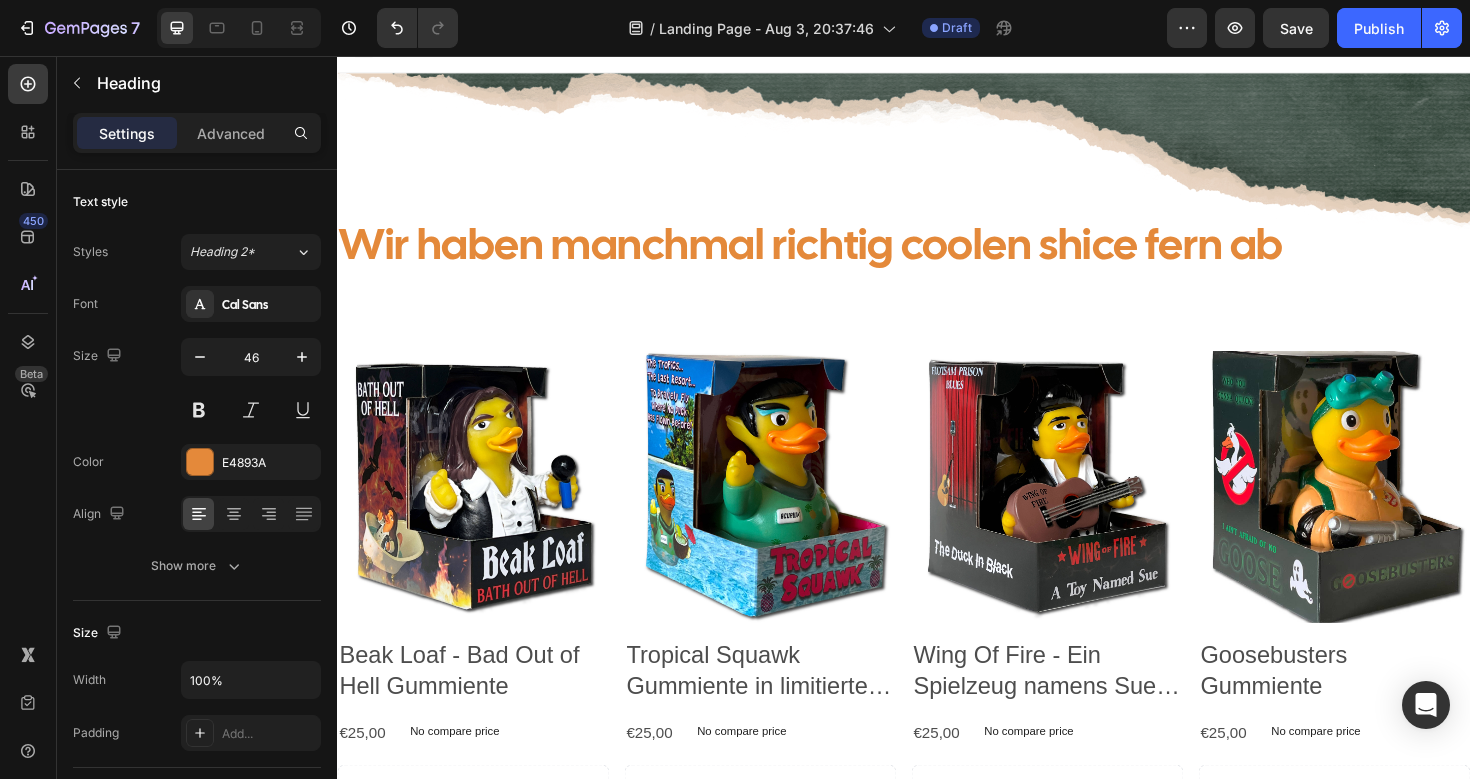 click on "Wir haben manchmal richtig coolen shice fern ab" at bounding box center [937, 256] 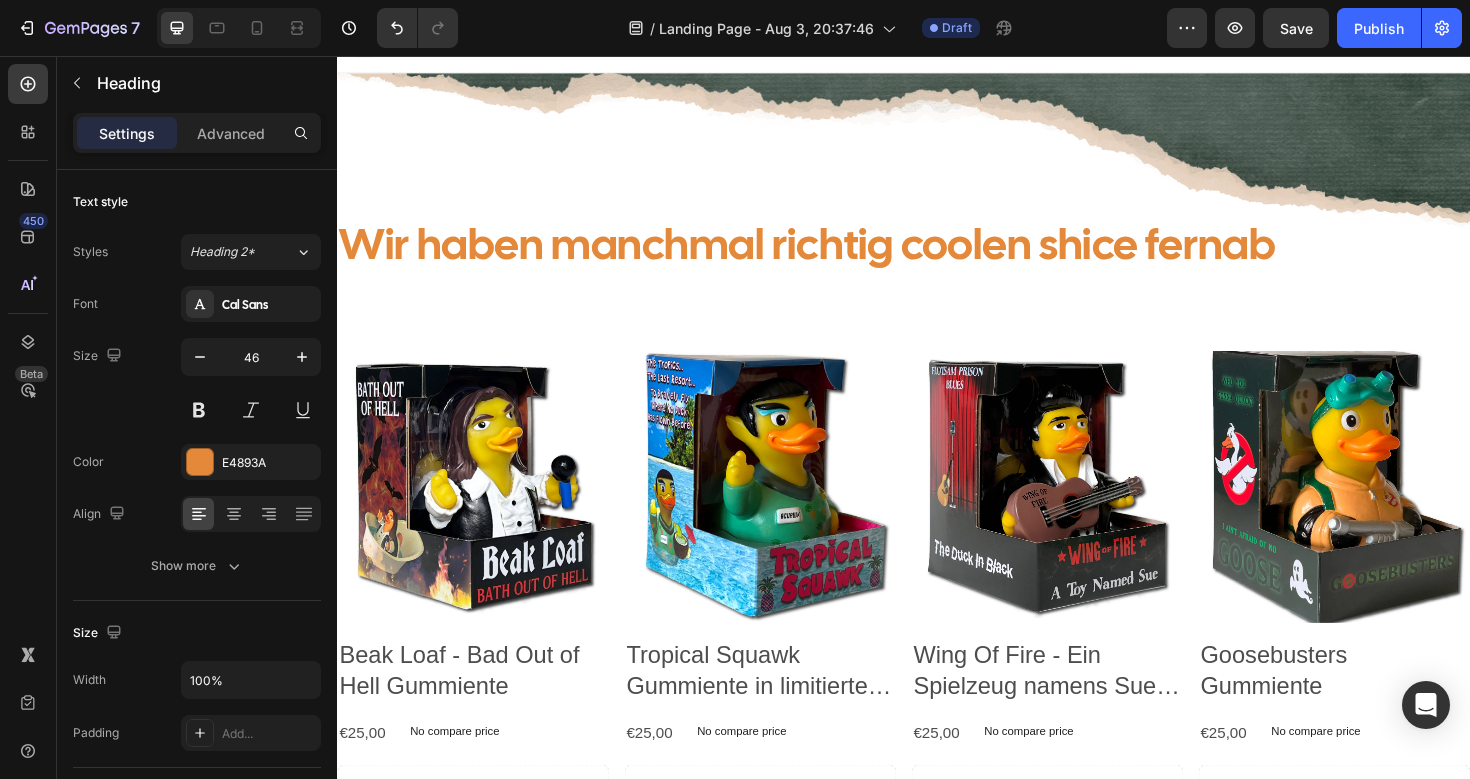 click on "Wir haben manchmal richtig coolen shice fernab" at bounding box center (937, 256) 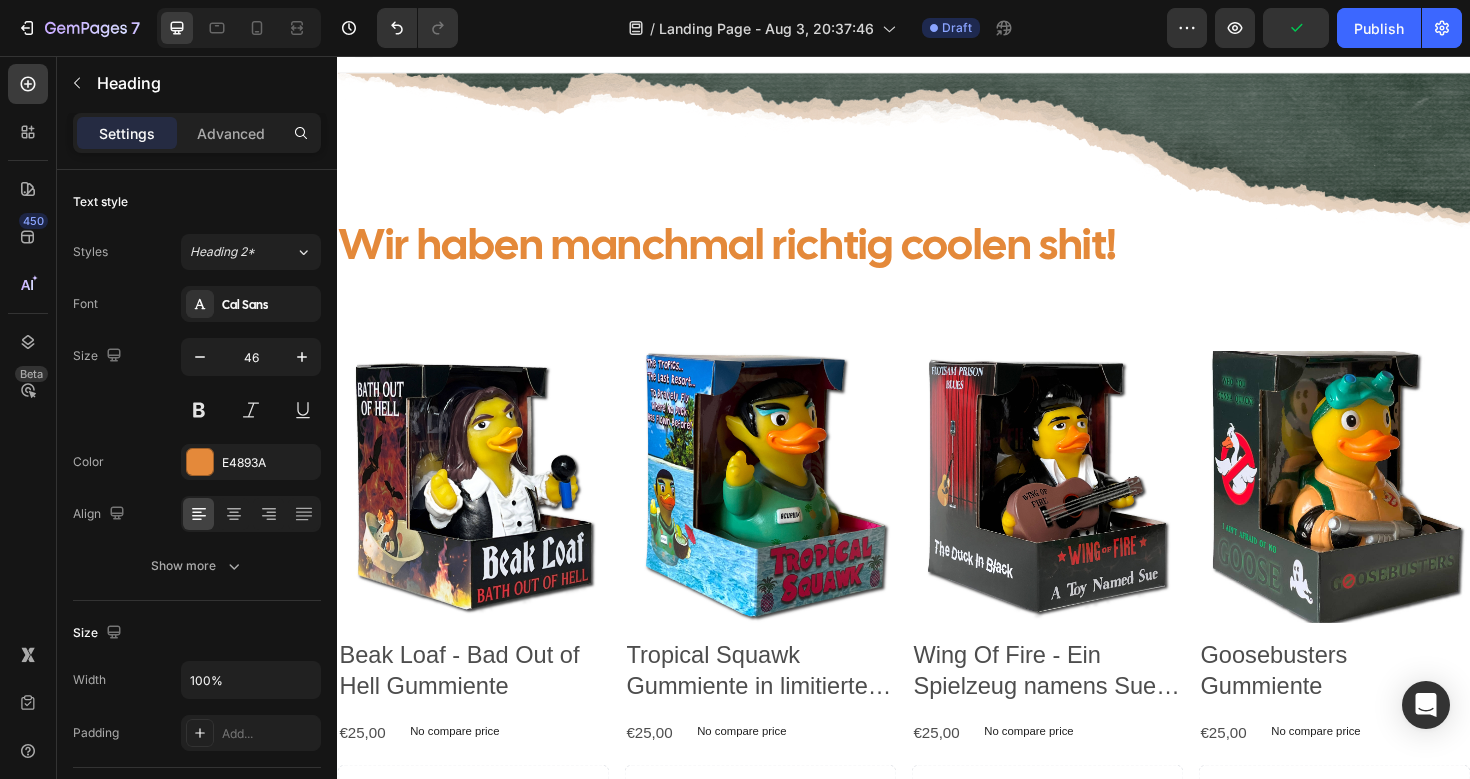 click on "Wir haben manchmal richtig coolen shit!" at bounding box center (937, 256) 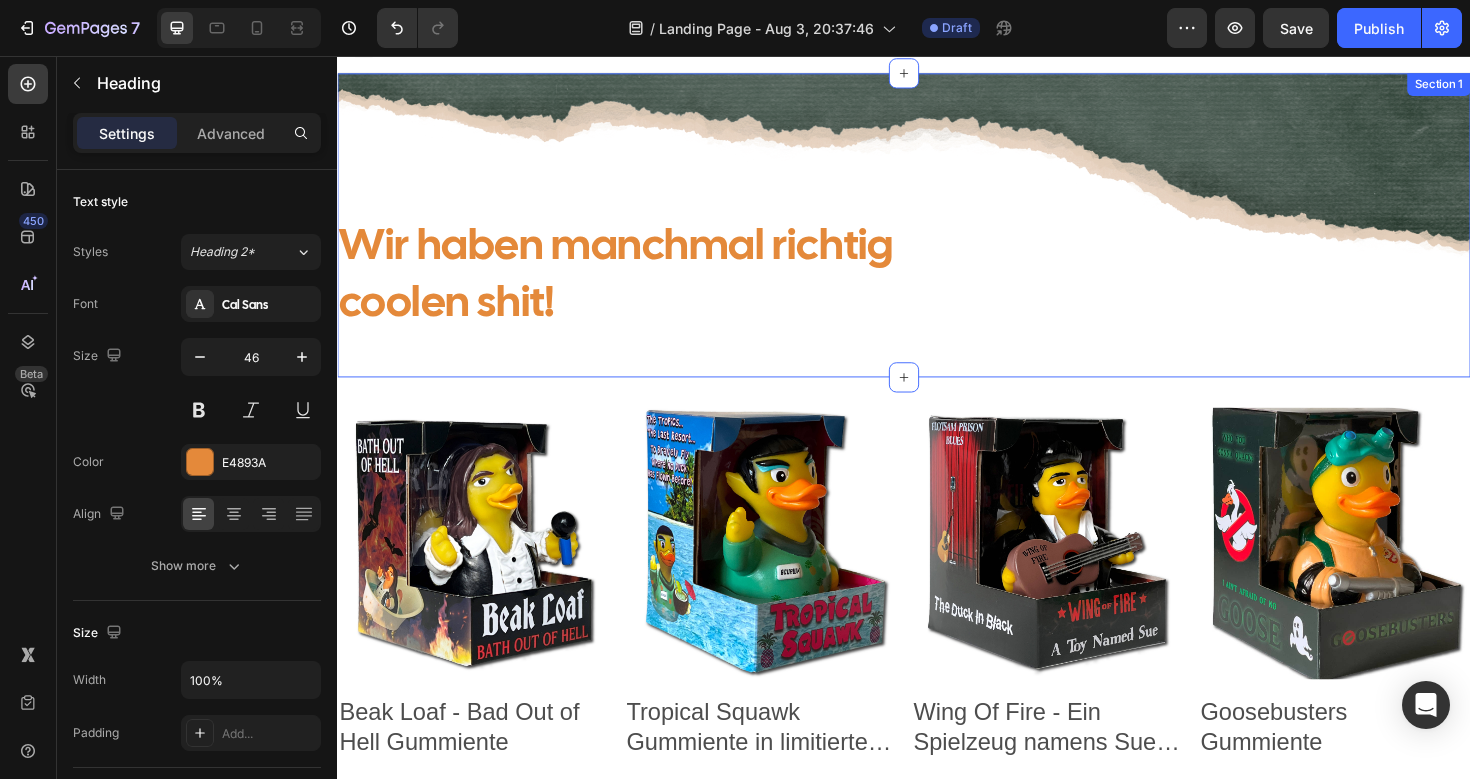 click on "Wir haben manchmal richtig  coolen shit! Heading Row Section 1" at bounding box center [937, 235] 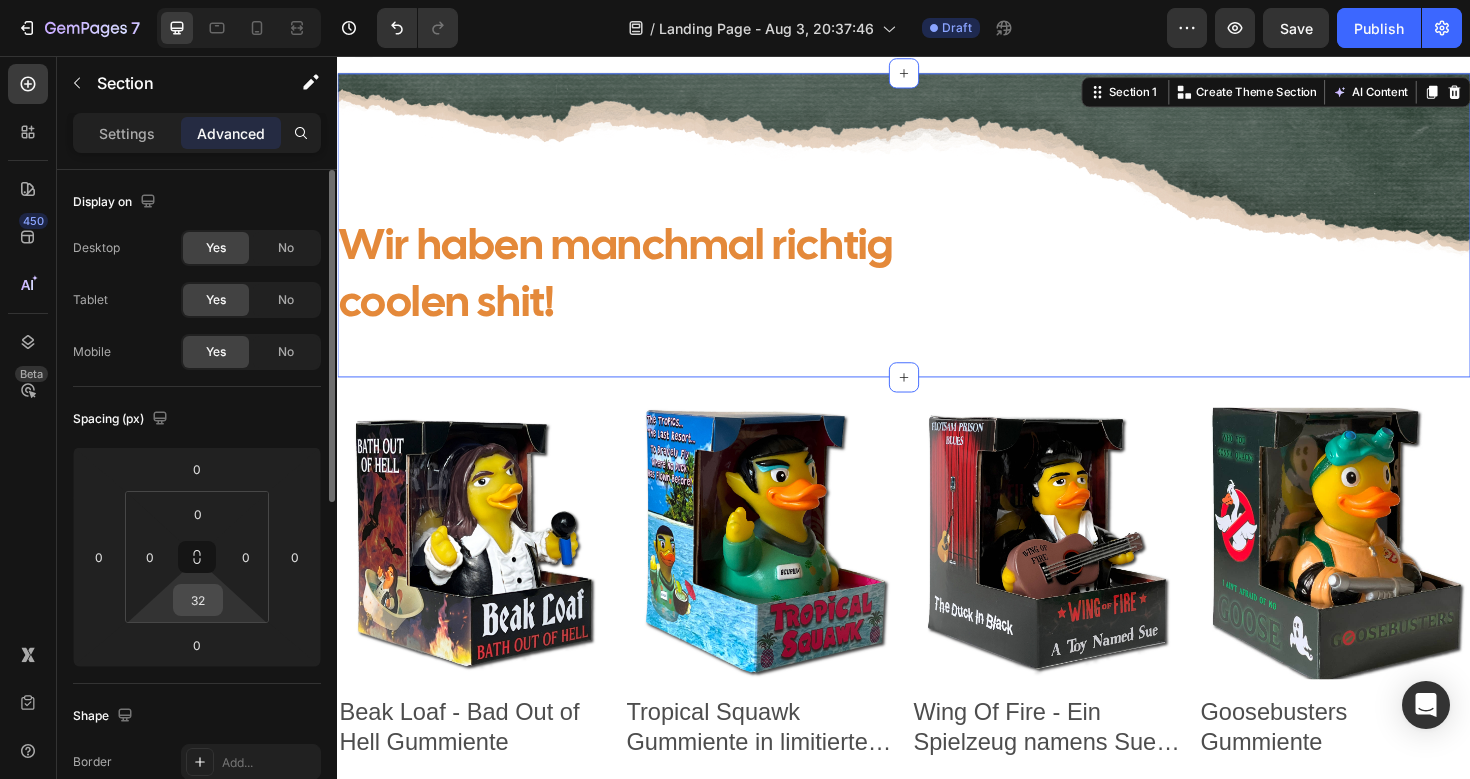 click on "32" at bounding box center [198, 600] 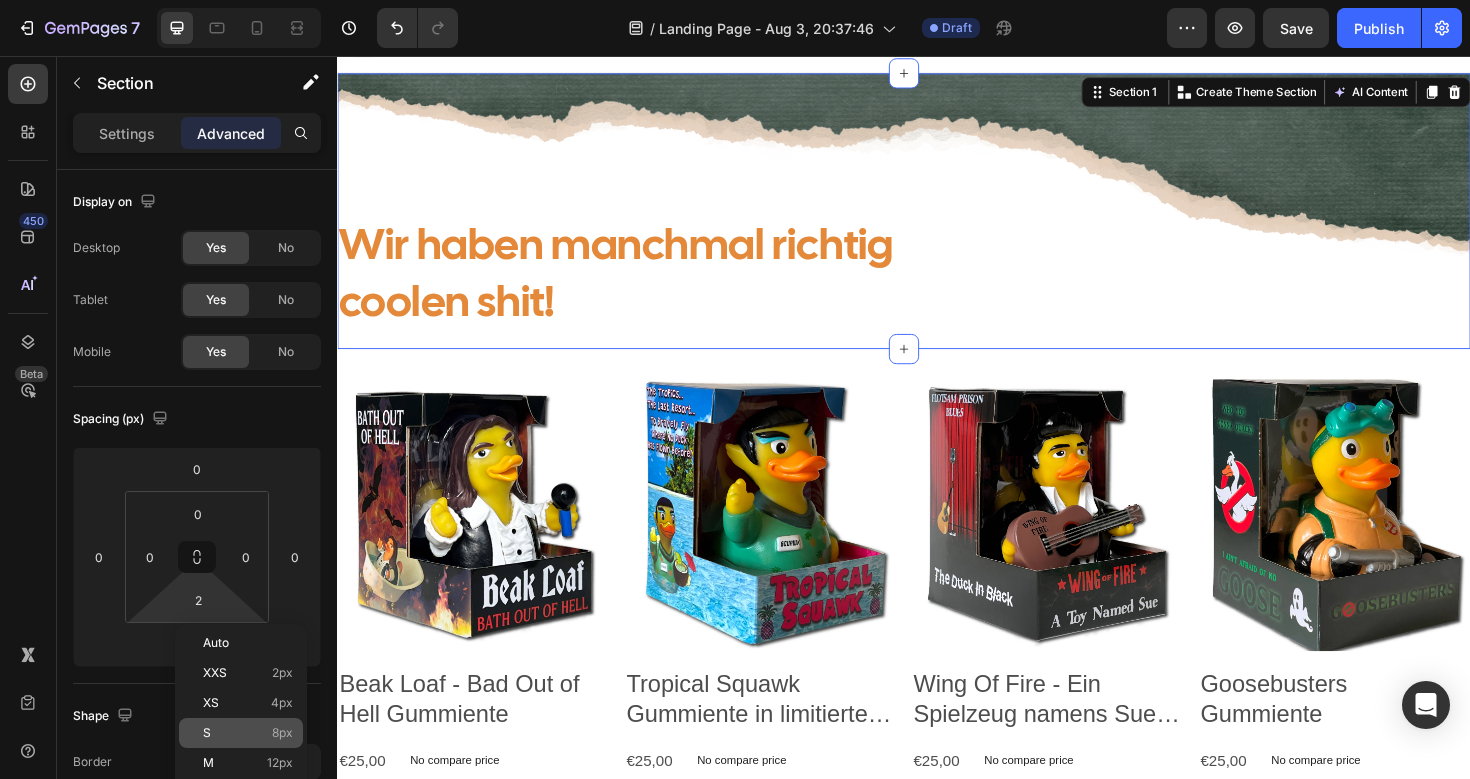 click on "S 8px" at bounding box center [248, 733] 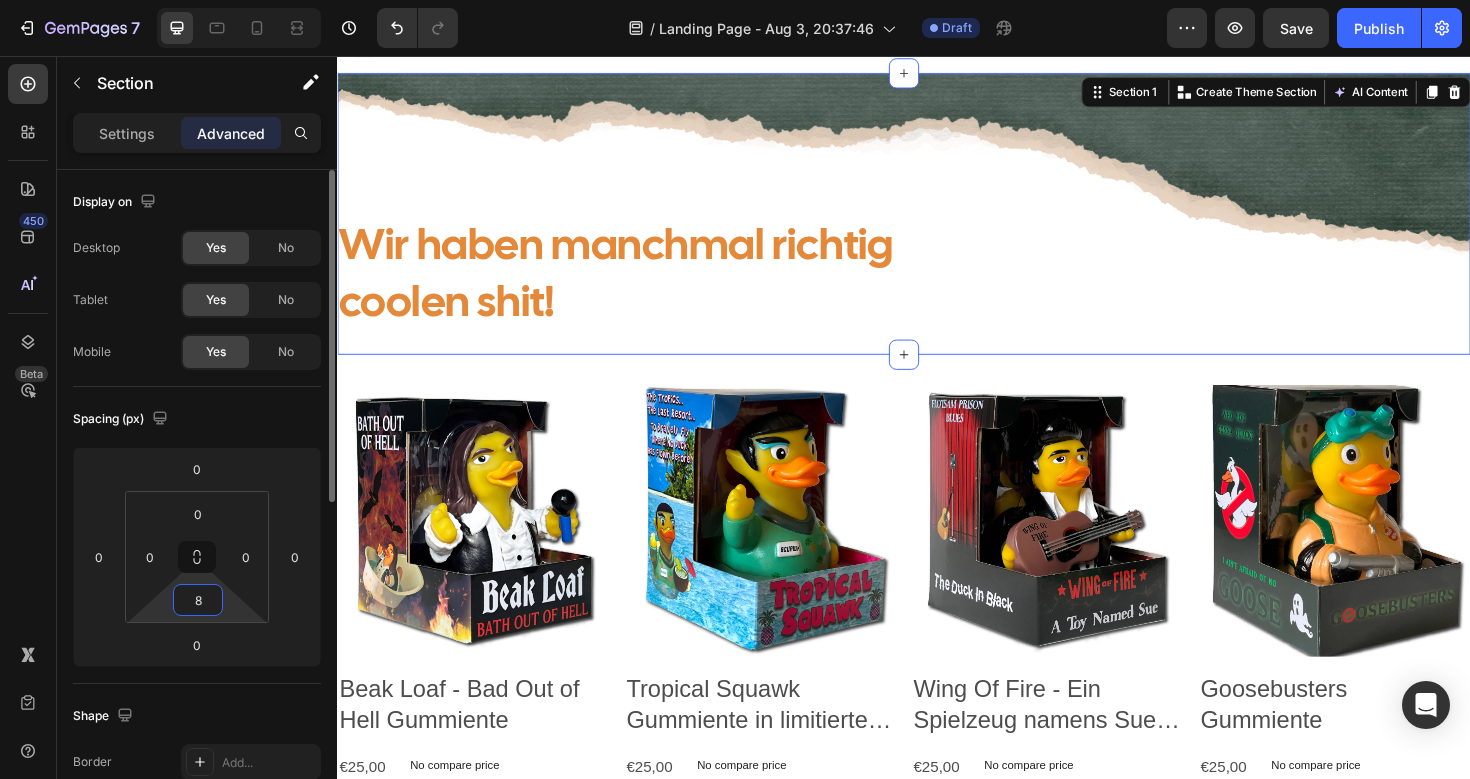 click on "8" at bounding box center [198, 600] 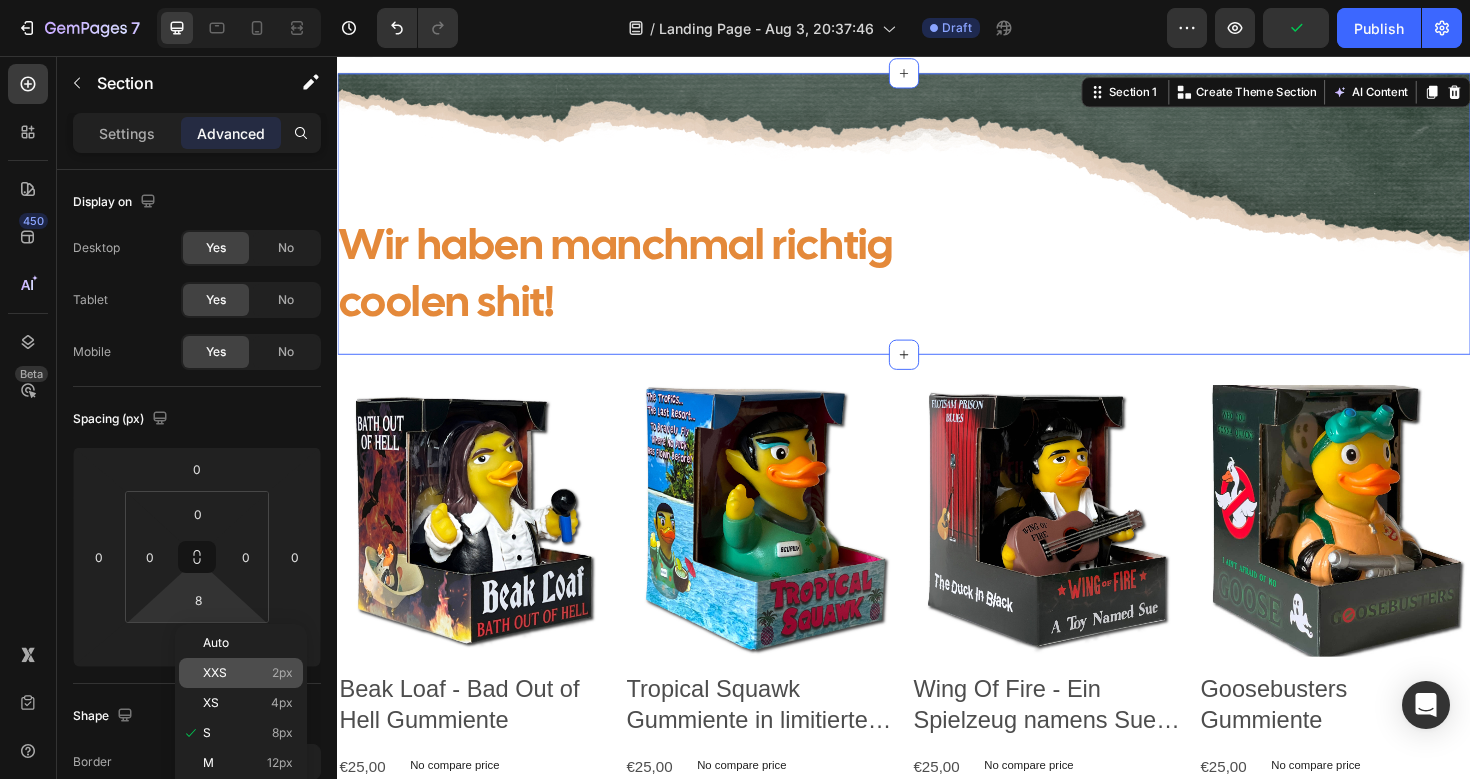 click on "XXS 2px" 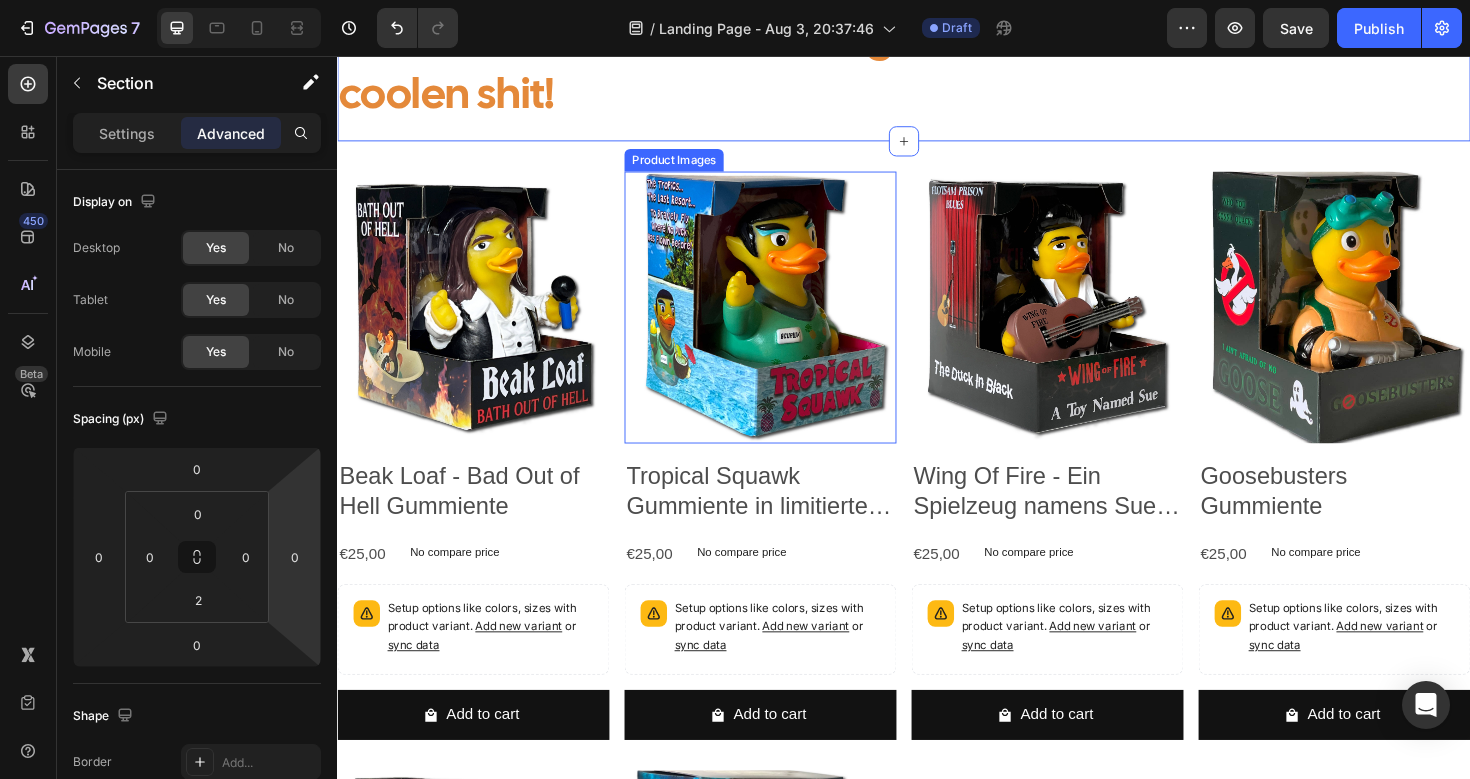 scroll, scrollTop: 374, scrollLeft: 0, axis: vertical 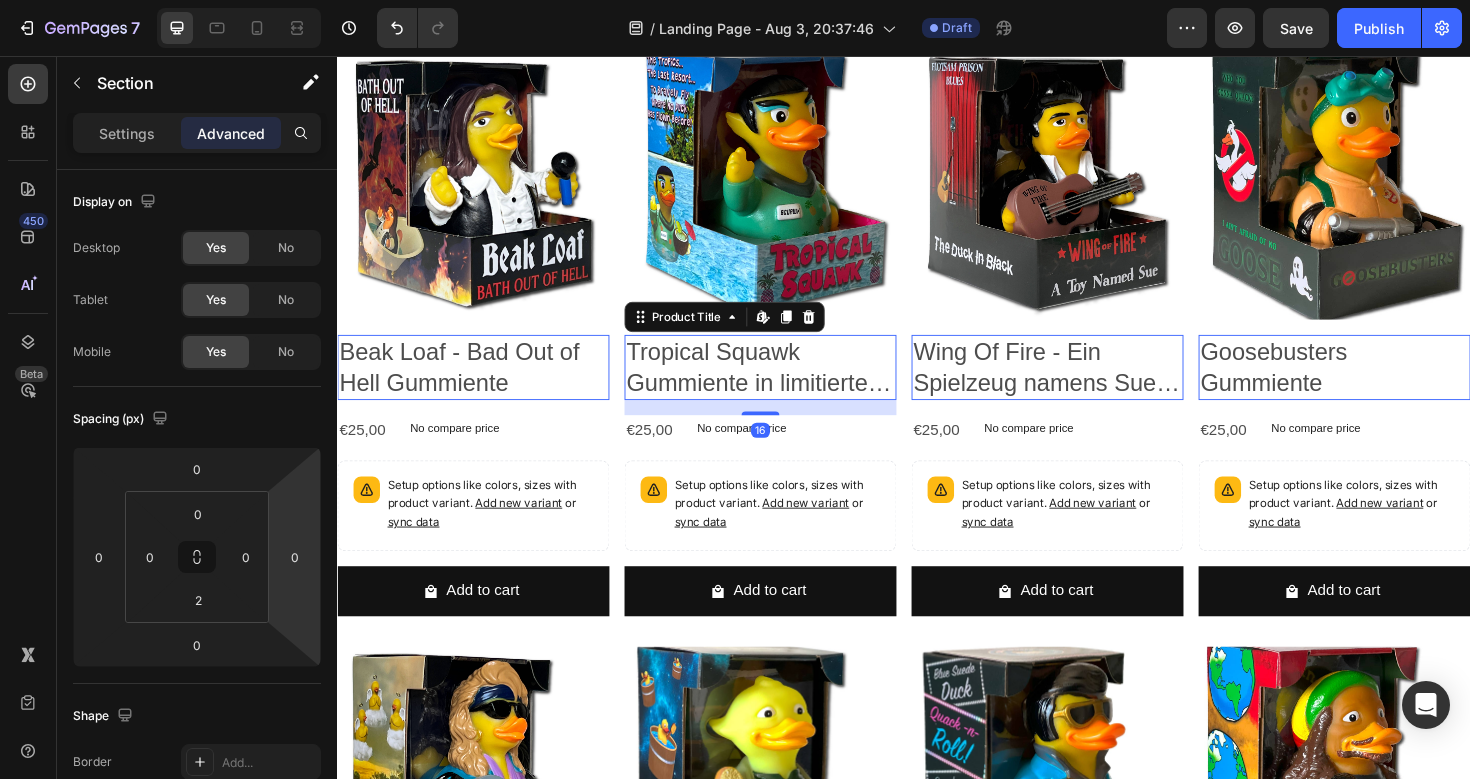 click on "Tropical Squawk Gummiente in limitierter Auflage" at bounding box center (481, 385) 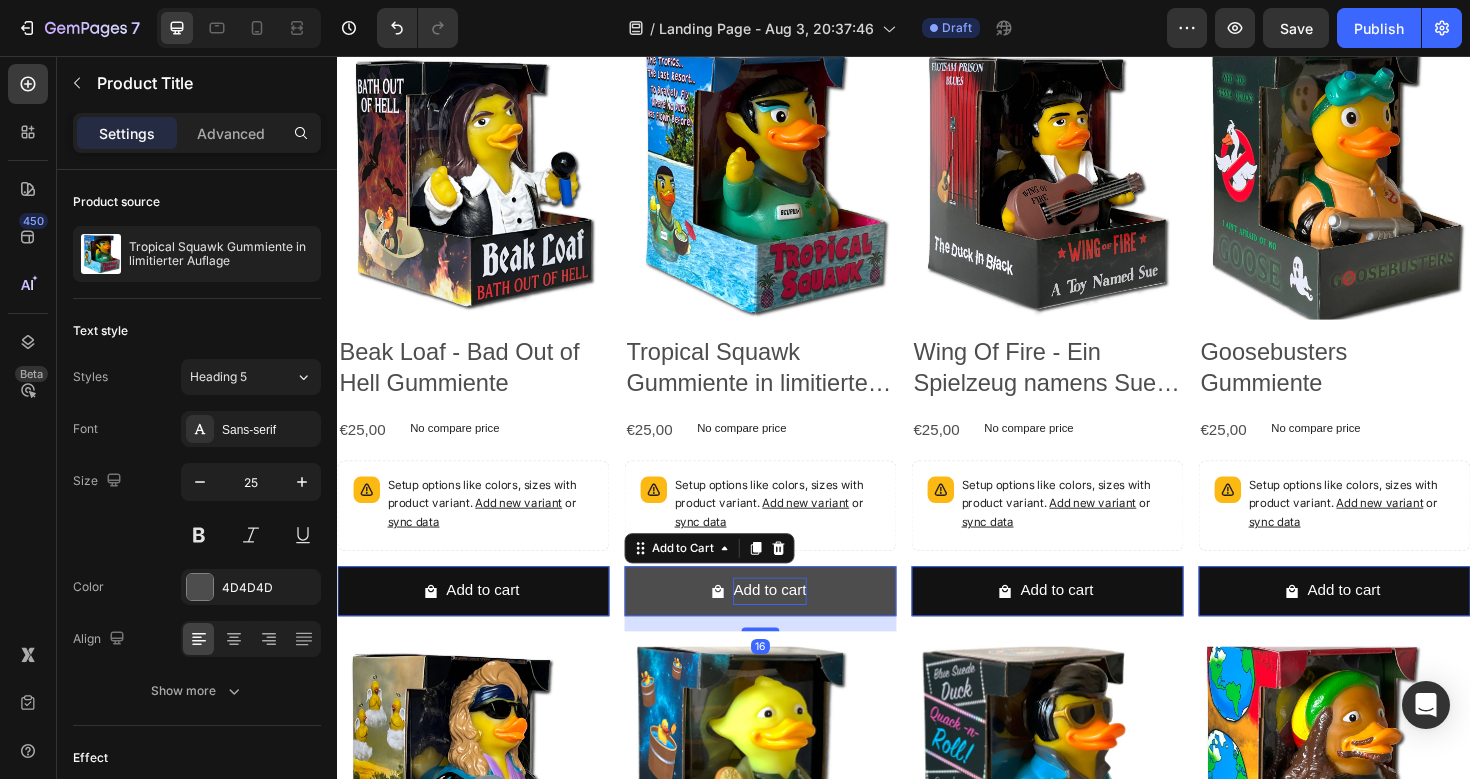 click on "Add to cart" at bounding box center [490, 622] 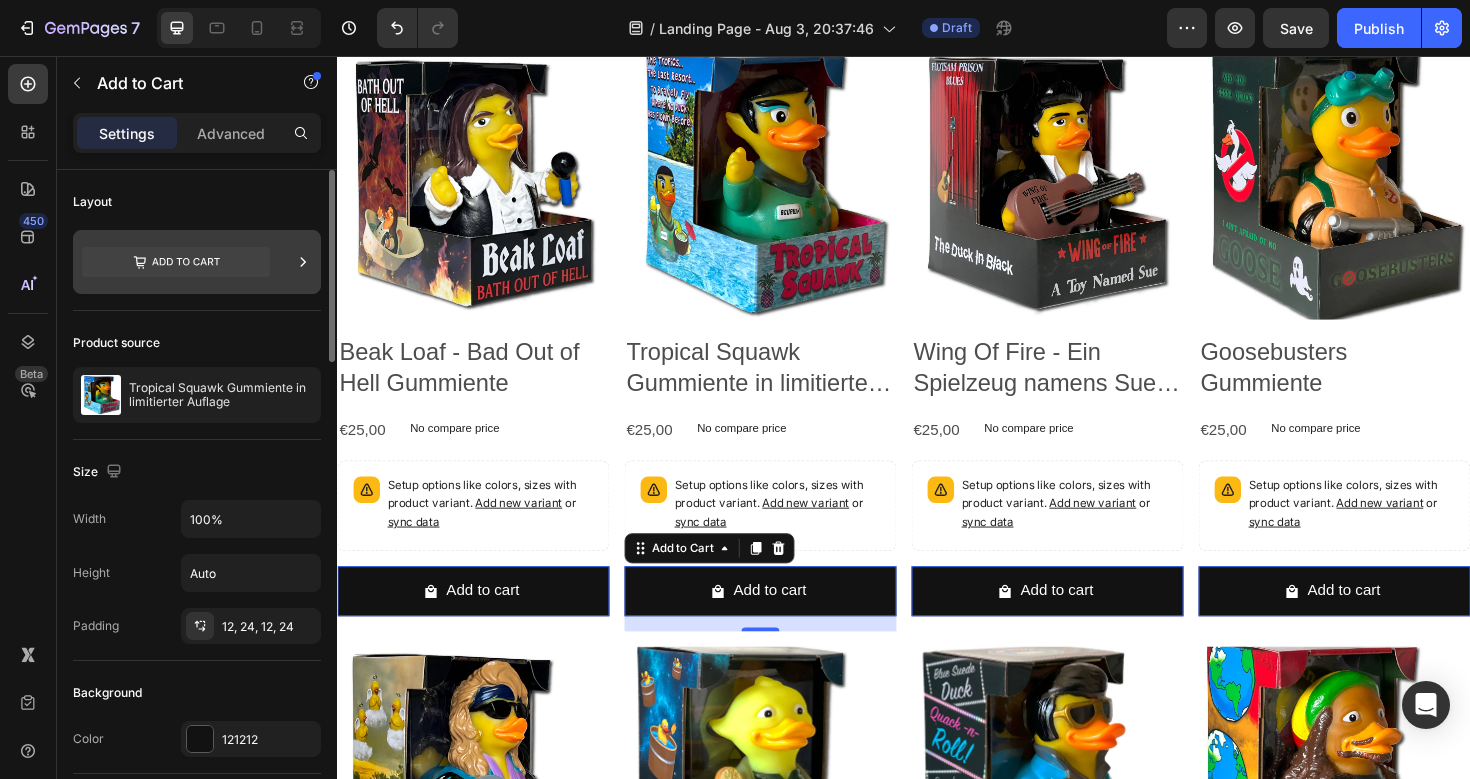 click at bounding box center (197, 262) 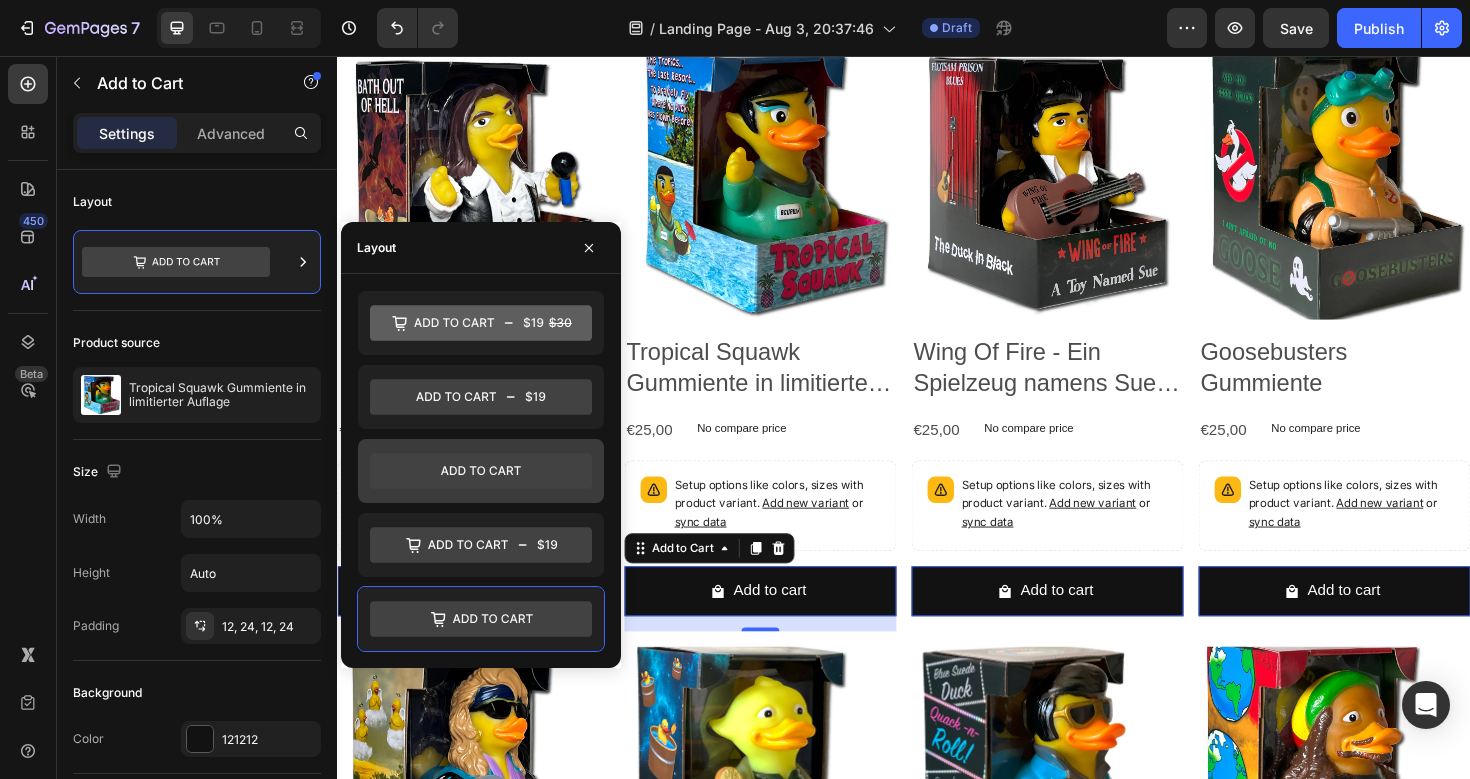 click 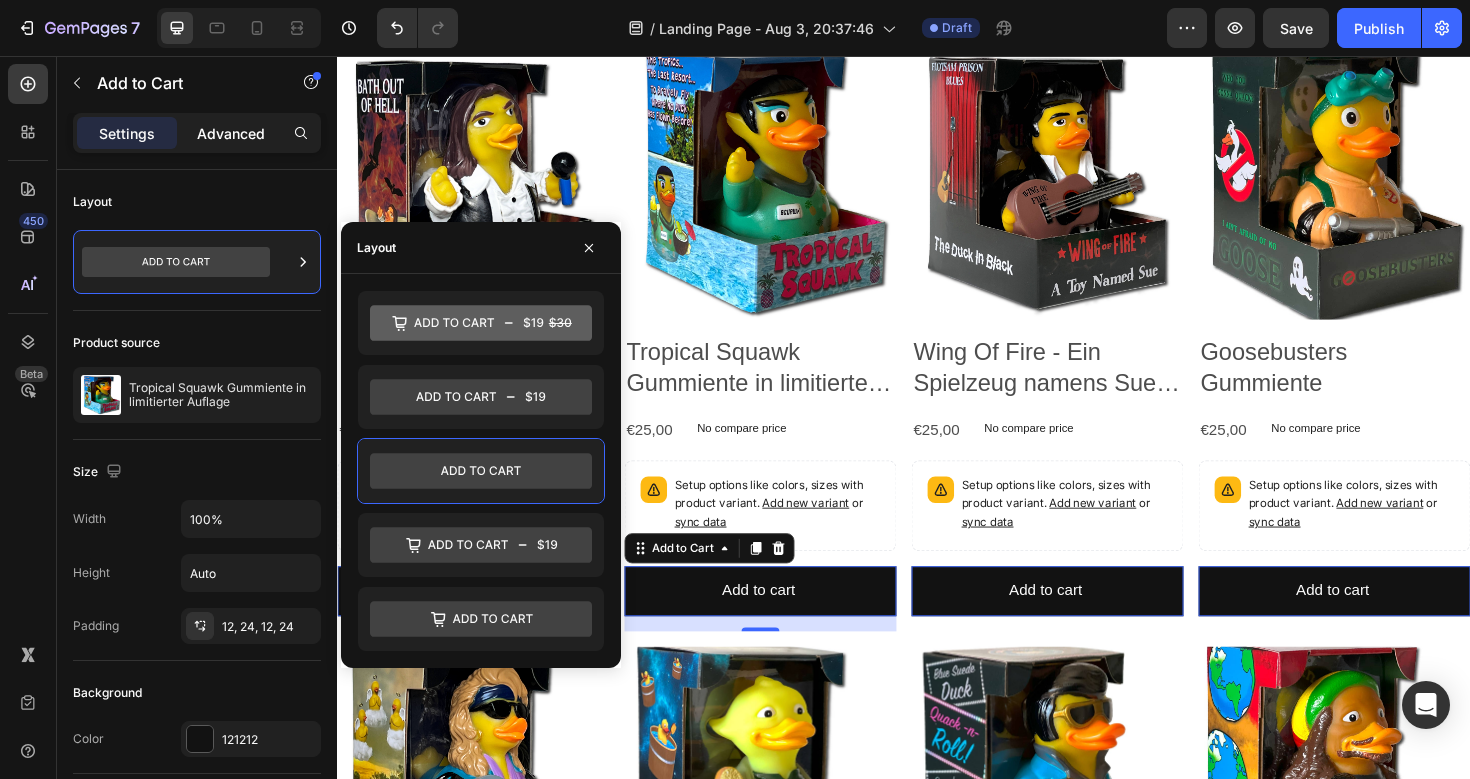 click on "Advanced" at bounding box center [231, 133] 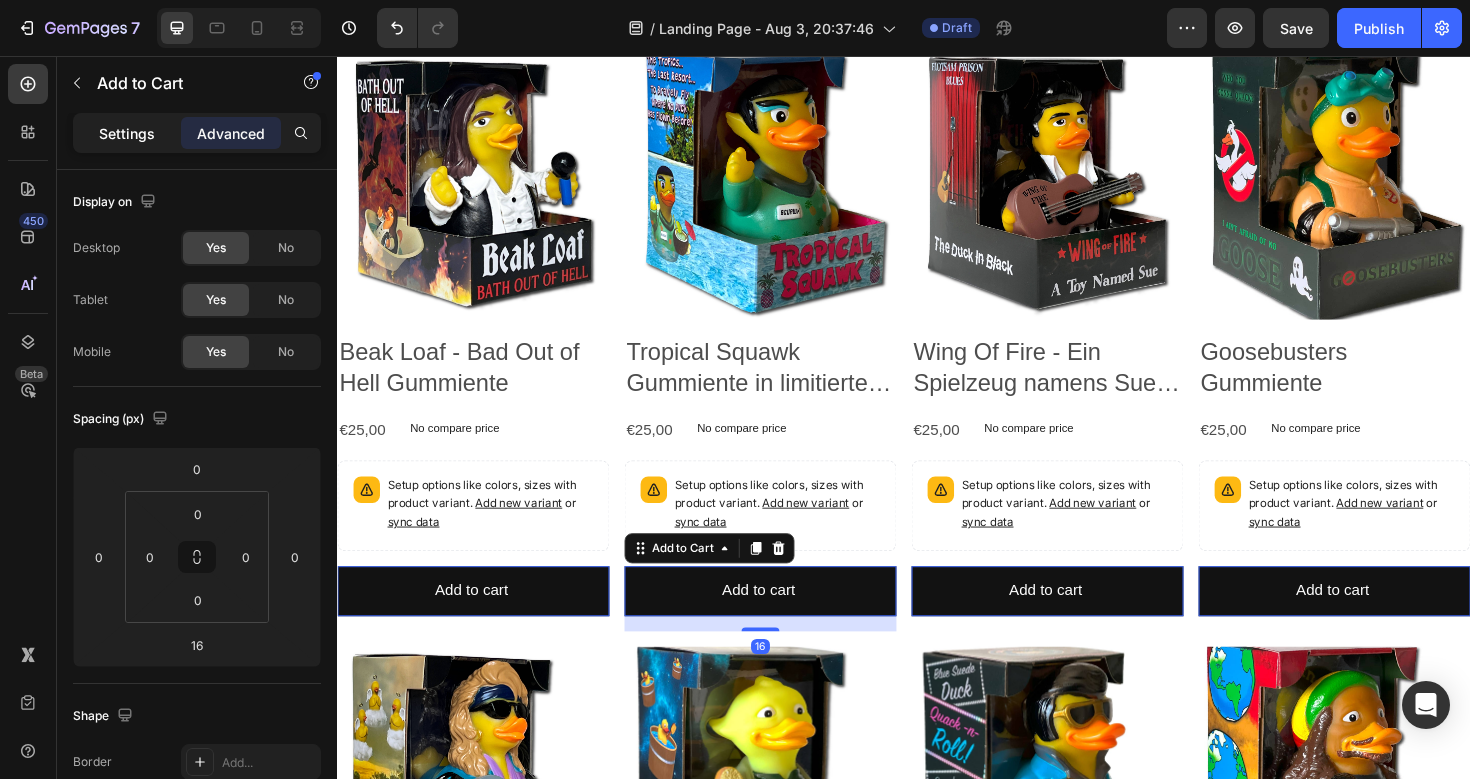 click on "Settings" at bounding box center (127, 133) 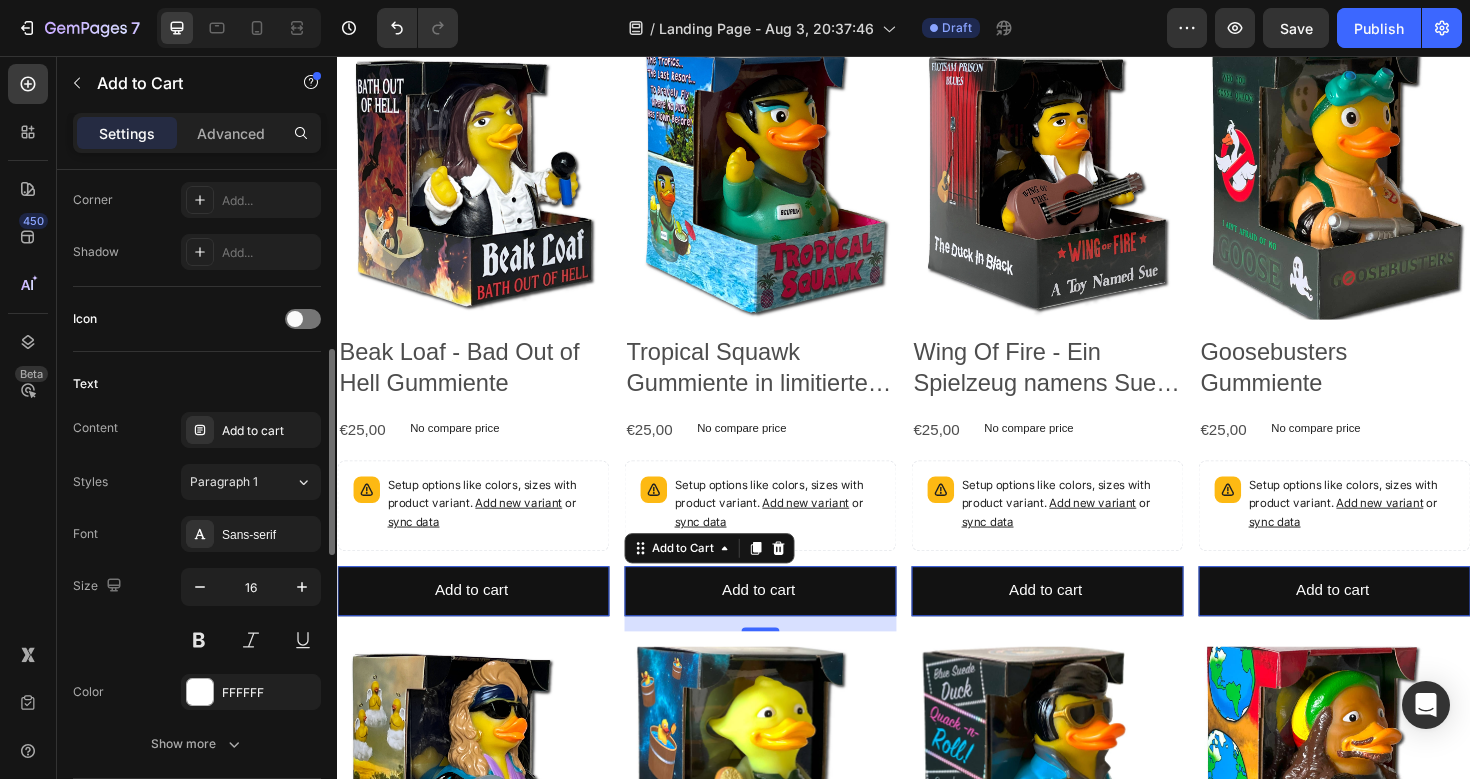 scroll, scrollTop: 712, scrollLeft: 0, axis: vertical 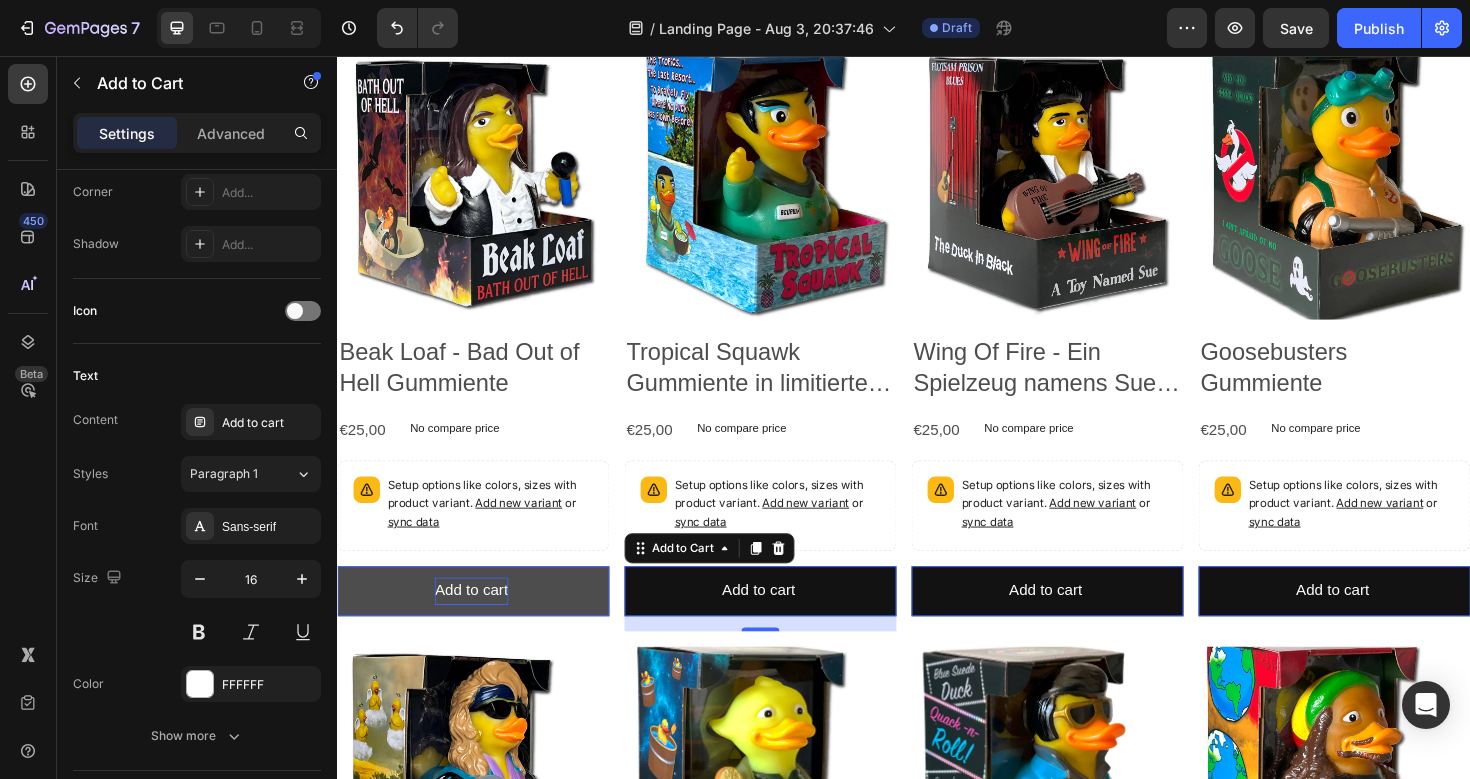 click on "Add to cart" at bounding box center (478, 622) 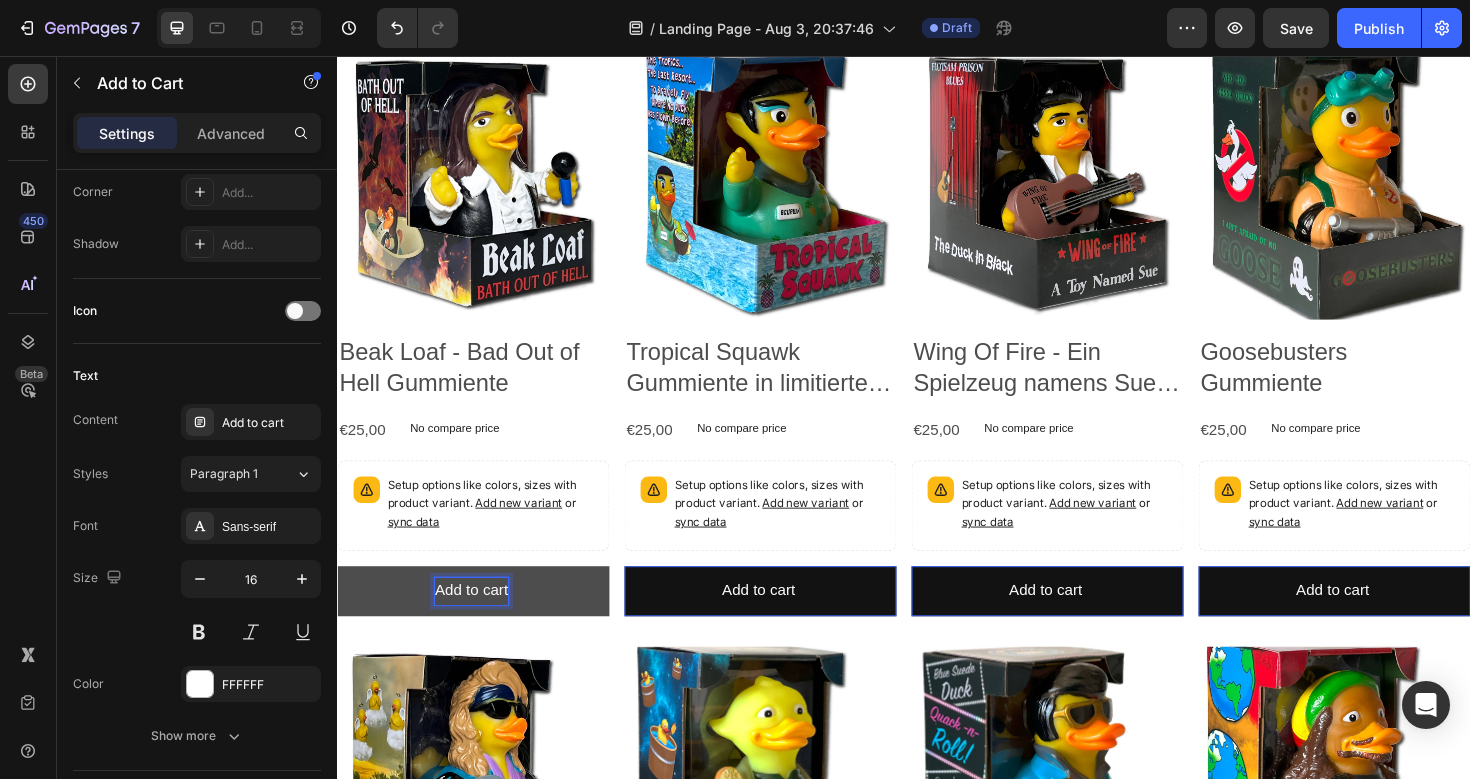 click on "Add to cart" at bounding box center (478, 622) 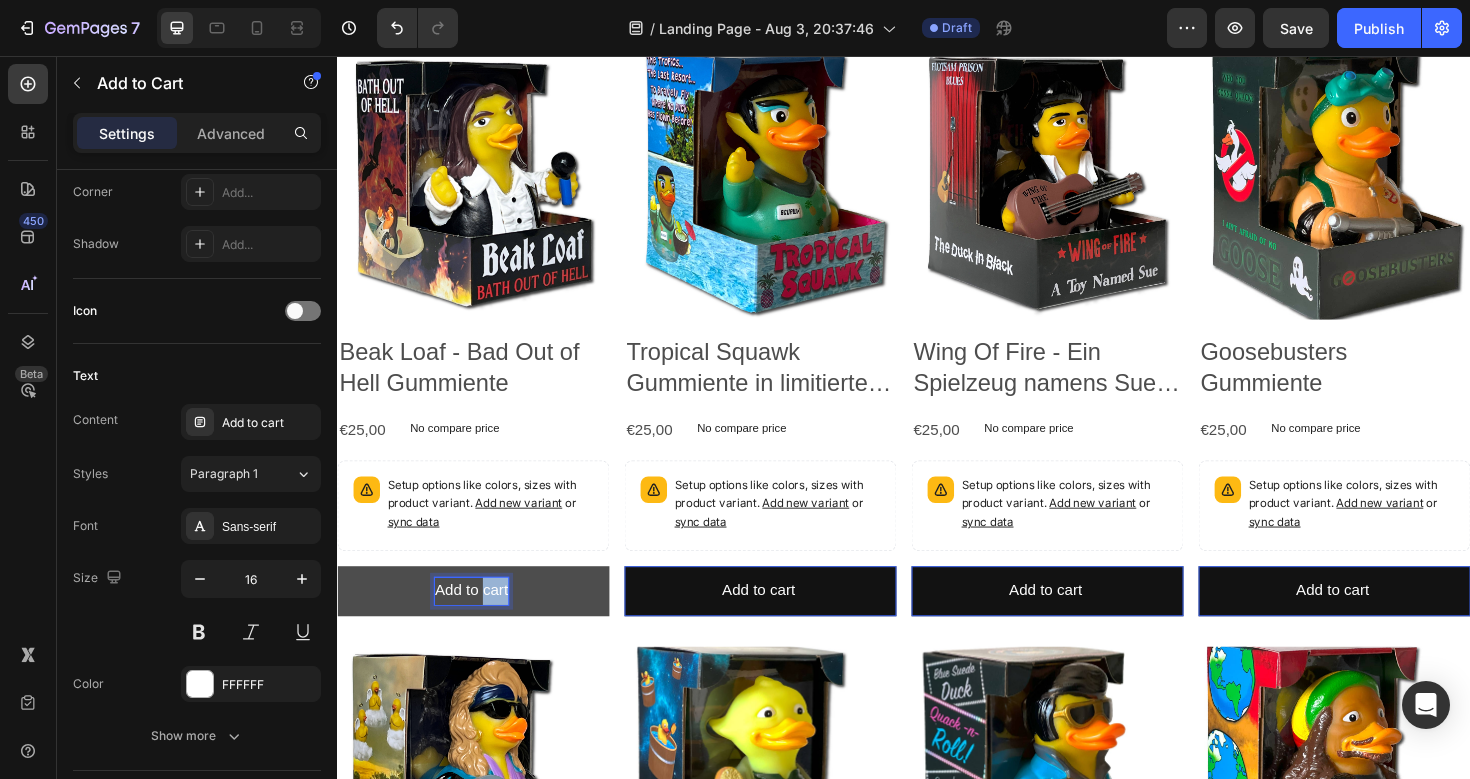 click on "Add to cart" at bounding box center [478, 622] 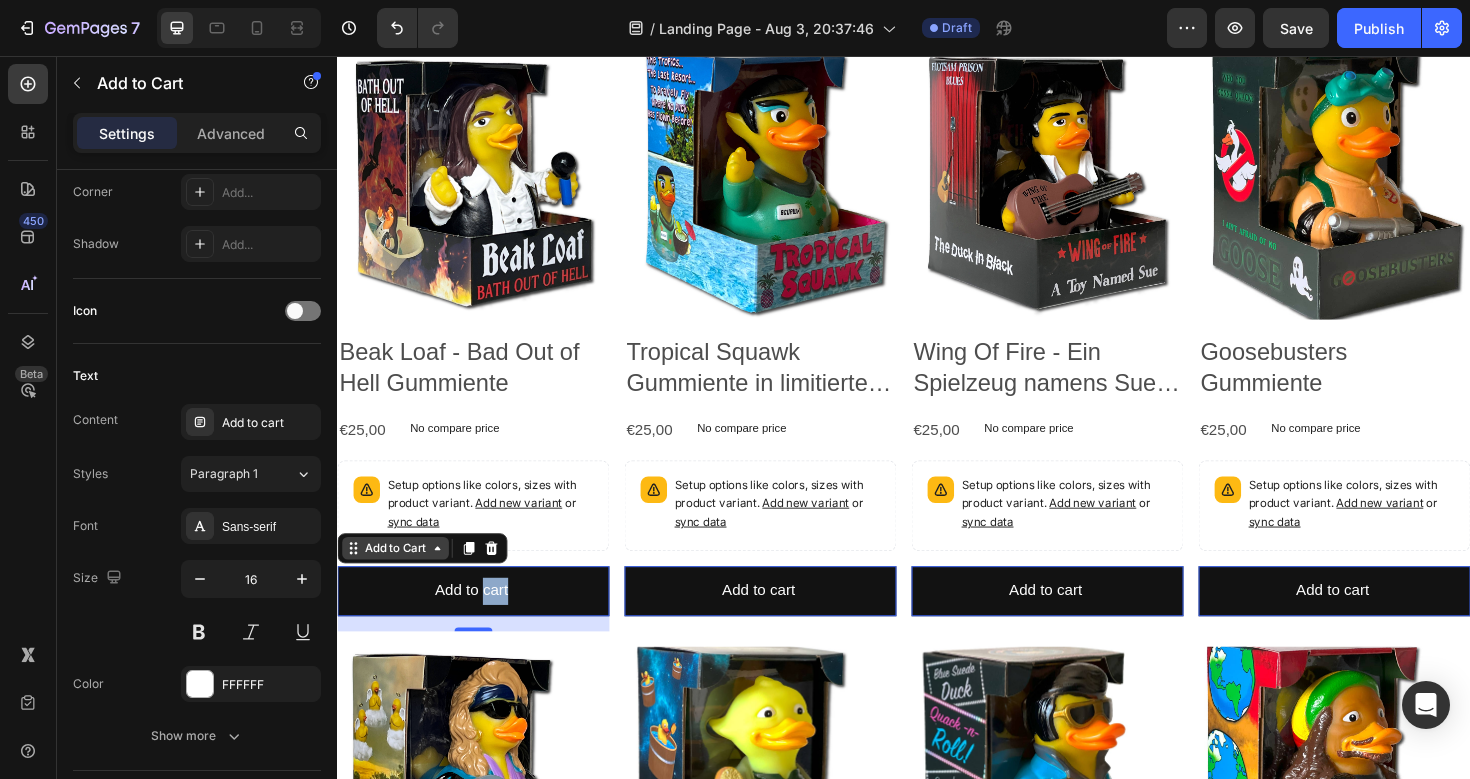 click on "Add to Cart" at bounding box center [398, 577] 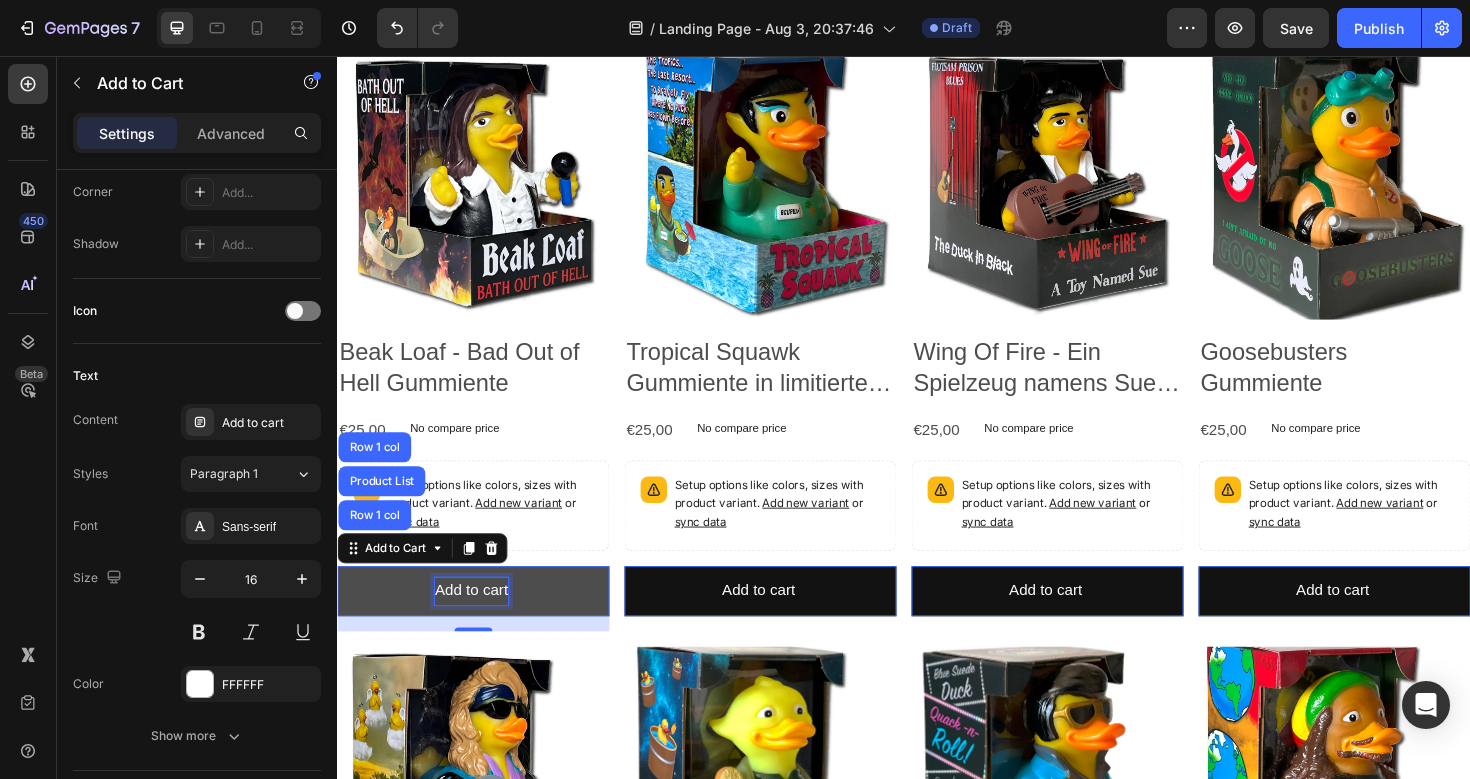 click on "Add to cart" at bounding box center (478, 622) 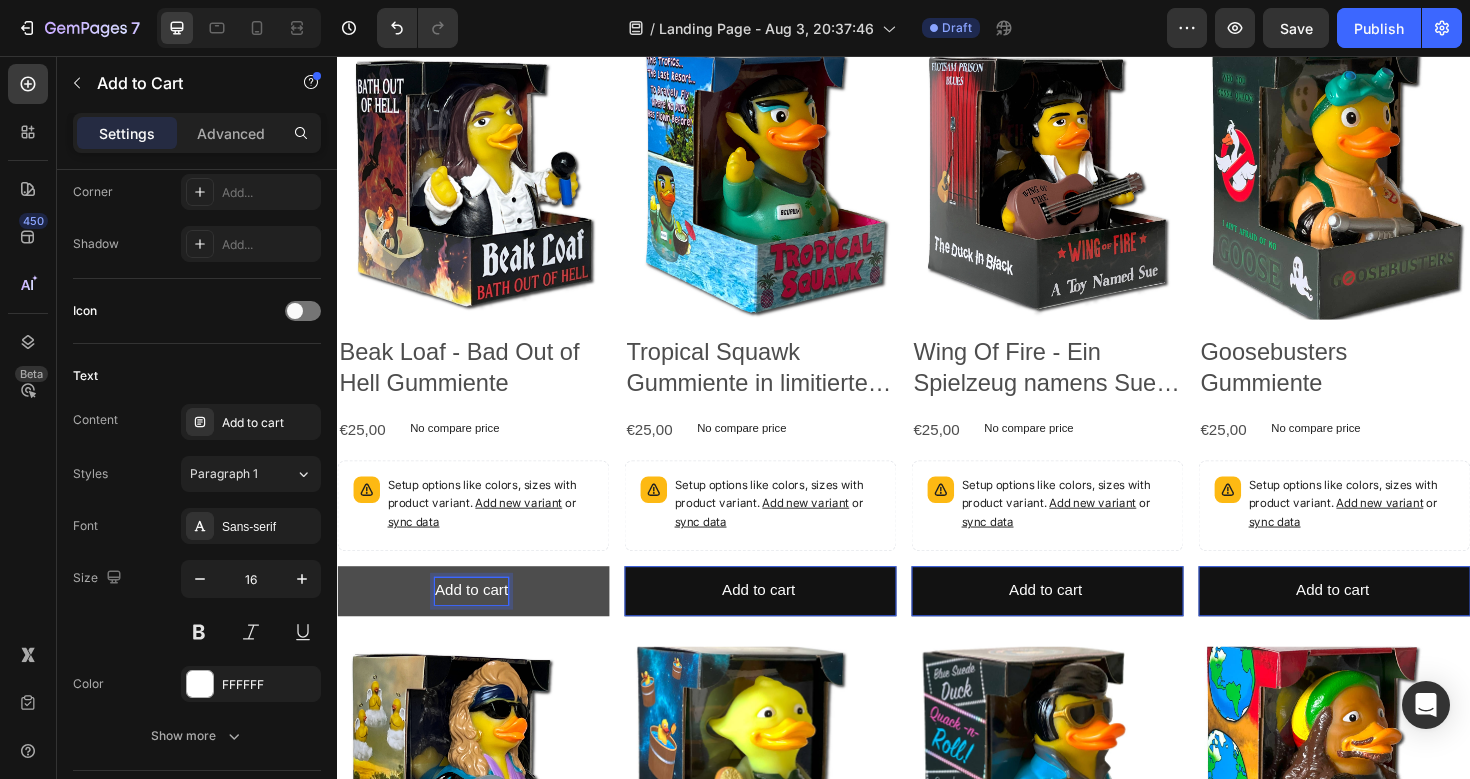 click on "Add to cart" at bounding box center (478, 622) 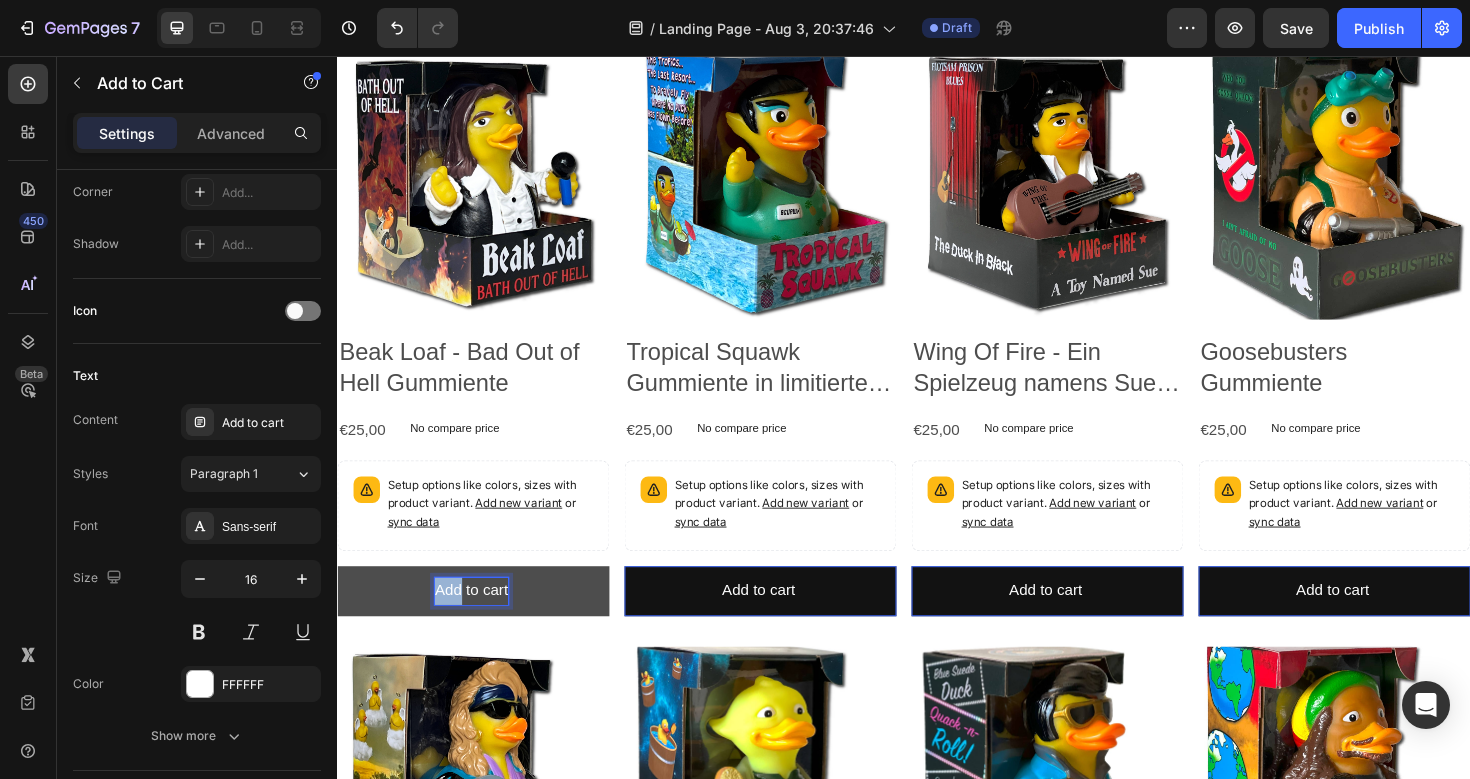 click on "Add to cart" at bounding box center [478, 622] 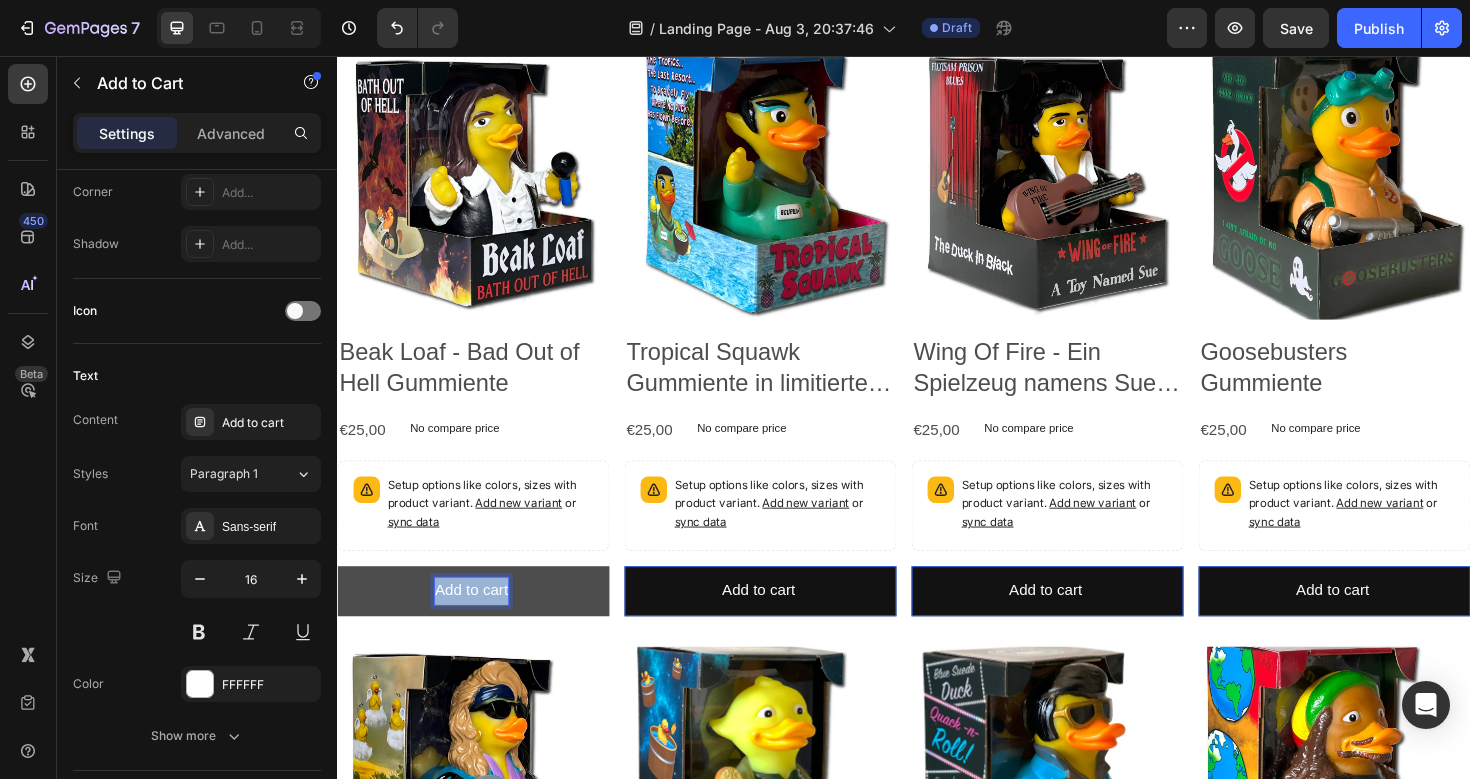 click on "Add to cart" at bounding box center [478, 622] 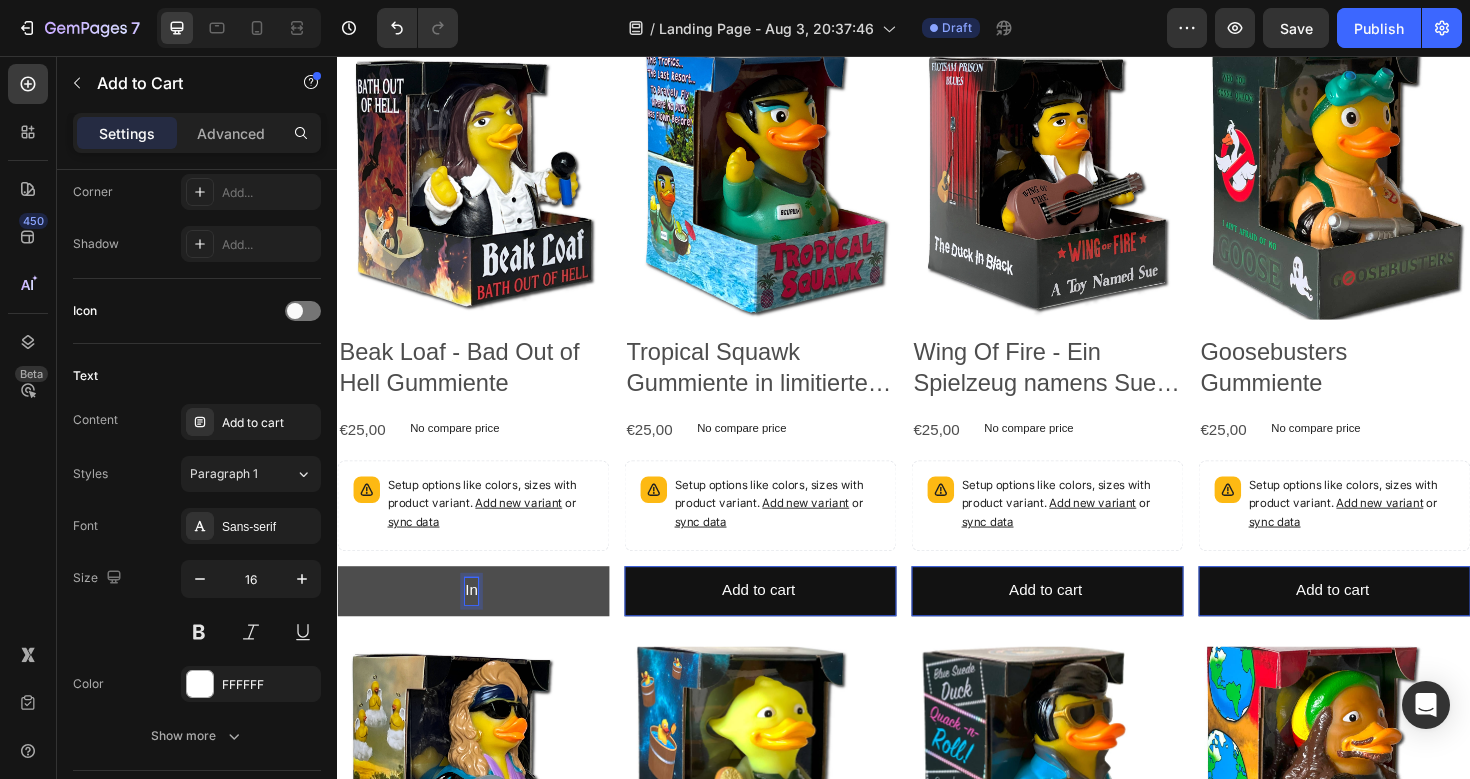 click on "In" at bounding box center (481, 622) 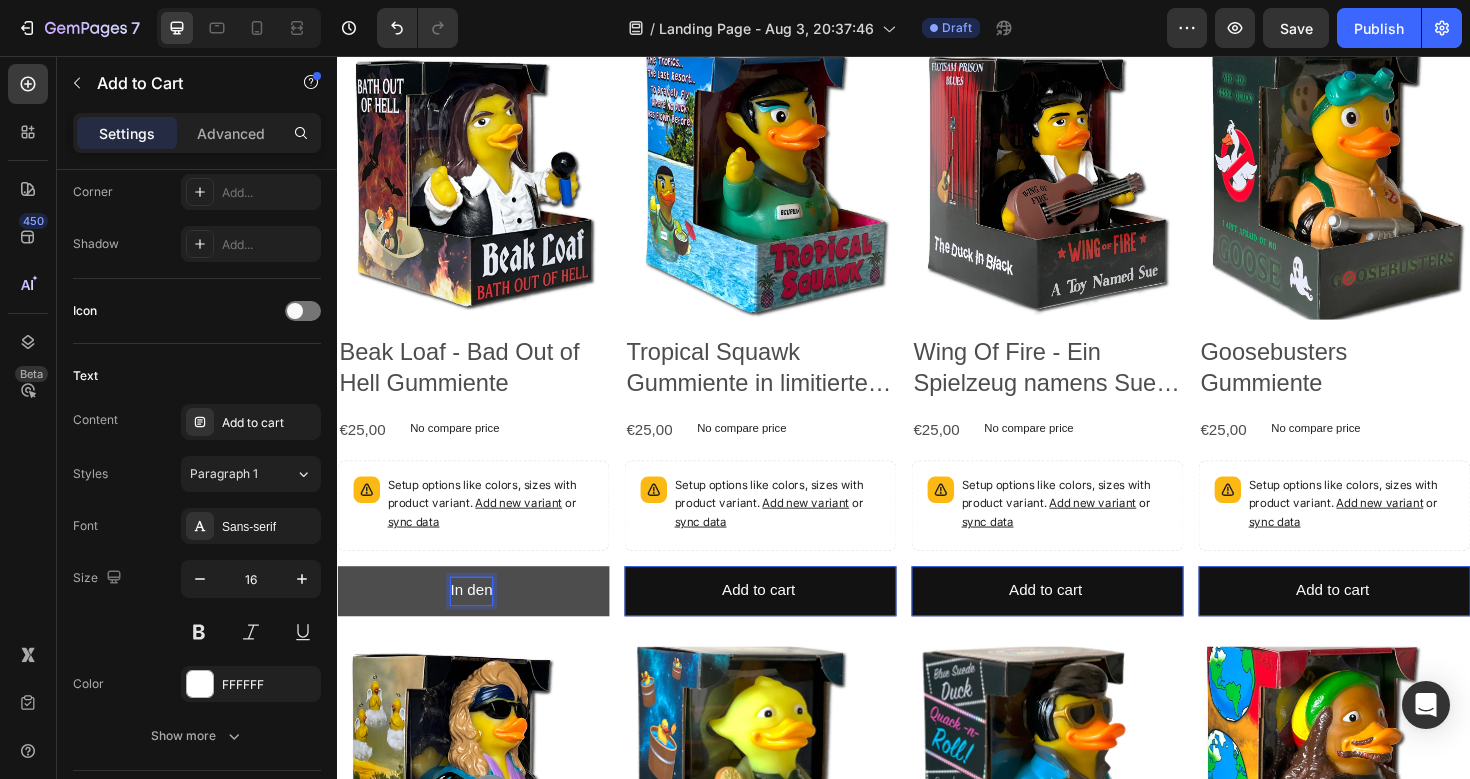 click on "In den" at bounding box center (481, 622) 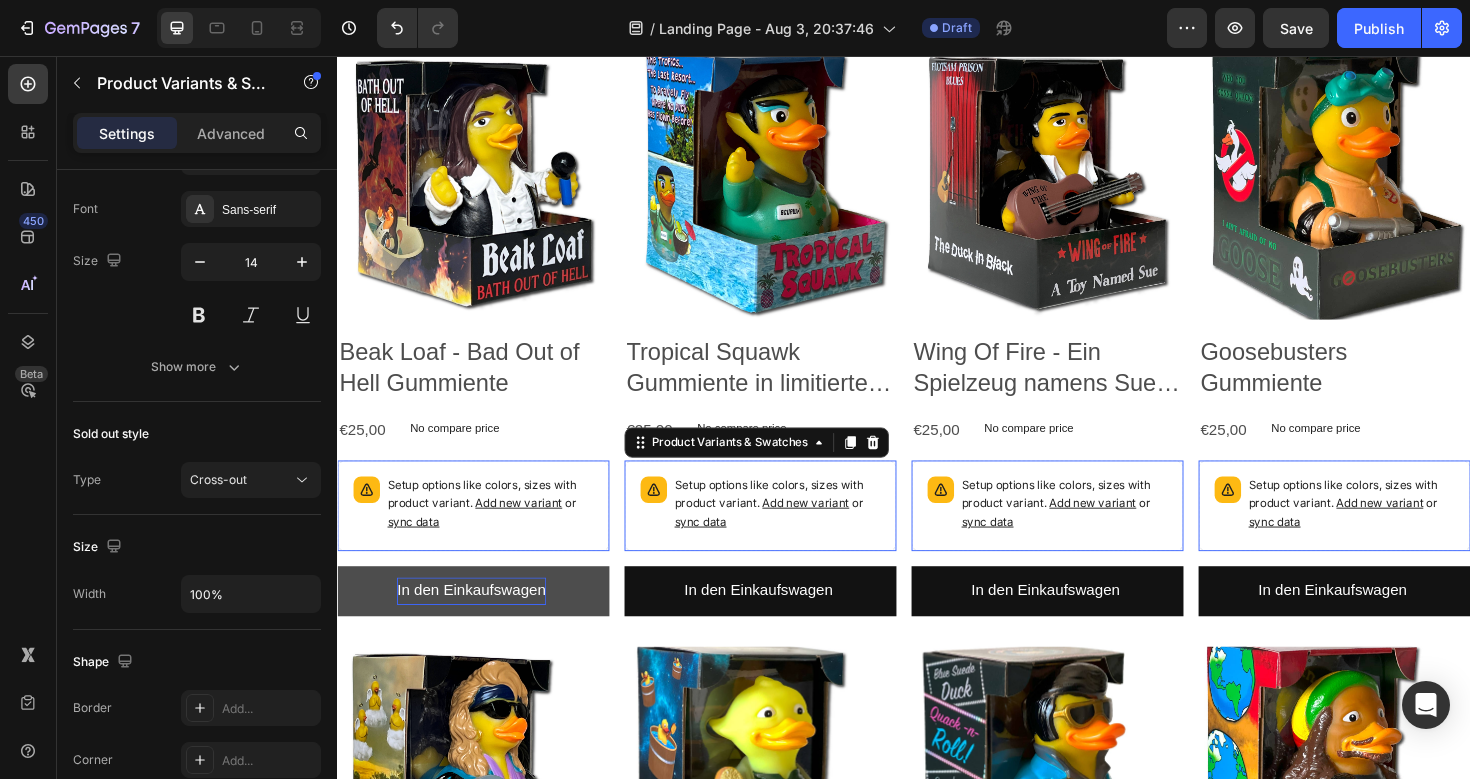 click on "Setup options like colors, sizes with product variant.       Add new variant   or   sync data" at bounding box center [481, 532] 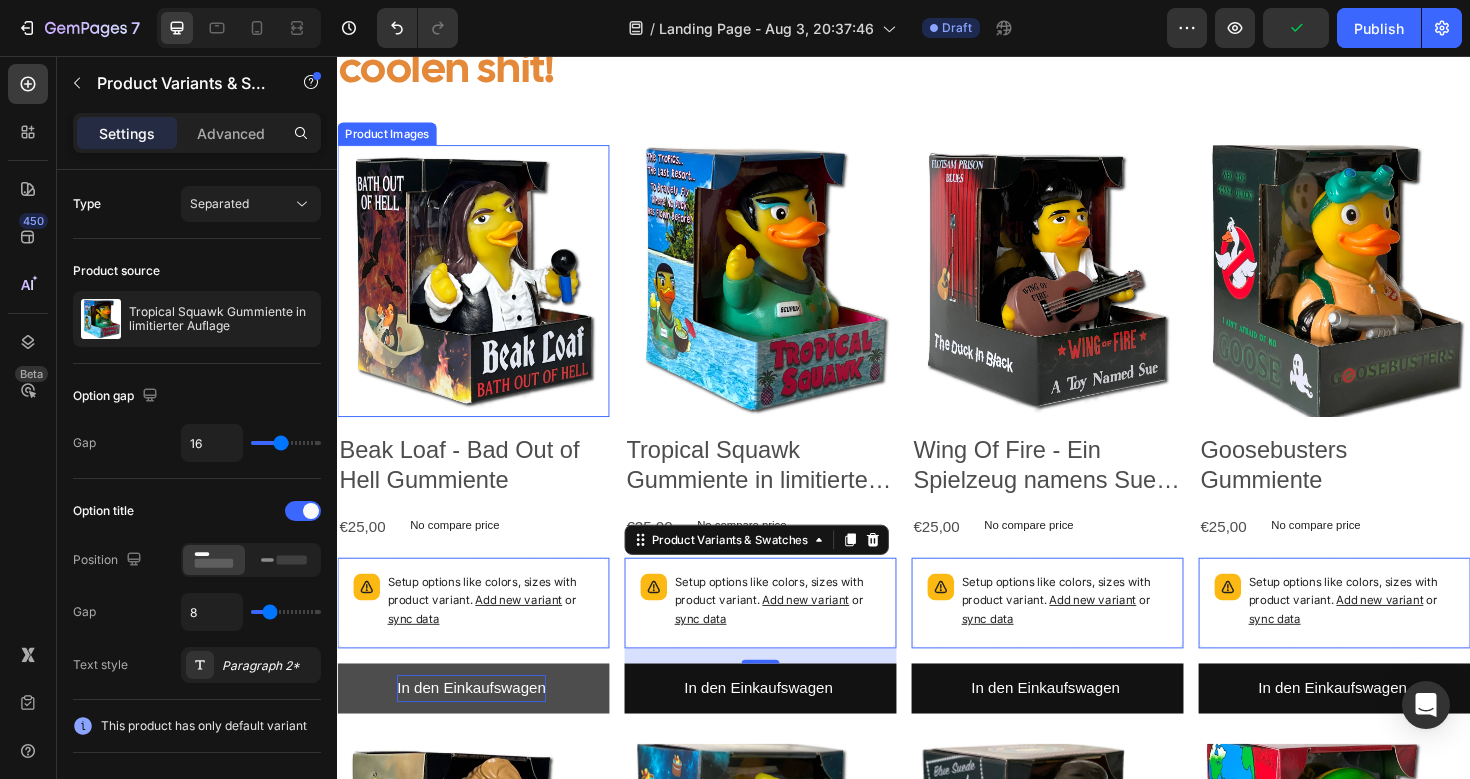scroll, scrollTop: 346, scrollLeft: 0, axis: vertical 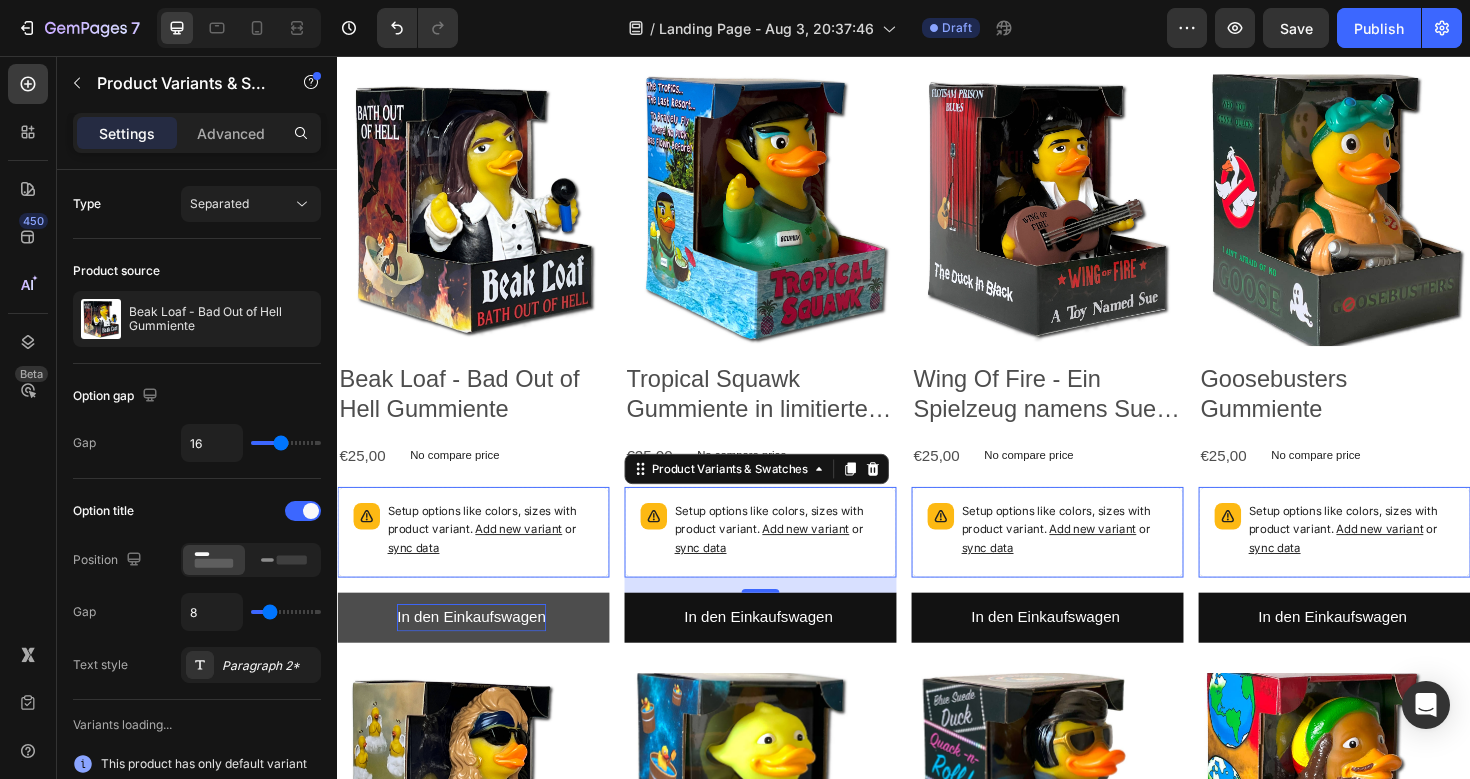click on "Setup options like colors, sizes with product variant.       Add new variant   or   sync data" at bounding box center [481, 560] 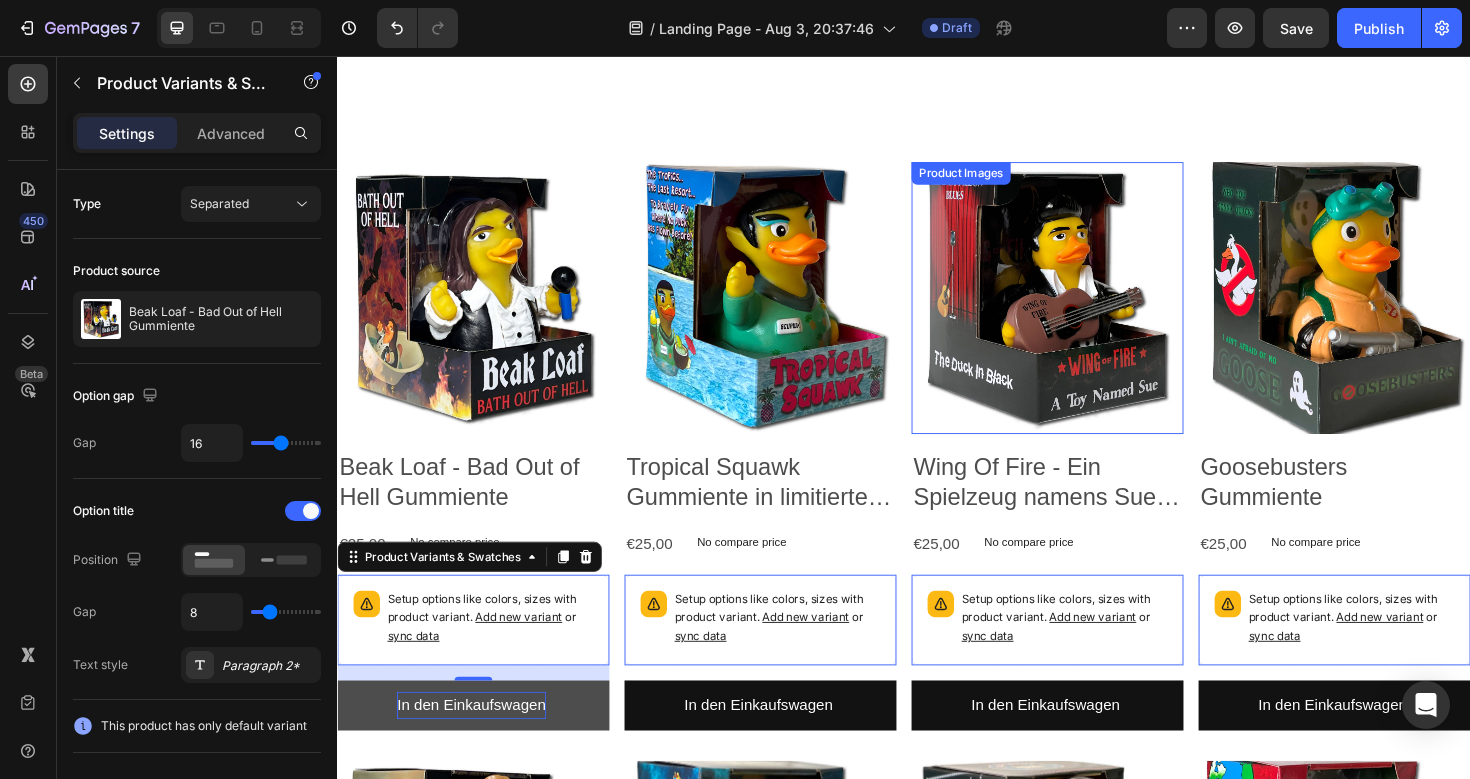 scroll, scrollTop: 0, scrollLeft: 0, axis: both 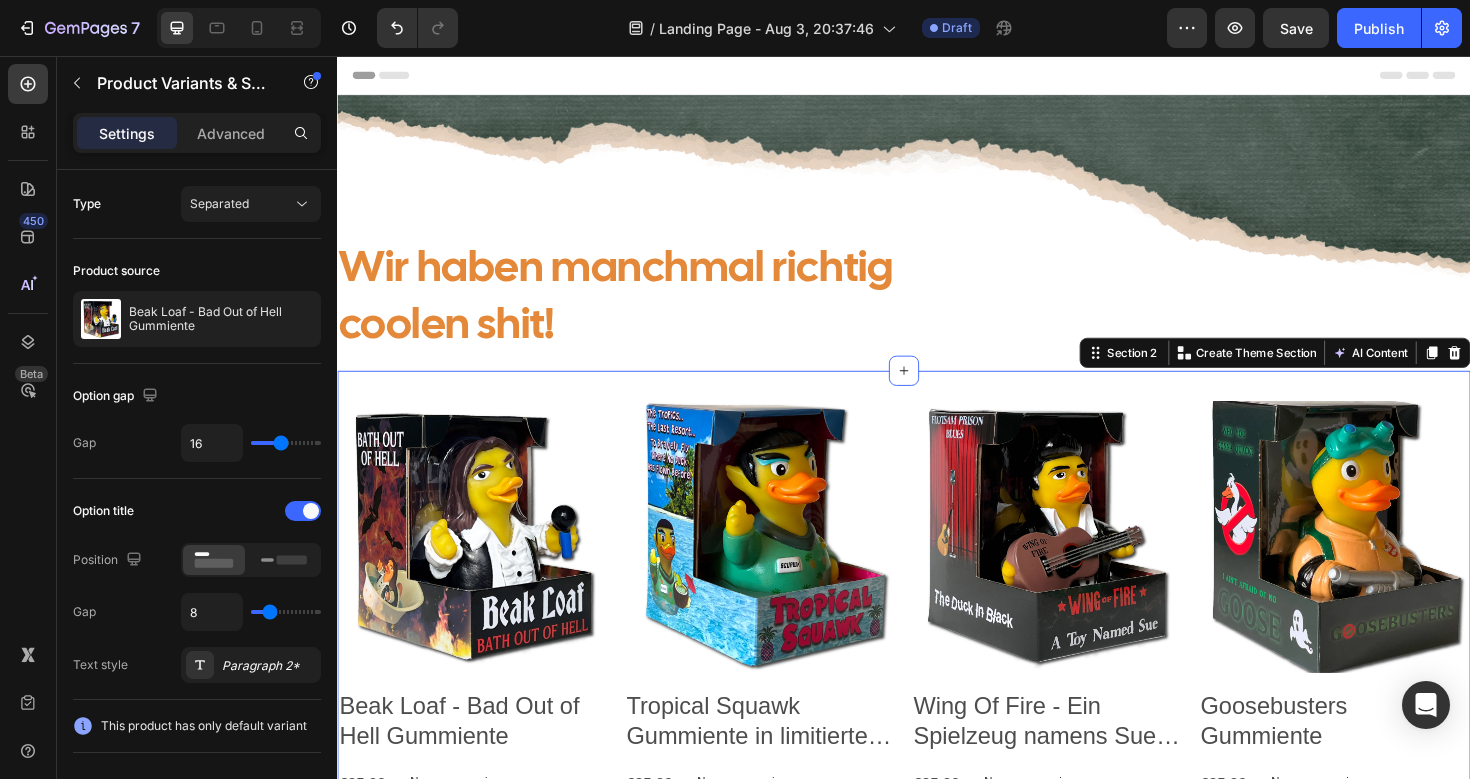 click on "Product Images Beak Loaf - Bad Out of Hell Gummiente Product Title €25,00 Product Price Product Price No compare price Product Price Row Setup options like colors, sizes with product variant.       Add new variant   or   sync data Product Variants & Swatches In den Einkaufswagen Add to Cart Row Product List Product Images Tropical Squawk Gummiente in limitierter Auflage Product Title €25,00 Product Price Product Price No compare price Product Price Row Setup options like colors, sizes with product variant.       Add new variant   or   sync data Product Variants & Swatches In den Einkaufswagen Add to Cart Row Product List Product Images Wing Of Fire - Ein Spielzeug namens Sue Rubber Duck Product Title €25,00 Product Price Product Price No compare price Product Price Row Setup options like colors, sizes with product variant.       Add new variant   or   sync data Product Variants & Swatches In den Einkaufswagen Add to Cart Row Product List Product Images Goosebusters Gummiente Product Title €25,00 Row" at bounding box center (937, 1373) 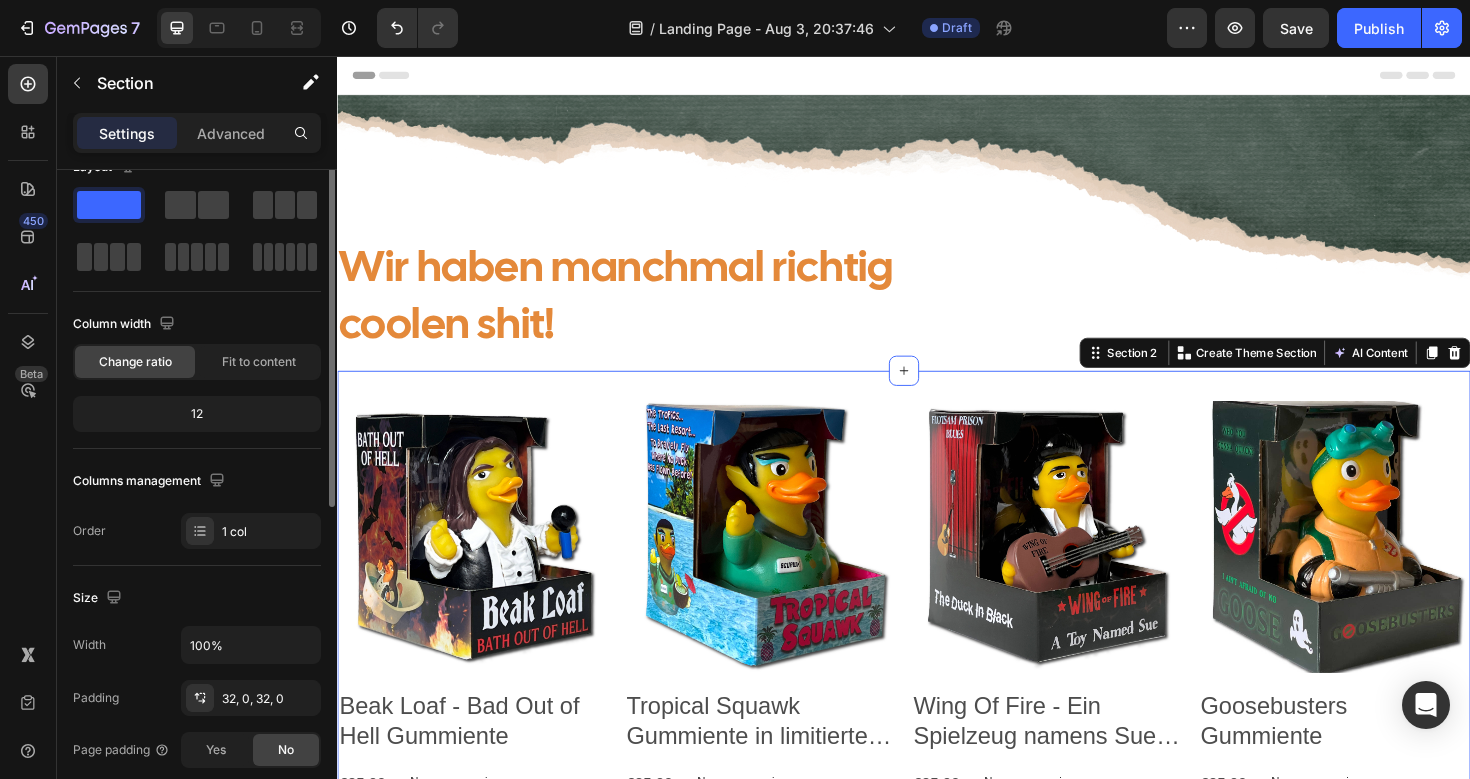 scroll, scrollTop: 5, scrollLeft: 0, axis: vertical 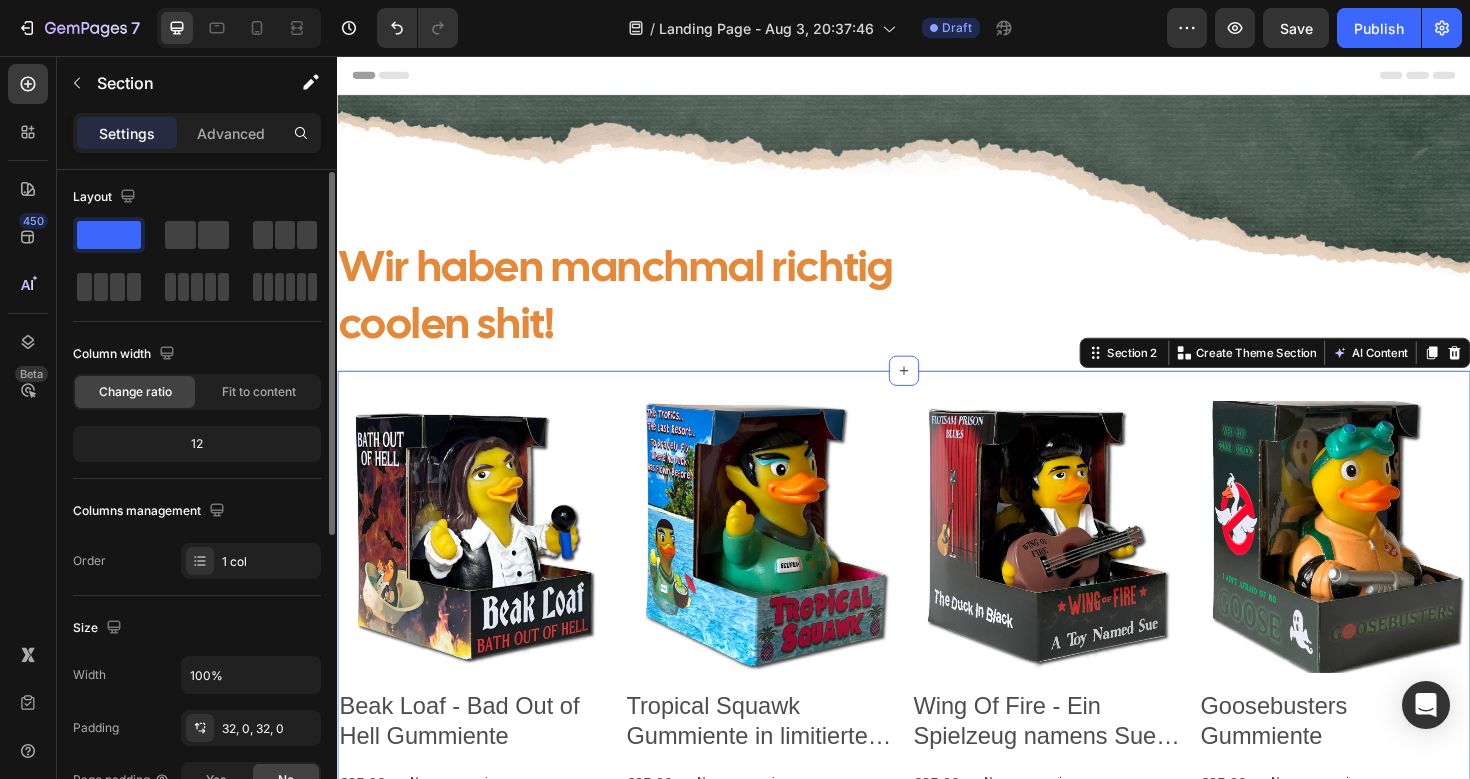 click on "12" 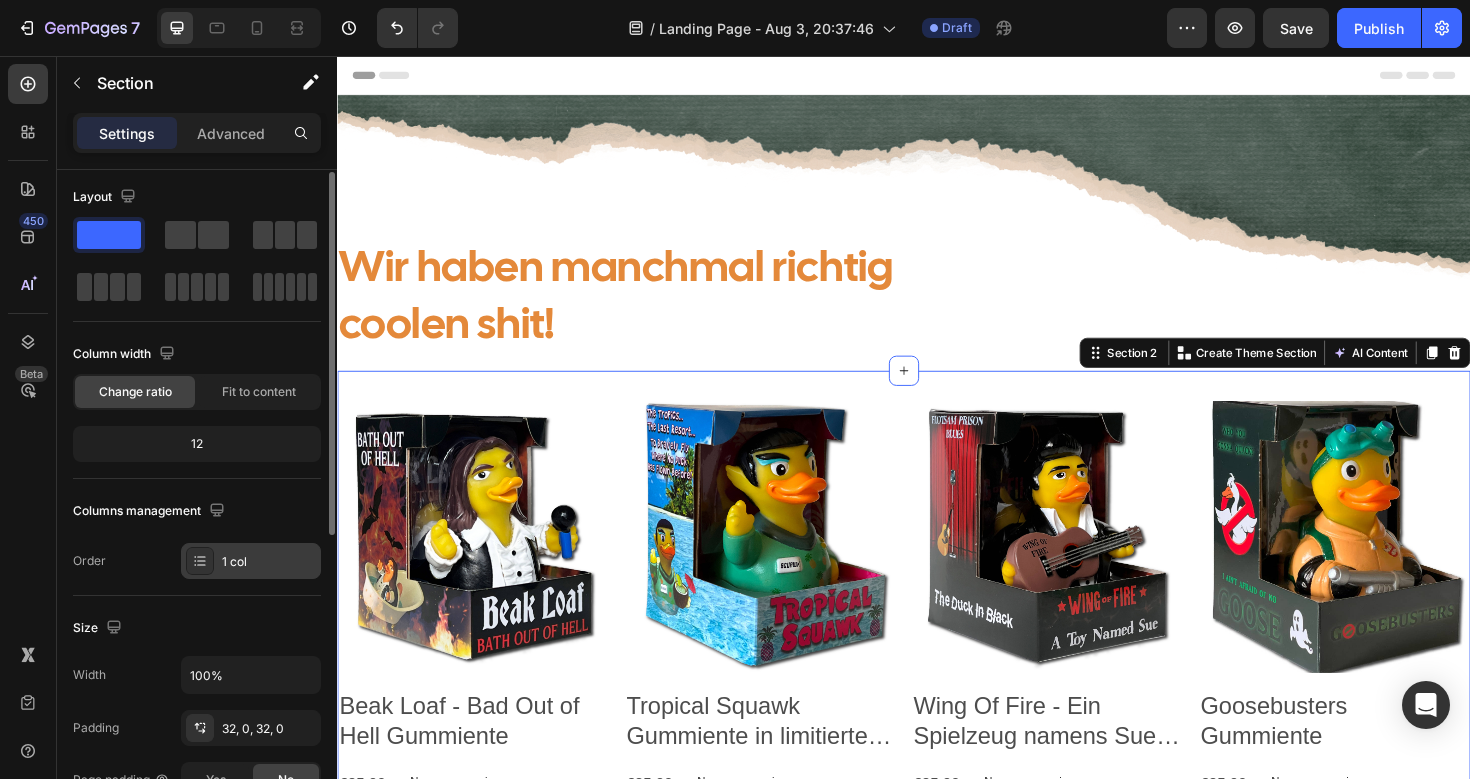 click on "1 col" at bounding box center (269, 562) 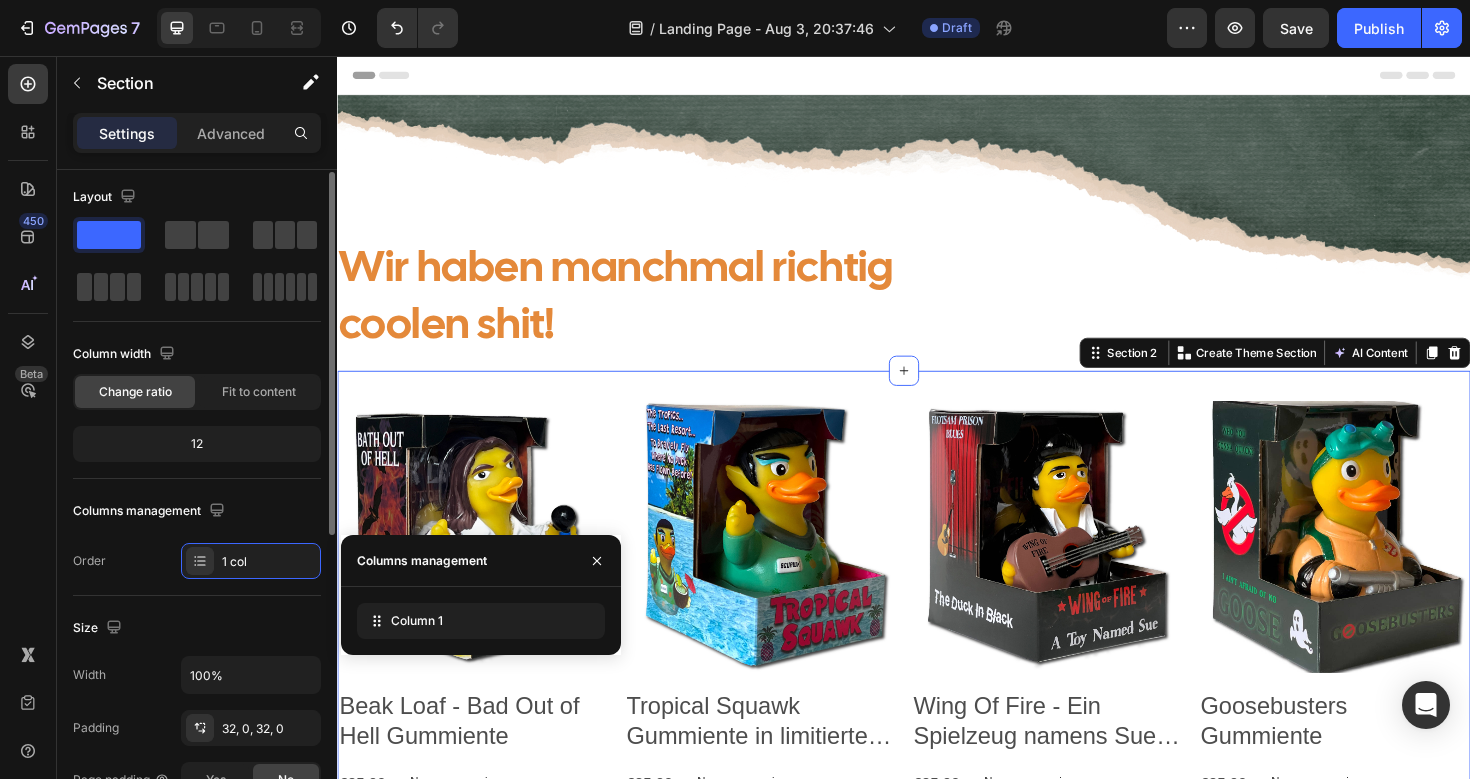 click on "Order 1 col" at bounding box center [197, 561] 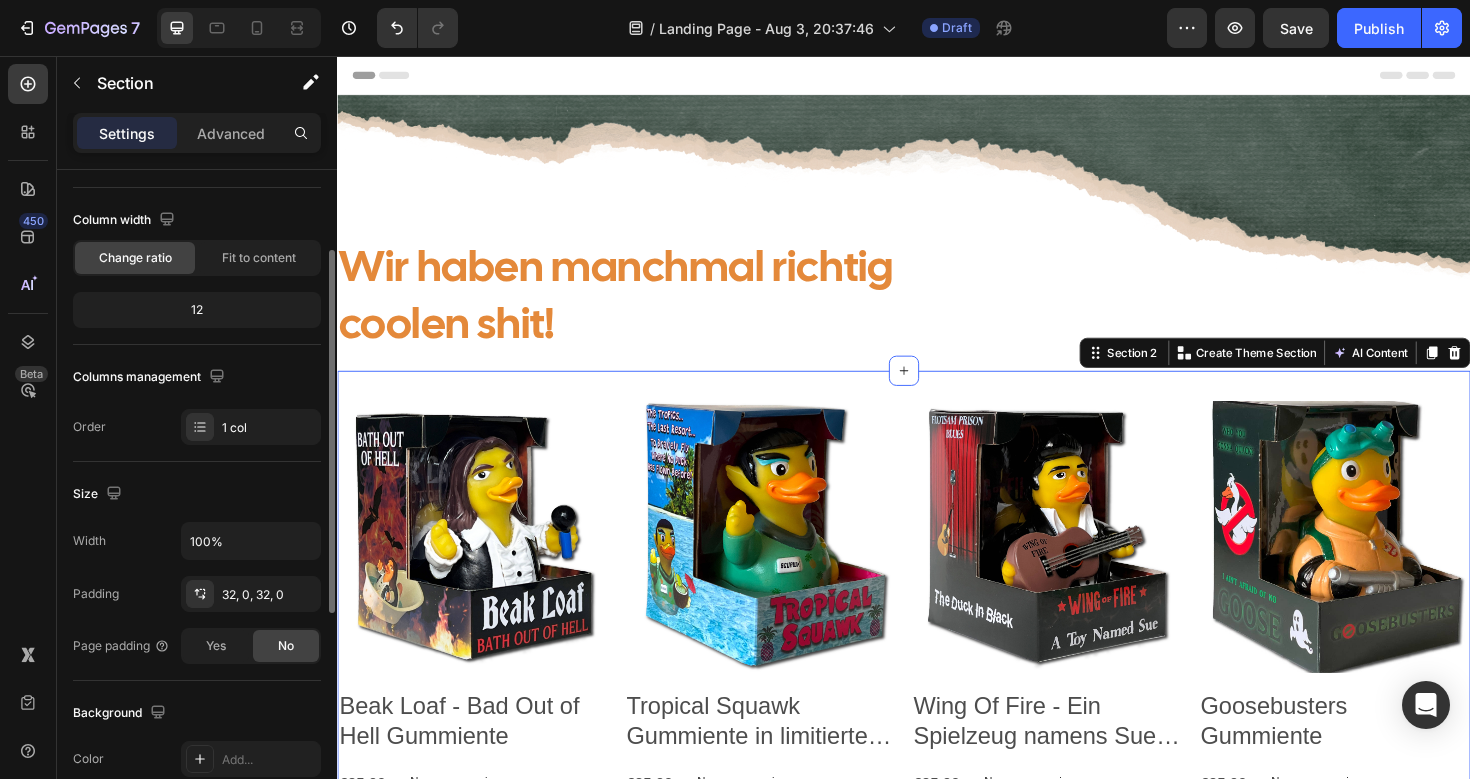 scroll, scrollTop: 144, scrollLeft: 0, axis: vertical 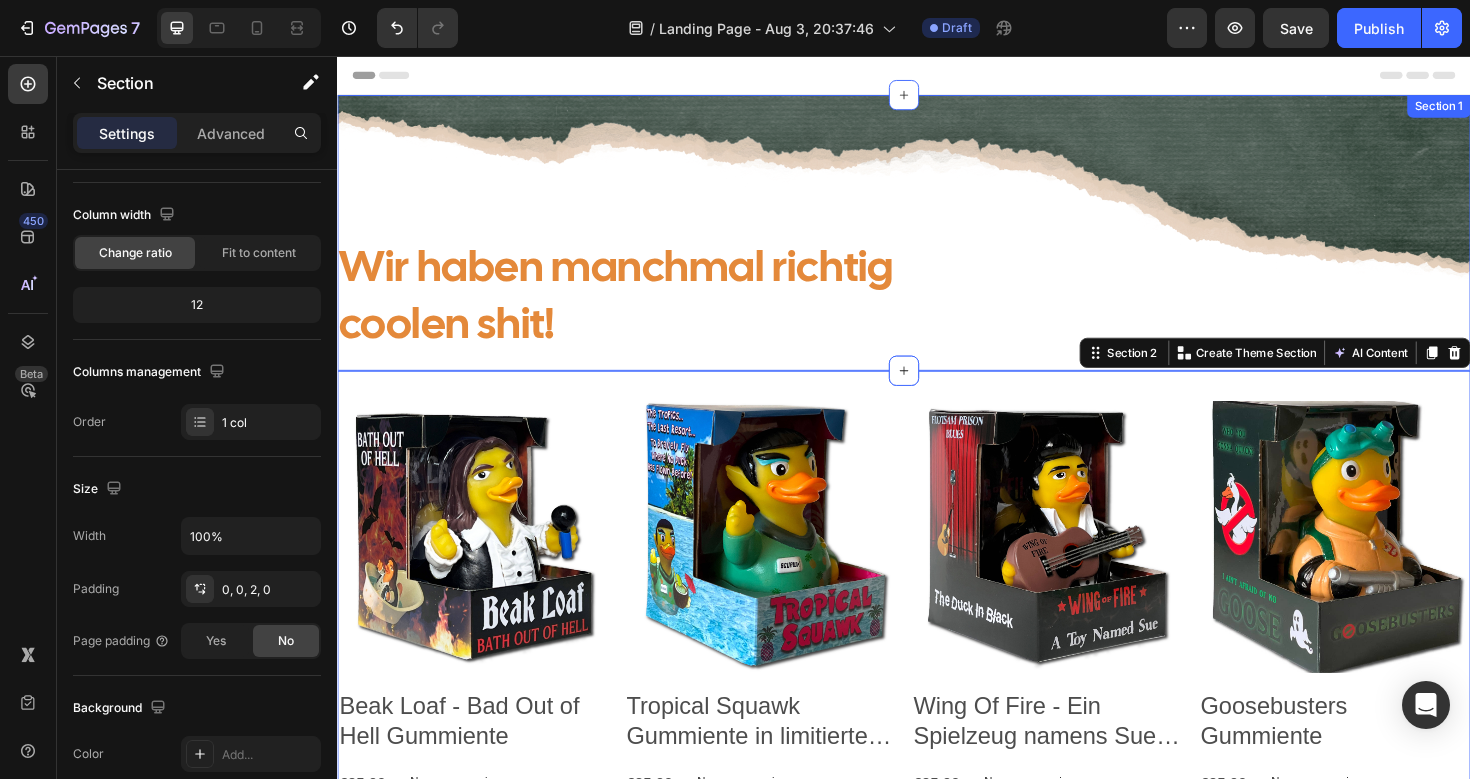 click on "Wir haben manchmal richtig  coolen shit! Heading Row" at bounding box center (937, 242) 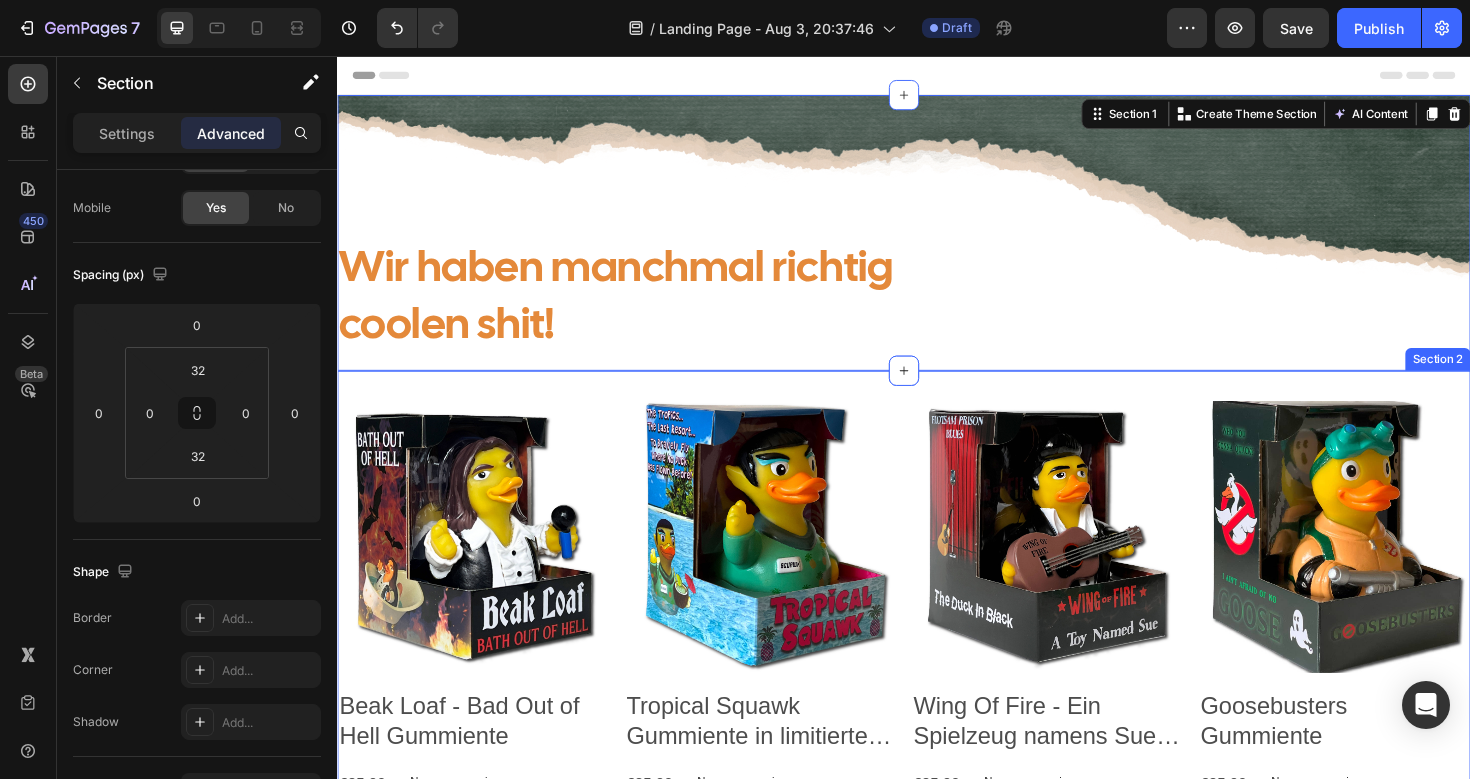 click on "Product Images Beak Loaf - Bad Out of Hell Gummiente Product Title €25,00 Product Price Product Price No compare price Product Price Row Setup options like colors, sizes with product variant.       Add new variant   or   sync data Product Variants & Swatches In den Einkaufswagen Add to Cart Row Product List Product Images Tropical Squawk Gummiente in limitierter Auflage Product Title €25,00 Product Price Product Price No compare price Product Price Row Setup options like colors, sizes with product variant.       Add new variant   or   sync data Product Variants & Swatches In den Einkaufswagen Add to Cart Row Product List Product Images Wing Of Fire - Ein Spielzeug namens Sue Rubber Duck Product Title €25,00 Product Price Product Price No compare price Product Price Row Setup options like colors, sizes with product variant.       Add new variant   or   sync data Product Variants & Swatches In den Einkaufswagen Add to Cart Row Product List Product Images Goosebusters Gummiente Product Title €25,00 Row" at bounding box center (937, 1373) 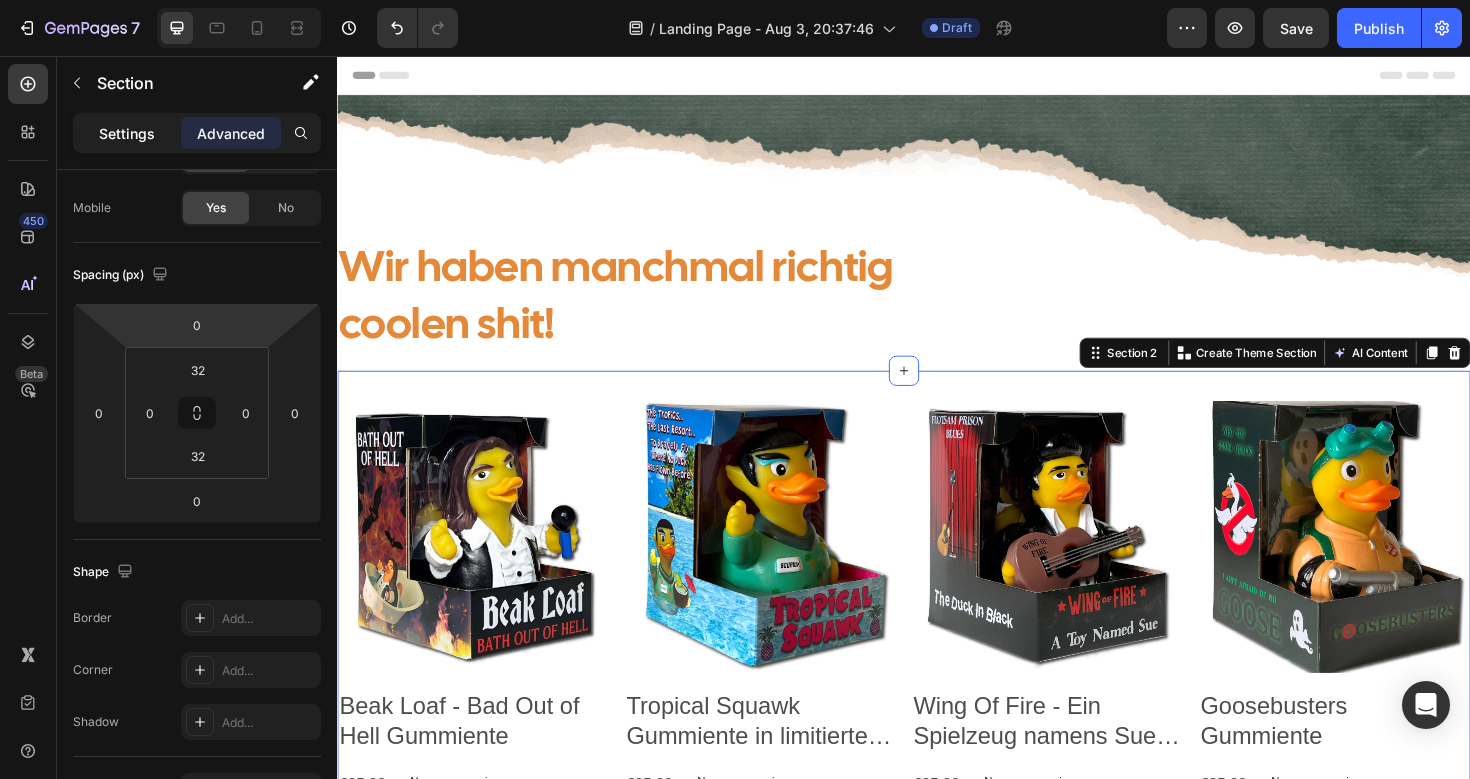 click on "Settings" at bounding box center [127, 133] 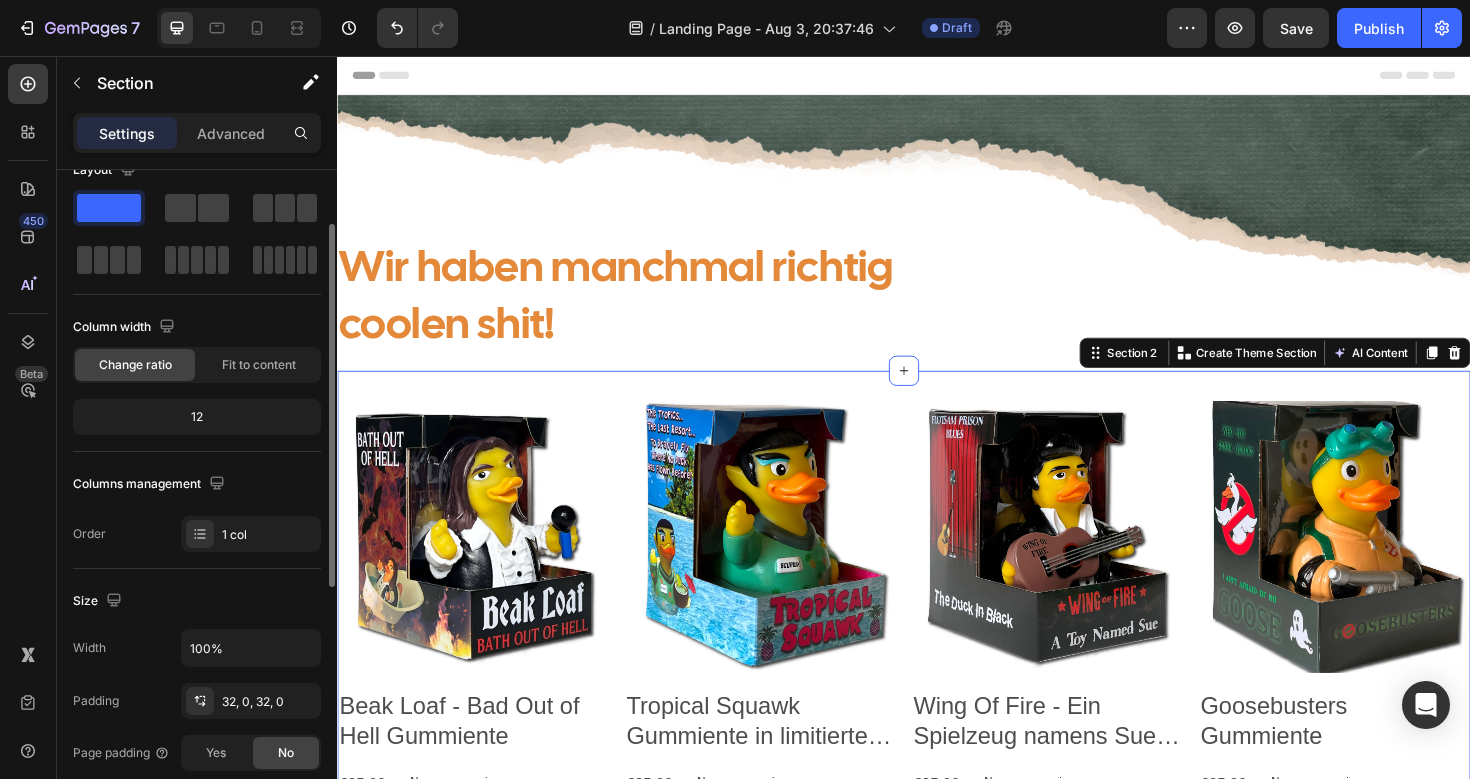scroll, scrollTop: 0, scrollLeft: 0, axis: both 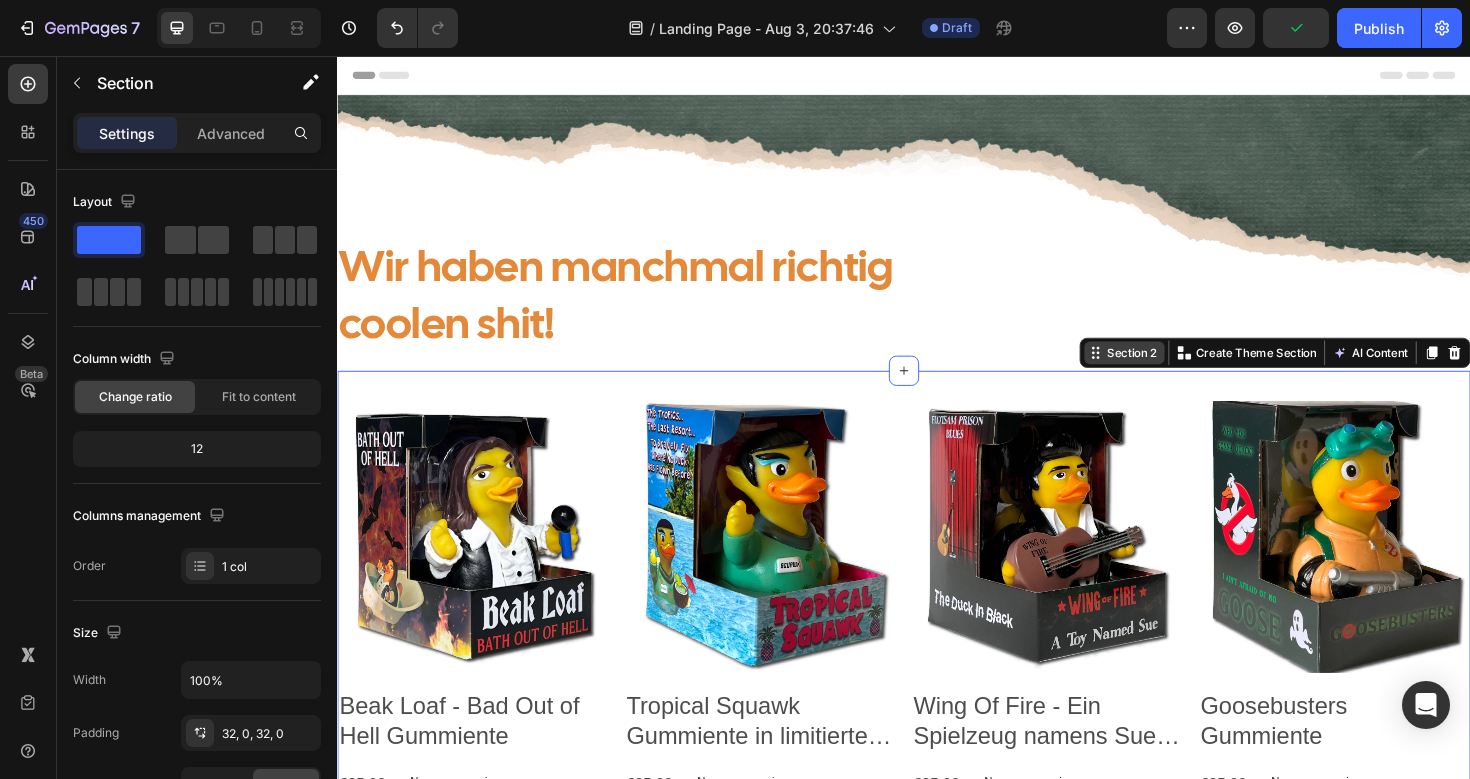 click on "Section 2" at bounding box center [1178, 370] 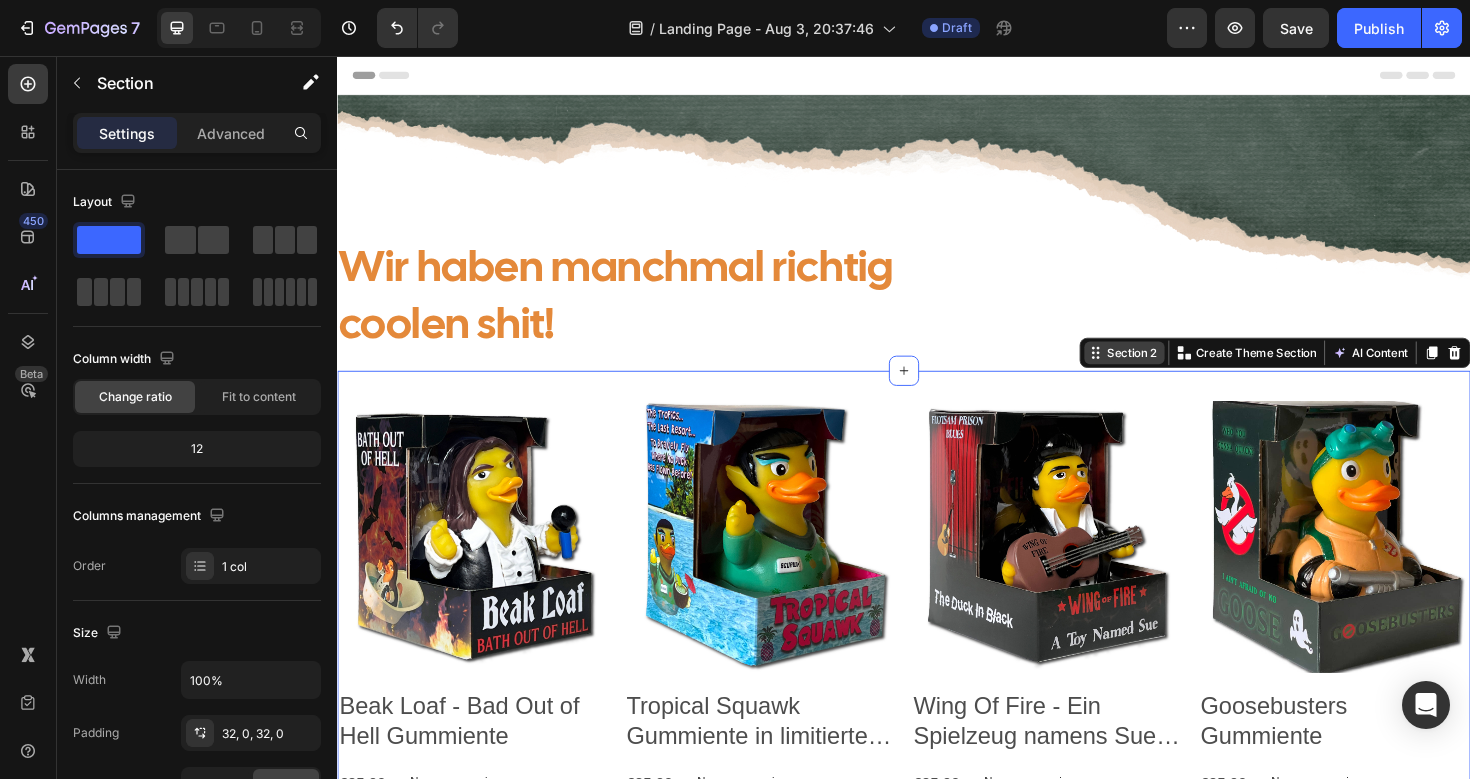 click on "Section 2" at bounding box center [1178, 370] 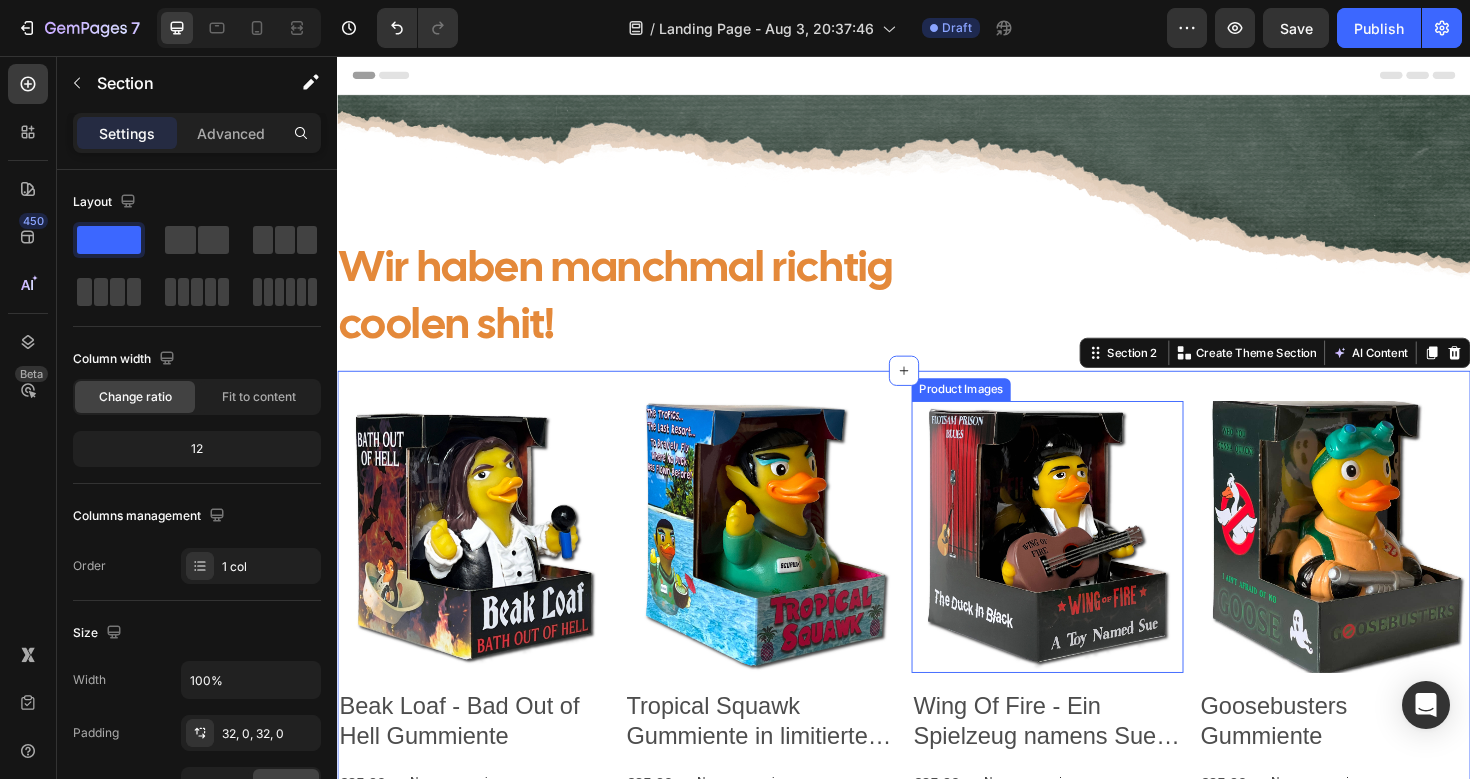 click at bounding box center [1089, 565] 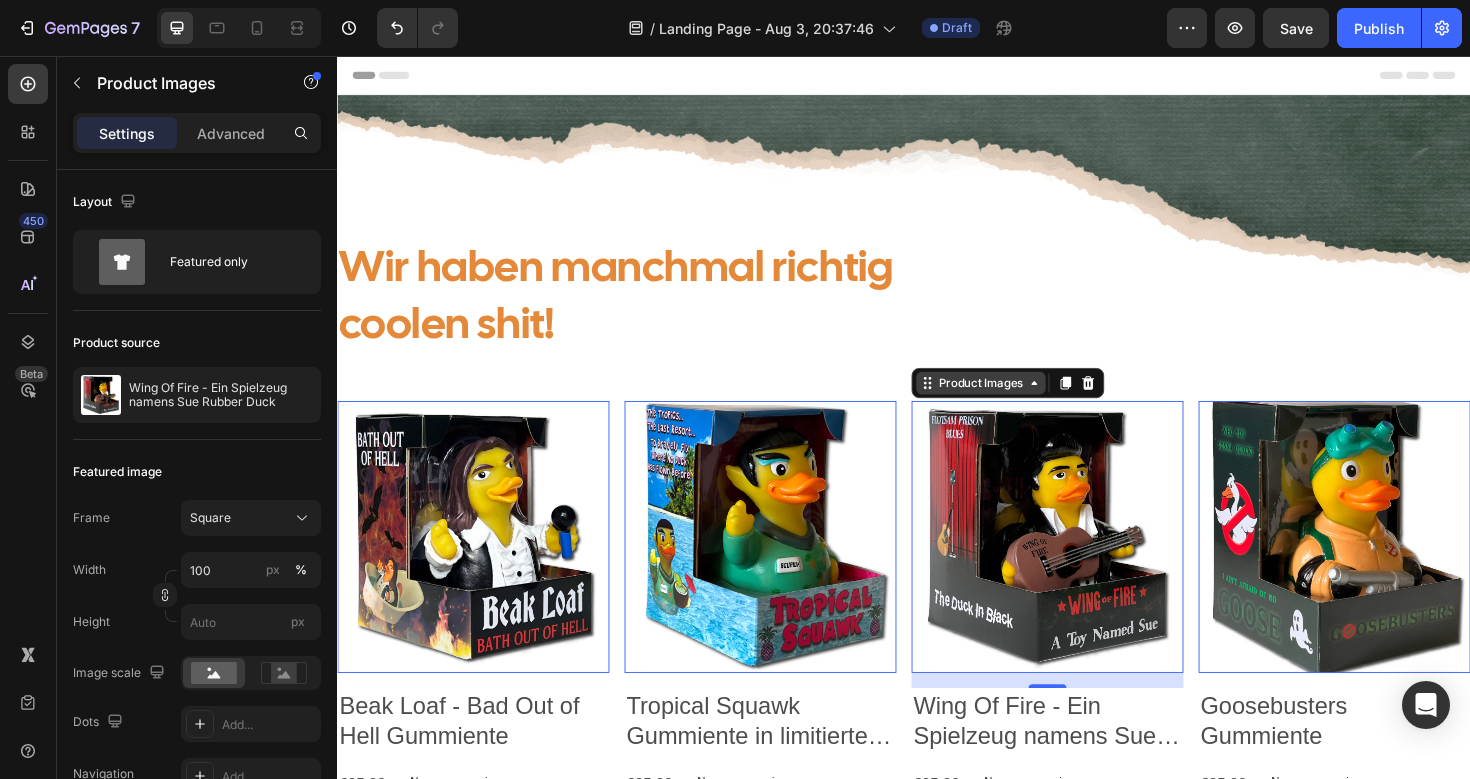click on "Product Images" at bounding box center [390, 409] 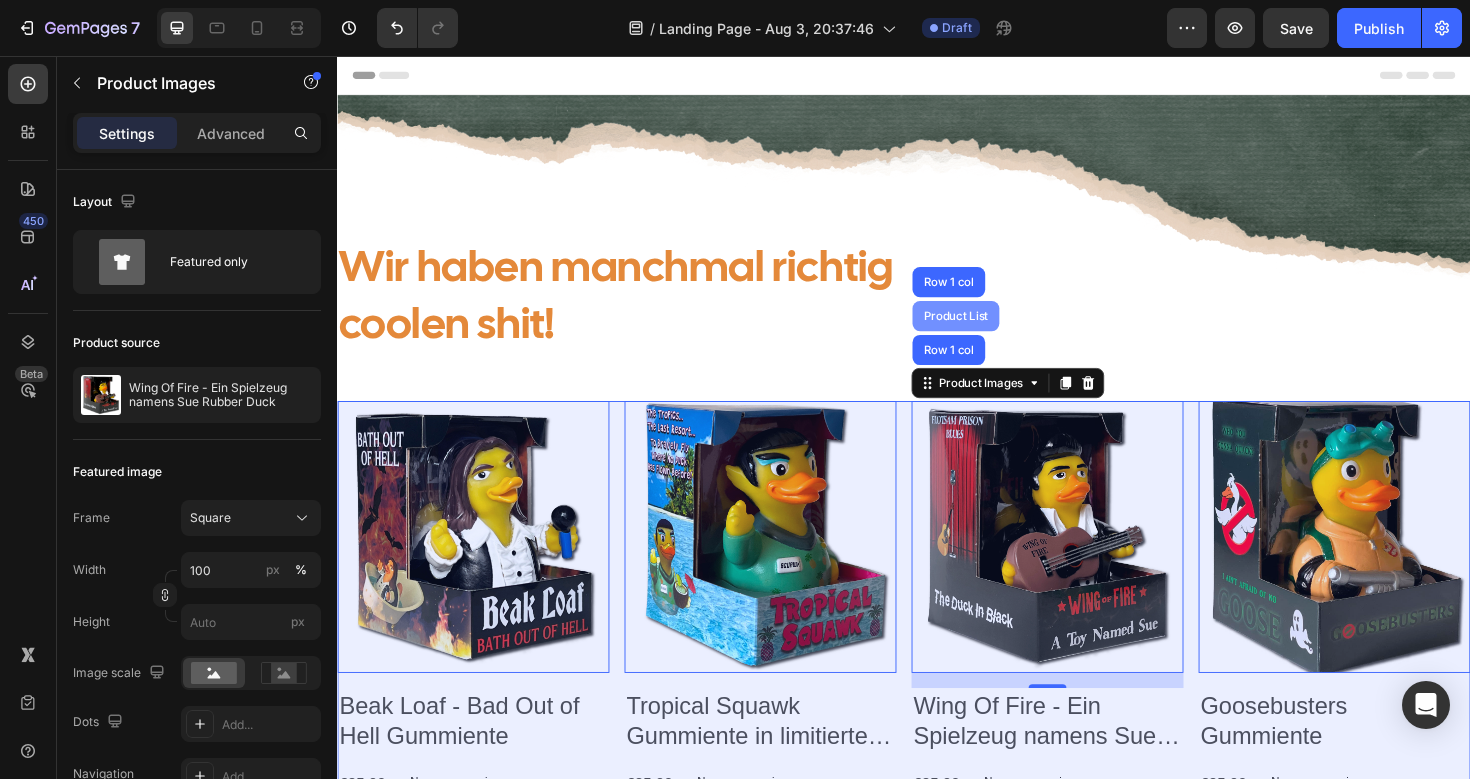 click on "Product List" at bounding box center (992, 331) 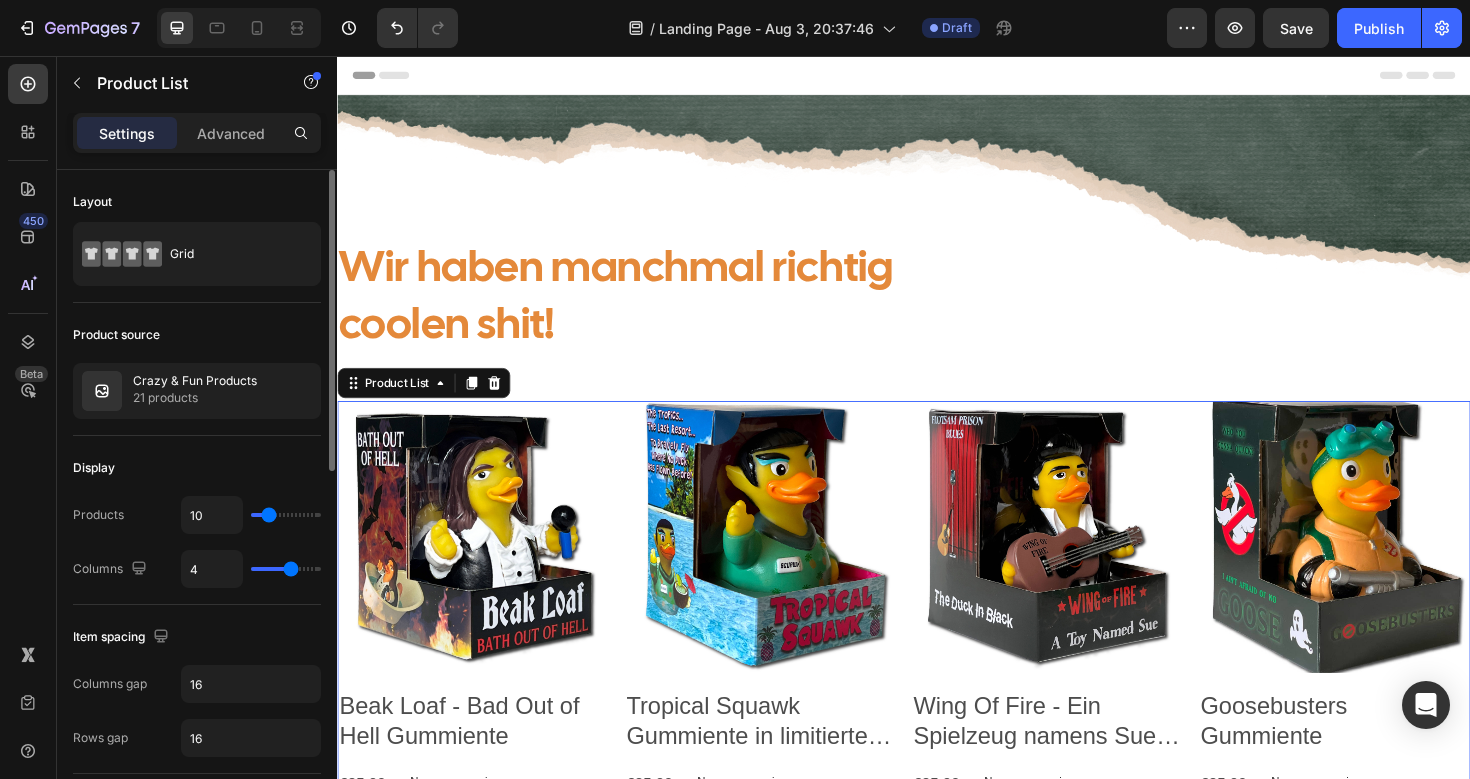 type on "16" 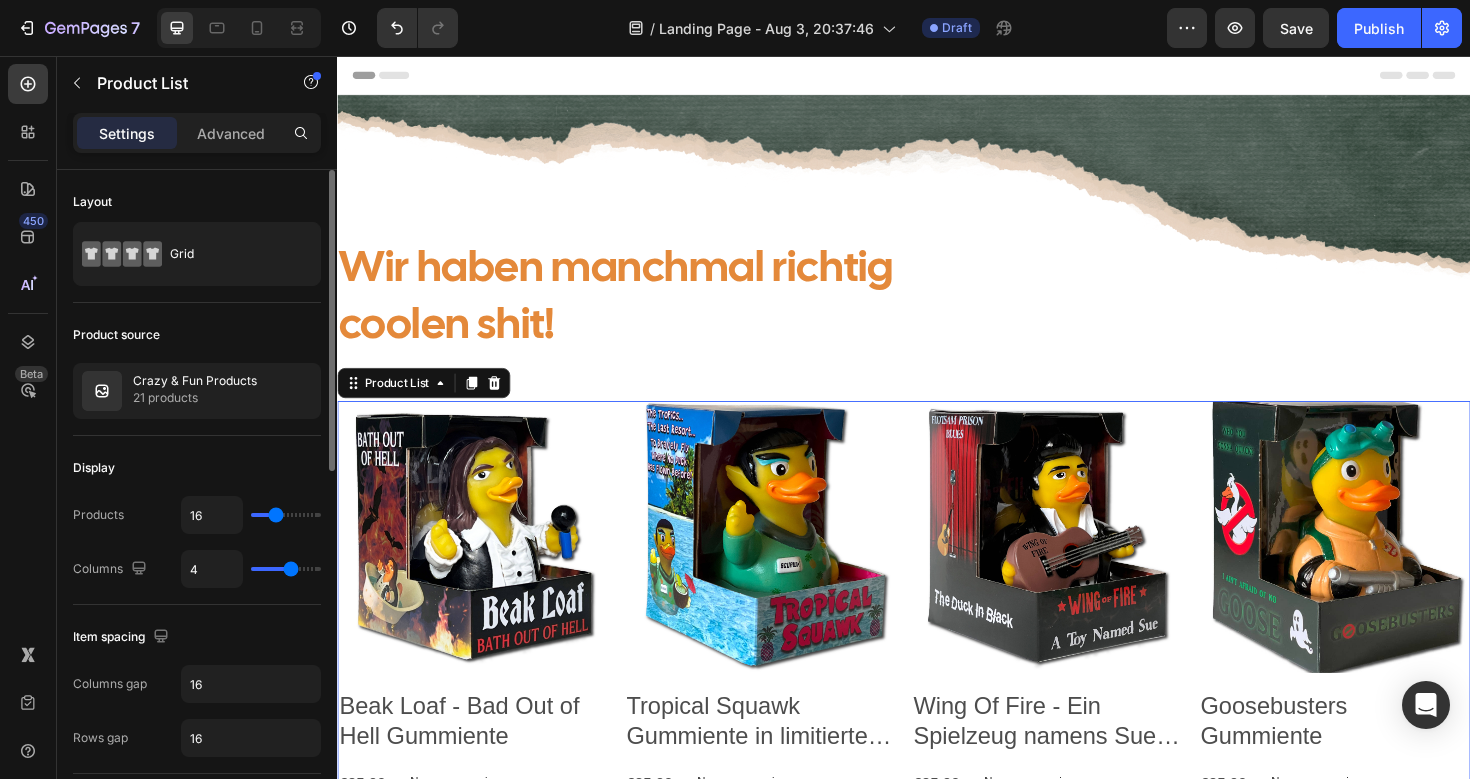 type on "17" 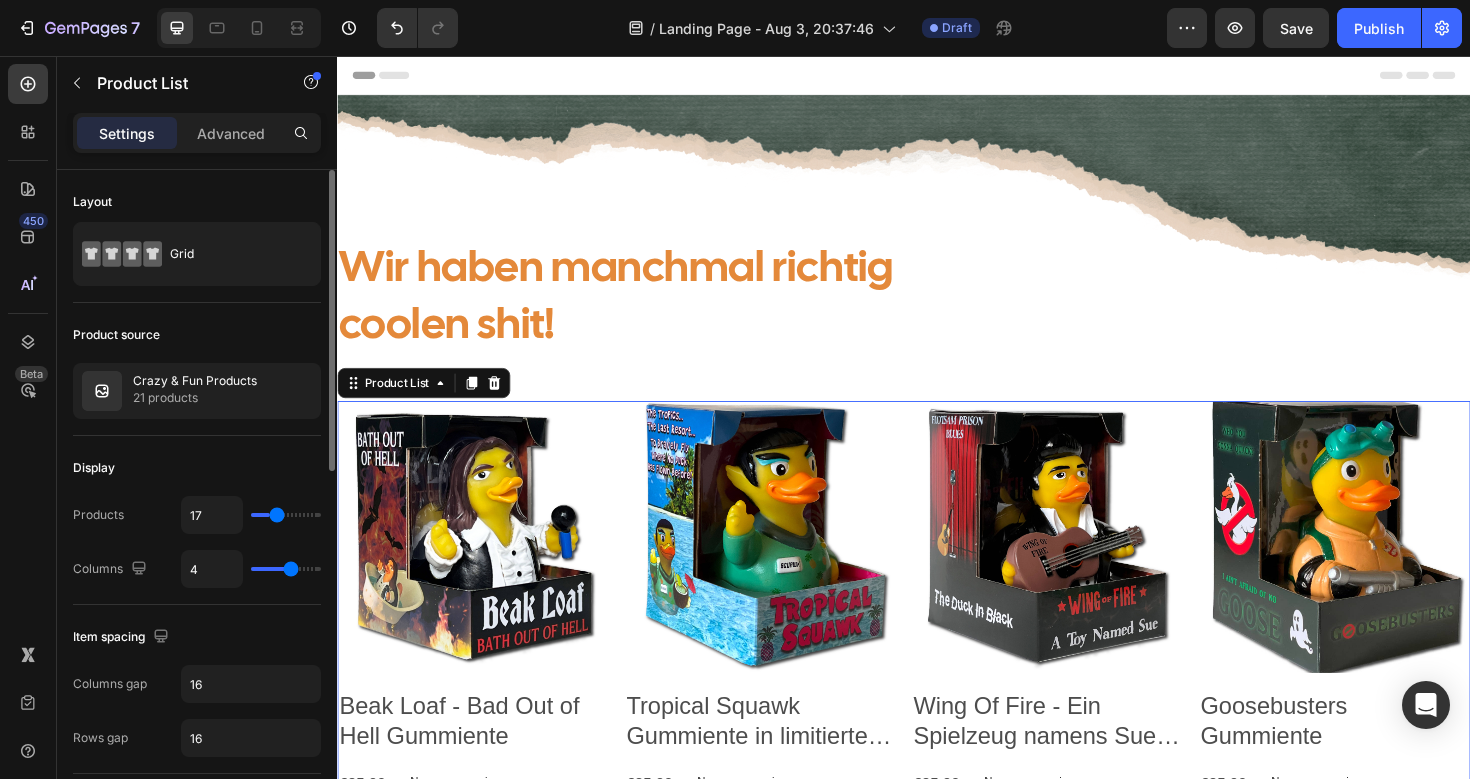 type on "18" 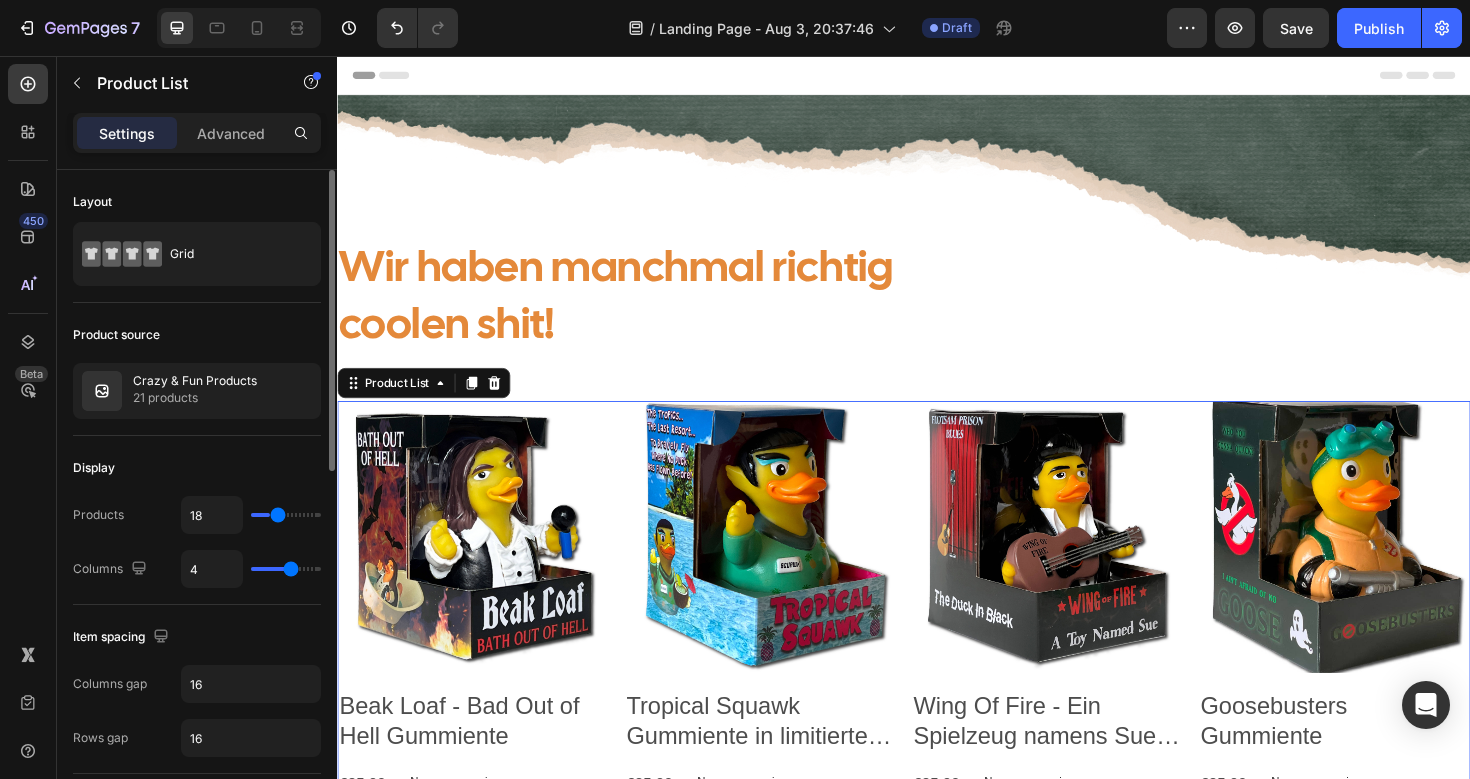 type on "19" 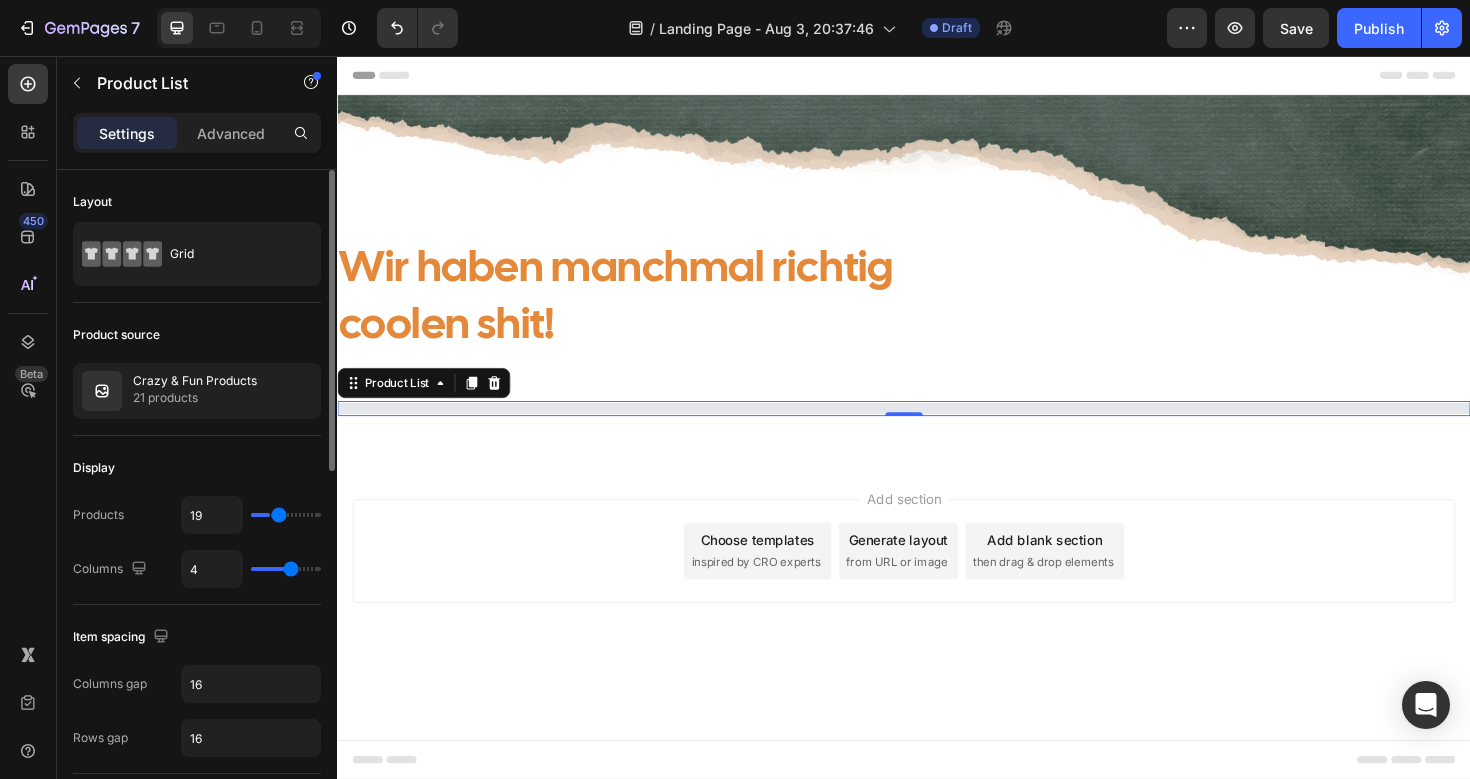 type on "20" 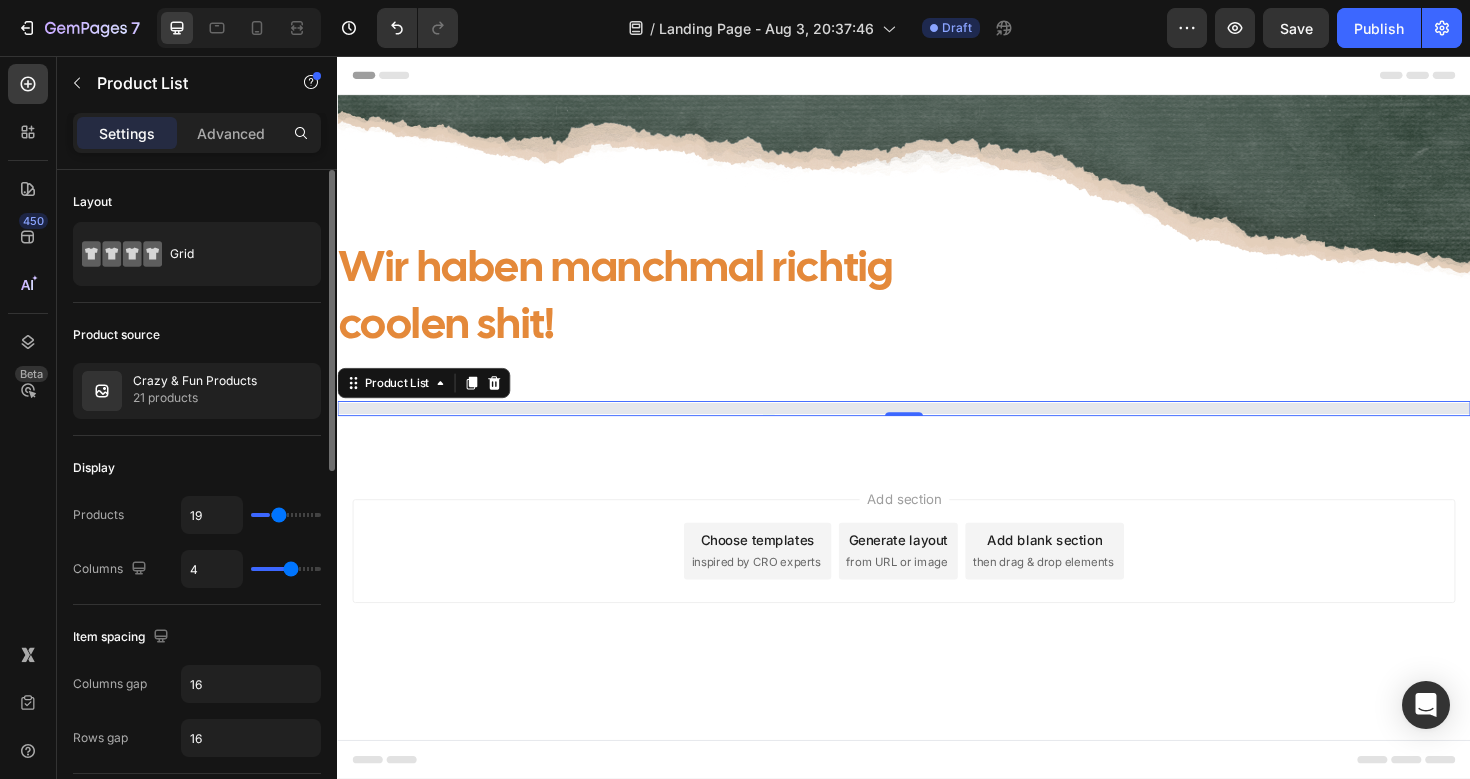 type on "20" 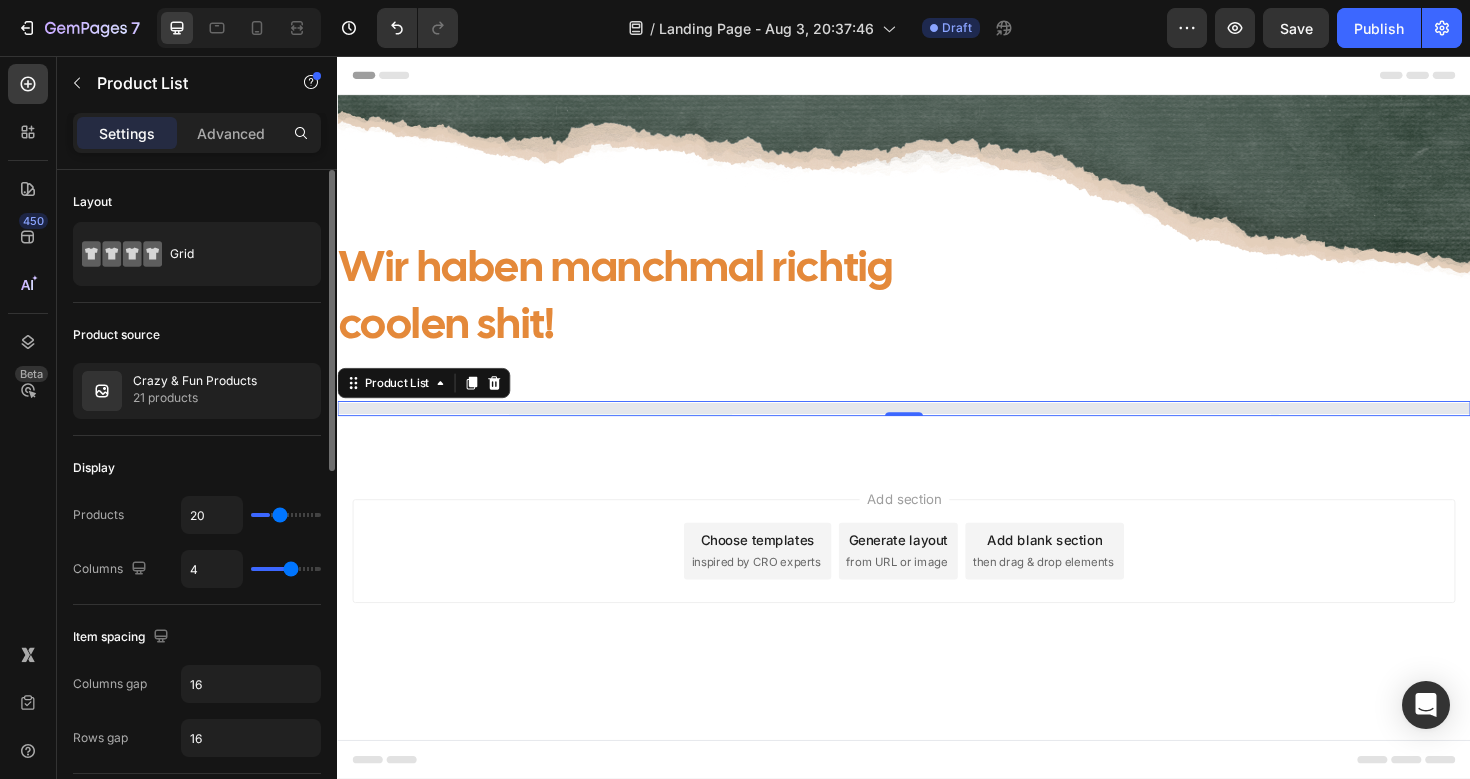 type on "21" 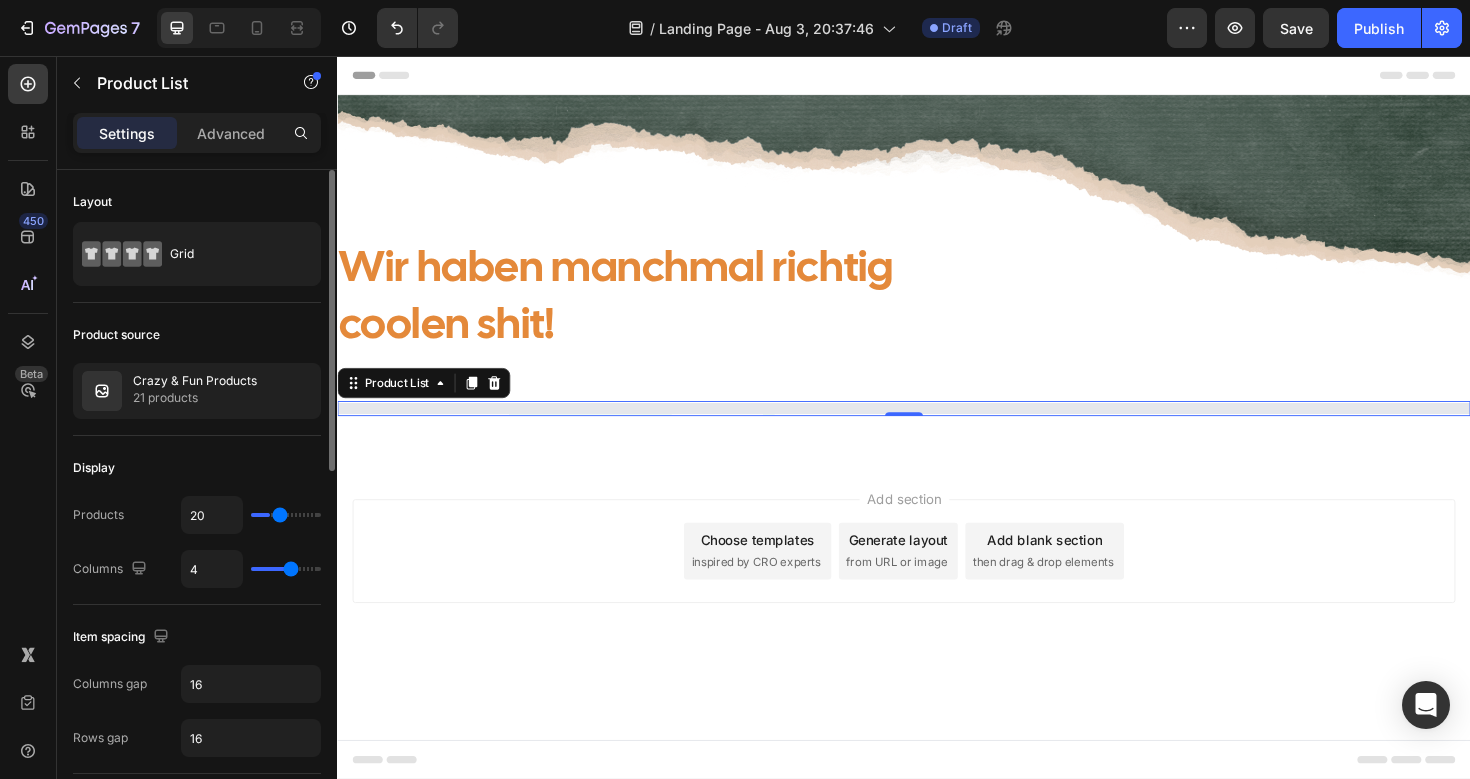 type on "21" 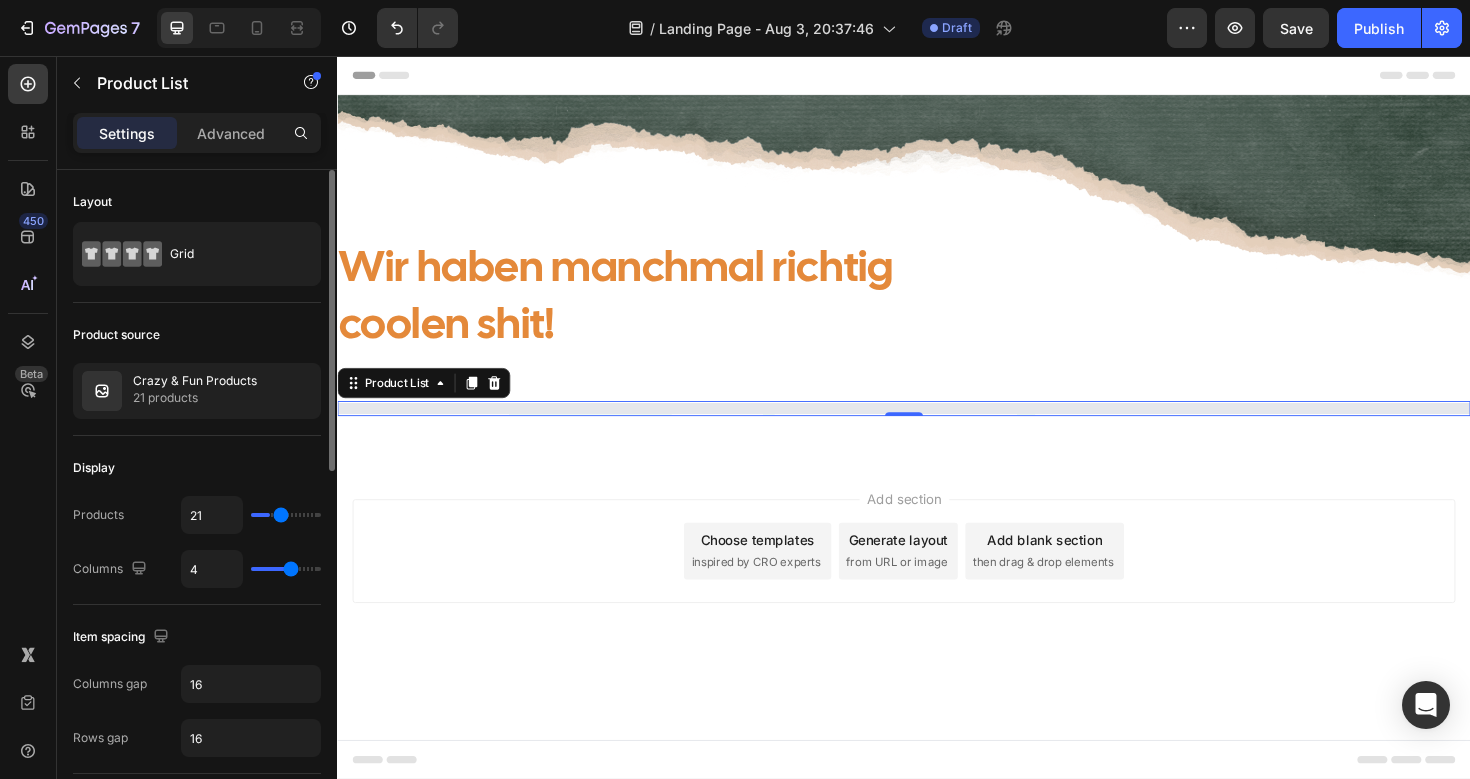 type on "22" 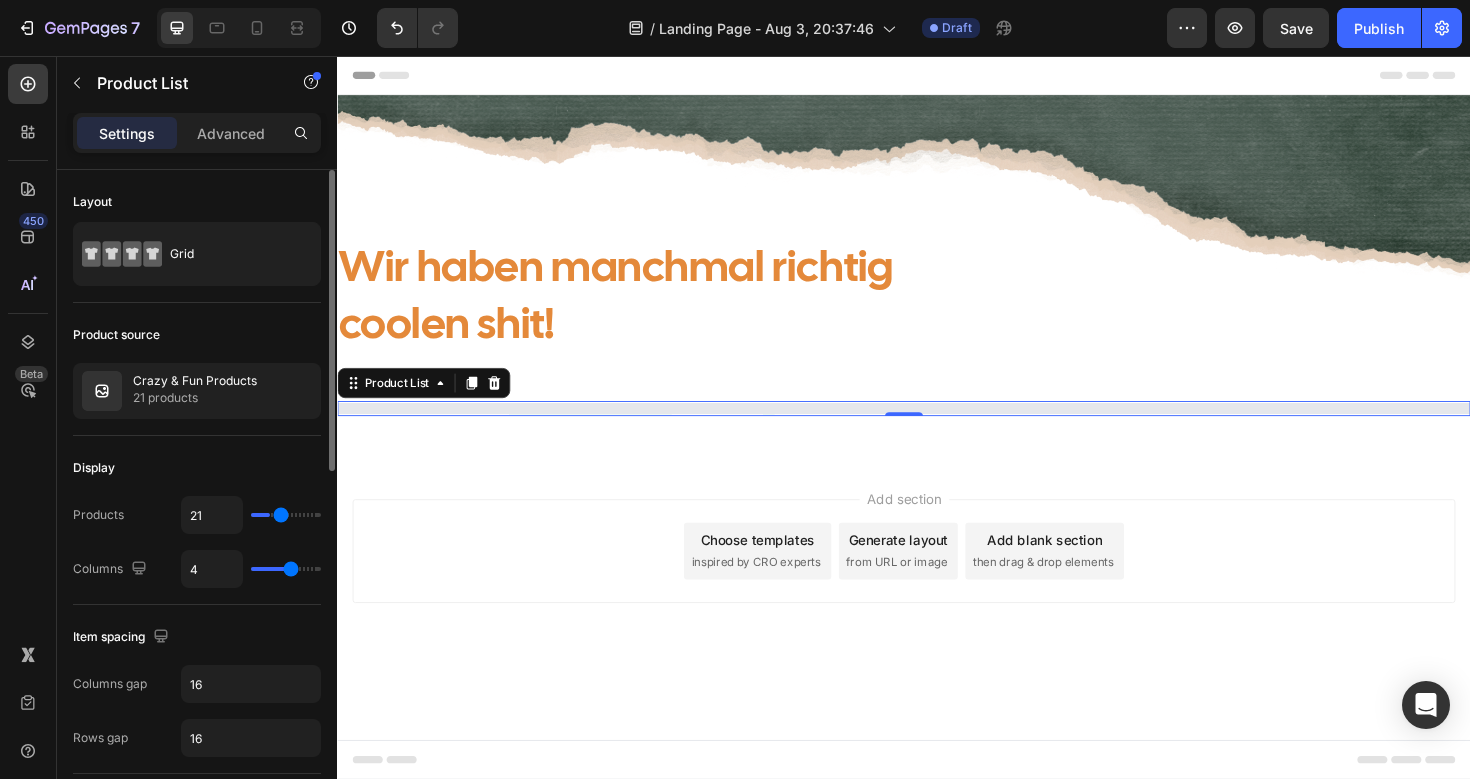 type on "22" 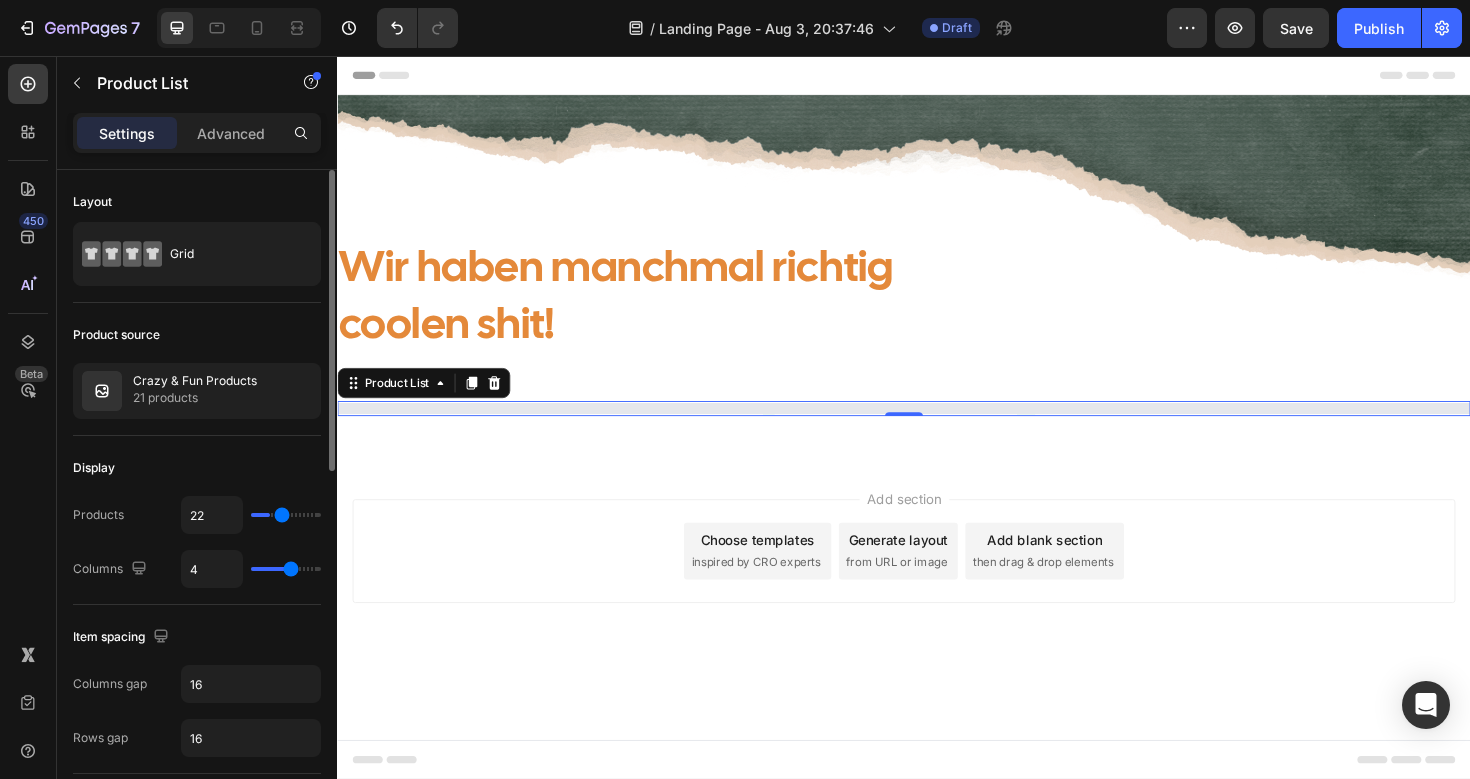 type on "23" 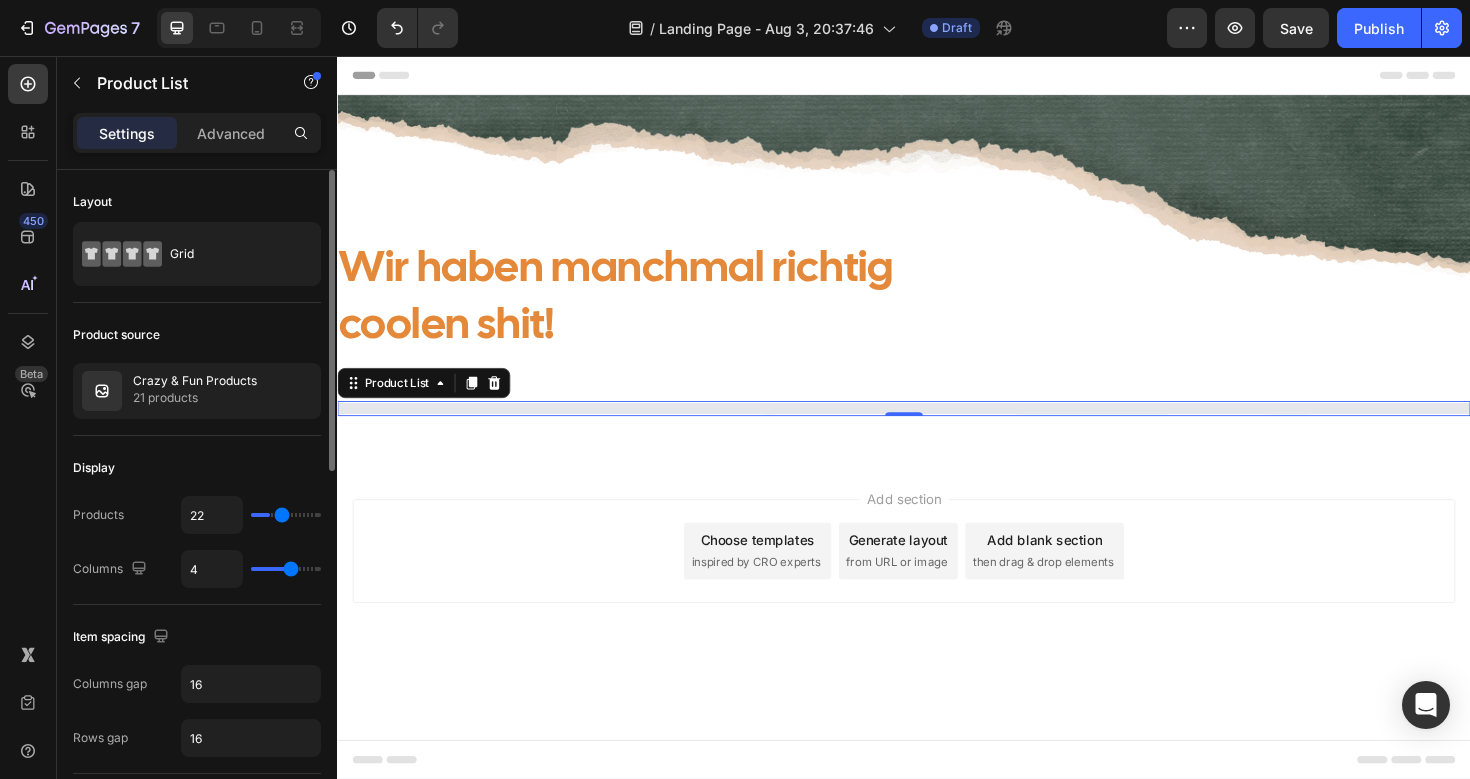 type on "23" 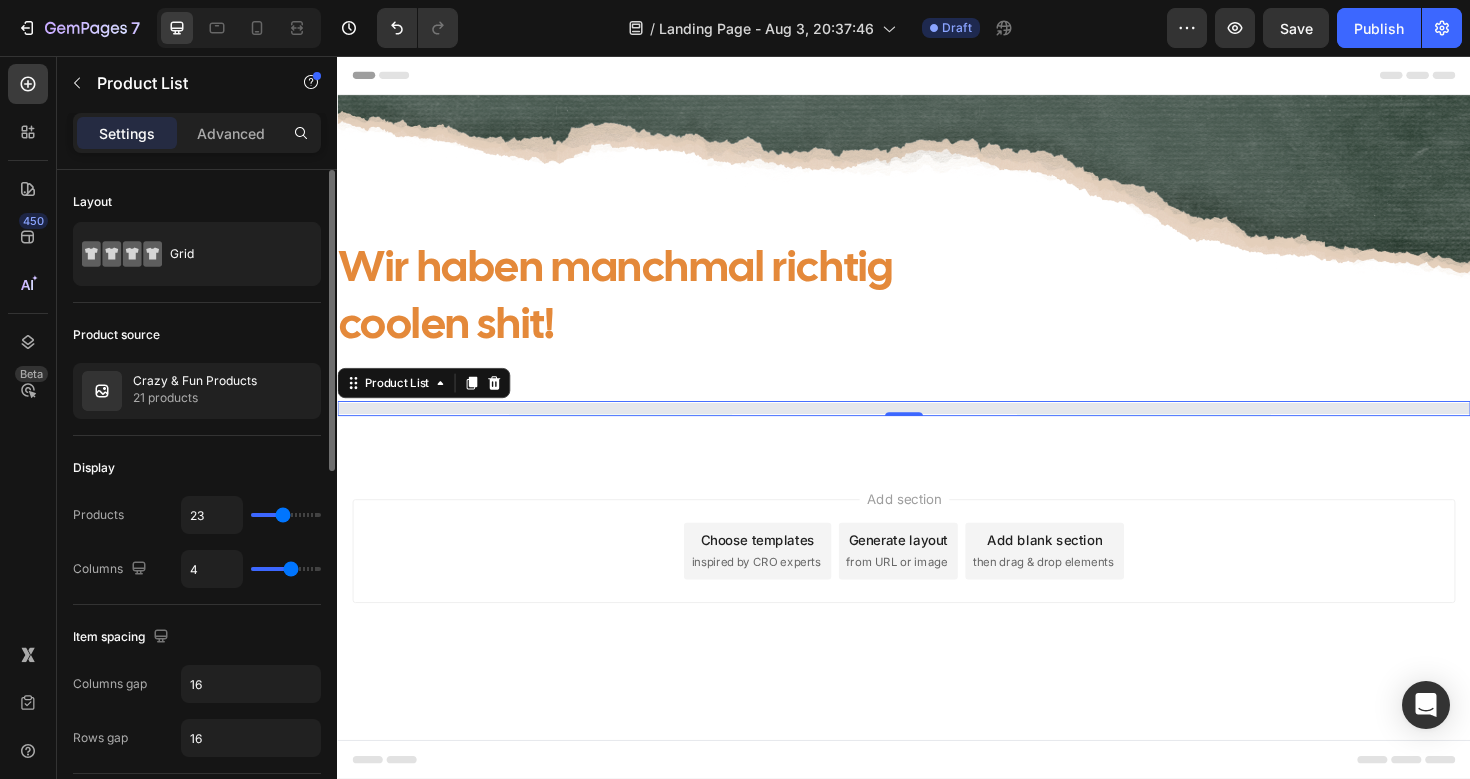 type on "24" 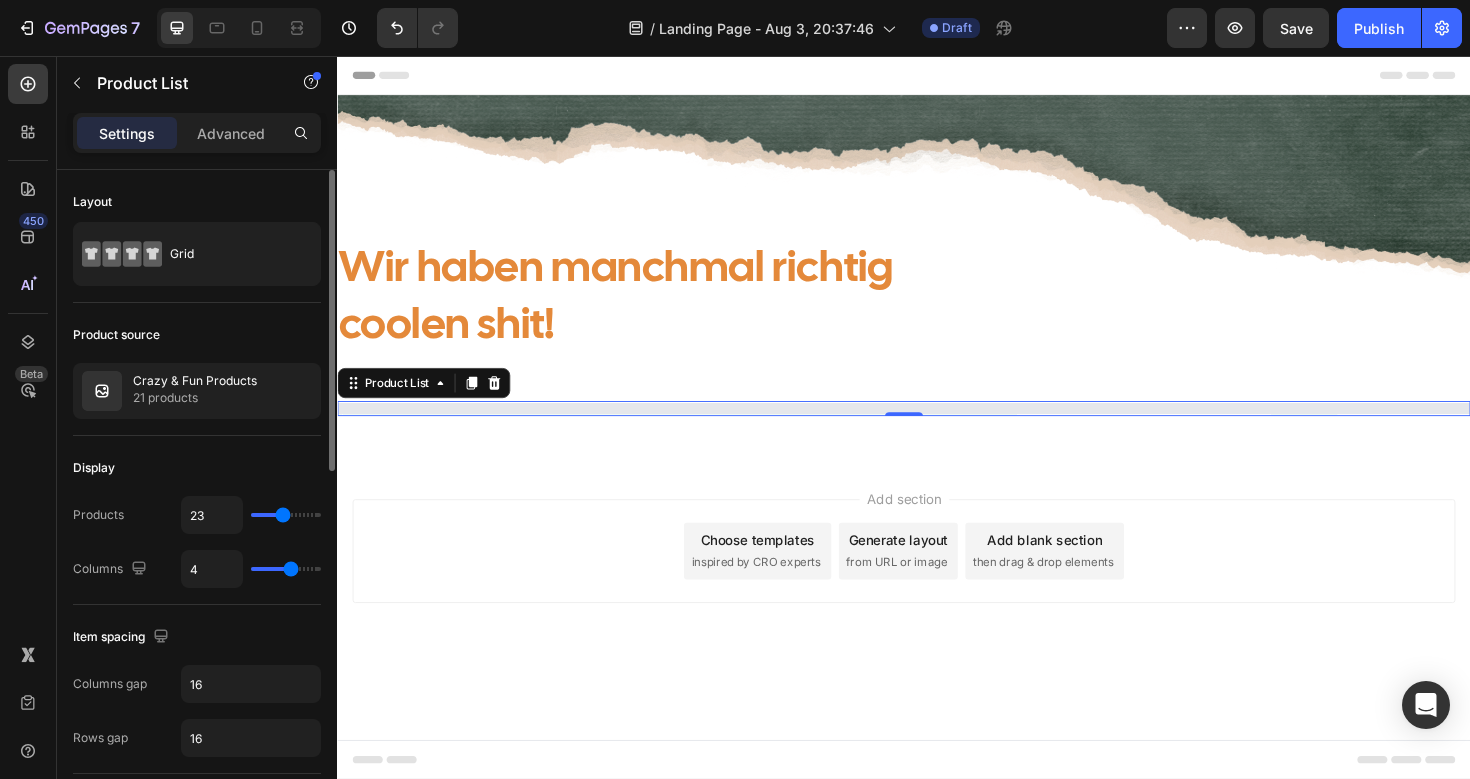 type on "24" 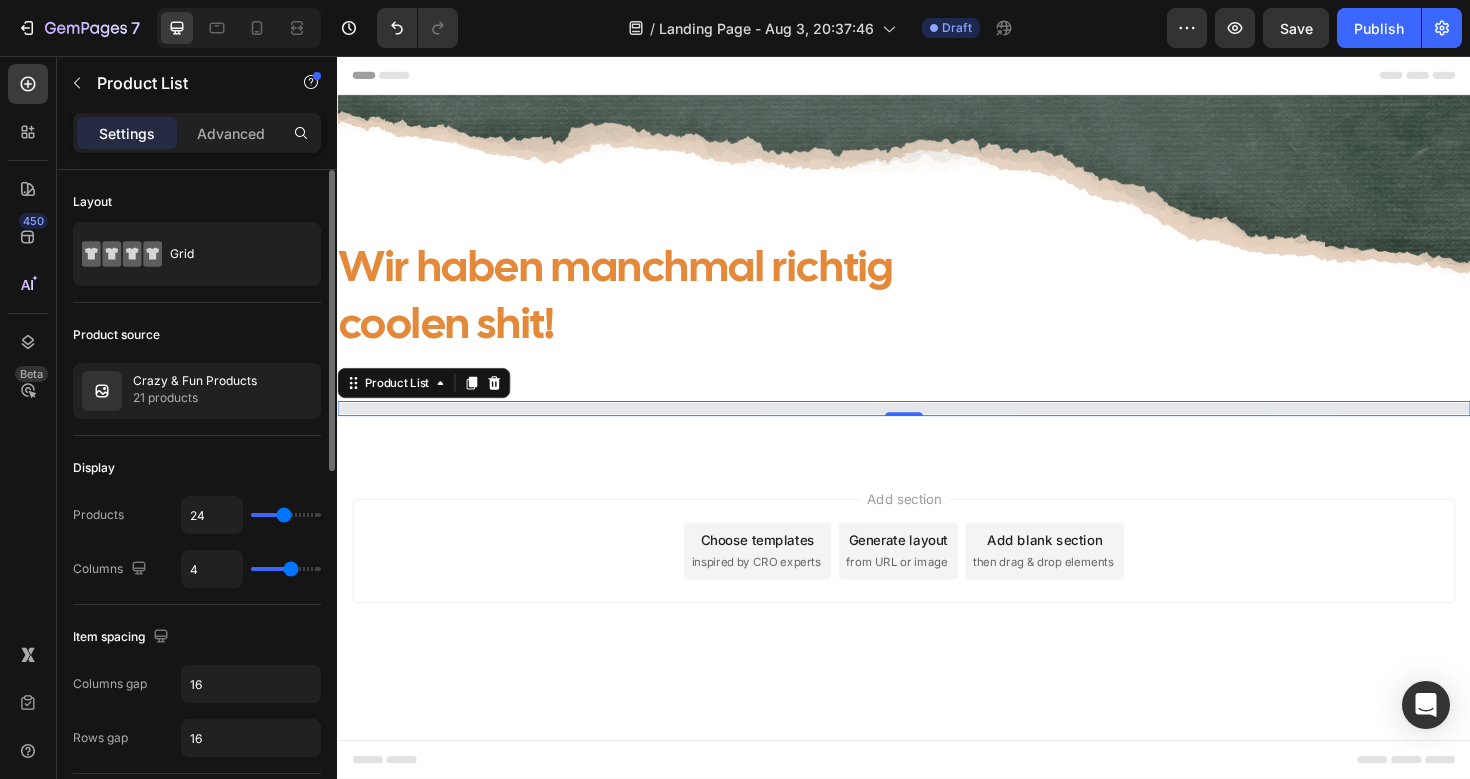type on "25" 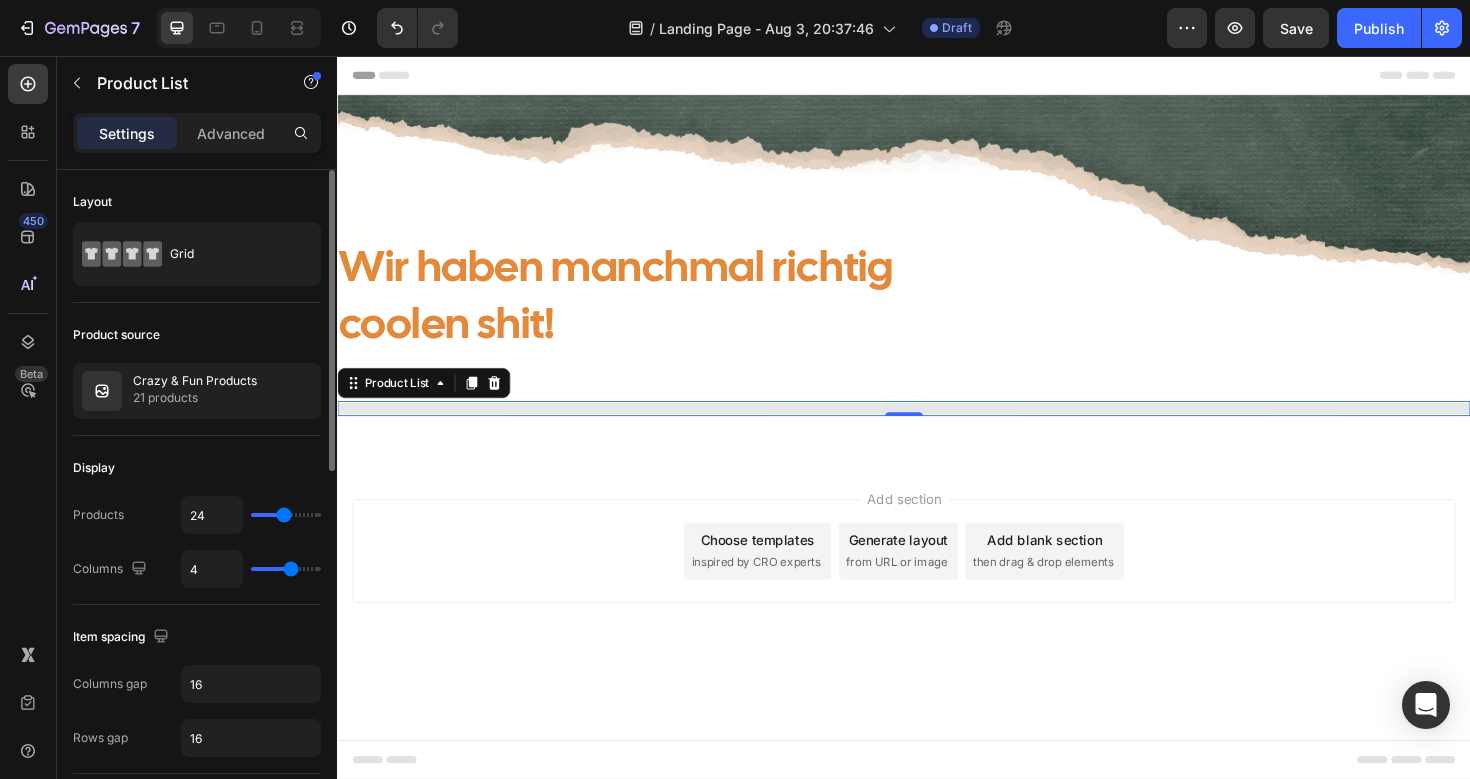 type on "25" 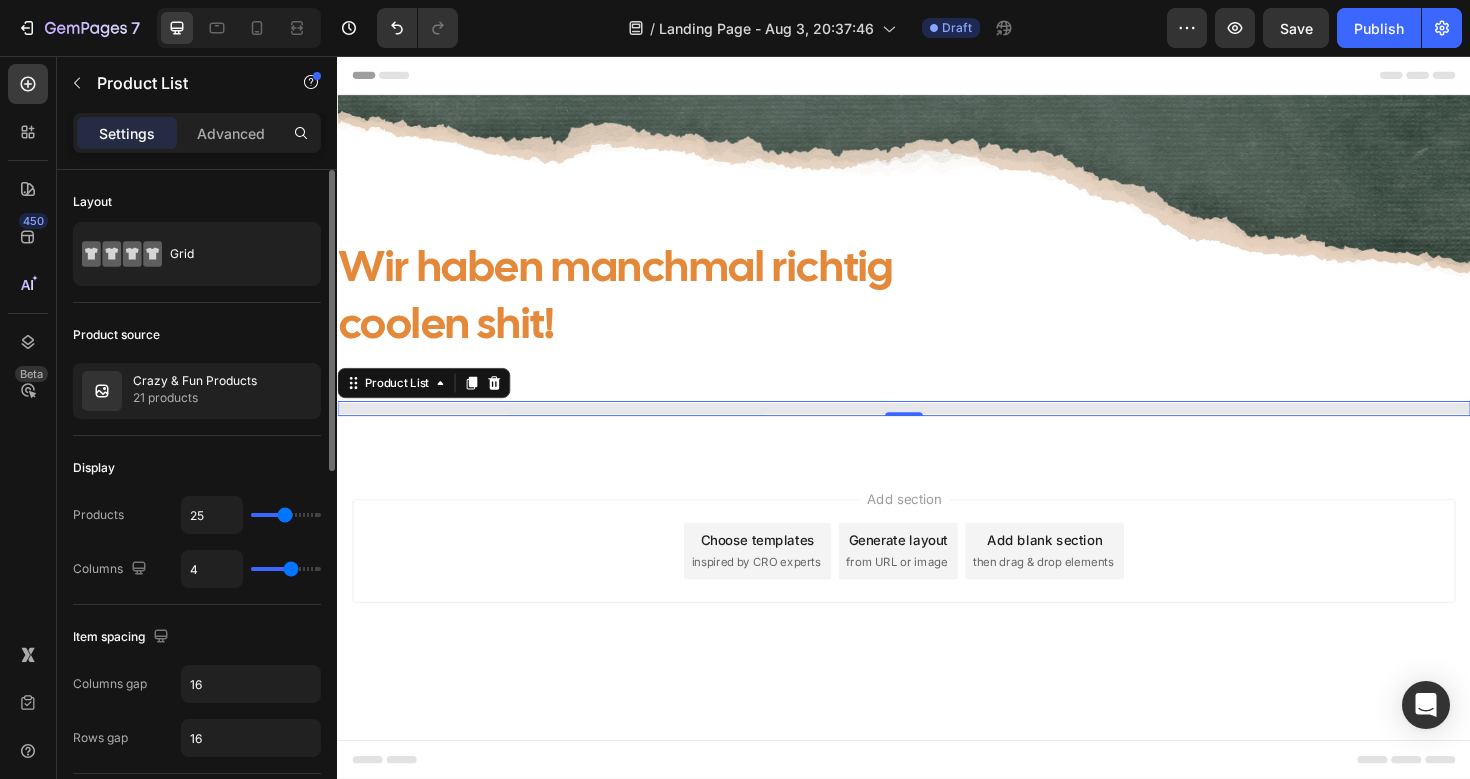 type on "26" 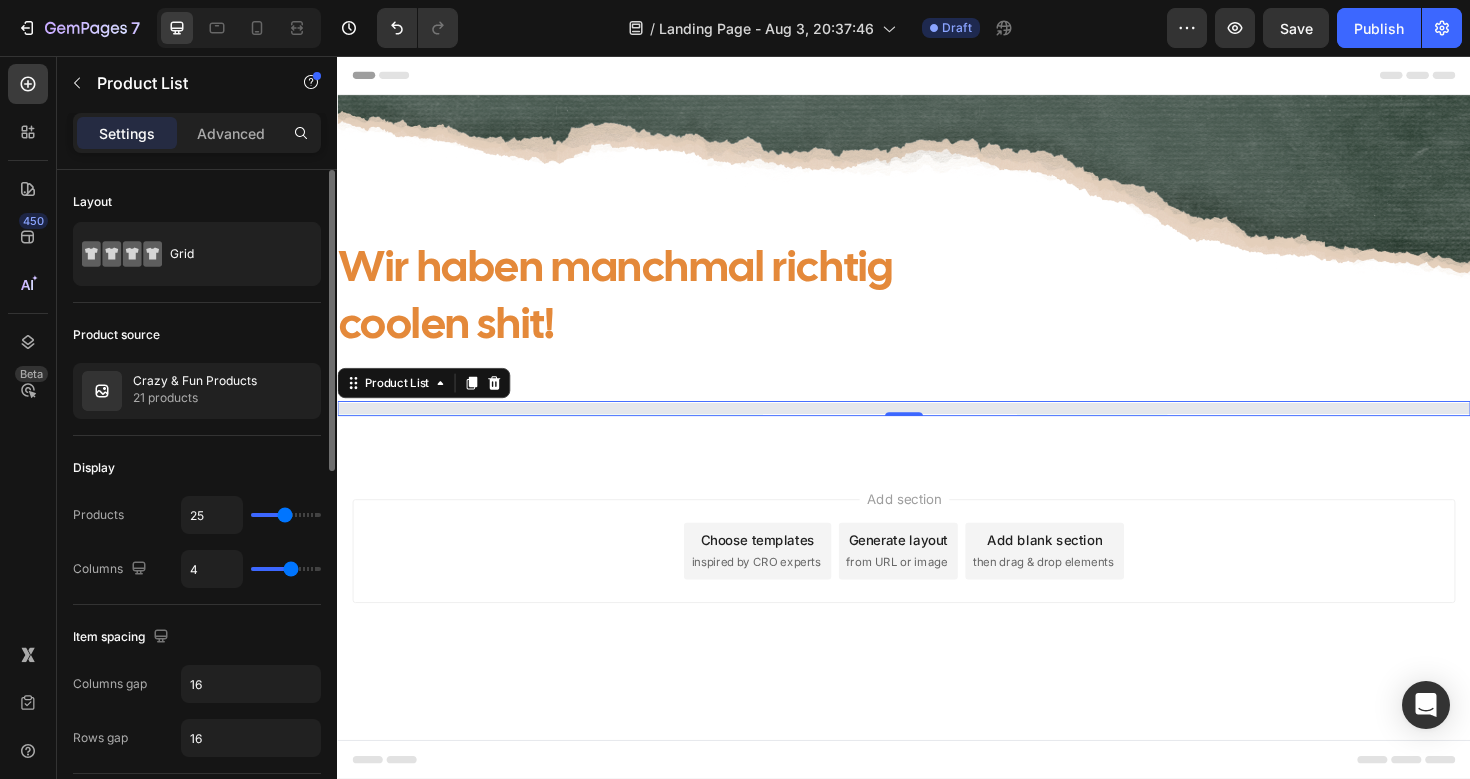type on "26" 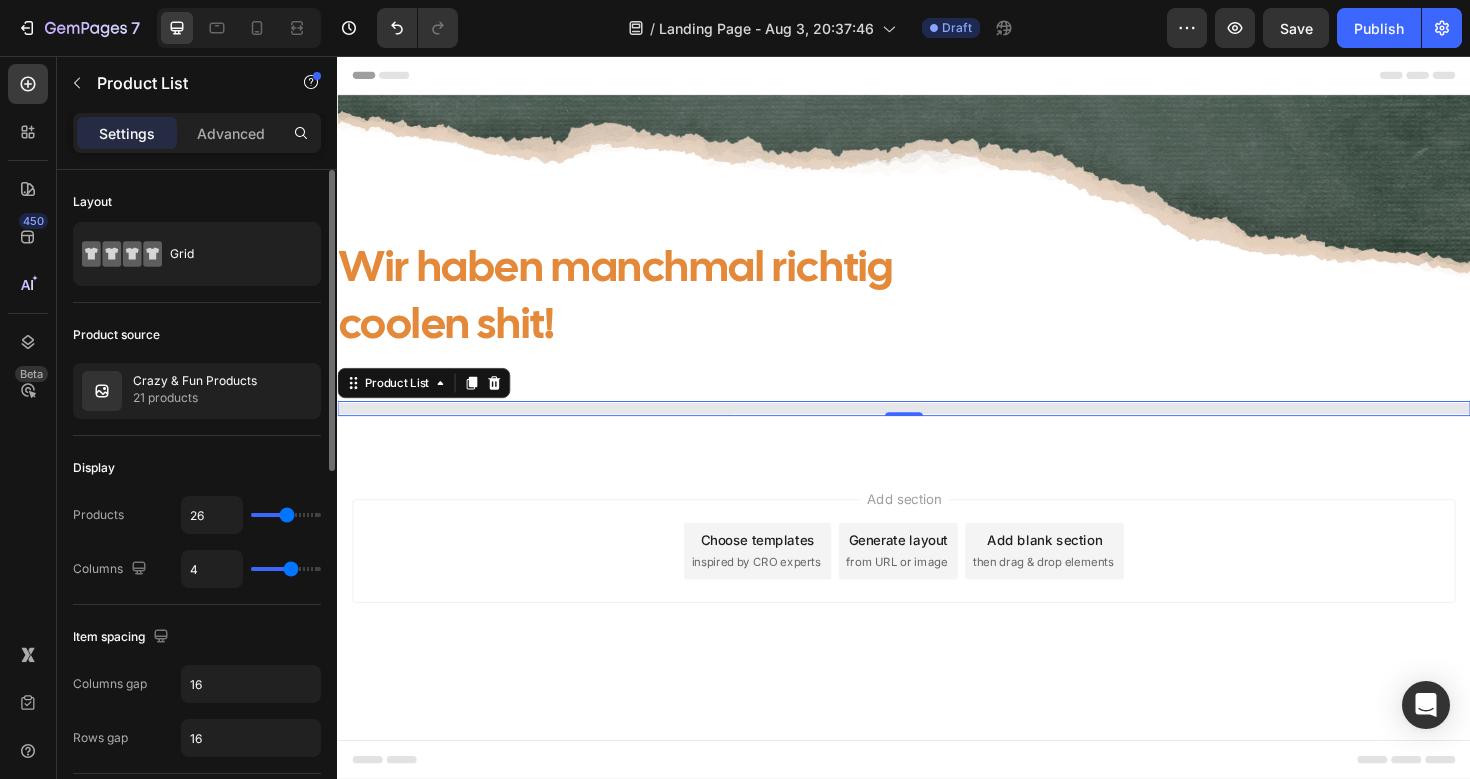 type on "27" 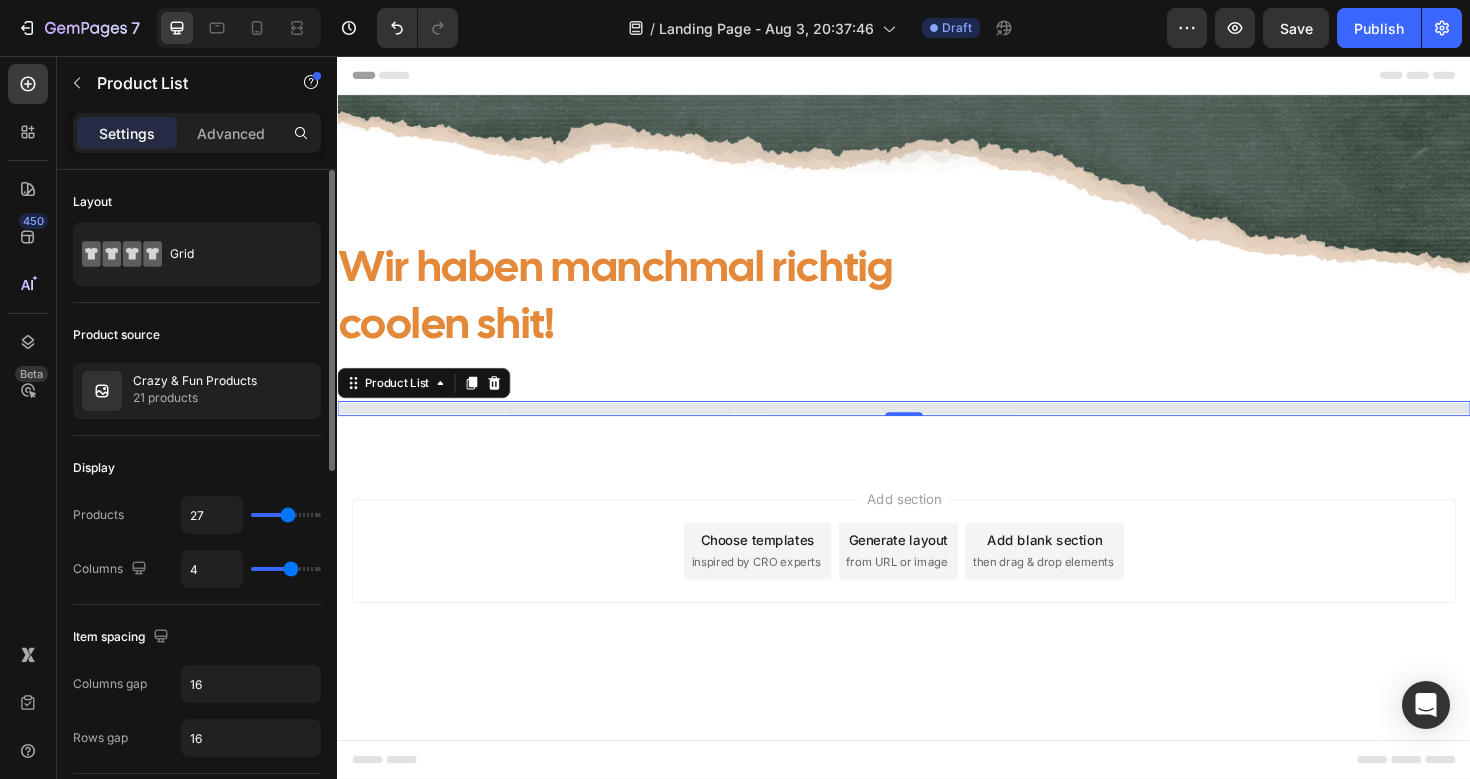 type on "28" 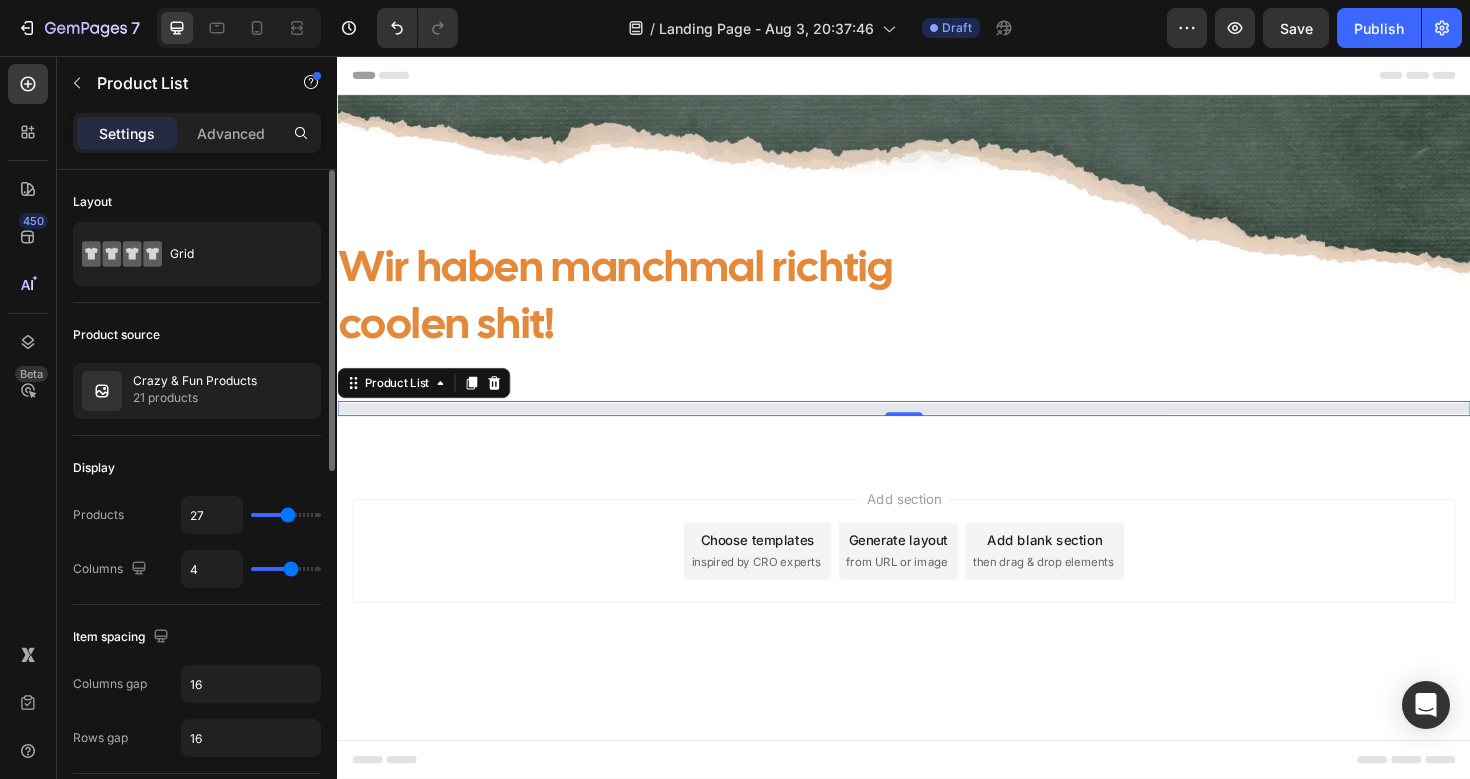 type on "28" 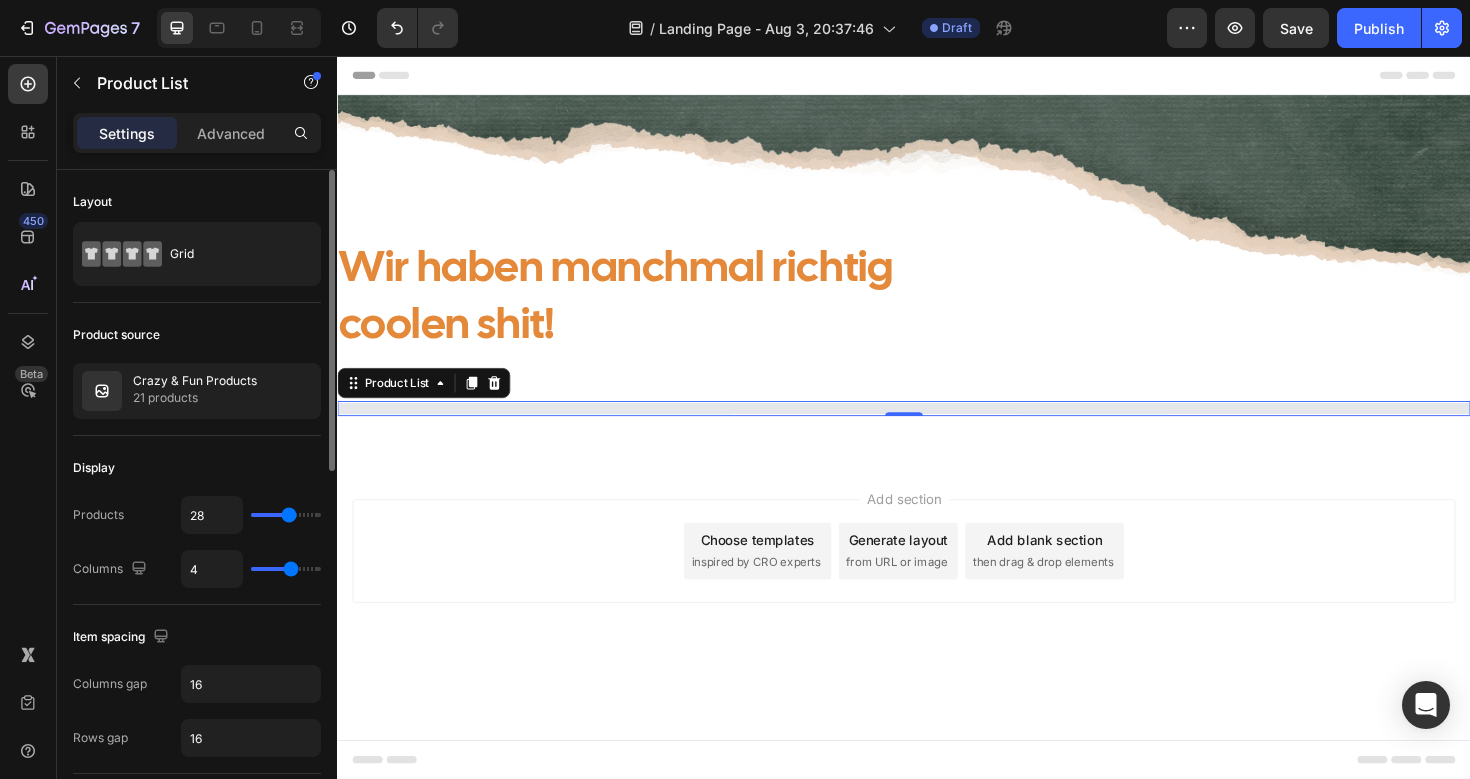 type on "29" 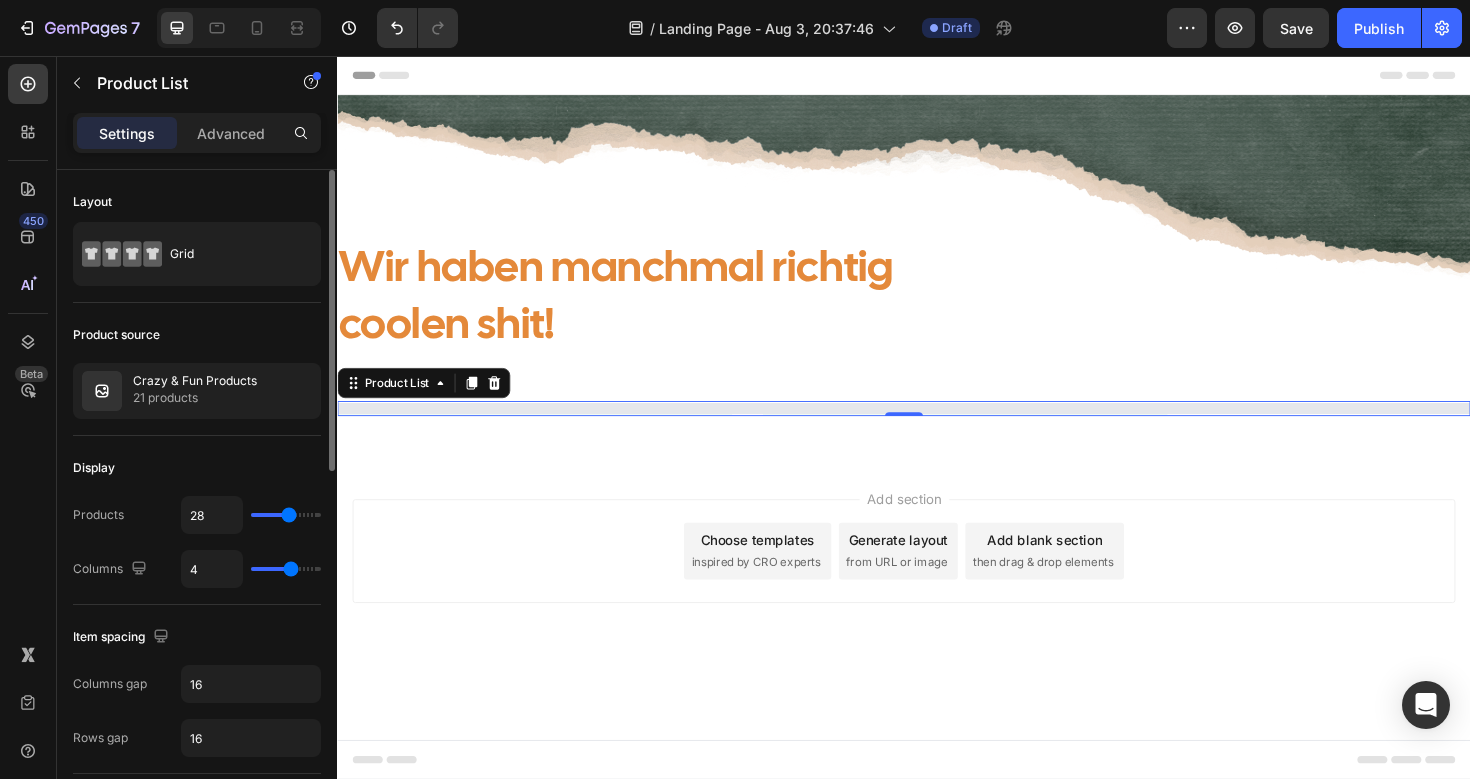 type on "29" 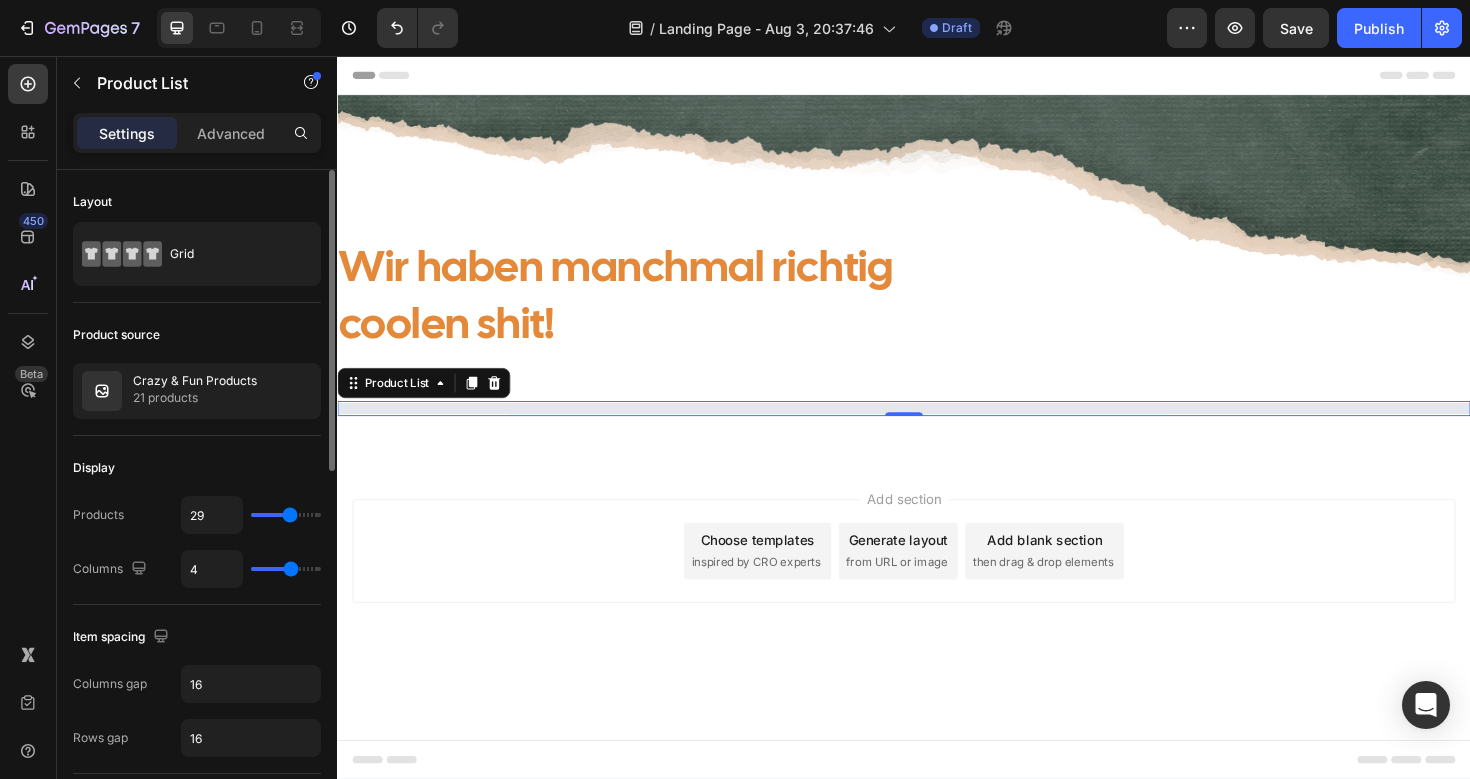 type on "30" 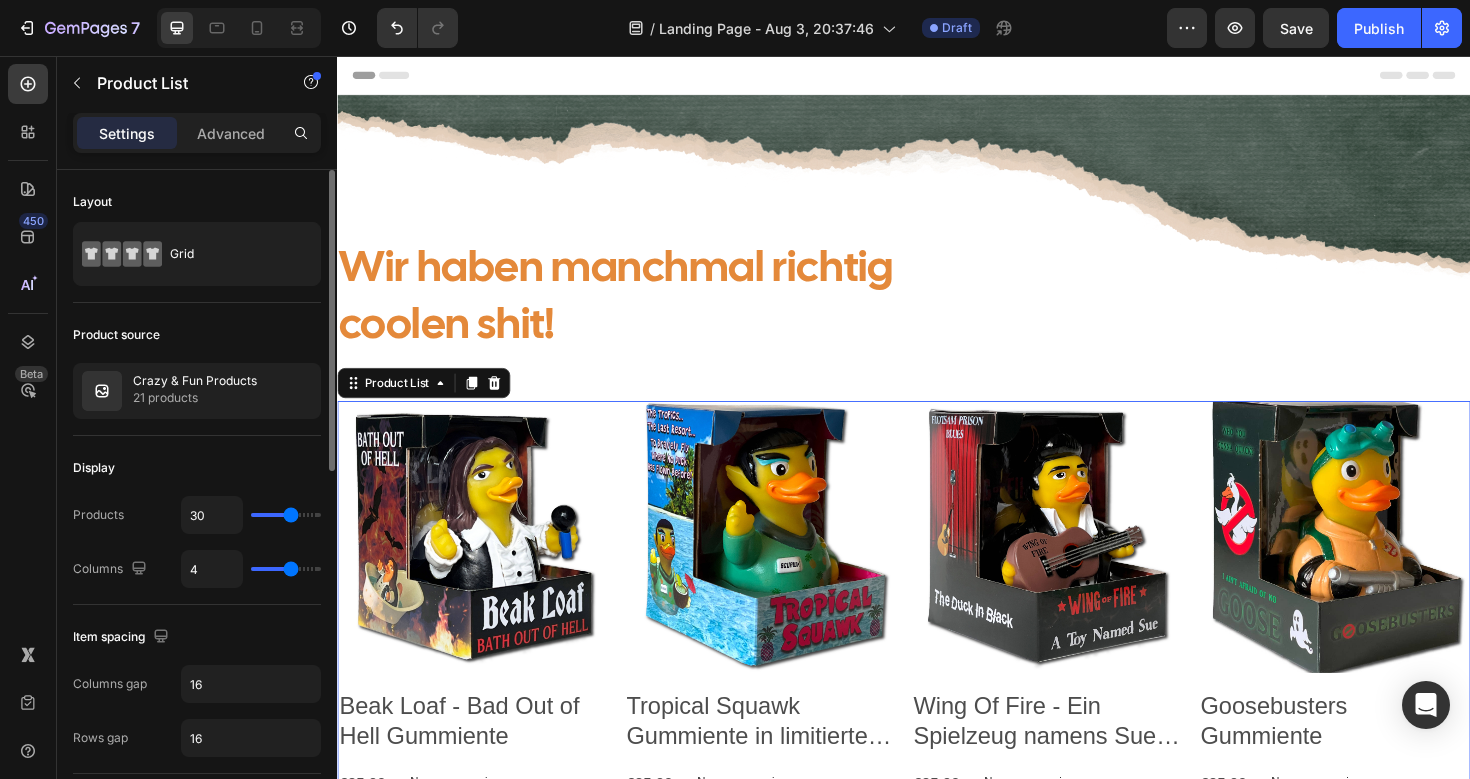 drag, startPoint x: 274, startPoint y: 515, endPoint x: 291, endPoint y: 512, distance: 17.262676 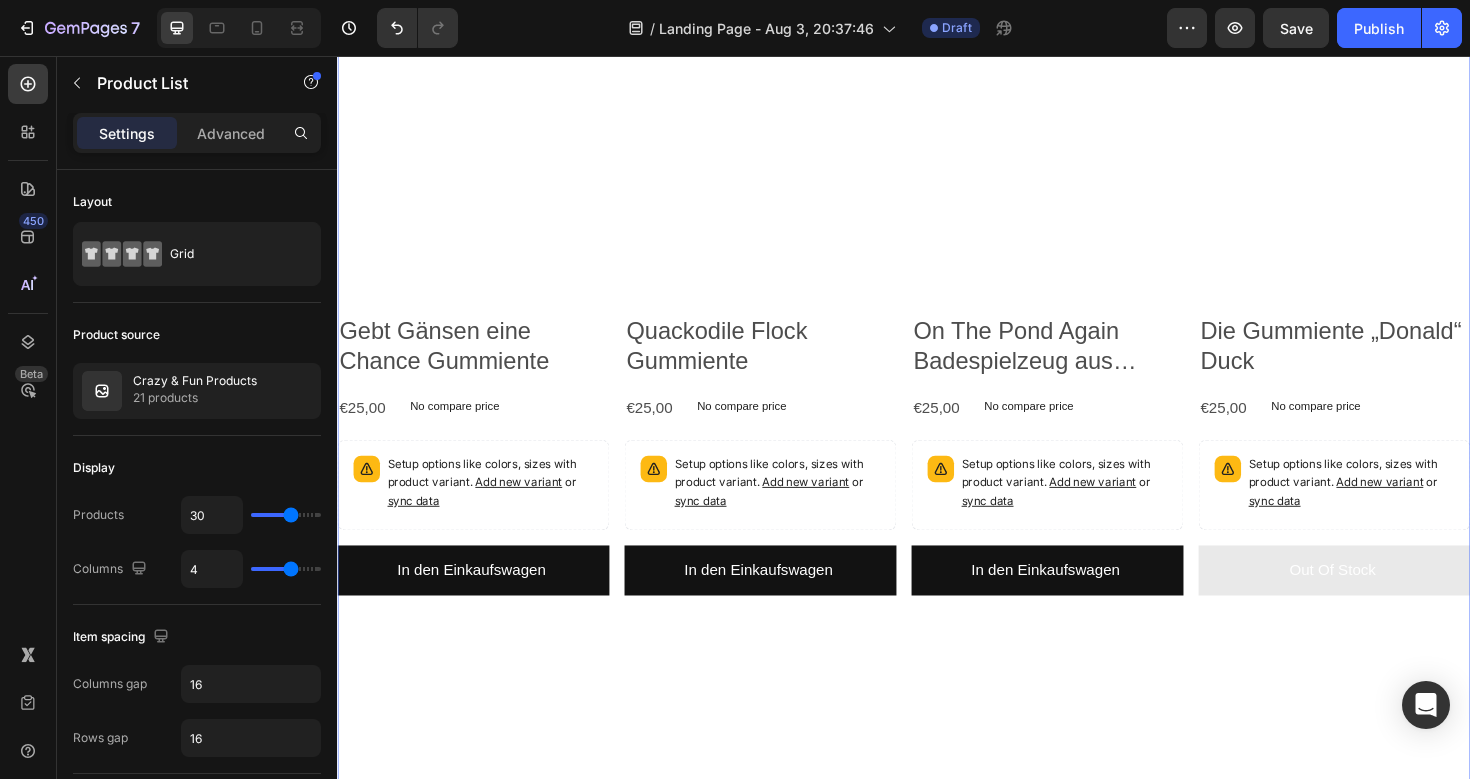 scroll, scrollTop: 3001, scrollLeft: 0, axis: vertical 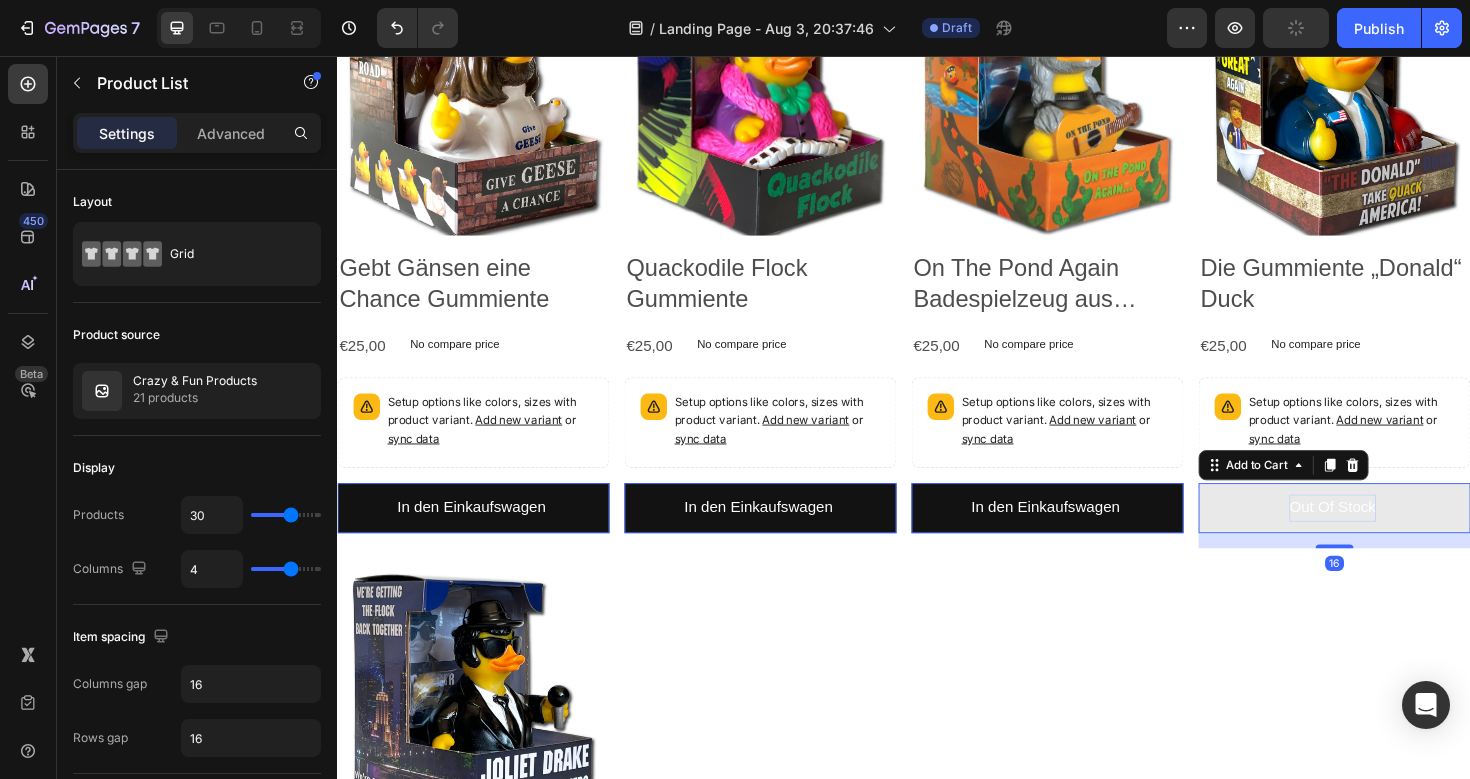 click on "Out Of Stock" at bounding box center [1391, 534] 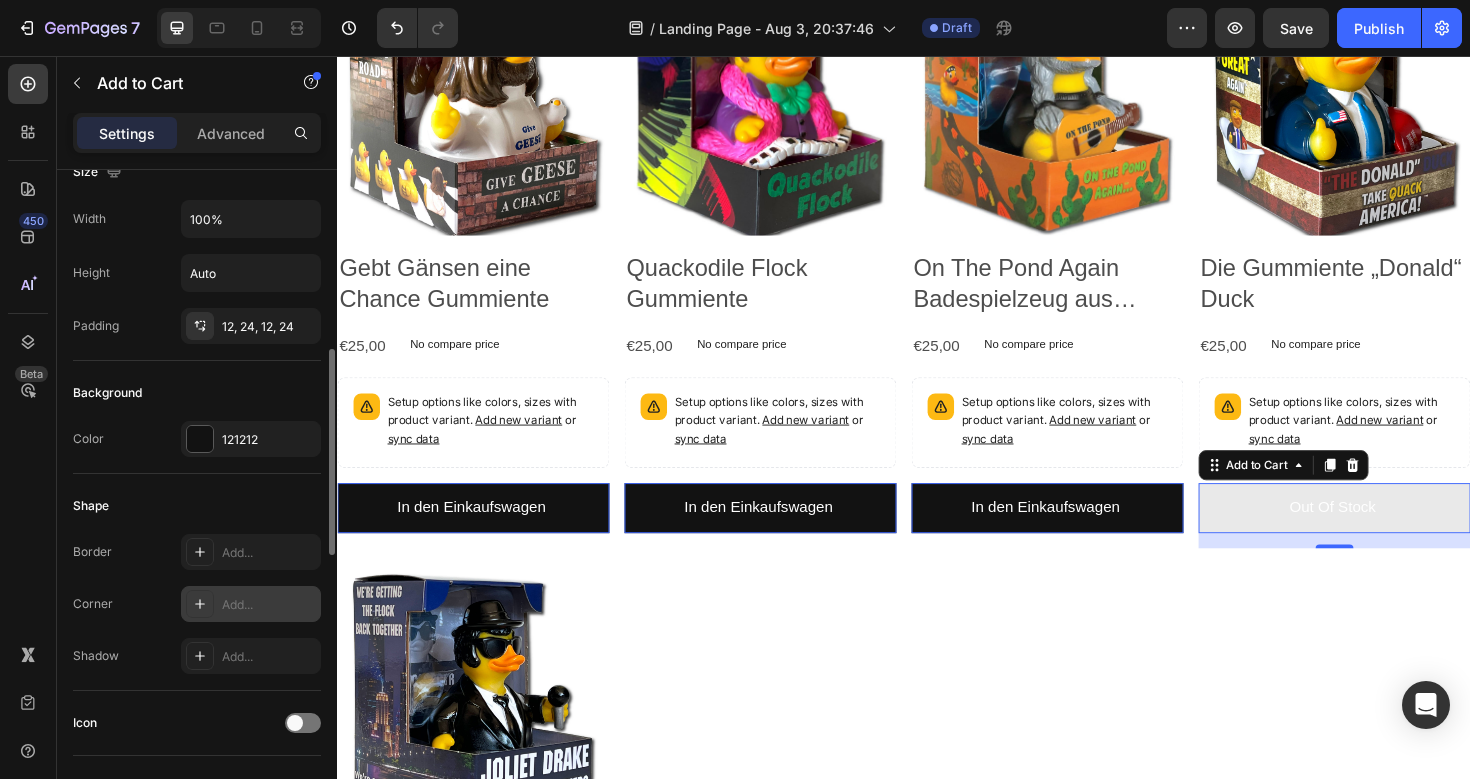 scroll, scrollTop: 0, scrollLeft: 0, axis: both 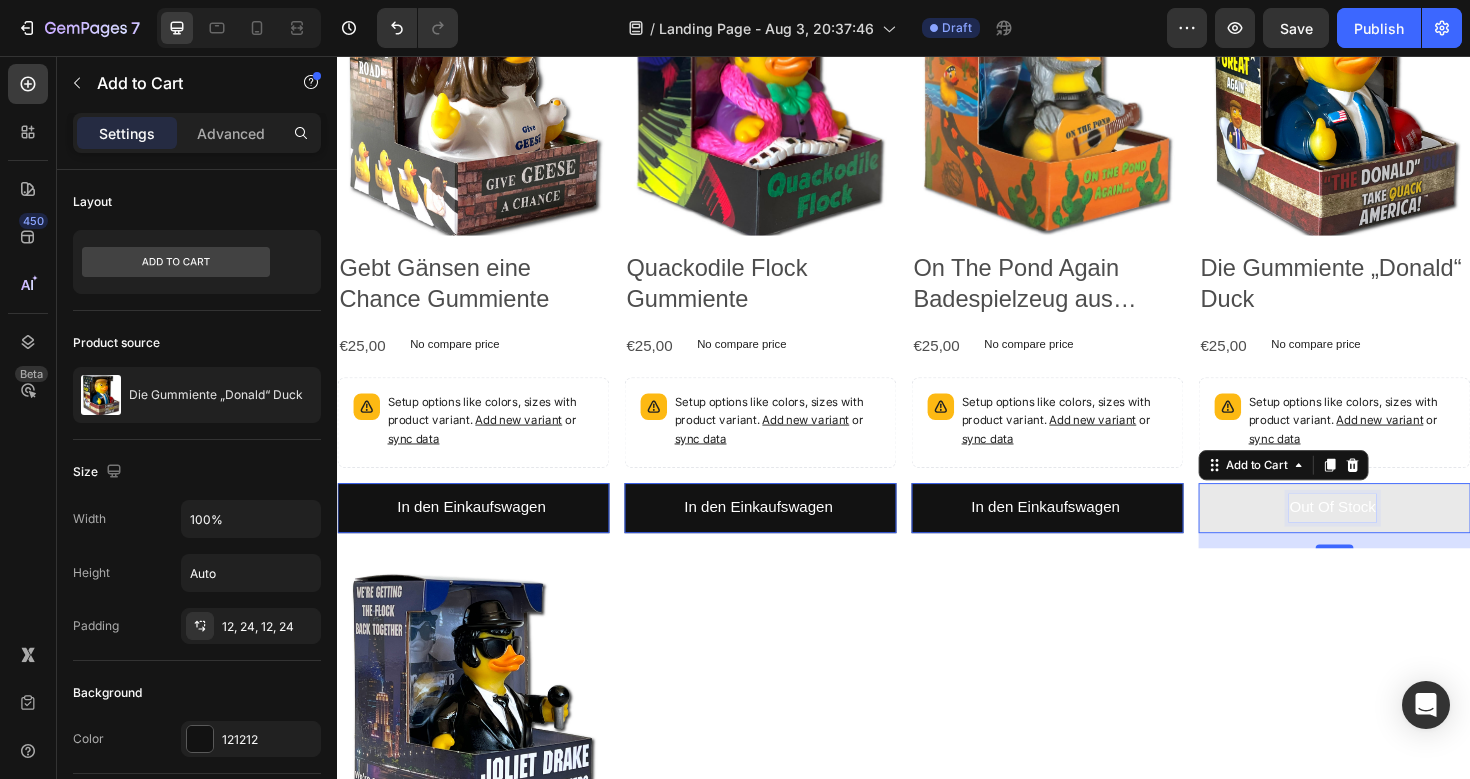 click on "Out Of Stock" at bounding box center (1391, 534) 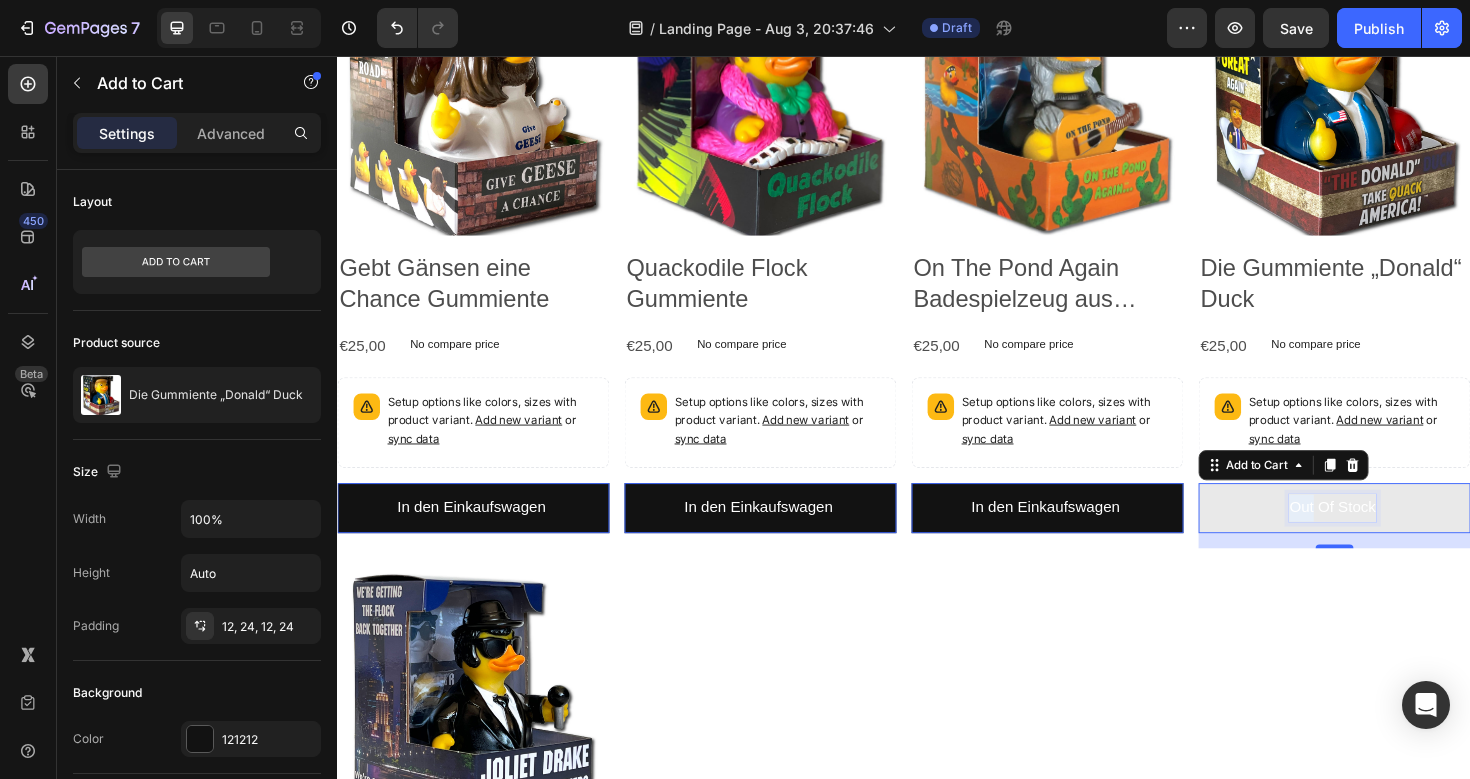 click on "Out Of Stock" at bounding box center [1391, 534] 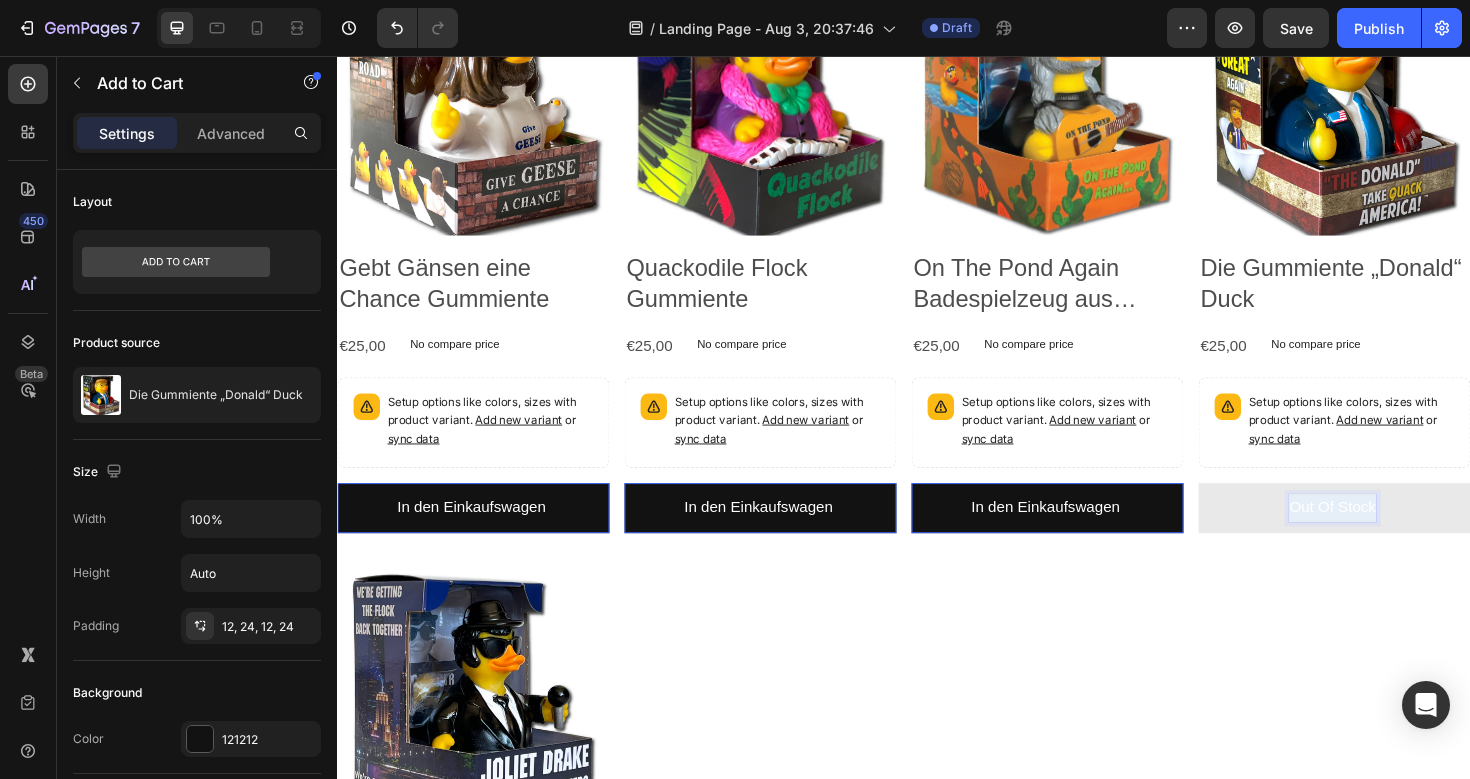 click on "Out Of Stock" at bounding box center [1391, 534] 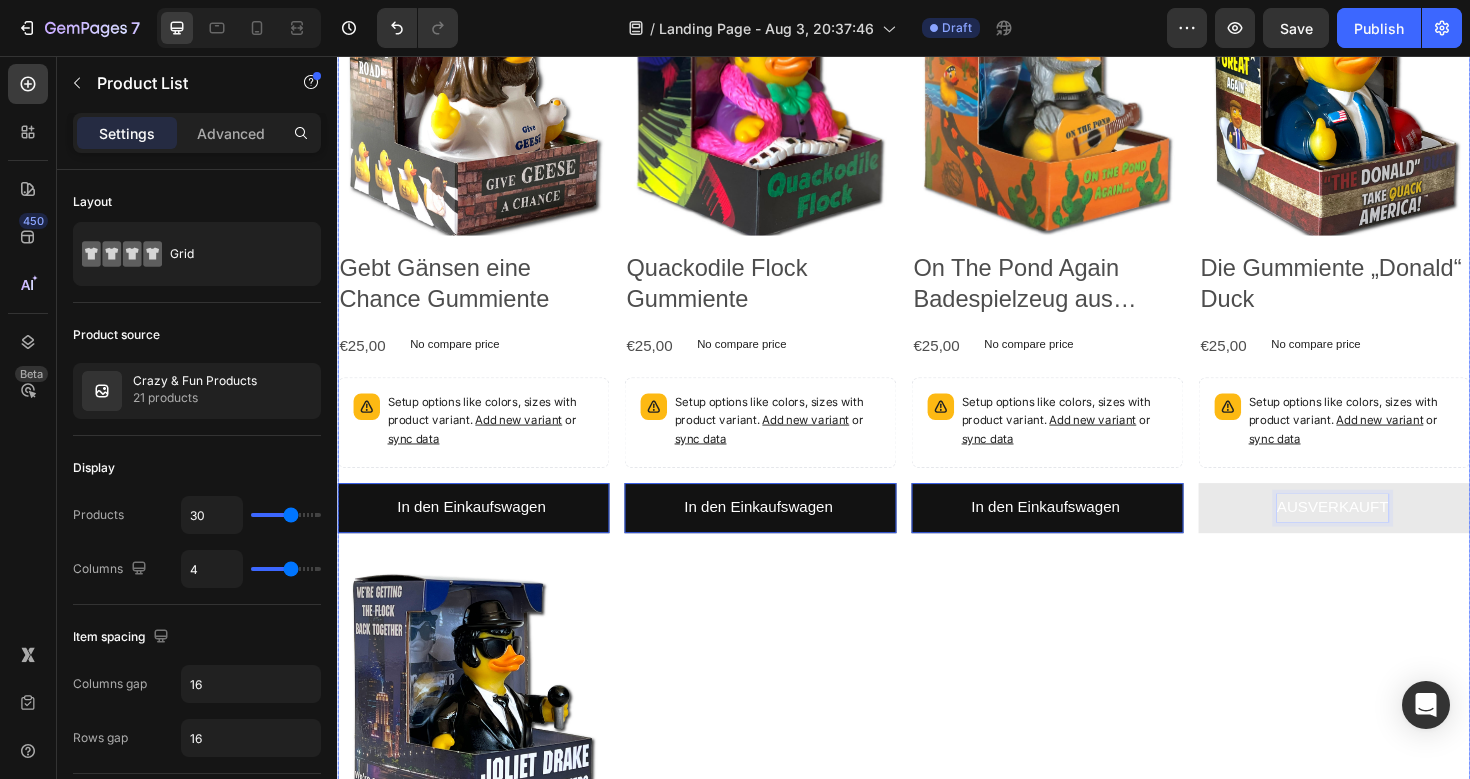 click on "Product Images Beak Loaf - Bad Out of Hell Gummiente Product Title €25,00 Product Price Product Price No compare price Product Price Row Setup options like colors, sizes with product variant.       Add new variant   or   sync data Product Variants & Swatches In den Einkaufswagen Add to Cart   0 Row Product List Product Images Tropical Squawk Gummiente in limitierter Auflage Product Title €25,00 Product Price Product Price No compare price Product Price Row Setup options like colors, sizes with product variant.       Add new variant   or   sync data Product Variants & Swatches In den Einkaufswagen Add to Cart   0 Row Product List Product Images Wing Of Fire - Ein Spielzeug namens Sue Rubber Duck Product Title €25,00 Product Price Product Price No compare price Product Price Row Setup options like colors, sizes with product variant.       Add new variant   or   sync data Product Variants & Swatches In den Einkaufswagen Add to Cart   0 Row Product List Product Images Goosebusters Gummiente Product Title" at bounding box center [937, -684] 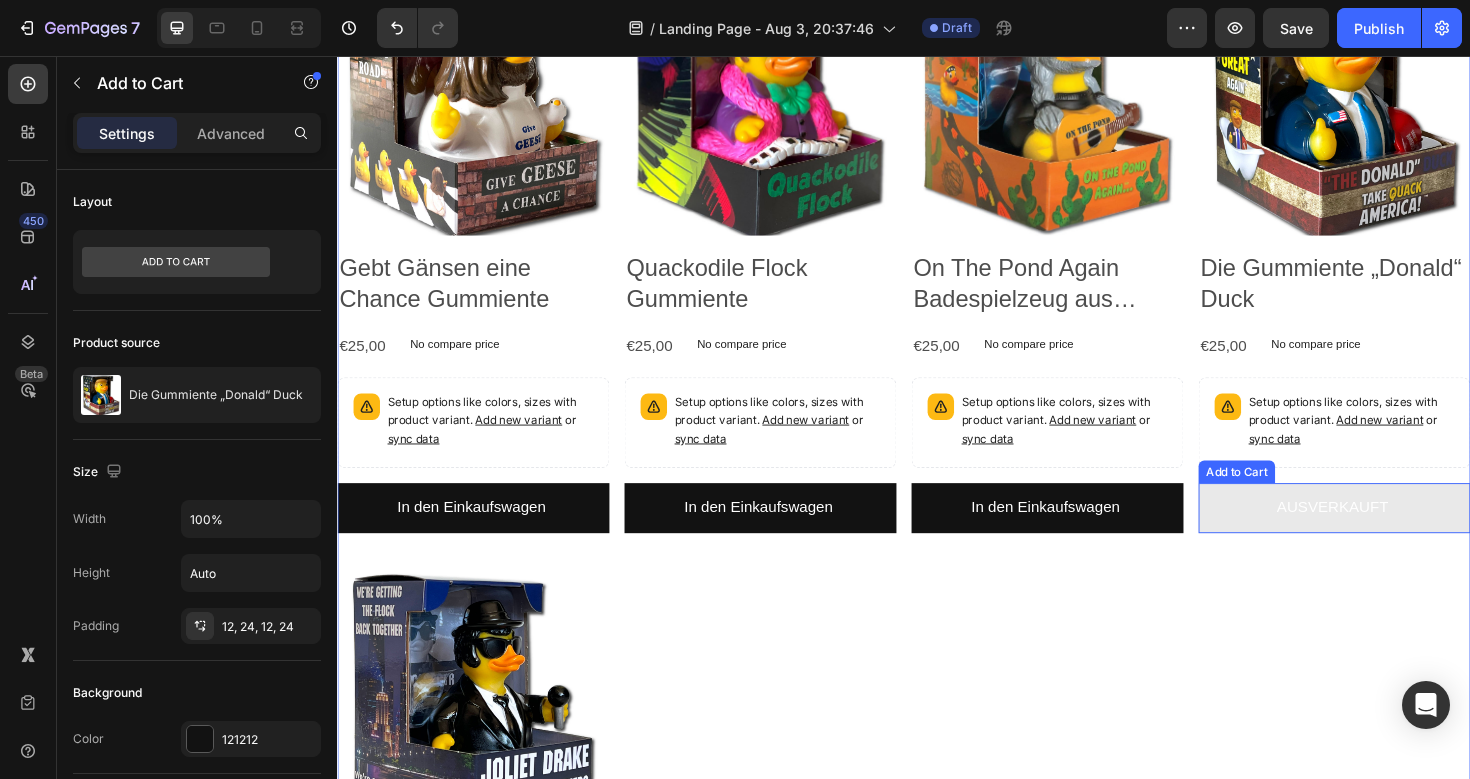 click on "AUSVERKAUFT" at bounding box center [1393, 534] 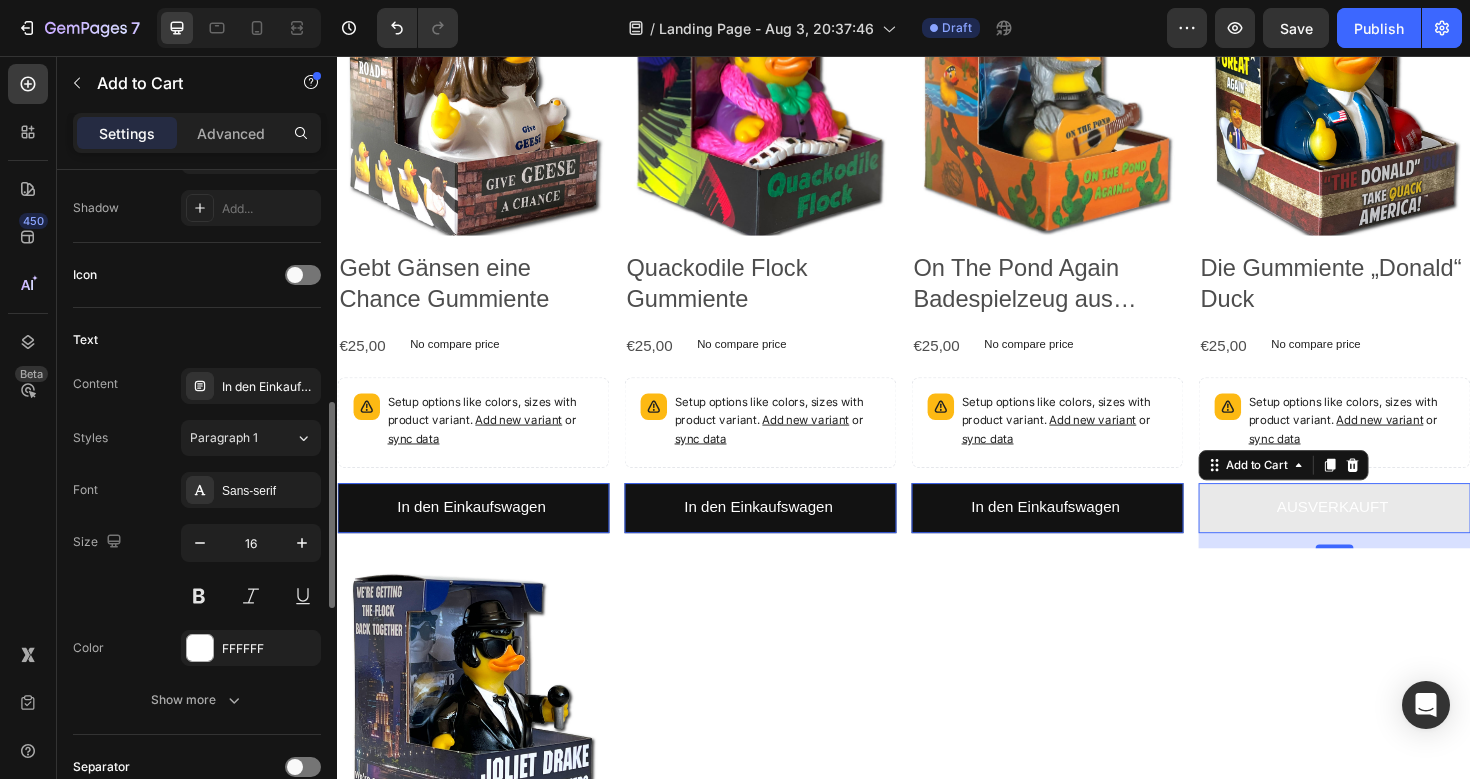 scroll, scrollTop: 751, scrollLeft: 0, axis: vertical 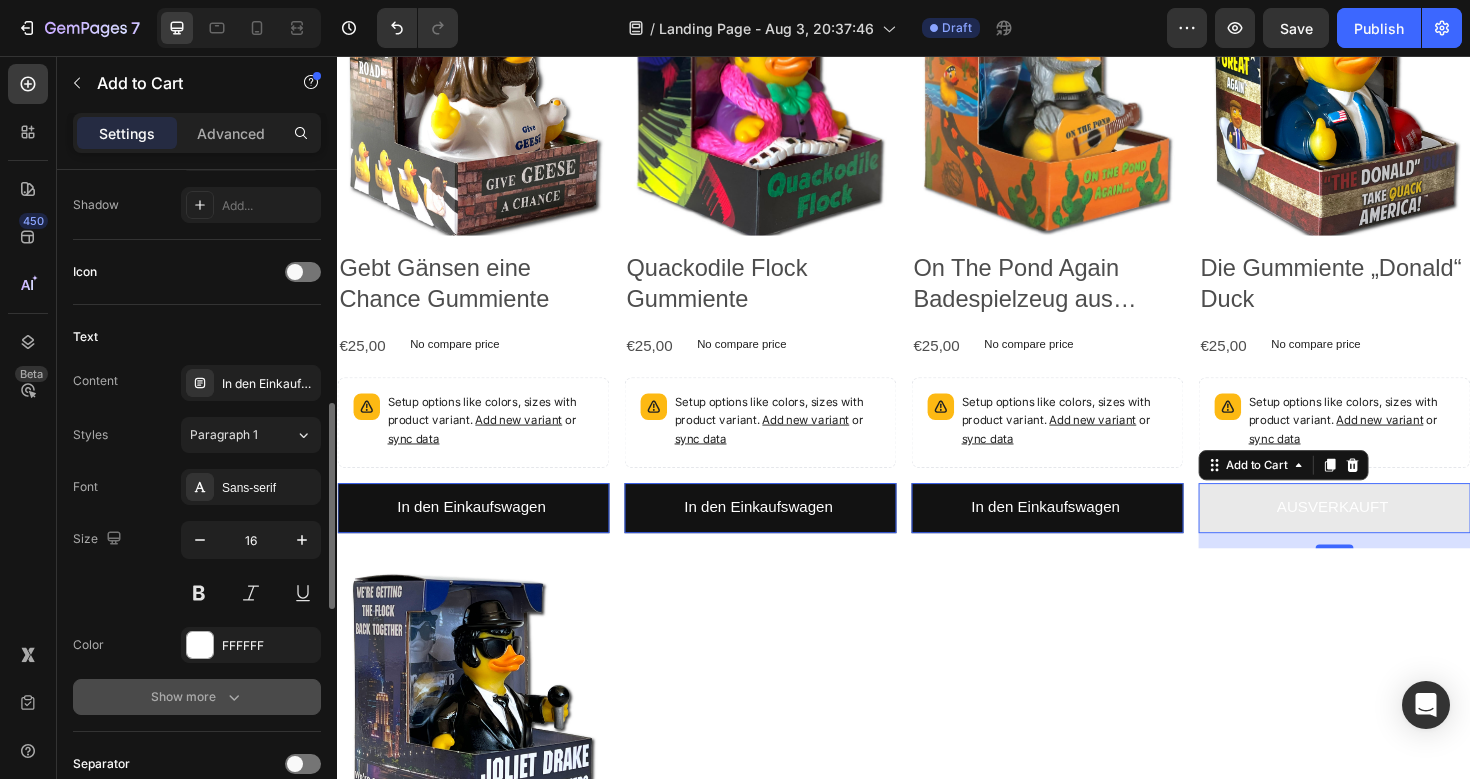 click on "Show more" at bounding box center [197, 697] 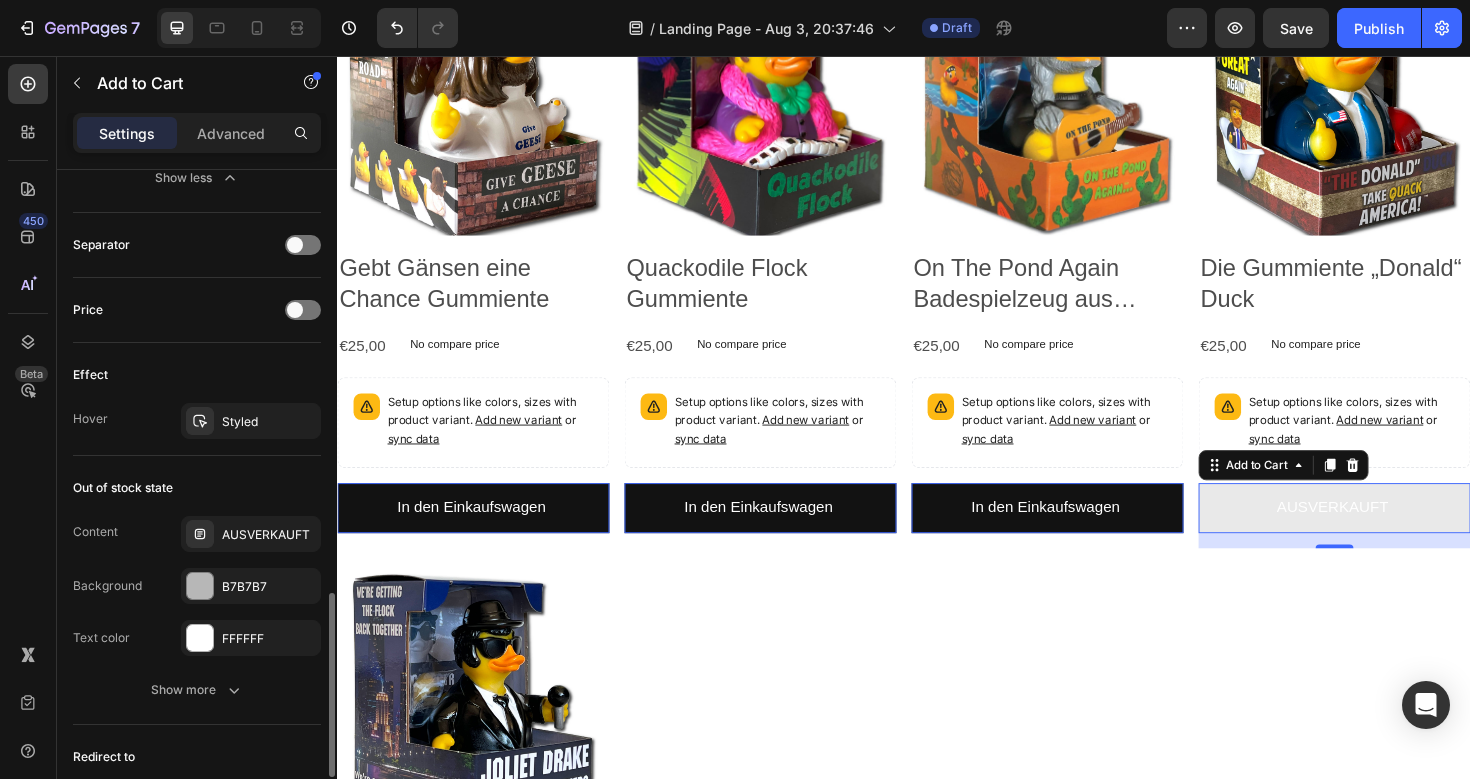 scroll, scrollTop: 1537, scrollLeft: 0, axis: vertical 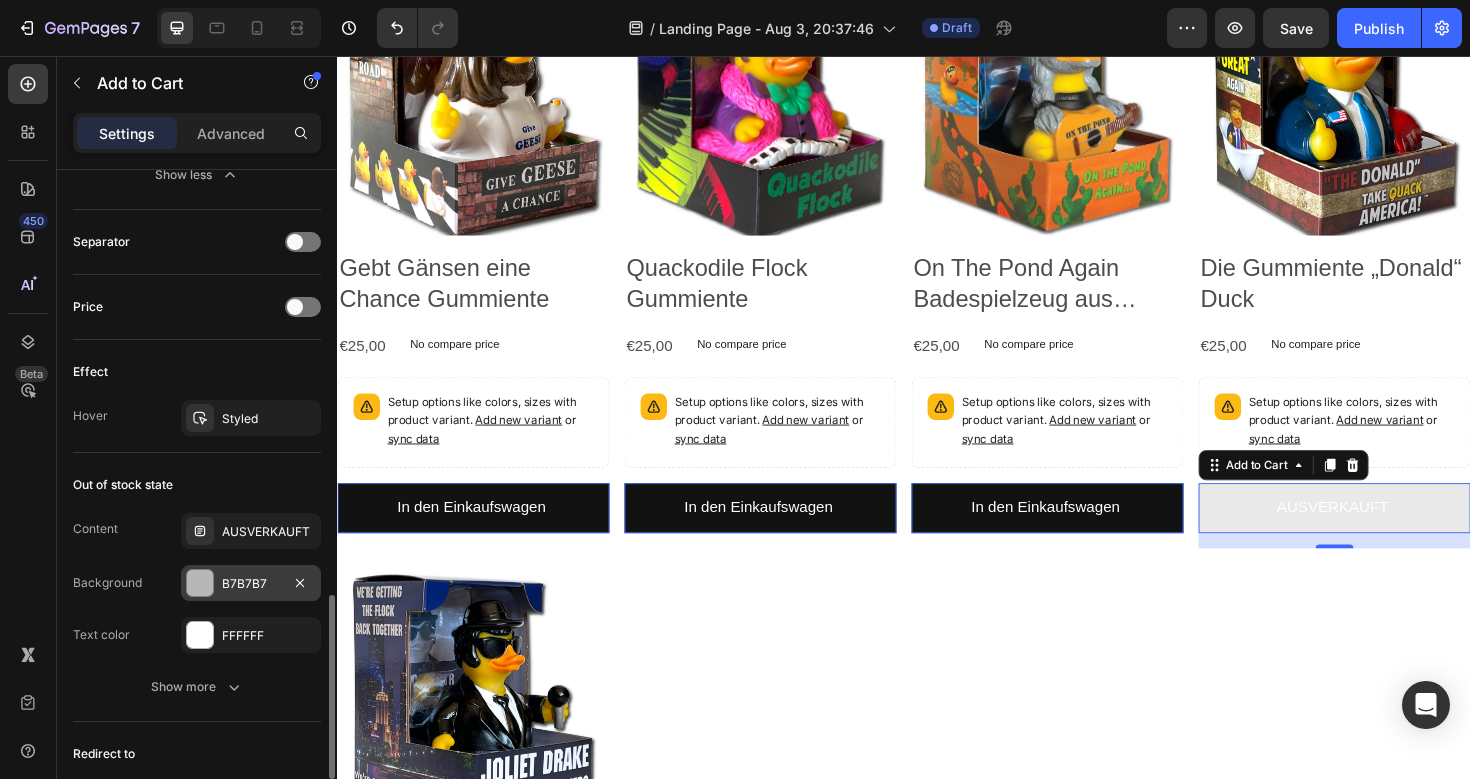 click at bounding box center (200, 583) 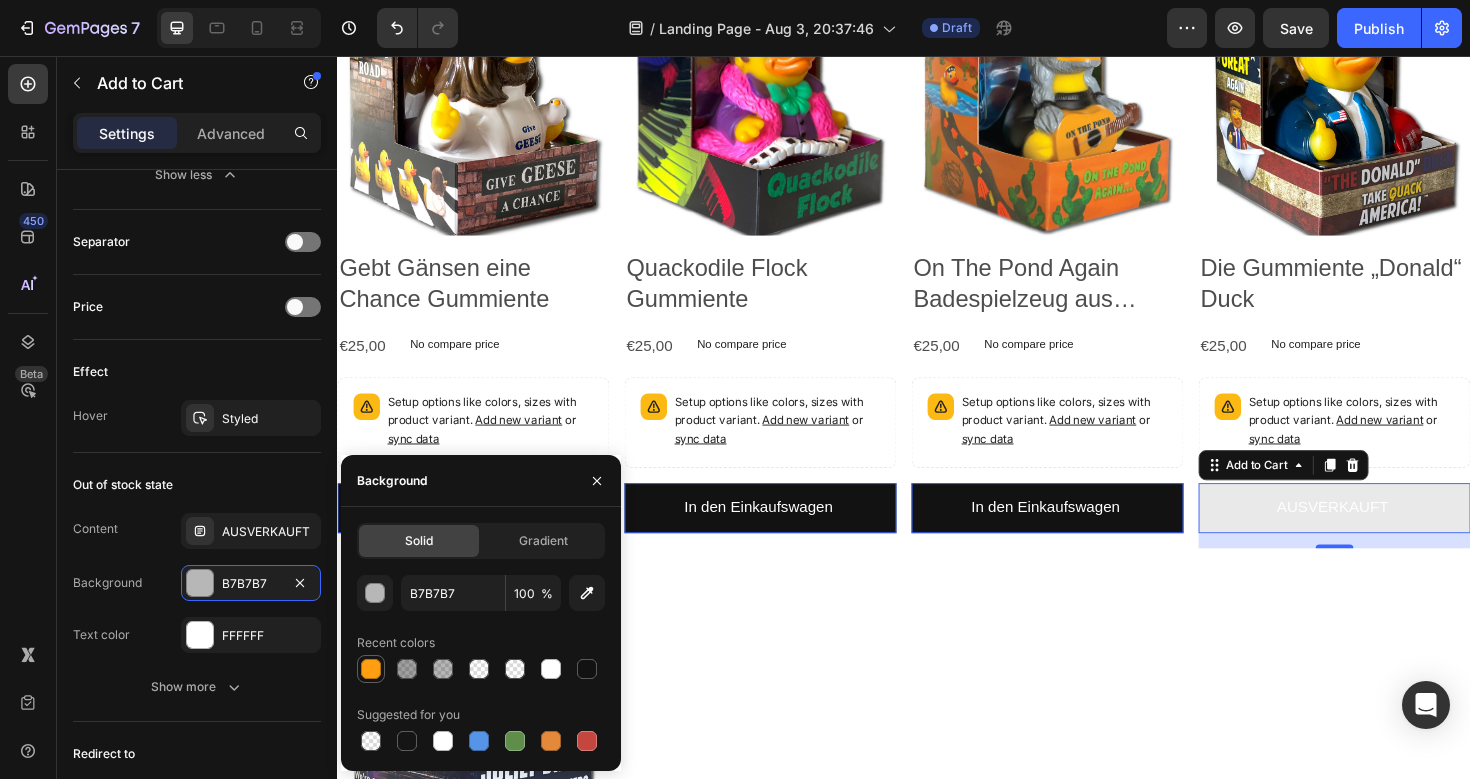 click at bounding box center (371, 669) 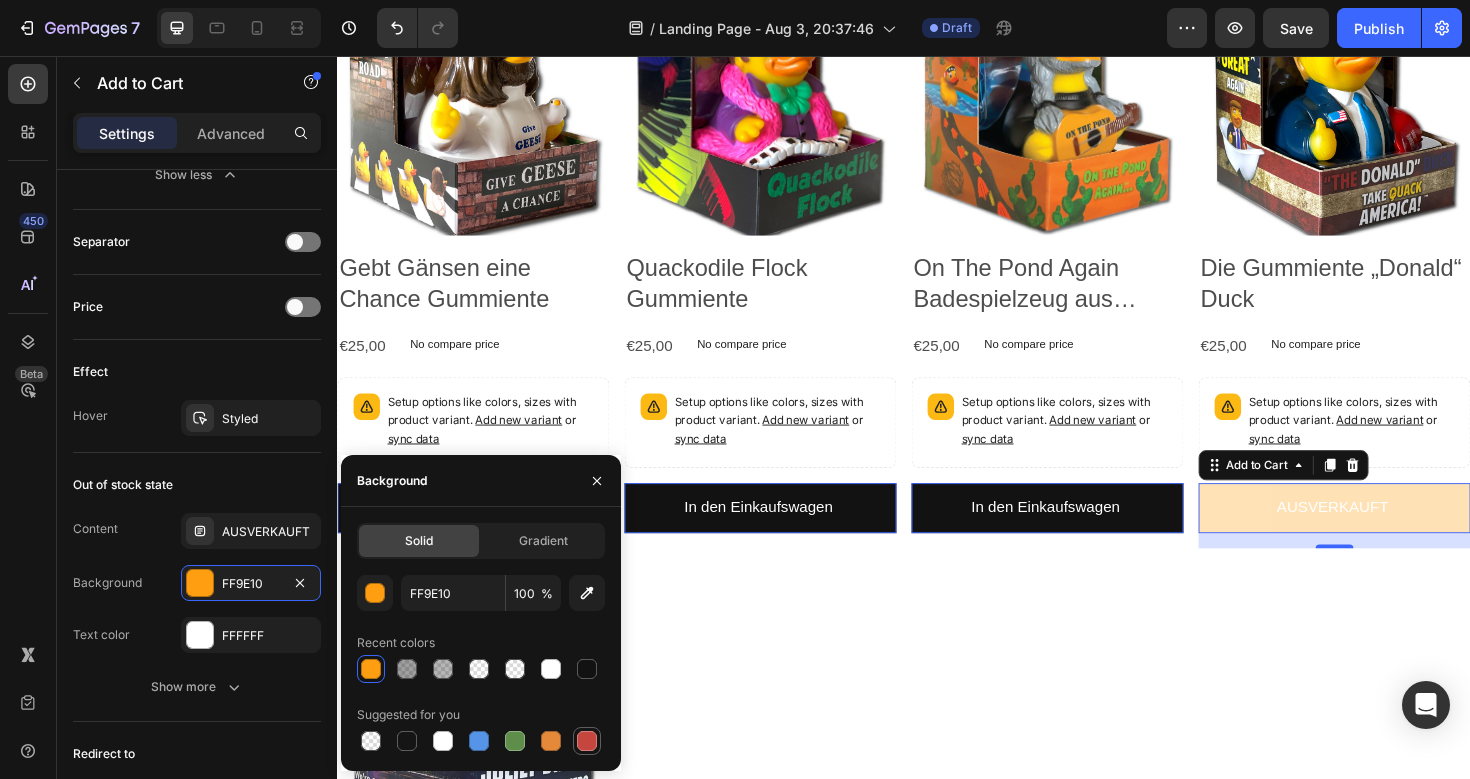 click at bounding box center [587, 741] 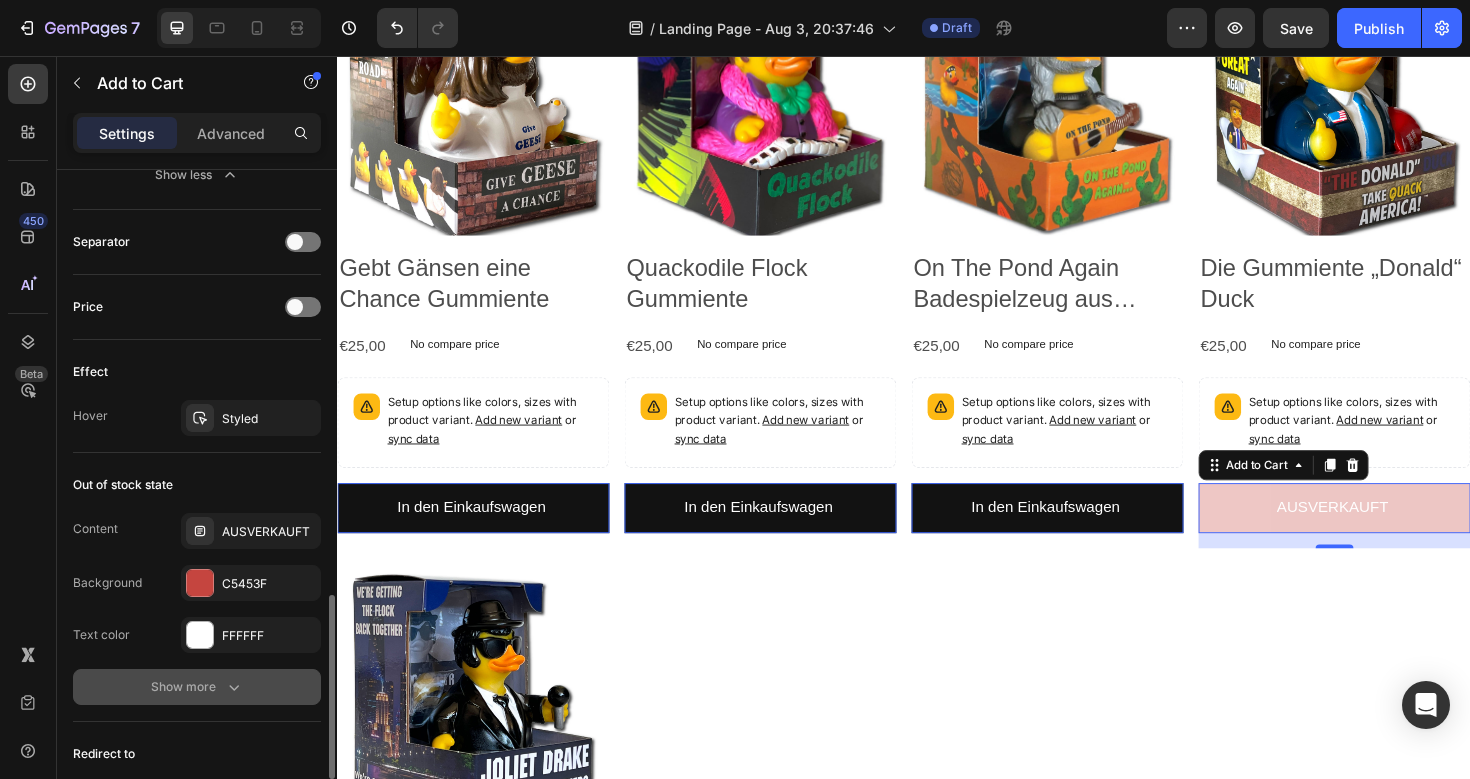 click 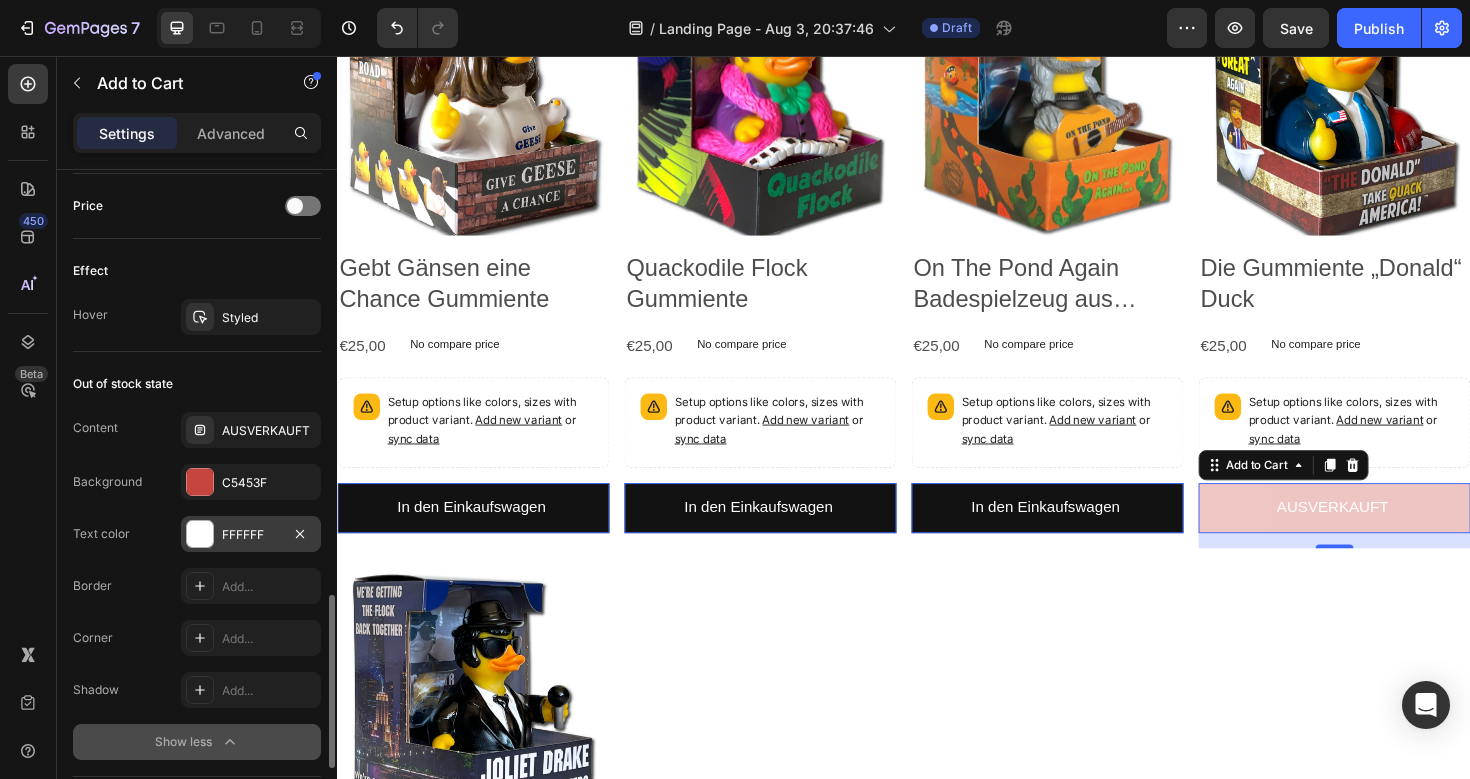 scroll, scrollTop: 1652, scrollLeft: 0, axis: vertical 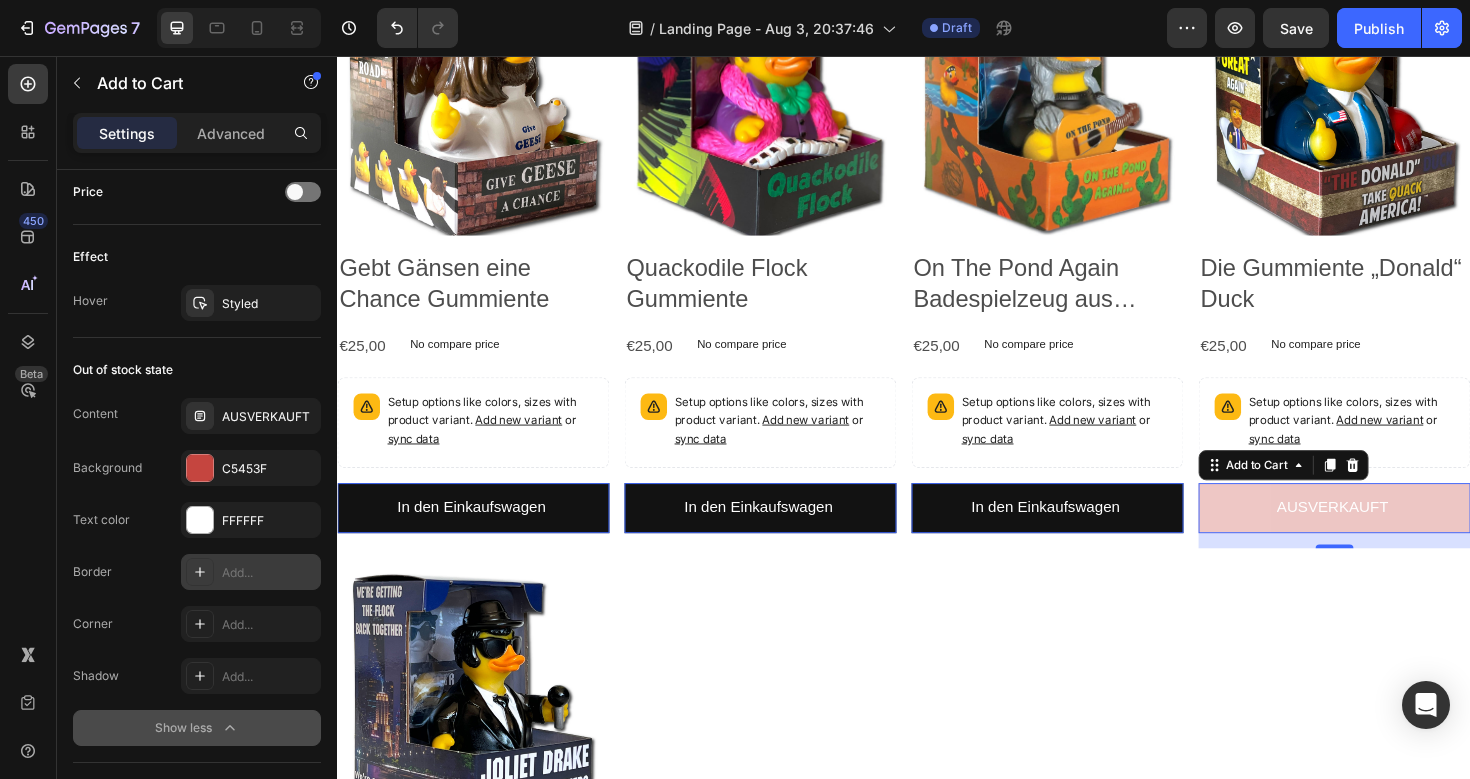 click on "Add..." at bounding box center (269, 573) 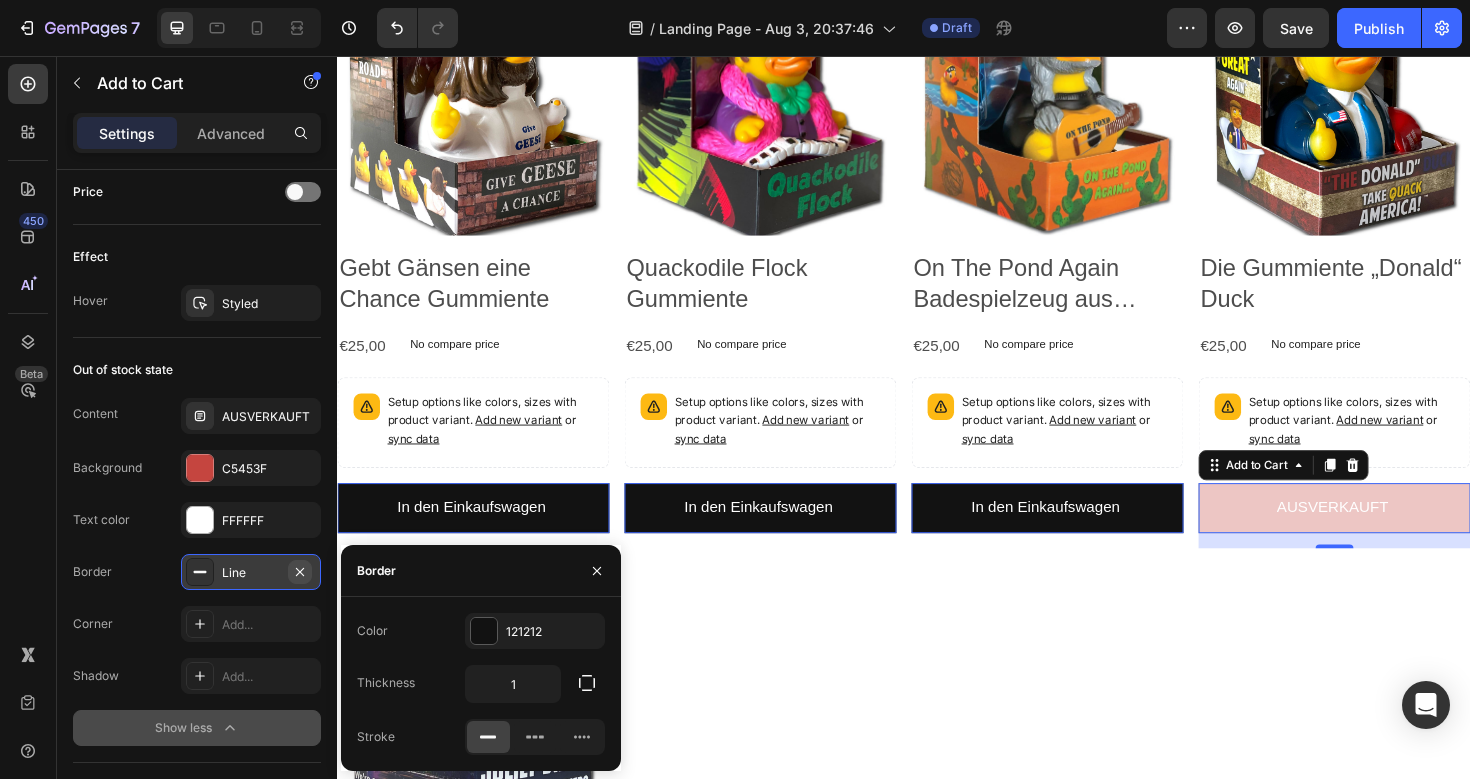 click 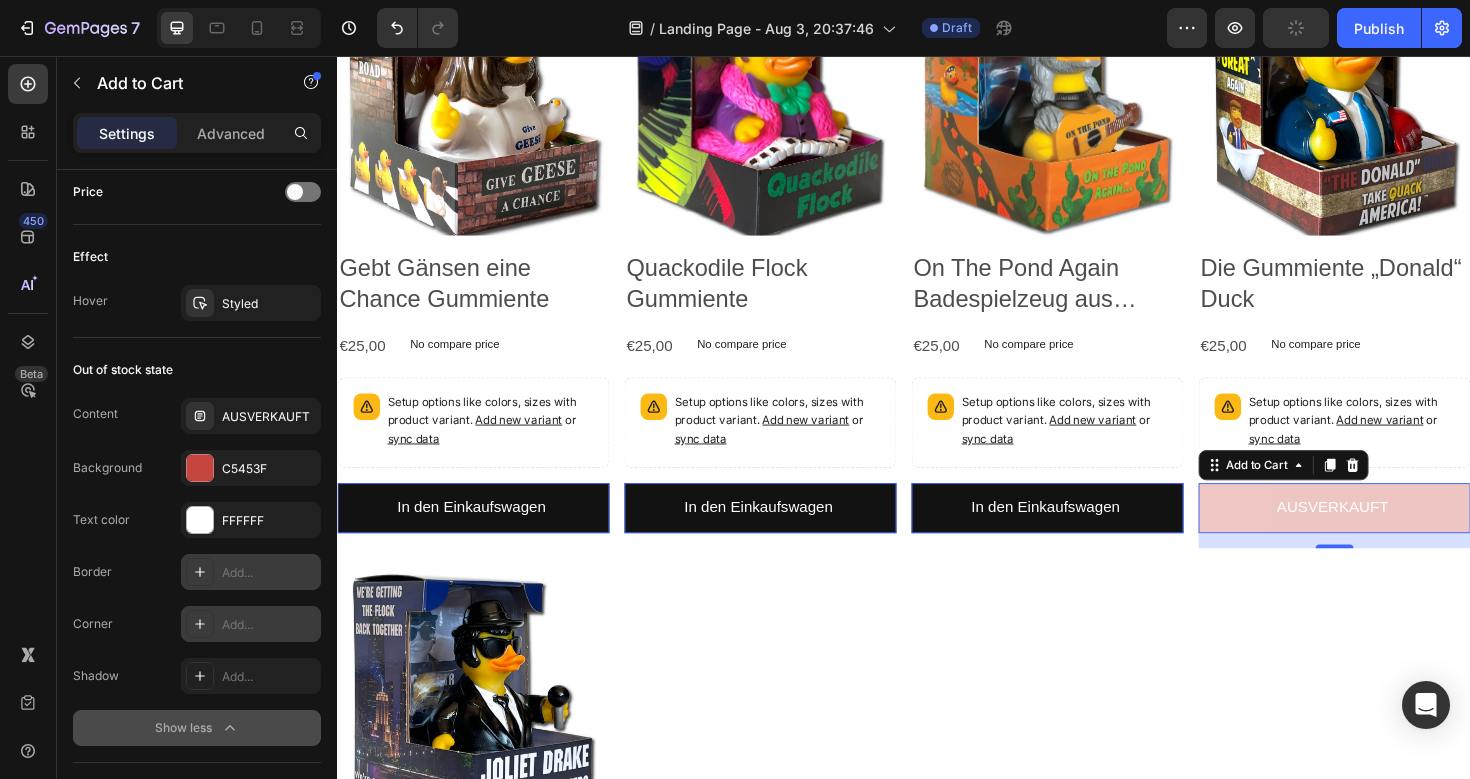 click on "Add..." at bounding box center (269, 625) 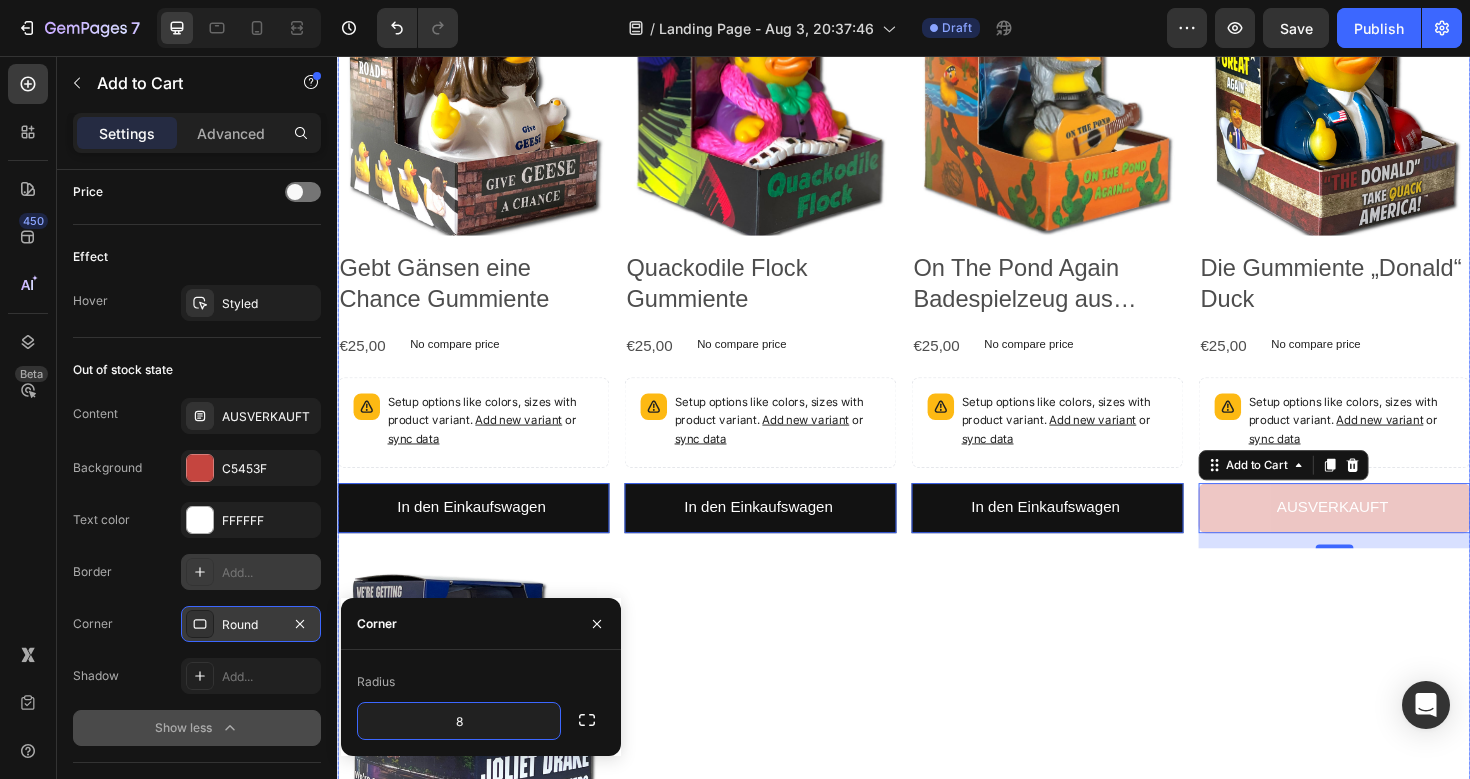 click on "Product Images Beak Loaf - Bad Out of Hell Gummiente Product Title €25,00 Product Price Product Price No compare price Product Price Row Setup options like colors, sizes with product variant.       Add new variant   or   sync data Product Variants & Swatches In den Einkaufswagen Add to Cart   0 Row Product List Product Images Tropical Squawk Gummiente in limitierter Auflage Product Title €25,00 Product Price Product Price No compare price Product Price Row Setup options like colors, sizes with product variant.       Add new variant   or   sync data Product Variants & Swatches In den Einkaufswagen Add to Cart   0 Row Product List Product Images Wing Of Fire - Ein Spielzeug namens Sue Rubber Duck Product Title €25,00 Product Price Product Price No compare price Product Price Row Setup options like colors, sizes with product variant.       Add new variant   or   sync data Product Variants & Swatches In den Einkaufswagen Add to Cart   0 Row Product List Product Images Goosebusters Gummiente Product Title" at bounding box center (937, -684) 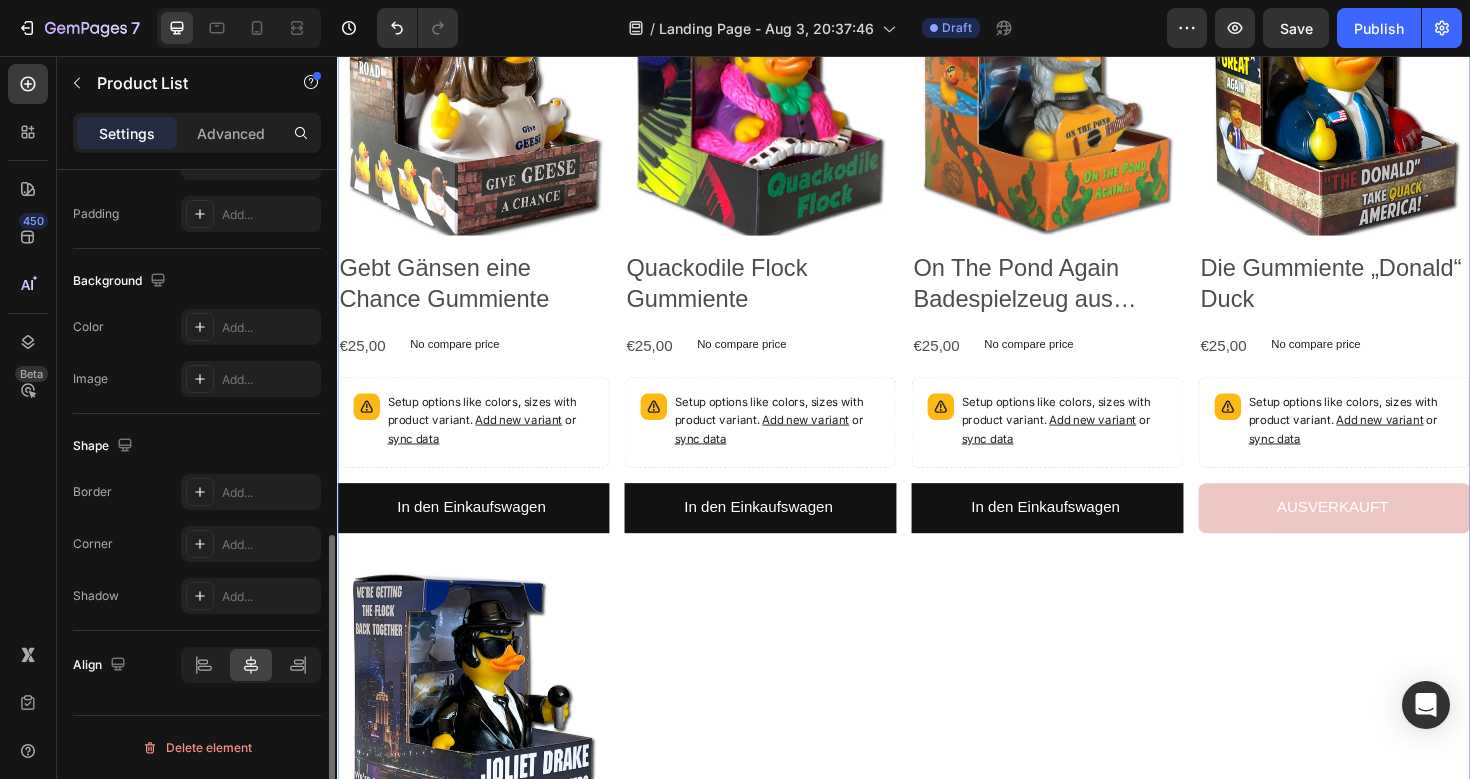 scroll, scrollTop: 0, scrollLeft: 0, axis: both 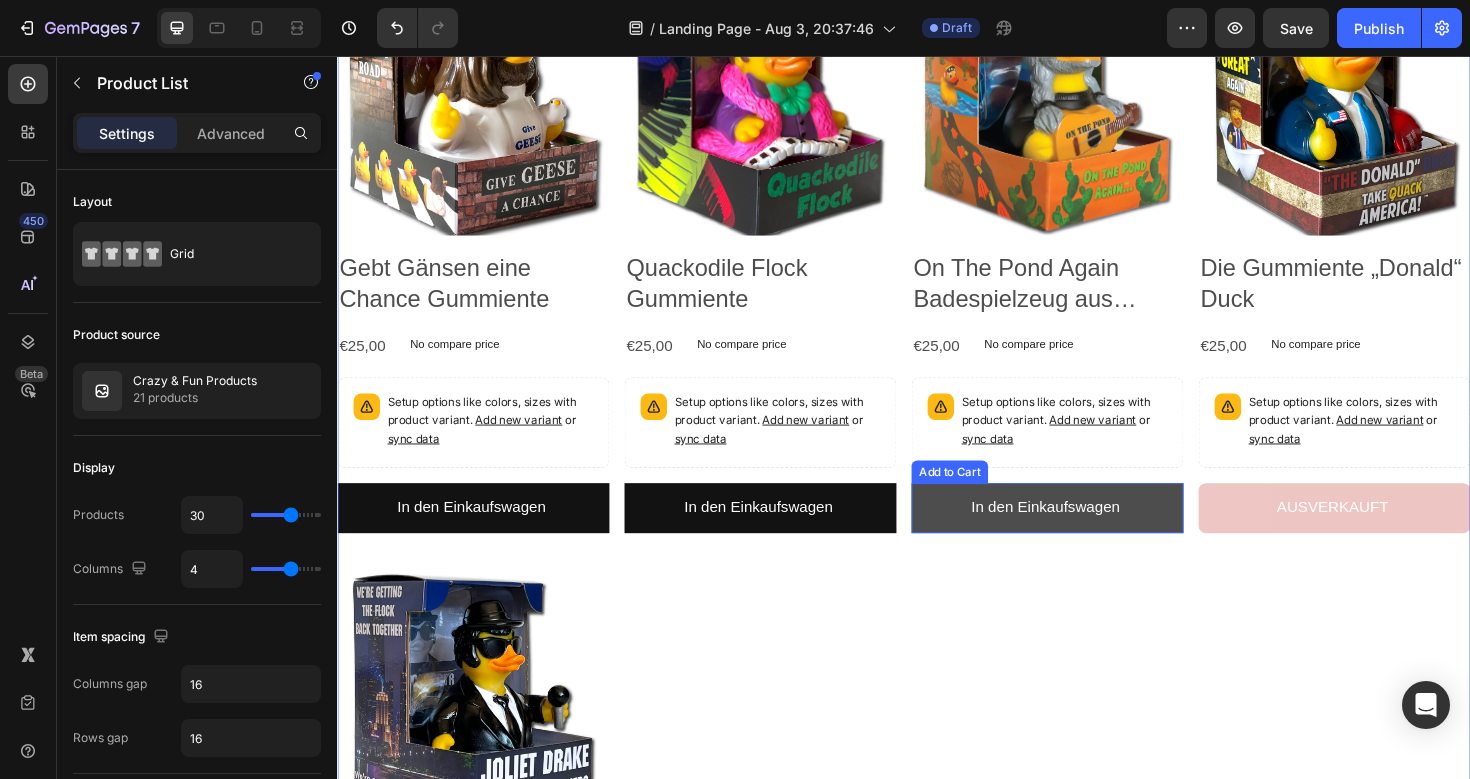 click on "In den Einkaufswagen" at bounding box center (481, -2005) 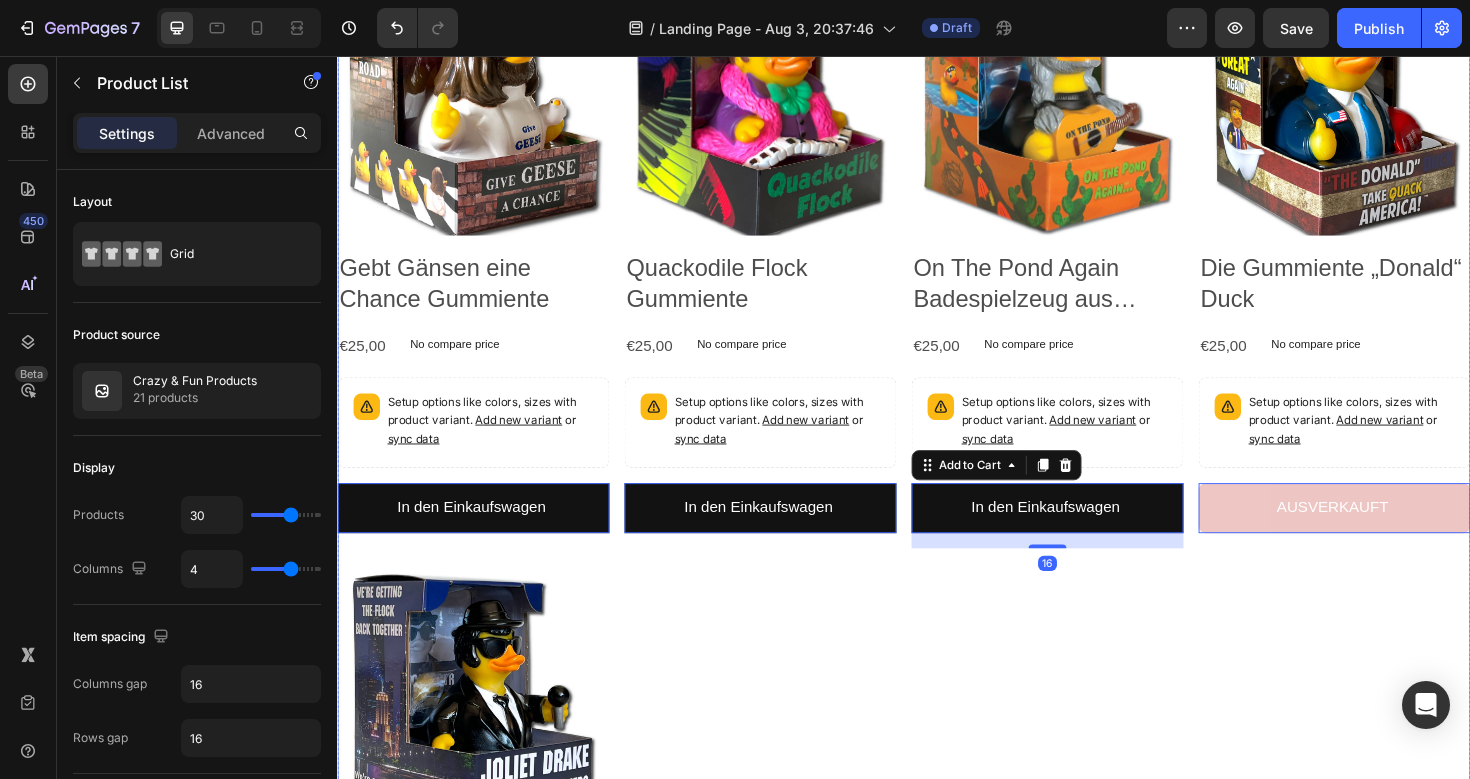 click on "Product Images Beak Loaf - Bad Out of Hell Gummiente Product Title €25,00 Product Price Product Price No compare price Product Price Row Setup options like colors, sizes with product variant.       Add new variant   or   sync data Product Variants & Swatches In den Einkaufswagen Add to Cart   0 Row Product List Product Images Tropical Squawk Gummiente in limitierter Auflage Product Title €25,00 Product Price Product Price No compare price Product Price Row Setup options like colors, sizes with product variant.       Add new variant   or   sync data Product Variants & Swatches In den Einkaufswagen Add to Cart   0 Row Product List Product Images Wing Of Fire - Ein Spielzeug namens Sue Rubber Duck Product Title €25,00 Product Price Product Price No compare price Product Price Row Setup options like colors, sizes with product variant.       Add new variant   or   sync data Product Variants & Swatches In den Einkaufswagen Add to Cart   0 Row Product List Product Images Goosebusters Gummiente Product Title" at bounding box center [937, -684] 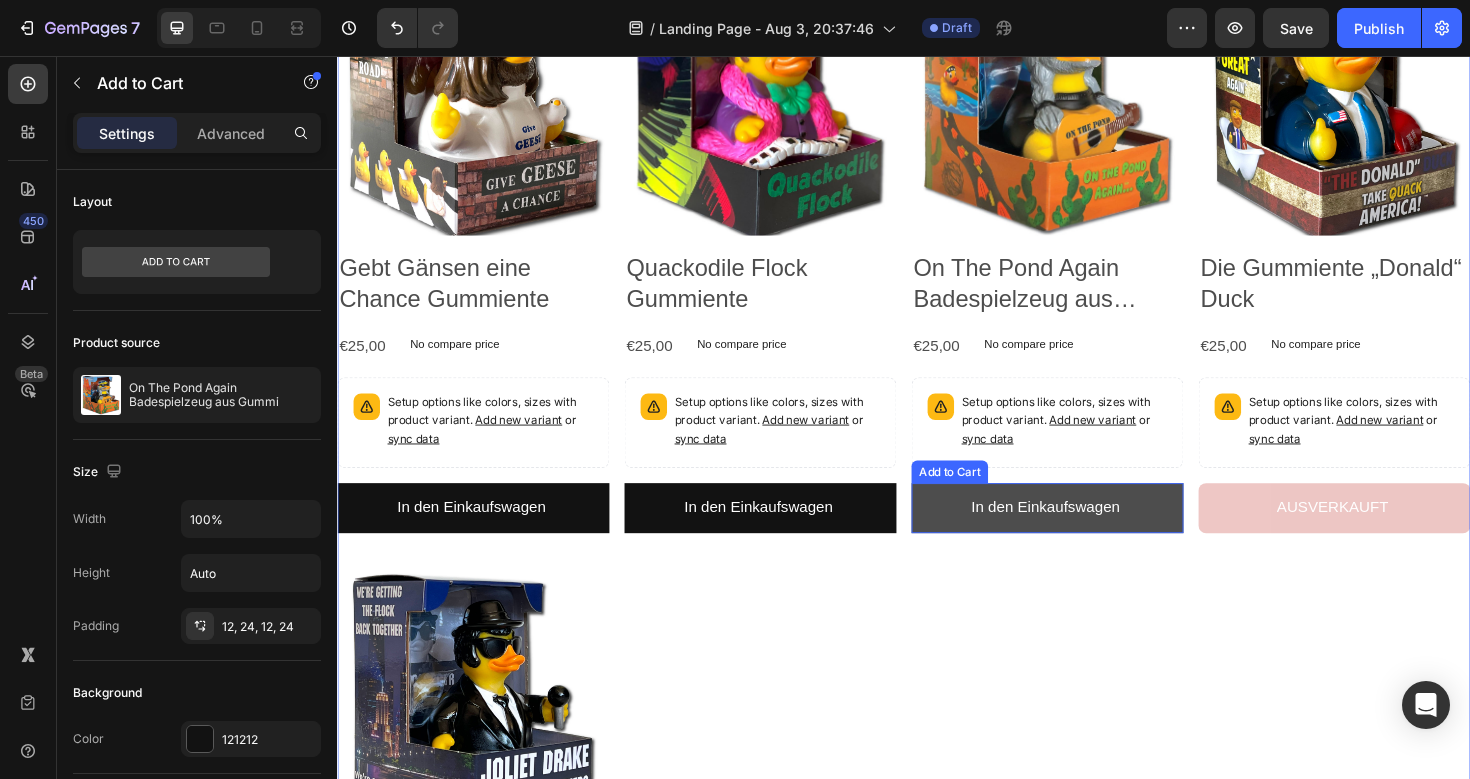 click on "In den Einkaufswagen" at bounding box center [481, -2005] 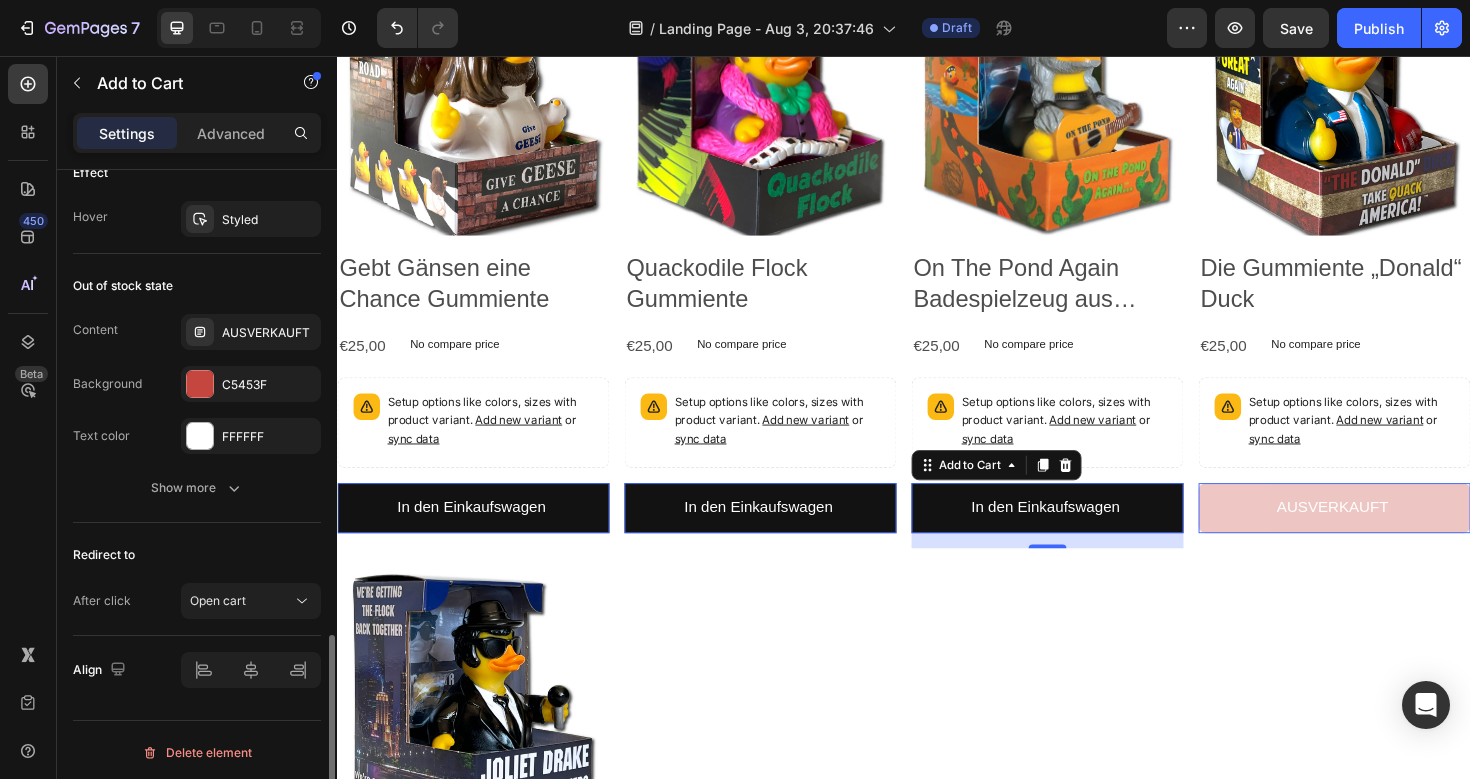 scroll, scrollTop: 1477, scrollLeft: 0, axis: vertical 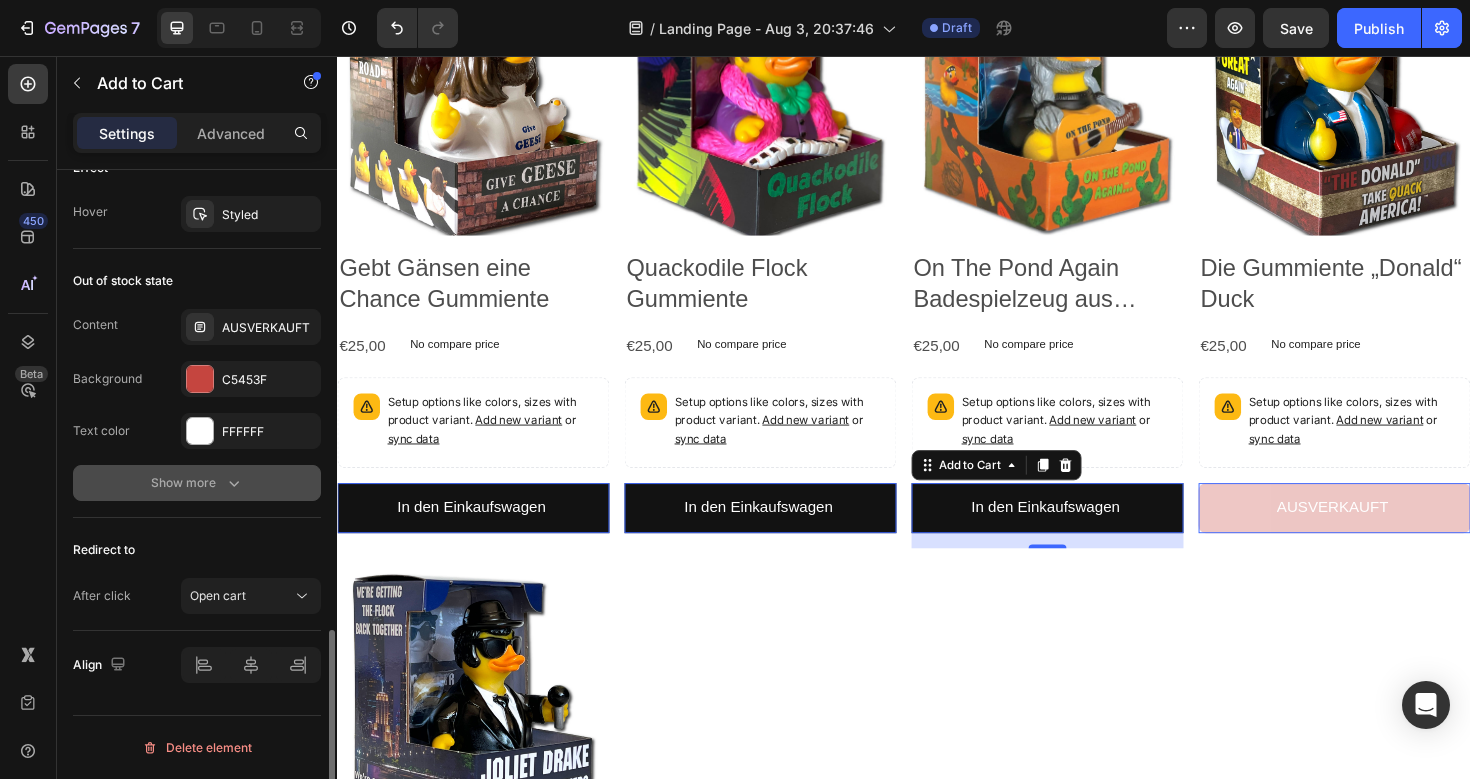 click on "Show more" at bounding box center [197, 483] 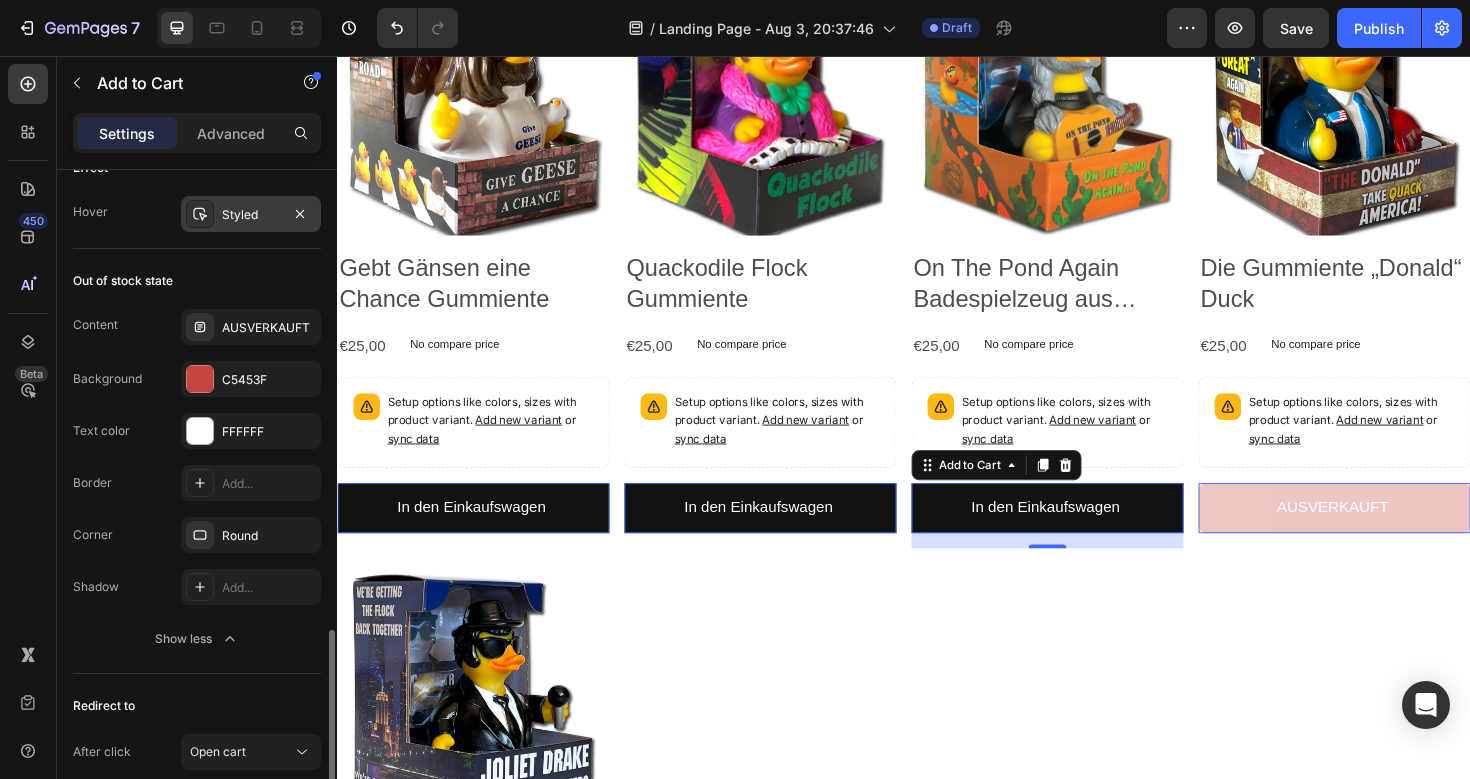 click on "Styled" at bounding box center (251, 214) 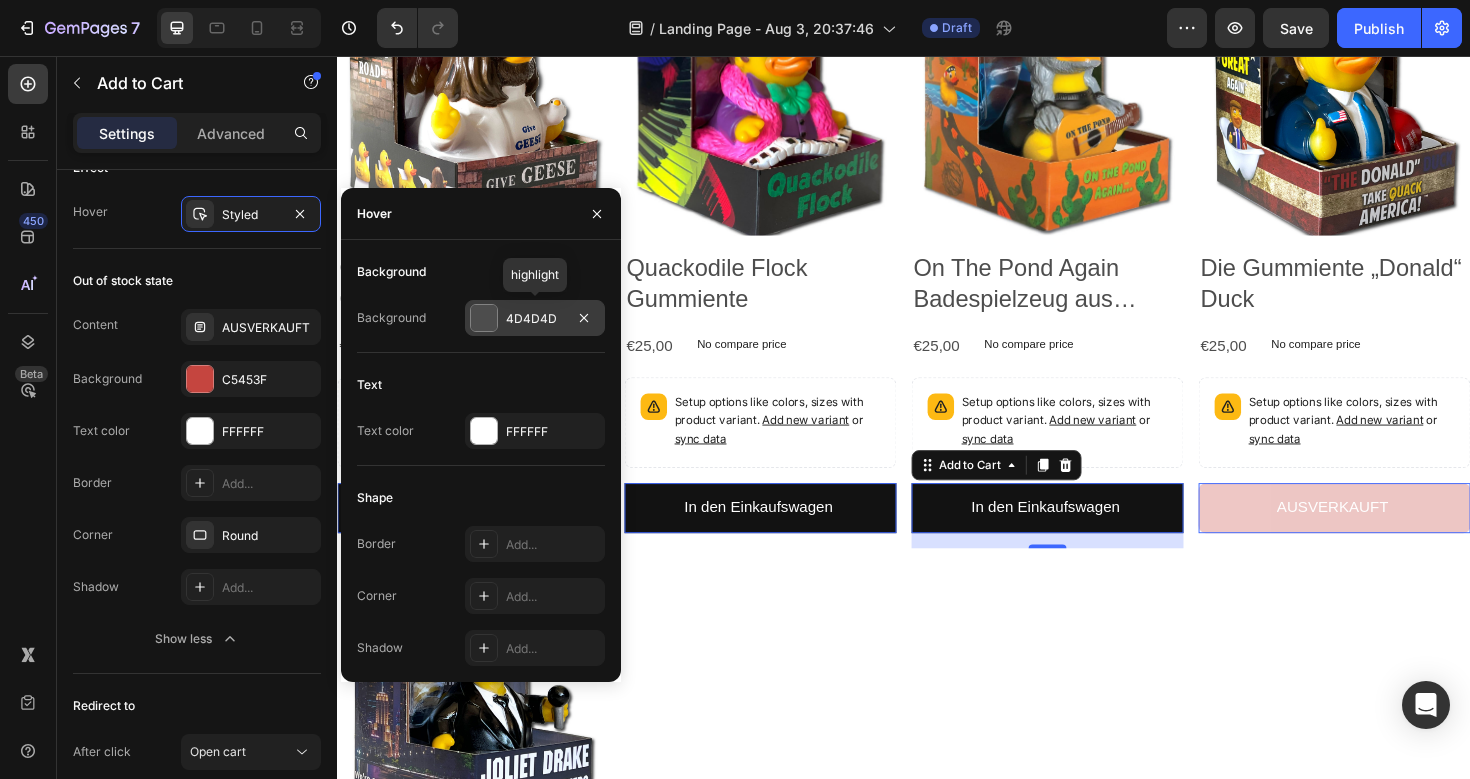 click at bounding box center [484, 318] 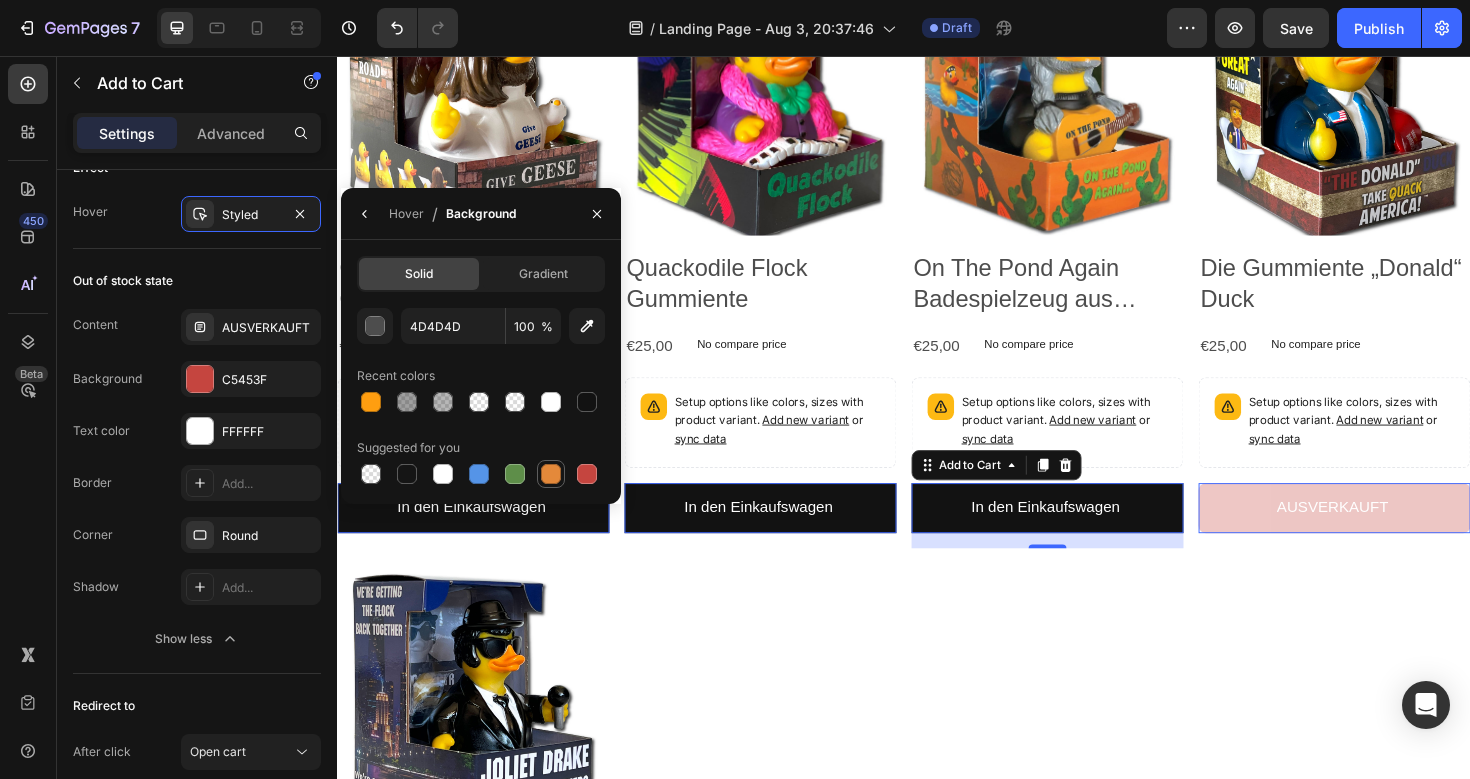 click at bounding box center (551, 474) 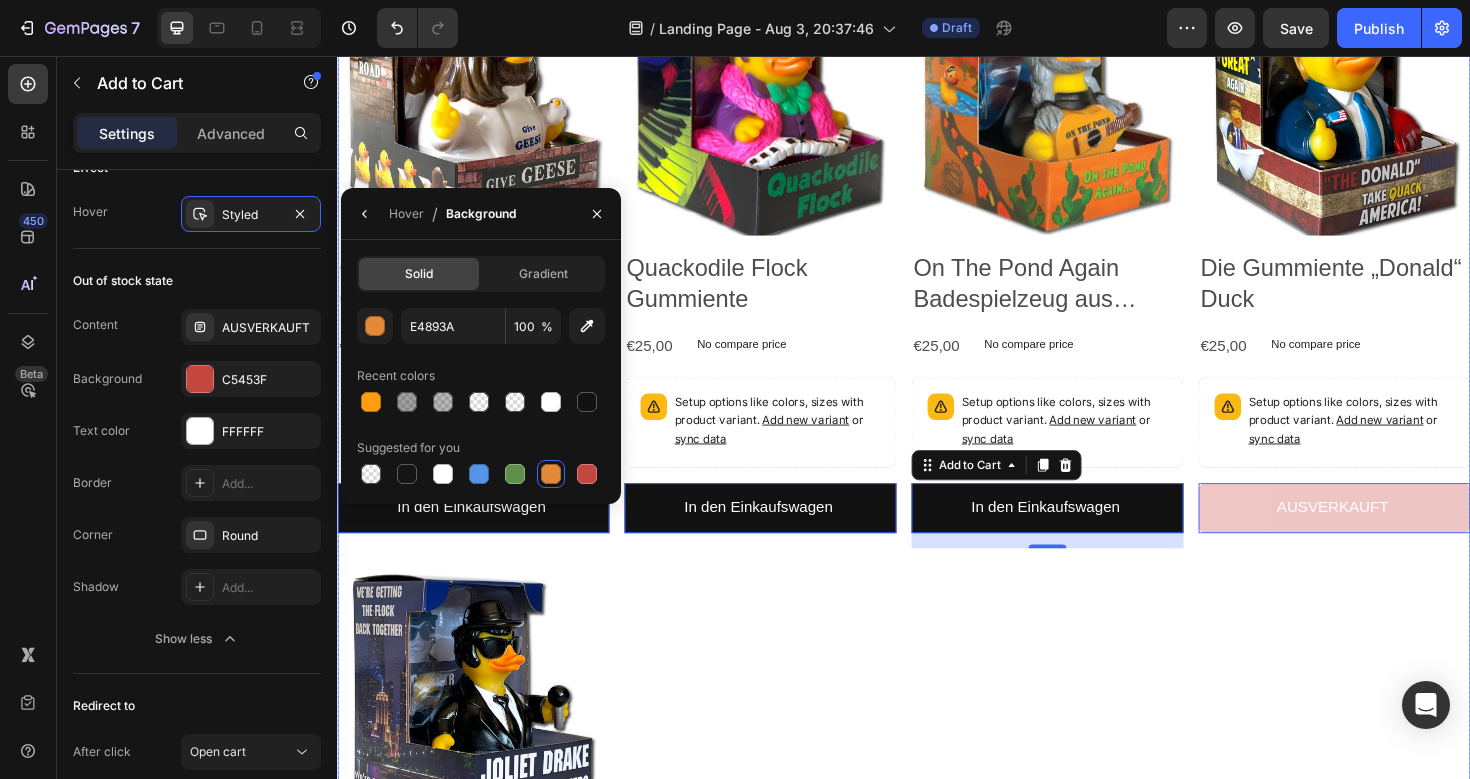 click on "Product Images Beak Loaf - Bad Out of Hell Gummiente Product Title €25,00 Product Price Product Price No compare price Product Price Row Setup options like colors, sizes with product variant.       Add new variant   or   sync data Product Variants & Swatches In den Einkaufswagen Add to Cart   0 Row Product List Product Images Tropical Squawk Gummiente in limitierter Auflage Product Title €25,00 Product Price Product Price No compare price Product Price Row Setup options like colors, sizes with product variant.       Add new variant   or   sync data Product Variants & Swatches In den Einkaufswagen Add to Cart   0 Row Product List Product Images Wing Of Fire - Ein Spielzeug namens Sue Rubber Duck Product Title €25,00 Product Price Product Price No compare price Product Price Row Setup options like colors, sizes with product variant.       Add new variant   or   sync data Product Variants & Swatches In den Einkaufswagen Add to Cart   0 Row Product List Product Images Goosebusters Gummiente Product Title" at bounding box center [937, -684] 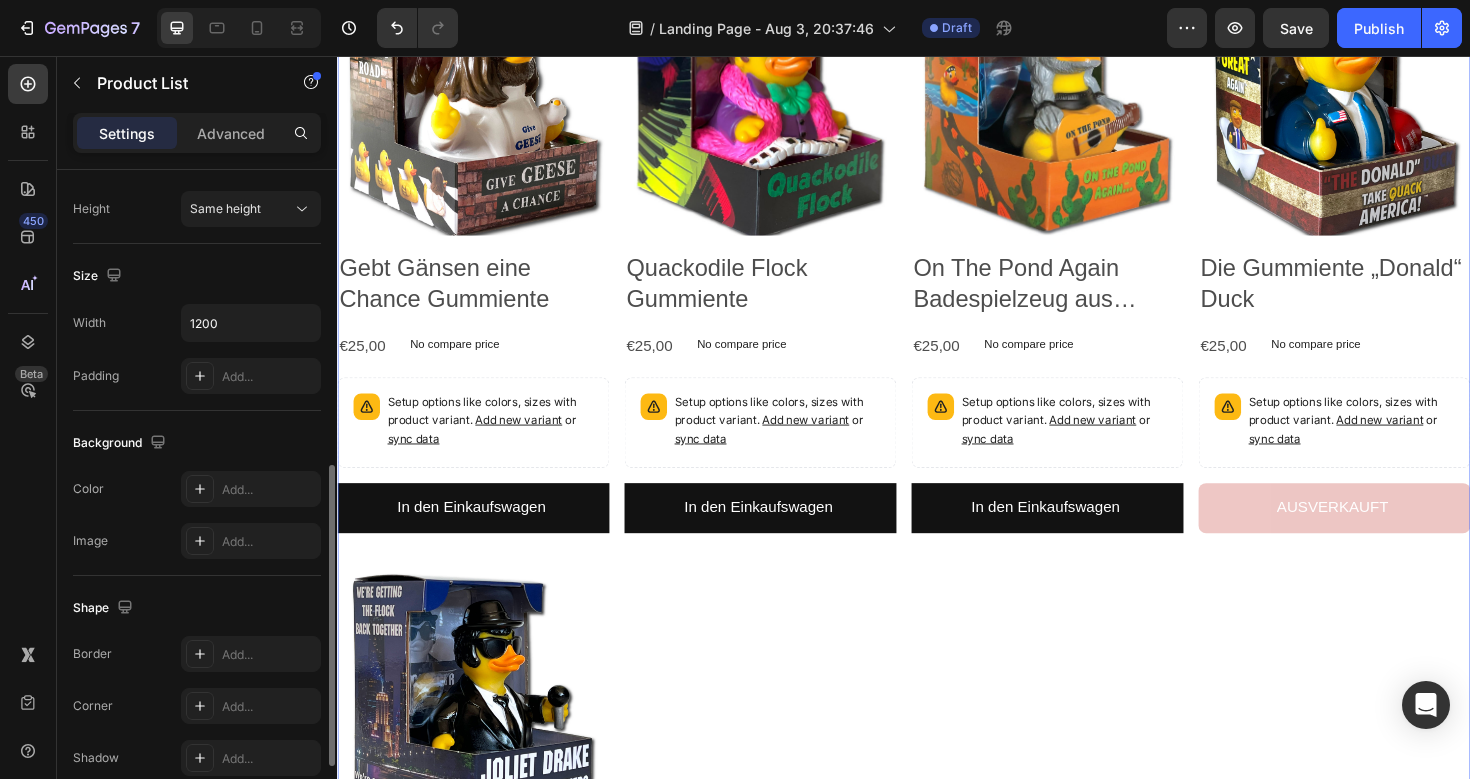 scroll, scrollTop: 637, scrollLeft: 0, axis: vertical 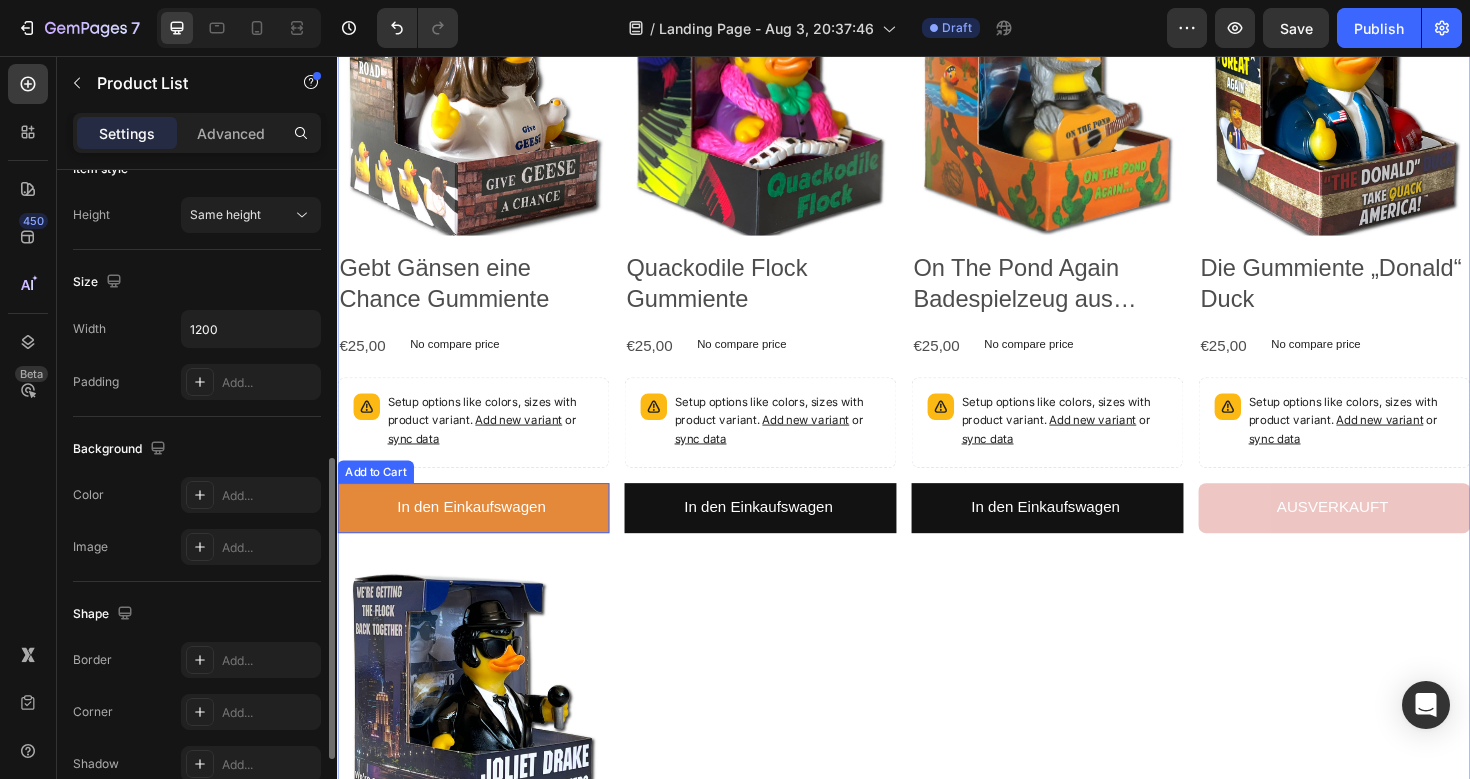 click on "In den Einkaufswagen" at bounding box center [481, -2005] 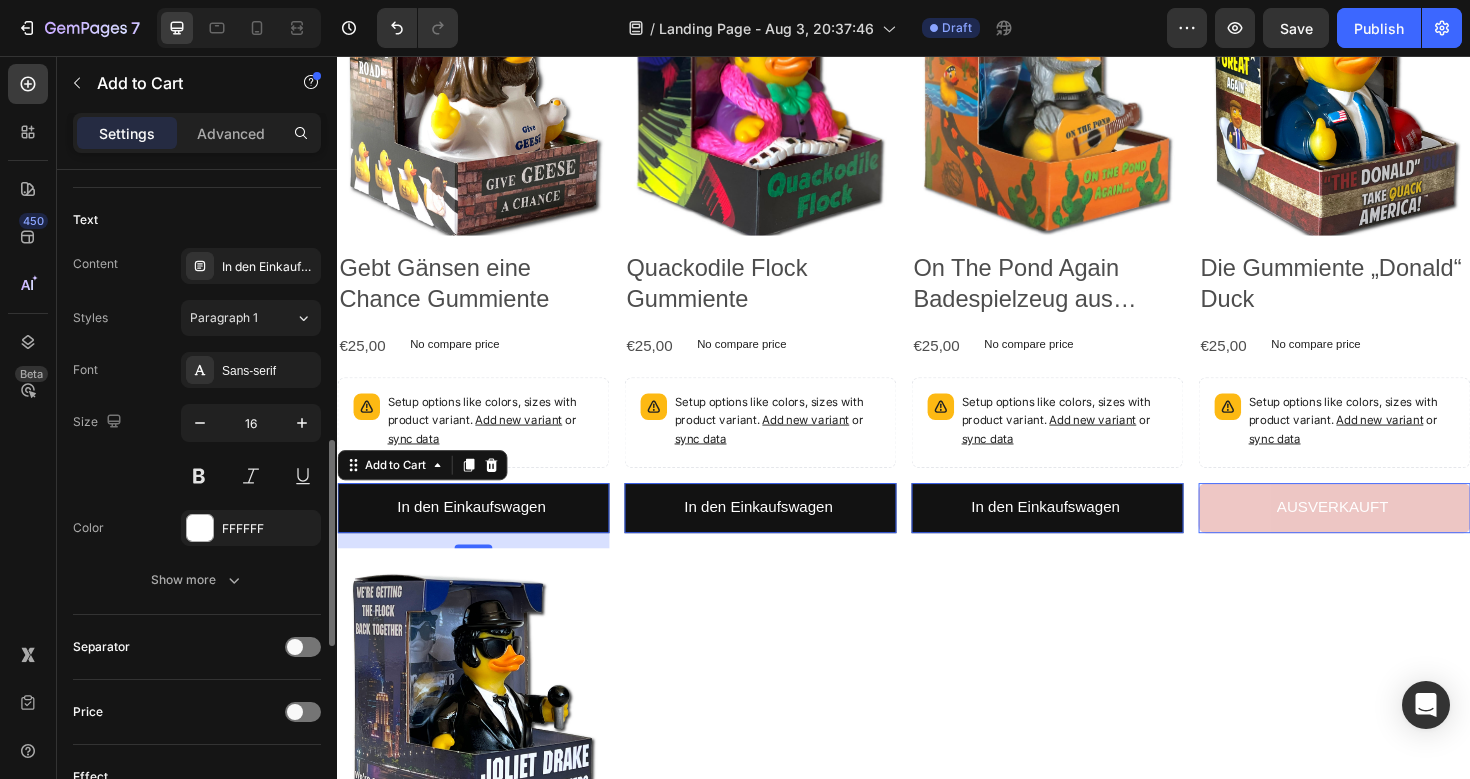 scroll, scrollTop: 946, scrollLeft: 0, axis: vertical 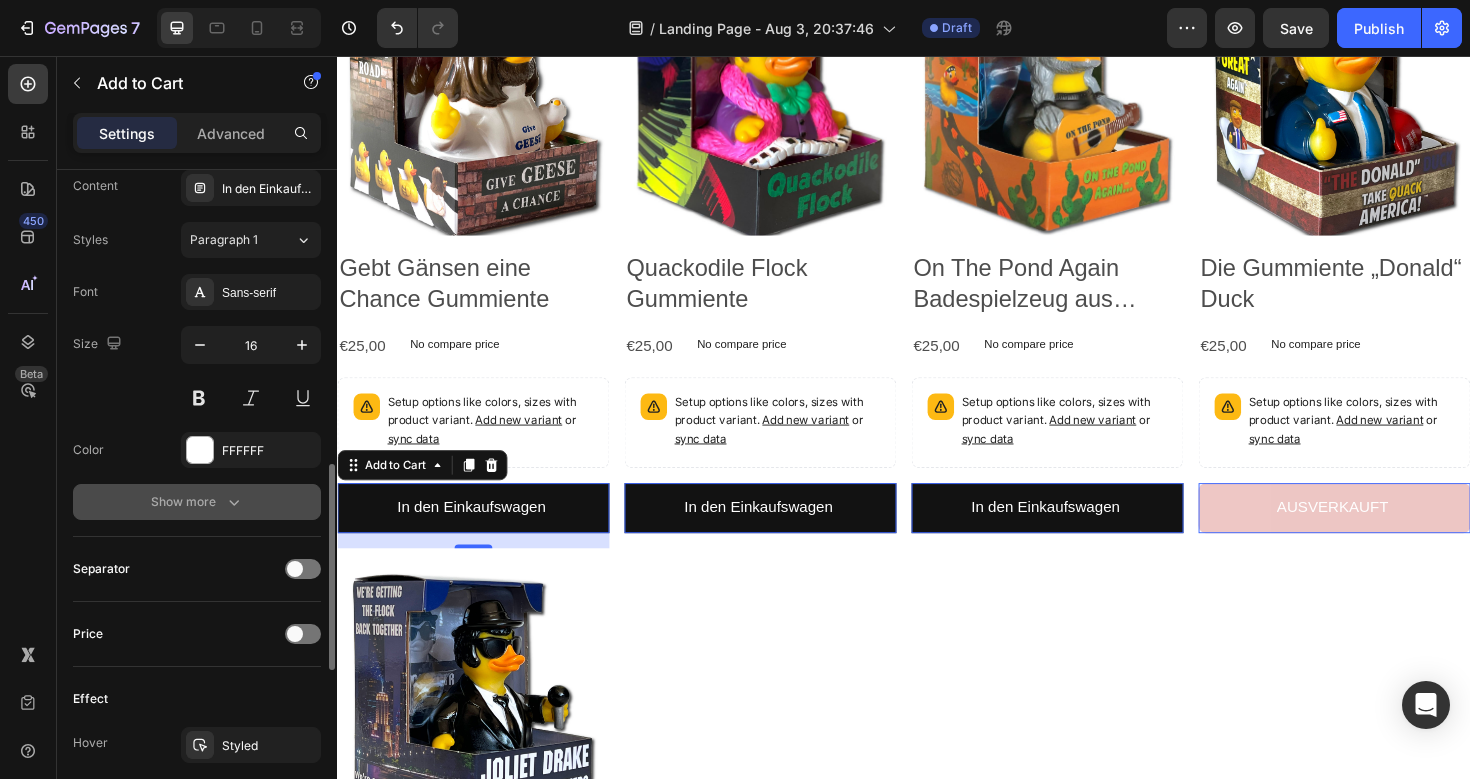 click 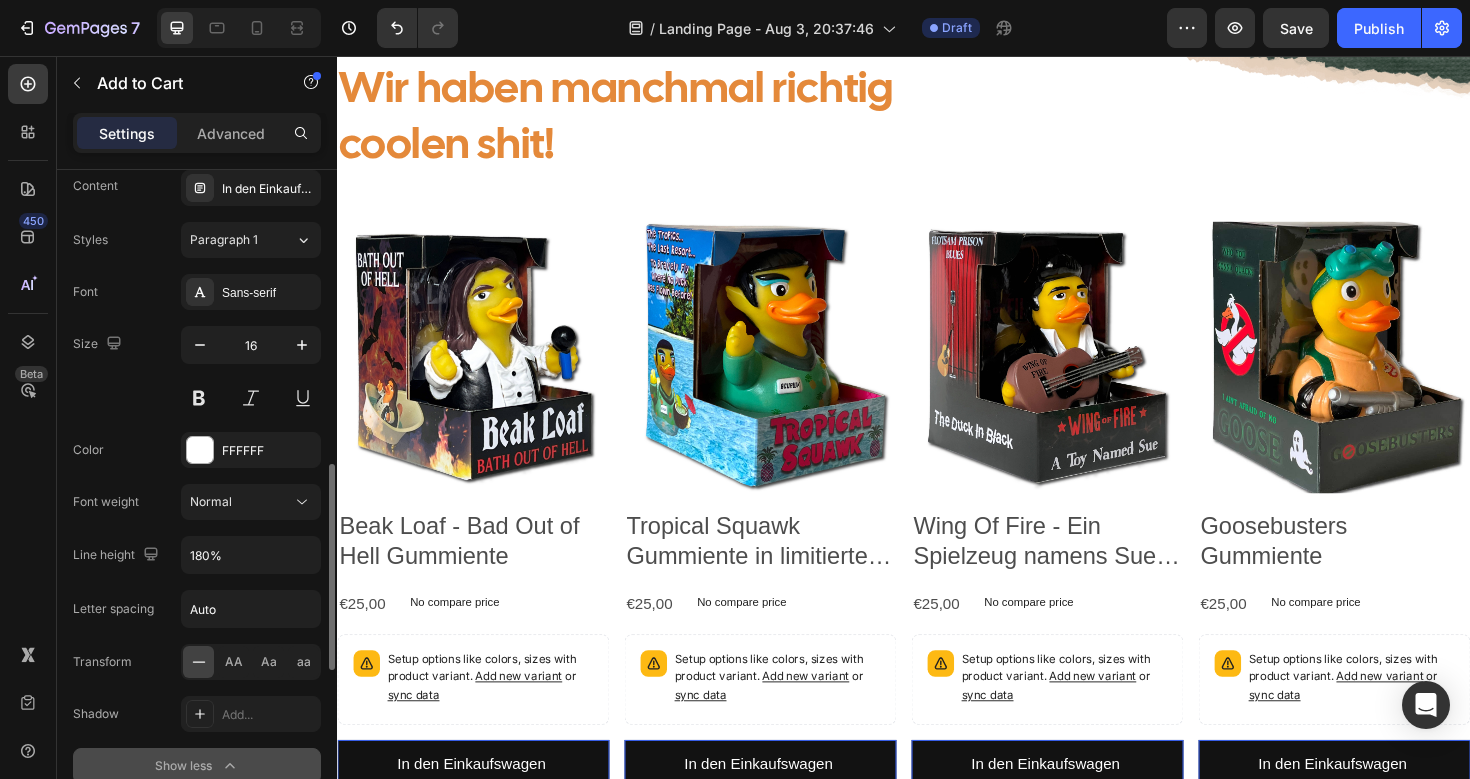 scroll, scrollTop: 0, scrollLeft: 0, axis: both 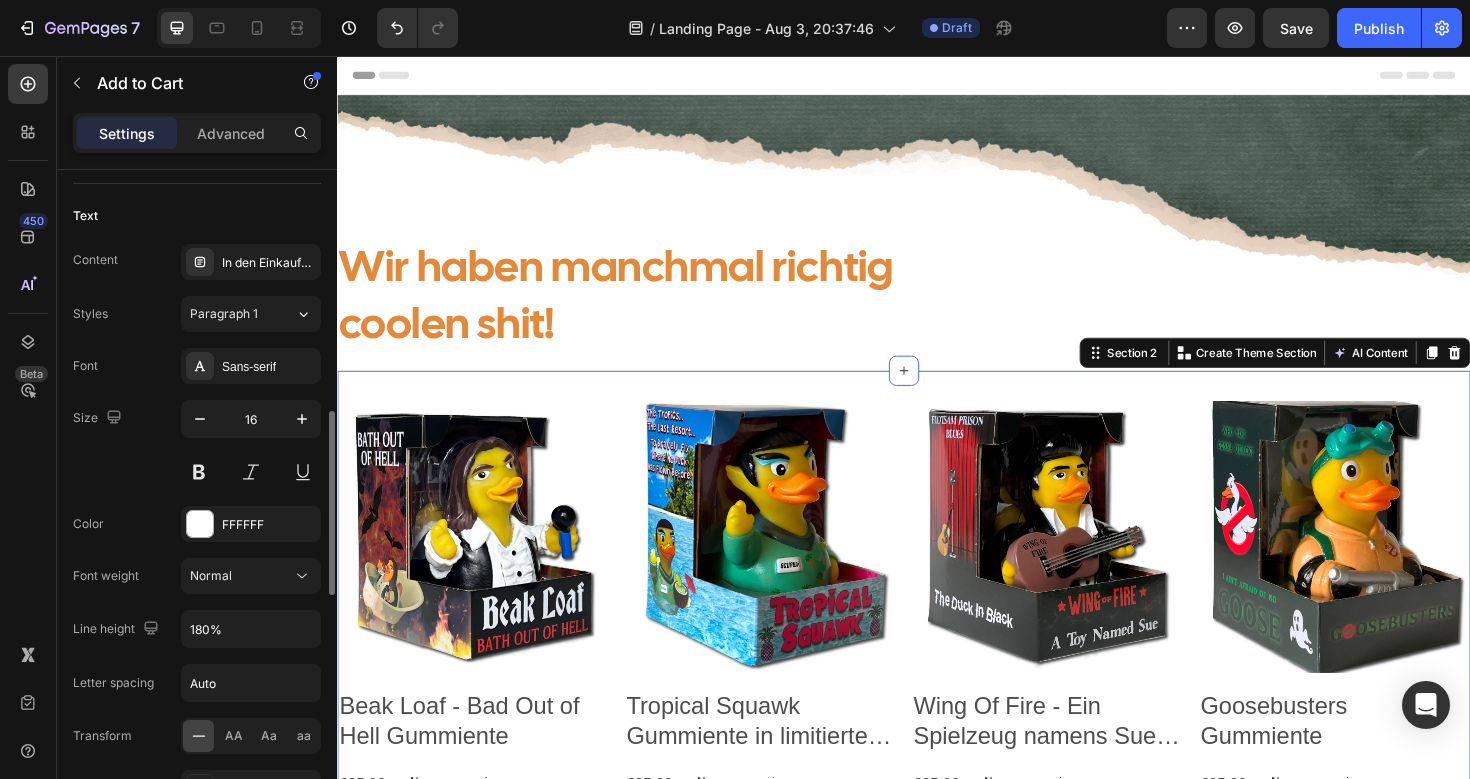 click on "Product Images Beak Loaf - Bad Out of Hell Gummiente Product Title €25,00 Product Price Product Price No compare price Product Price Row Setup options like colors, sizes with product variant.       Add new variant   or   sync data Product Variants & Swatches In den Einkaufswagen Add to Cart Row Product List Product Images Tropical Squawk Gummiente in limitierter Auflage Product Title €25,00 Product Price Product Price No compare price Product Price Row Setup options like colors, sizes with product variant.       Add new variant   or   sync data Product Variants & Swatches In den Einkaufswagen Add to Cart Row Product List Product Images Wing Of Fire - Ein Spielzeug namens Sue Rubber Duck Product Title €25,00 Product Price Product Price No compare price Product Price Row Setup options like colors, sizes with product variant.       Add new variant   or   sync data Product Variants & Swatches In den Einkaufswagen Add to Cart Row Product List Product Images Goosebusters Gummiente Product Title €25,00 Row" at bounding box center (937, 2325) 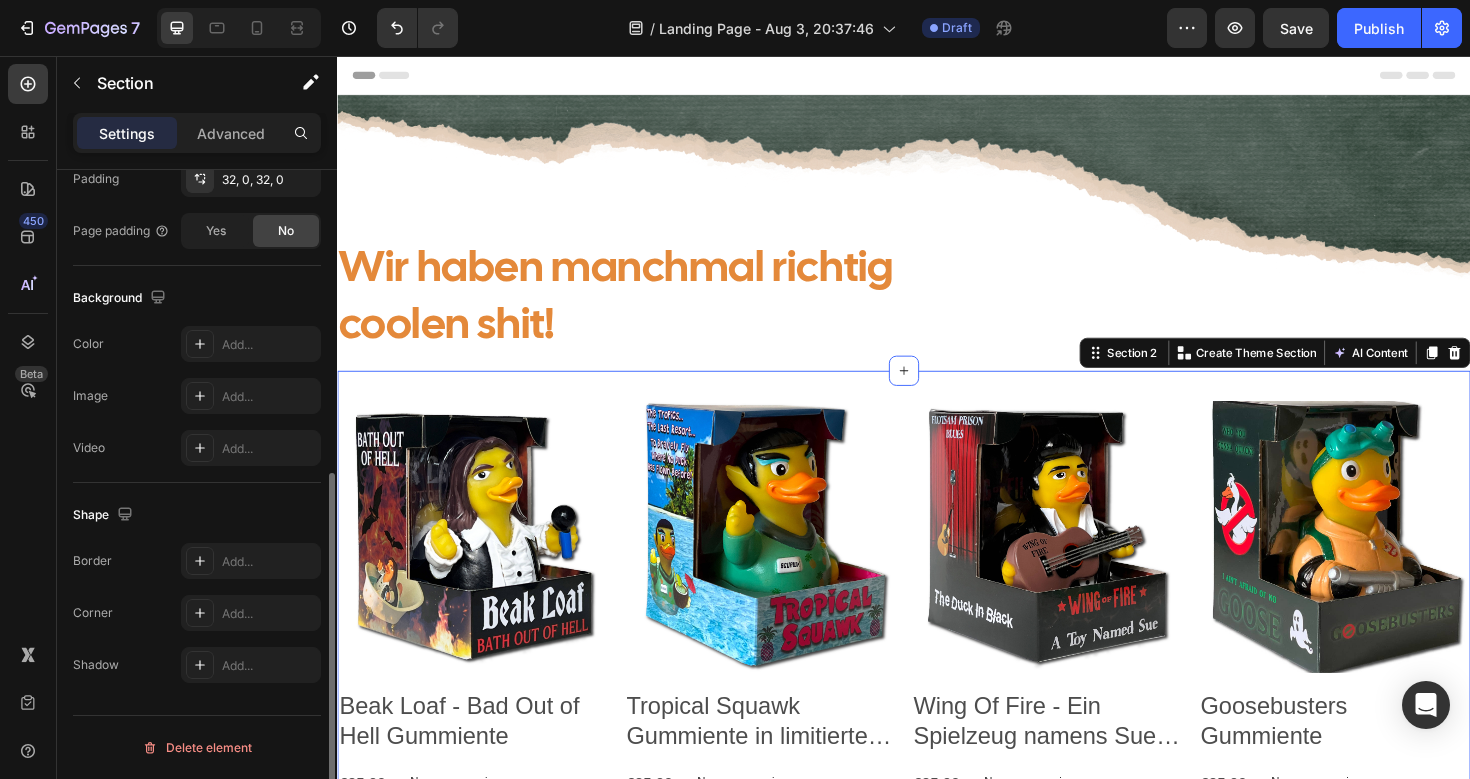 scroll, scrollTop: 0, scrollLeft: 0, axis: both 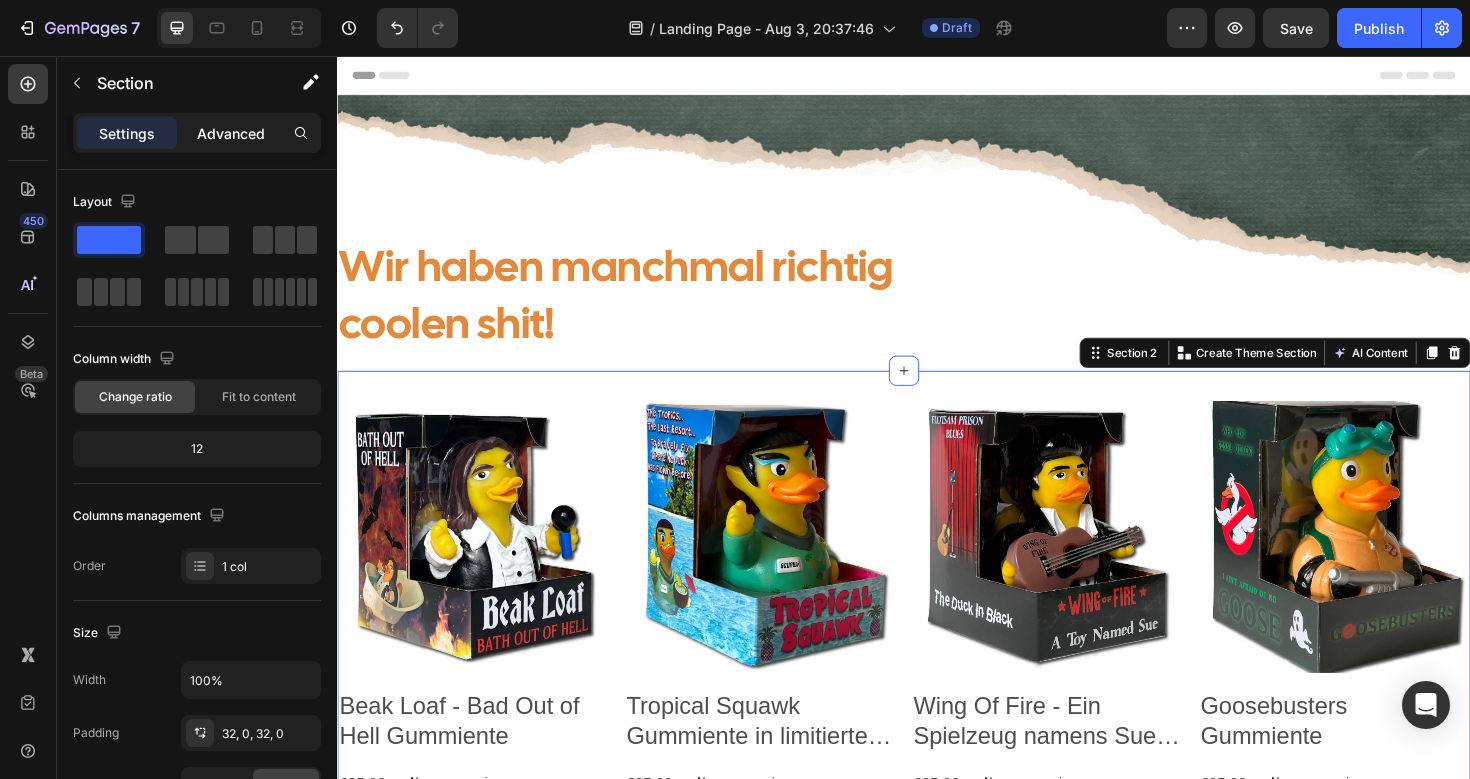 click on "Advanced" at bounding box center [231, 133] 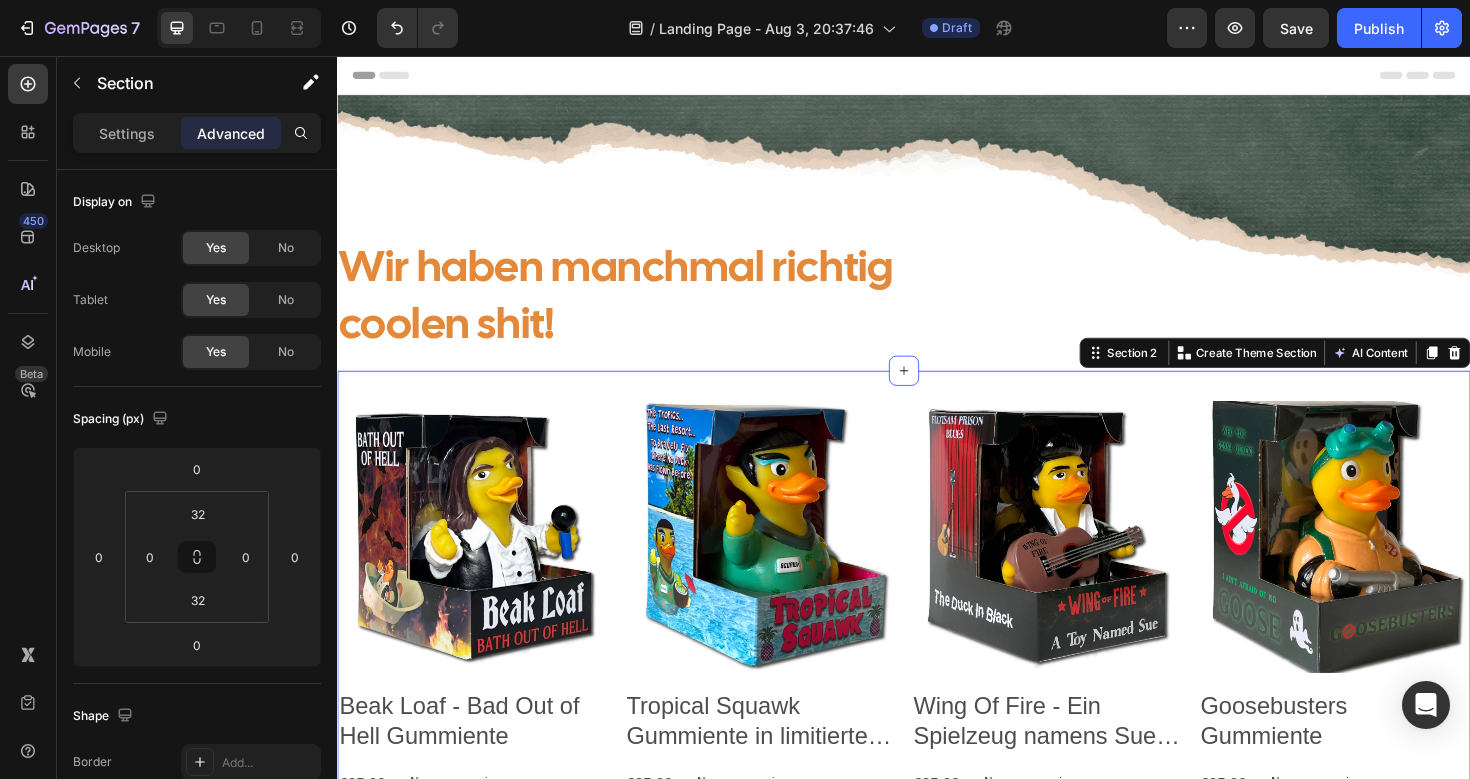 click on "Product Images Beak Loaf - Bad Out of Hell Gummiente Product Title €25,00 Product Price Product Price No compare price Product Price Row Setup options like colors, sizes with product variant.       Add new variant   or   sync data Product Variants & Swatches In den Einkaufswagen Add to Cart Row Product List Product Images Tropical Squawk Gummiente in limitierter Auflage Product Title €25,00 Product Price Product Price No compare price Product Price Row Setup options like colors, sizes with product variant.       Add new variant   or   sync data Product Variants & Swatches In den Einkaufswagen Add to Cart Row Product List Product Images Wing Of Fire - Ein Spielzeug namens Sue Rubber Duck Product Title €25,00 Product Price Product Price No compare price Product Price Row Setup options like colors, sizes with product variant.       Add new variant   or   sync data Product Variants & Swatches In den Einkaufswagen Add to Cart Row Product List Product Images Goosebusters Gummiente Product Title €25,00 Row" at bounding box center [937, 2325] 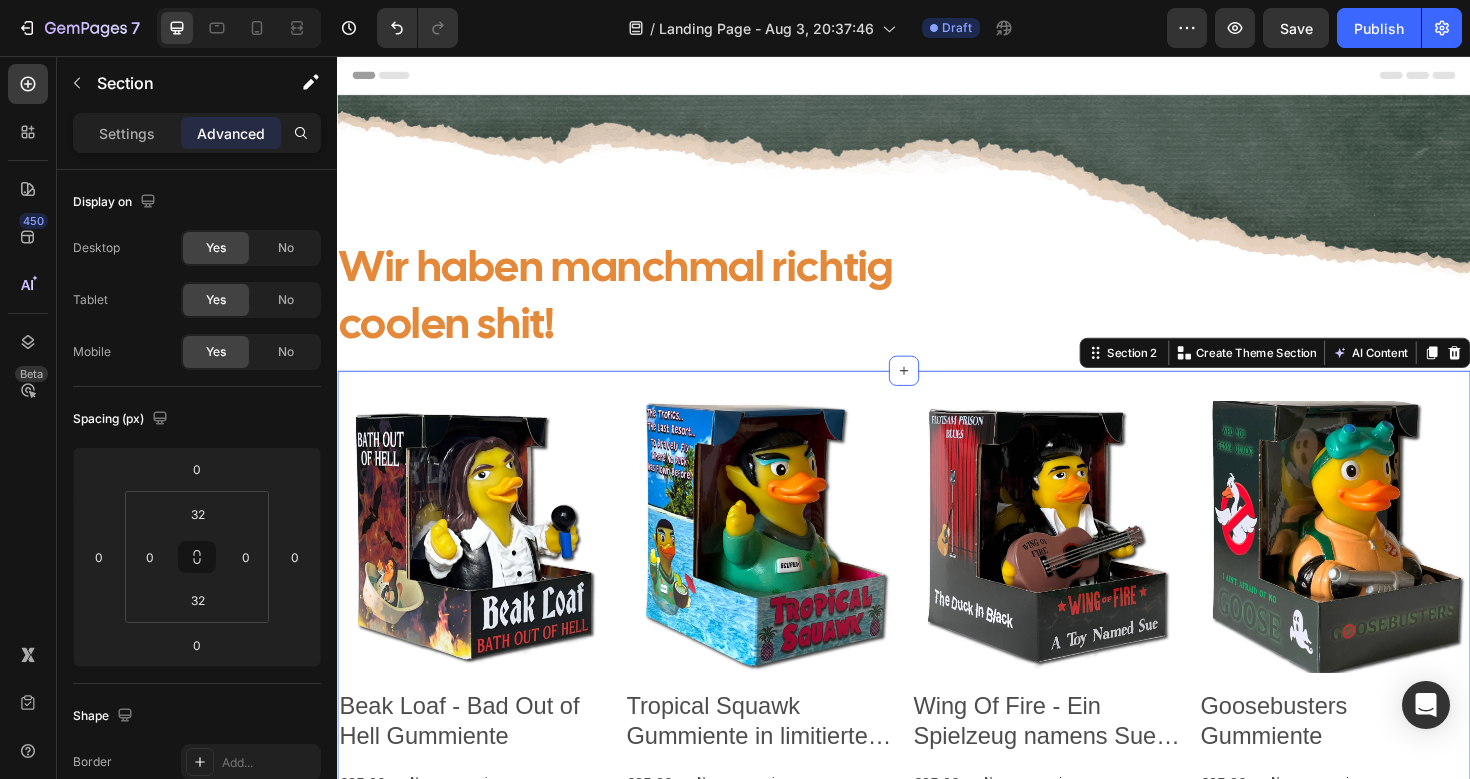 click on "Settings Advanced" at bounding box center (197, 141) 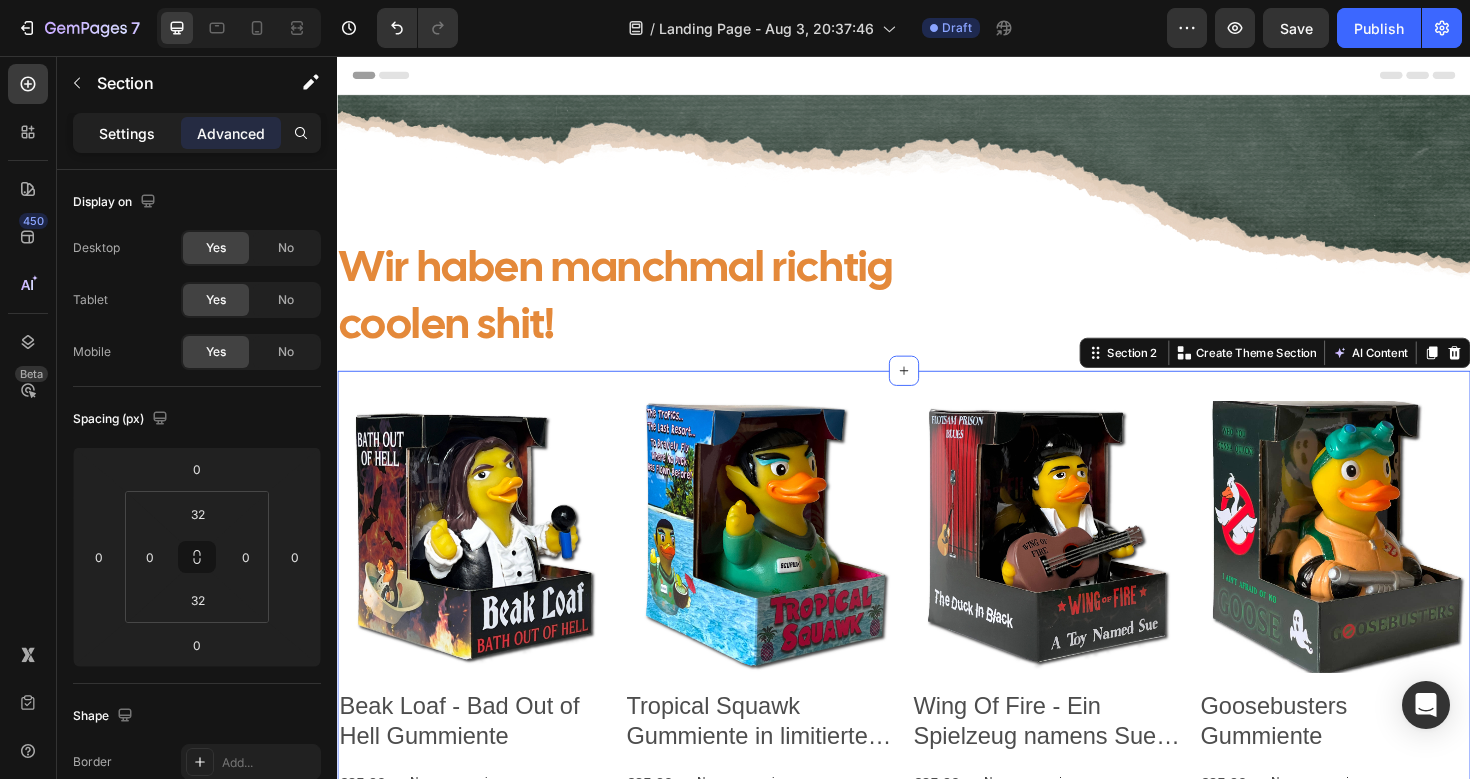 click on "Settings" at bounding box center [127, 133] 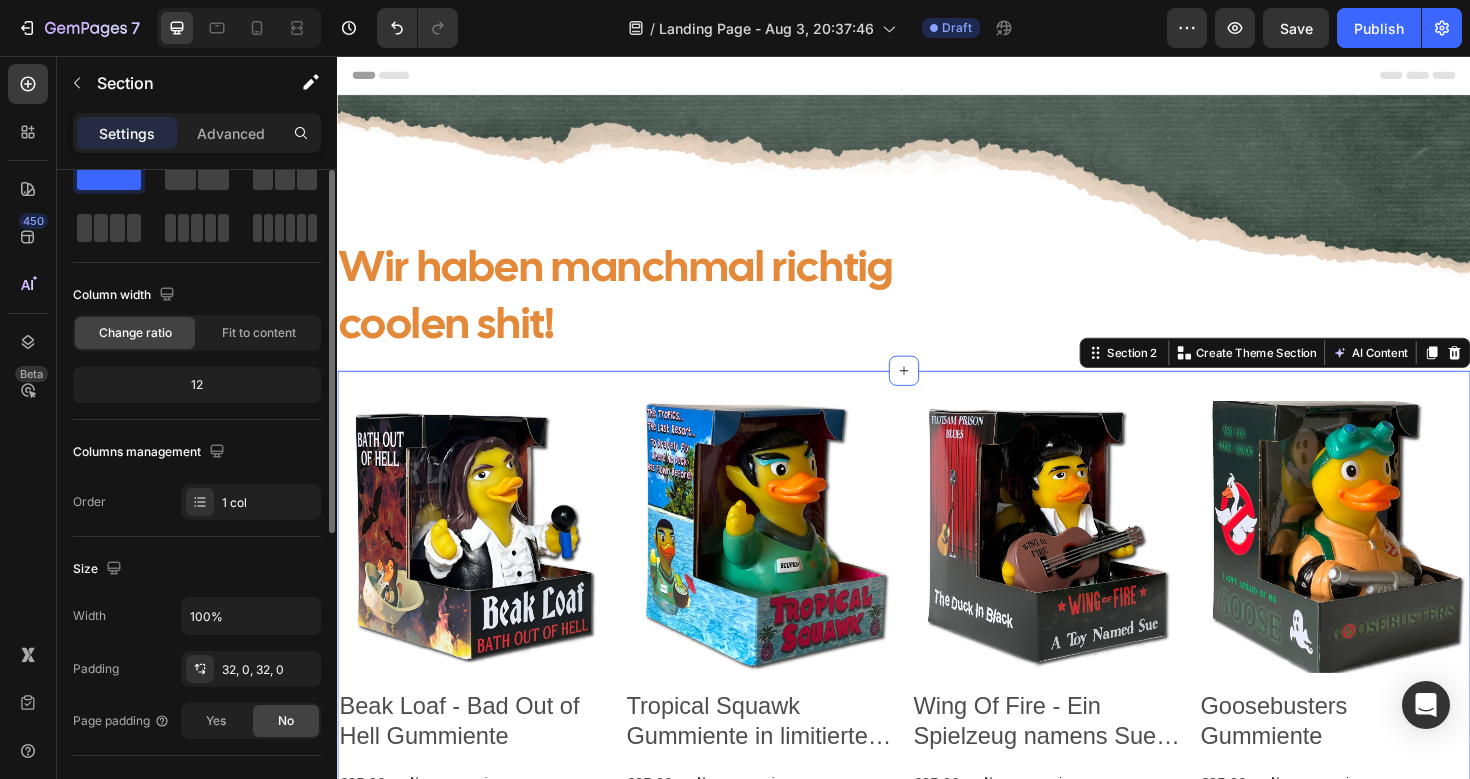 scroll, scrollTop: 0, scrollLeft: 0, axis: both 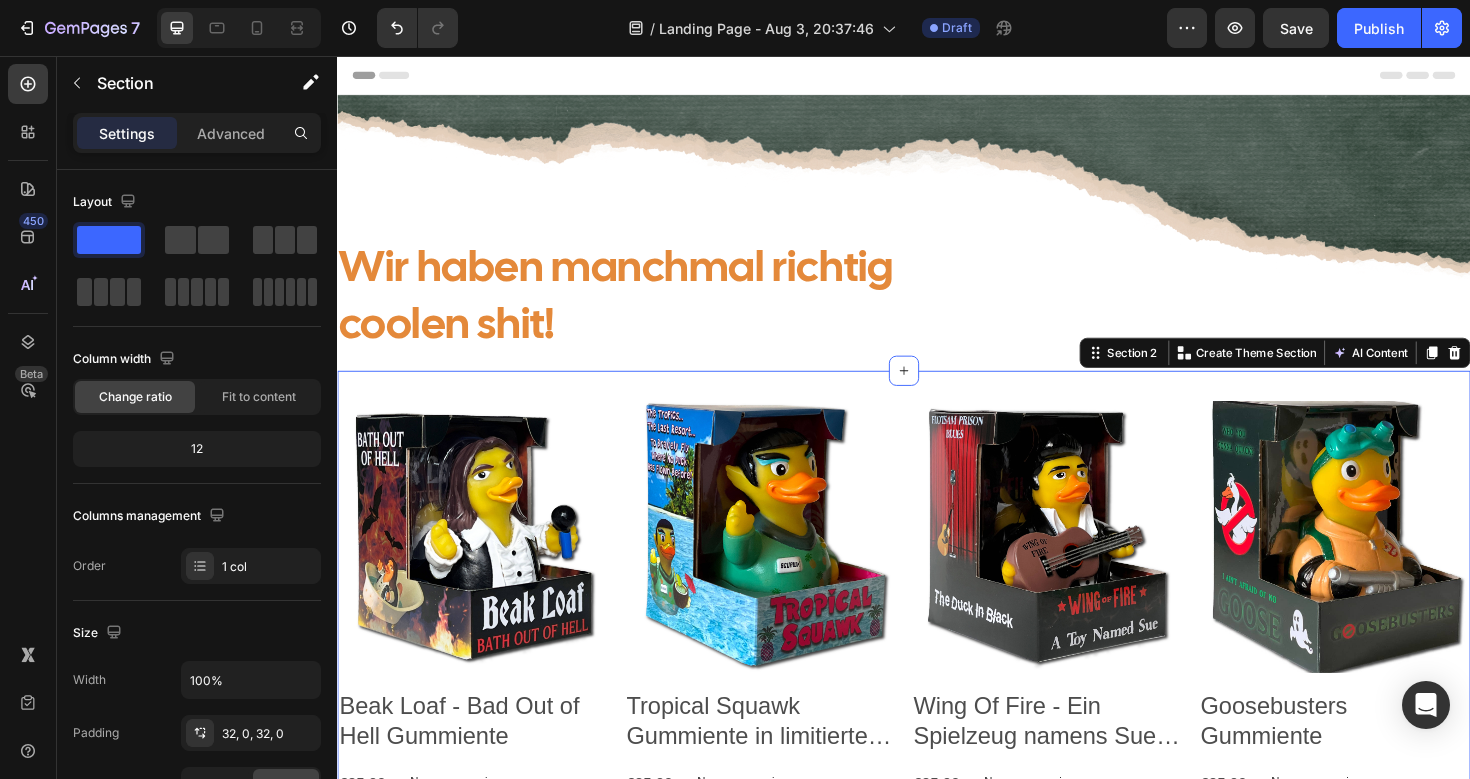 click on "Product Images Beak Loaf - Bad Out of Hell Gummiente Product Title €25,00 Product Price Product Price No compare price Product Price Row Setup options like colors, sizes with product variant.       Add new variant   or   sync data Product Variants & Swatches In den Einkaufswagen Add to Cart Row Product List Product Images Tropical Squawk Gummiente in limitierter Auflage Product Title €25,00 Product Price Product Price No compare price Product Price Row Setup options like colors, sizes with product variant.       Add new variant   or   sync data Product Variants & Swatches In den Einkaufswagen Add to Cart Row Product List Product Images Wing Of Fire - Ein Spielzeug namens Sue Rubber Duck Product Title €25,00 Product Price Product Price No compare price Product Price Row Setup options like colors, sizes with product variant.       Add new variant   or   sync data Product Variants & Swatches In den Einkaufswagen Add to Cart Row Product List Product Images Goosebusters Gummiente Product Title €25,00 Row" at bounding box center (937, 2325) 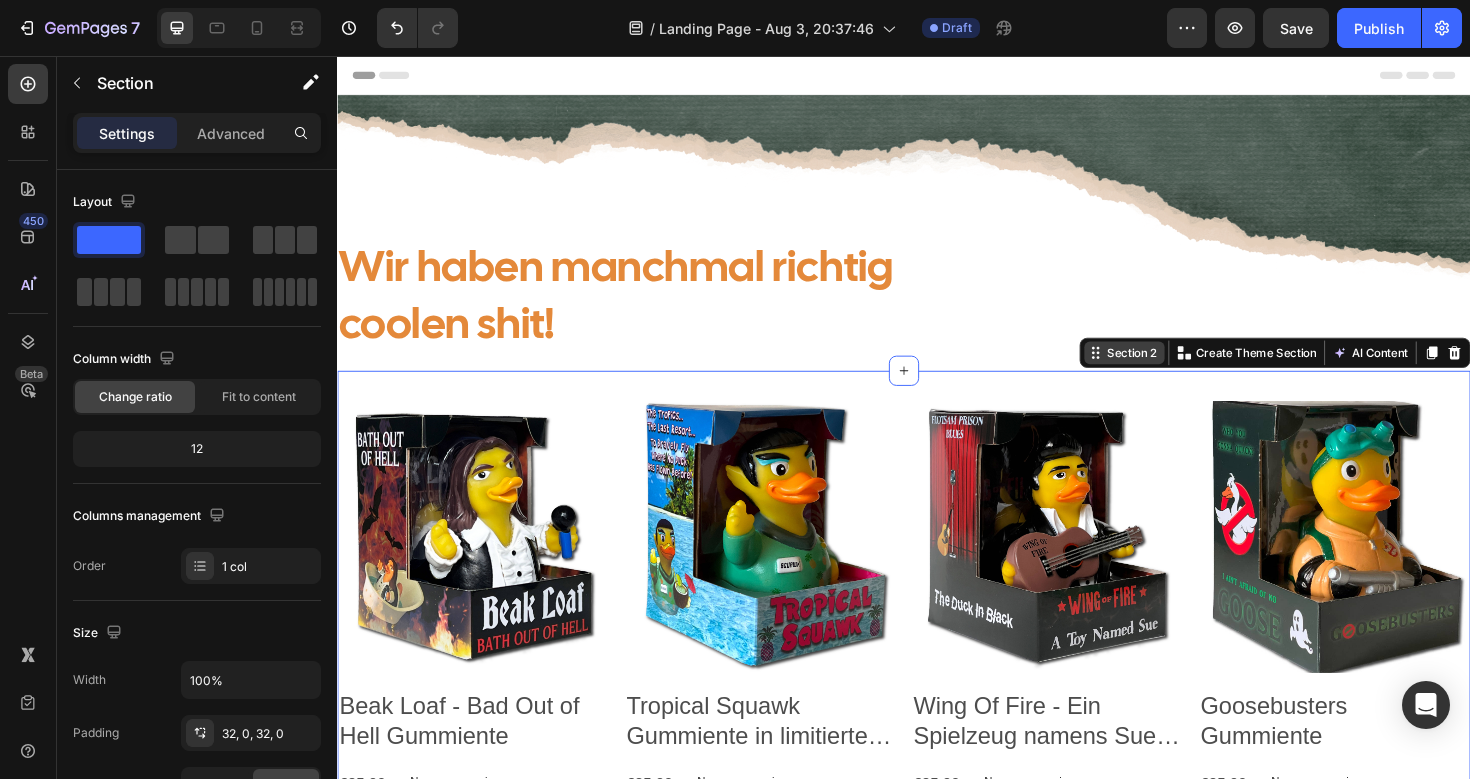 click on "Section 2" at bounding box center [1178, 370] 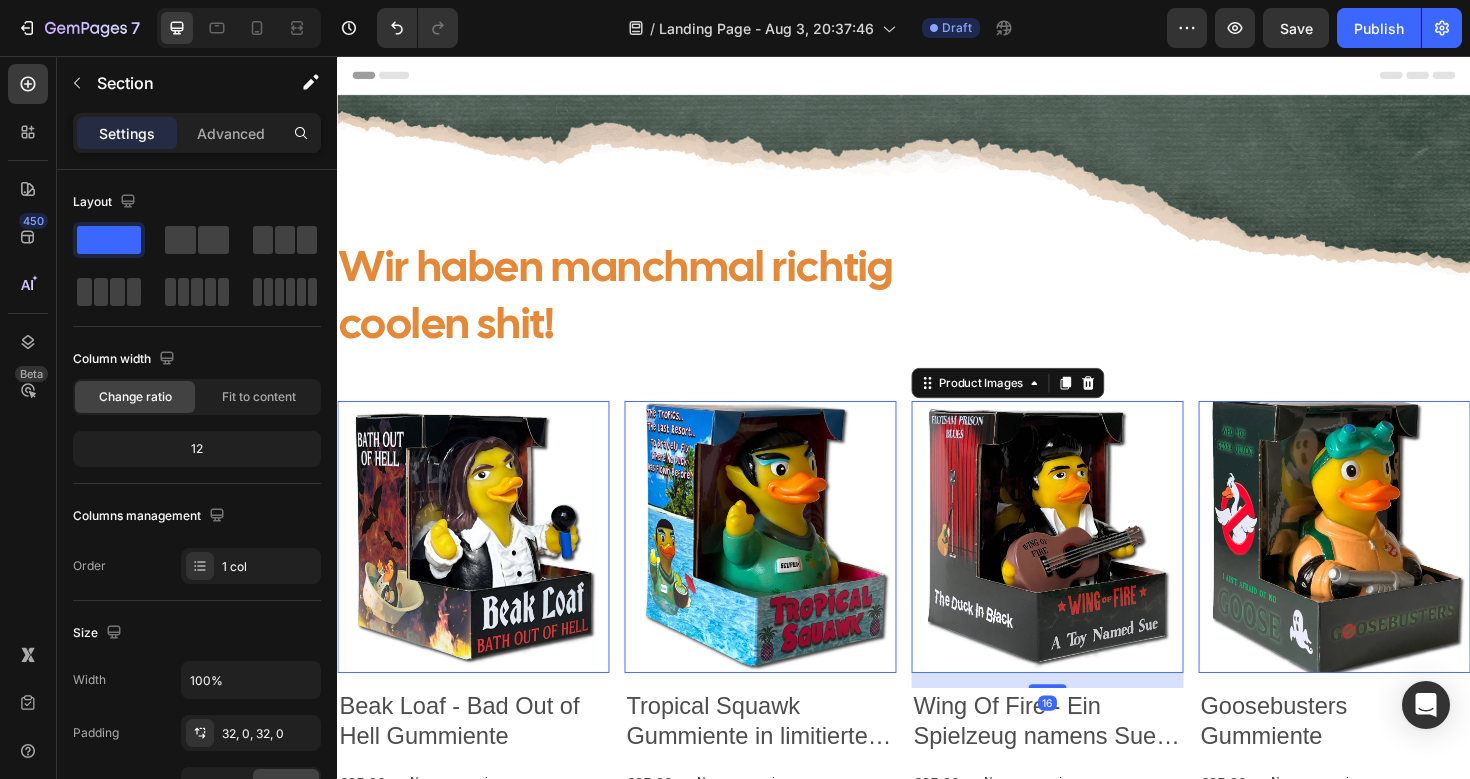 click at bounding box center [1089, 565] 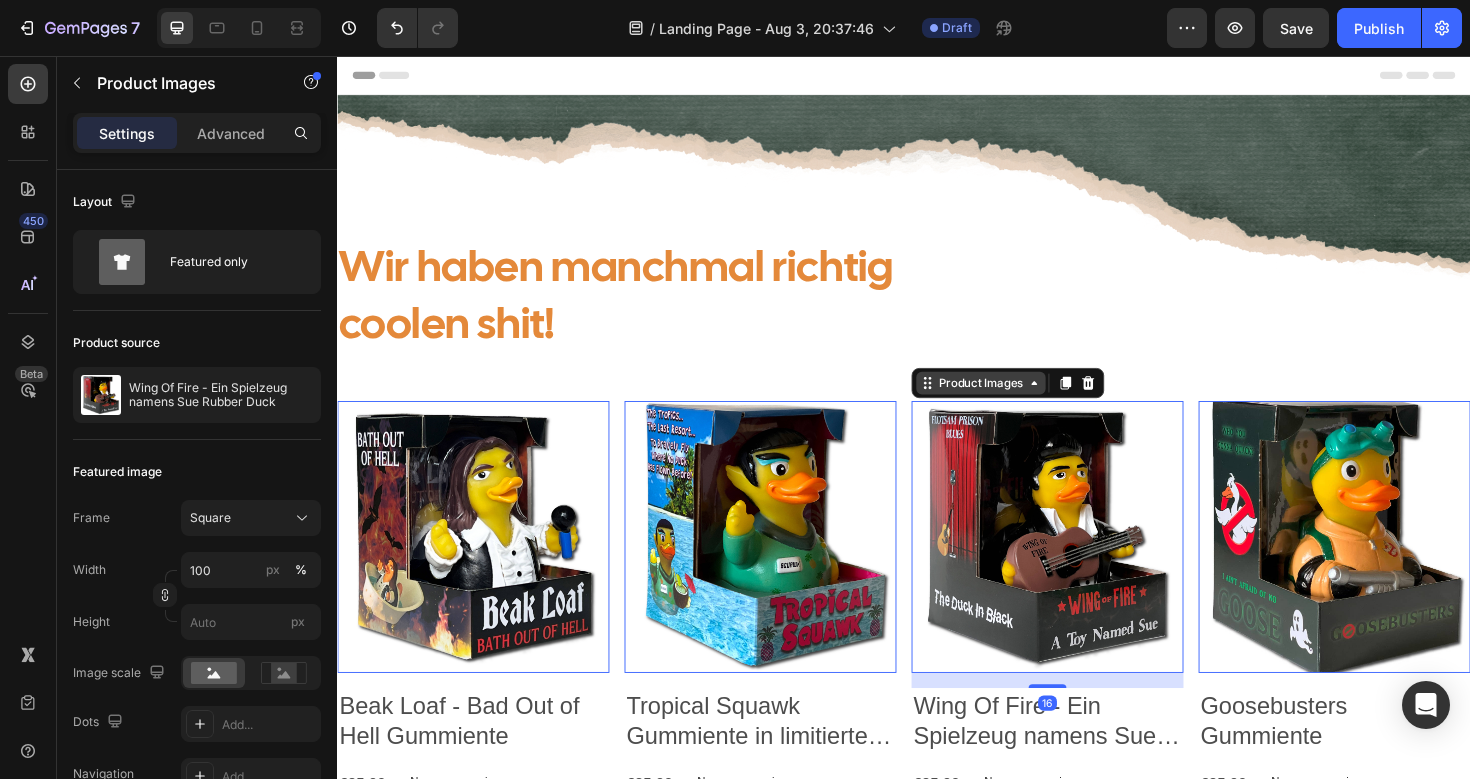 click on "Product Images" at bounding box center (390, 409) 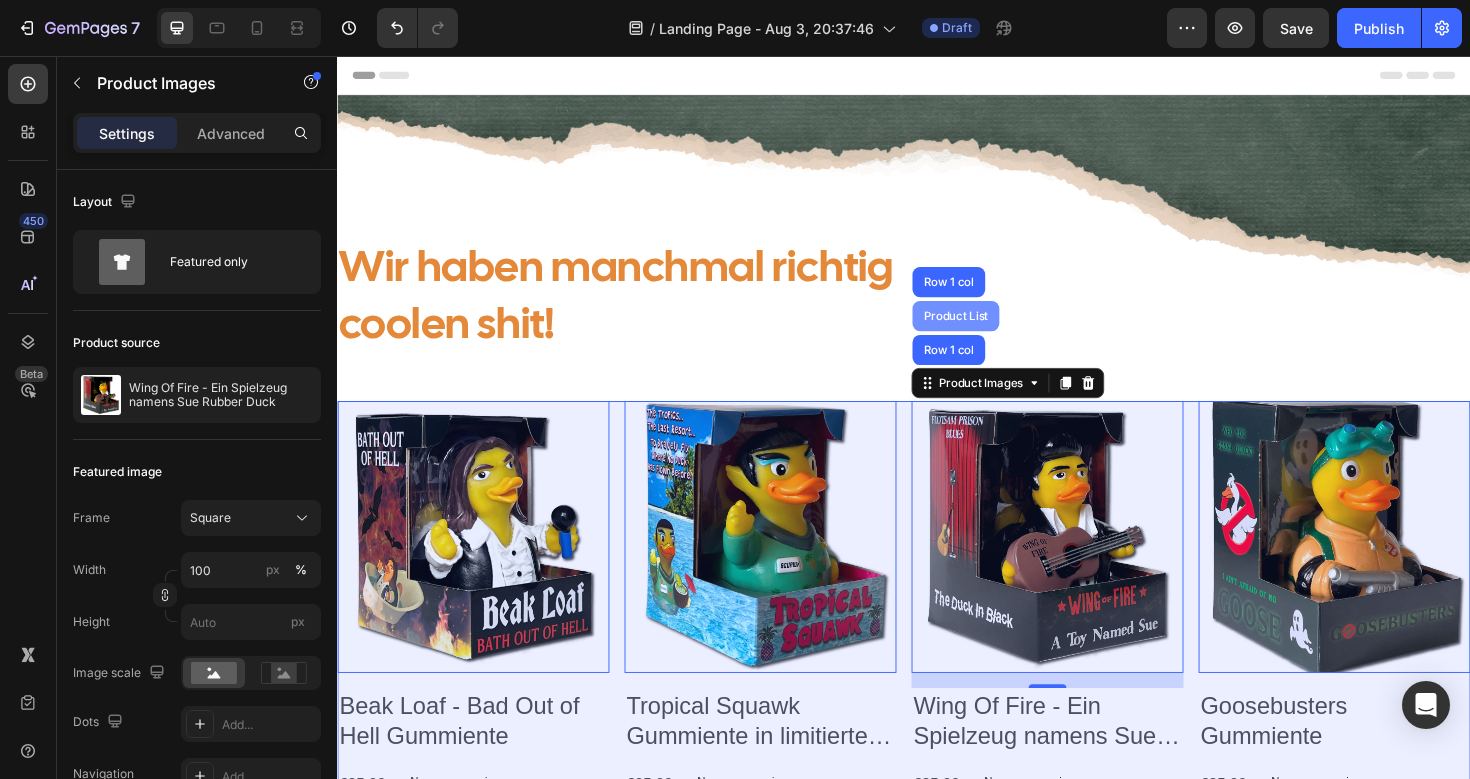 click on "Product List" at bounding box center [992, 331] 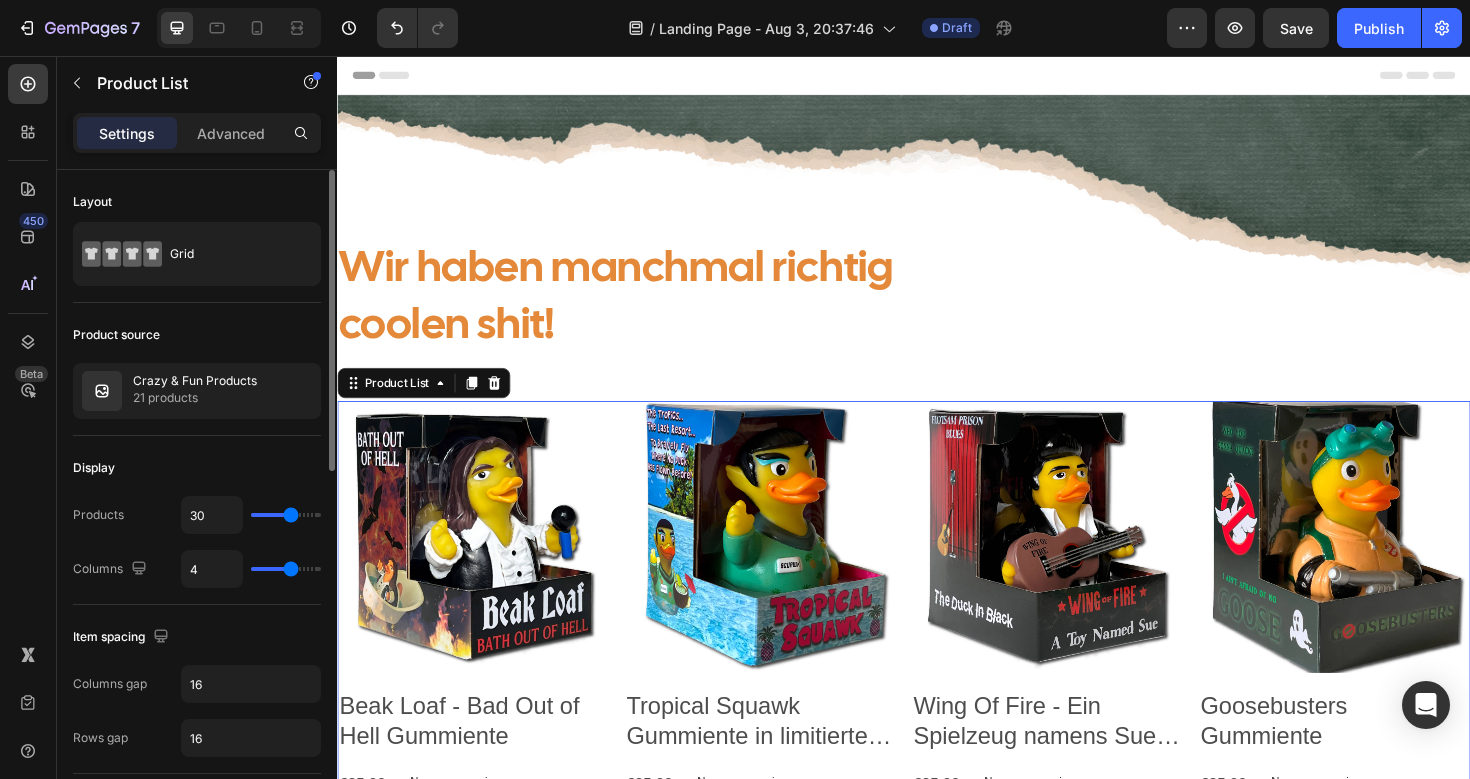 click on "30" at bounding box center (251, 515) 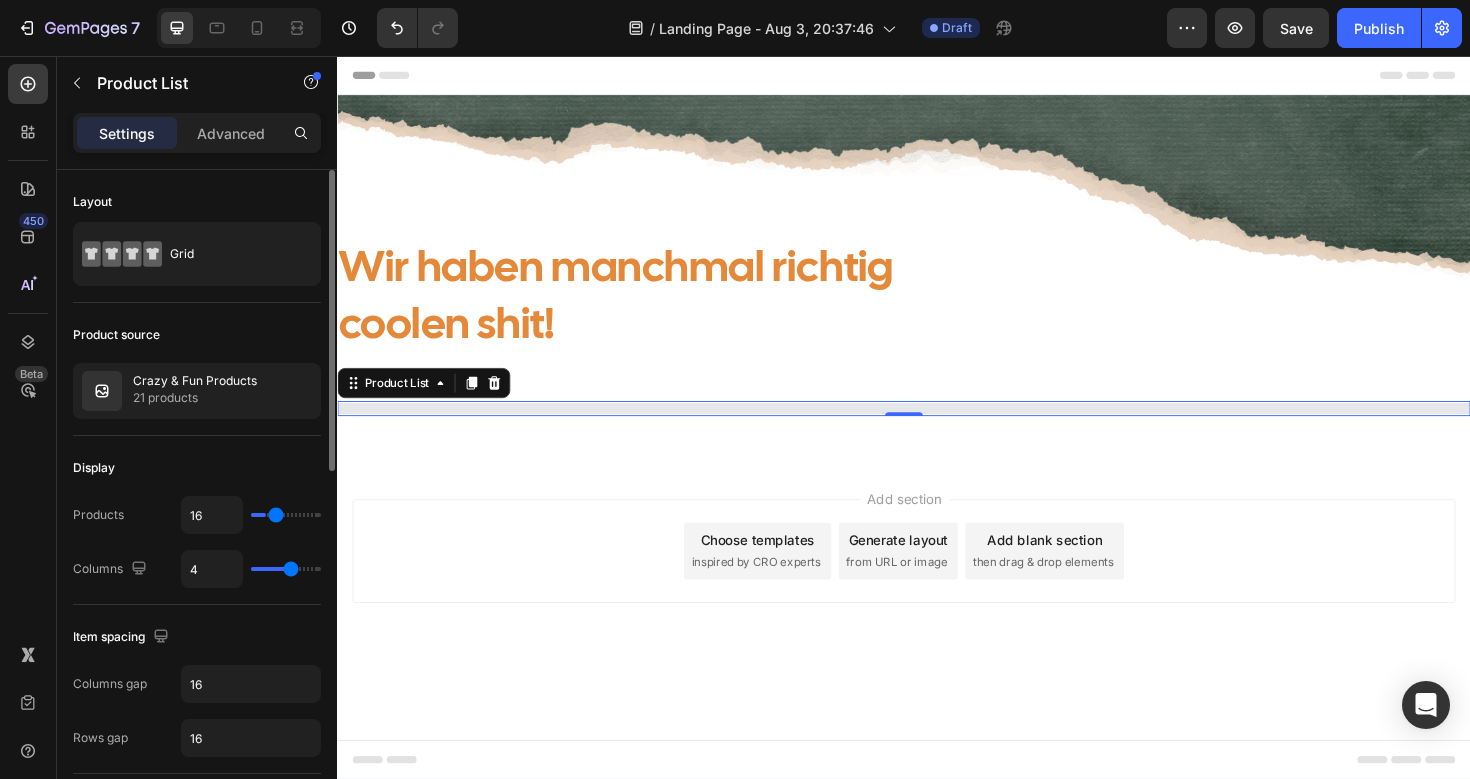 type on "7" 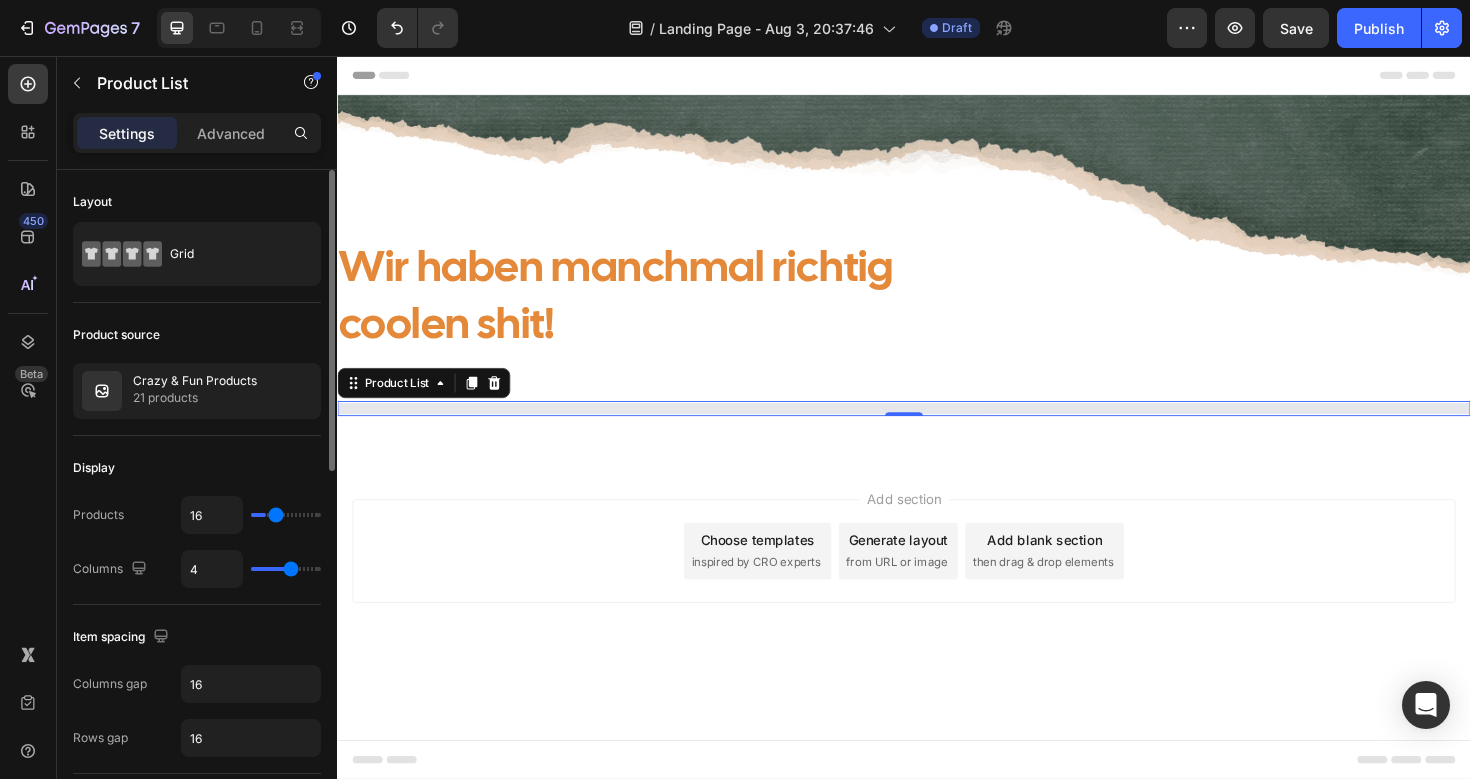 type on "7" 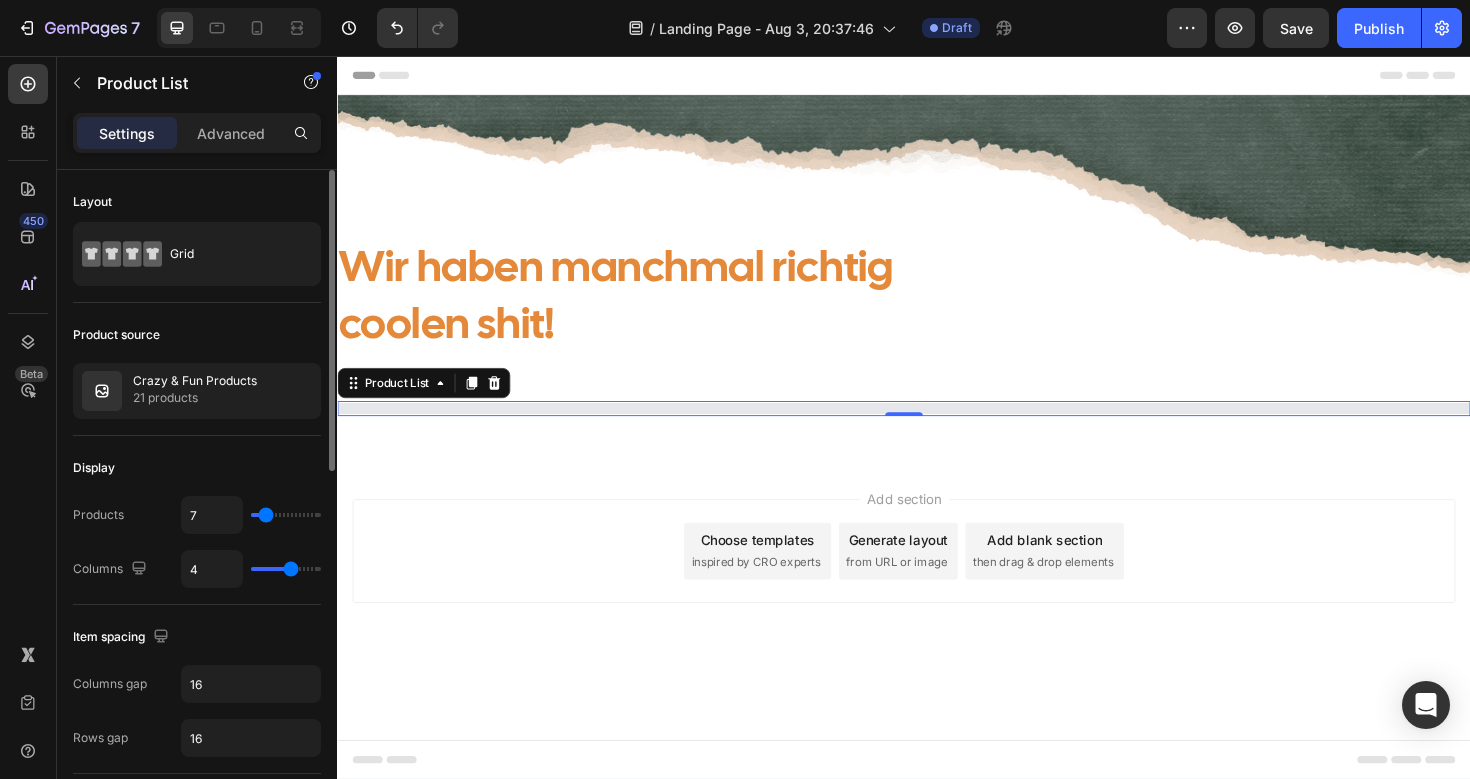 type on "6" 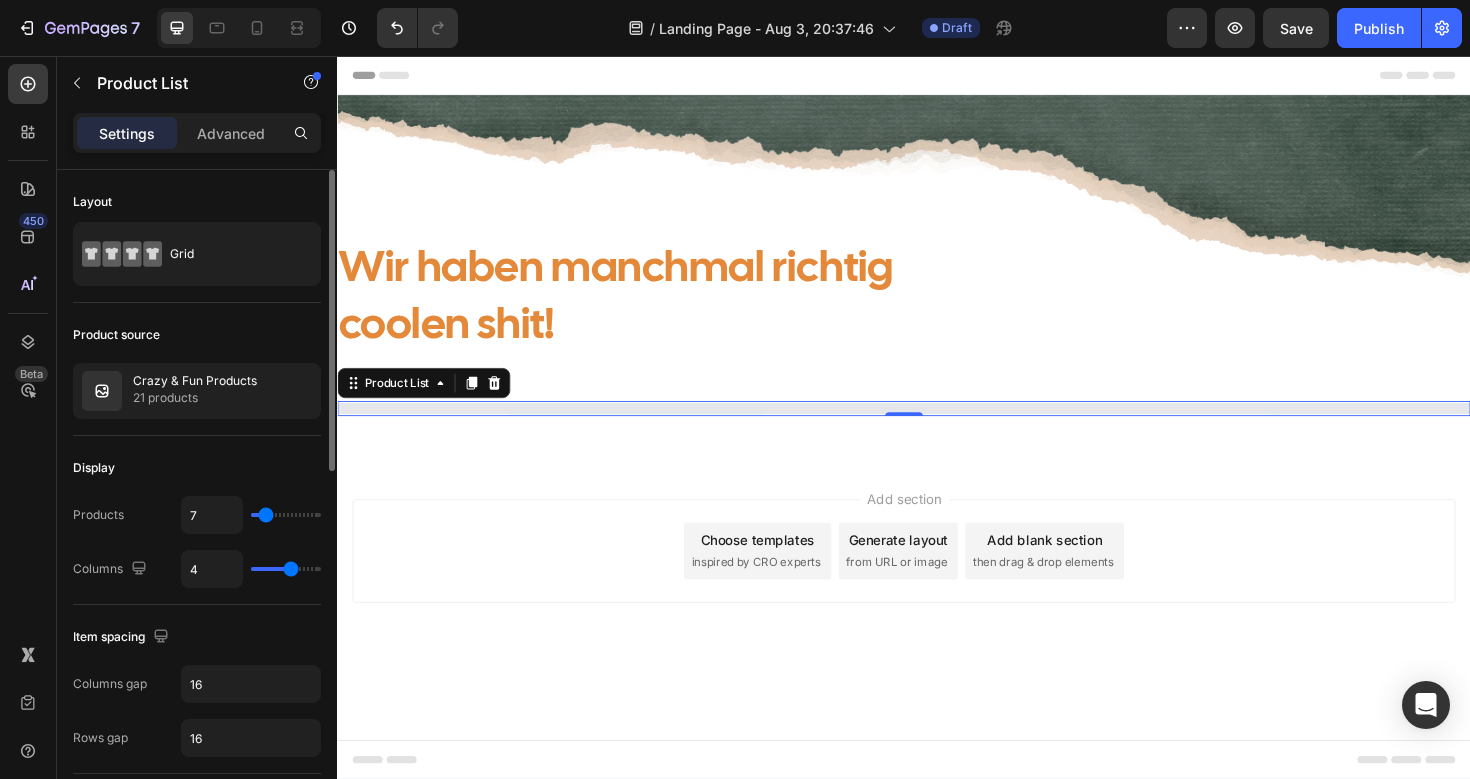 type on "6" 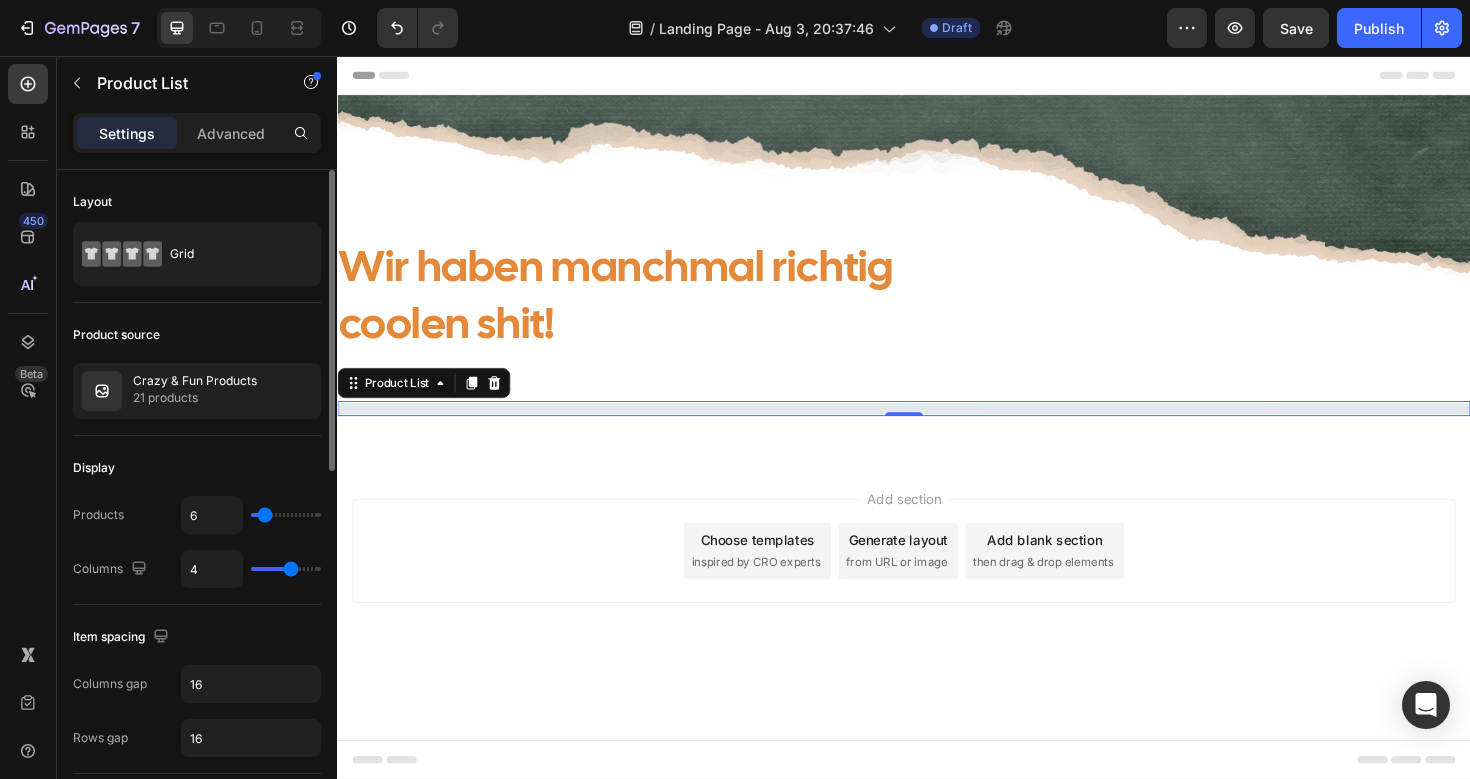 type on "5" 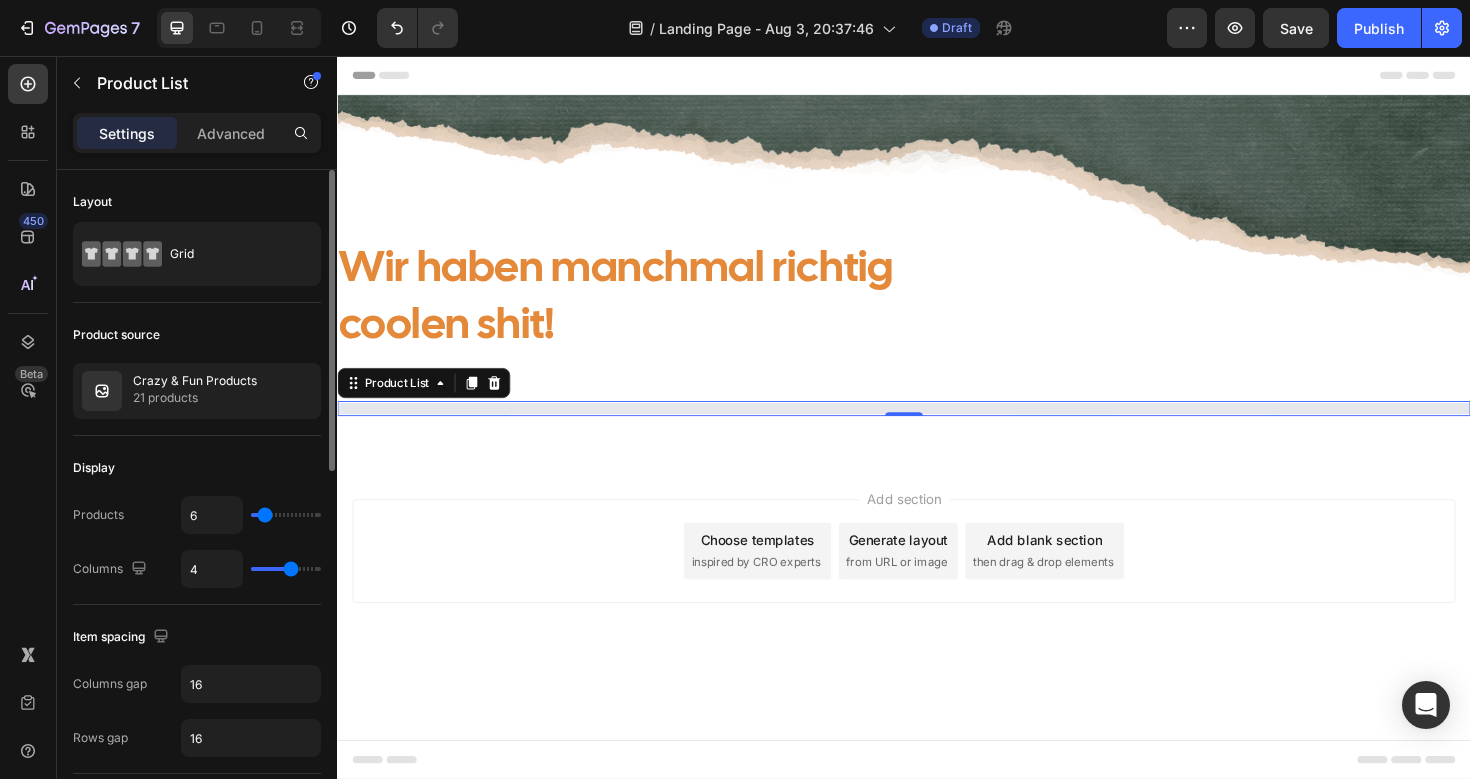 type on "5" 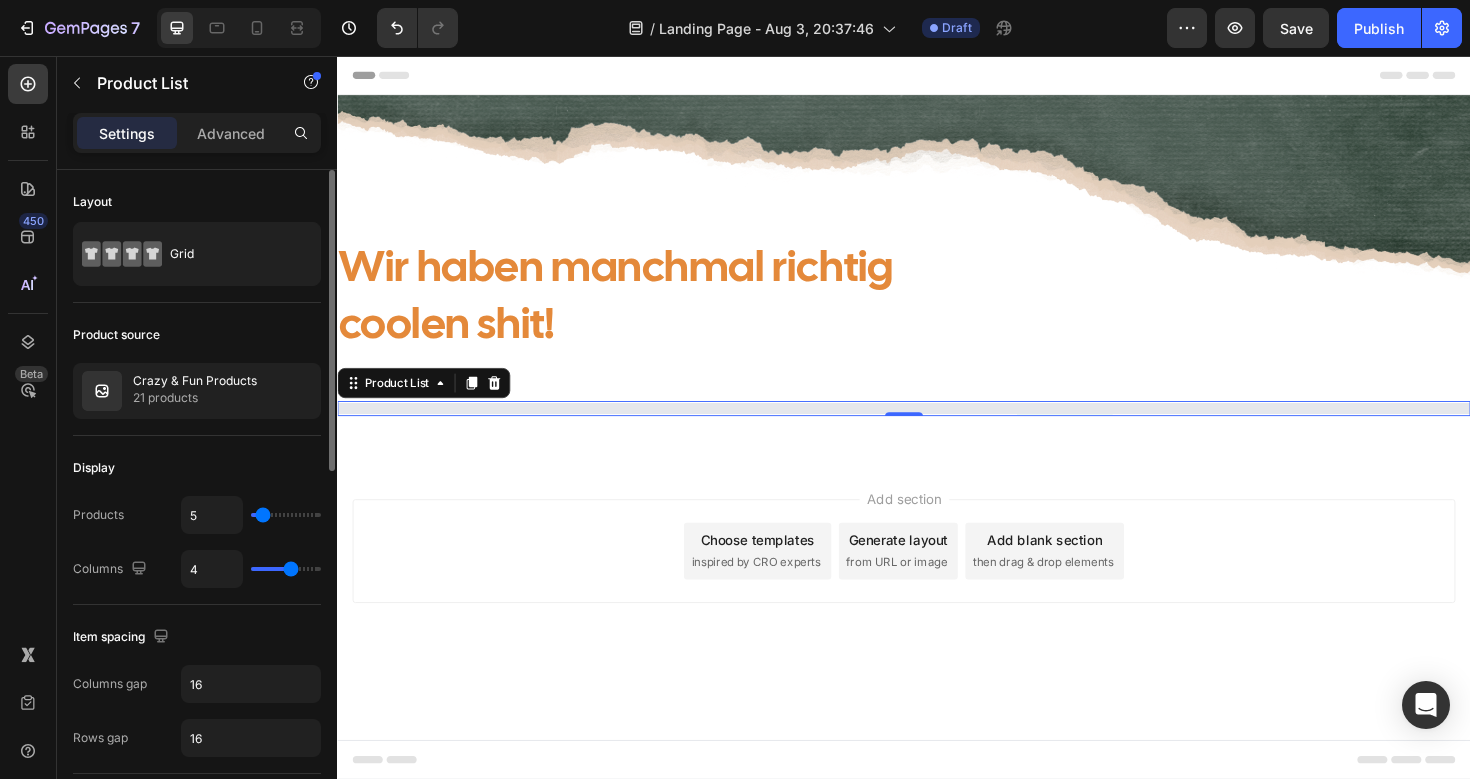 type on "4" 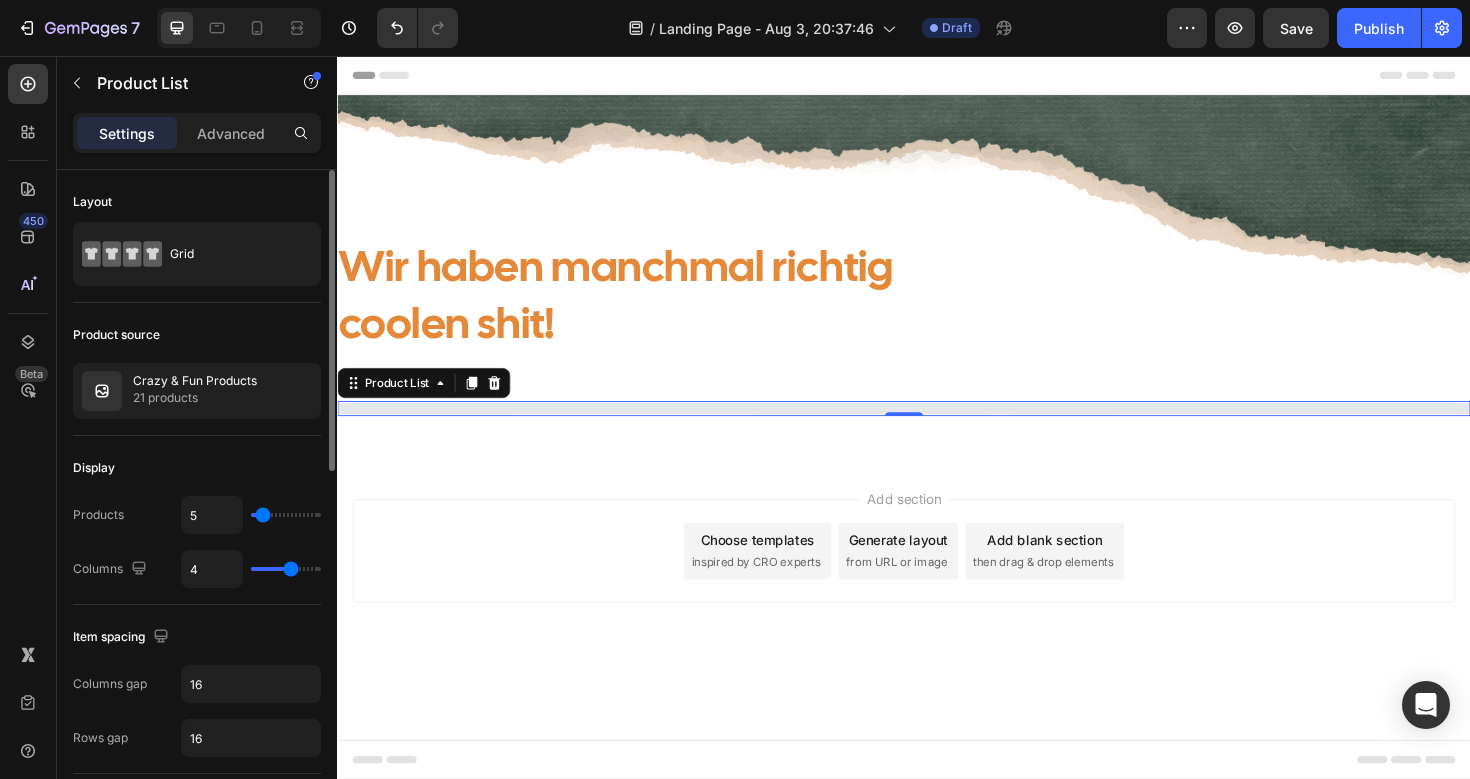 type on "4" 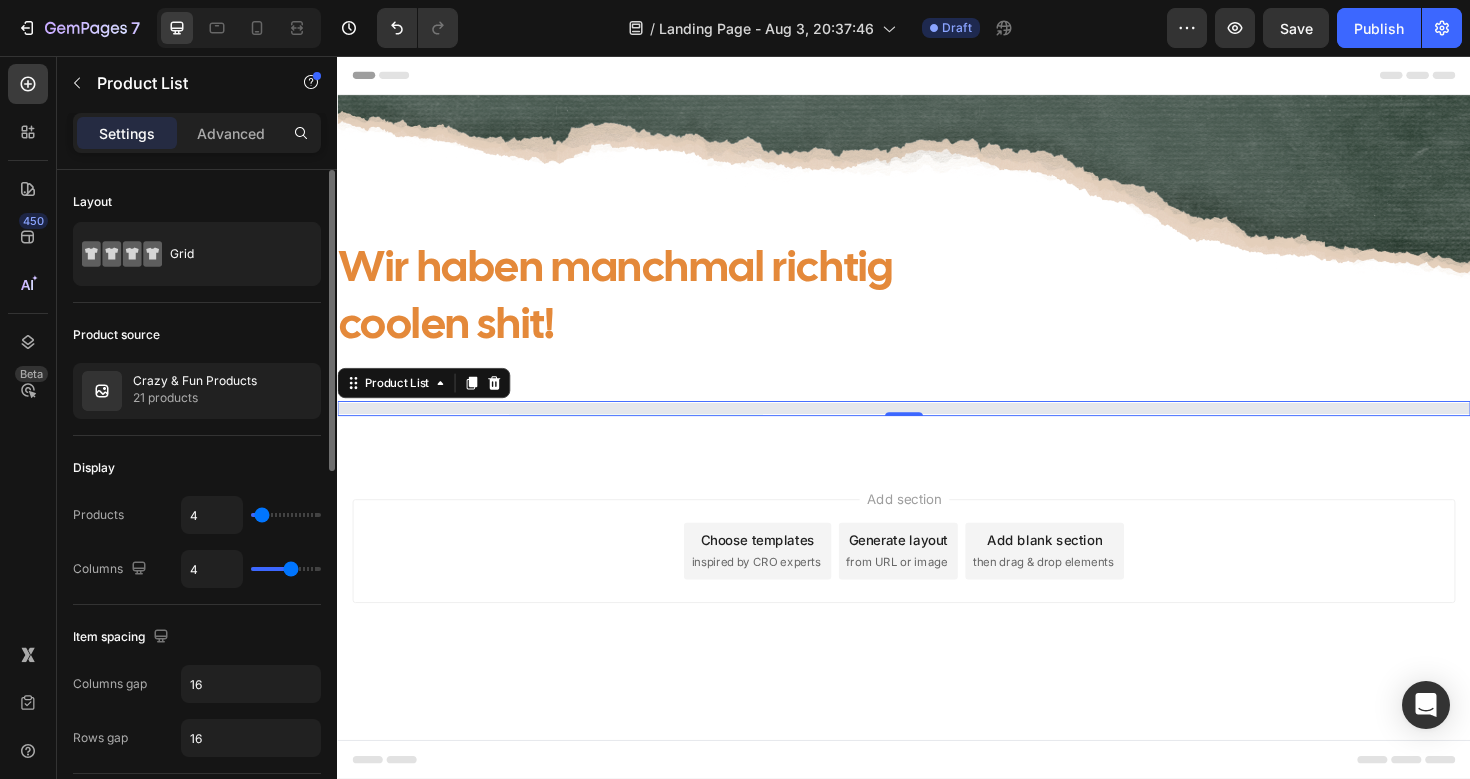 type on "3" 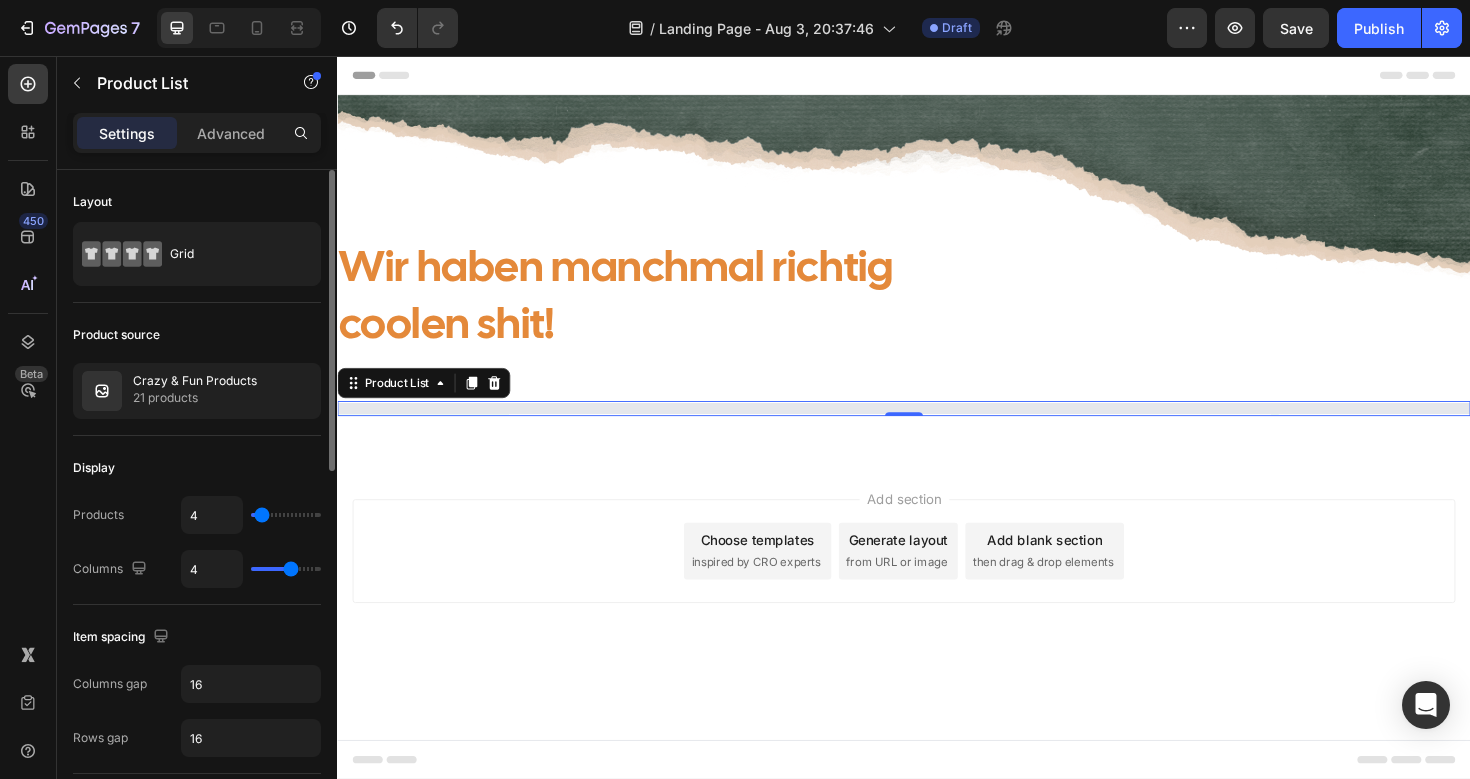 type on "3" 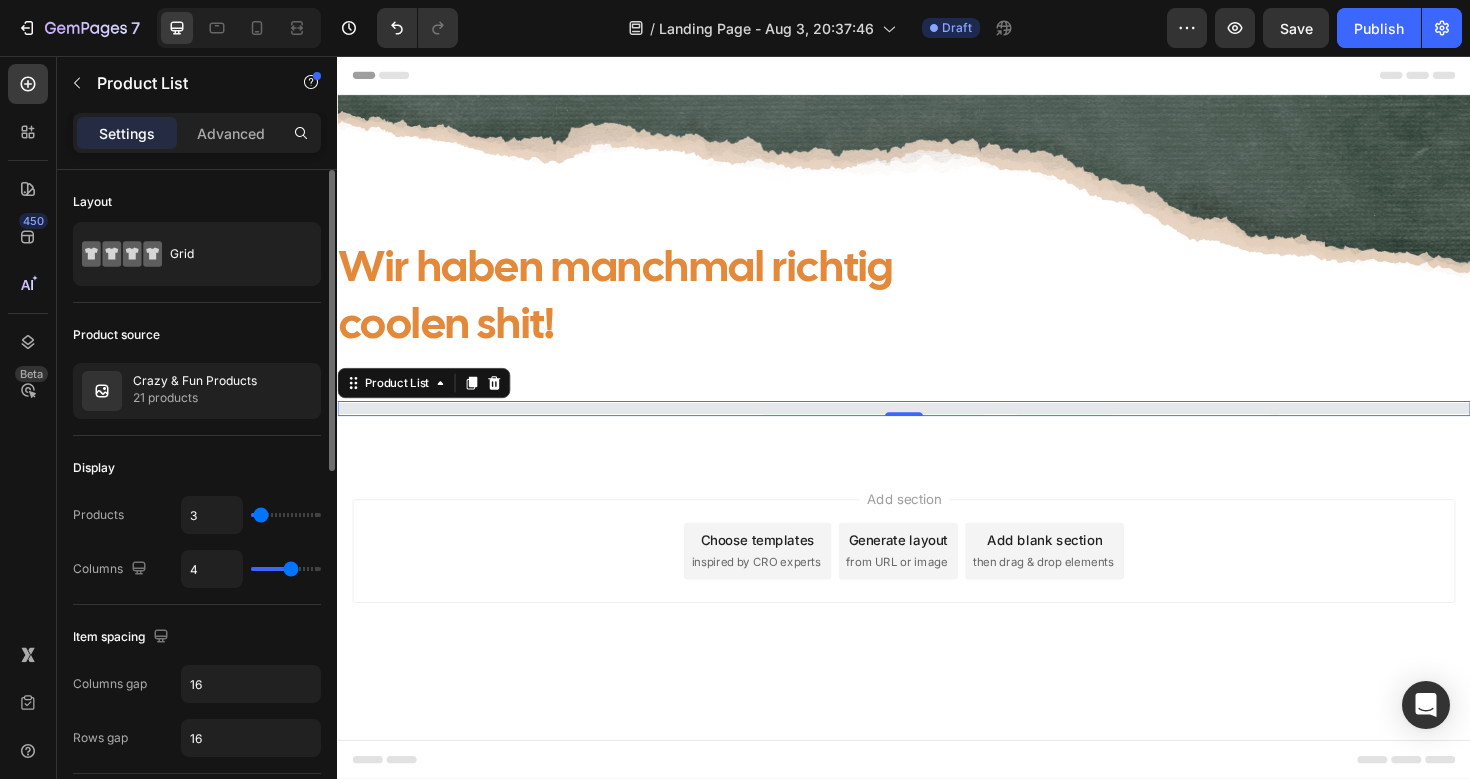 type on "2" 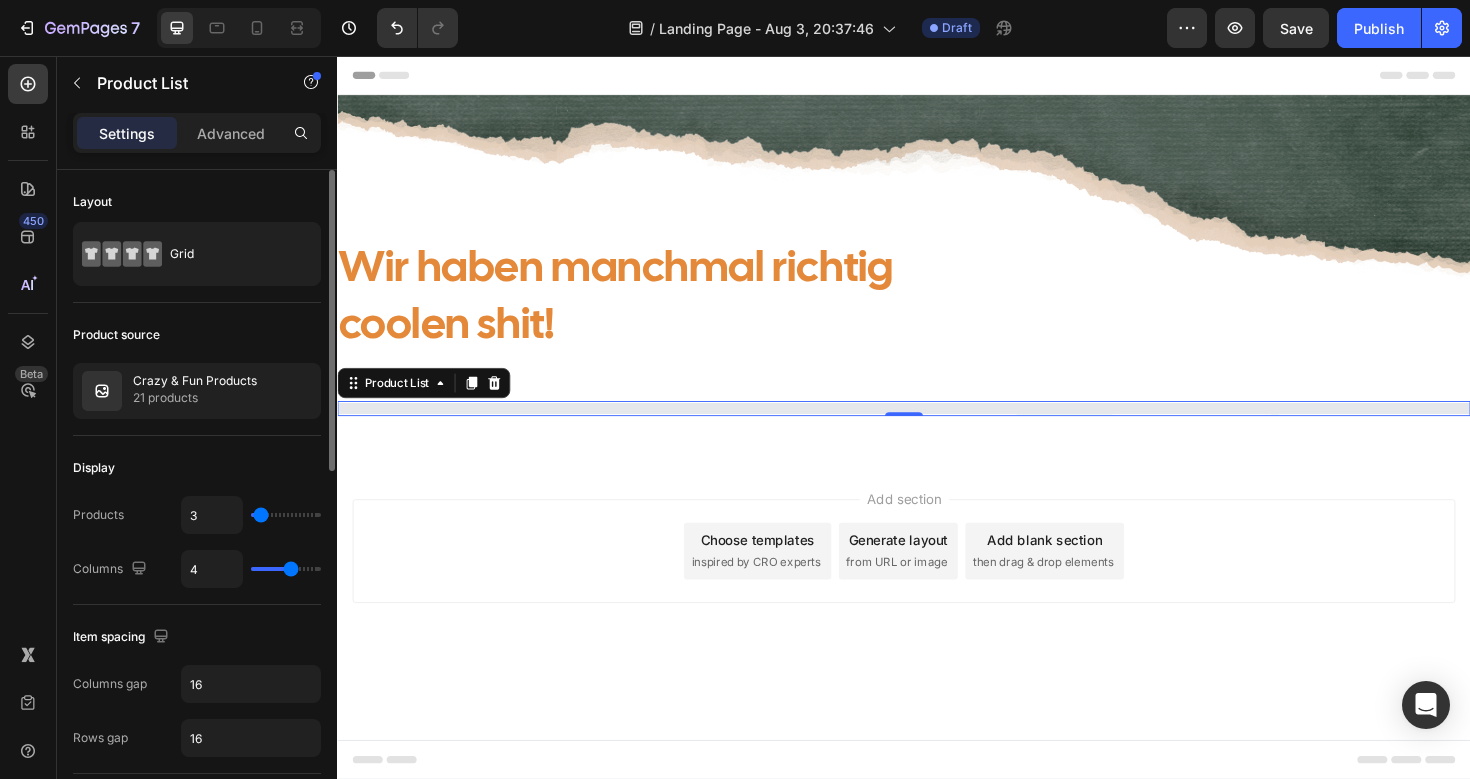 type on "2" 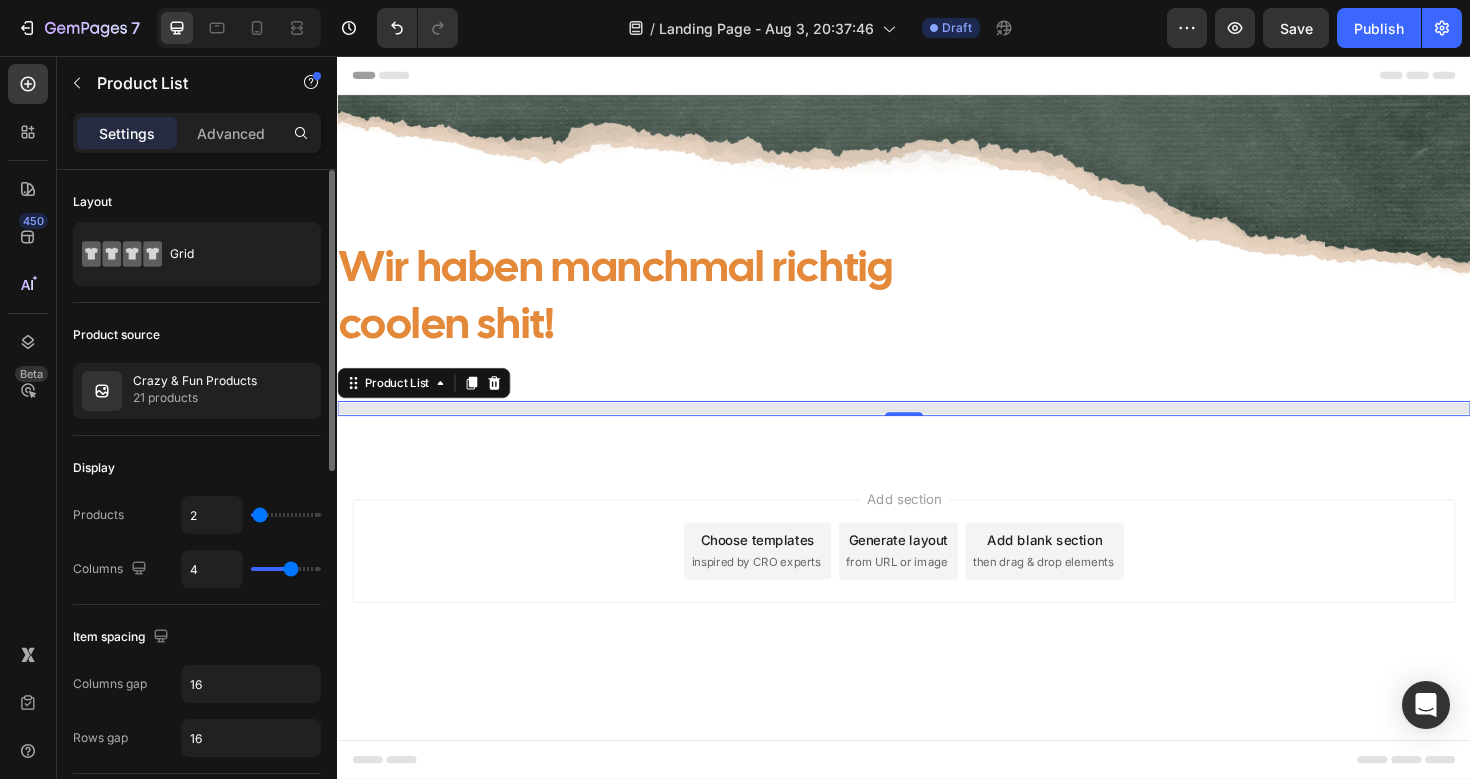 type on "1" 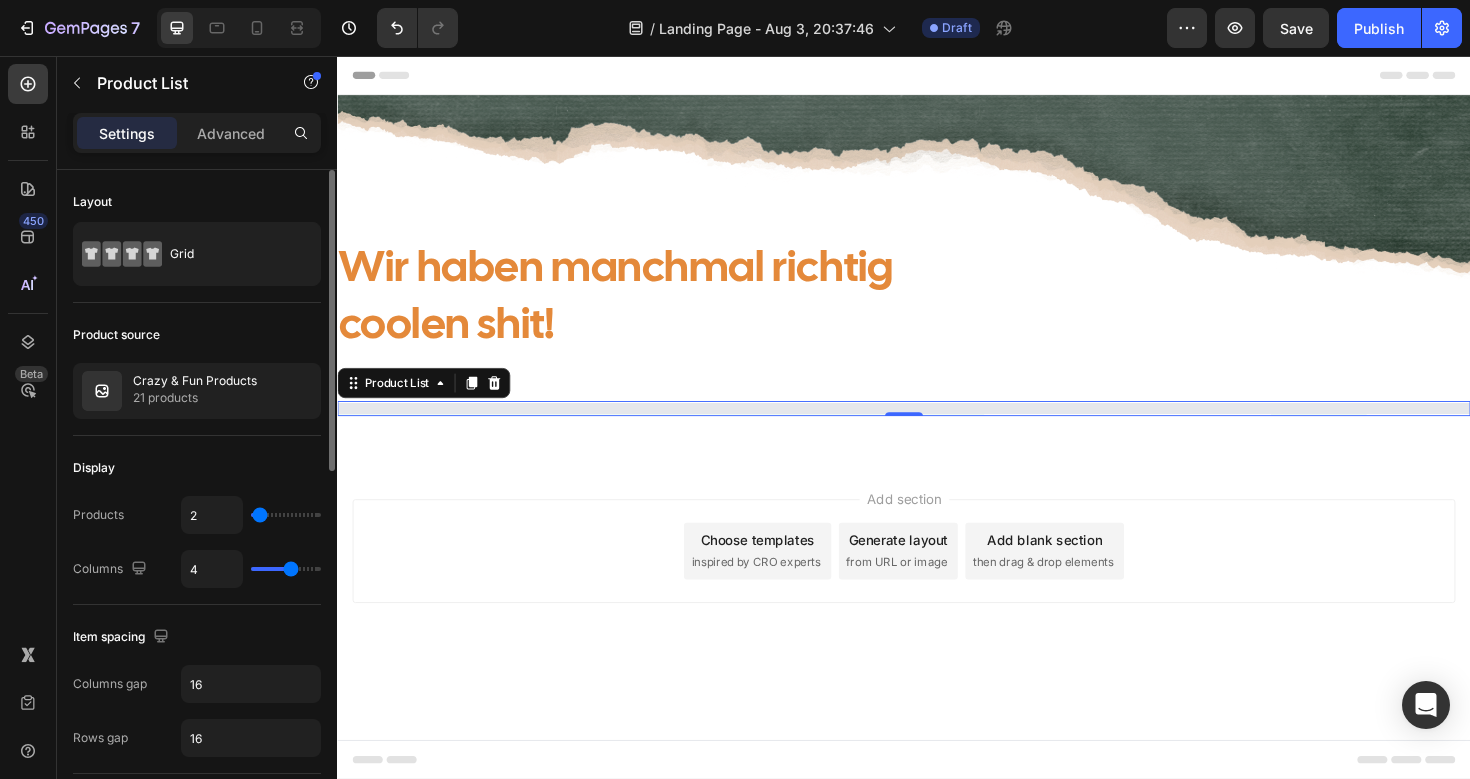 type on "1" 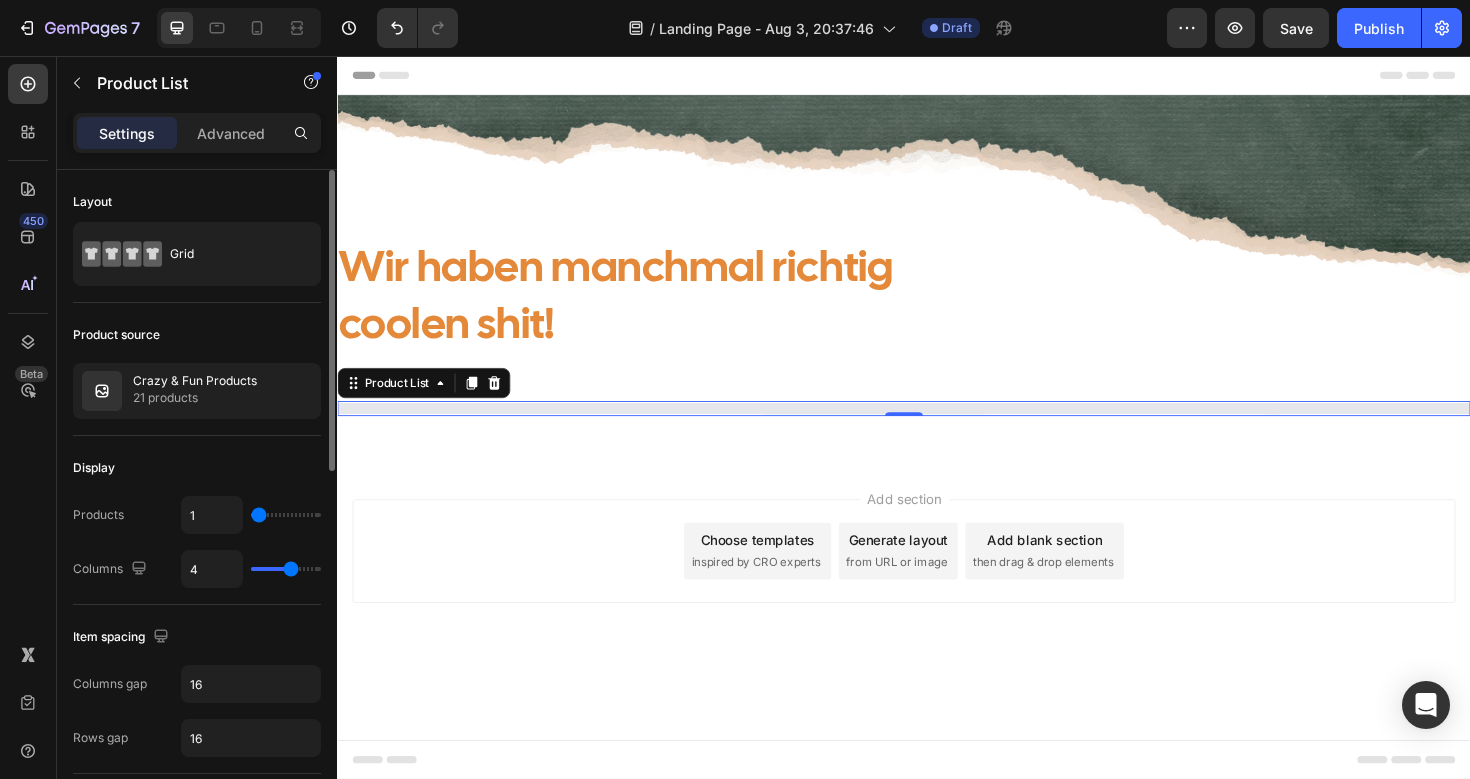 type on "2" 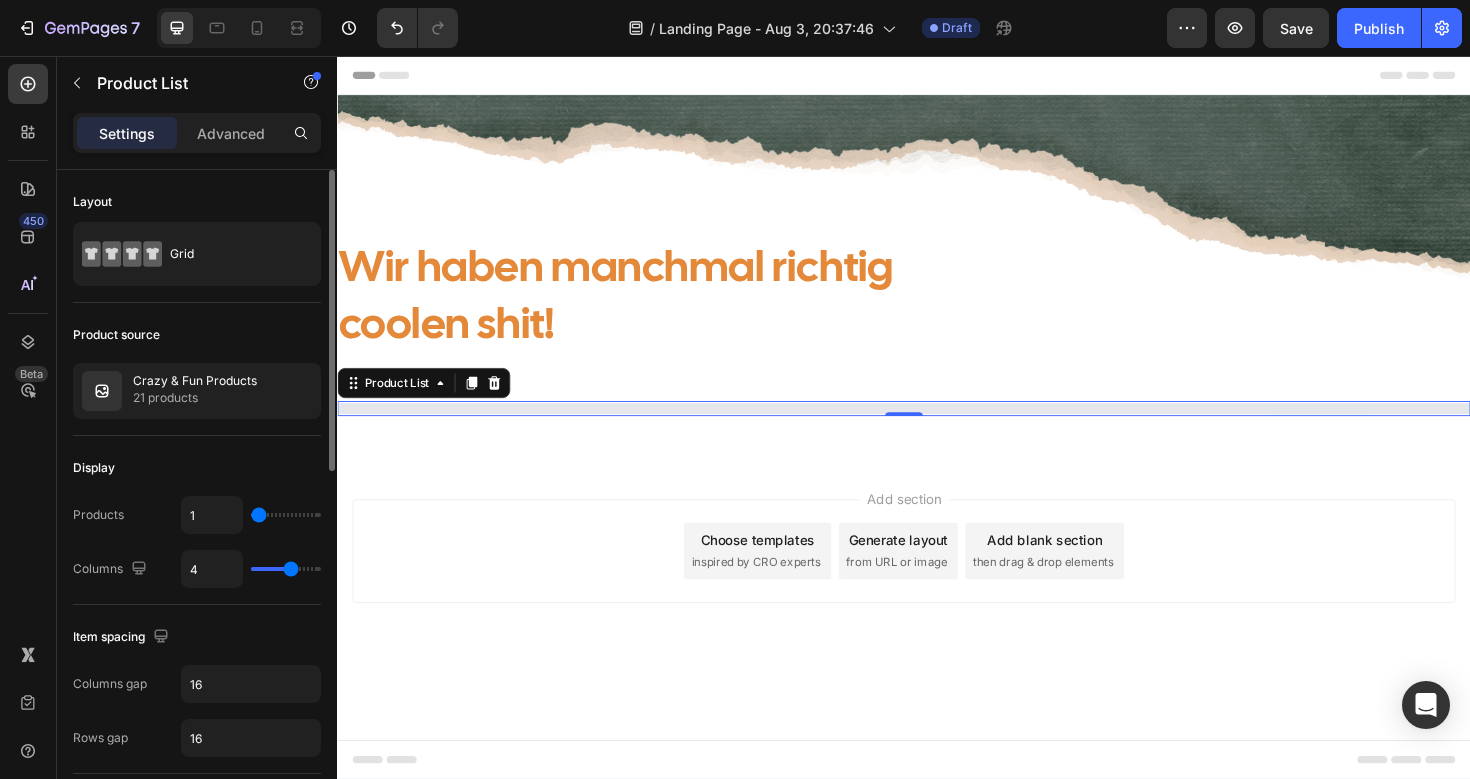 type on "2" 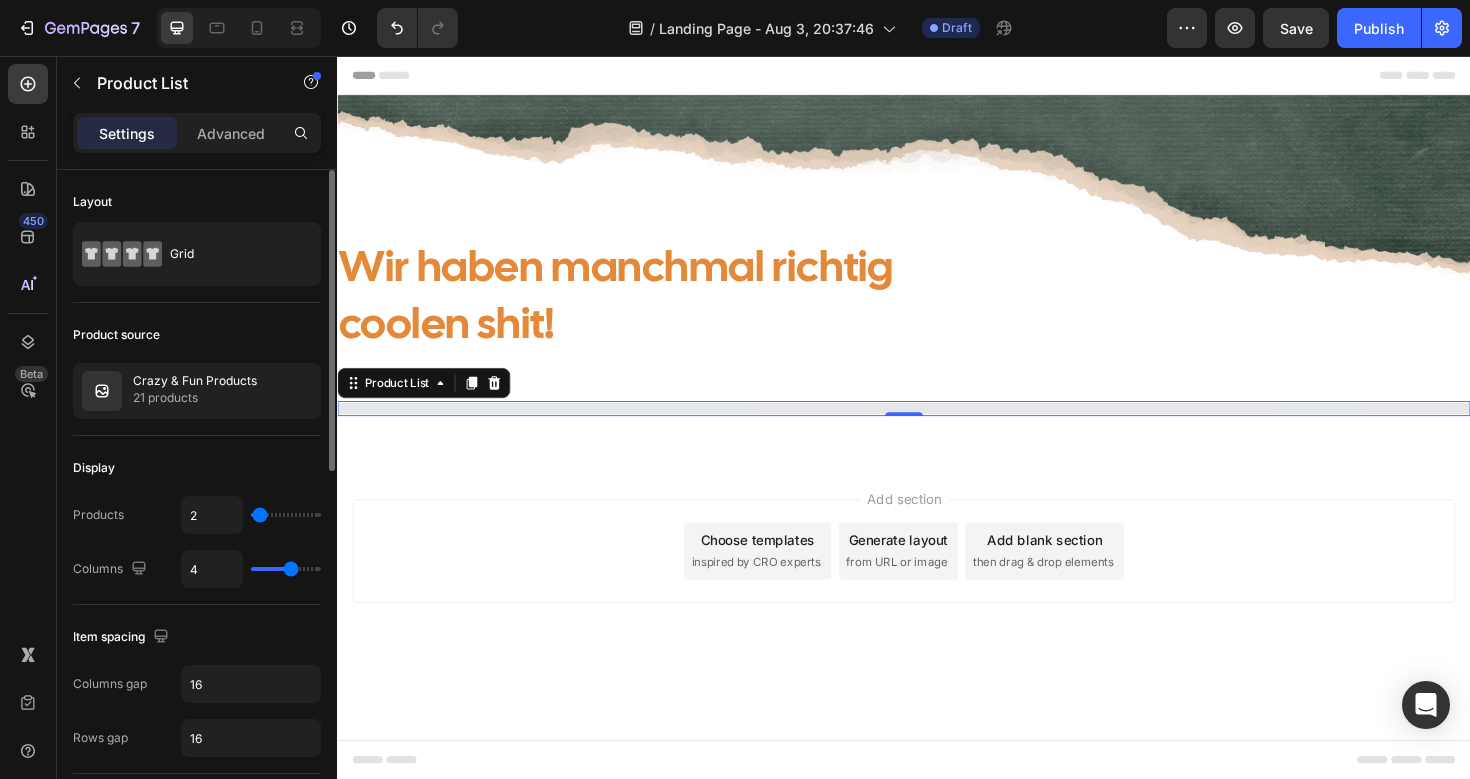 type on "3" 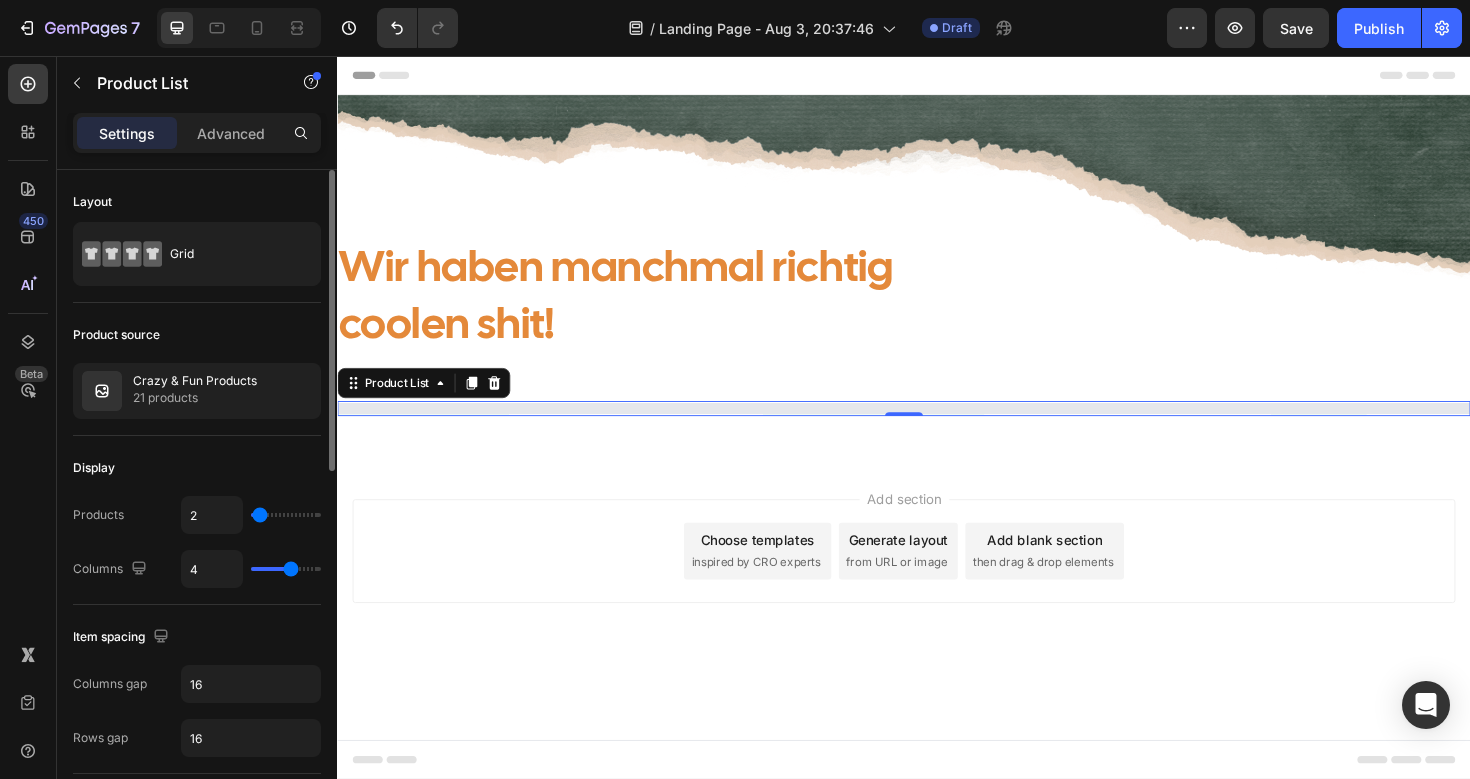 type on "3" 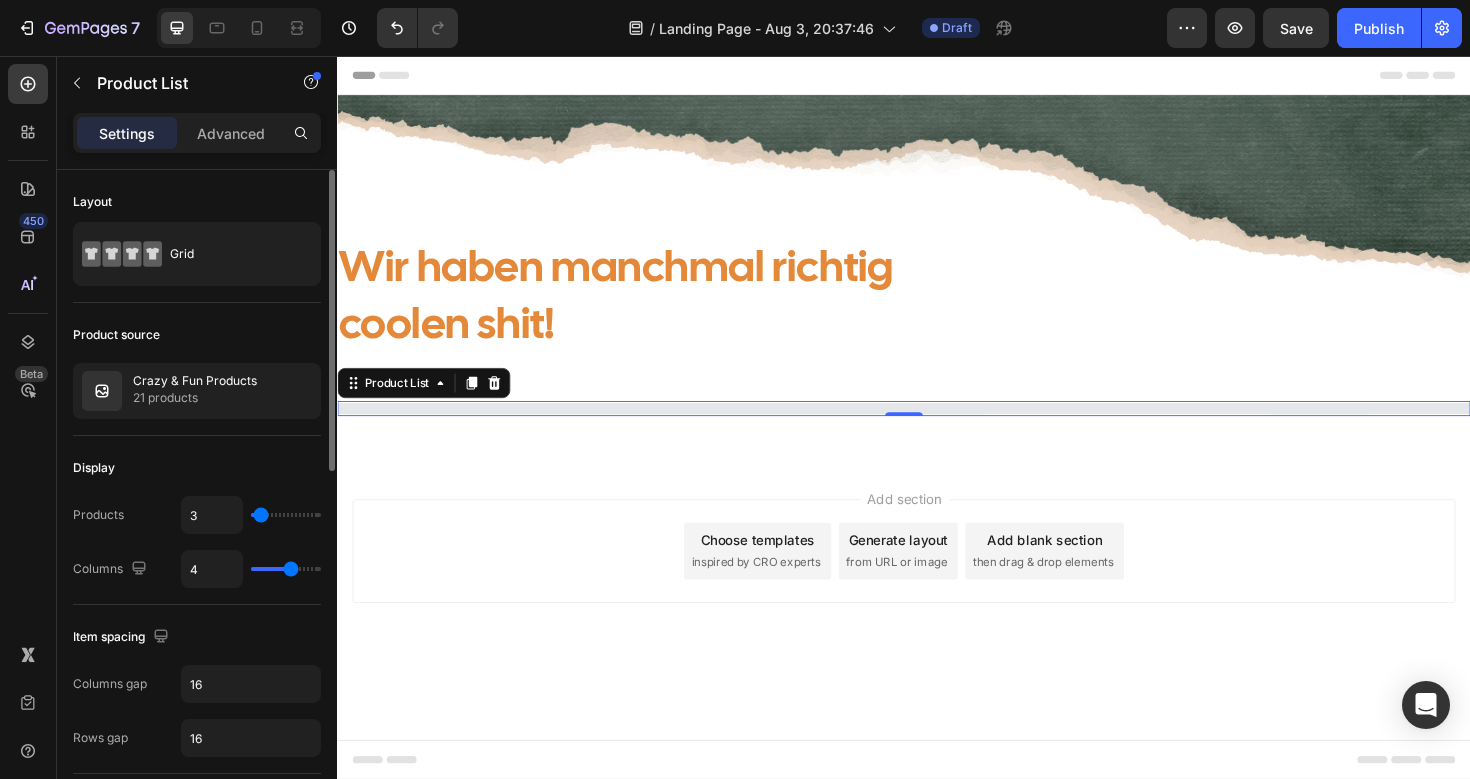 type on "4" 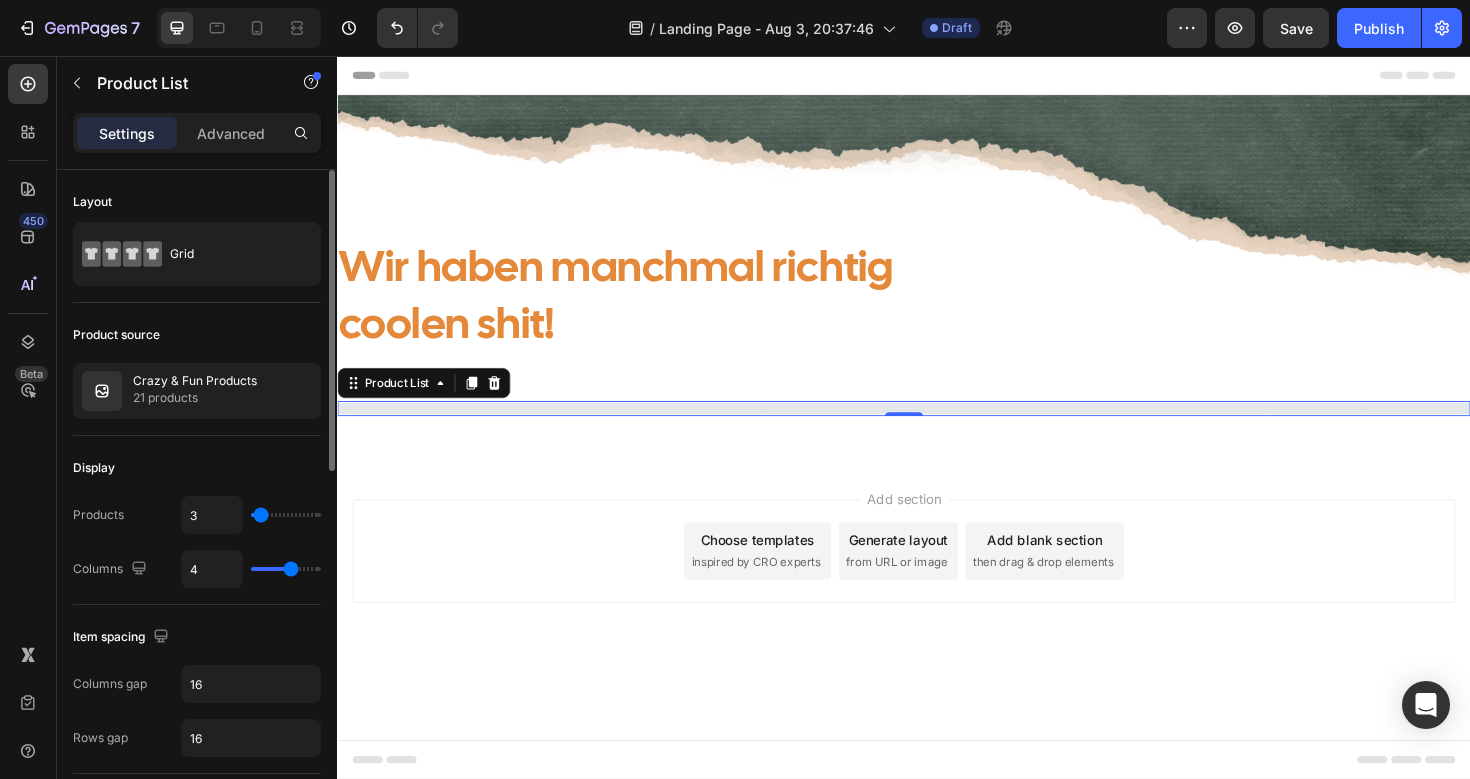 type on "4" 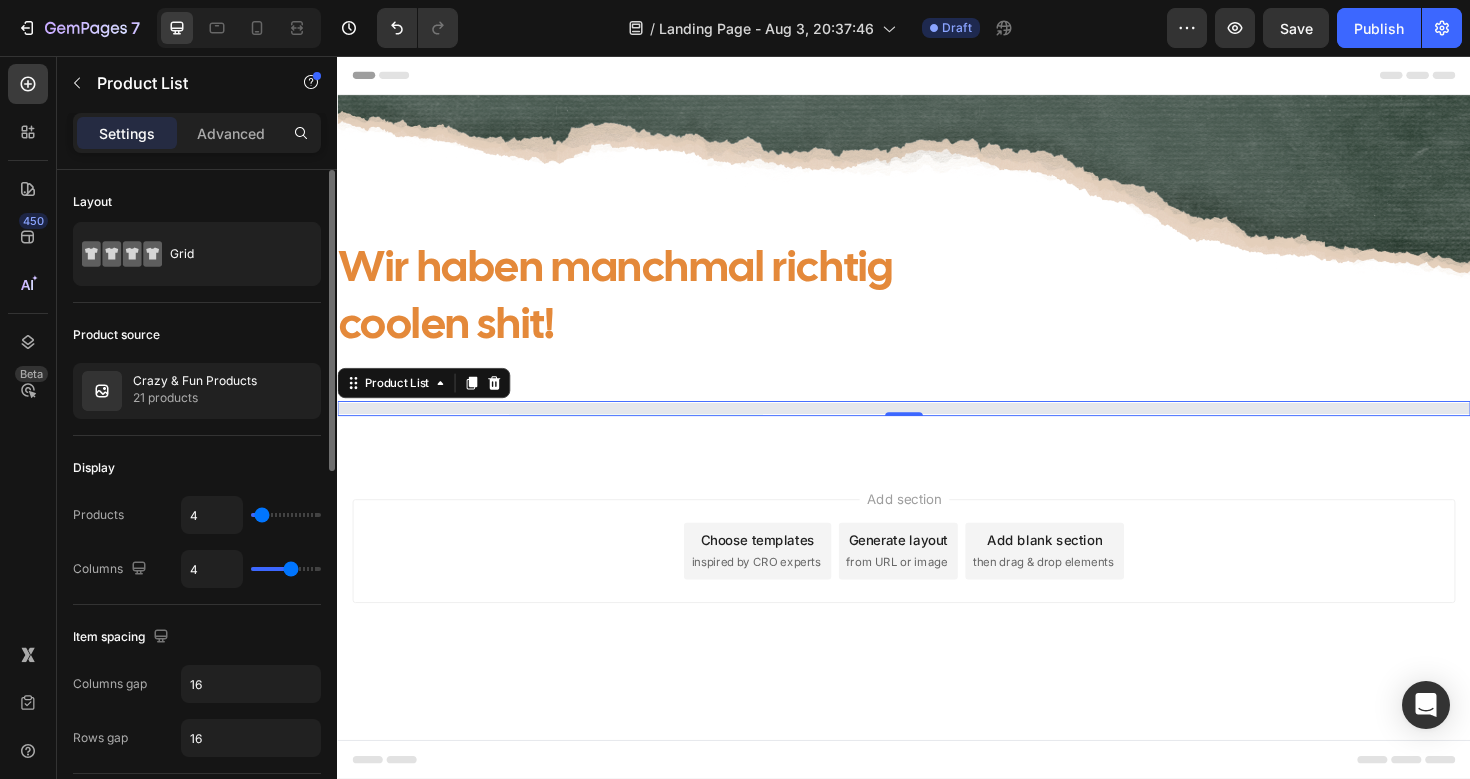 type on "5" 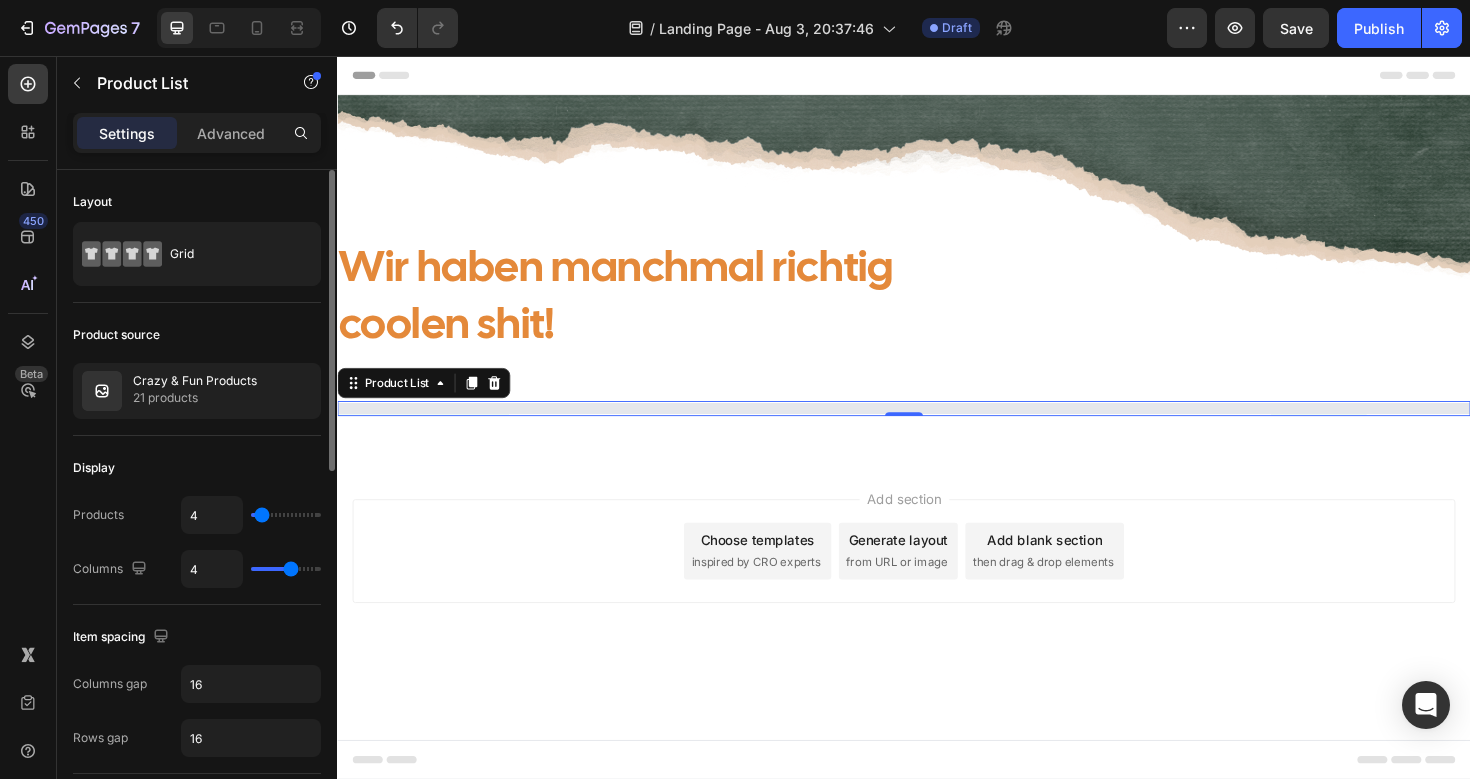 type on "5" 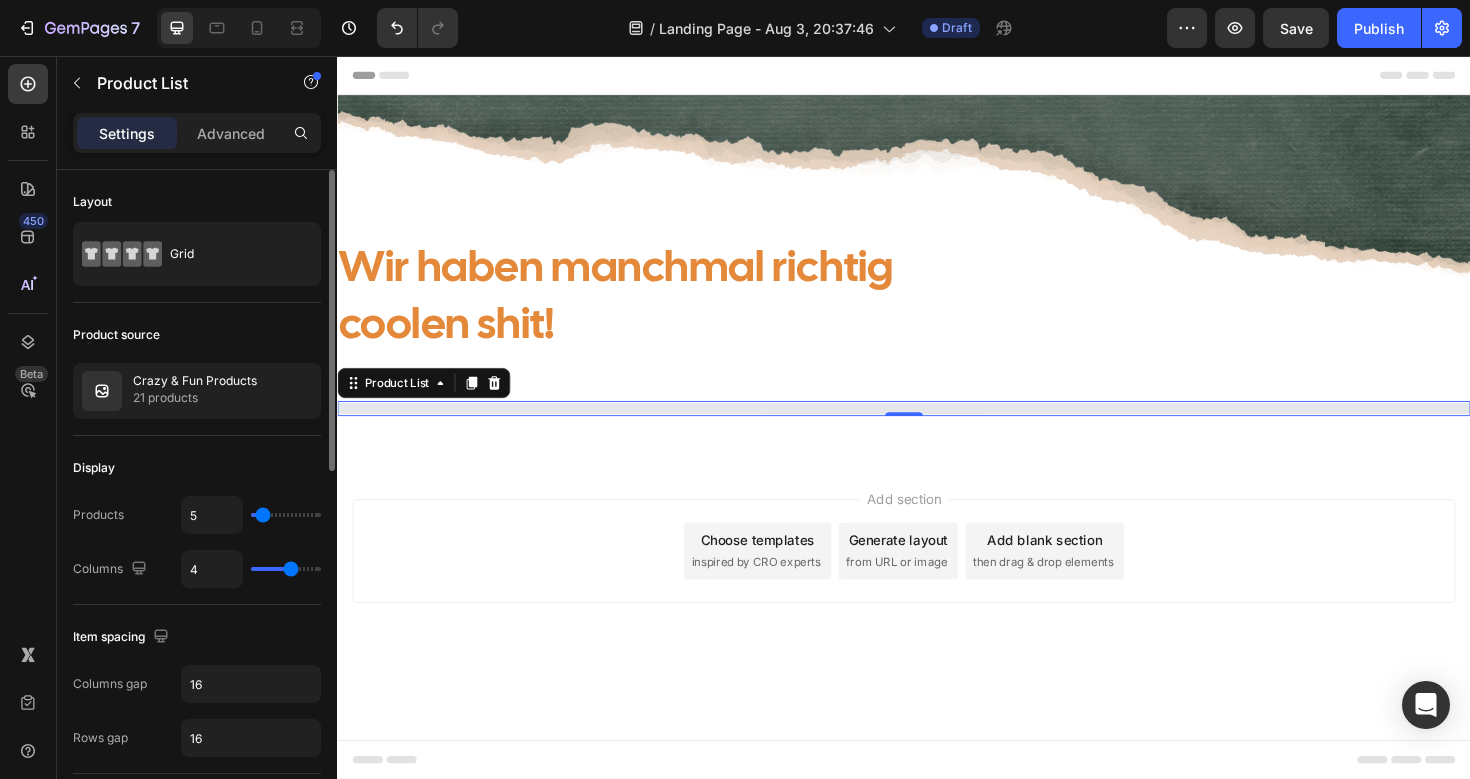 type on "6" 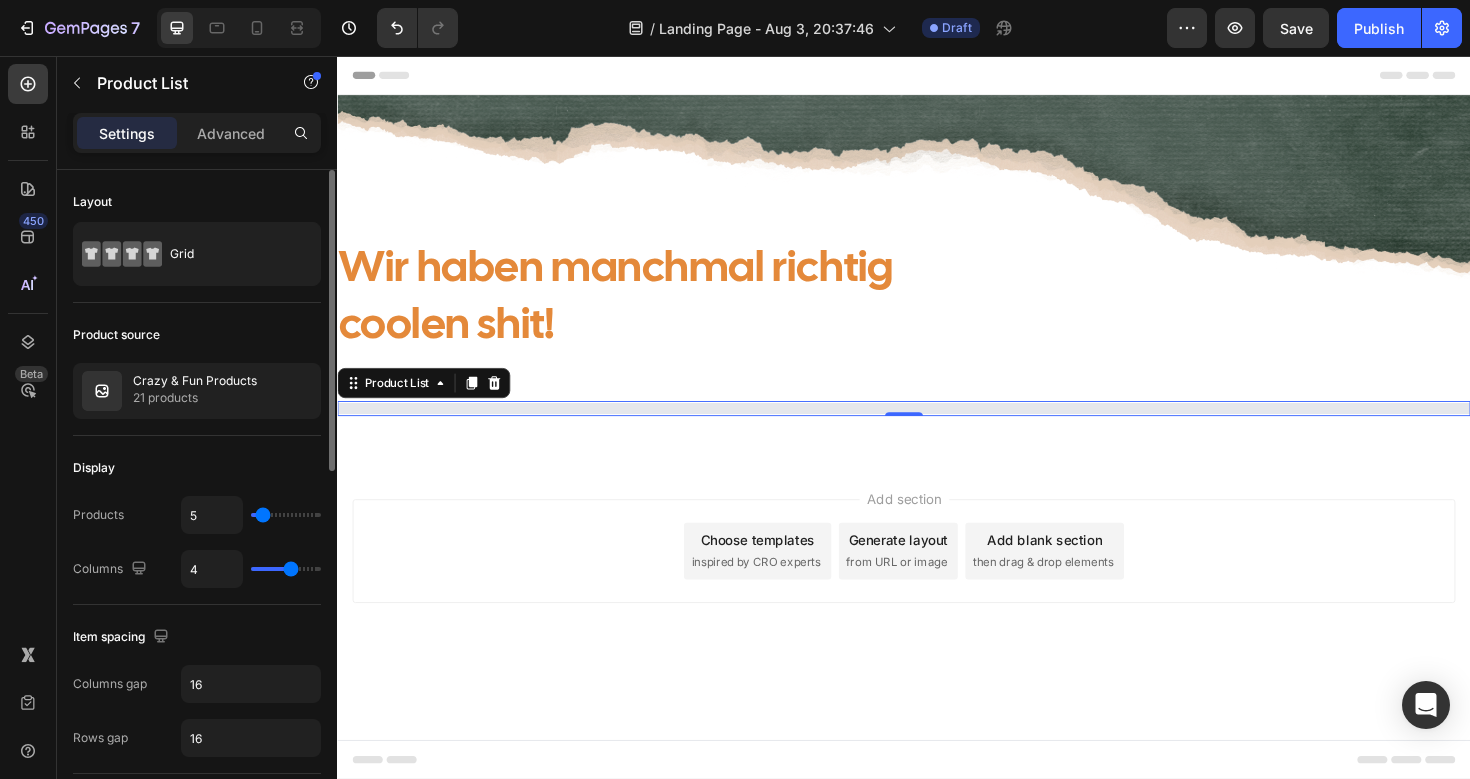 type on "6" 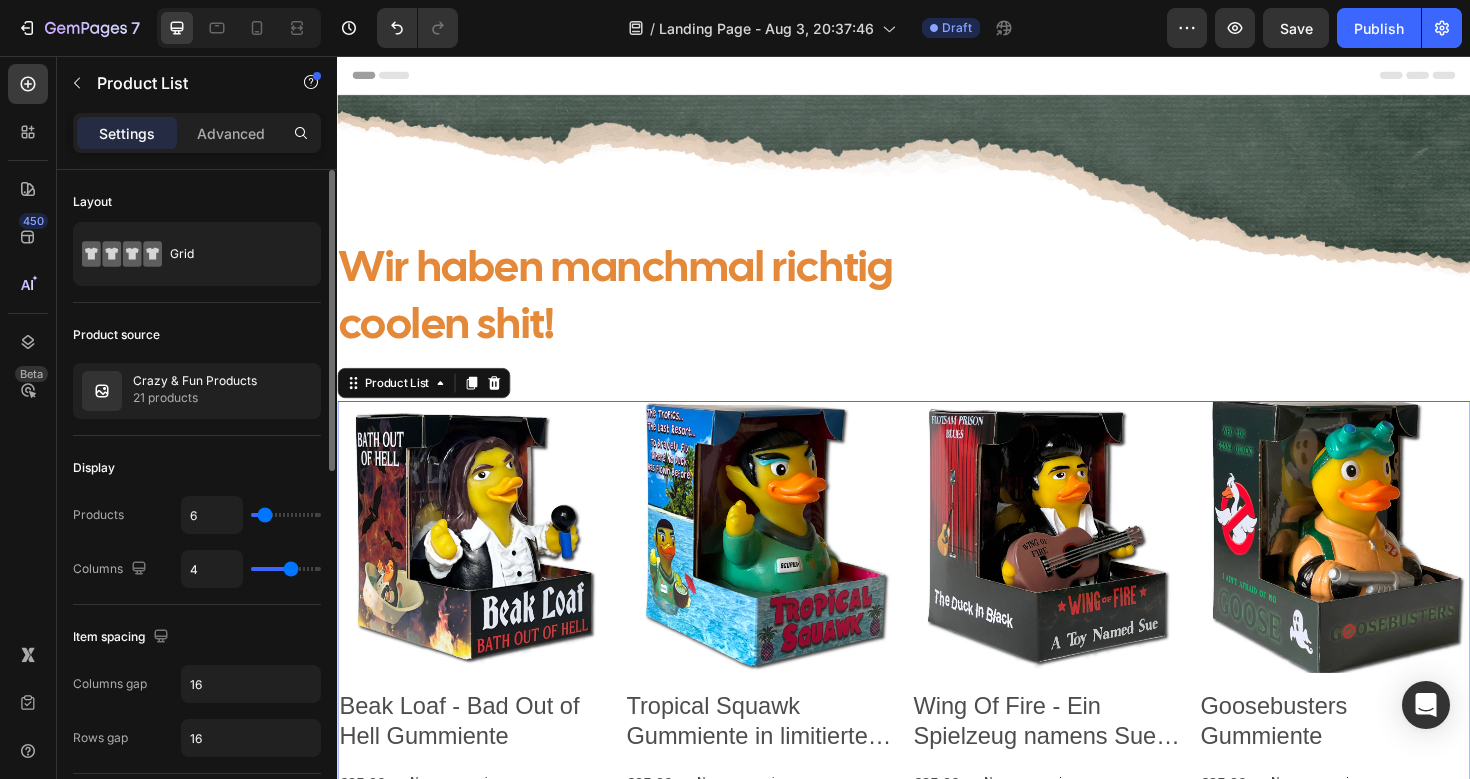 type on "5" 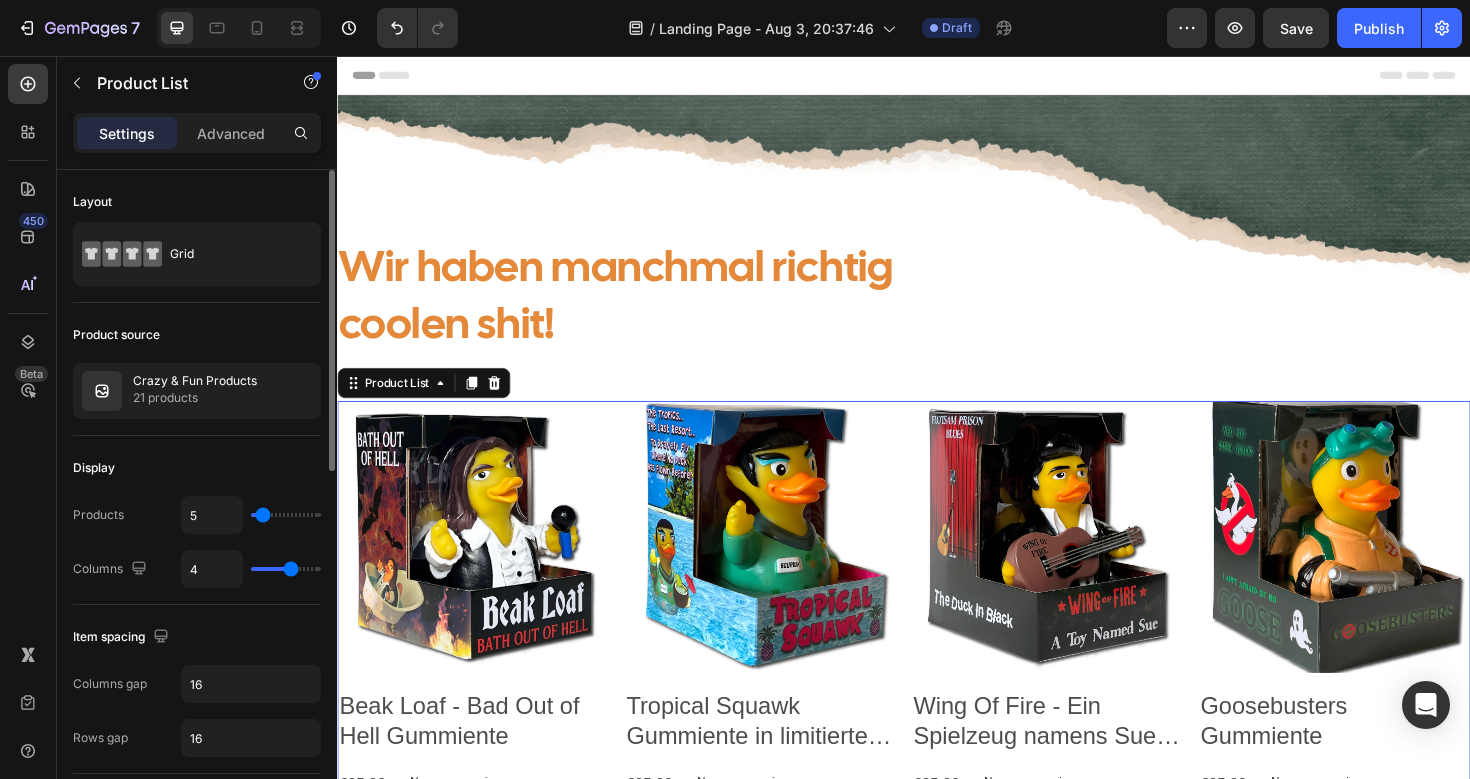 type on "4" 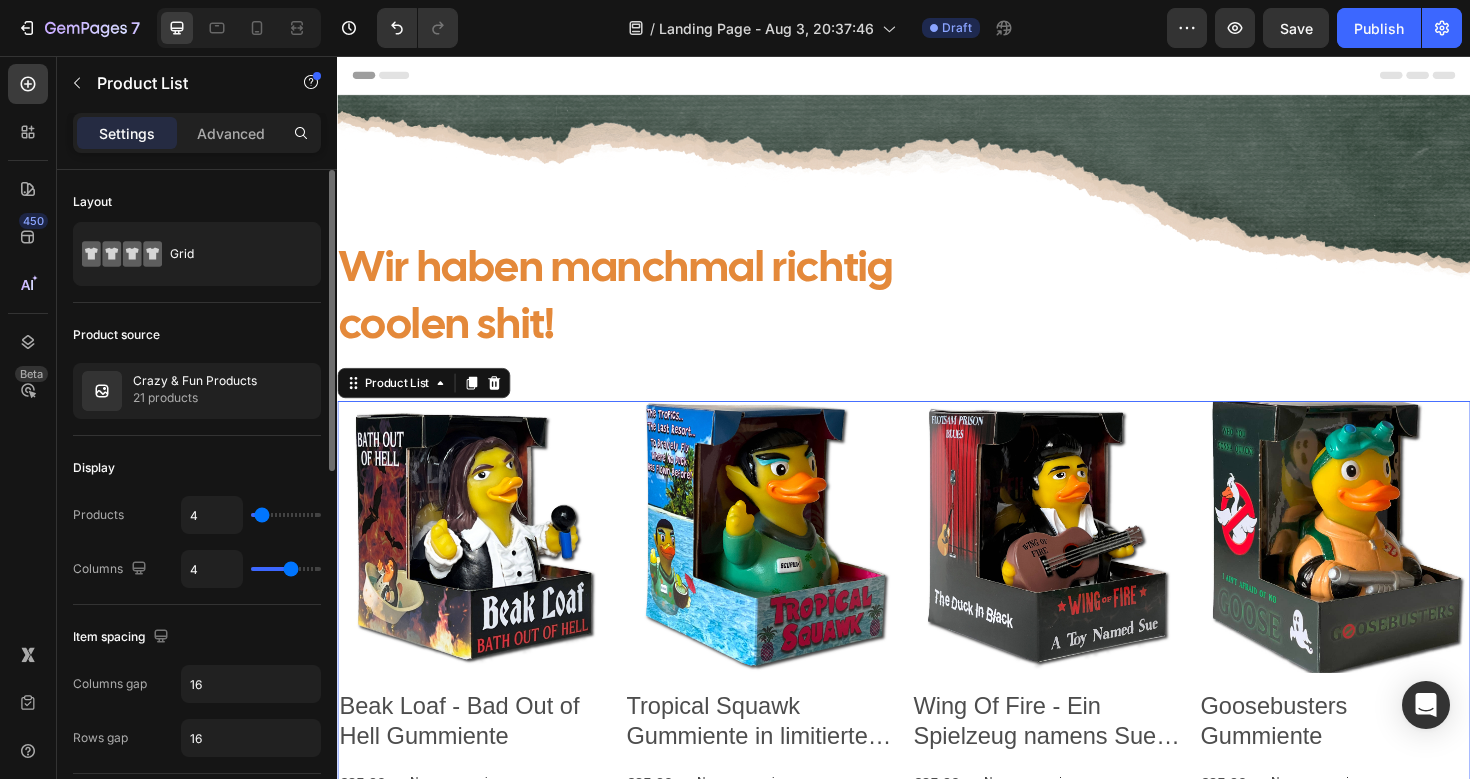 type on "3" 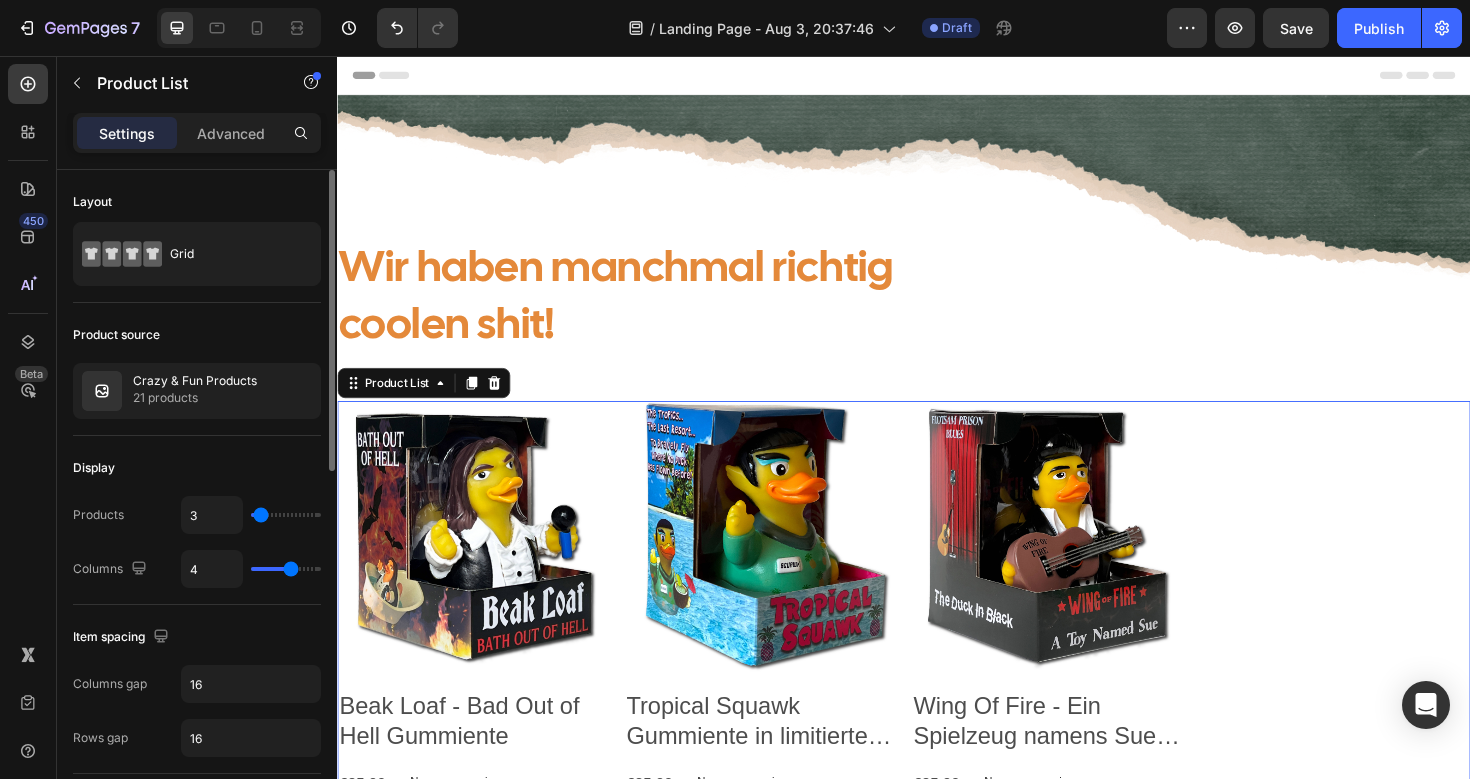 type on "2" 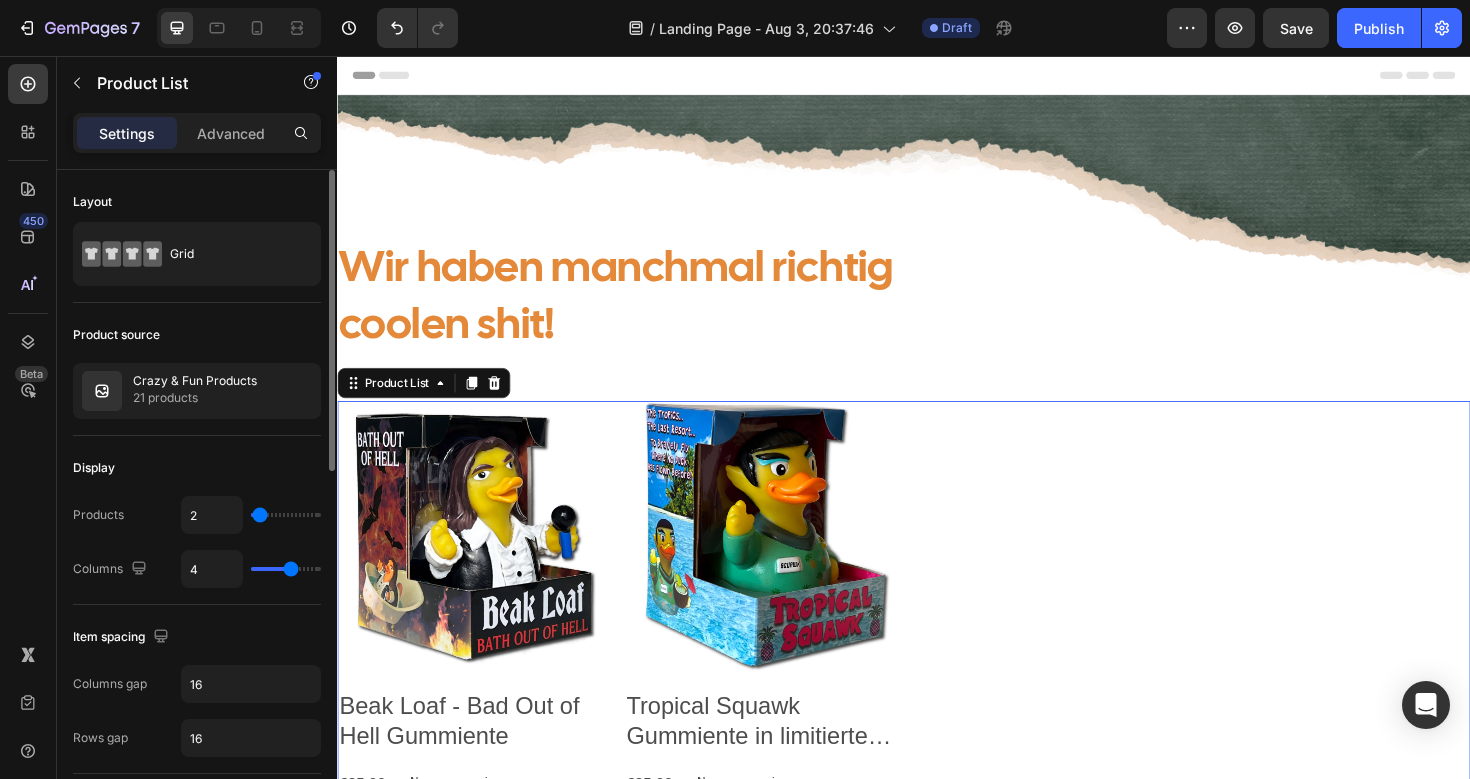 type on "1" 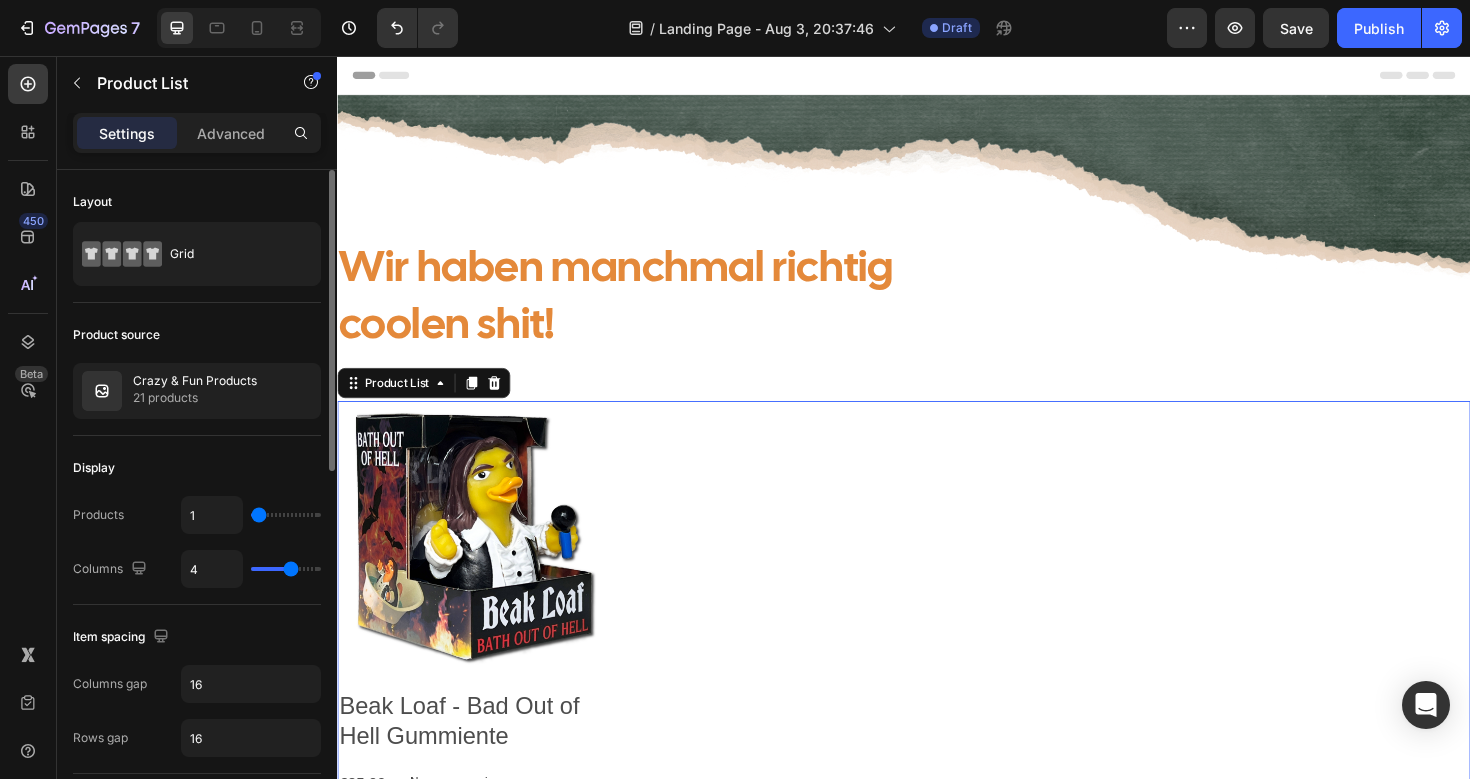 drag, startPoint x: 287, startPoint y: 518, endPoint x: 259, endPoint y: 517, distance: 28.01785 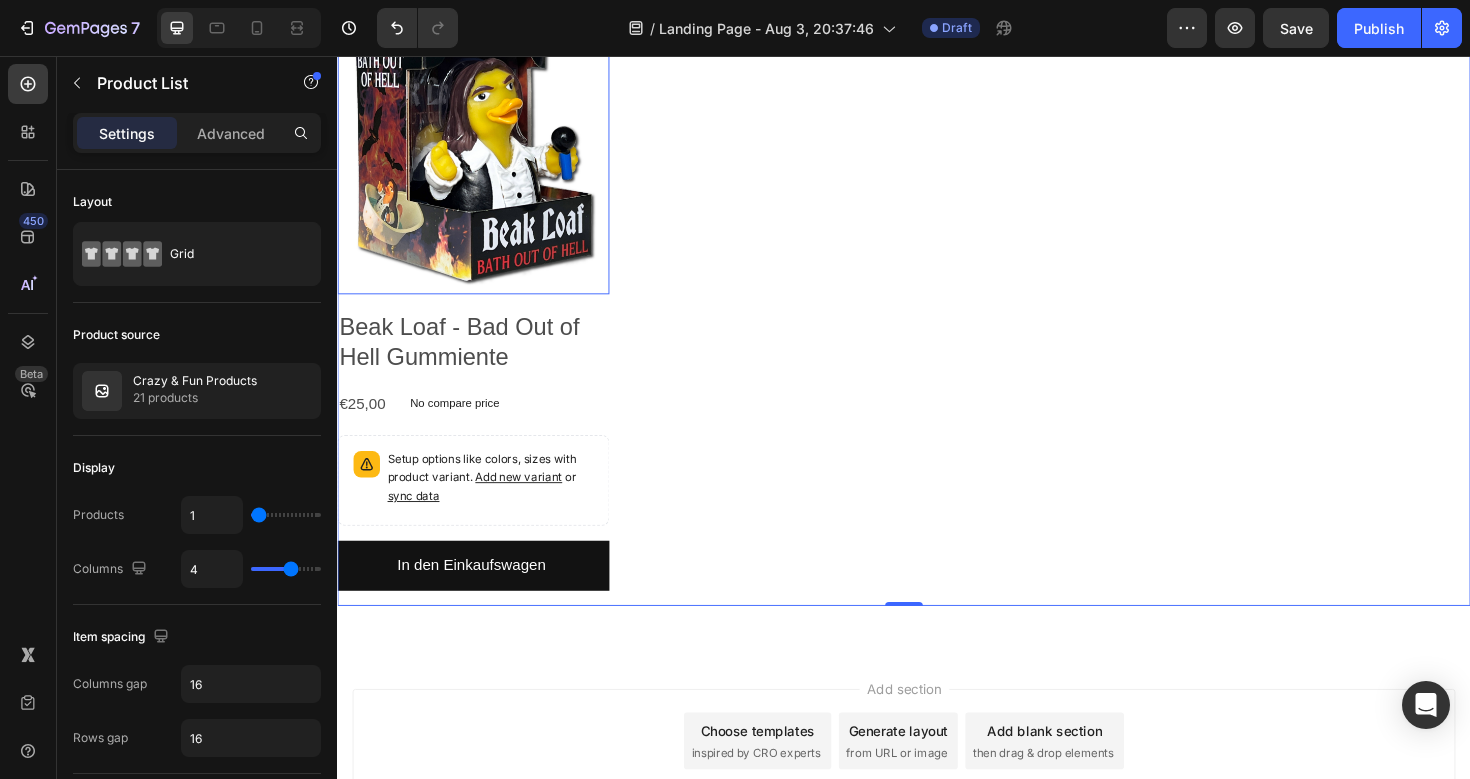 scroll, scrollTop: 443, scrollLeft: 0, axis: vertical 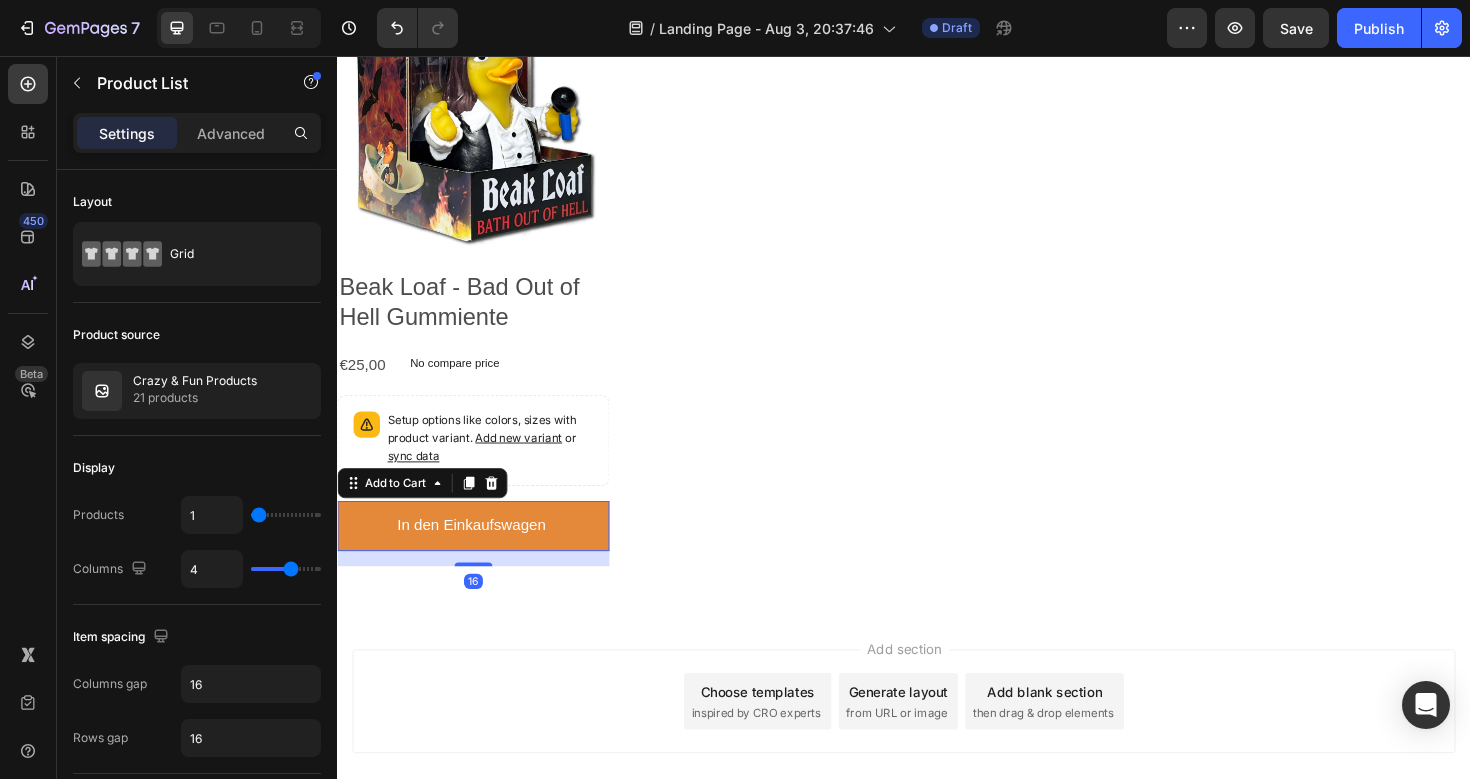 click on "In den Einkaufswagen" at bounding box center (481, 553) 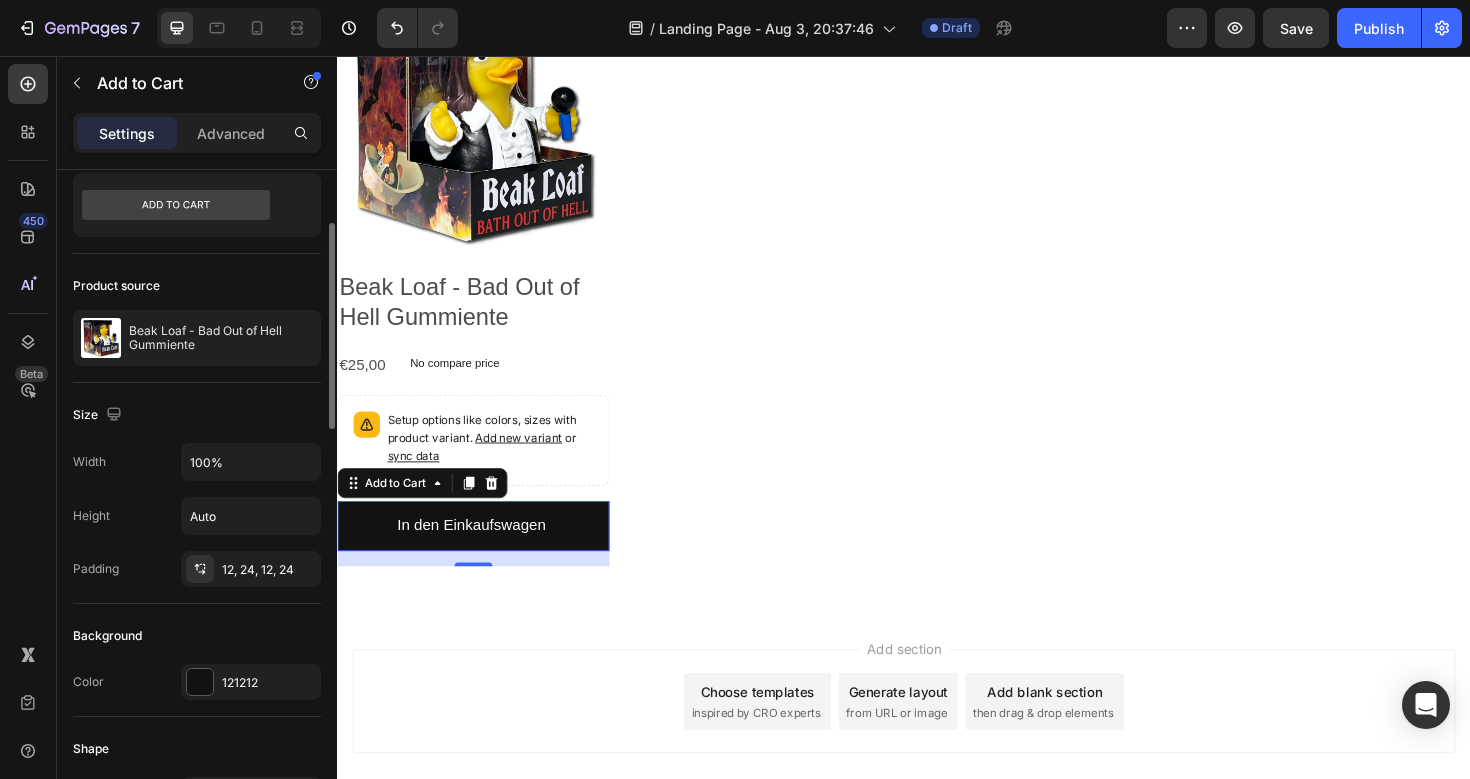 scroll, scrollTop: 122, scrollLeft: 0, axis: vertical 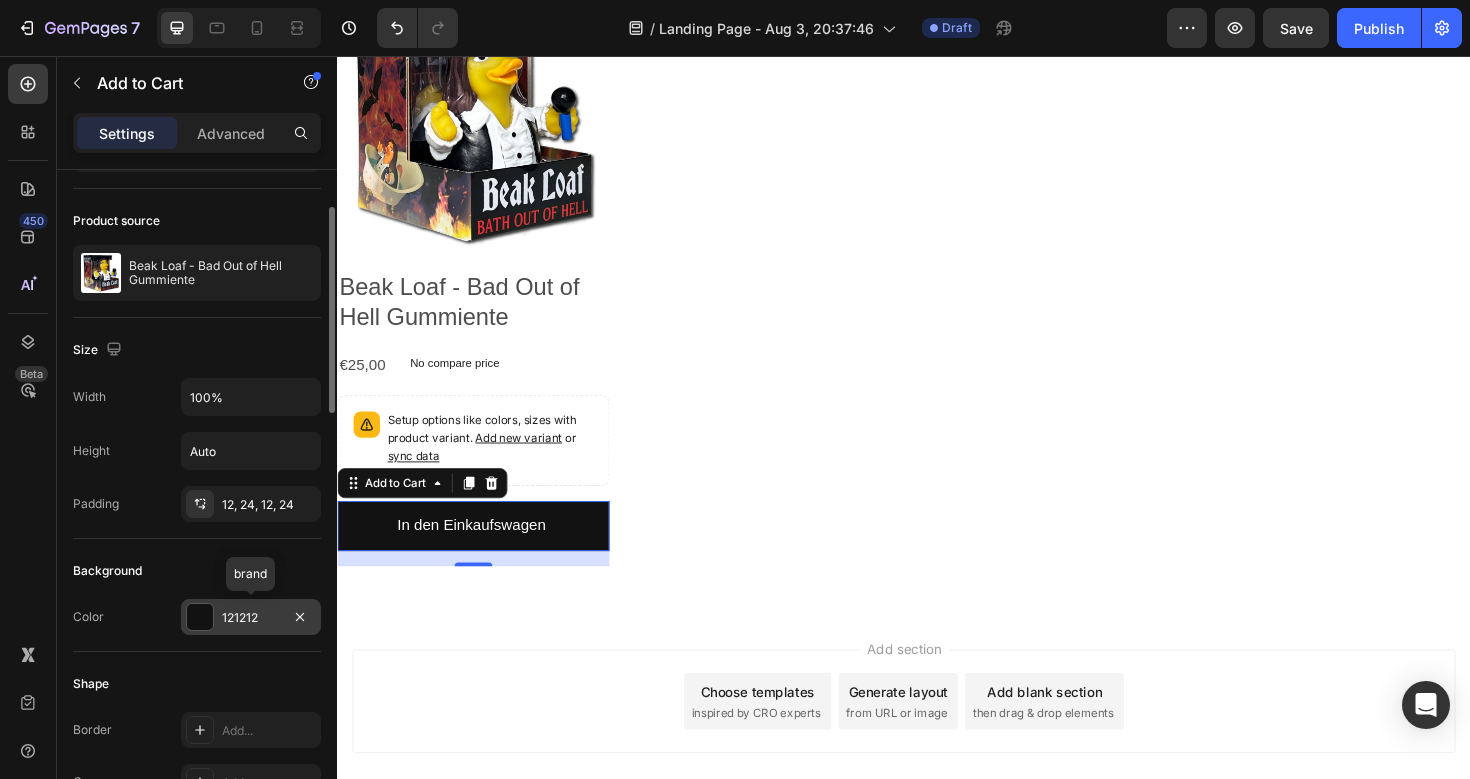 click on "121212" at bounding box center (251, 618) 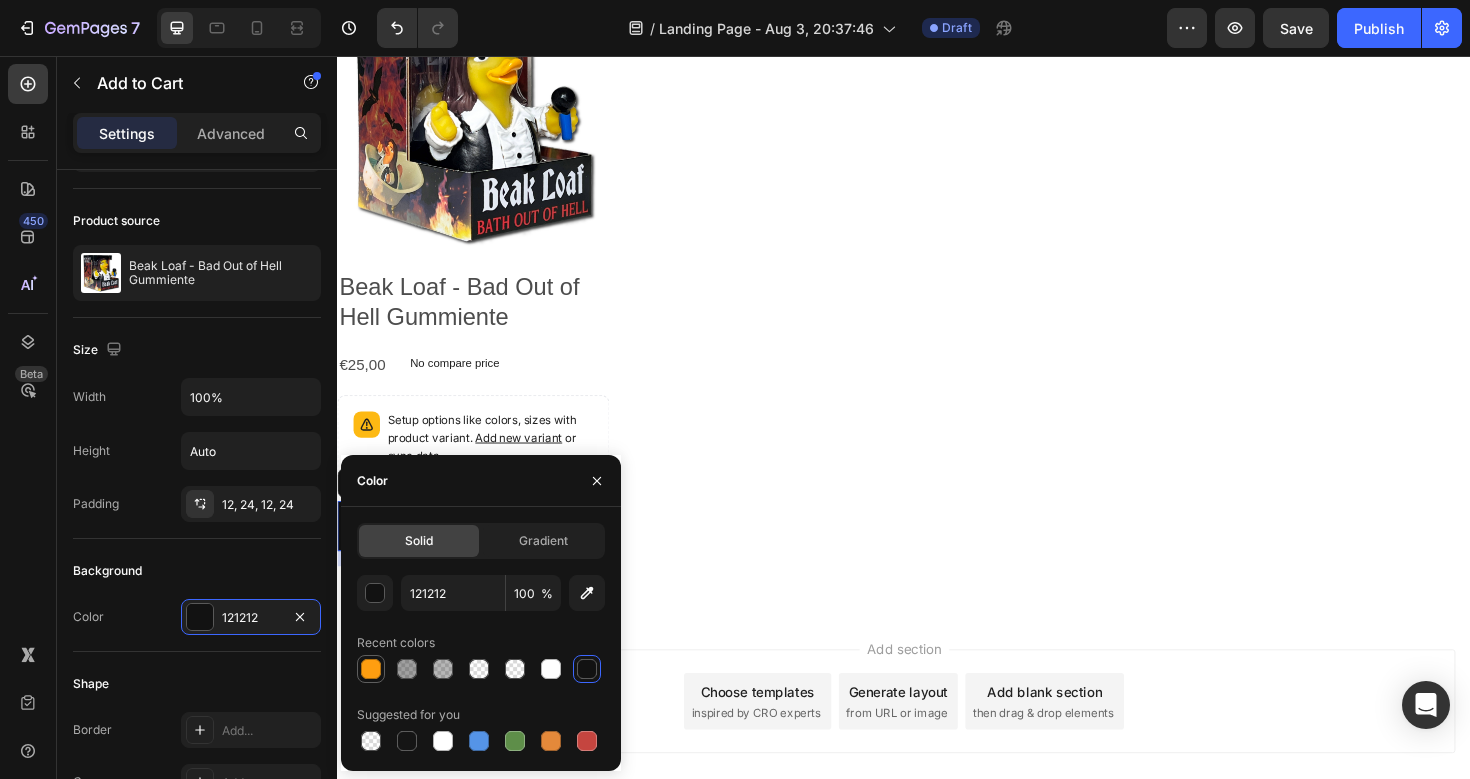 click at bounding box center [371, 669] 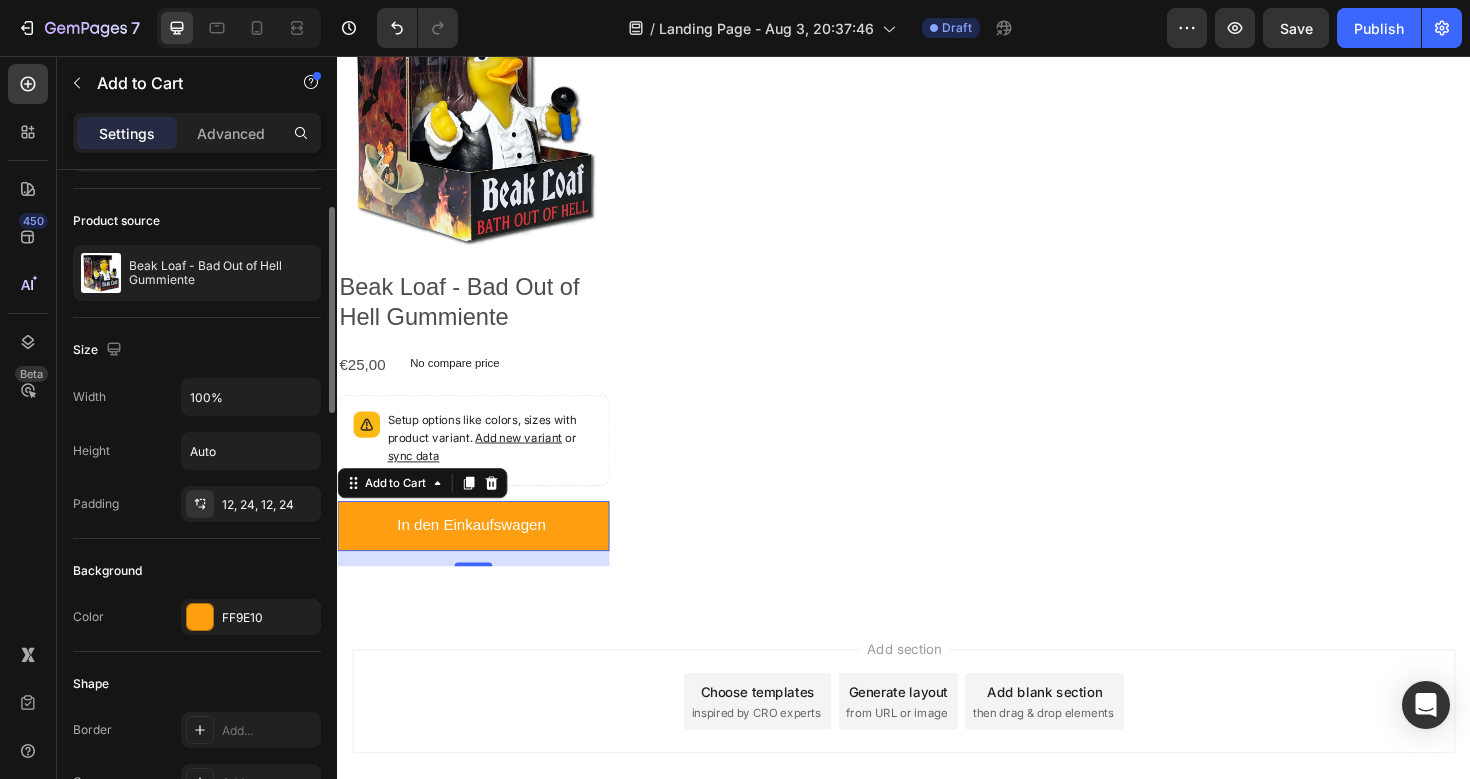 click on "Shape Border Add... Corner Add... Shadow Add..." 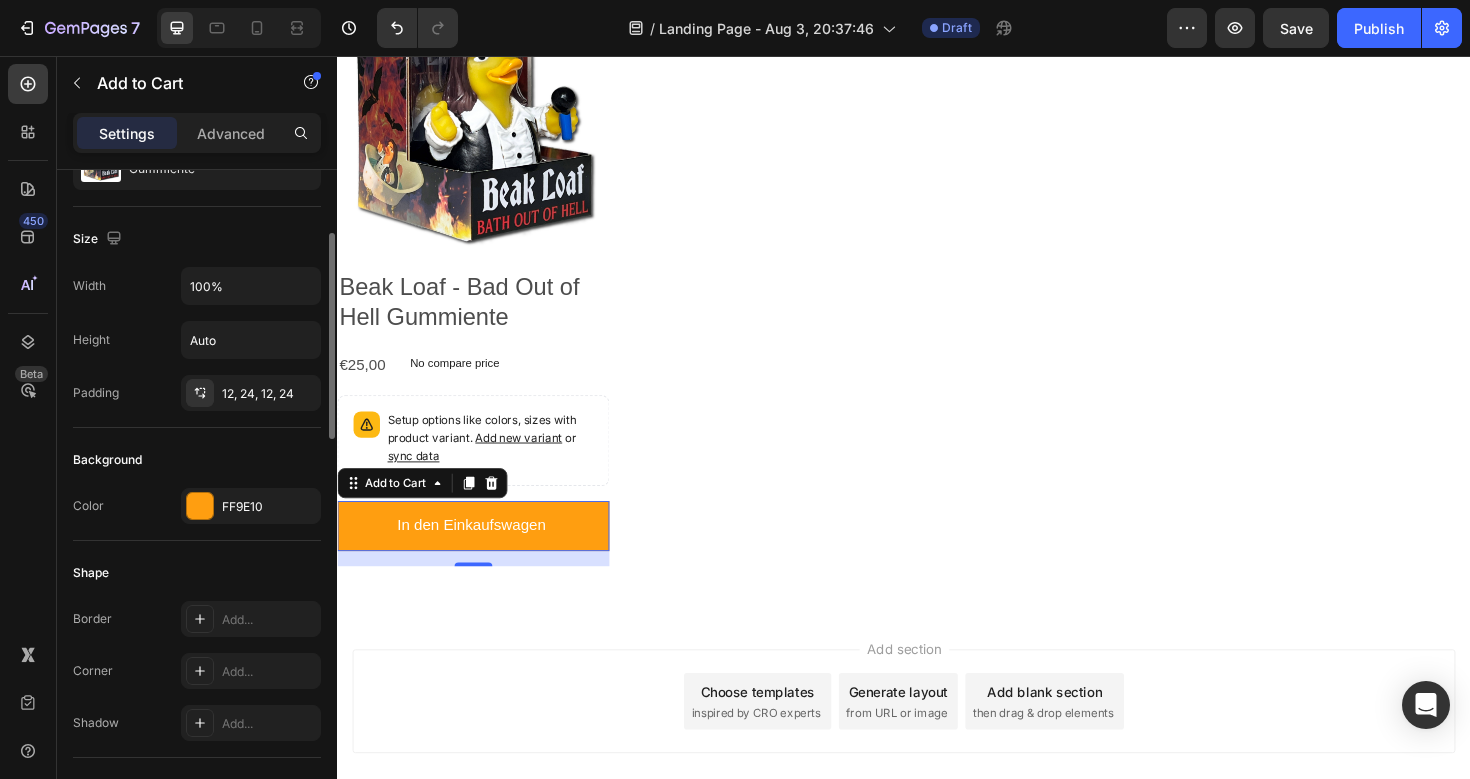 scroll, scrollTop: 171, scrollLeft: 0, axis: vertical 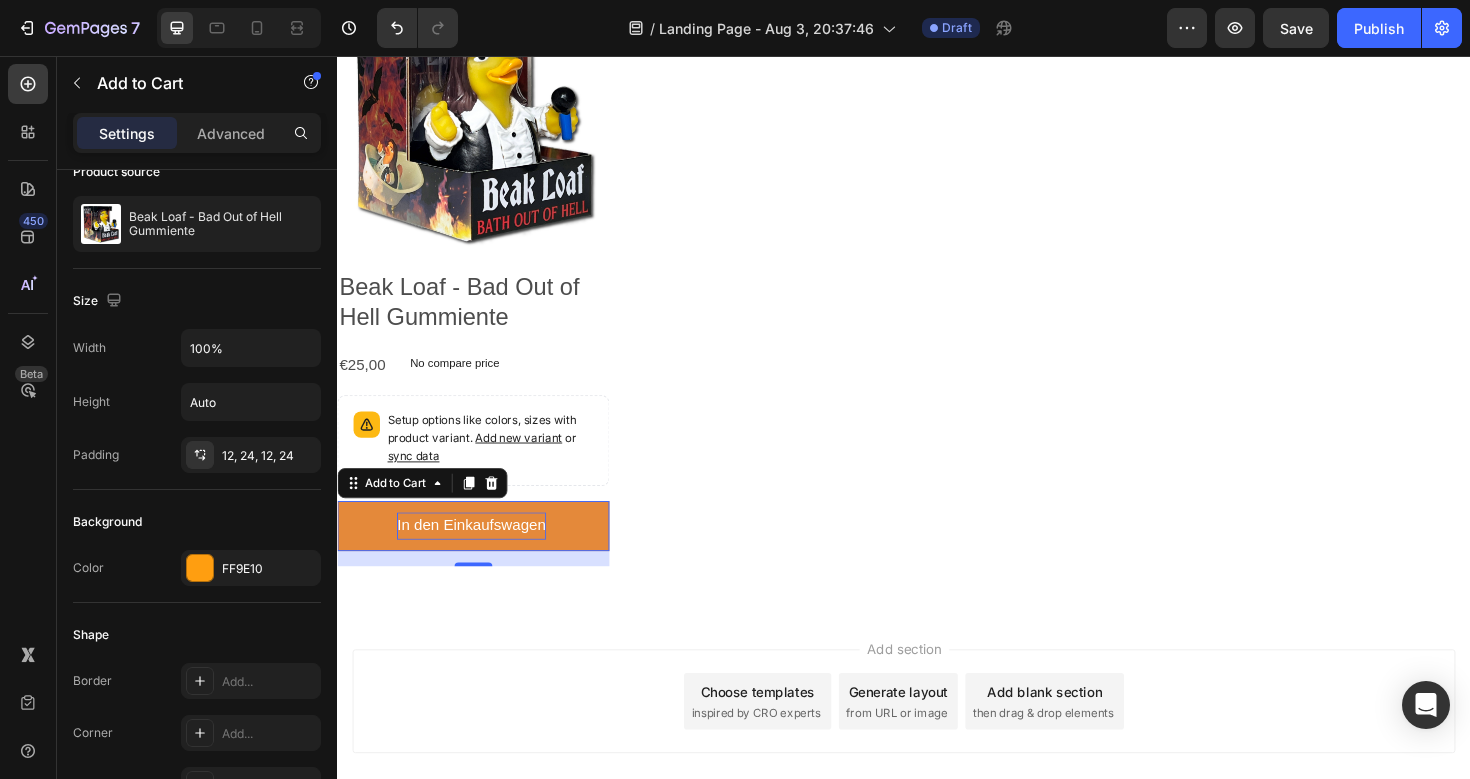 click on "In den Einkaufswagen" at bounding box center [478, 553] 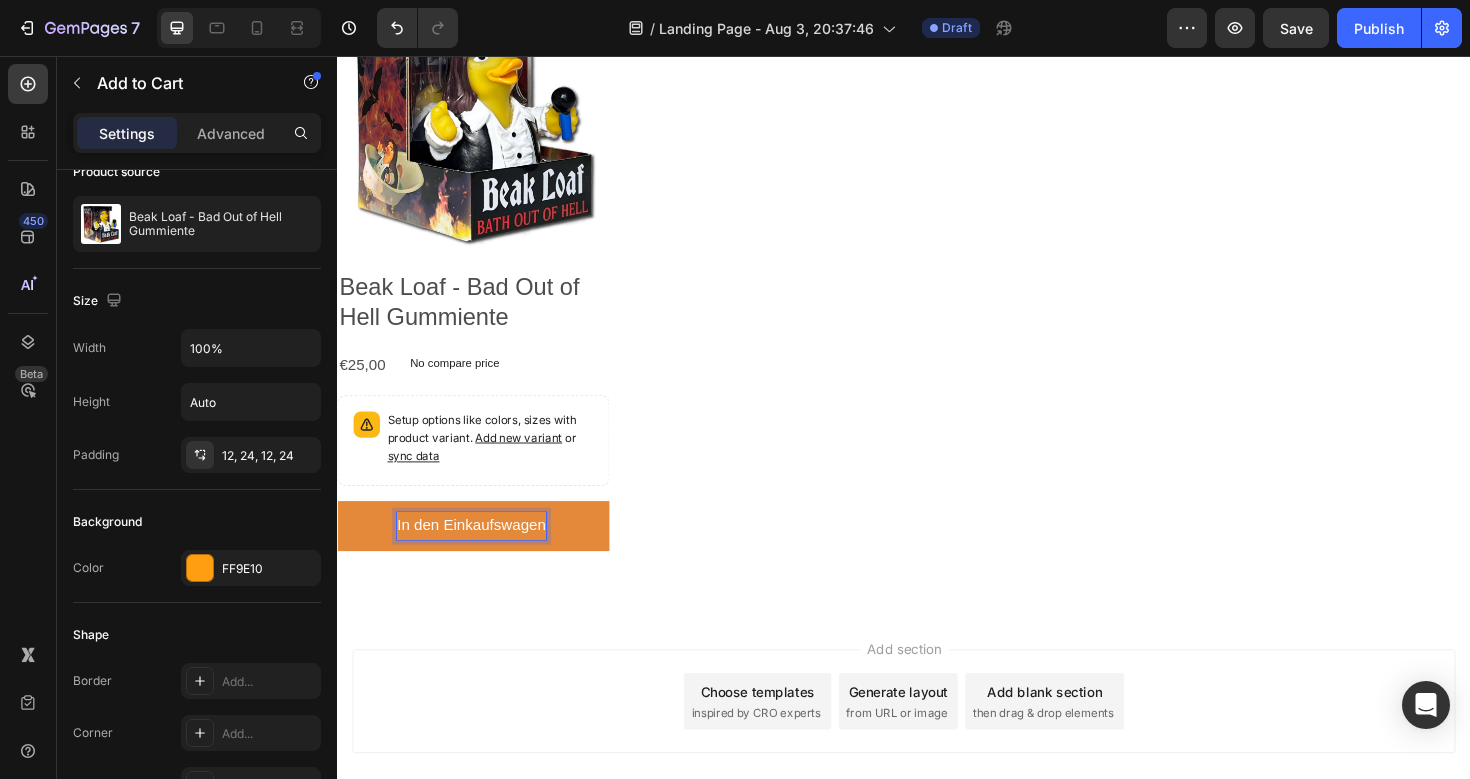 click on "In den Einkaufswagen" at bounding box center [478, 553] 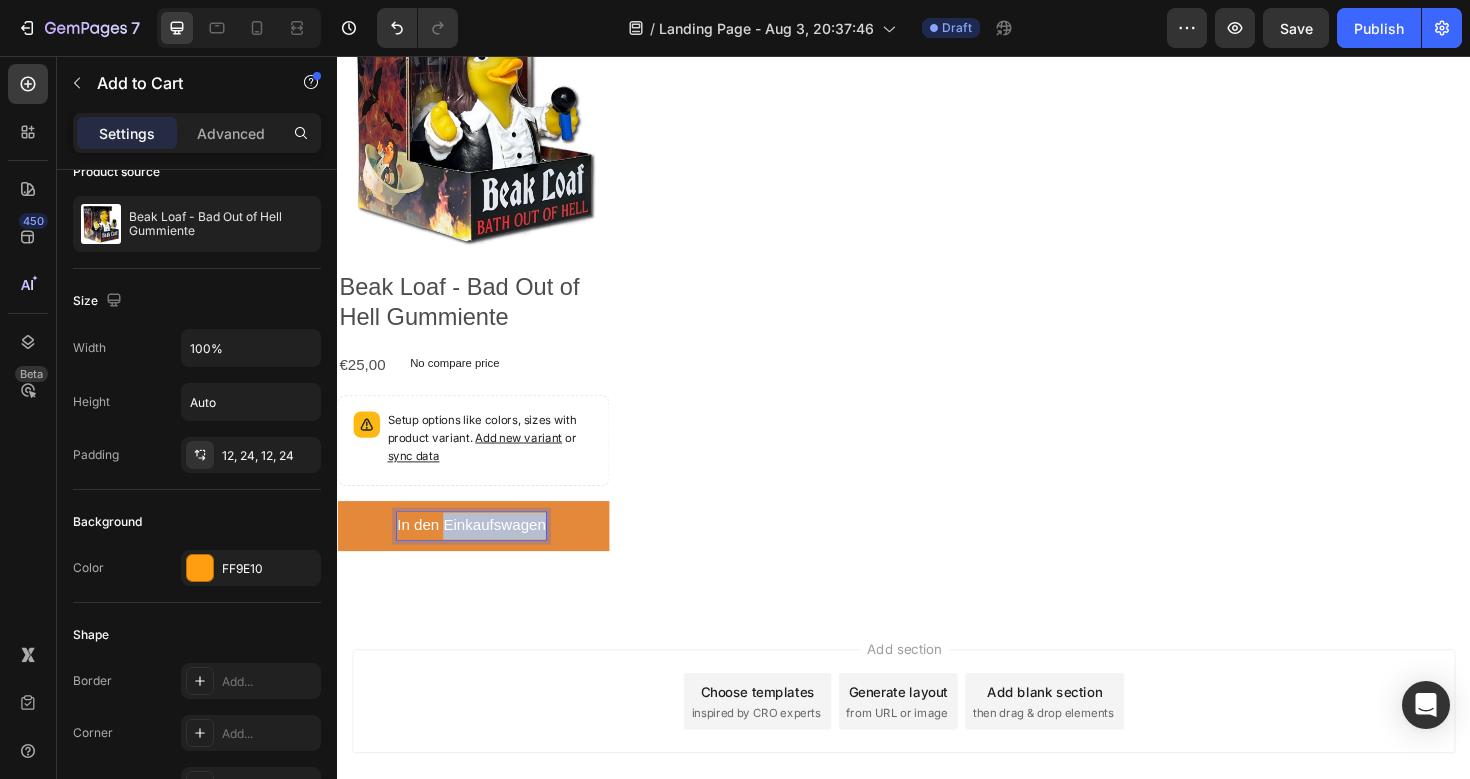 click on "In den Einkaufswagen" at bounding box center (478, 553) 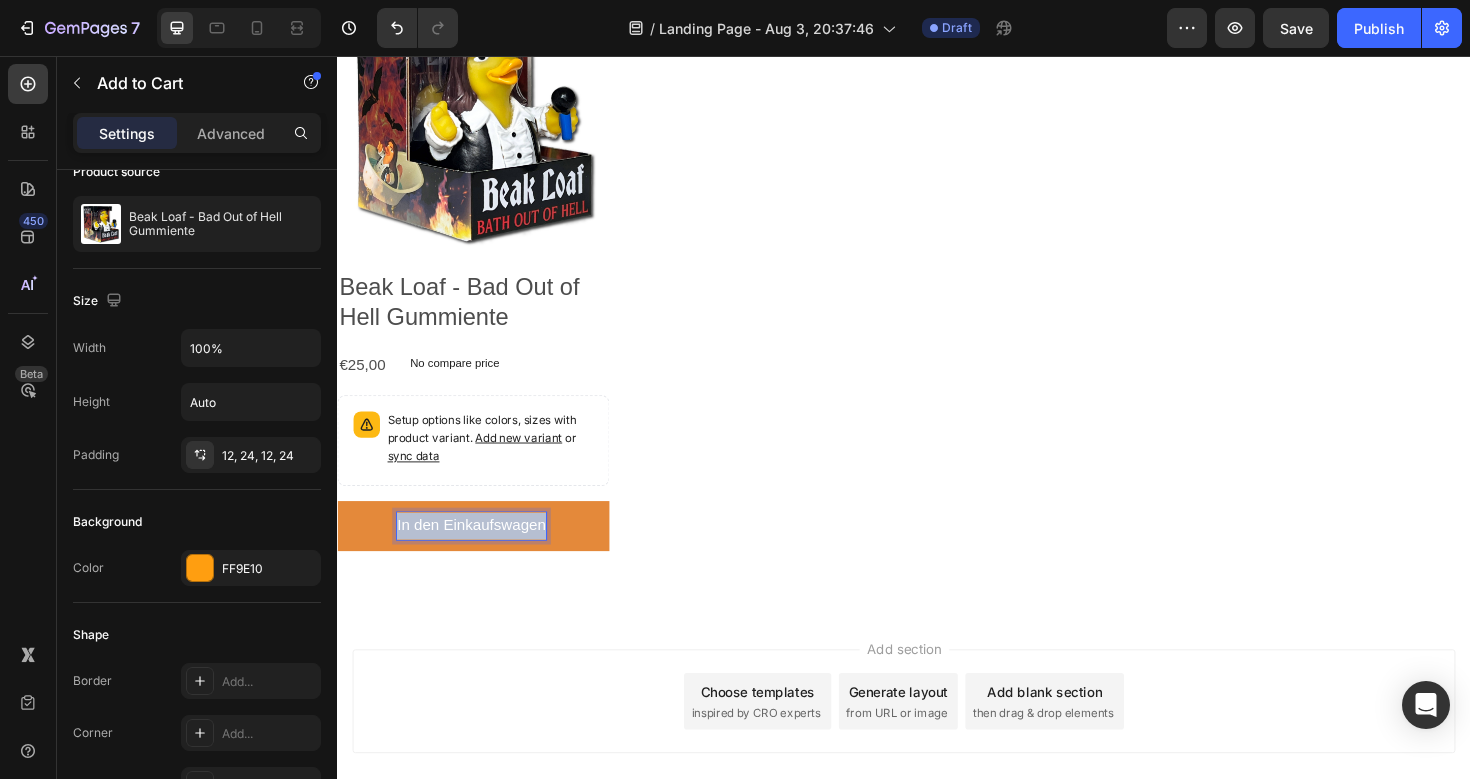 click on "In den Einkaufswagen" at bounding box center (478, 553) 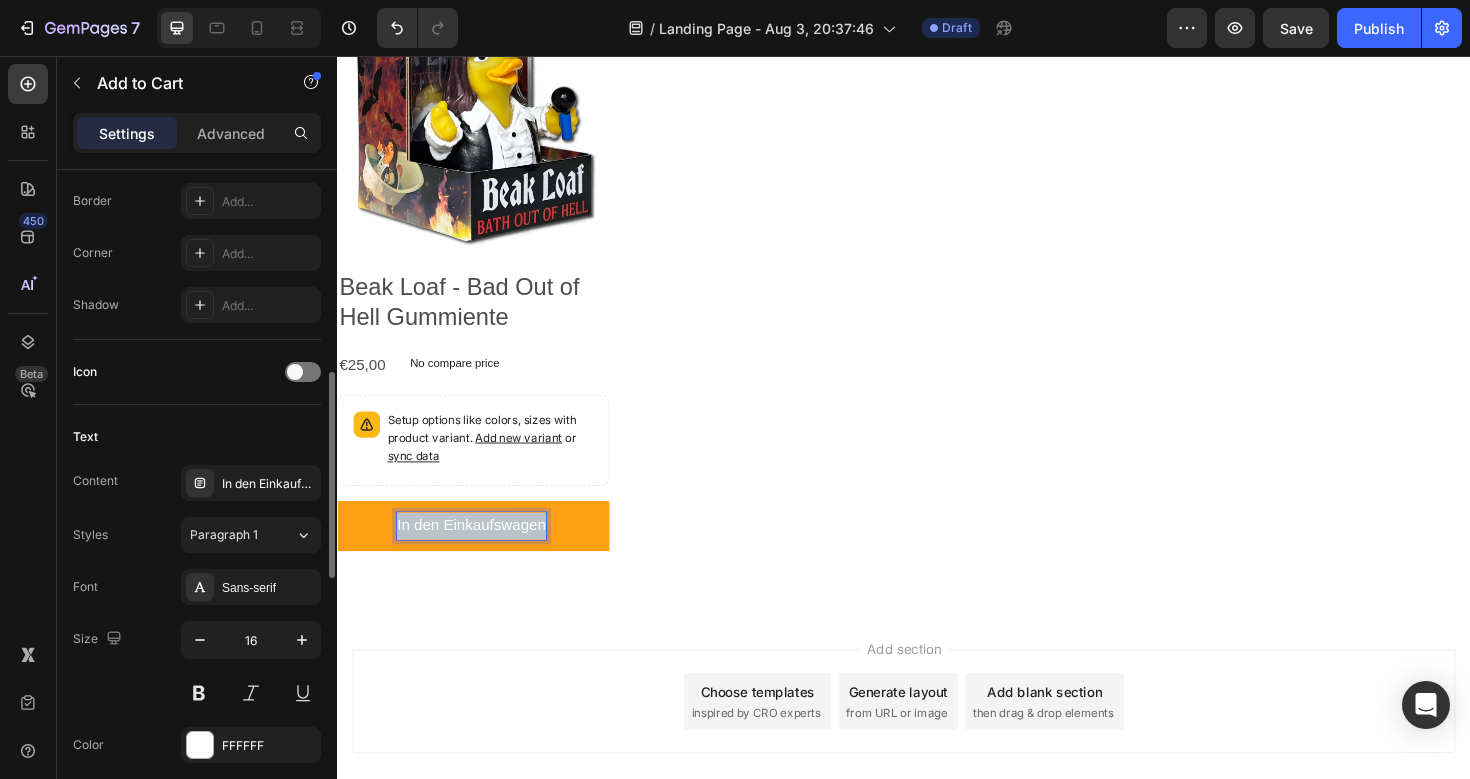 scroll, scrollTop: 682, scrollLeft: 0, axis: vertical 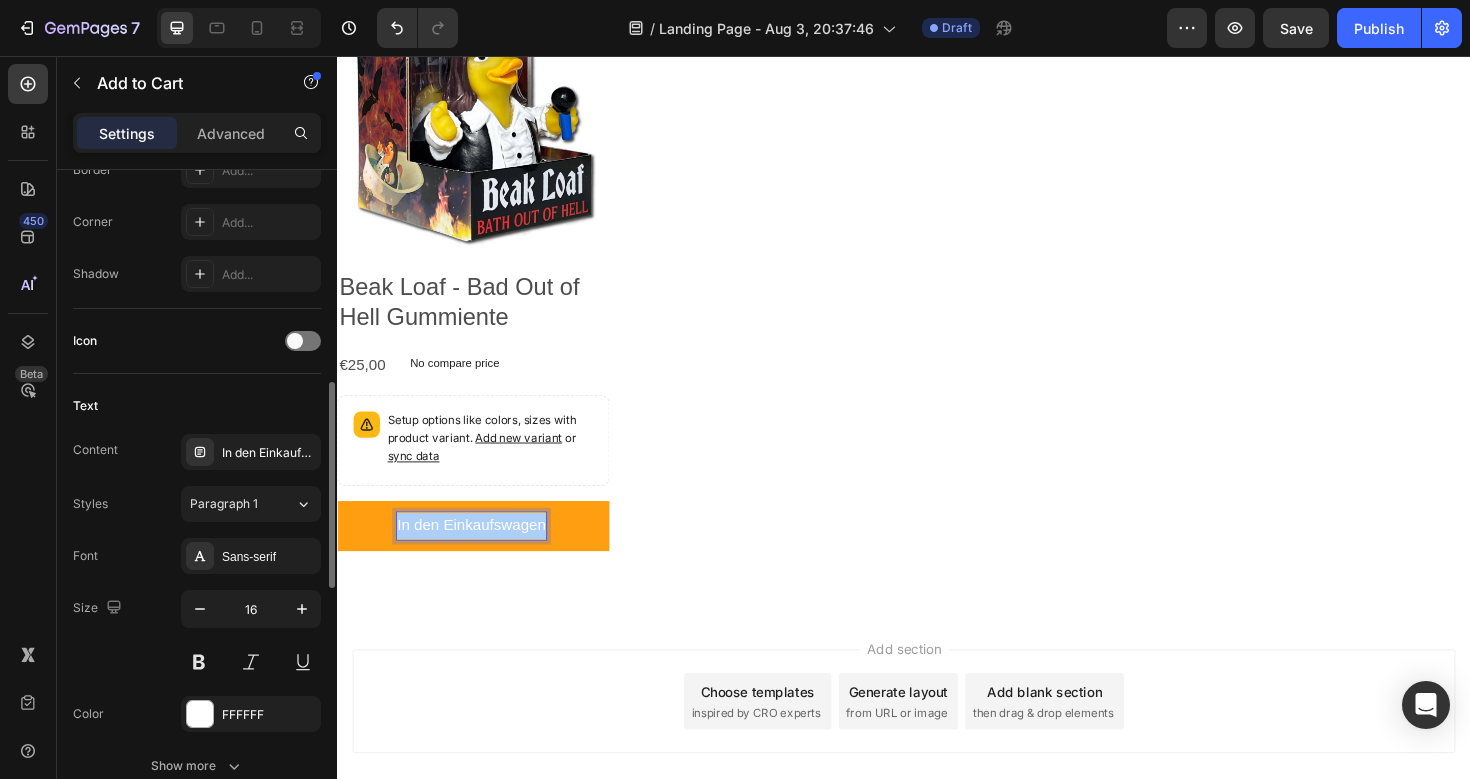 click on "Sans-serif" at bounding box center (269, 557) 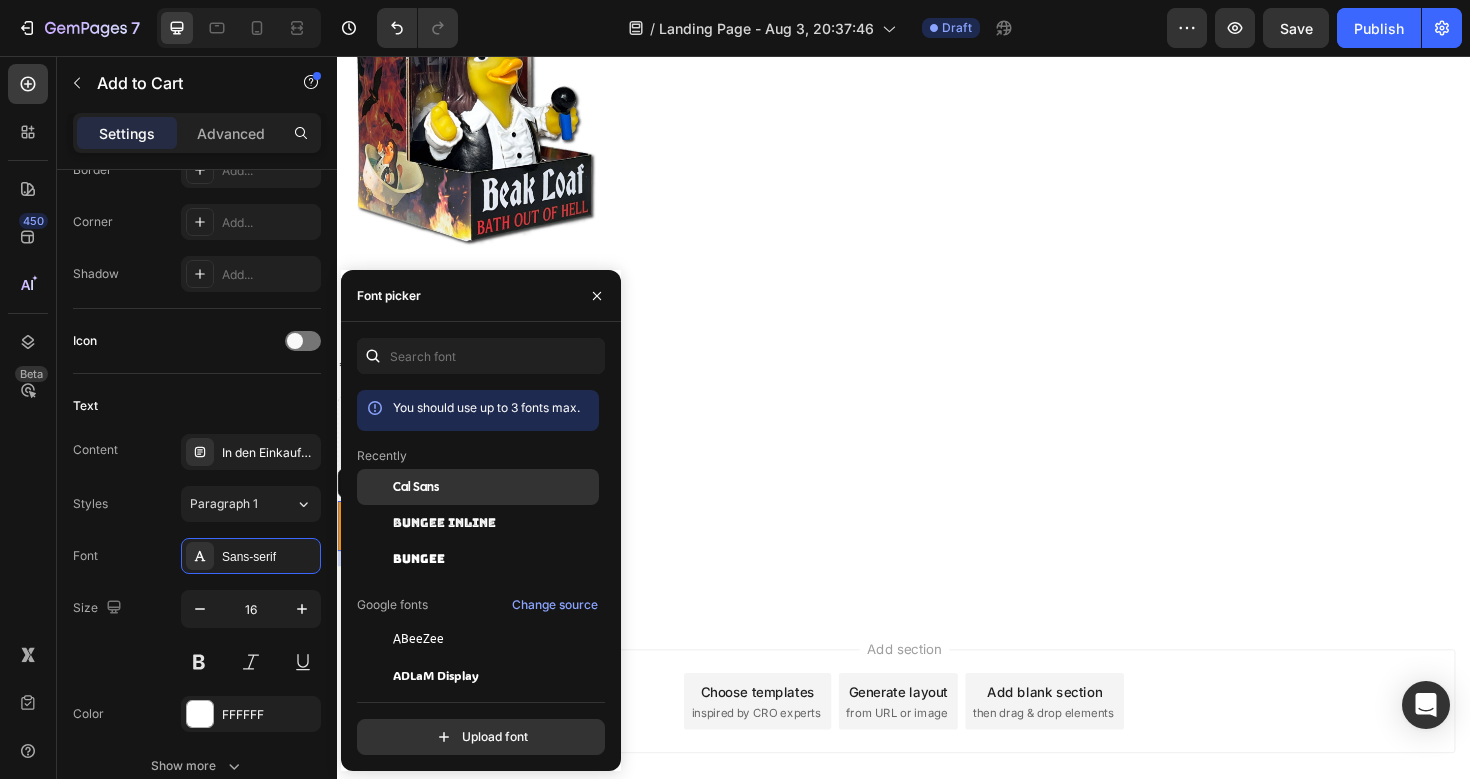 click on "Cal Sans" 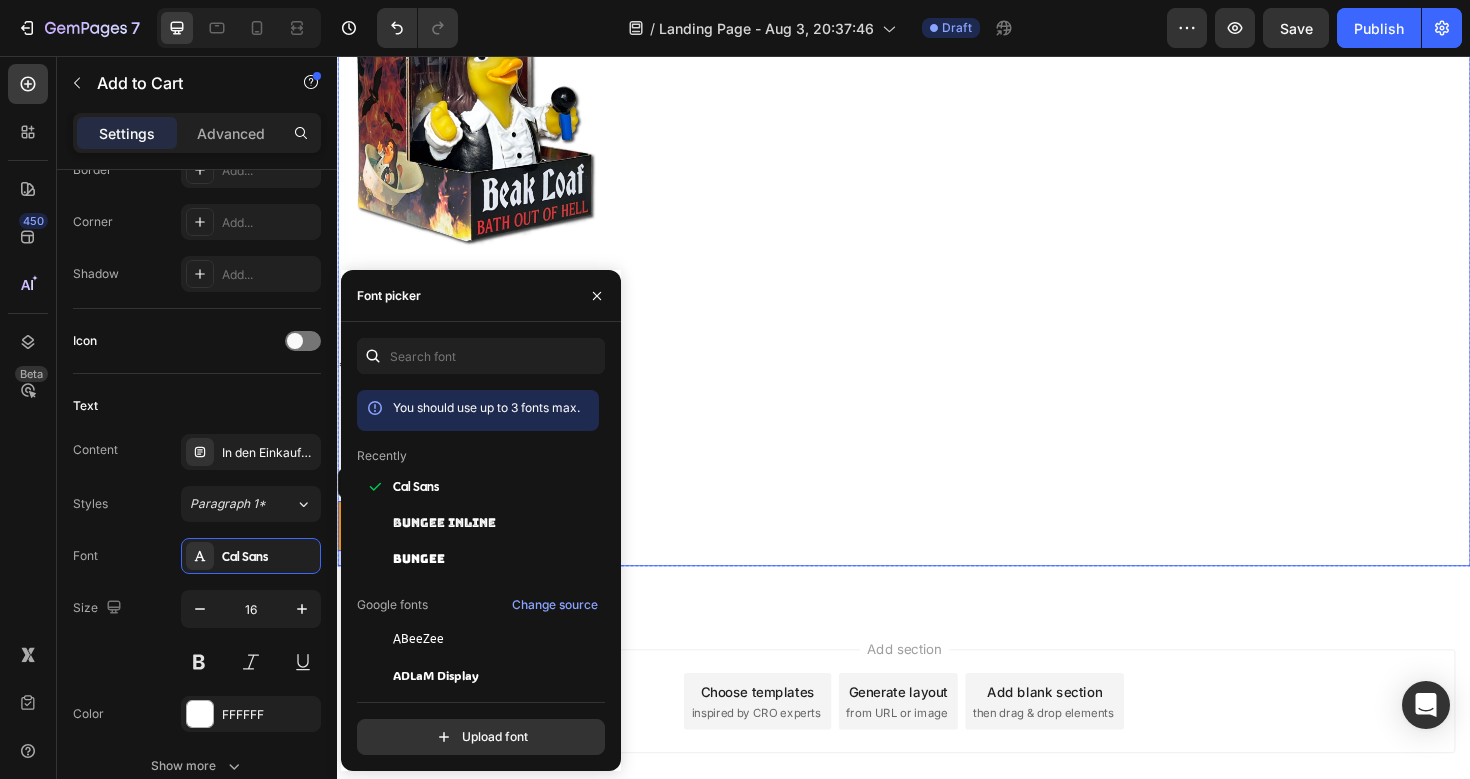 click on "Product Images Beak Loaf - Bad Out of Hell Gummiente Product Title €25,00 Product Price Product Price No compare price Product Price Row Setup options like colors, sizes with product variant.       Add new variant   or   sync data Product Variants & Swatches In den Einkaufswagen Add to Cart   16 Row Product List" at bounding box center (937, 287) 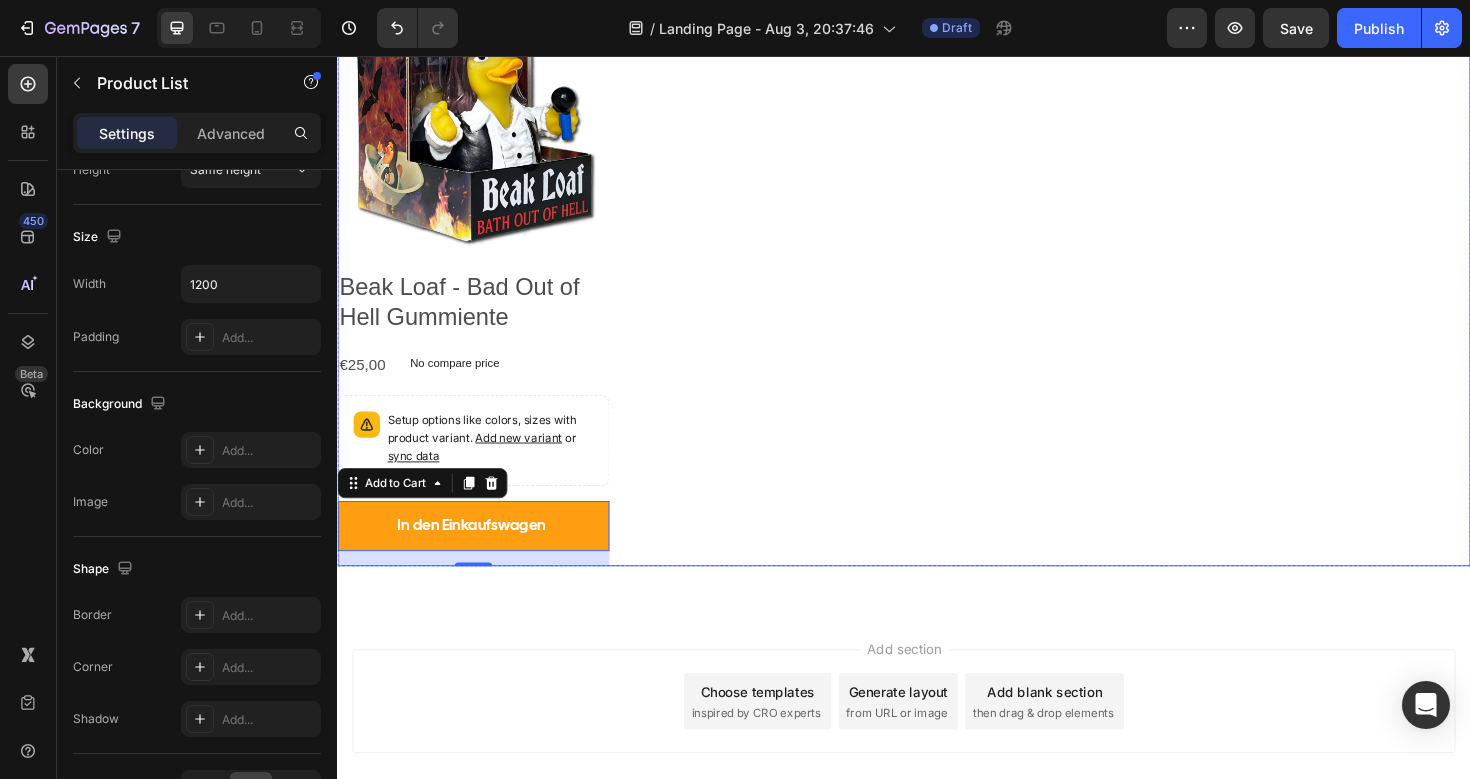 scroll, scrollTop: 0, scrollLeft: 0, axis: both 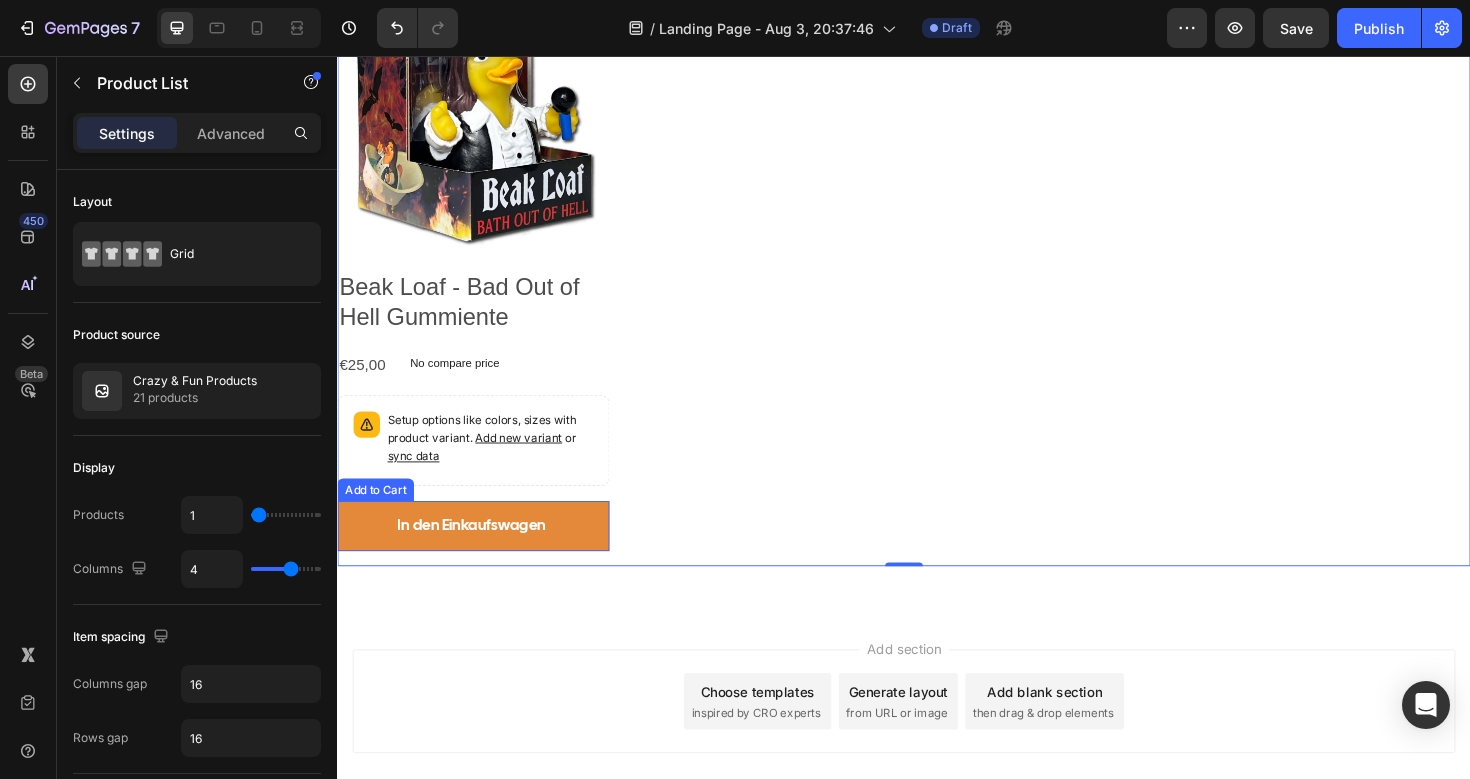 click on "In den Einkaufswagen" at bounding box center [481, 553] 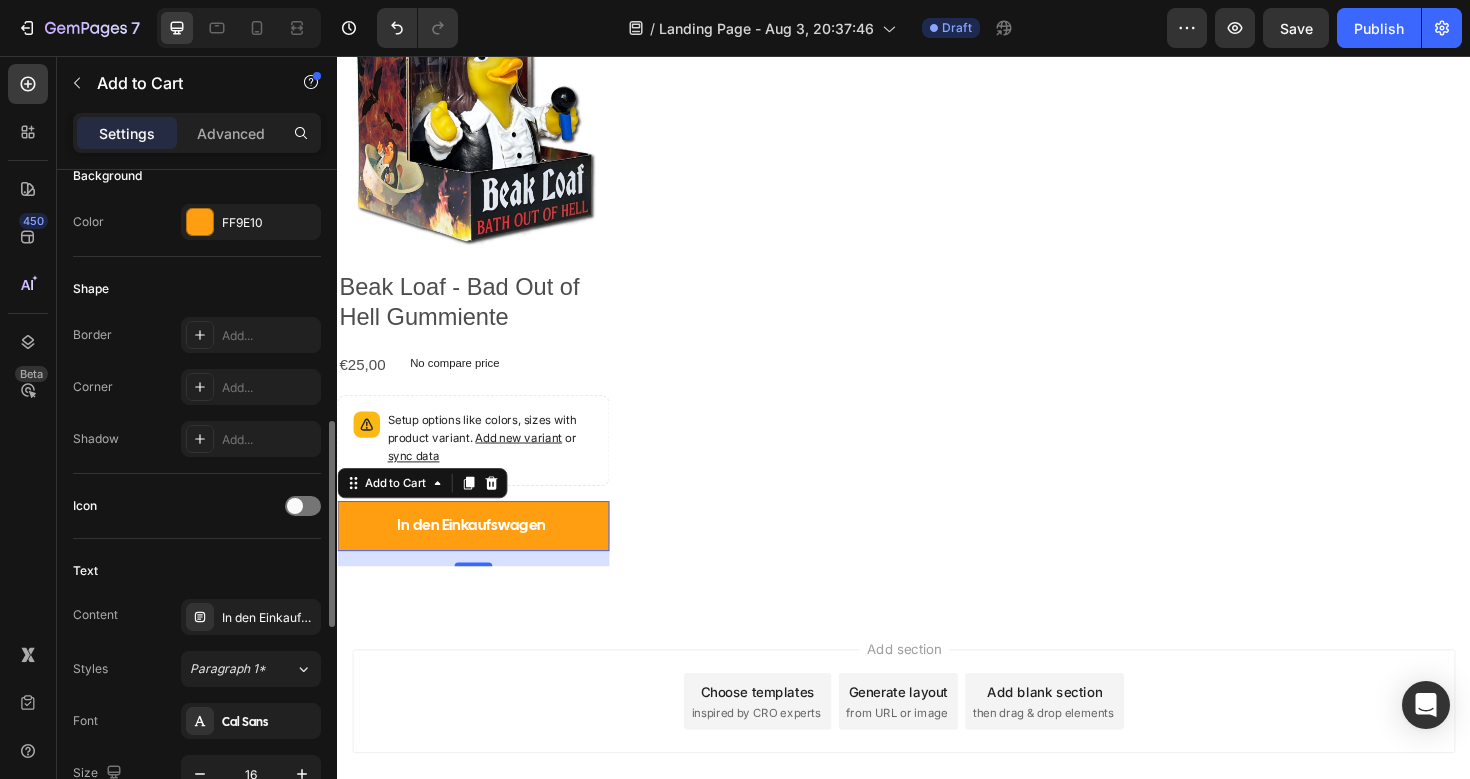 scroll, scrollTop: 594, scrollLeft: 0, axis: vertical 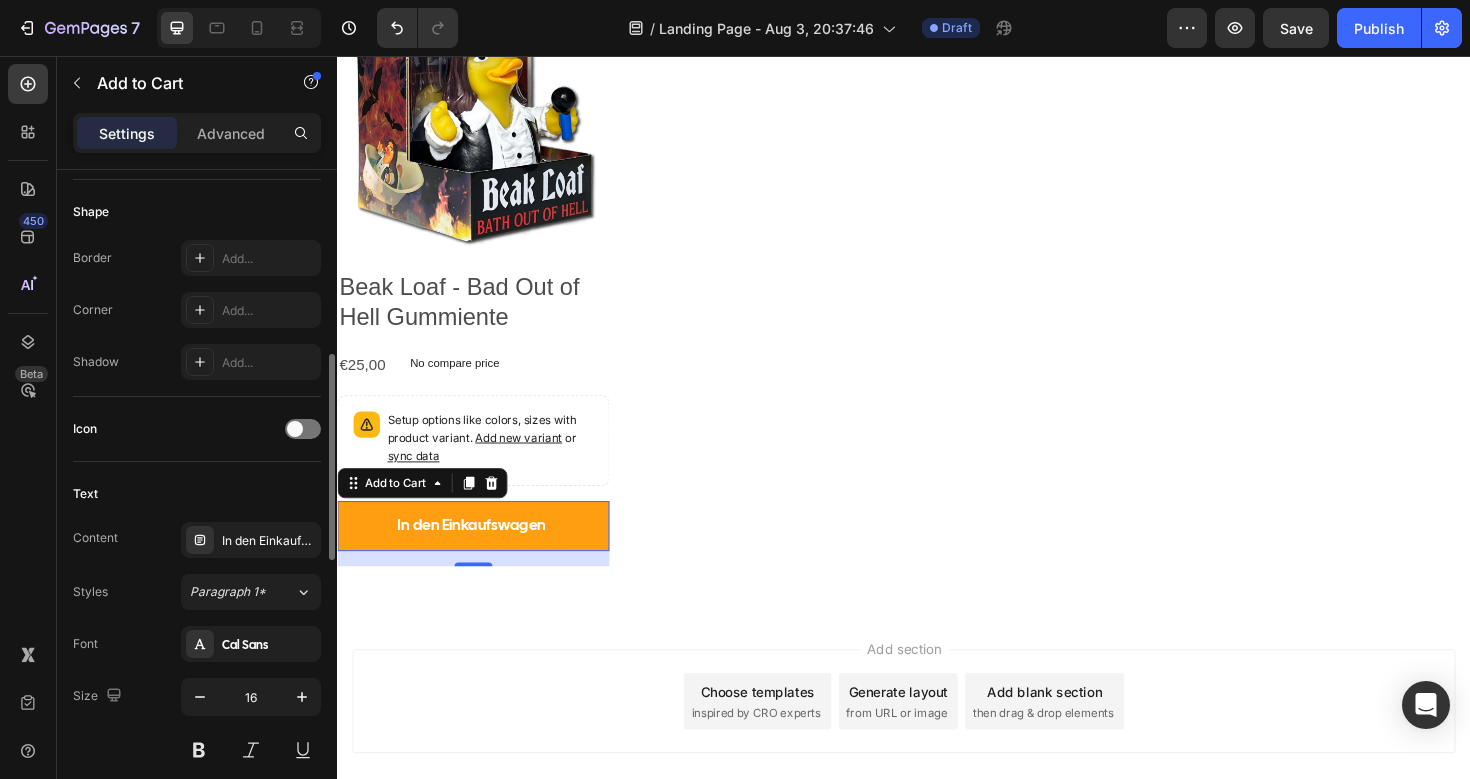 click on "Text Content In den Einkaufswagen Styles Paragraph 1* Font Cal Sans Size 16 Color FFFFFF Show more" 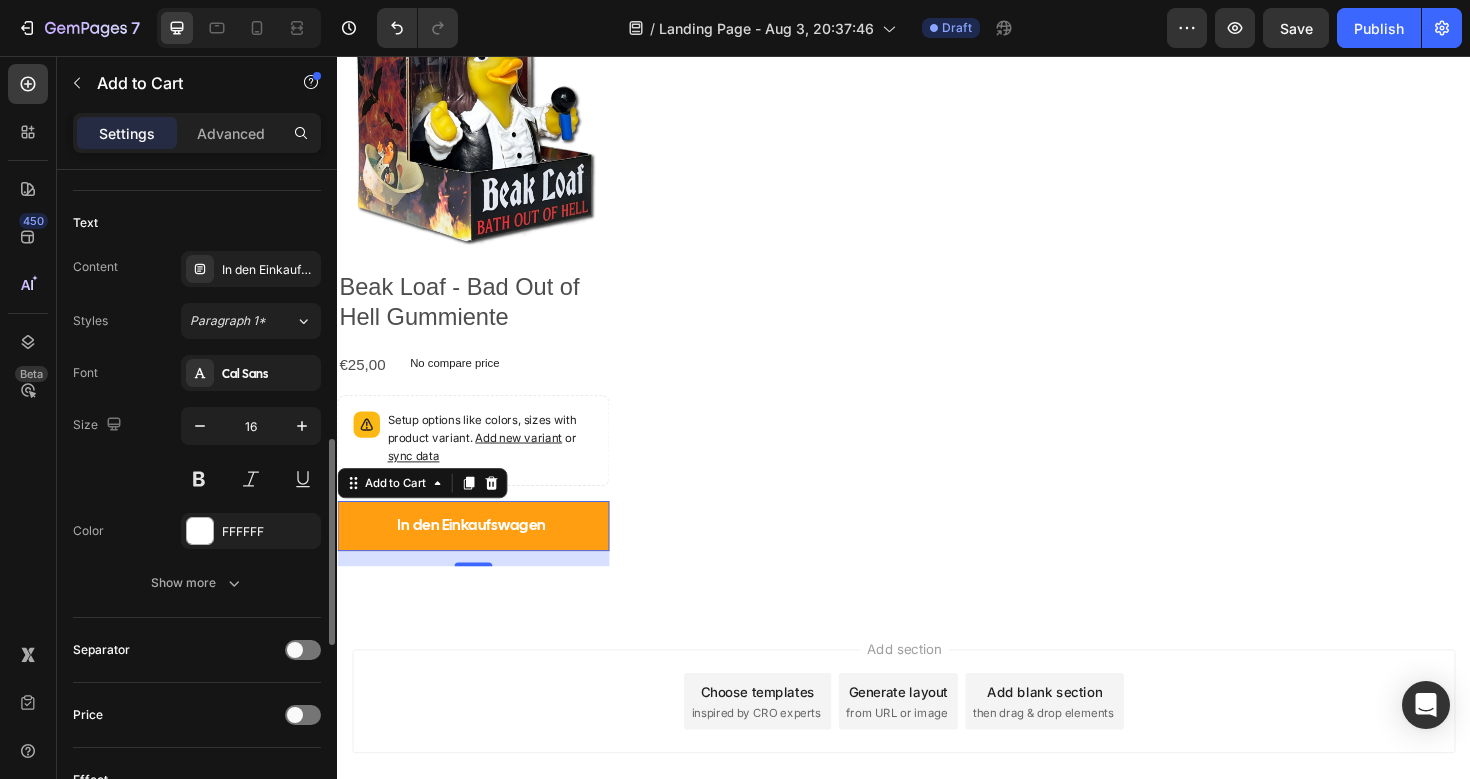scroll, scrollTop: 877, scrollLeft: 0, axis: vertical 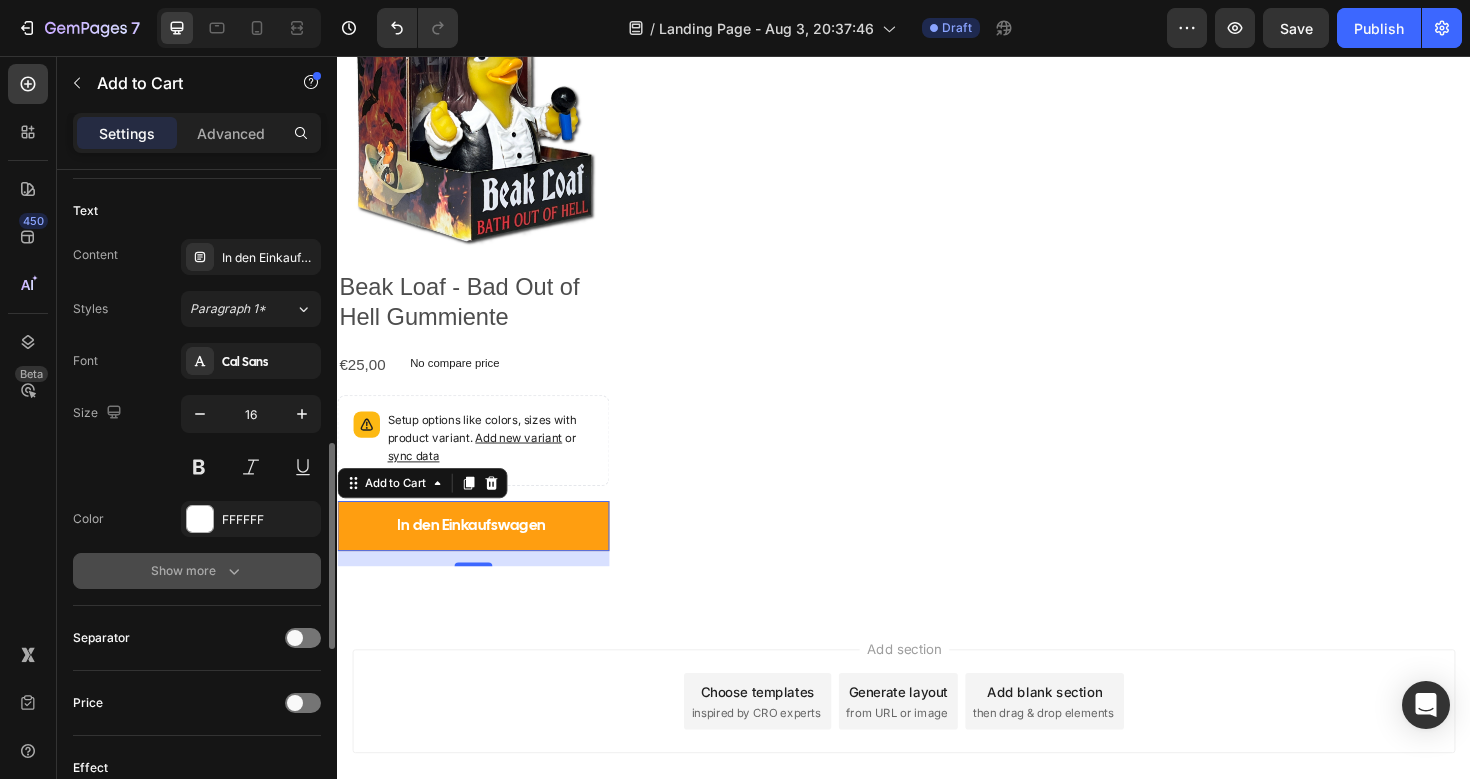 click on "Show more" at bounding box center (197, 571) 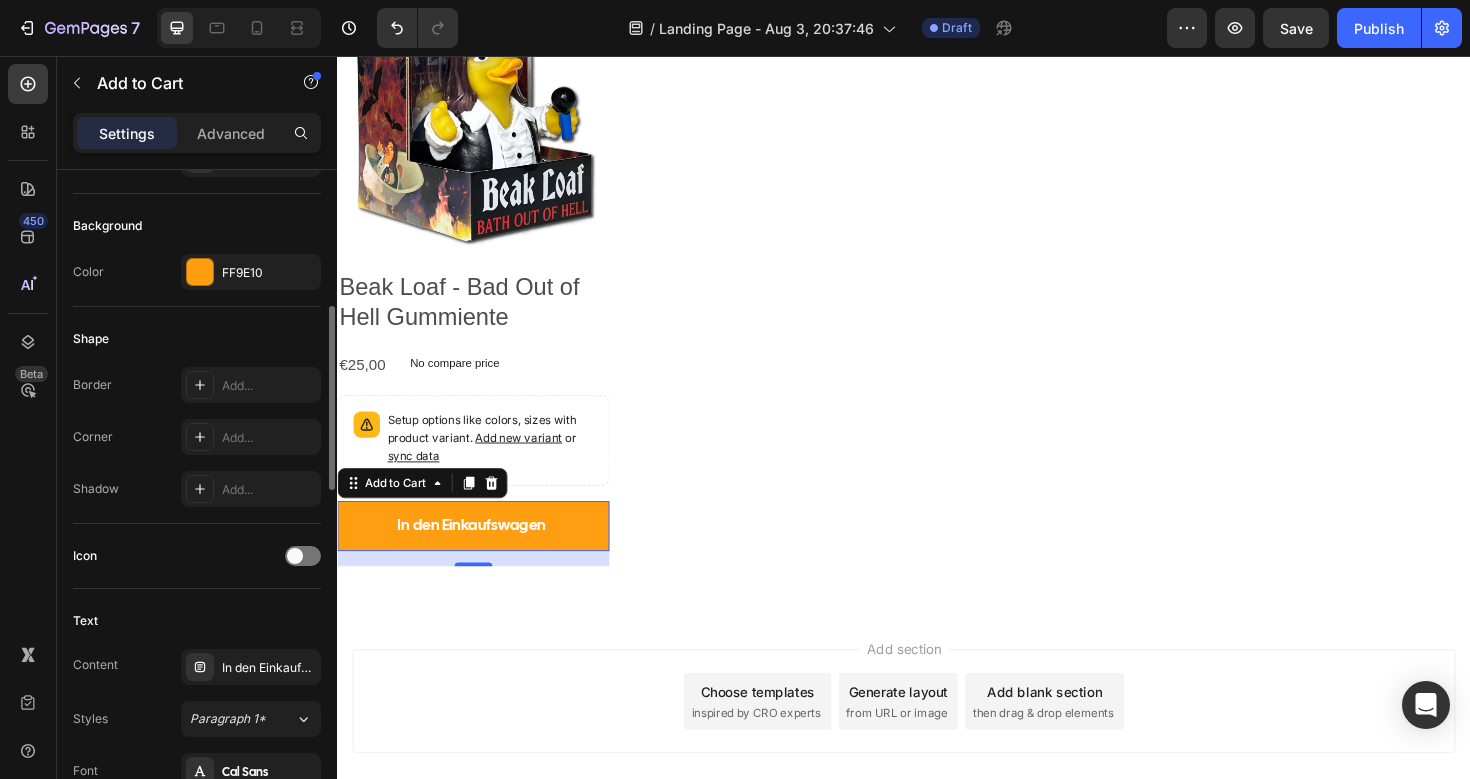 scroll, scrollTop: 466, scrollLeft: 0, axis: vertical 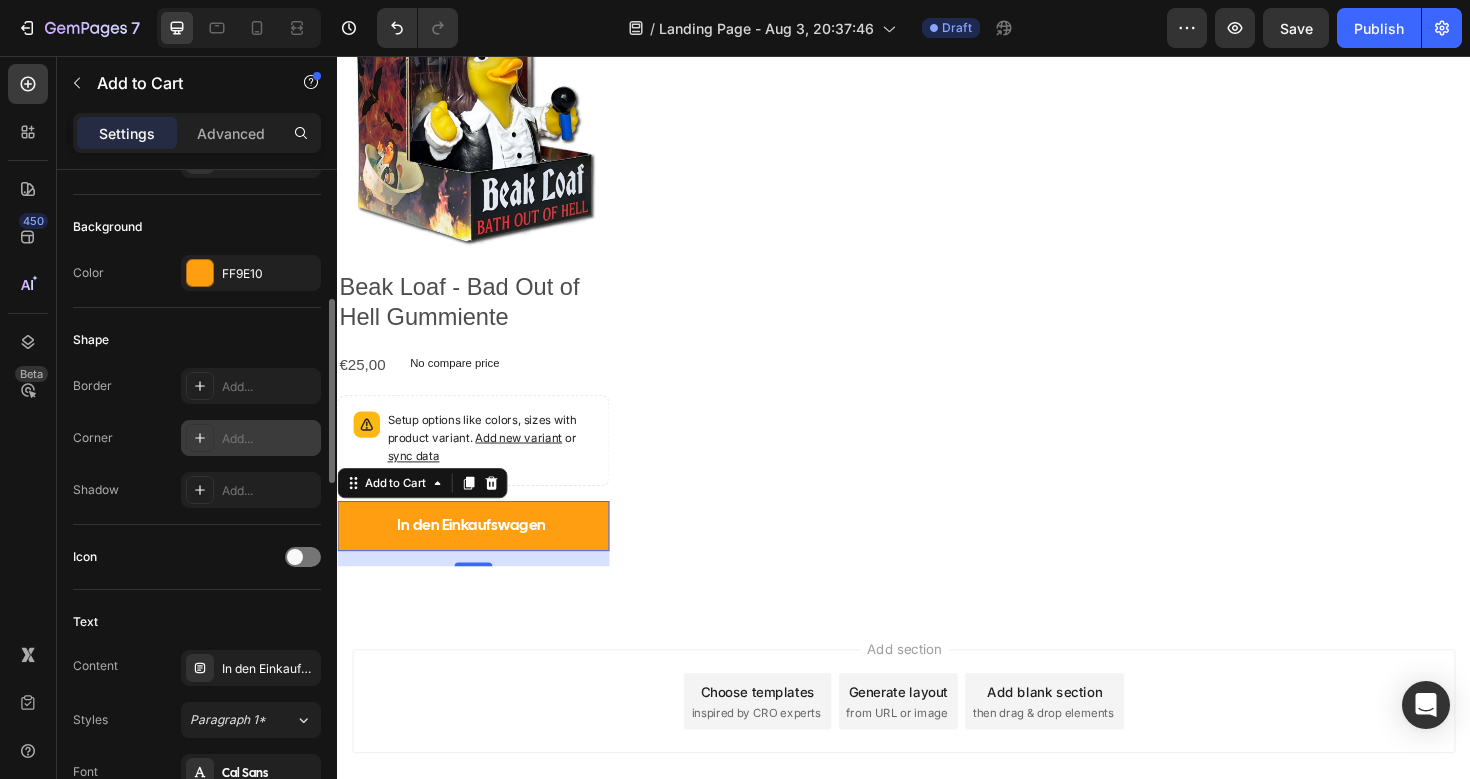 click on "Add..." at bounding box center (269, 439) 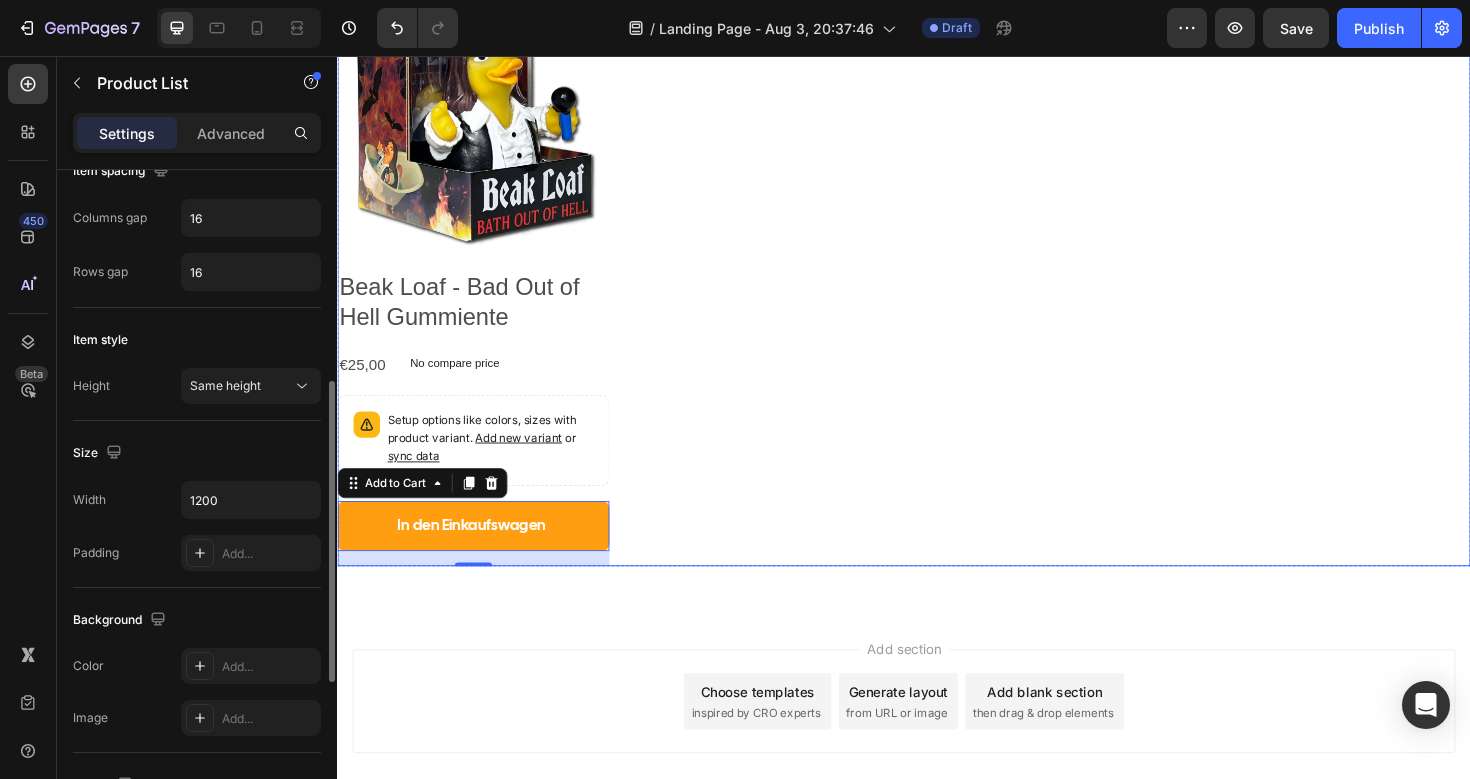 click on "Product Images Beak Loaf - Bad Out of Hell Gummiente Product Title €25,00 Product Price Product Price No compare price Product Price Row Setup options like colors, sizes with product variant.       Add new variant   or   sync data Product Variants & Swatches In den Einkaufswagen Add to Cart   16 Row Product List" at bounding box center [937, 287] 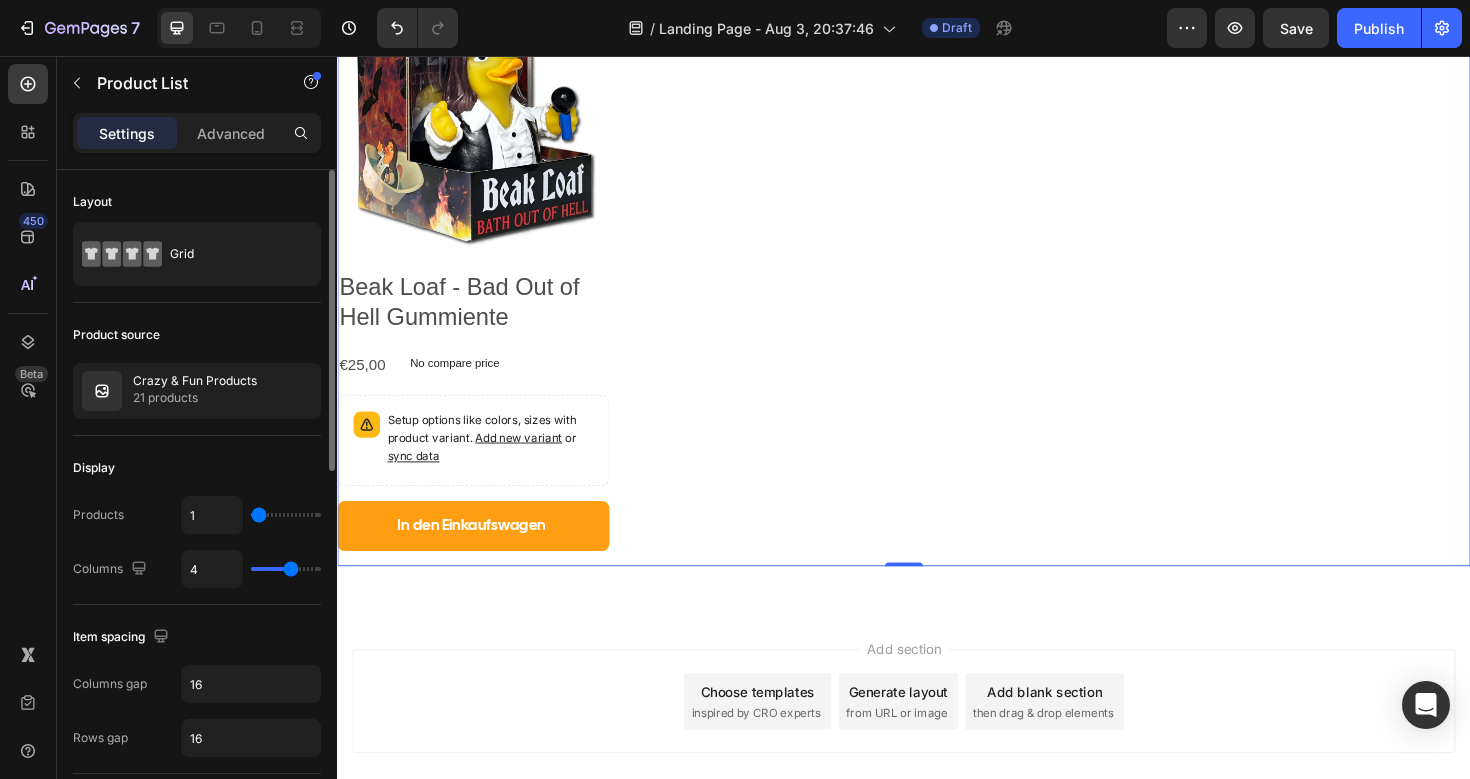 type on "7" 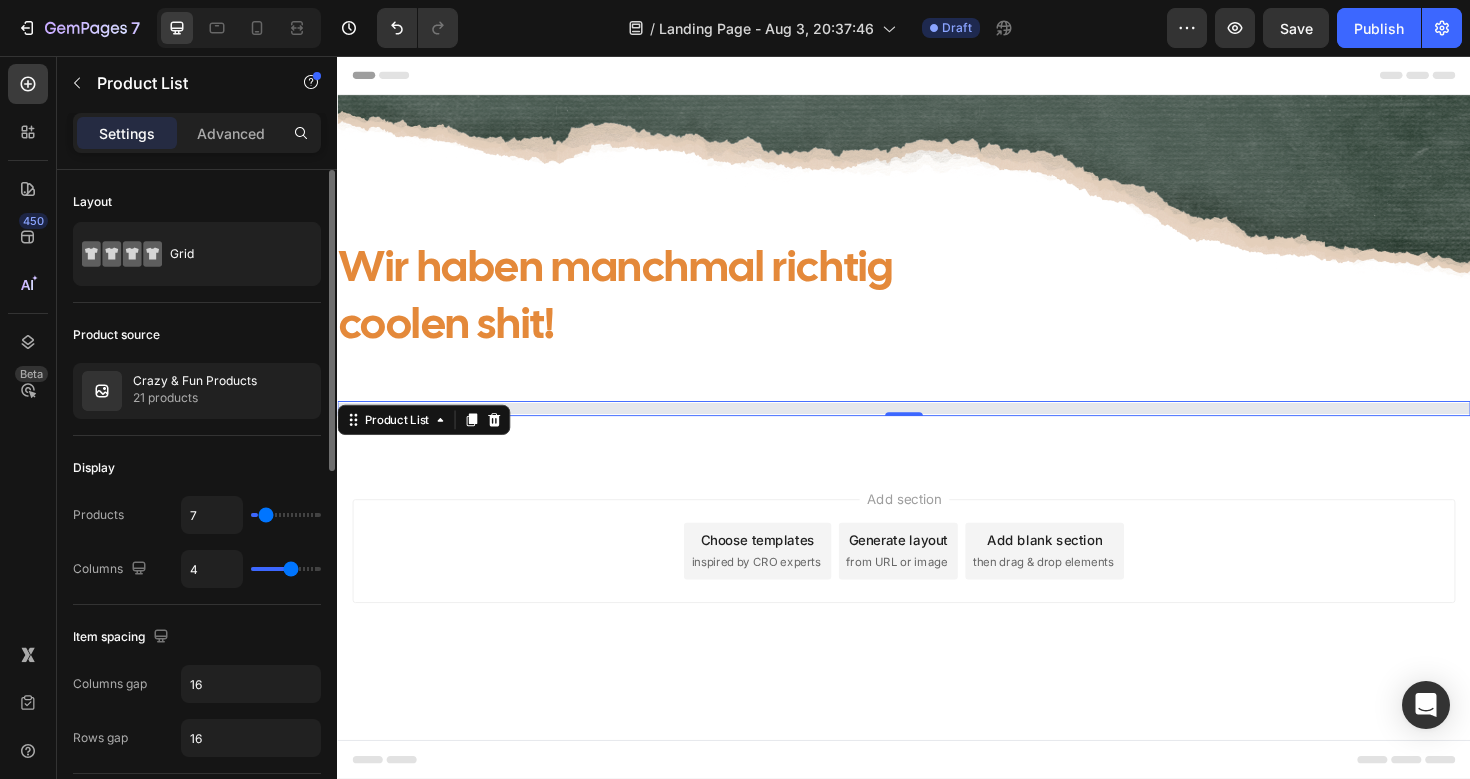 type on "9" 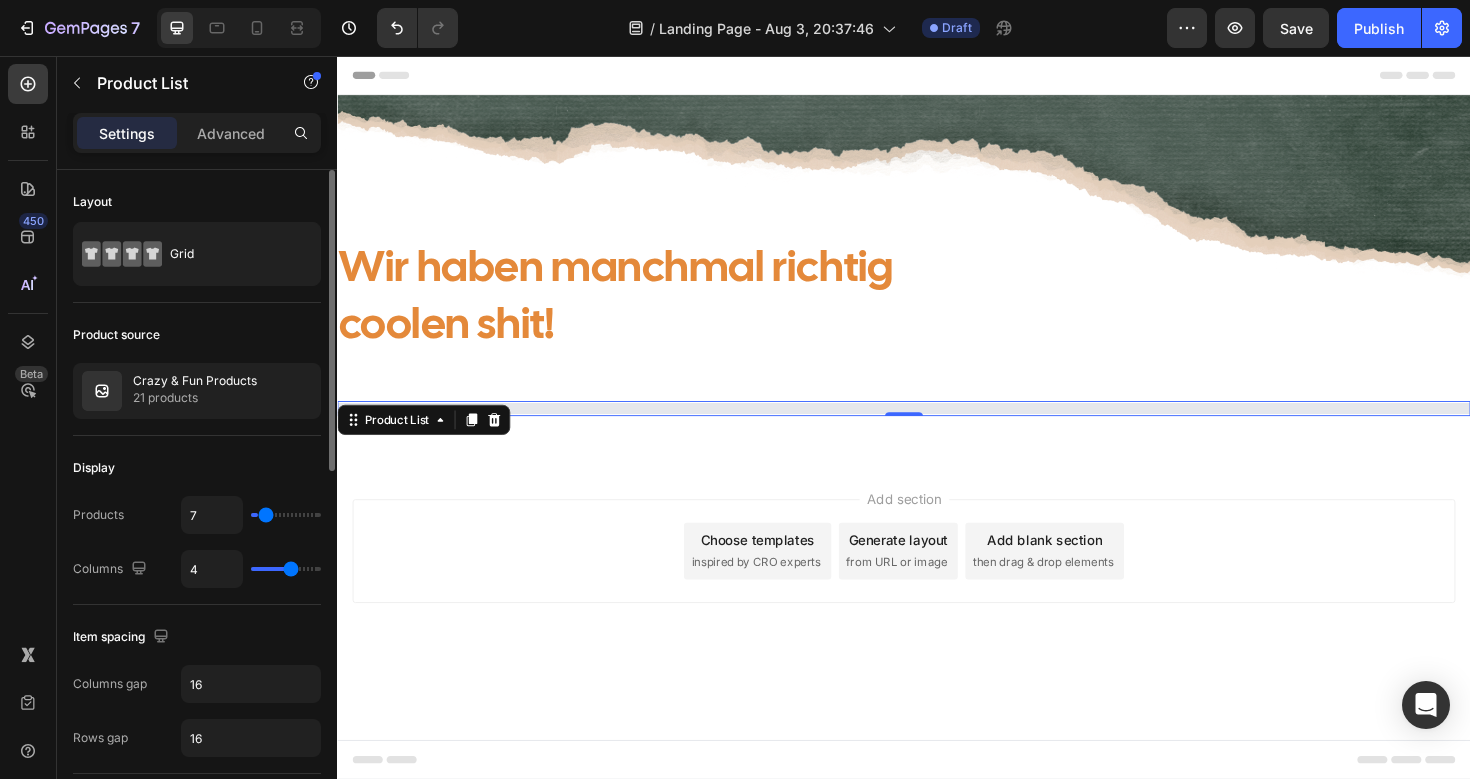 type on "9" 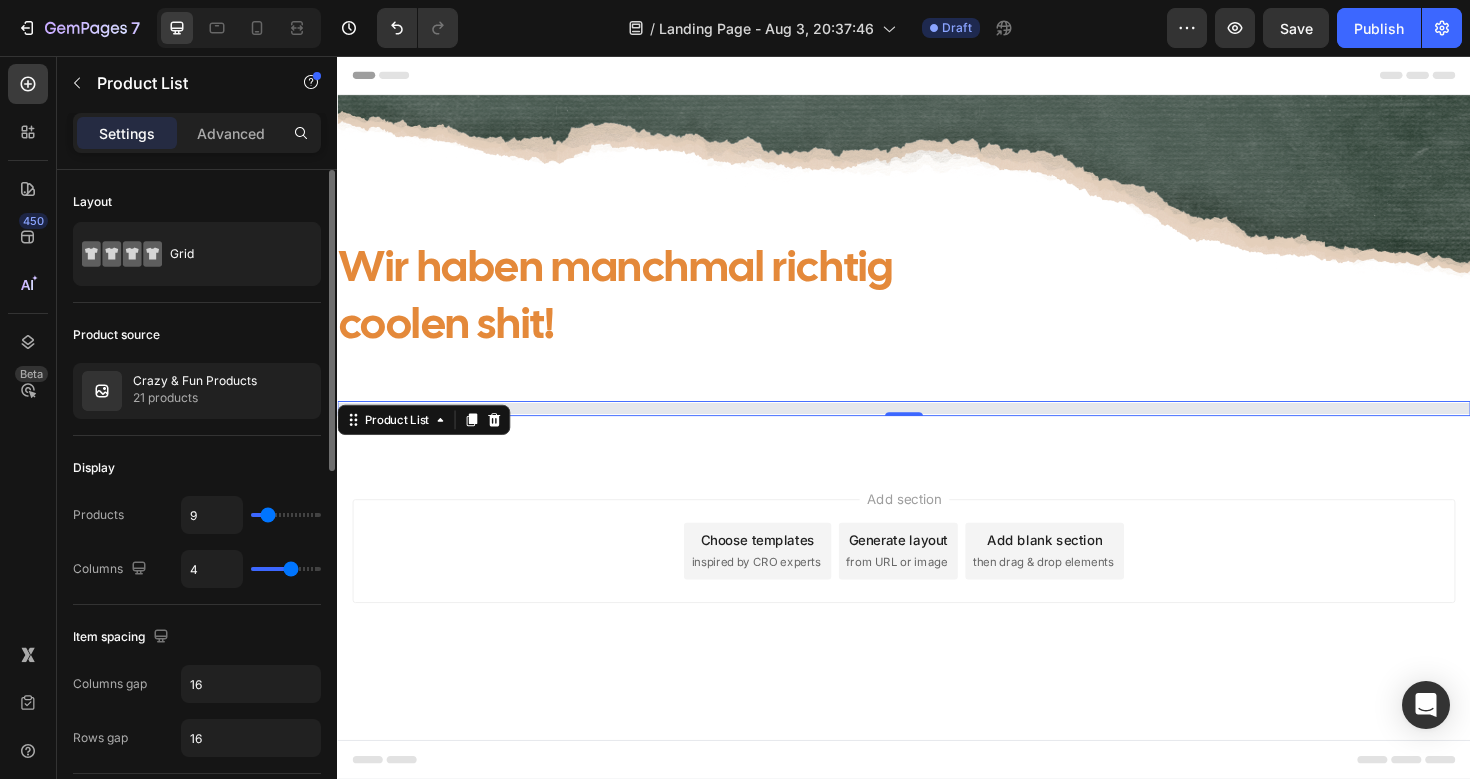 scroll, scrollTop: 0, scrollLeft: 0, axis: both 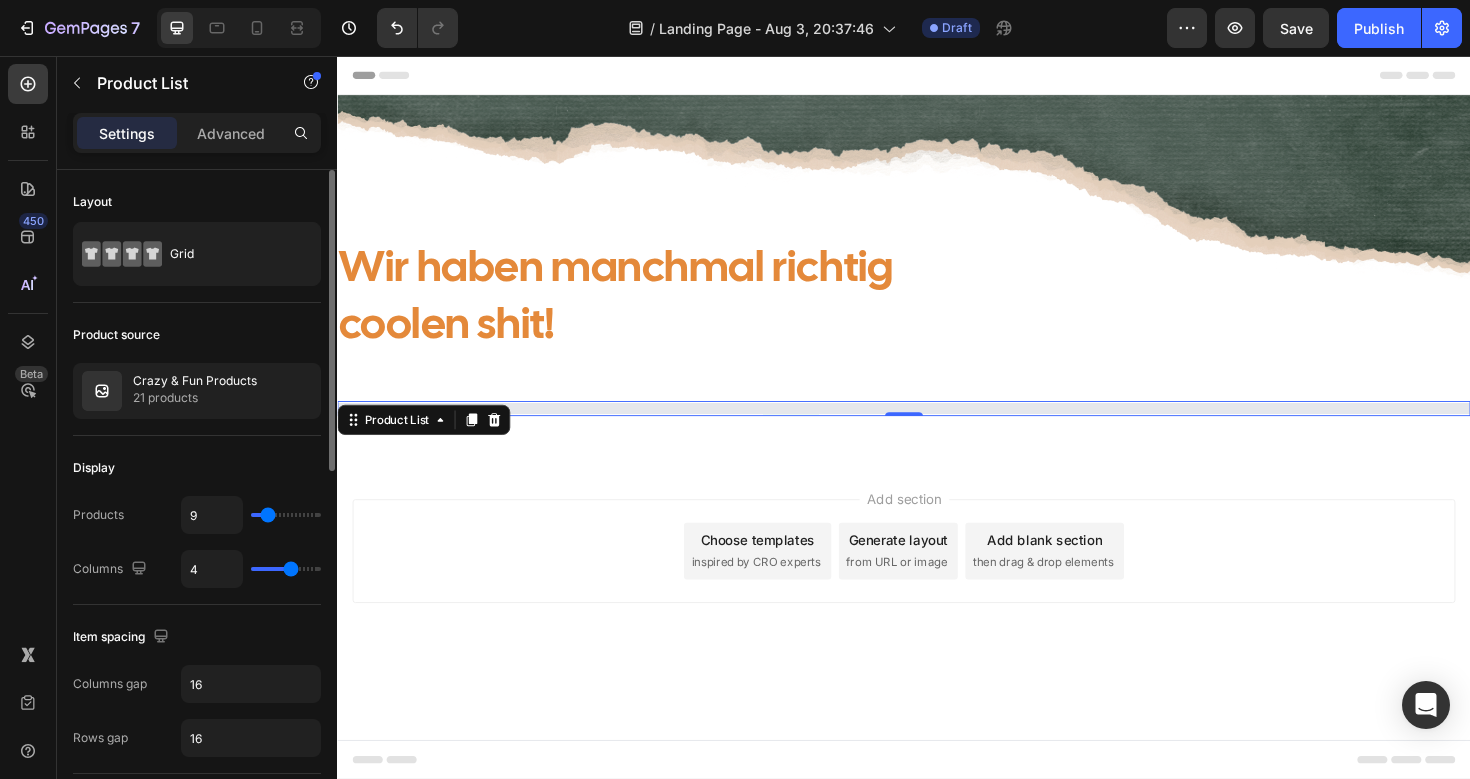 type on "11" 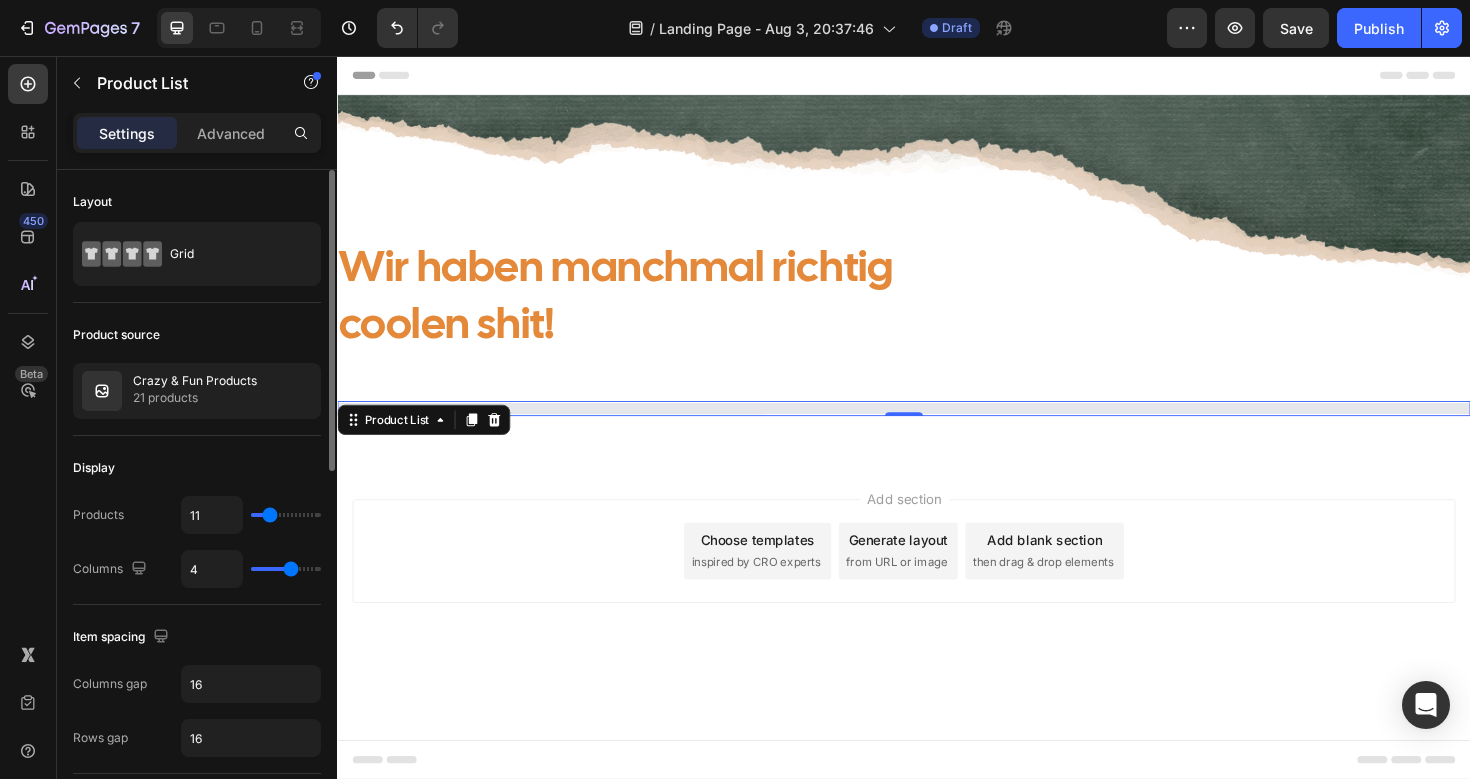 type on "12" 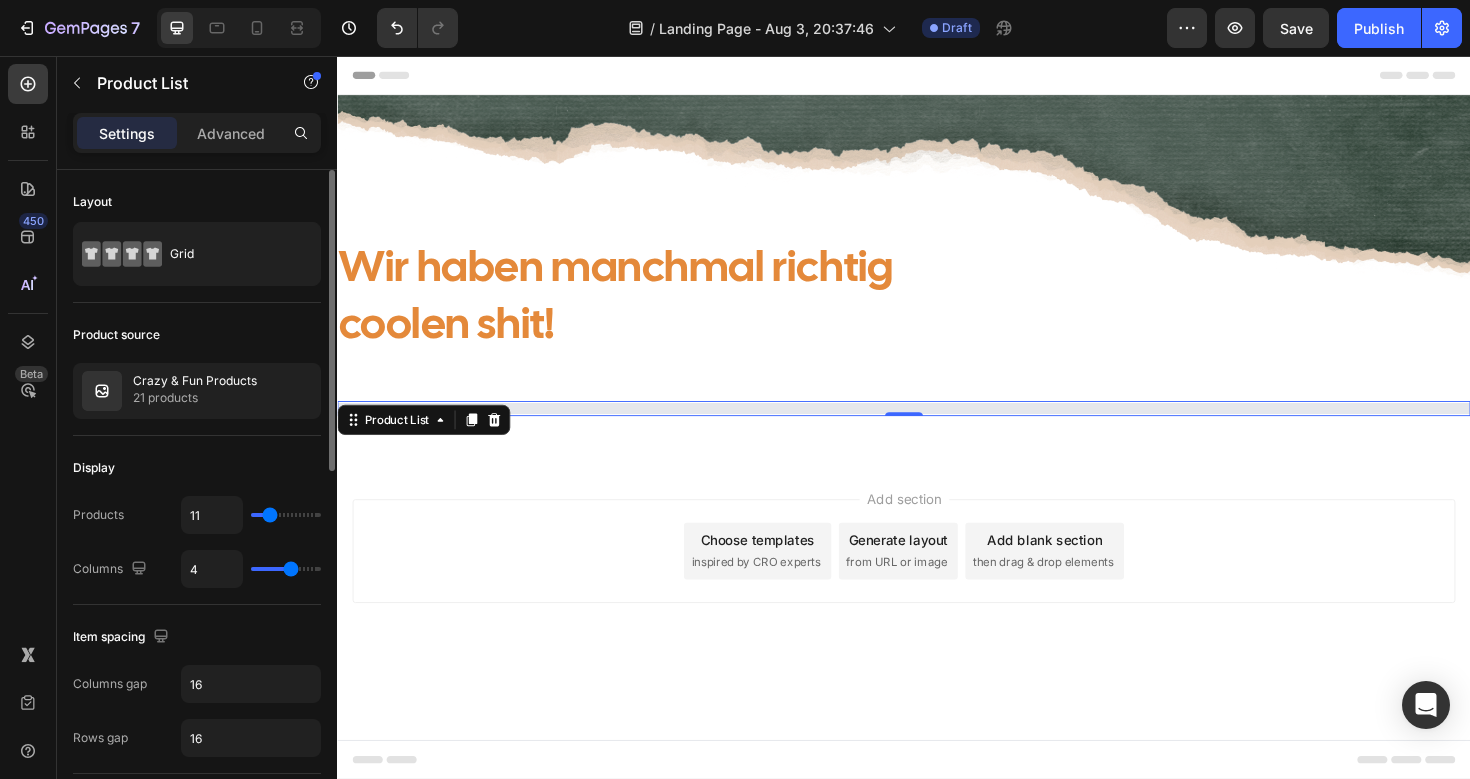 type on "12" 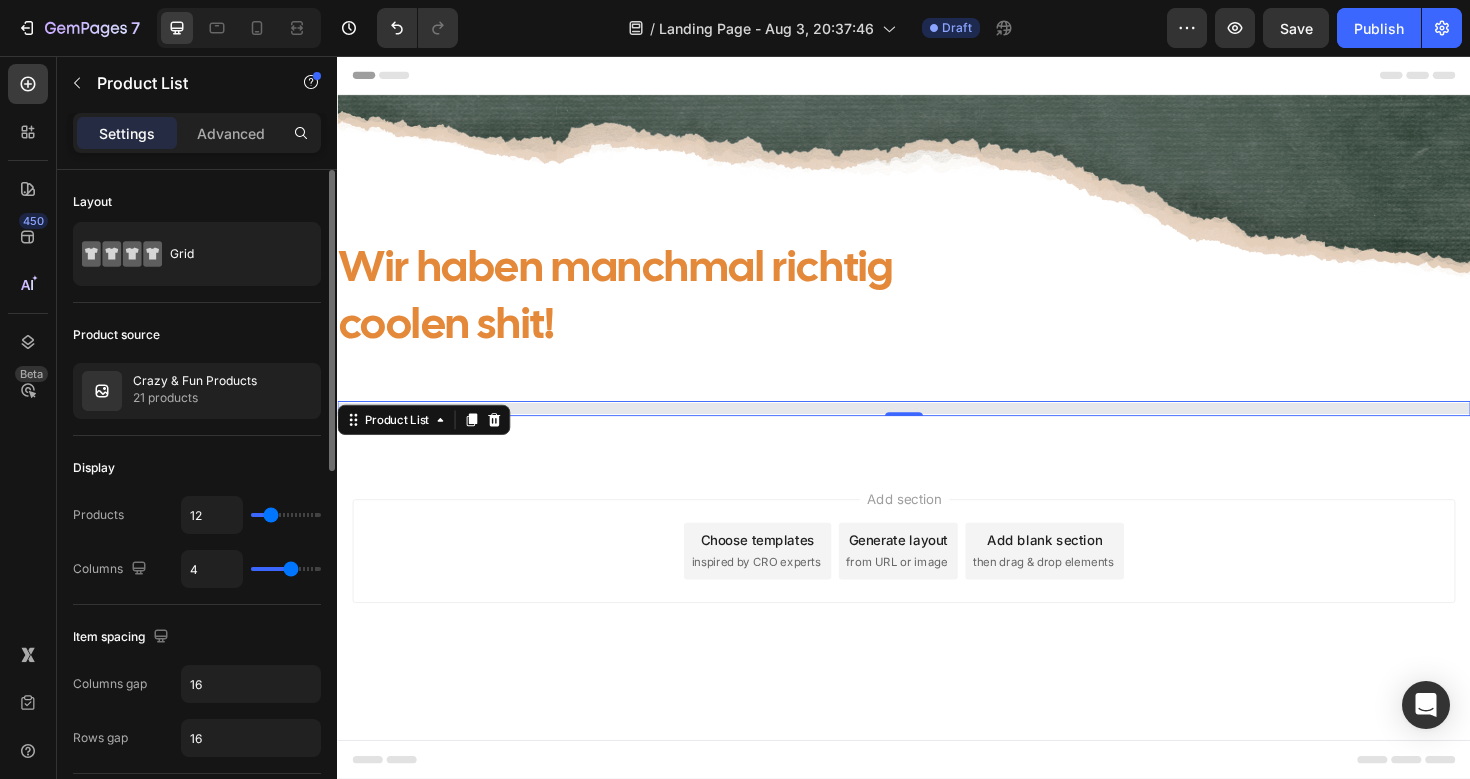 type on "13" 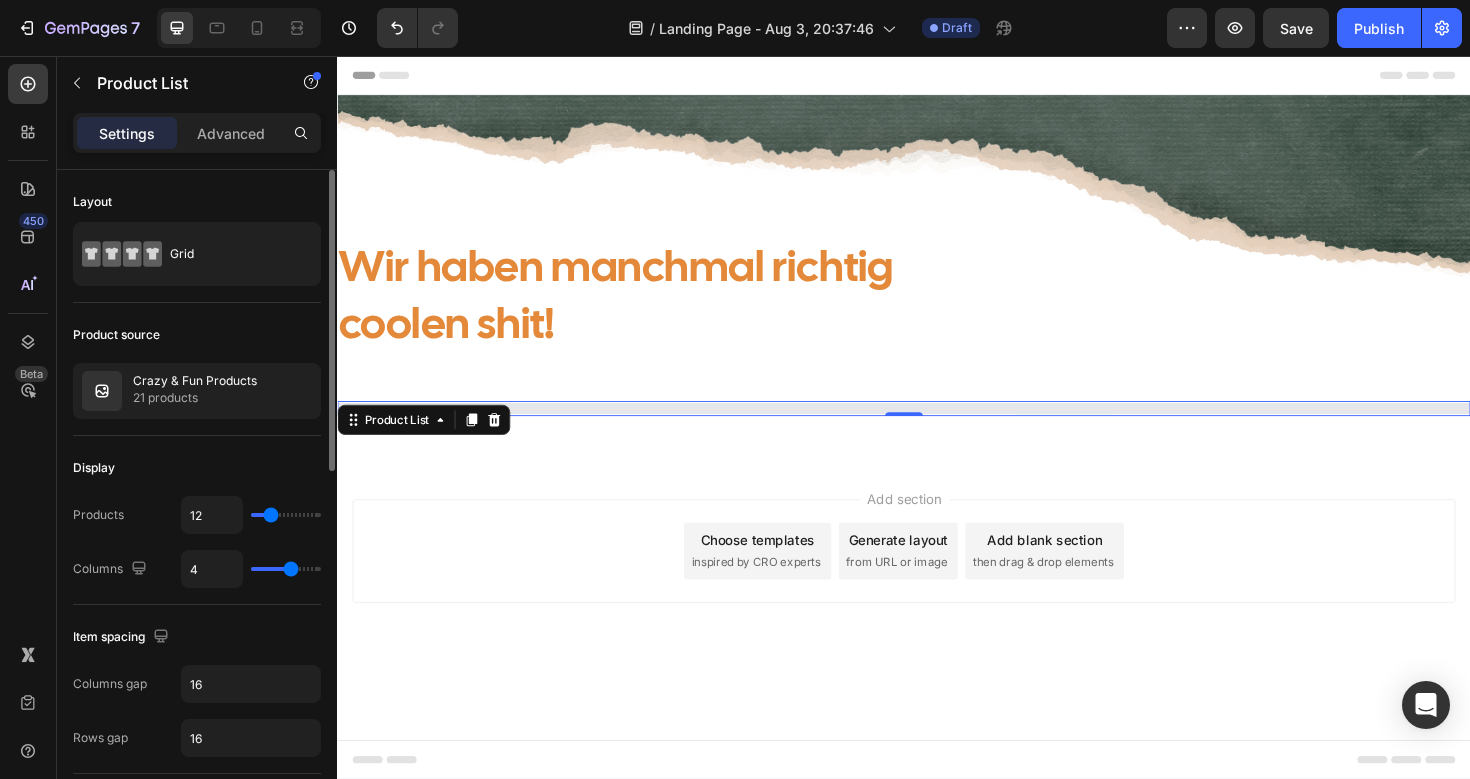 type on "13" 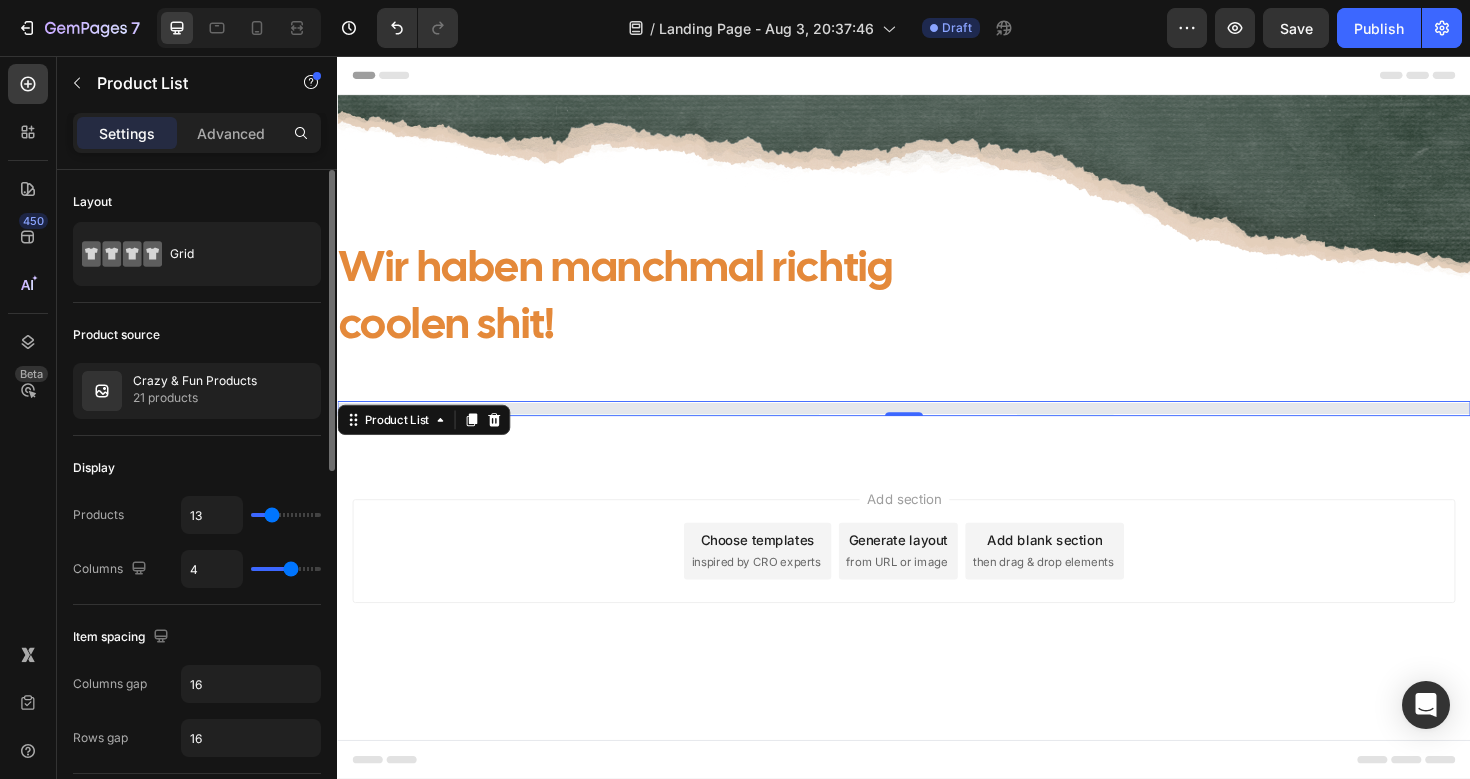type on "14" 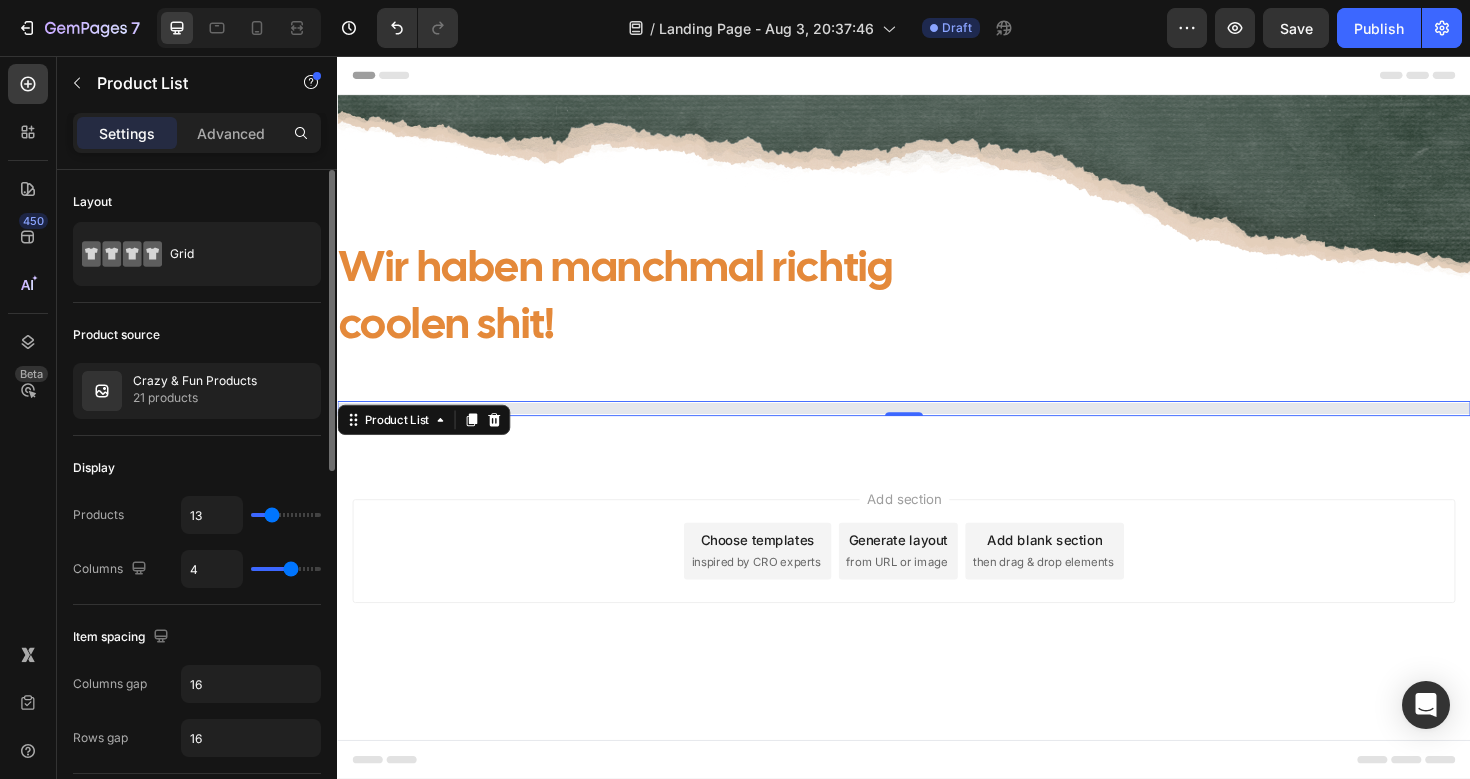 type on "14" 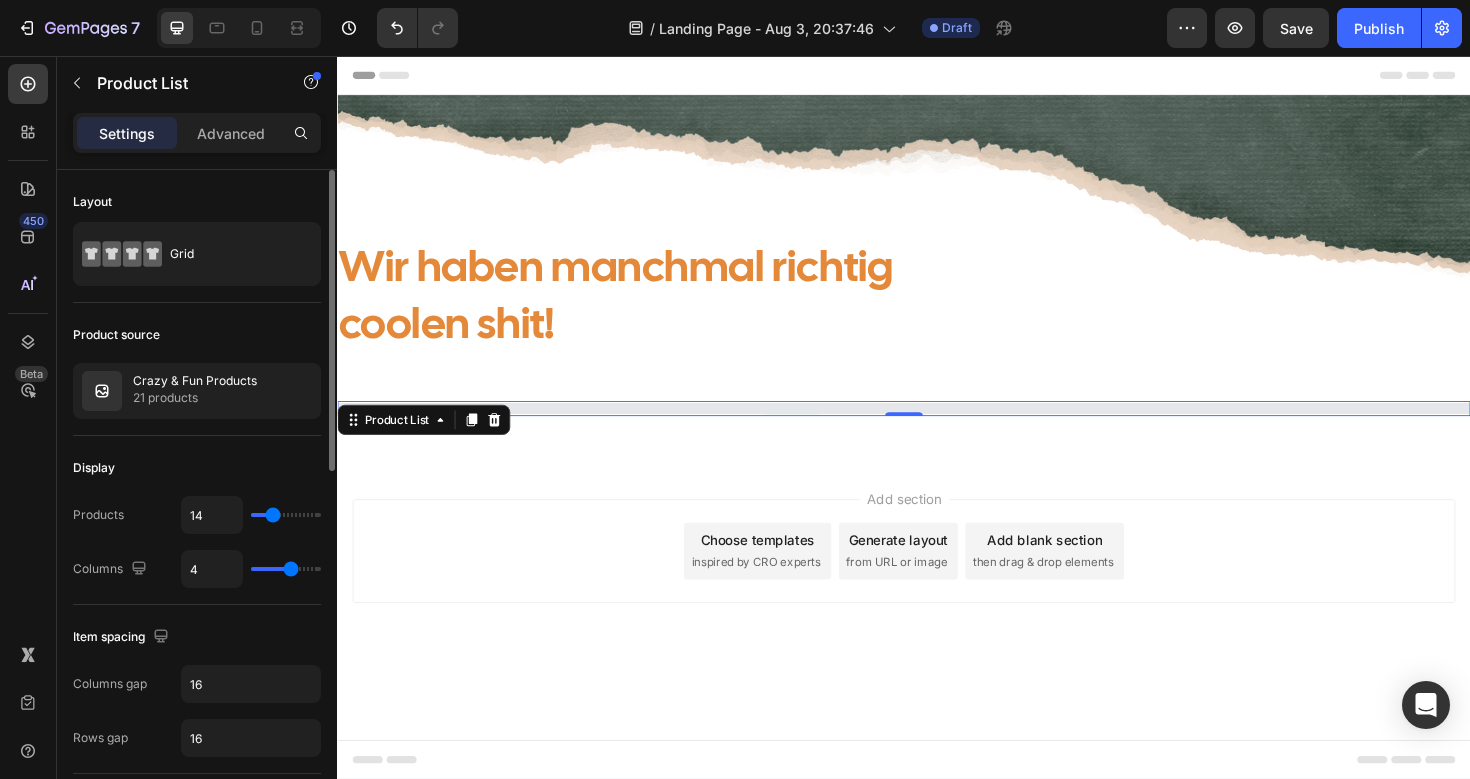type on "15" 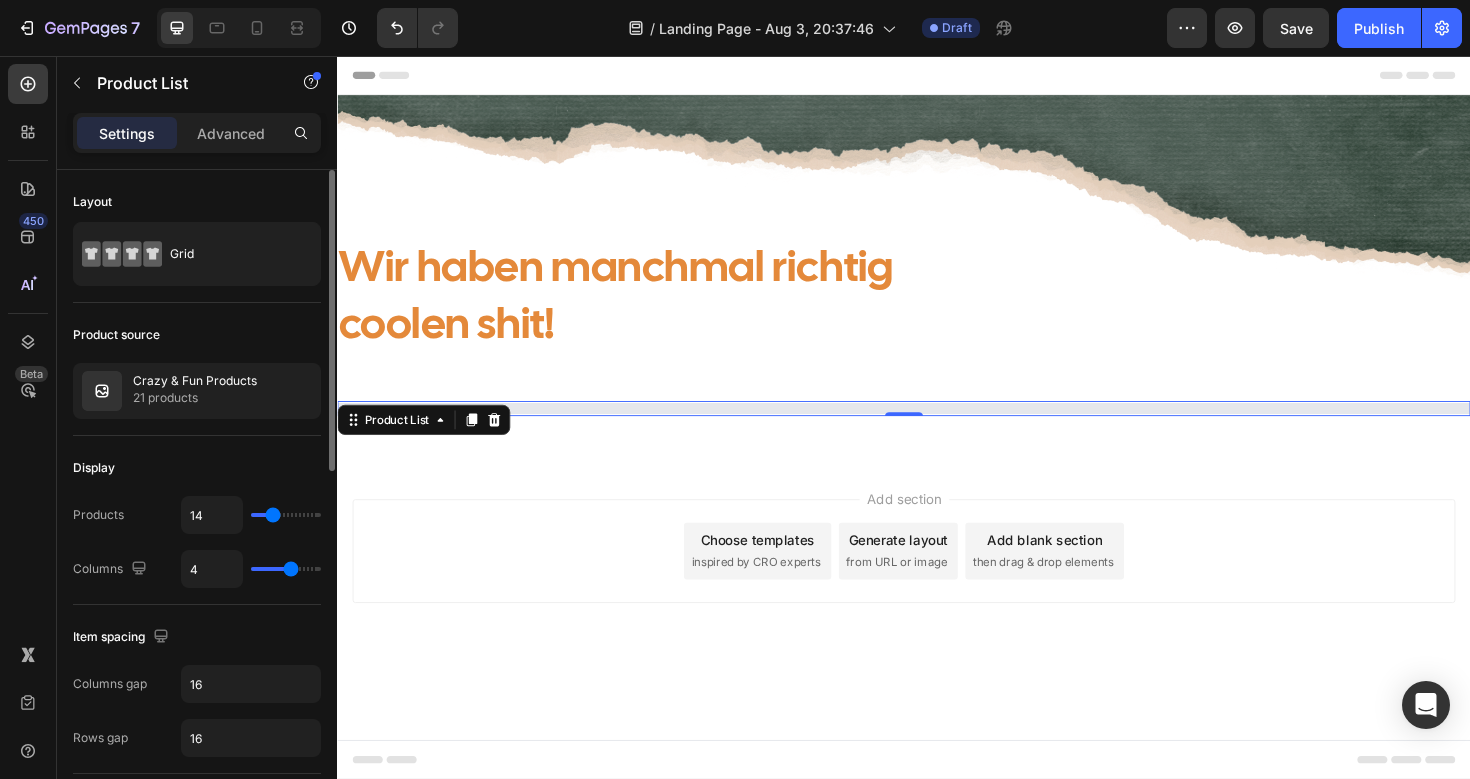 type on "15" 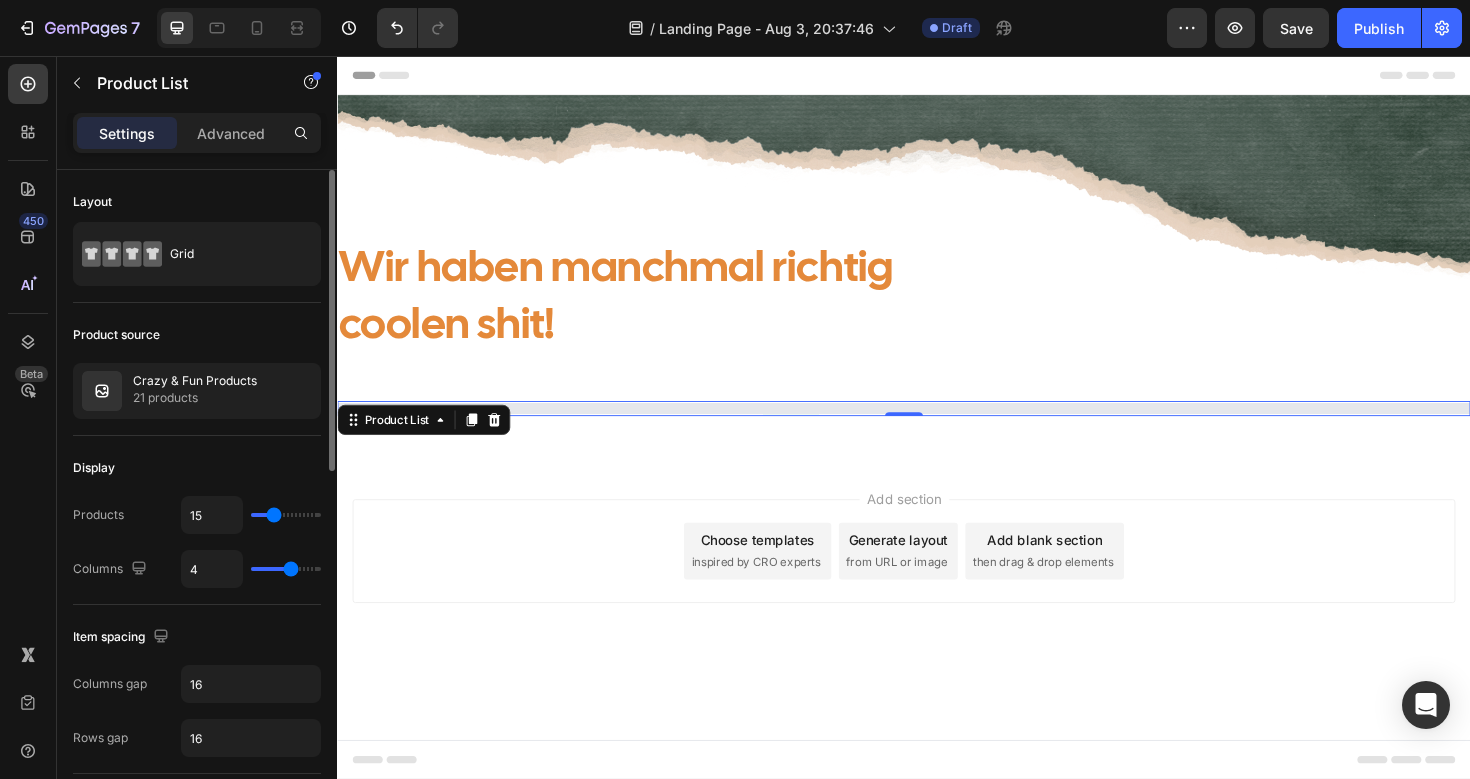 type on "22" 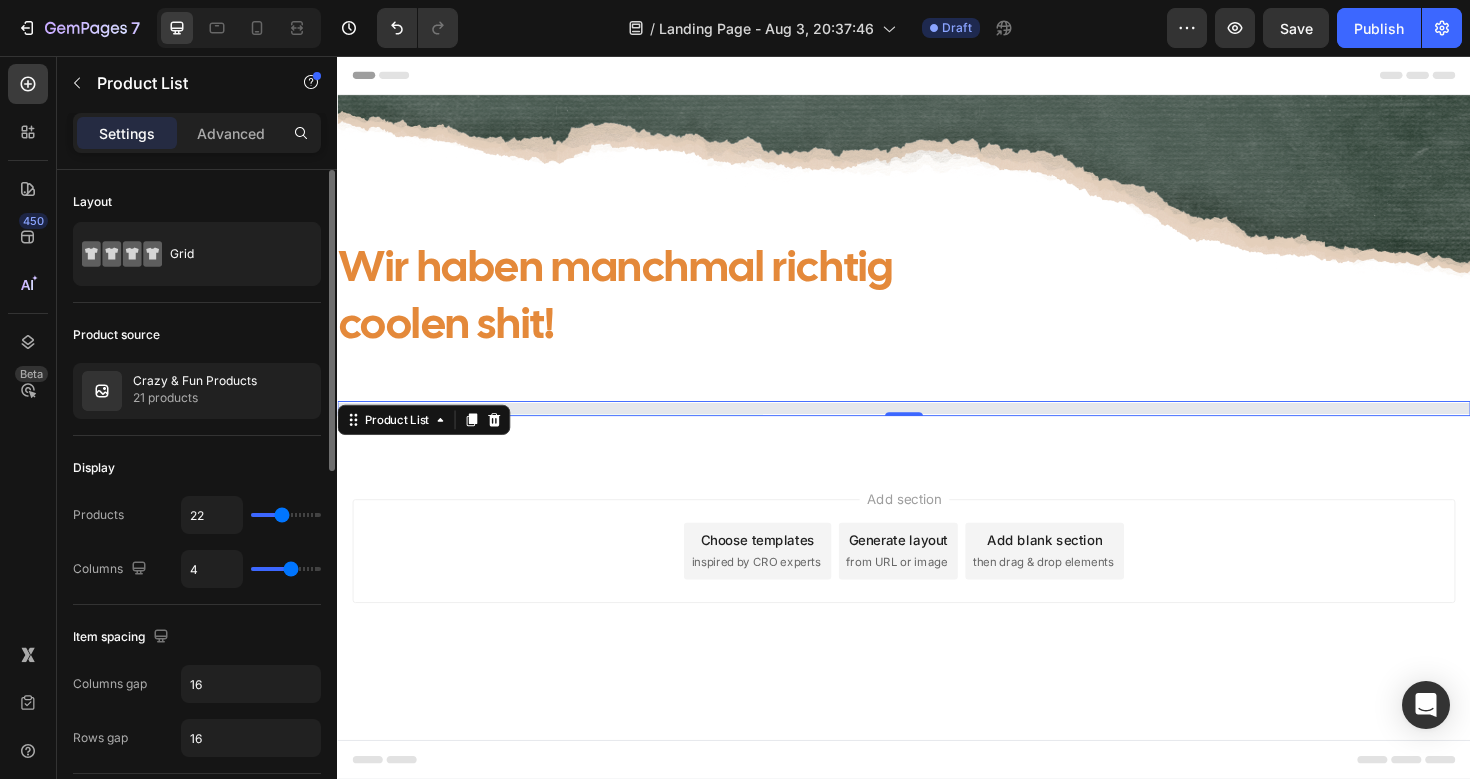 type on "36" 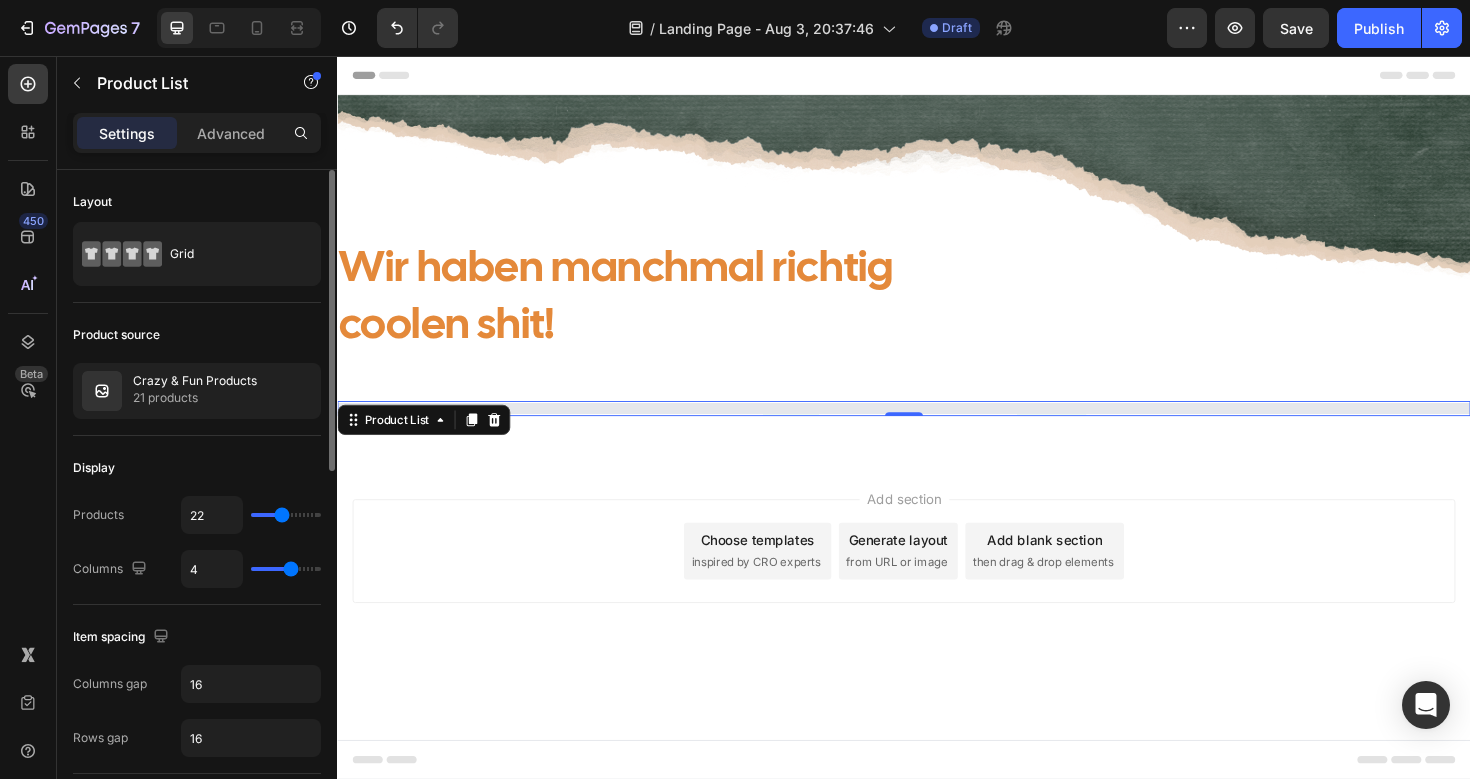 type on "36" 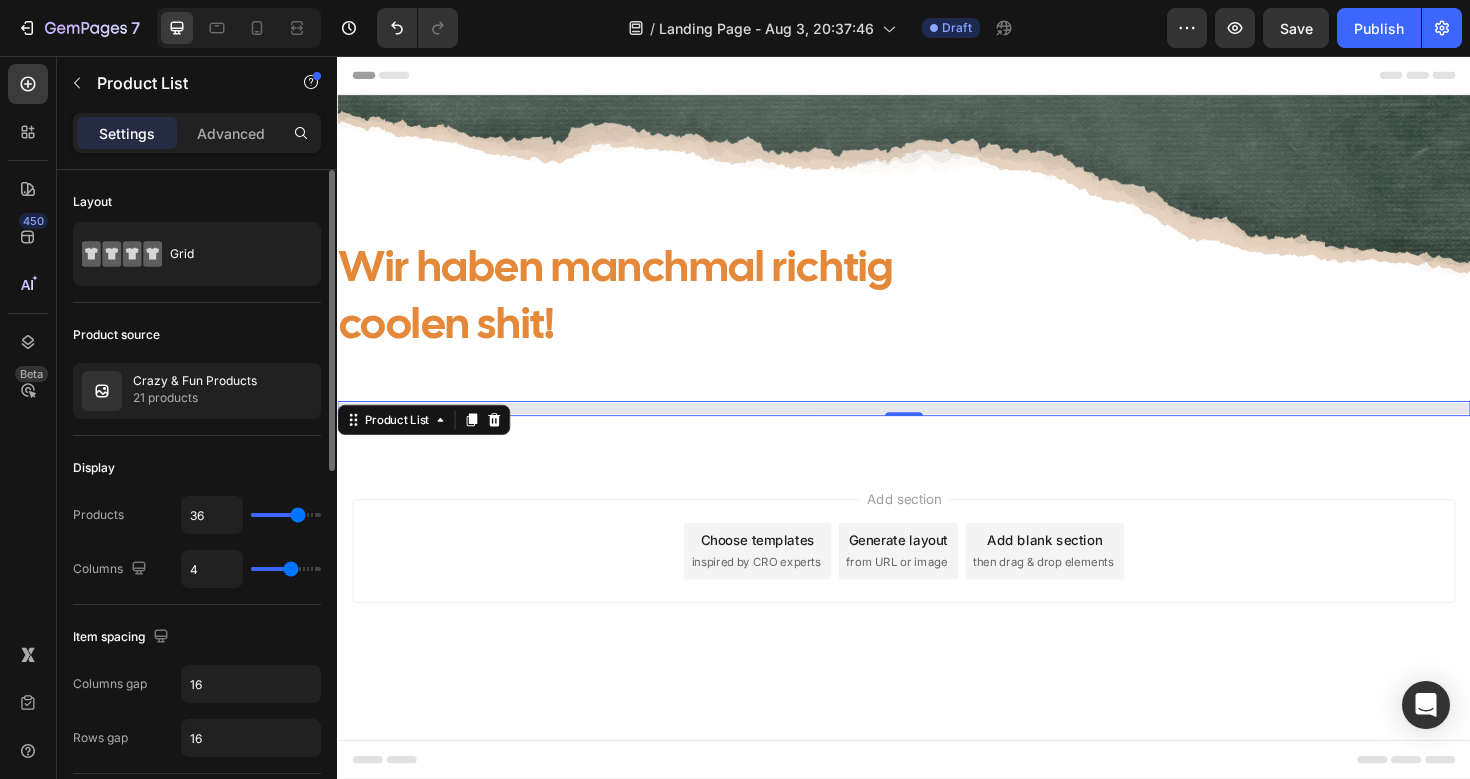 type on "39" 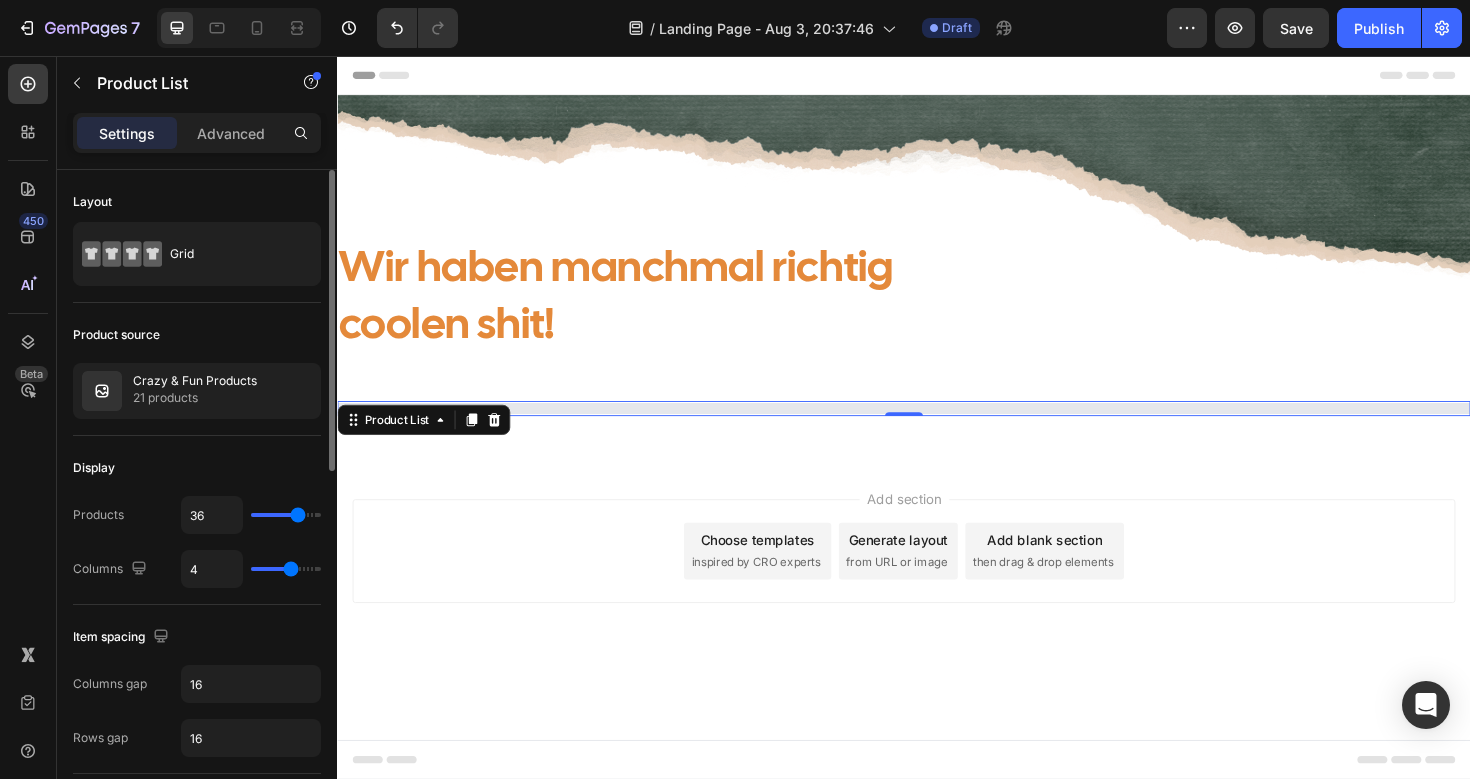 type on "39" 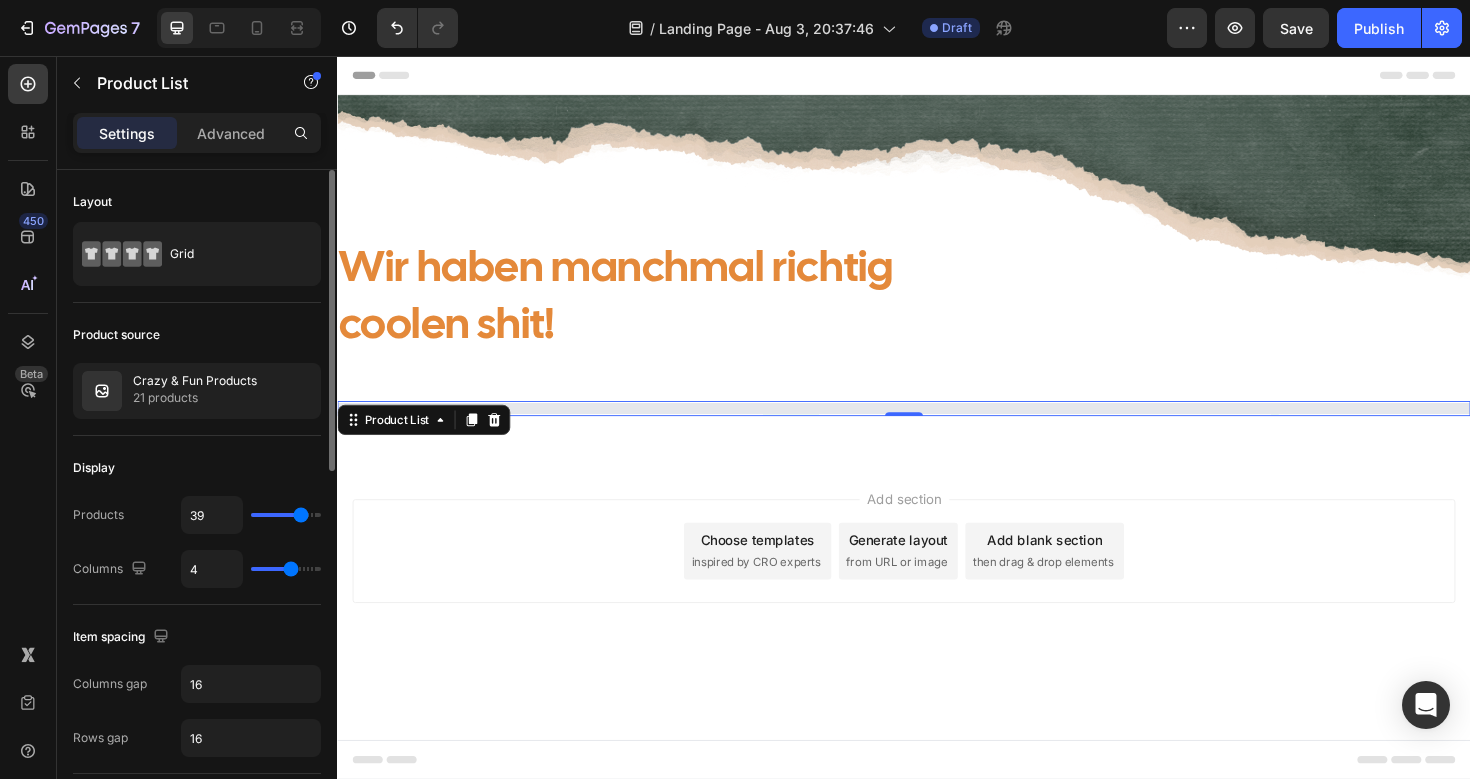 type on "42" 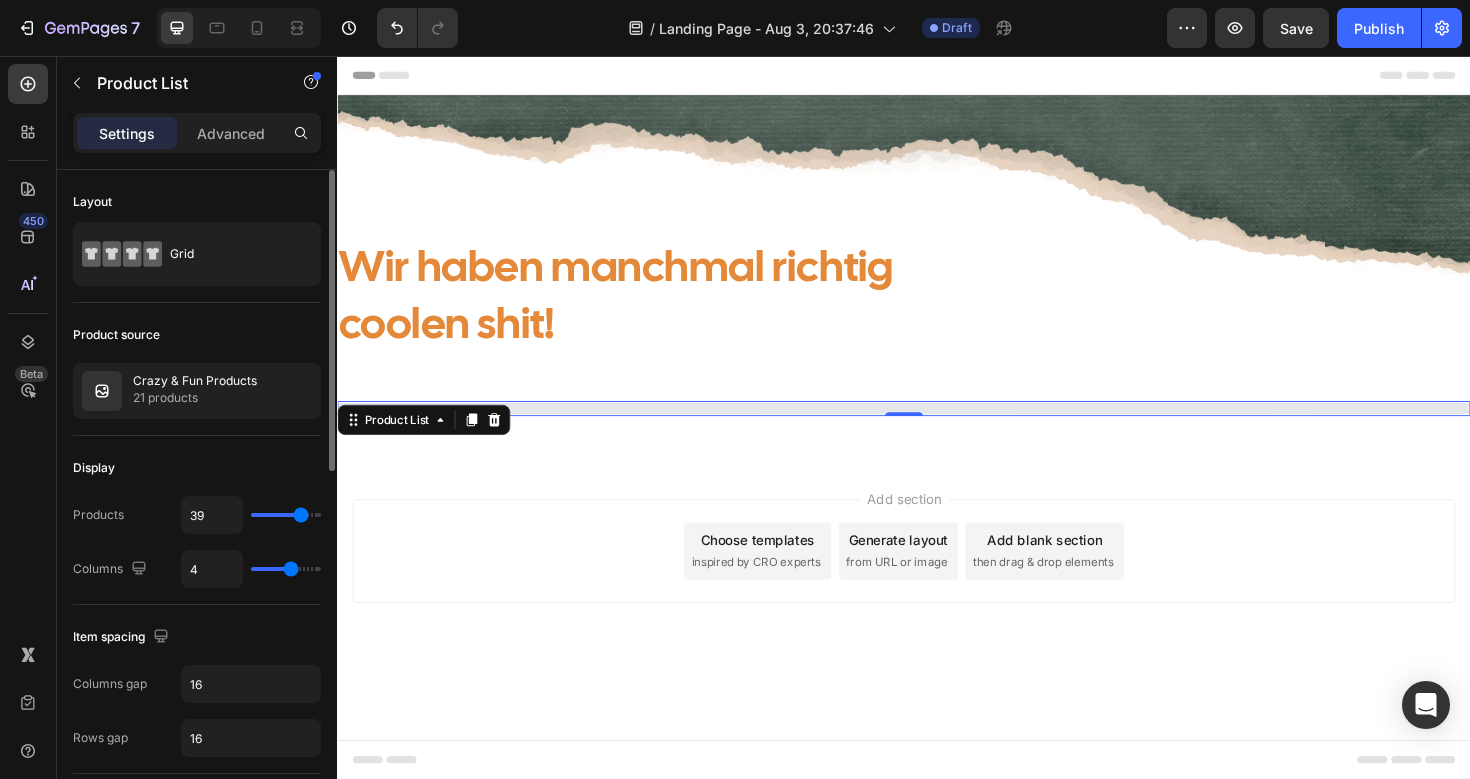 type on "42" 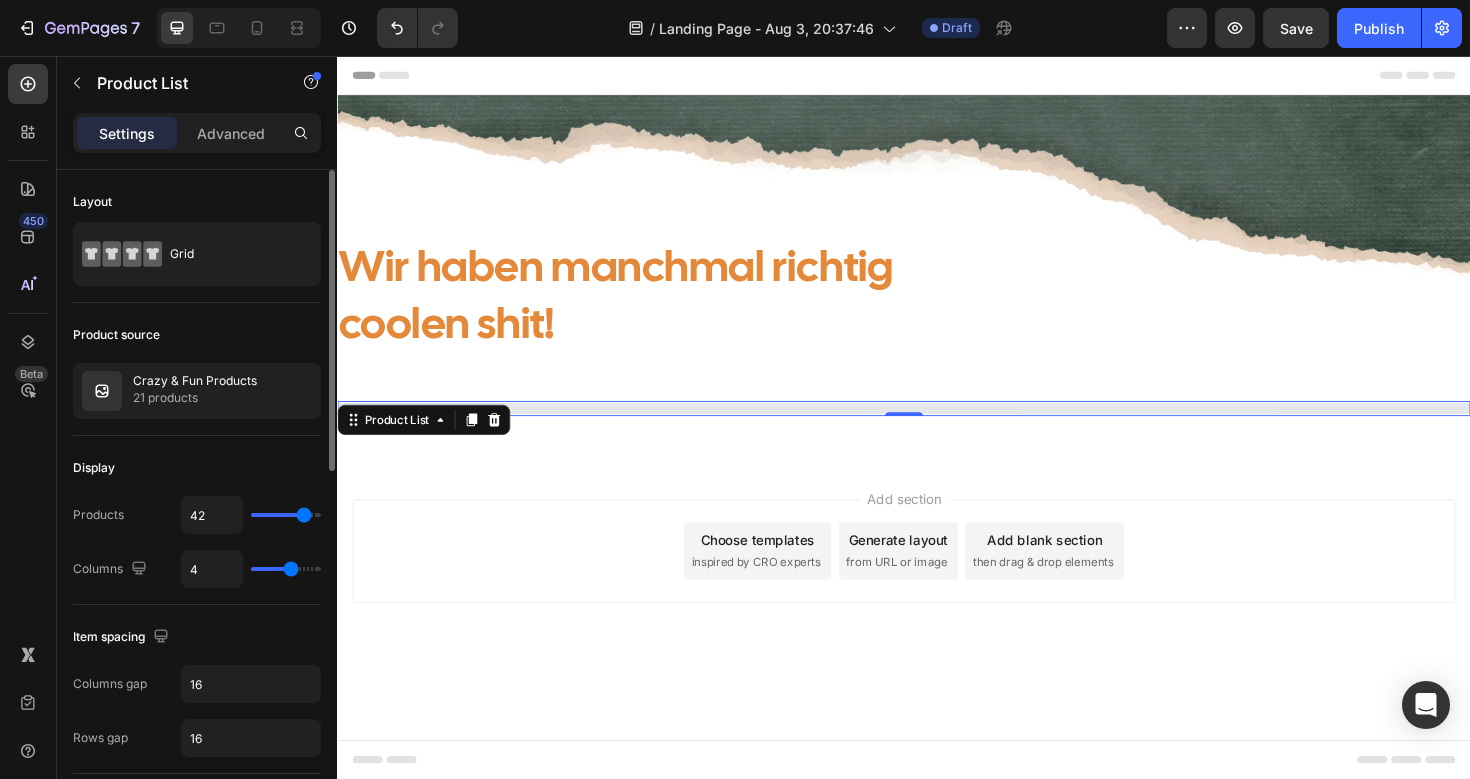 type on "45" 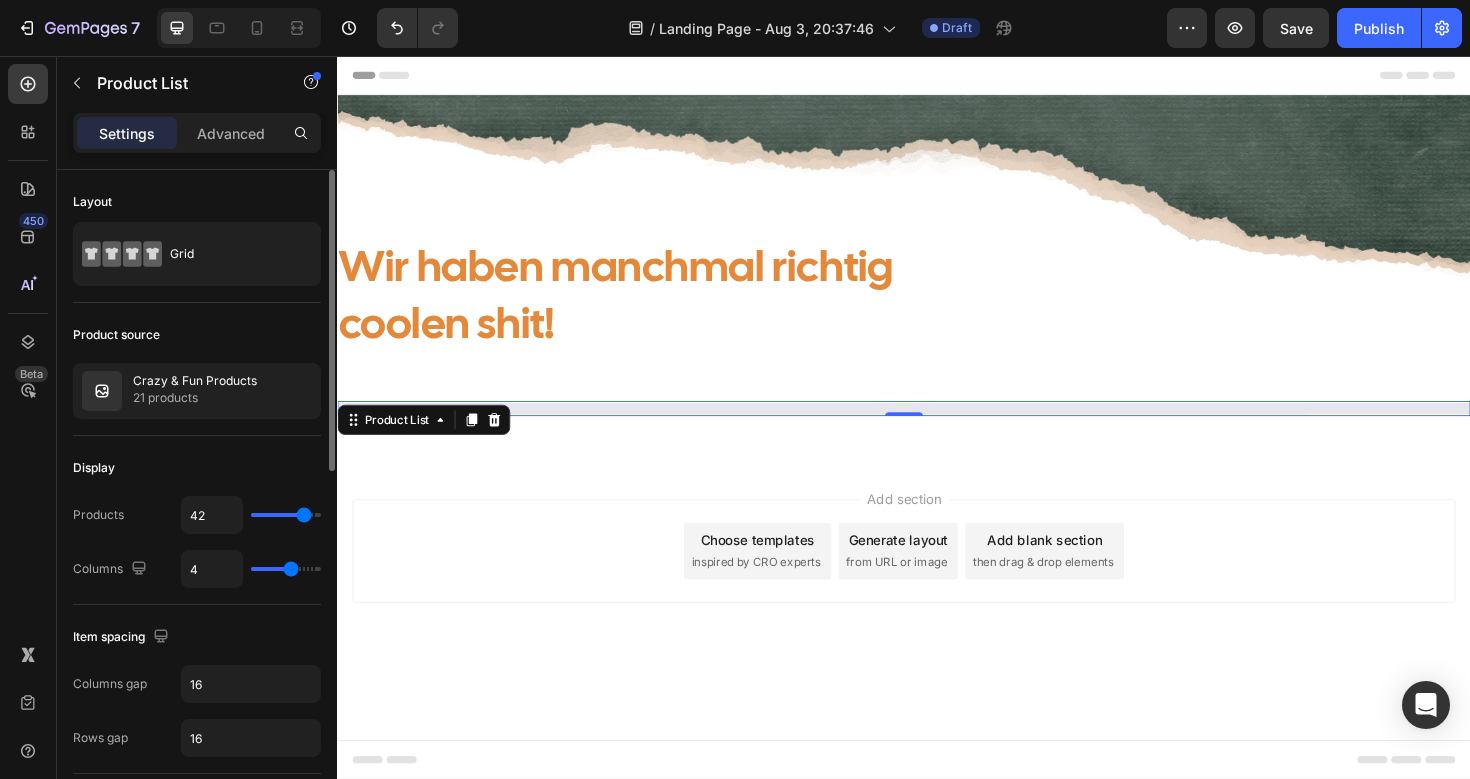 type on "45" 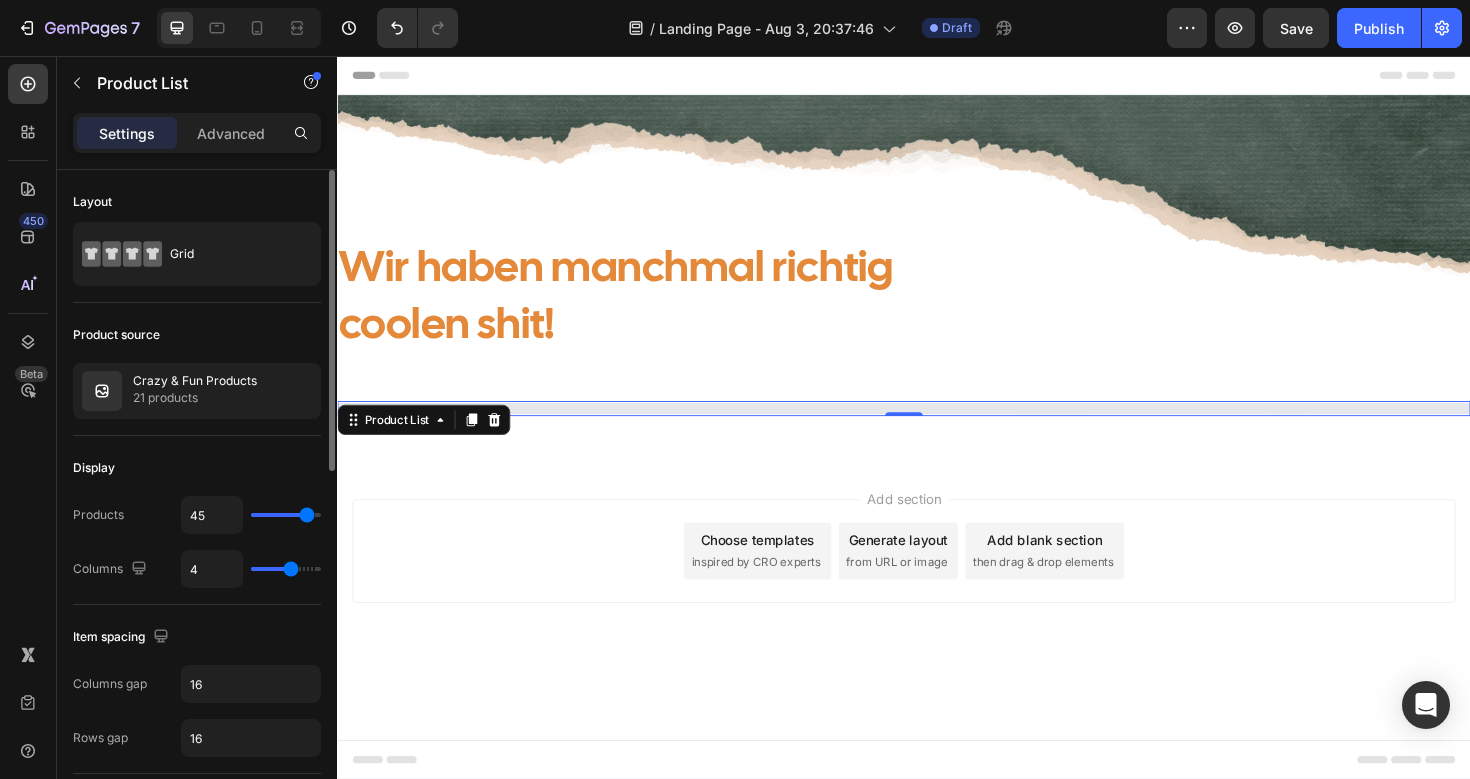 type on "48" 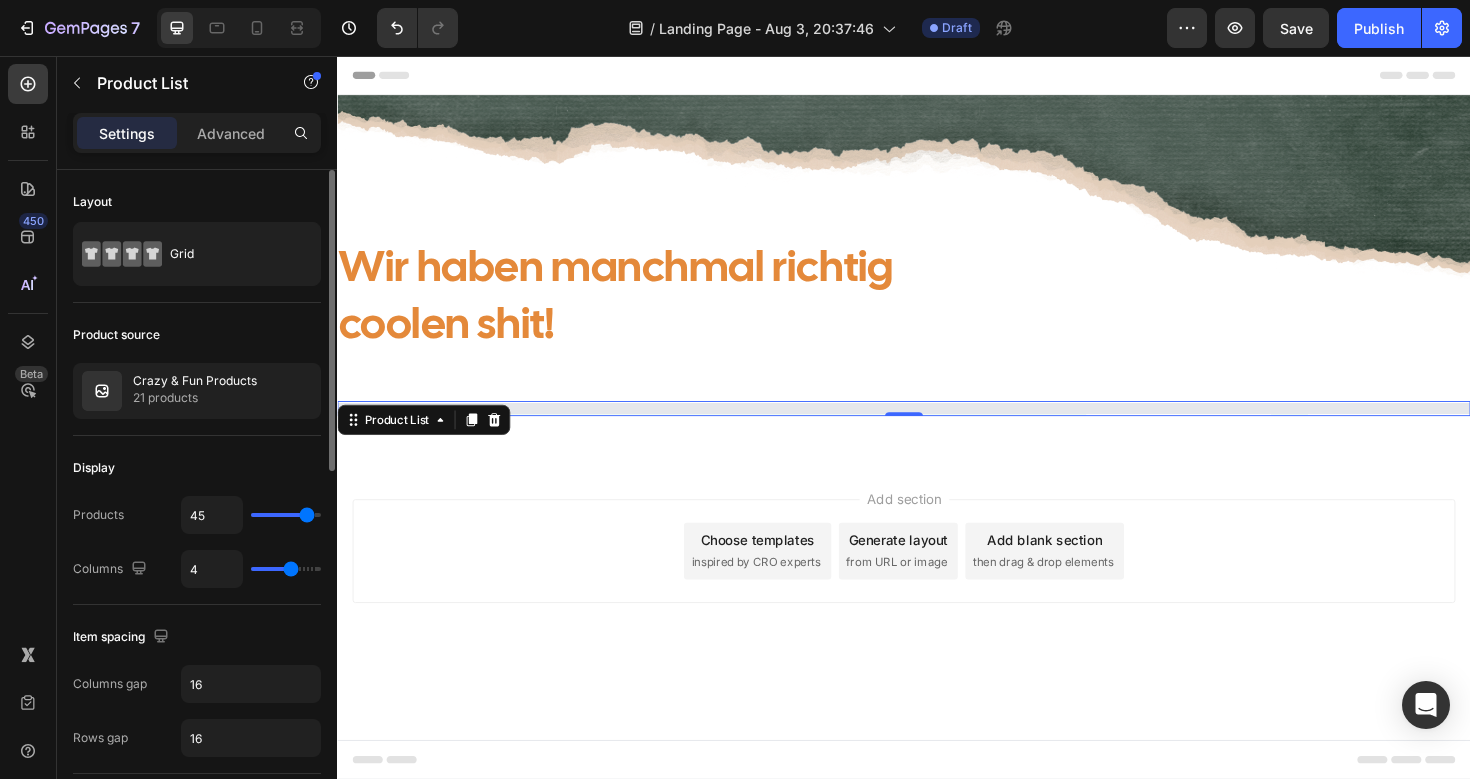 type on "48" 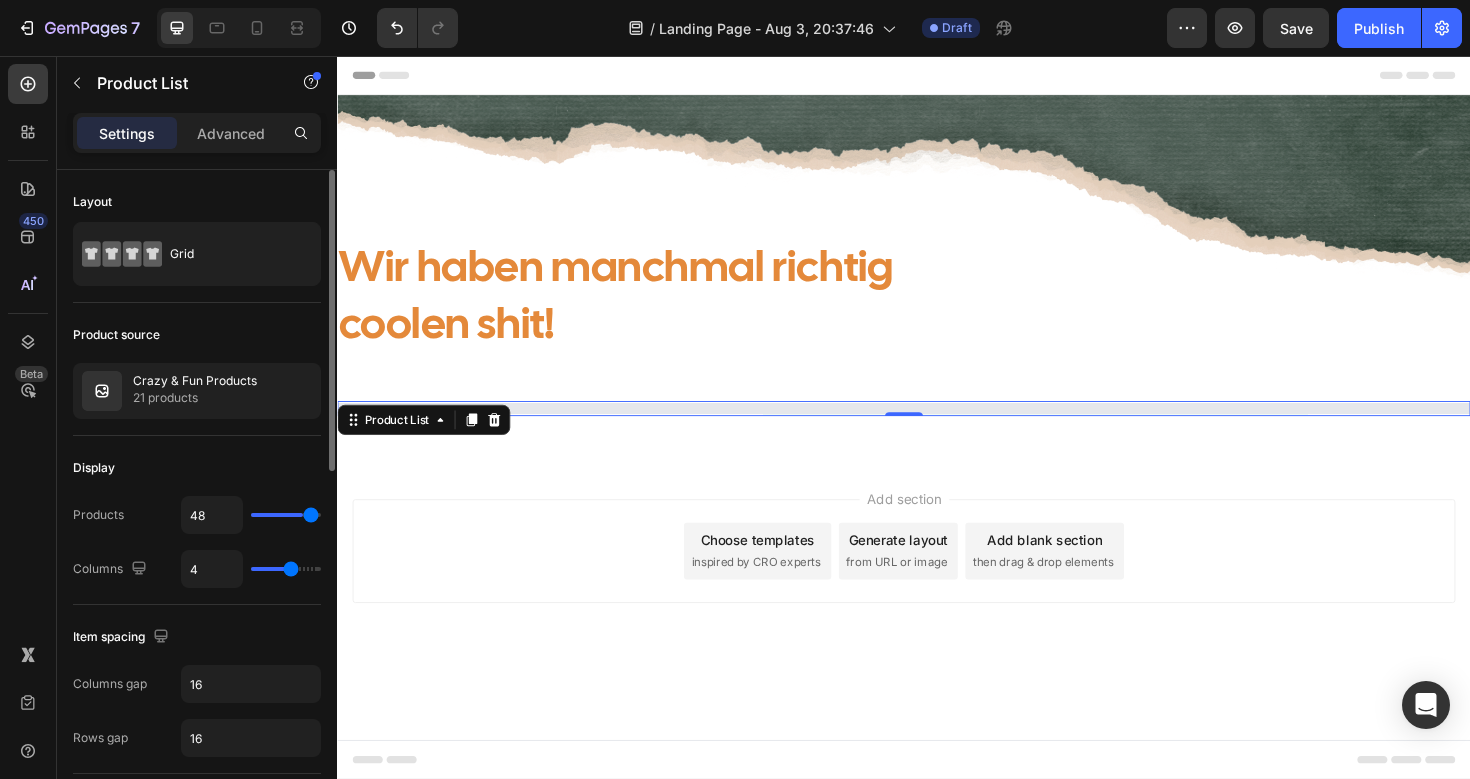 type on "50" 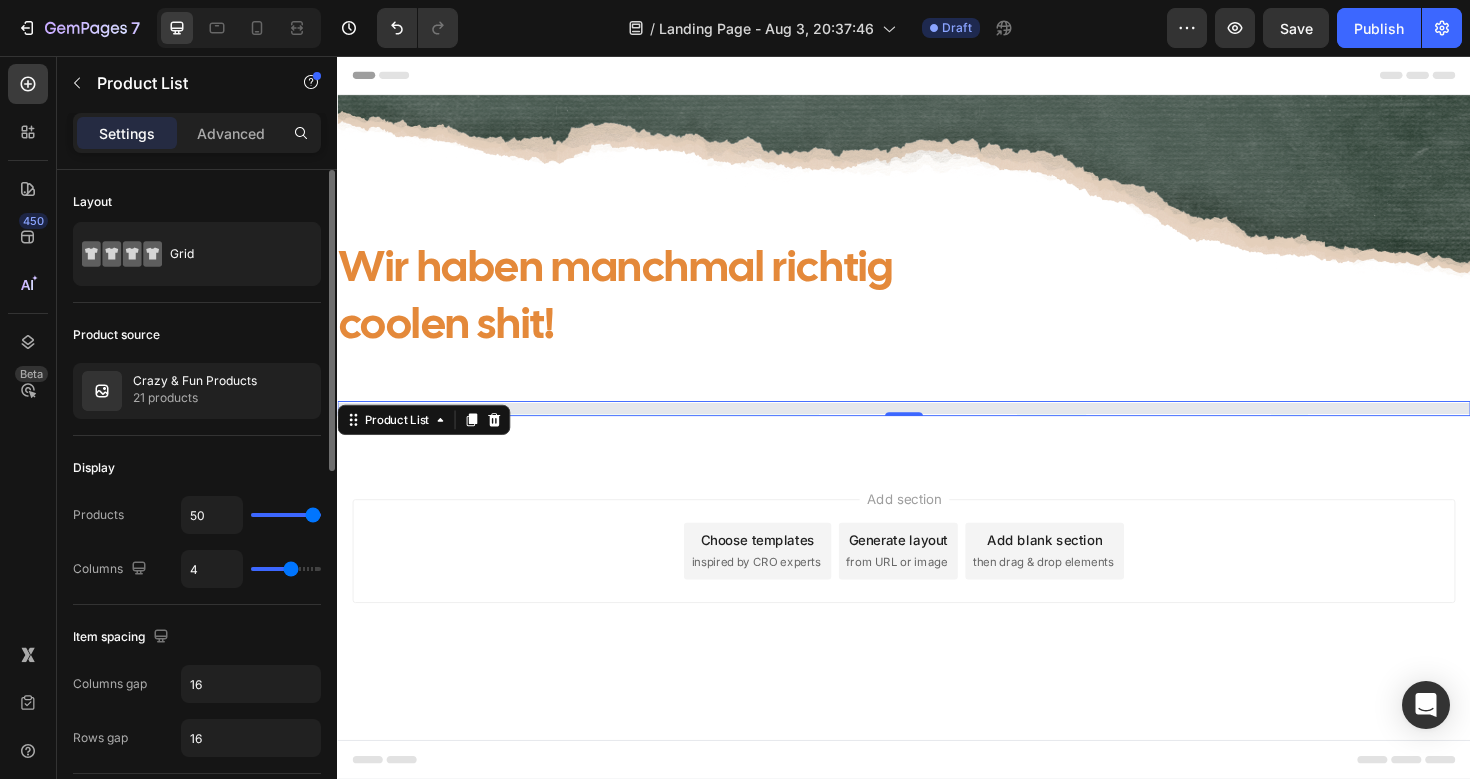 drag, startPoint x: 259, startPoint y: 516, endPoint x: 316, endPoint y: 519, distance: 57.07889 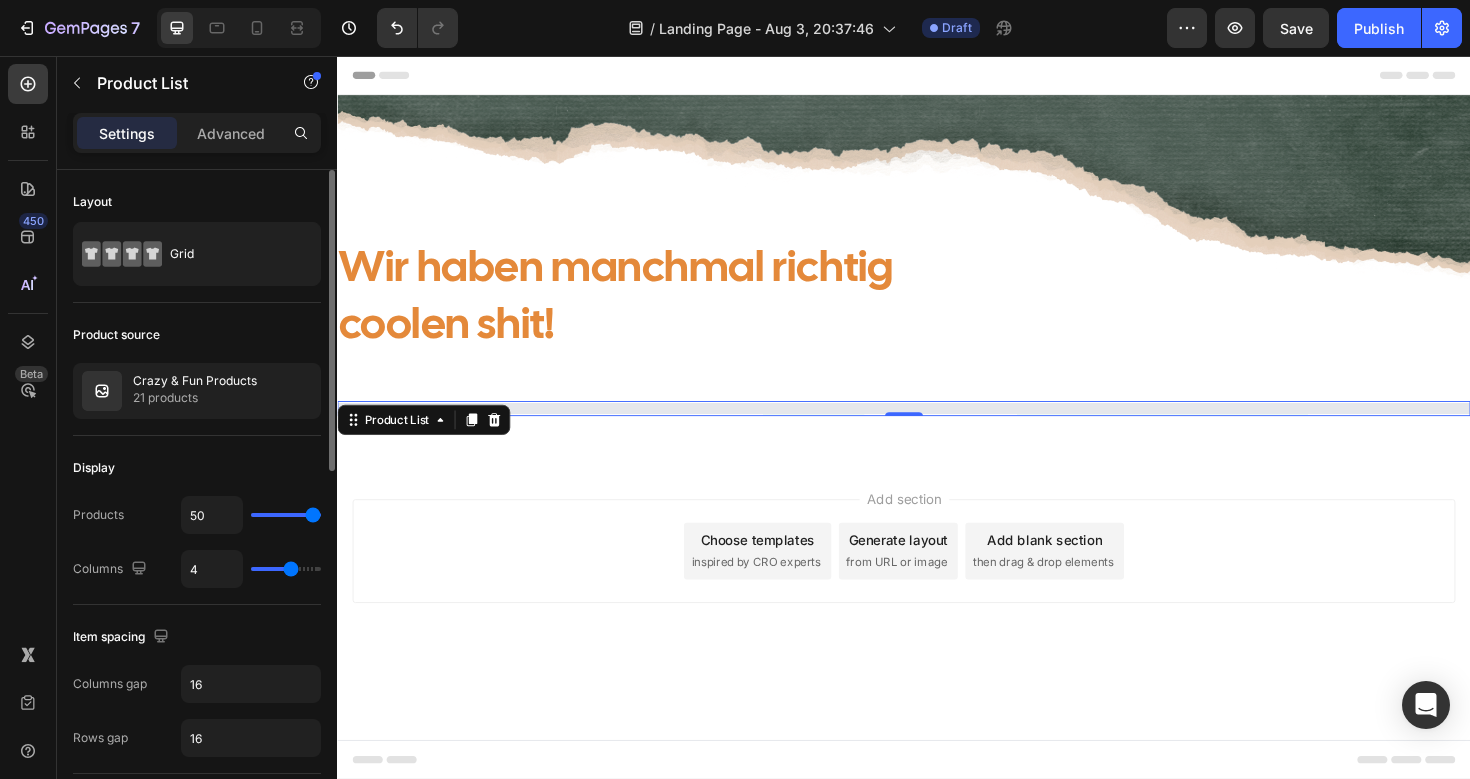 type on "50" 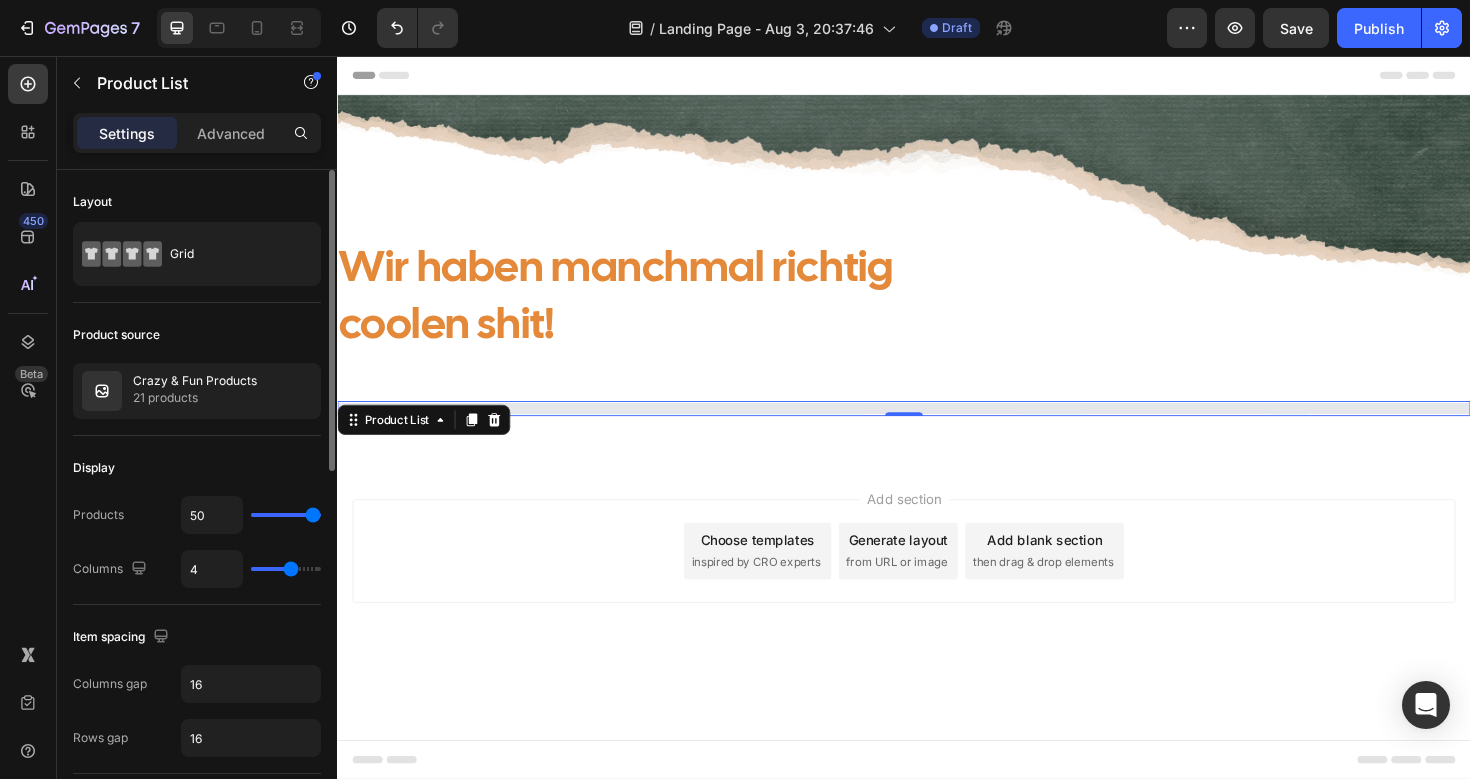 click at bounding box center (286, 515) 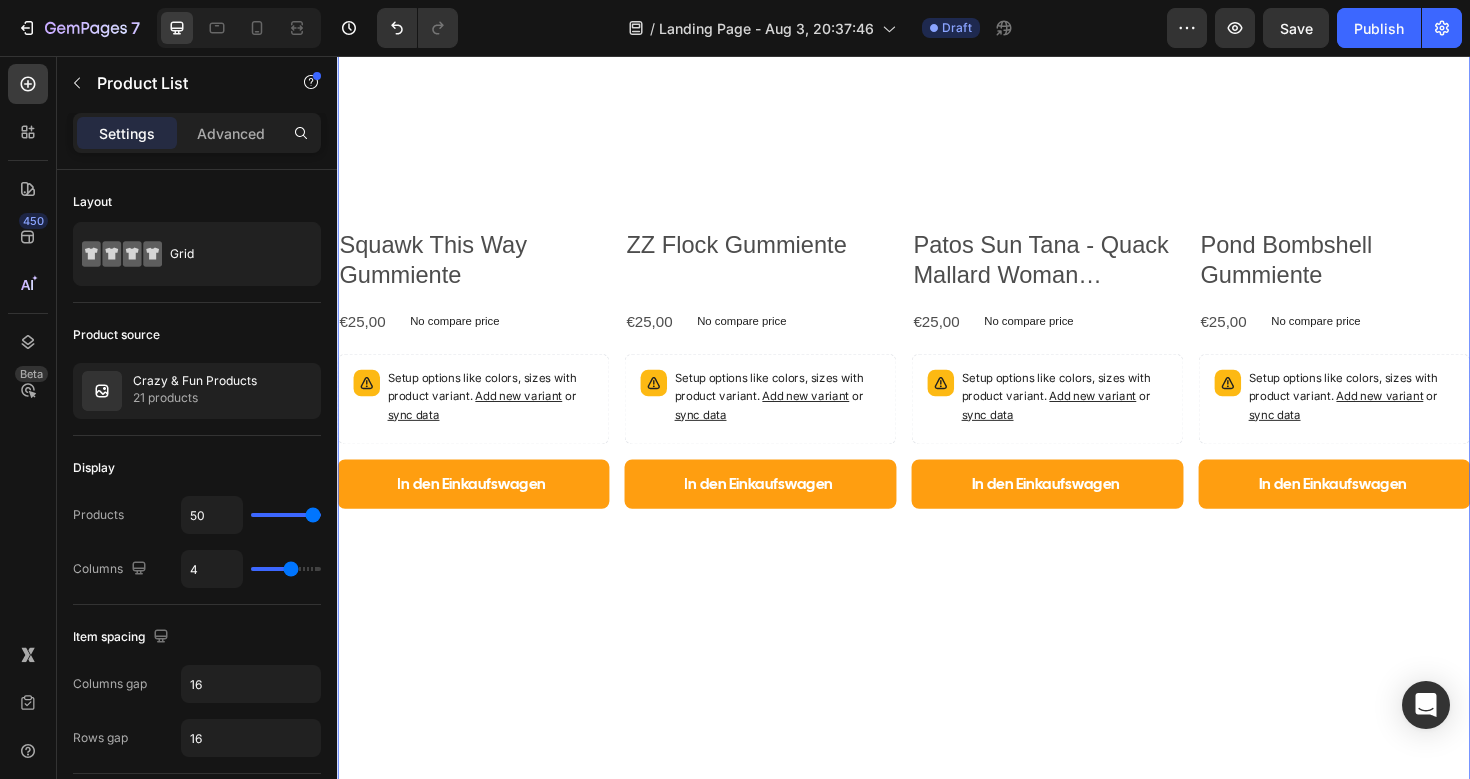 scroll, scrollTop: 1812, scrollLeft: 0, axis: vertical 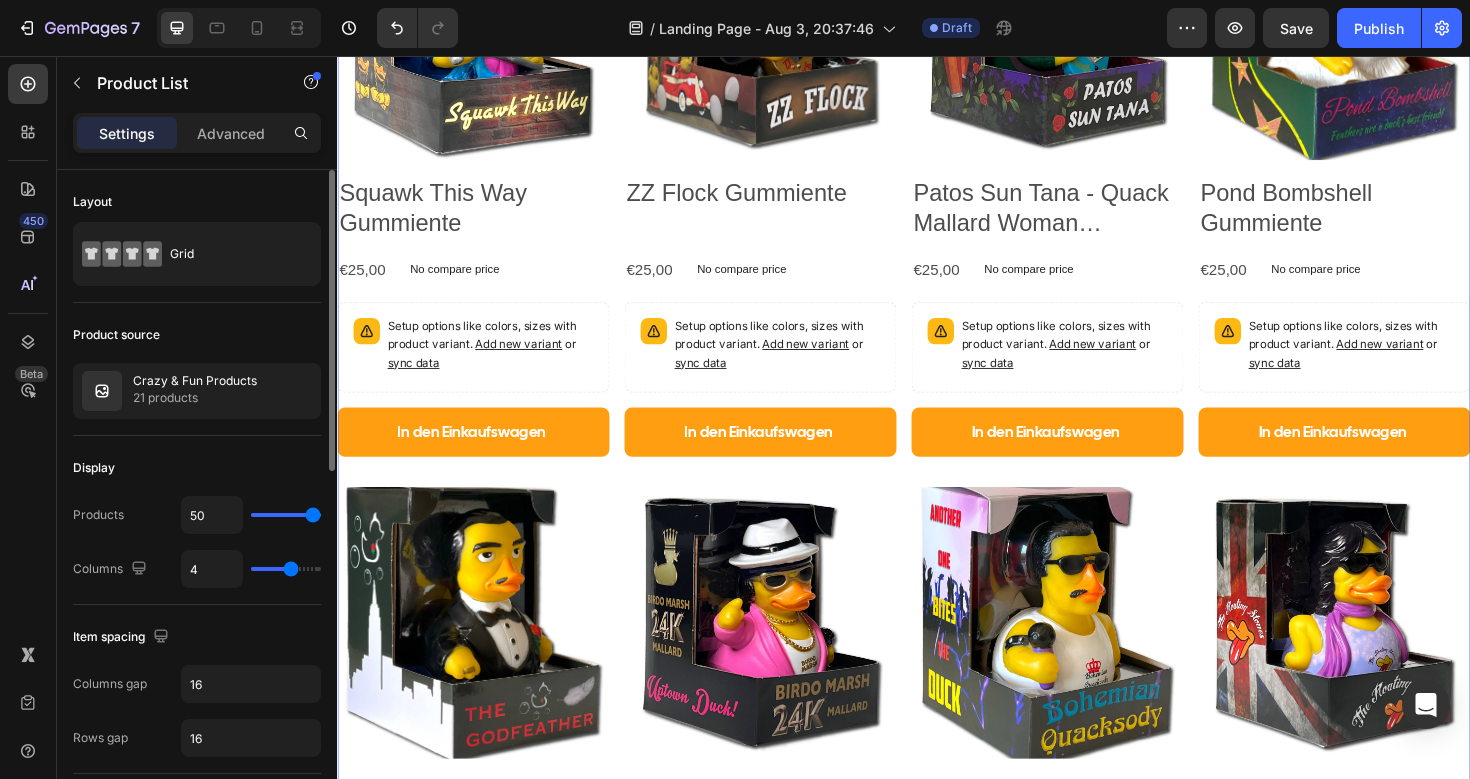 drag, startPoint x: 312, startPoint y: 515, endPoint x: 358, endPoint y: 514, distance: 46.010868 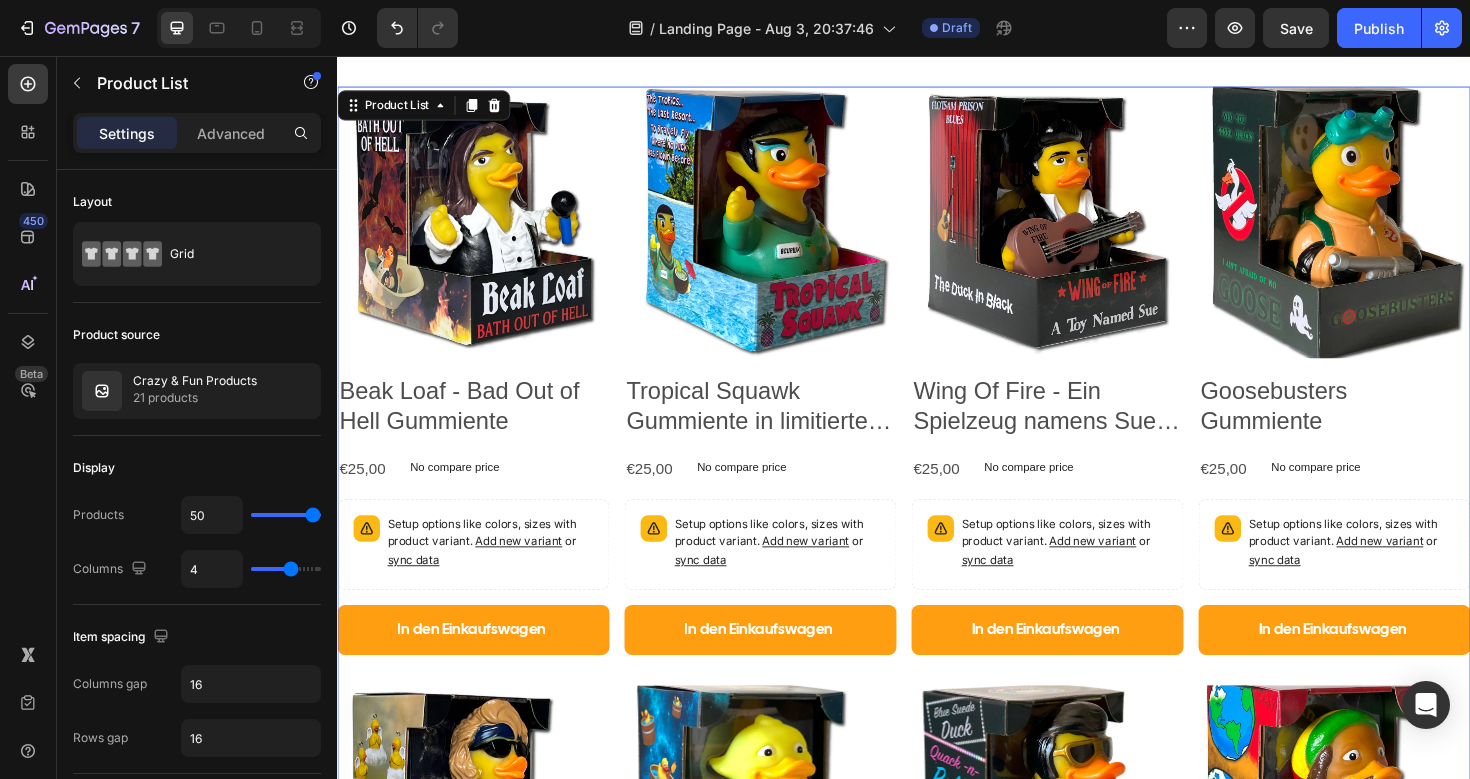 scroll, scrollTop: 0, scrollLeft: 0, axis: both 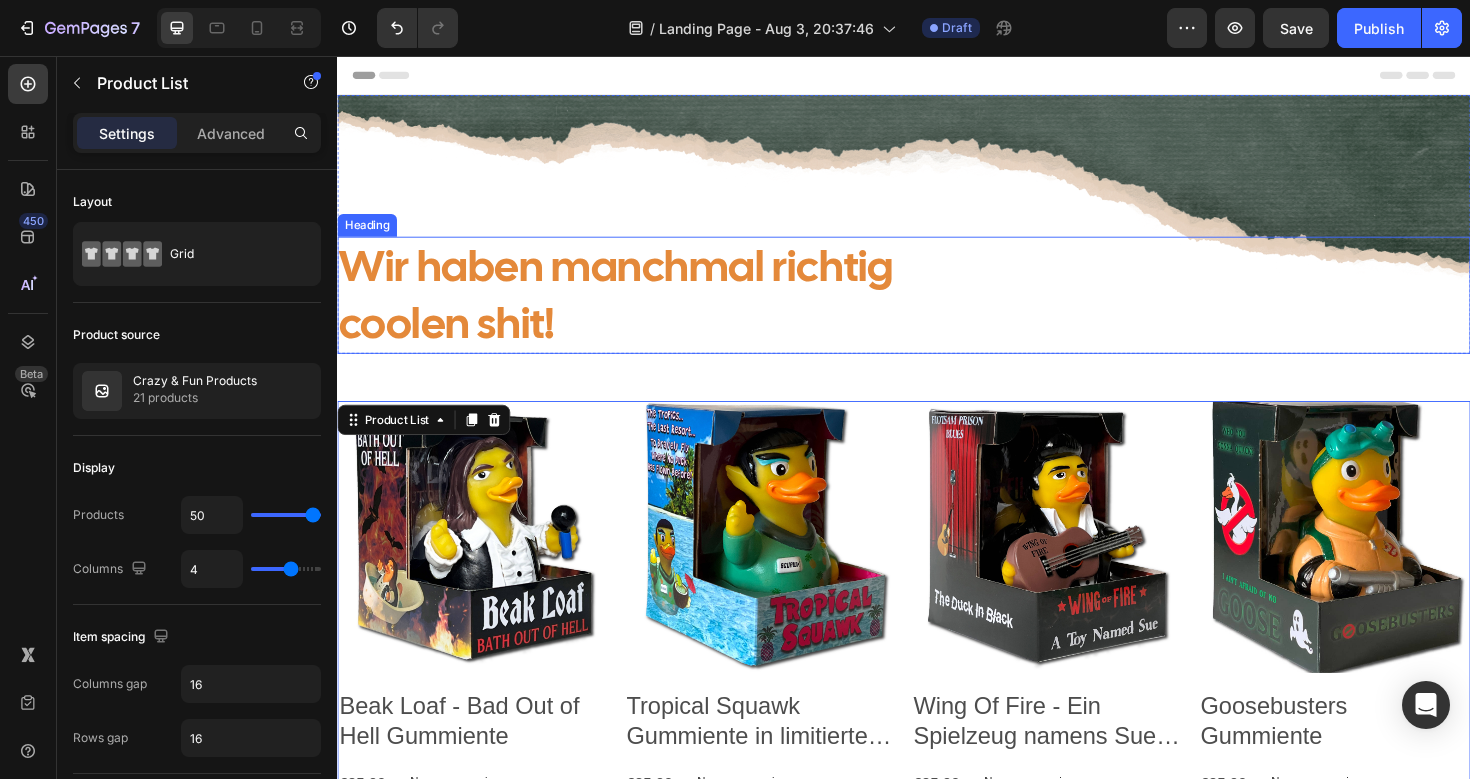 click on "Wir haben manchmal richtig  coolen shit!" at bounding box center (937, 309) 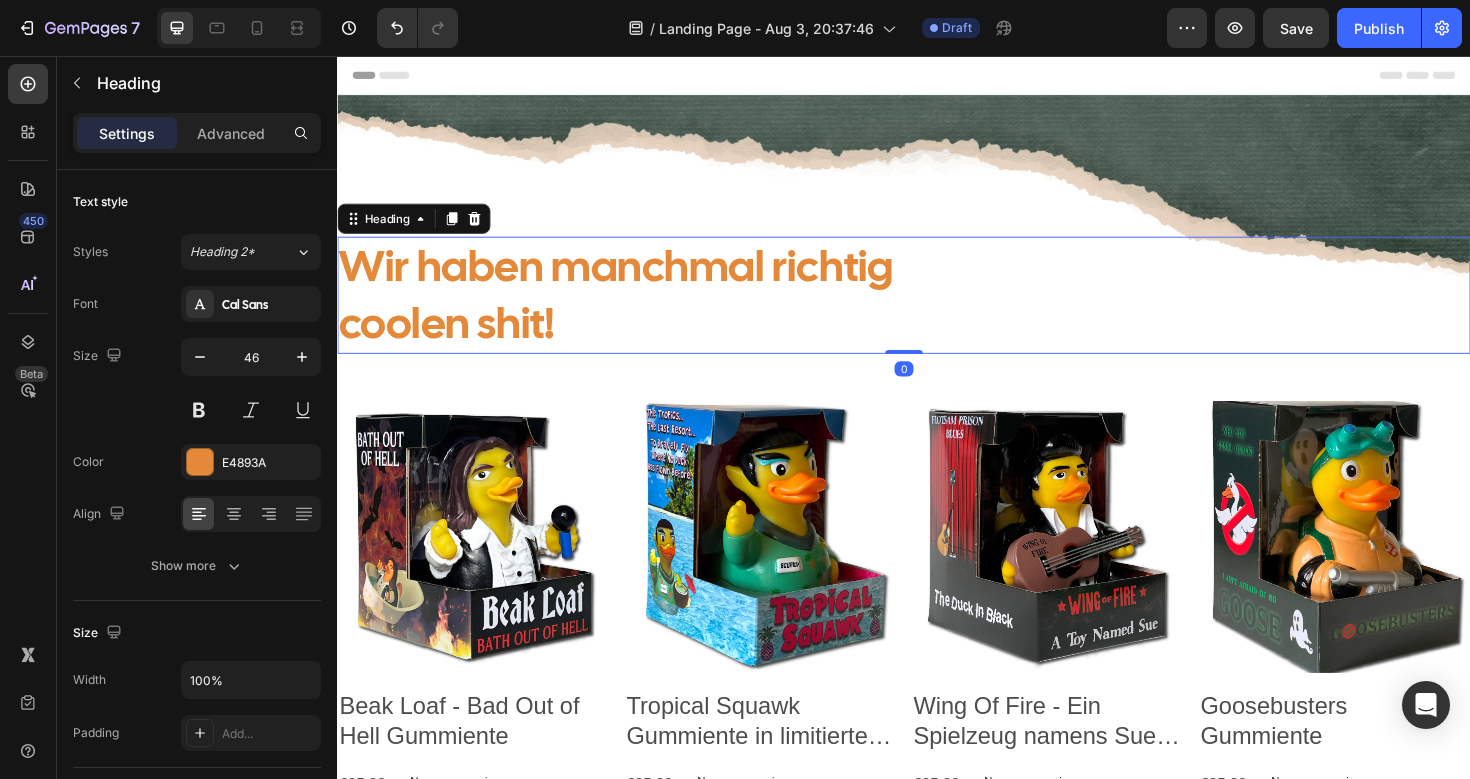 click on "Wir haben manchmal richtig  coolen shit!" at bounding box center (937, 309) 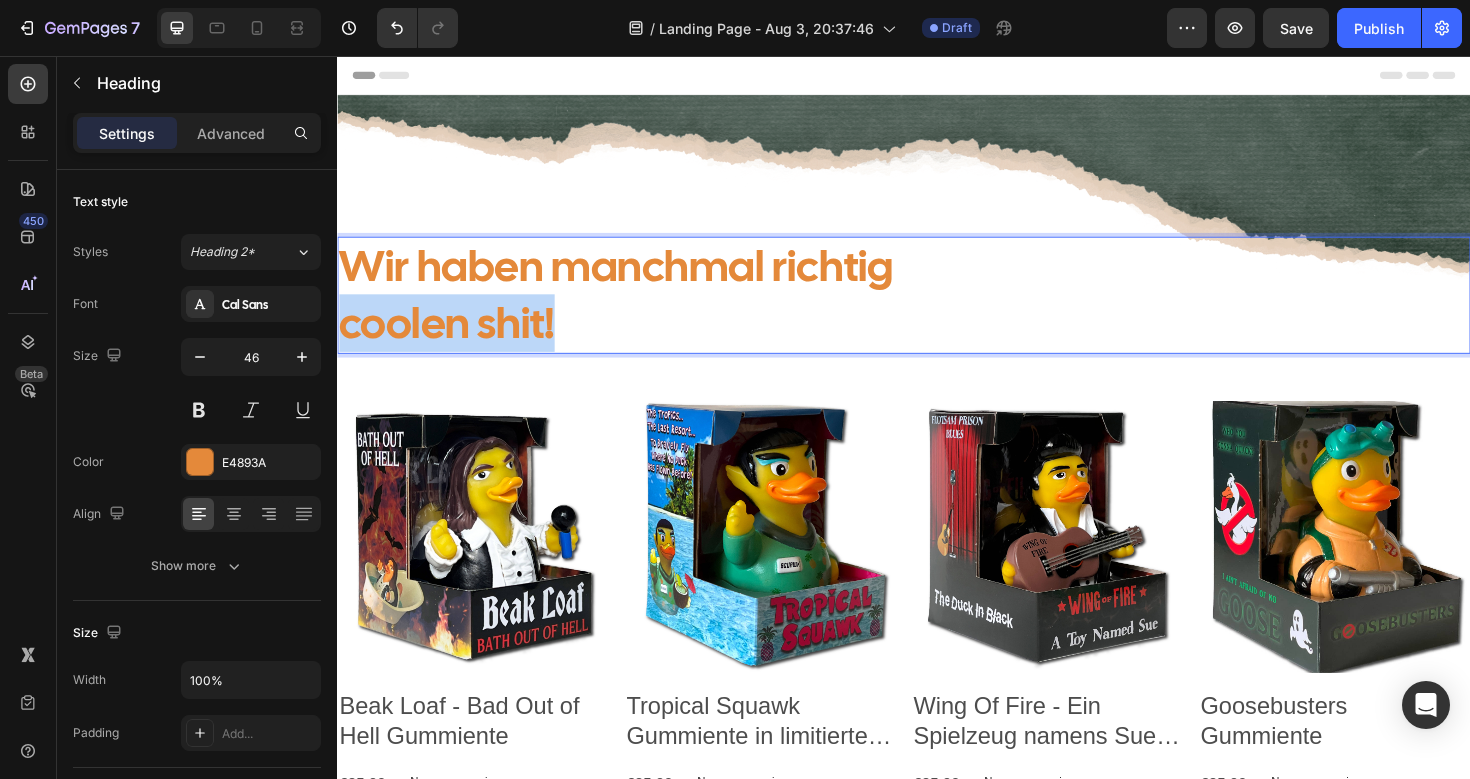 click on "Wir haben manchmal richtig  coolen shit!" at bounding box center (937, 309) 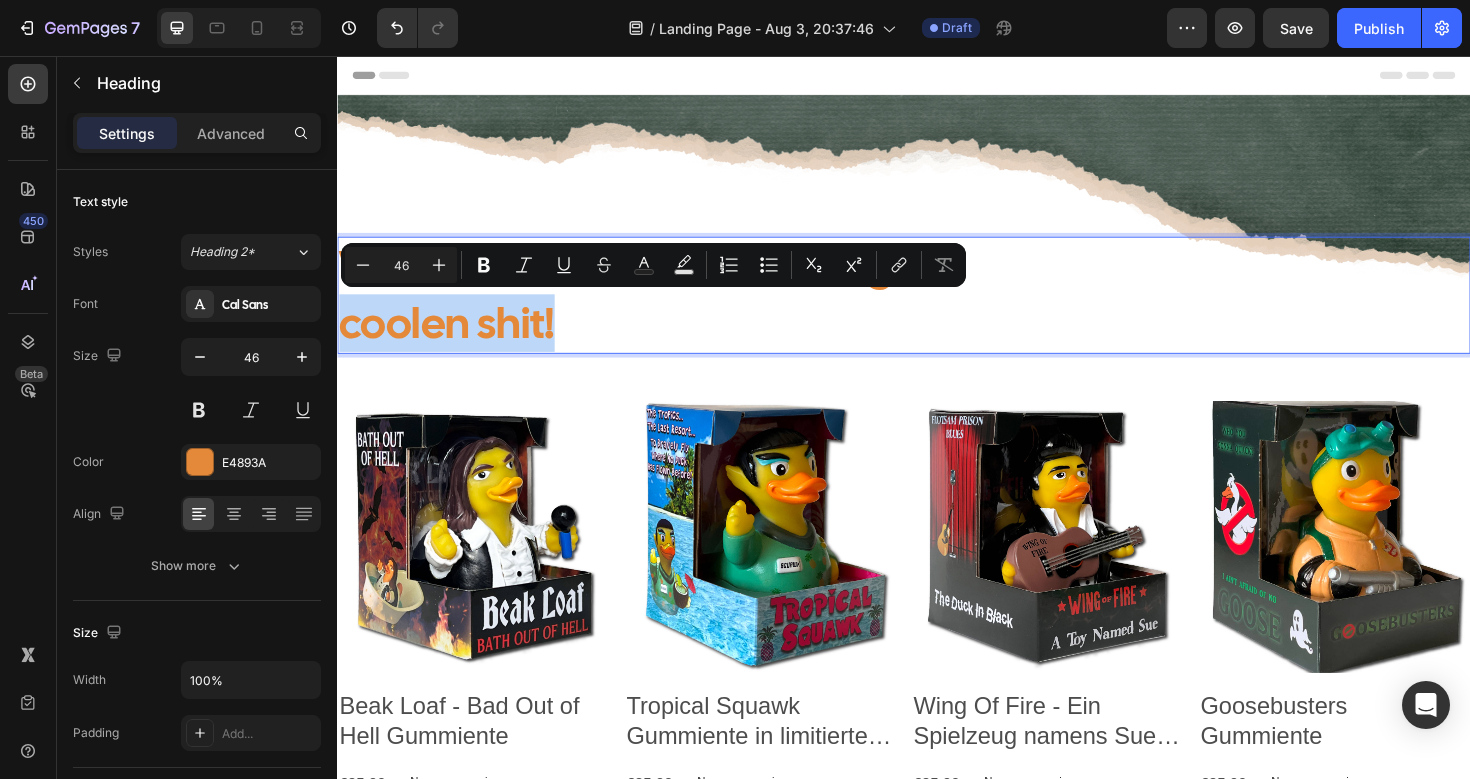 click on "Wir haben manchmal richtig  coolen shit!" at bounding box center [937, 309] 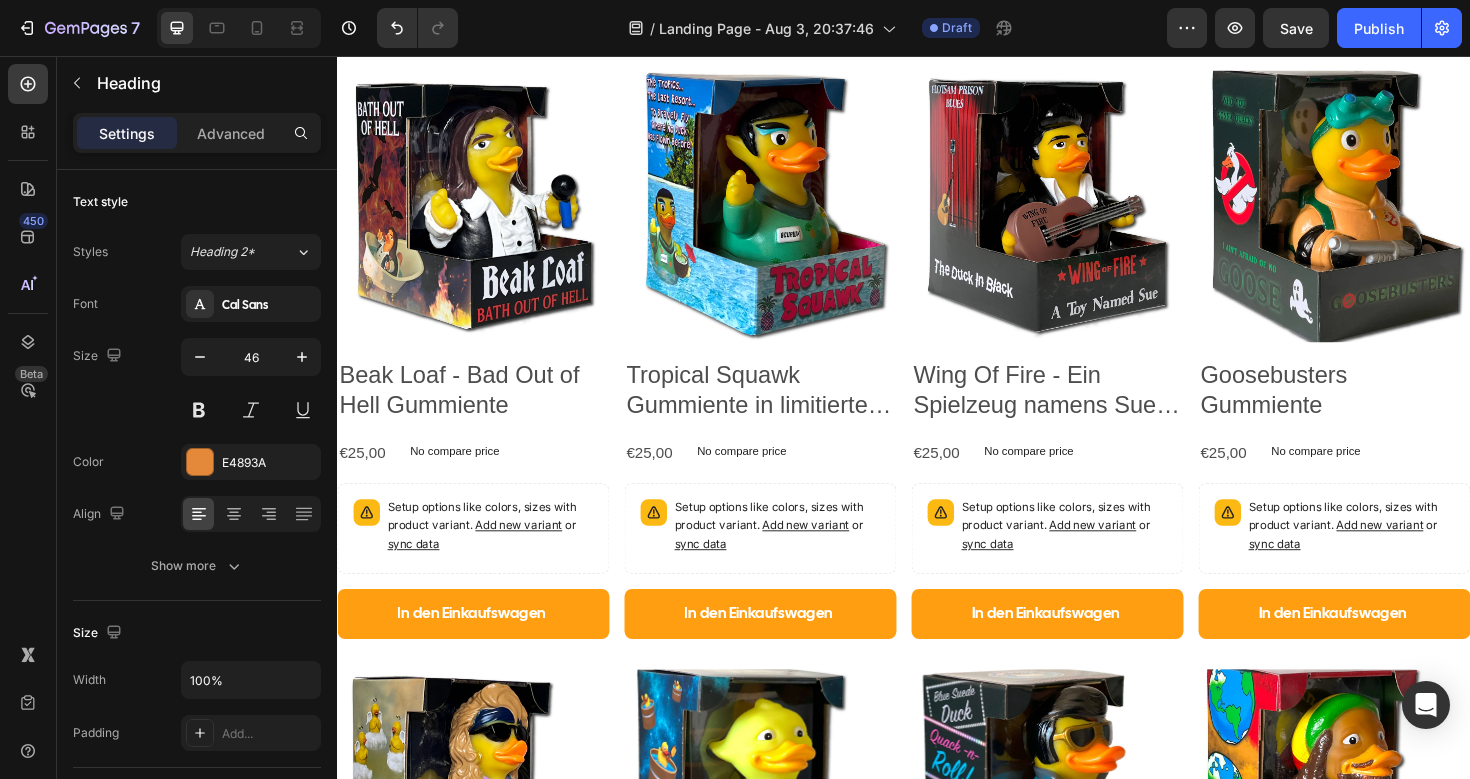 scroll, scrollTop: 0, scrollLeft: 0, axis: both 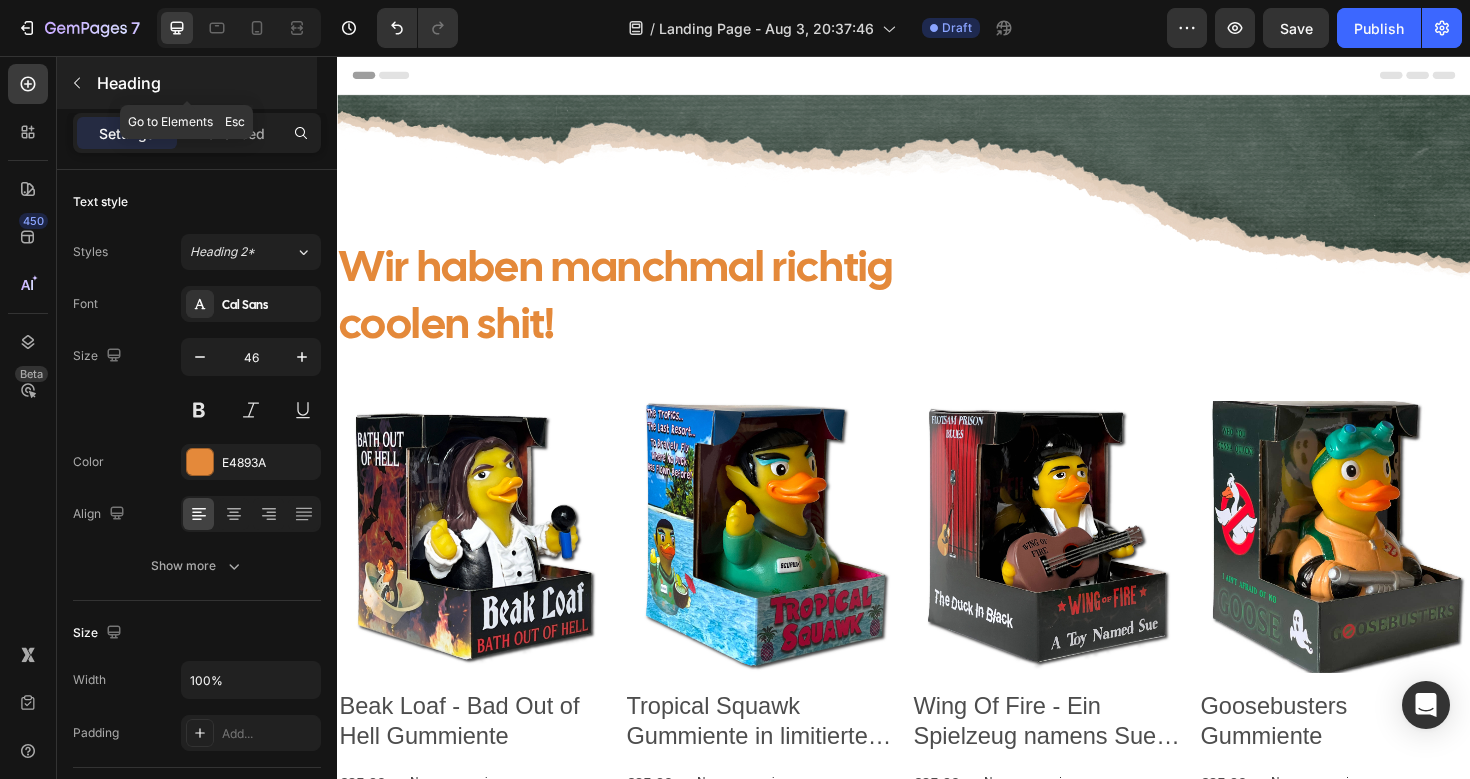 click 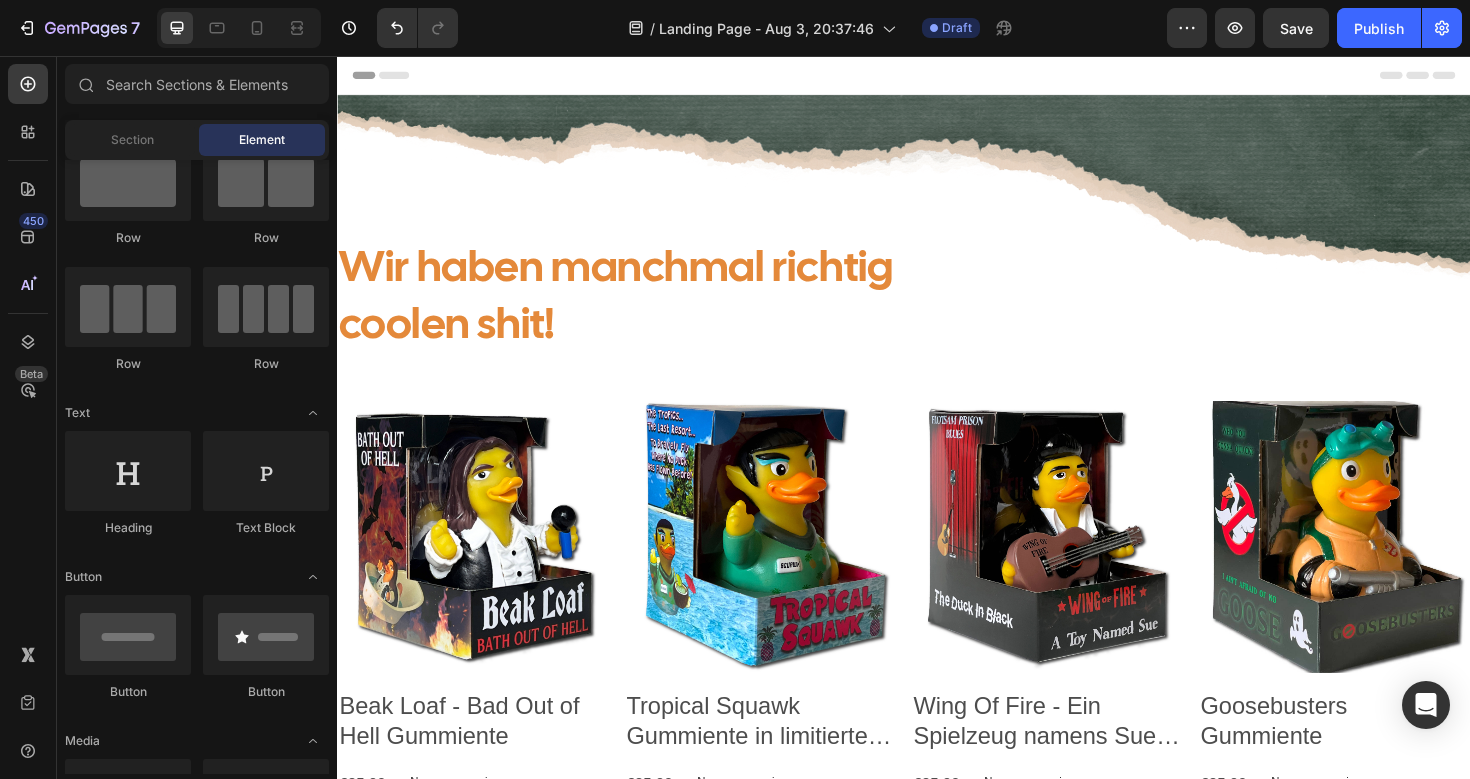 scroll, scrollTop: 0, scrollLeft: 0, axis: both 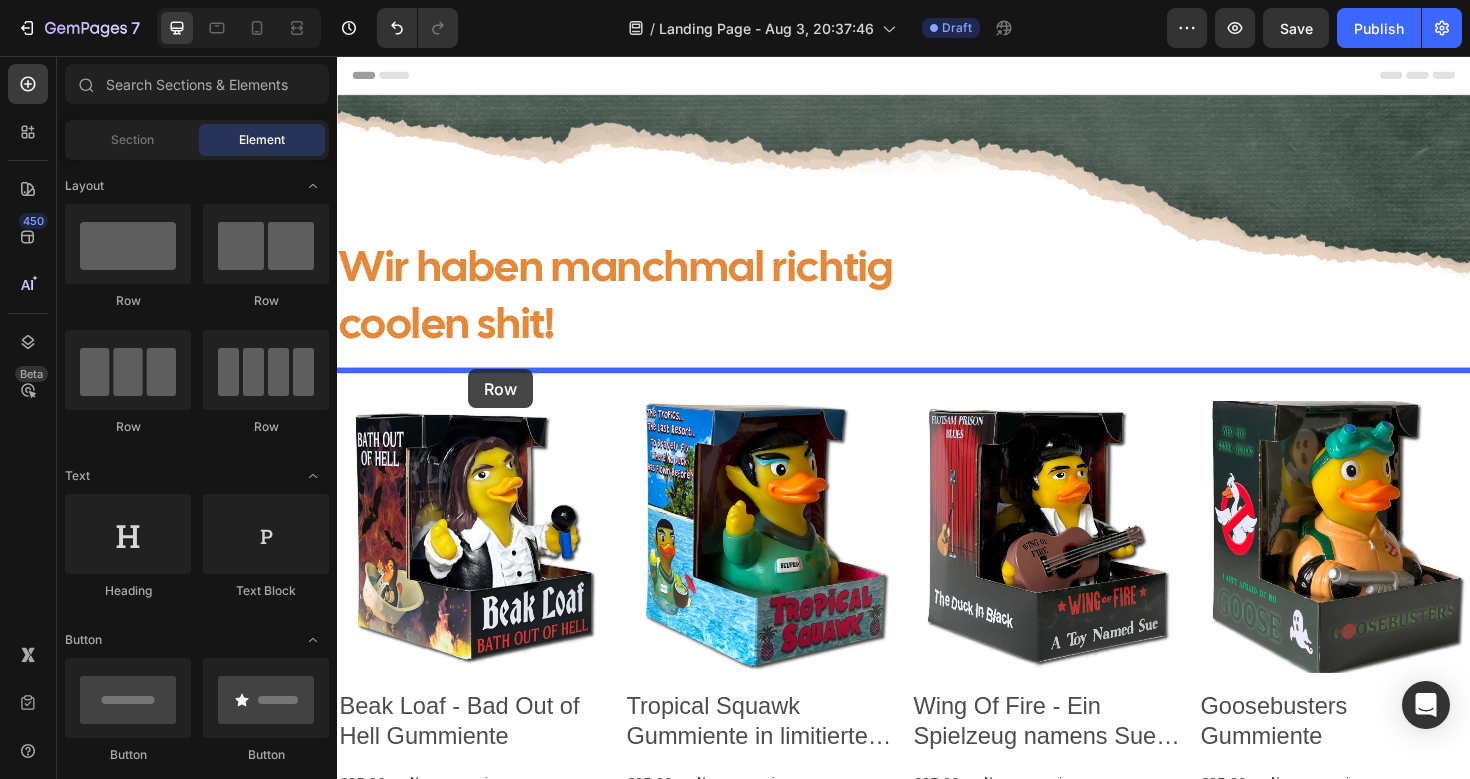 drag, startPoint x: 472, startPoint y: 448, endPoint x: 475, endPoint y: 387, distance: 61.073727 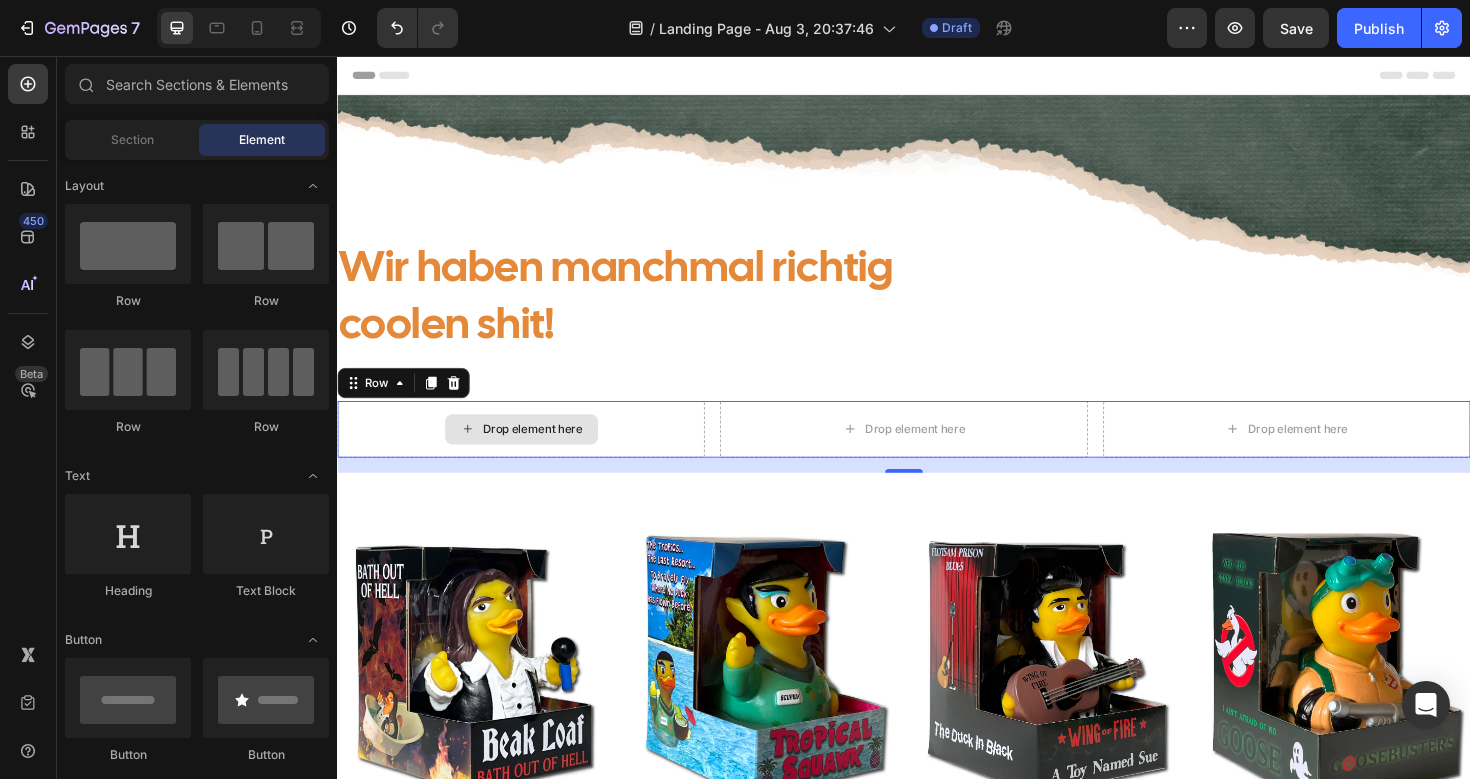 click 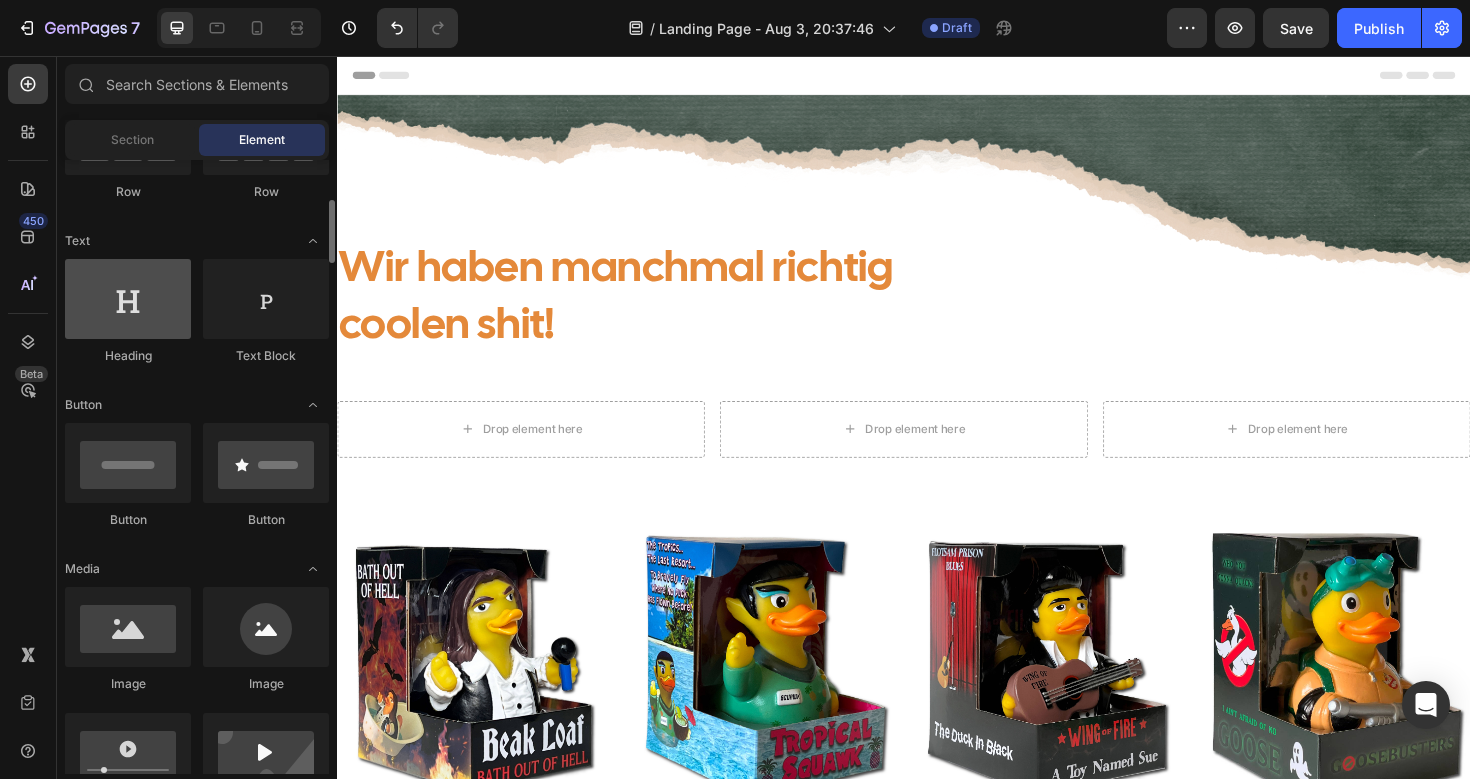 scroll, scrollTop: 251, scrollLeft: 0, axis: vertical 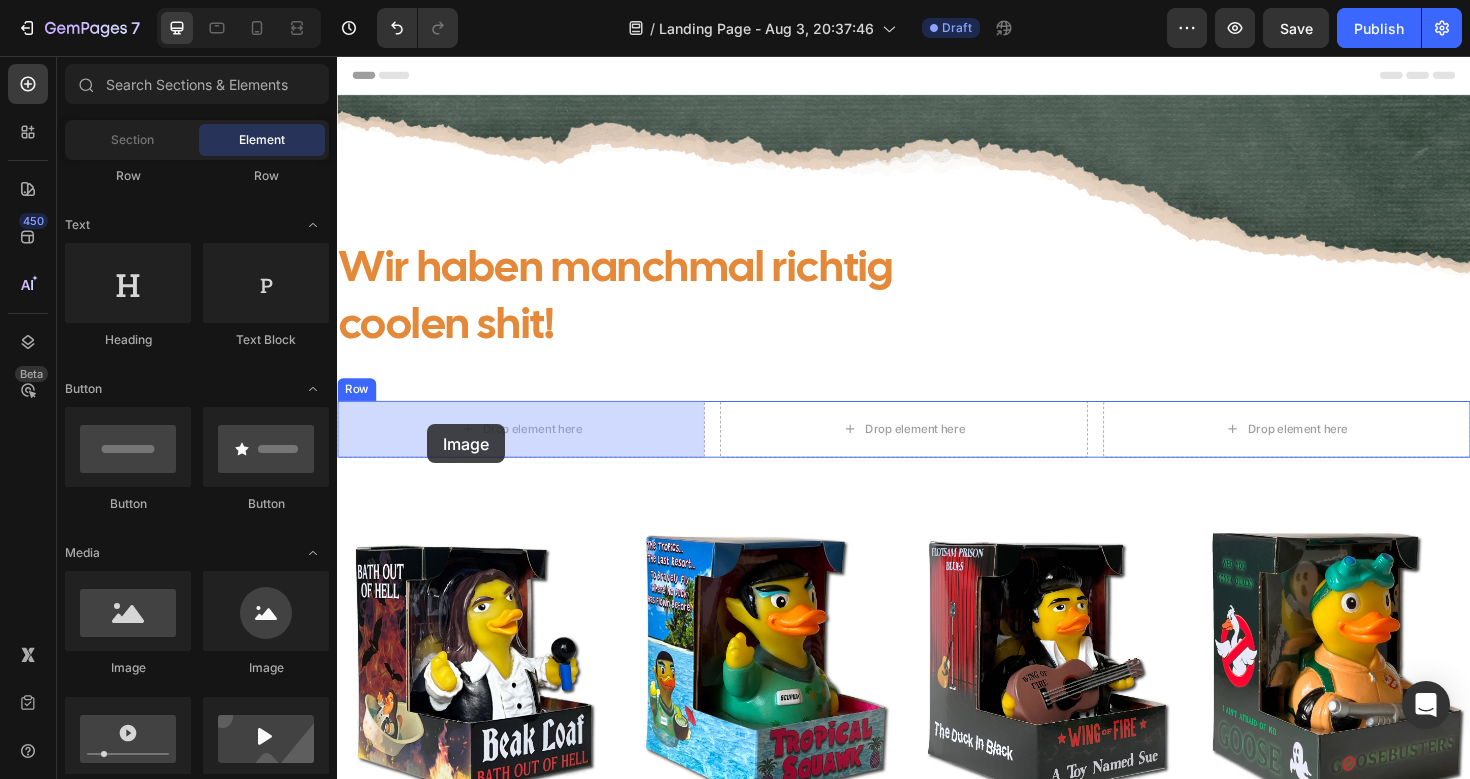 drag, startPoint x: 475, startPoint y: 673, endPoint x: 432, endPoint y: 446, distance: 231.03679 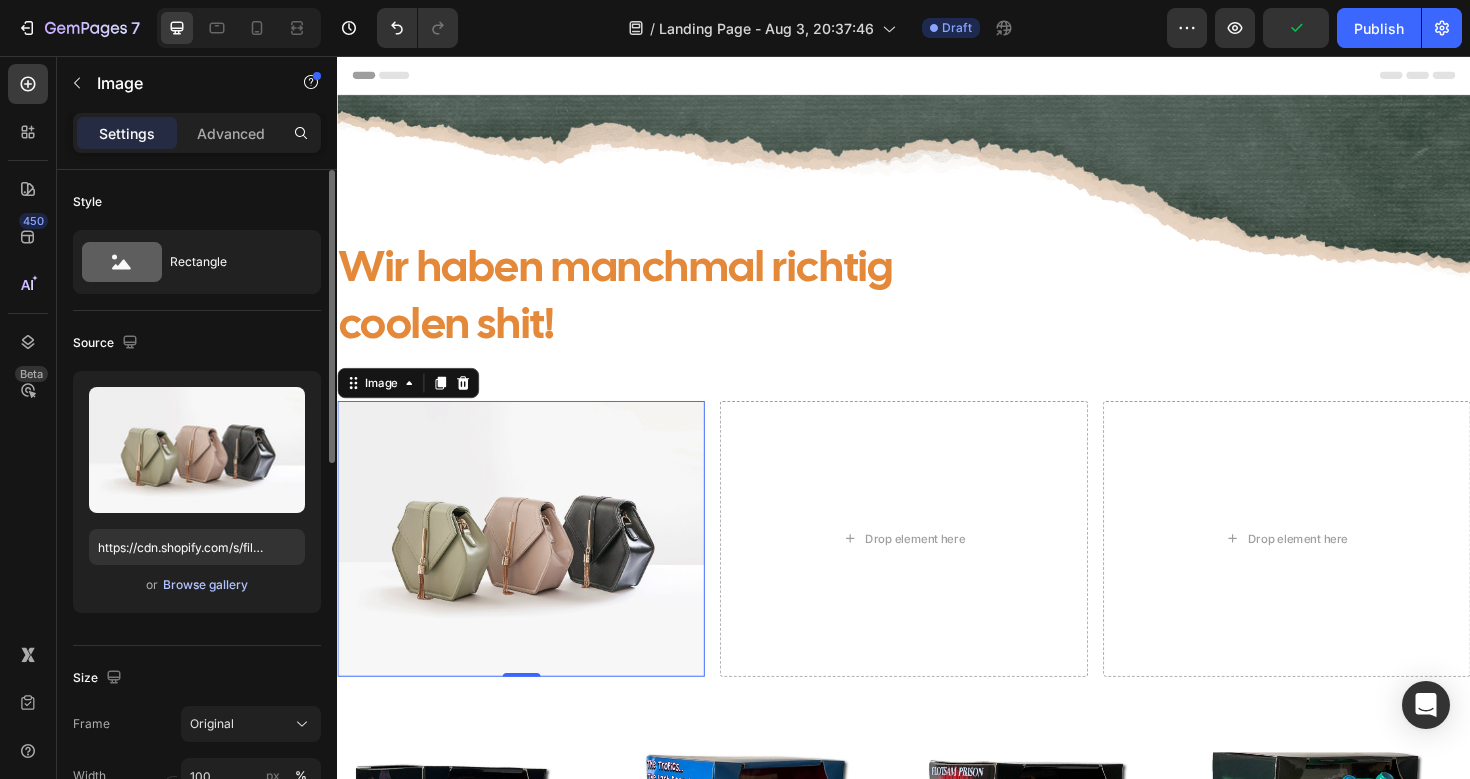 click on "Browse gallery" at bounding box center (205, 585) 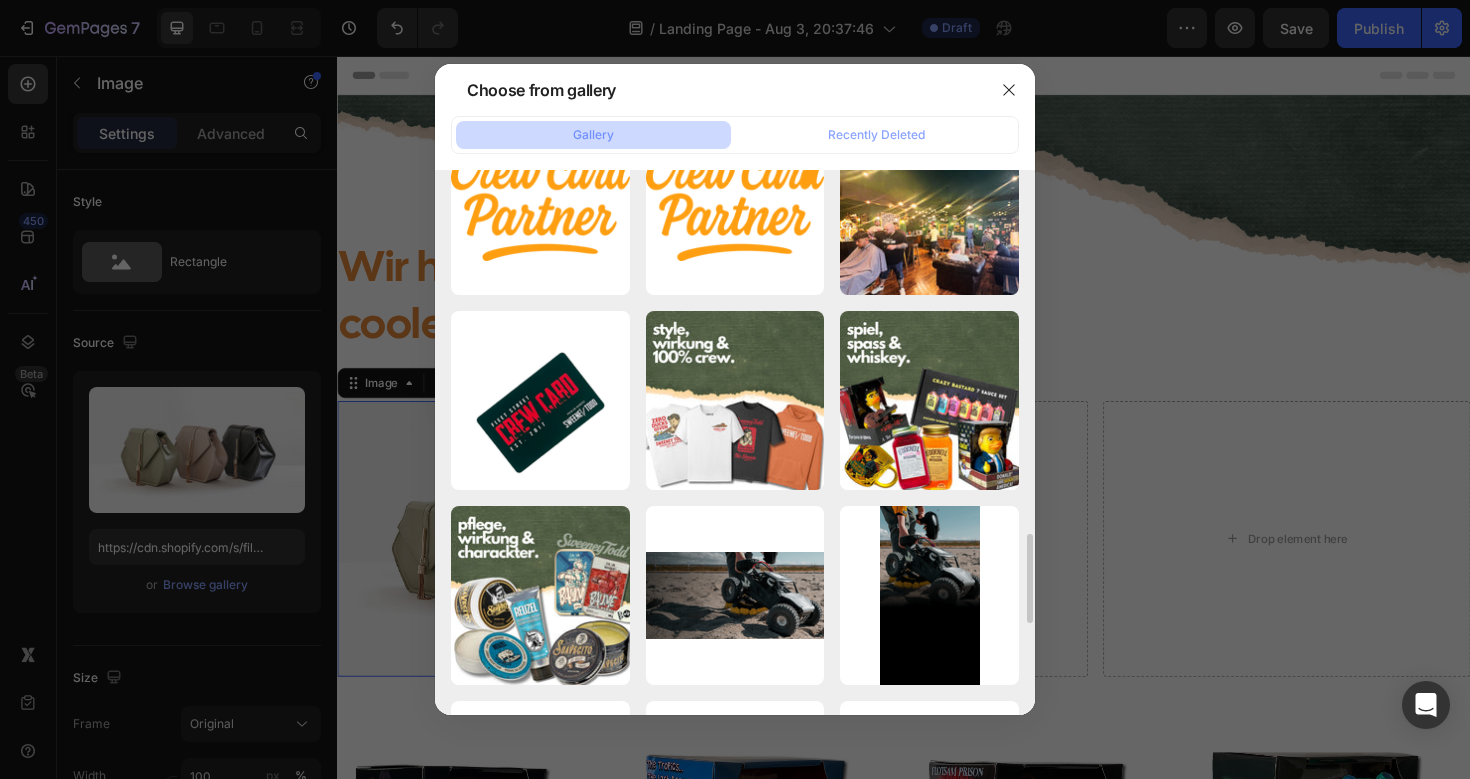 scroll, scrollTop: 2045, scrollLeft: 0, axis: vertical 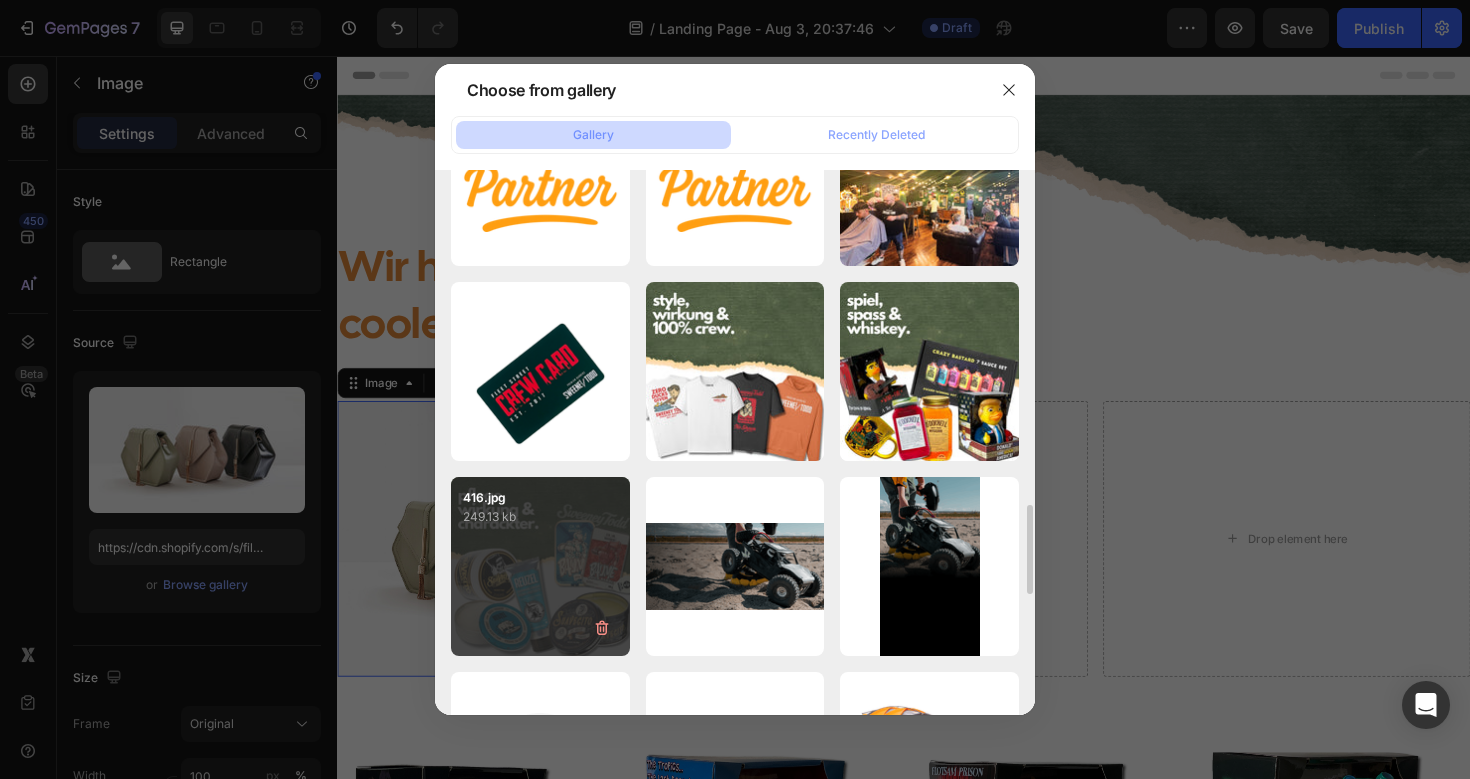 click on "416.jpg 249.13 kb" at bounding box center (540, 566) 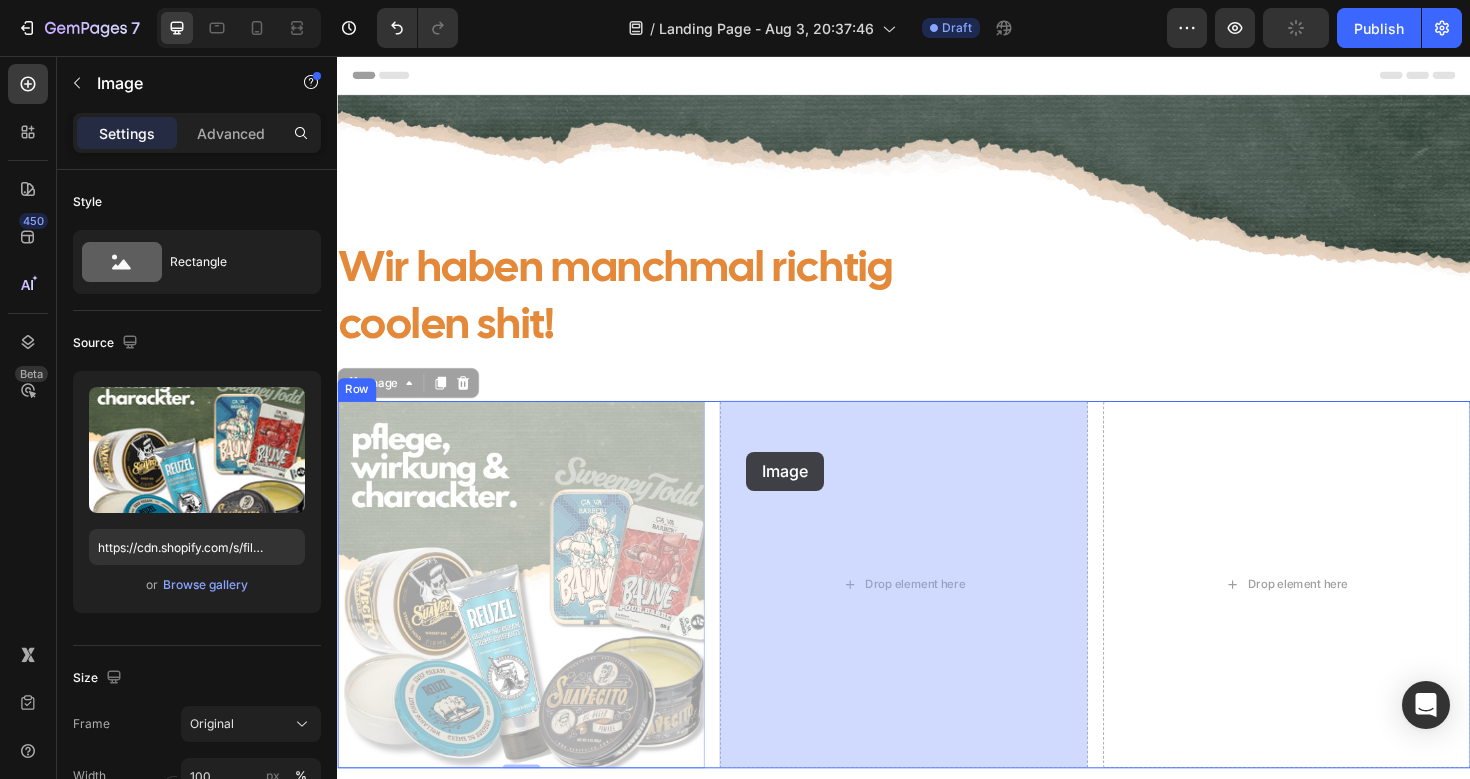 drag, startPoint x: 352, startPoint y: 402, endPoint x: 772, endPoint y: 475, distance: 426.29684 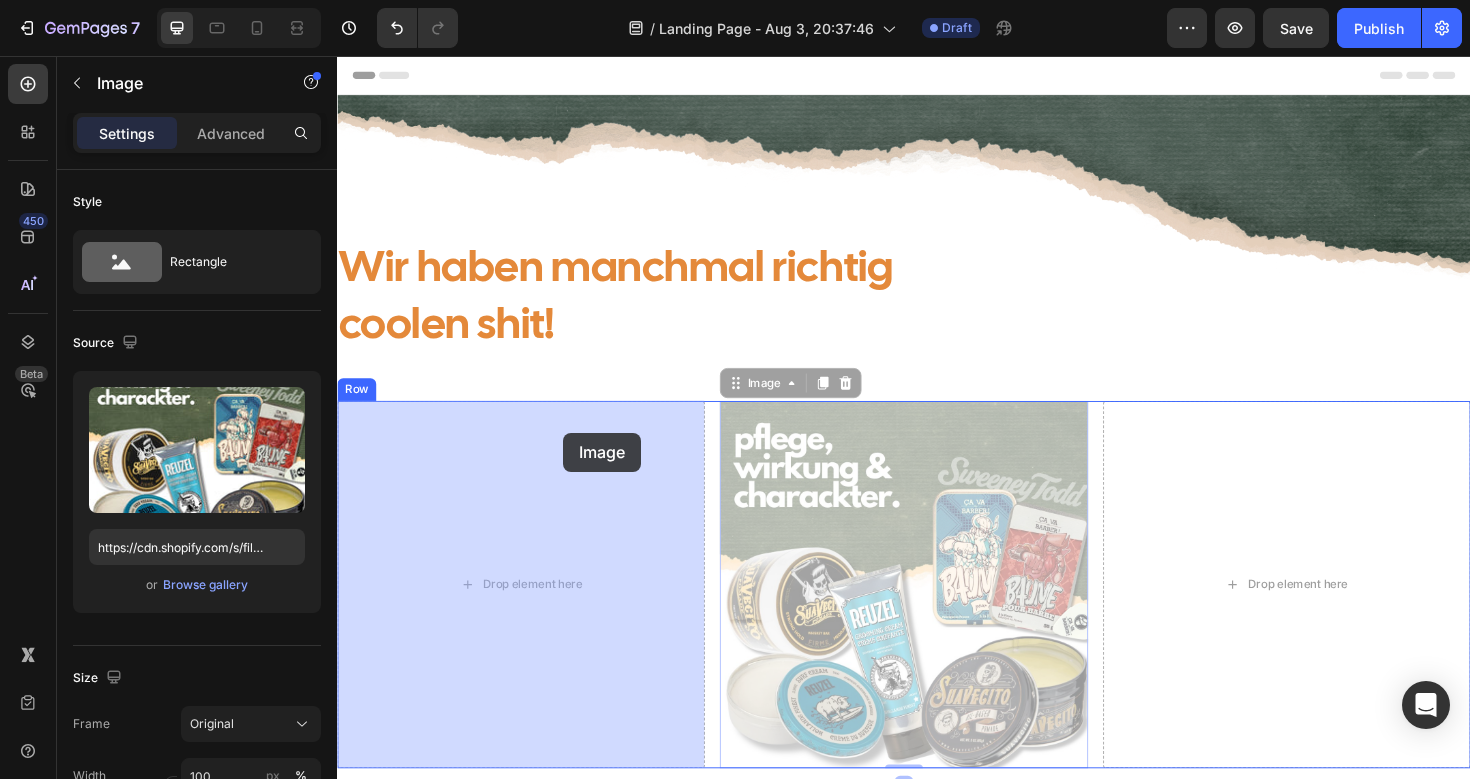 drag, startPoint x: 757, startPoint y: 407, endPoint x: 567, endPoint y: 458, distance: 196.7257 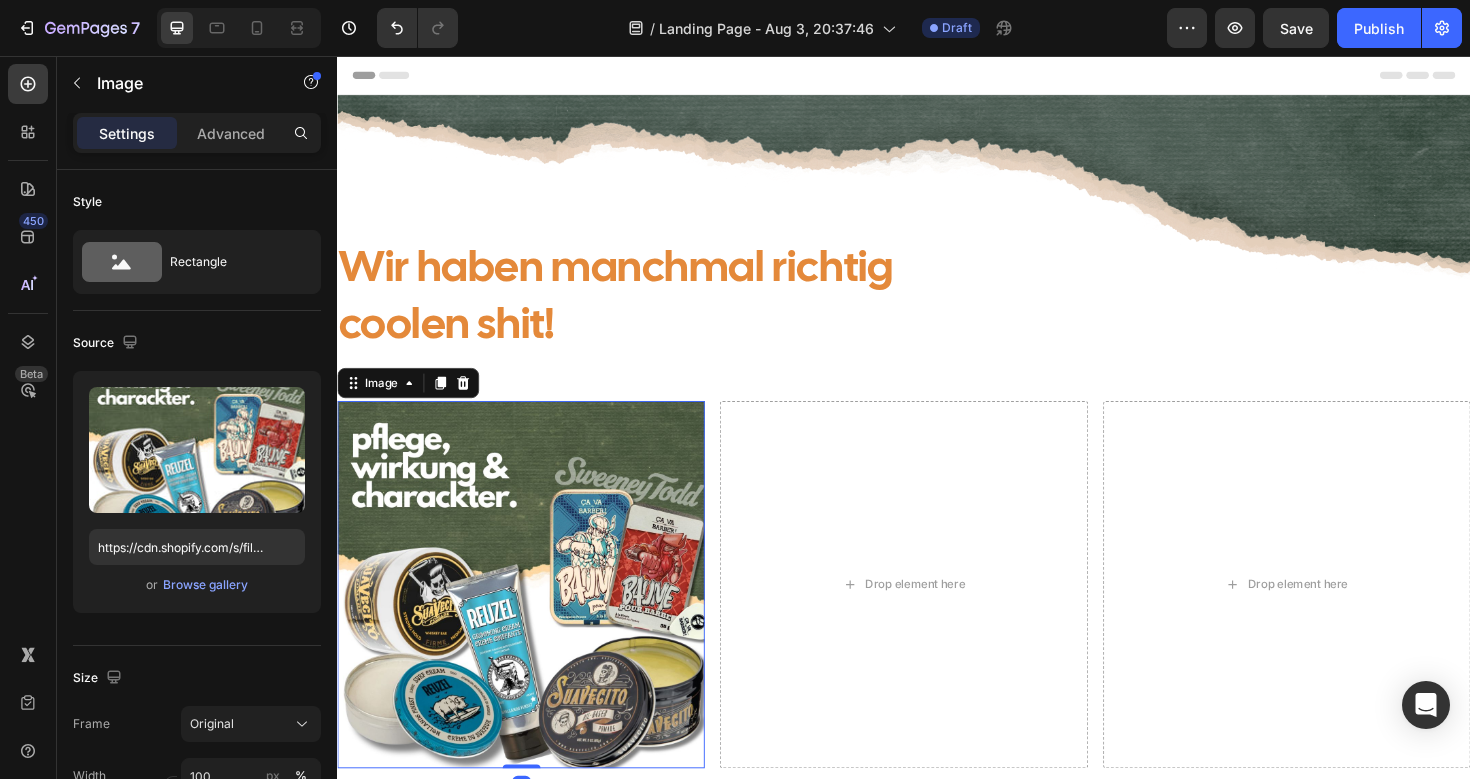 click on "Image" at bounding box center [412, 402] 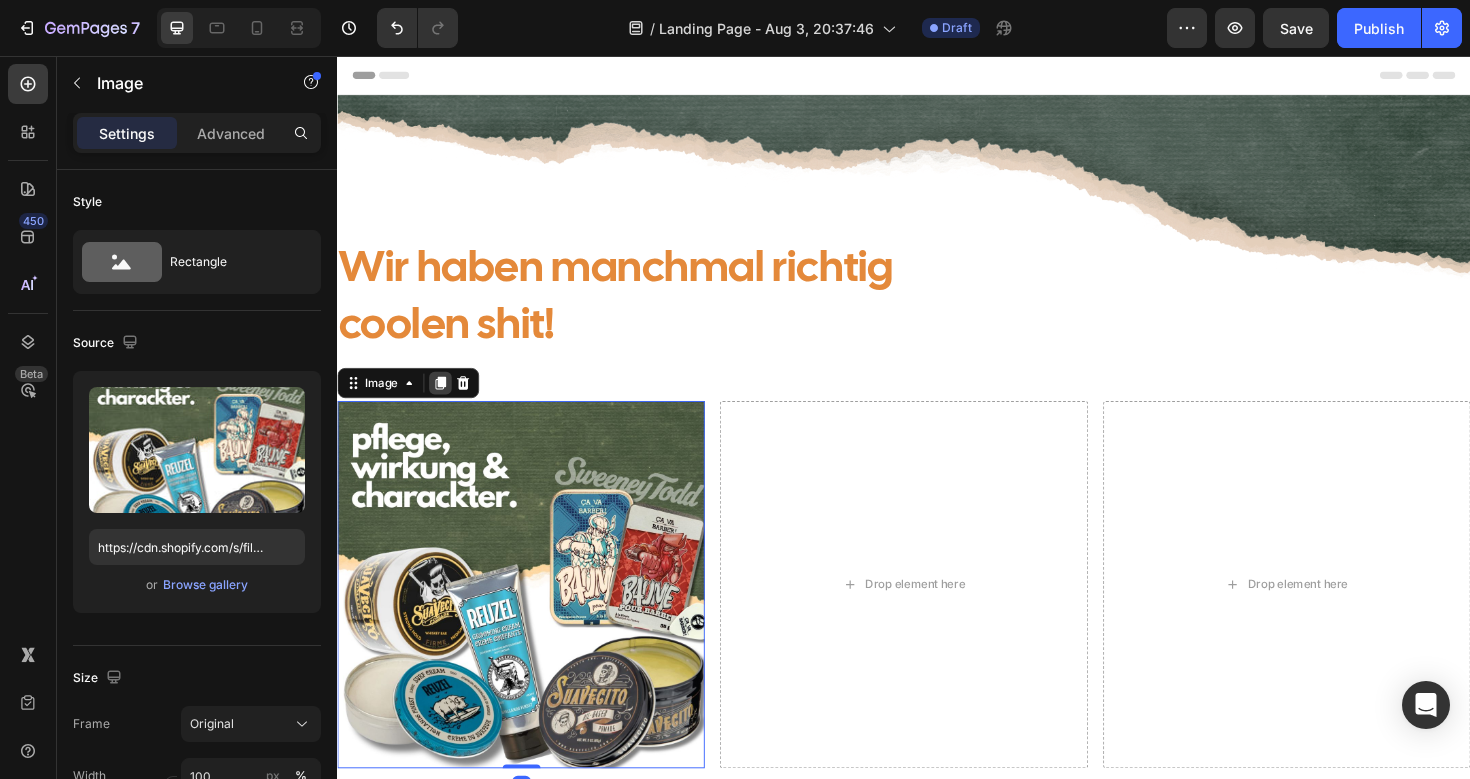 click 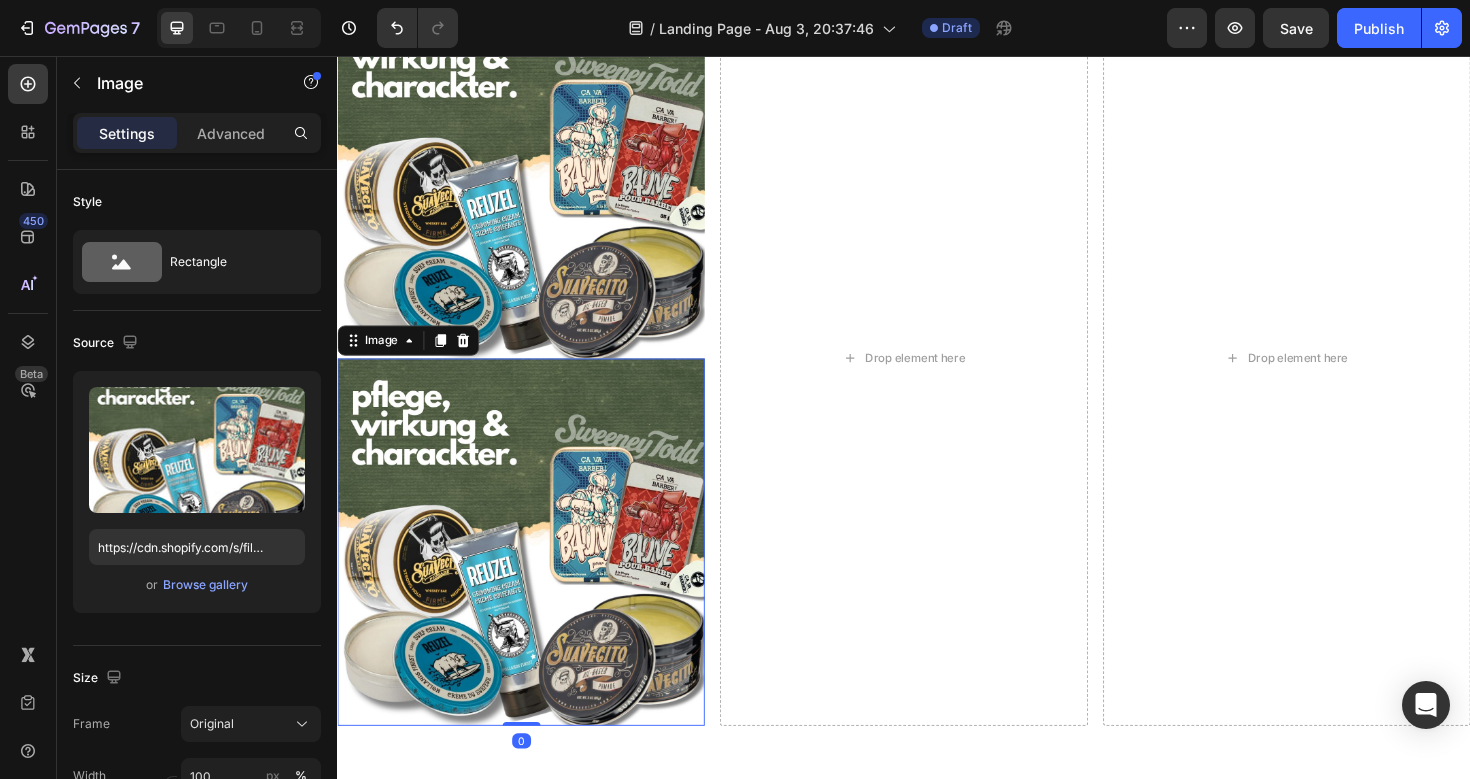 scroll, scrollTop: 433, scrollLeft: 0, axis: vertical 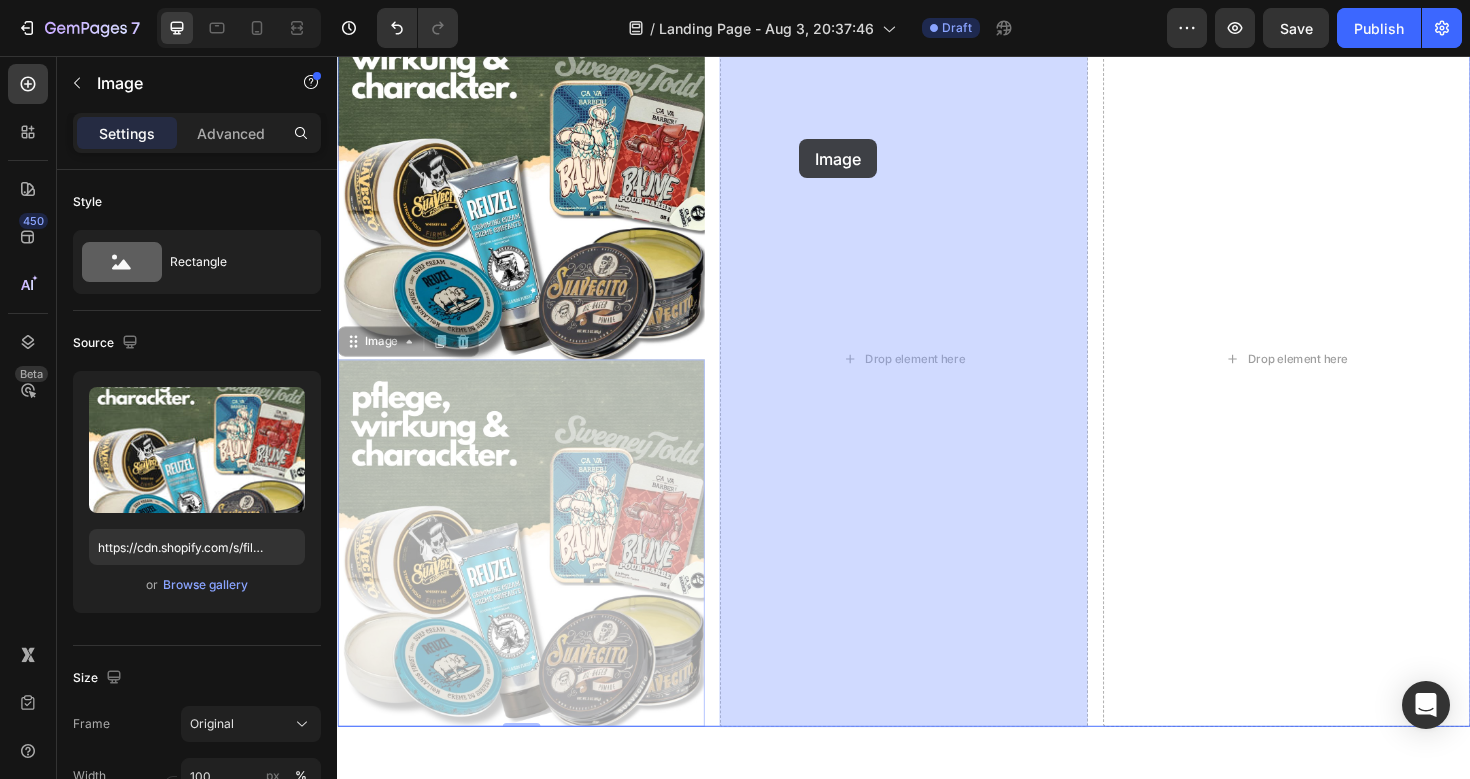 drag, startPoint x: 350, startPoint y: 352, endPoint x: 826, endPoint y: 145, distance: 519.06165 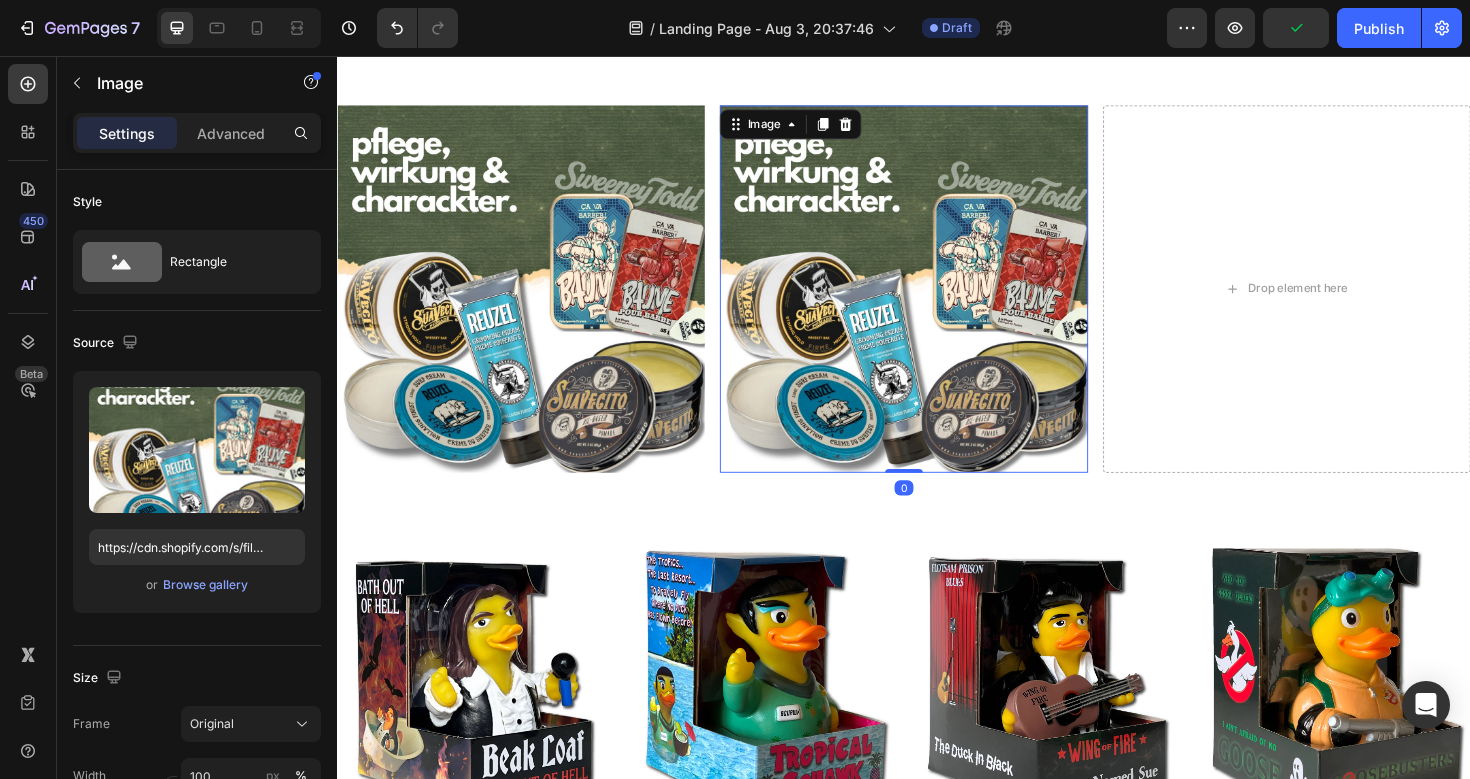 scroll, scrollTop: 201, scrollLeft: 0, axis: vertical 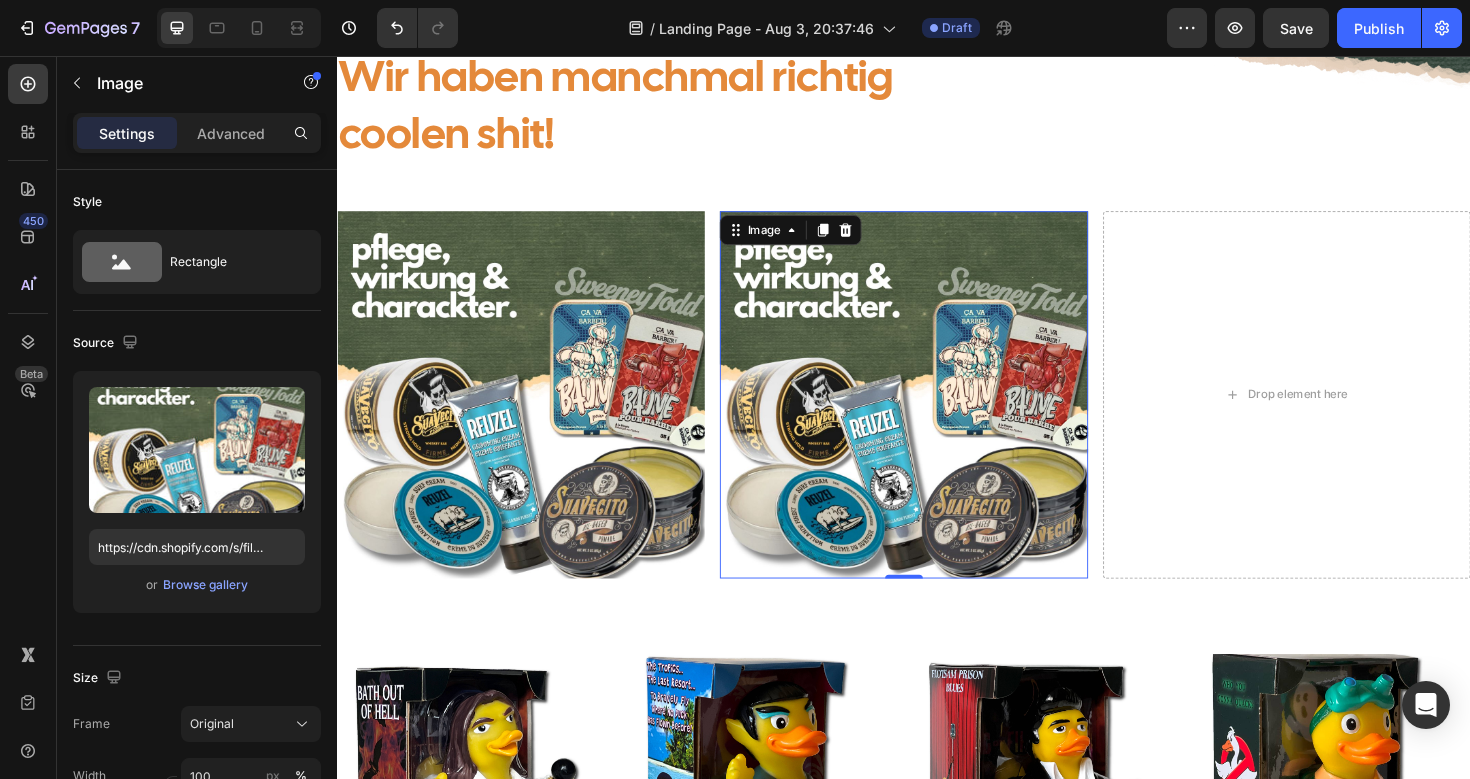 click at bounding box center (936, 414) 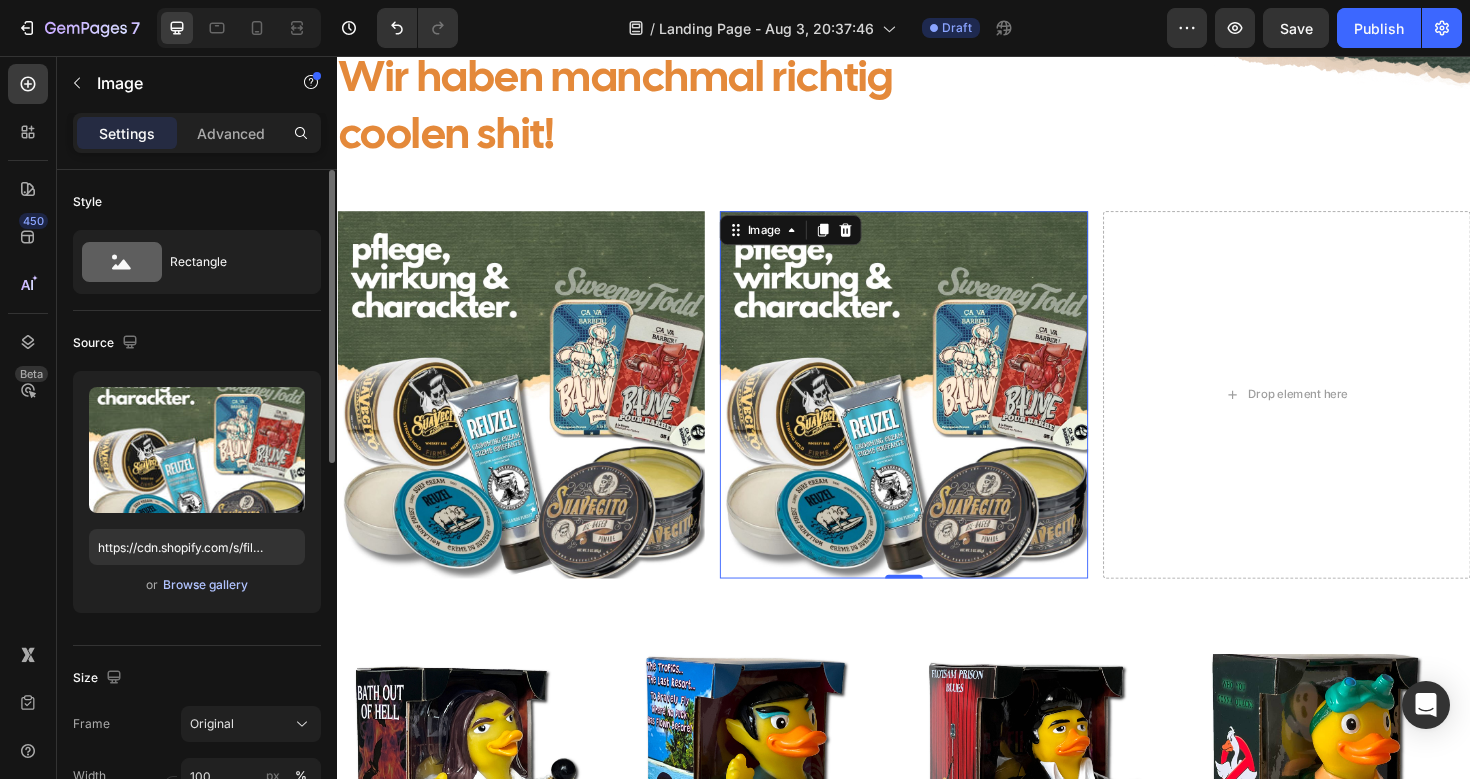 click on "Browse gallery" at bounding box center (205, 585) 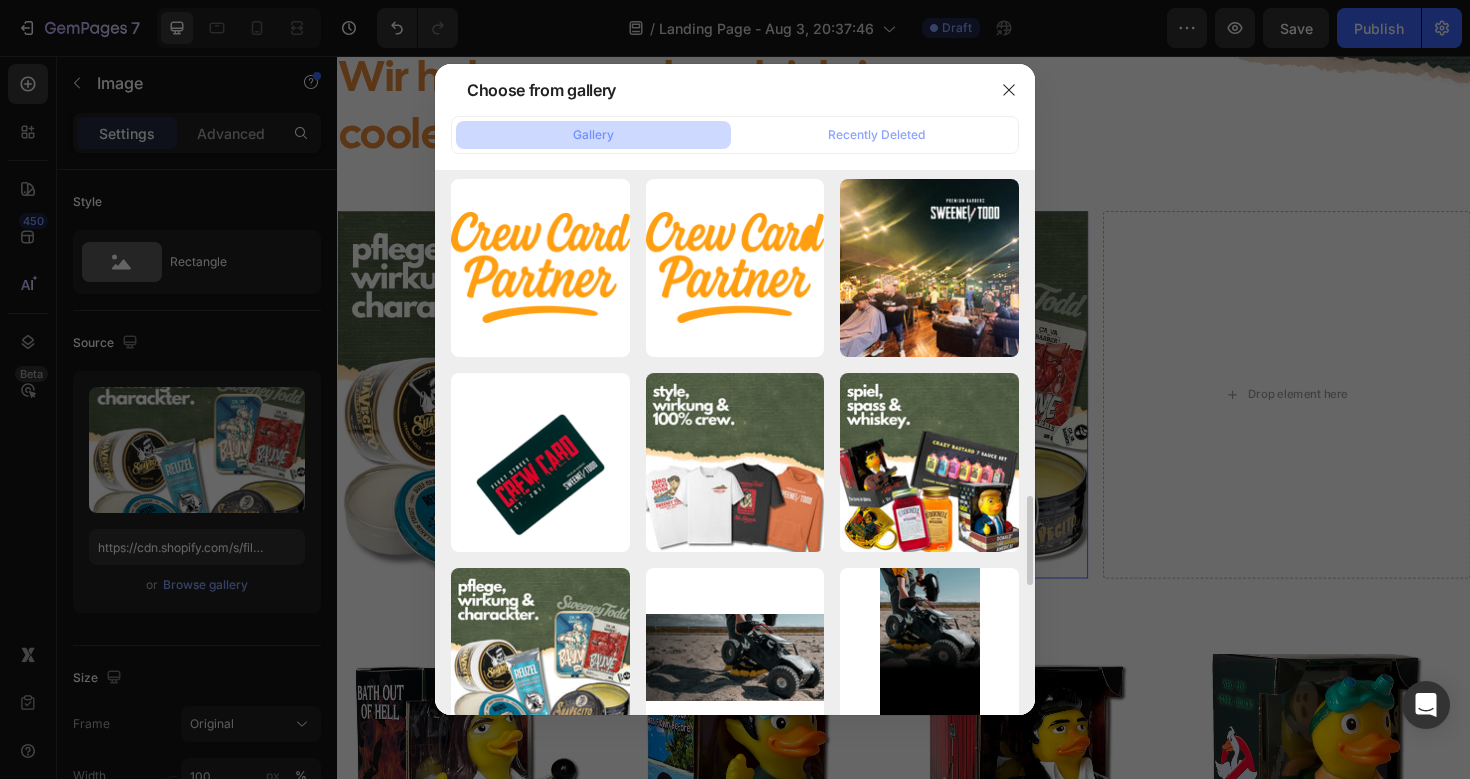 scroll, scrollTop: 1960, scrollLeft: 0, axis: vertical 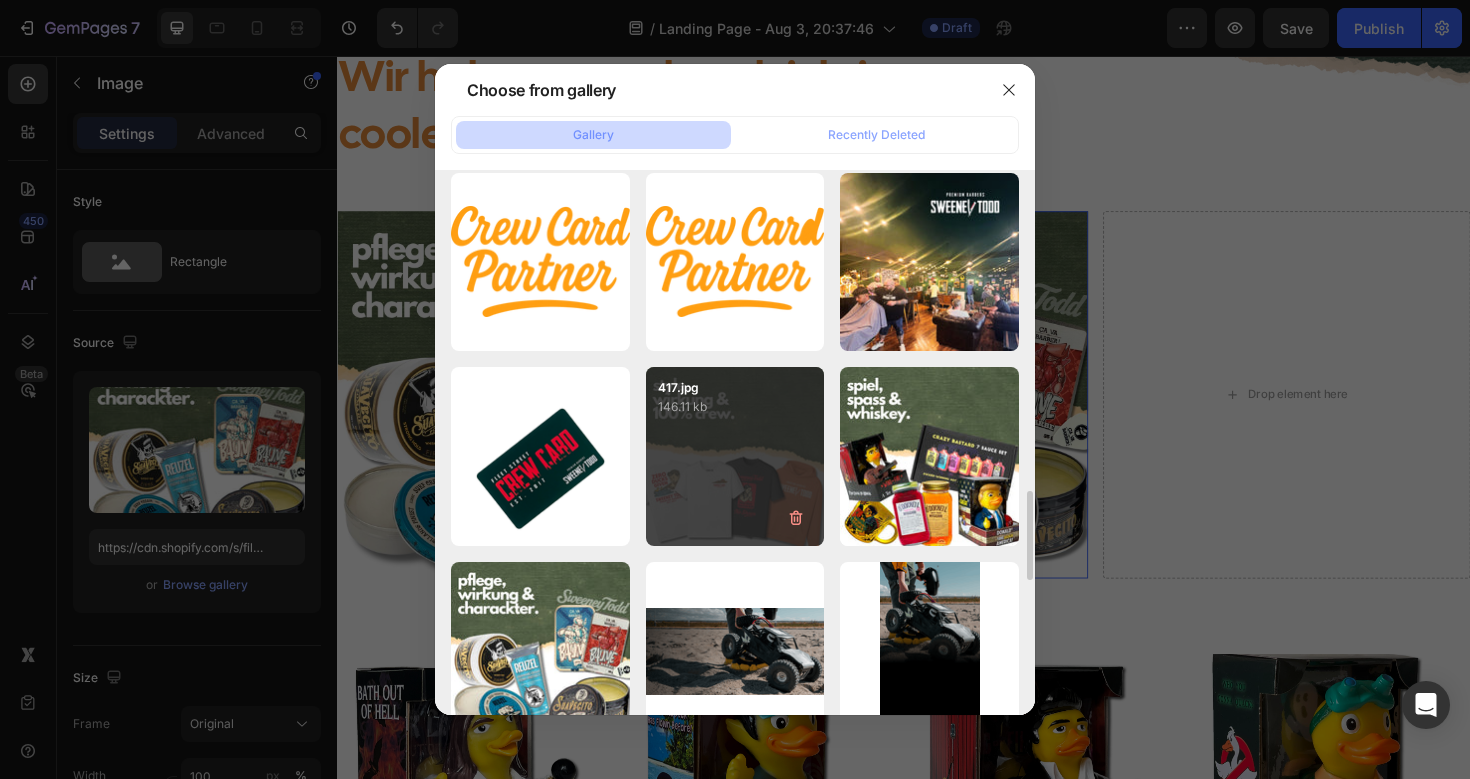 click on "417.jpg 146.11 kb" at bounding box center [735, 456] 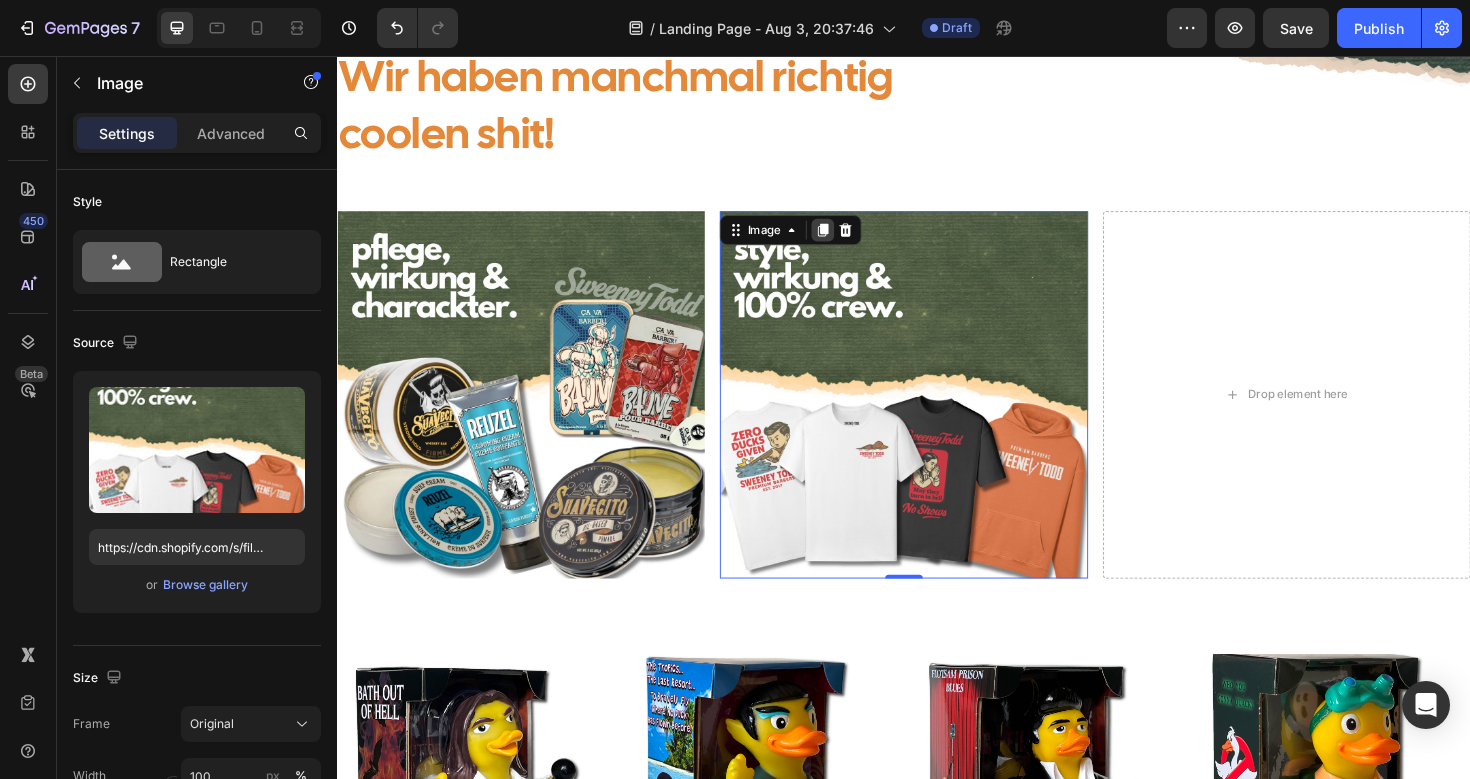 click at bounding box center [851, 240] 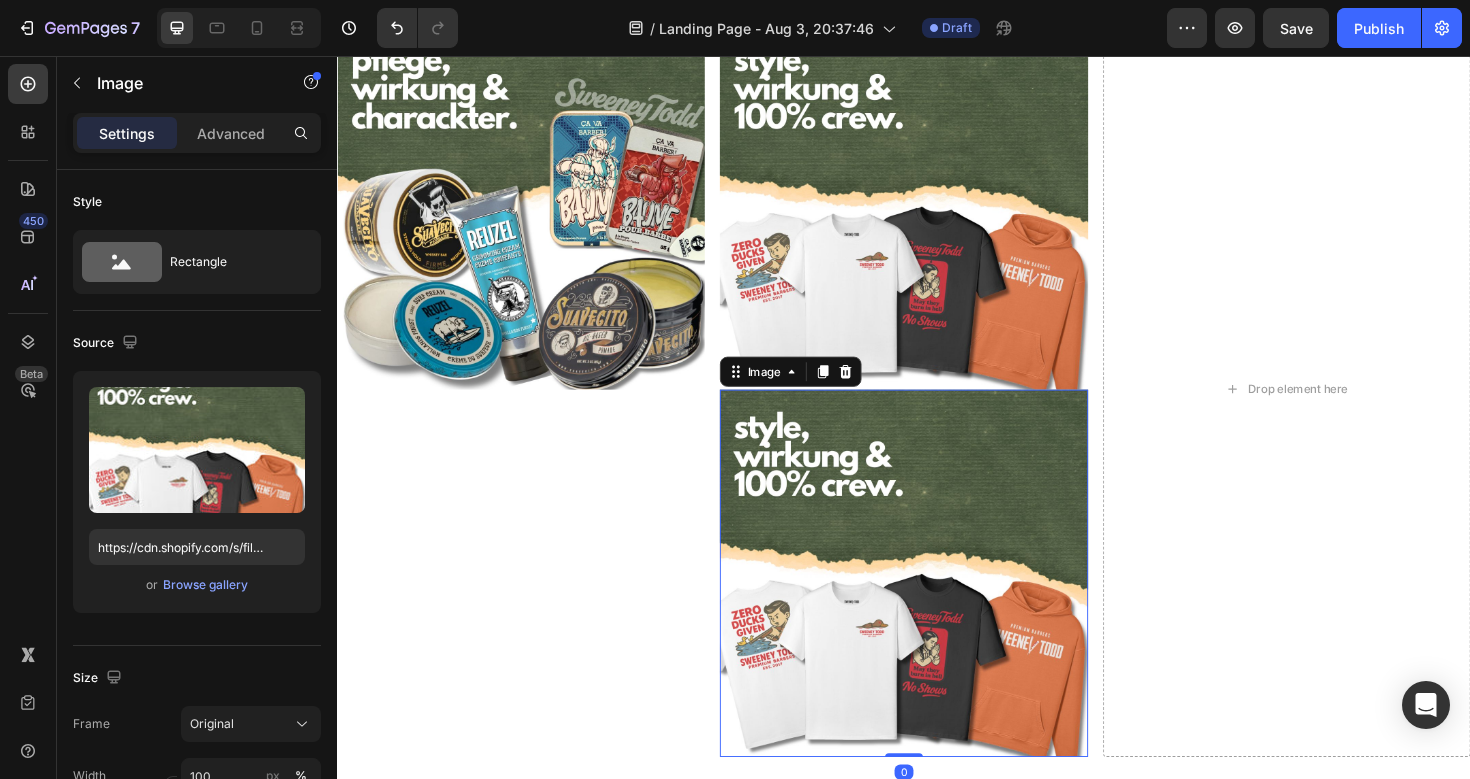 scroll, scrollTop: 684, scrollLeft: 0, axis: vertical 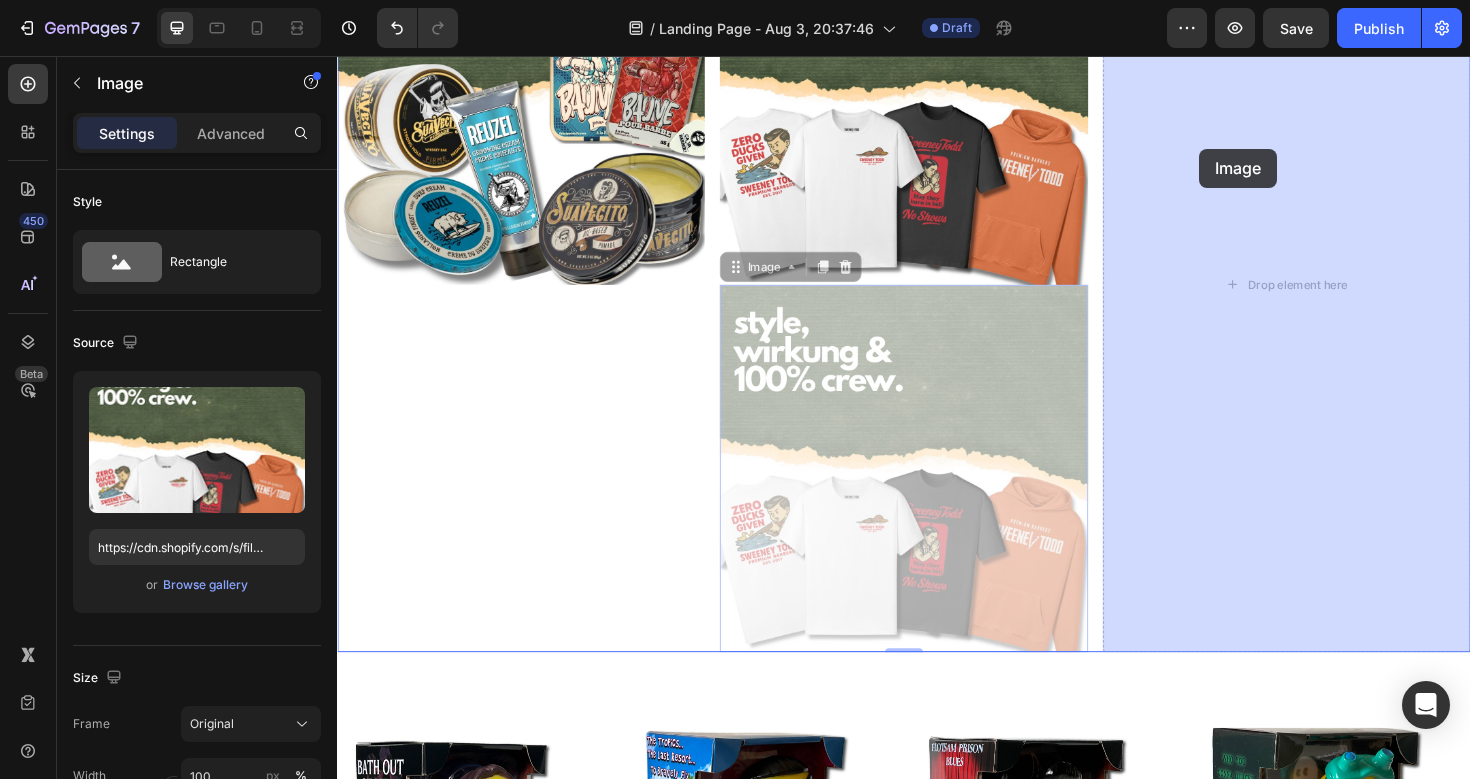 drag, startPoint x: 760, startPoint y: 110, endPoint x: 1250, endPoint y: 154, distance: 491.97156 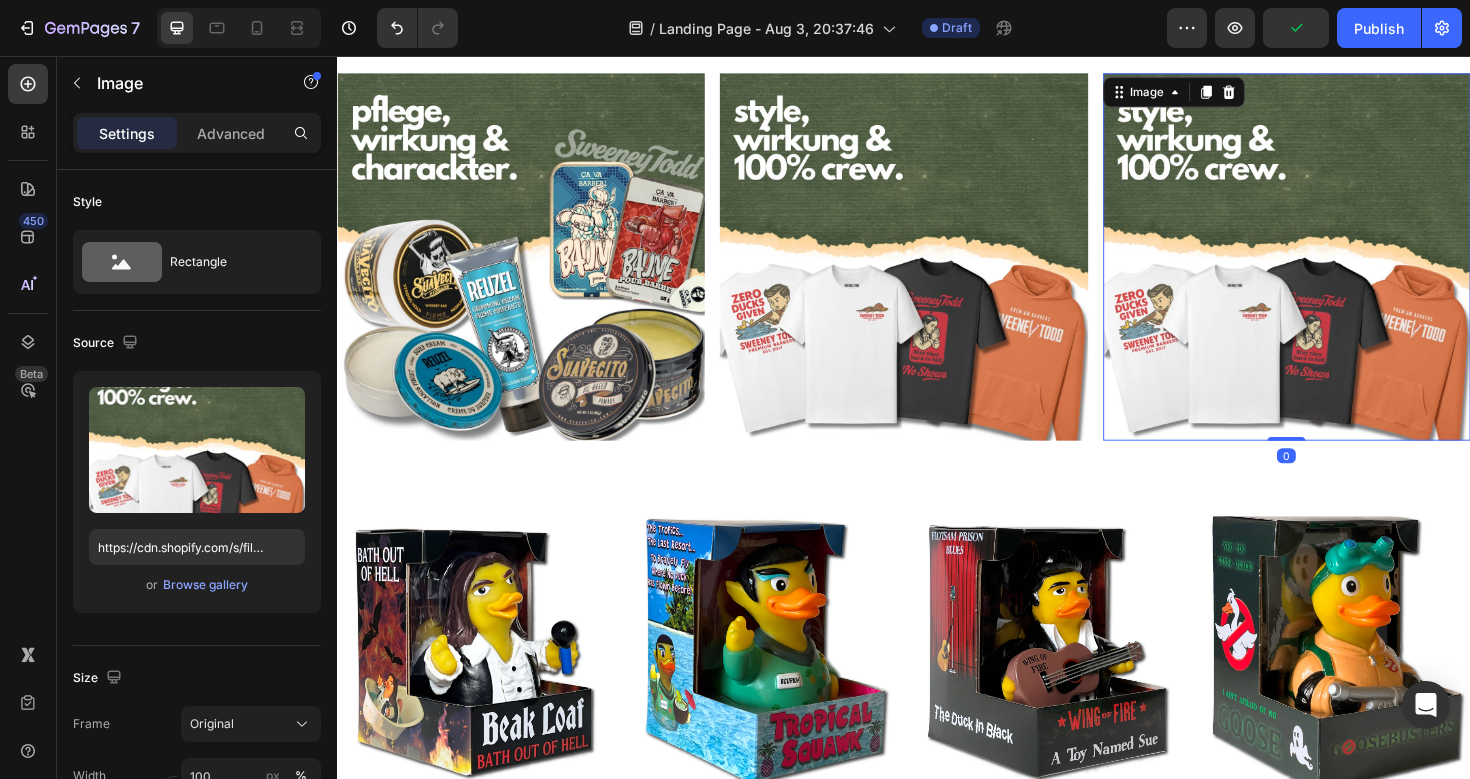 scroll, scrollTop: 283, scrollLeft: 0, axis: vertical 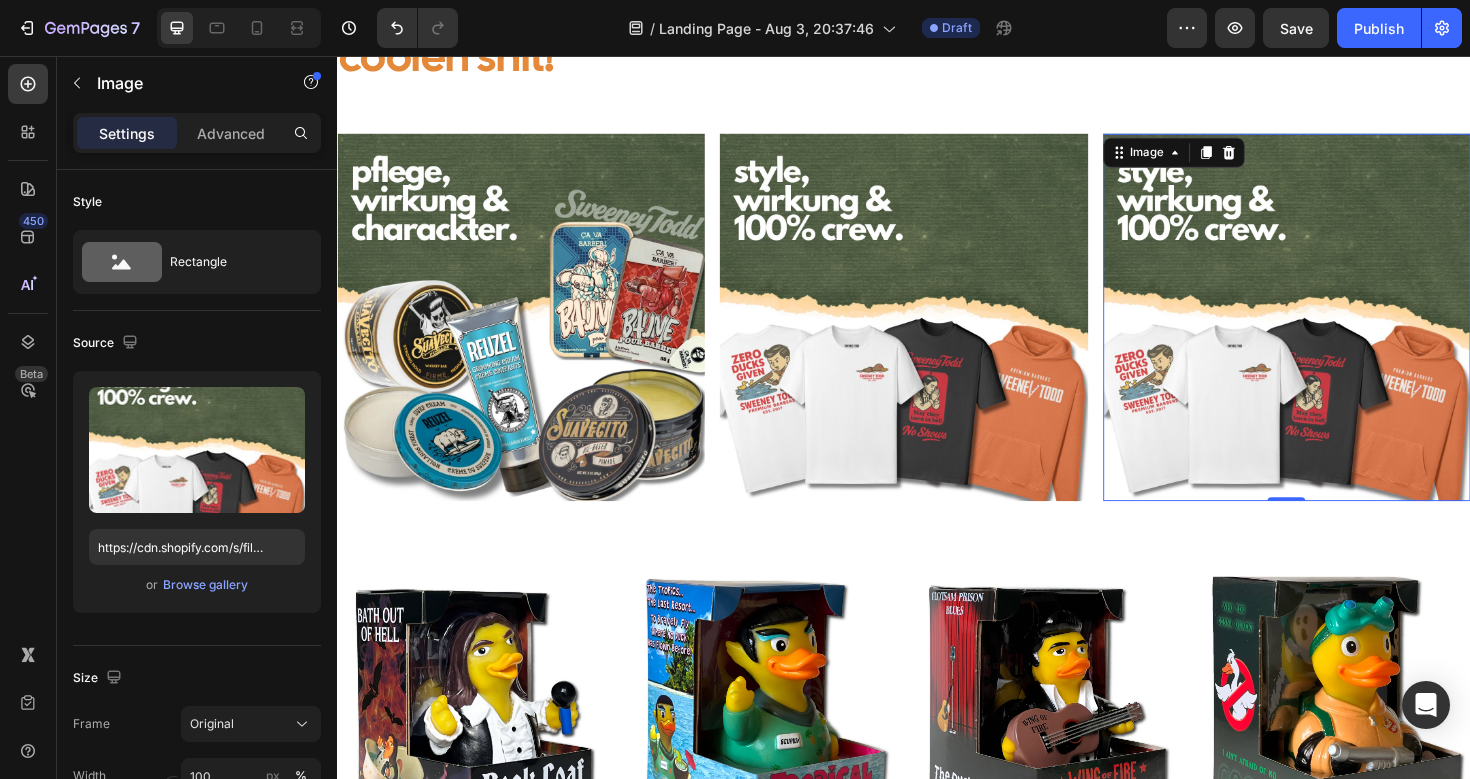 click at bounding box center [1342, 332] 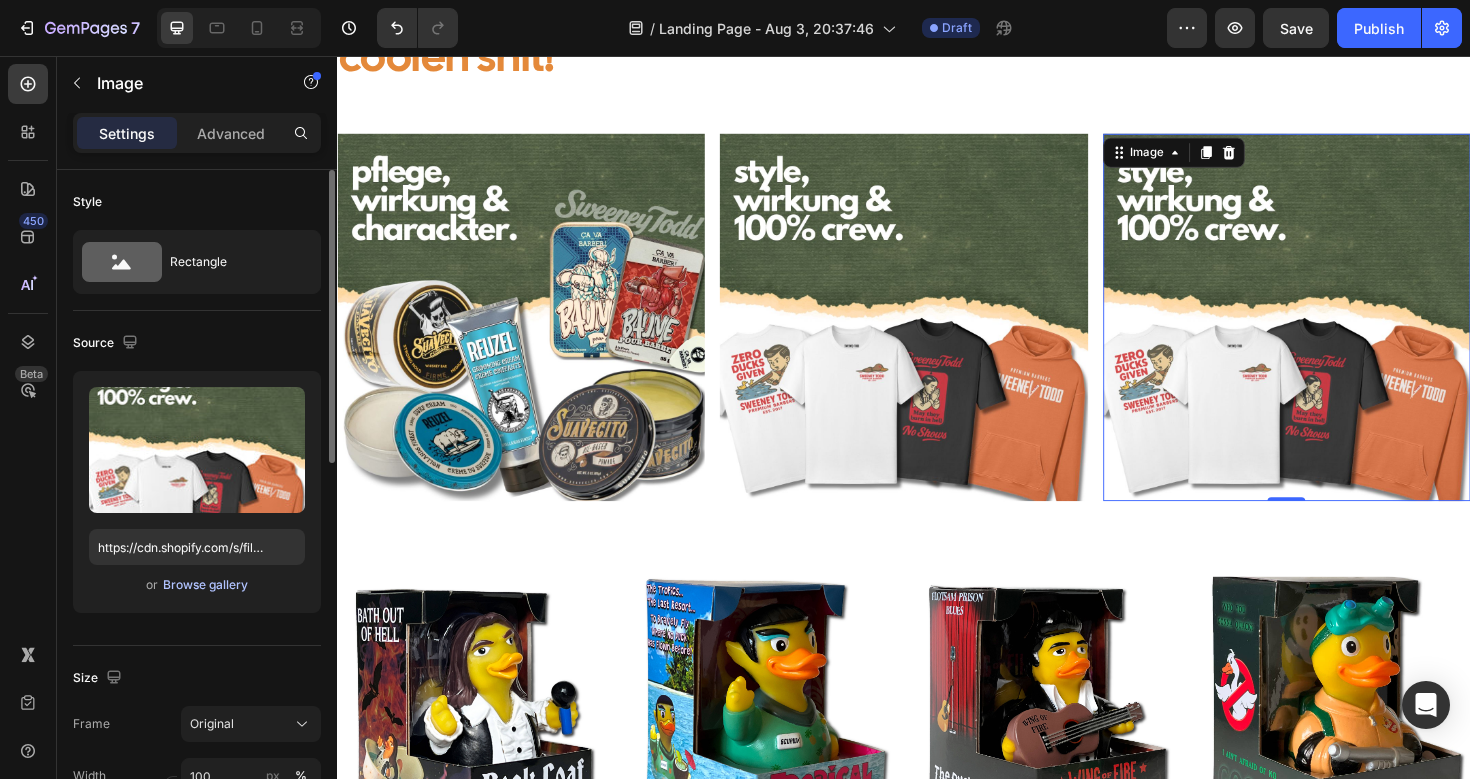 click on "Browse gallery" at bounding box center (205, 585) 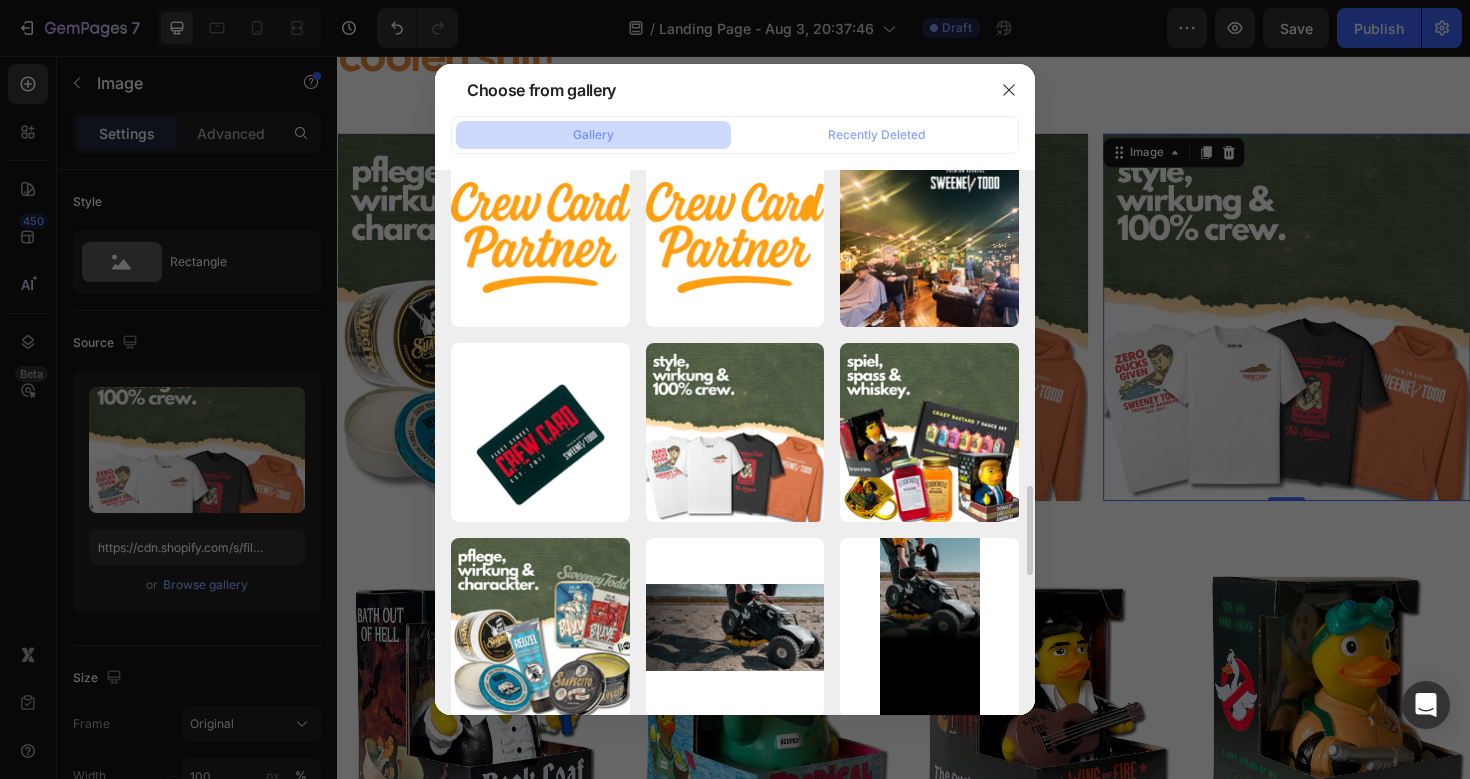 scroll, scrollTop: 1986, scrollLeft: 0, axis: vertical 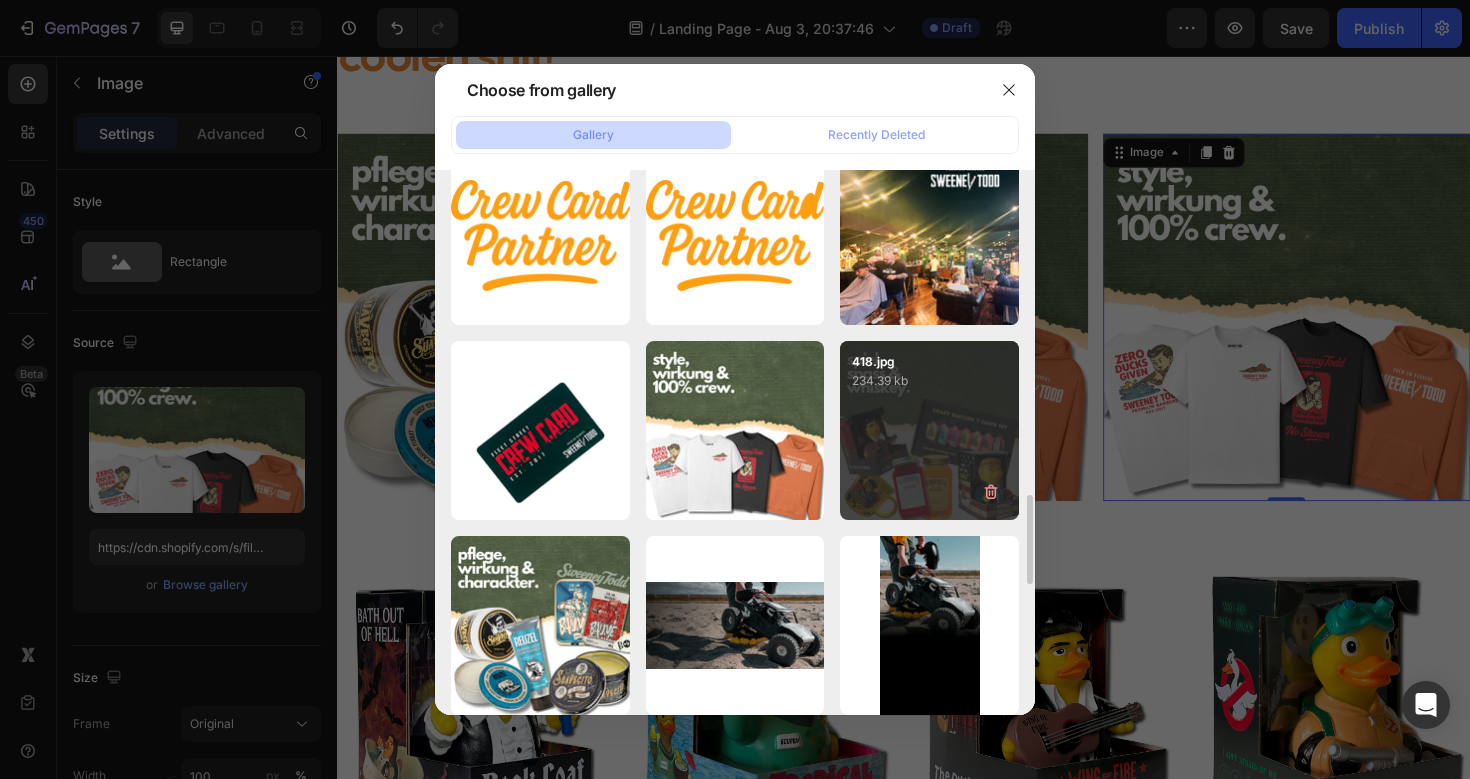 click on "234.39 kb" at bounding box center [929, 381] 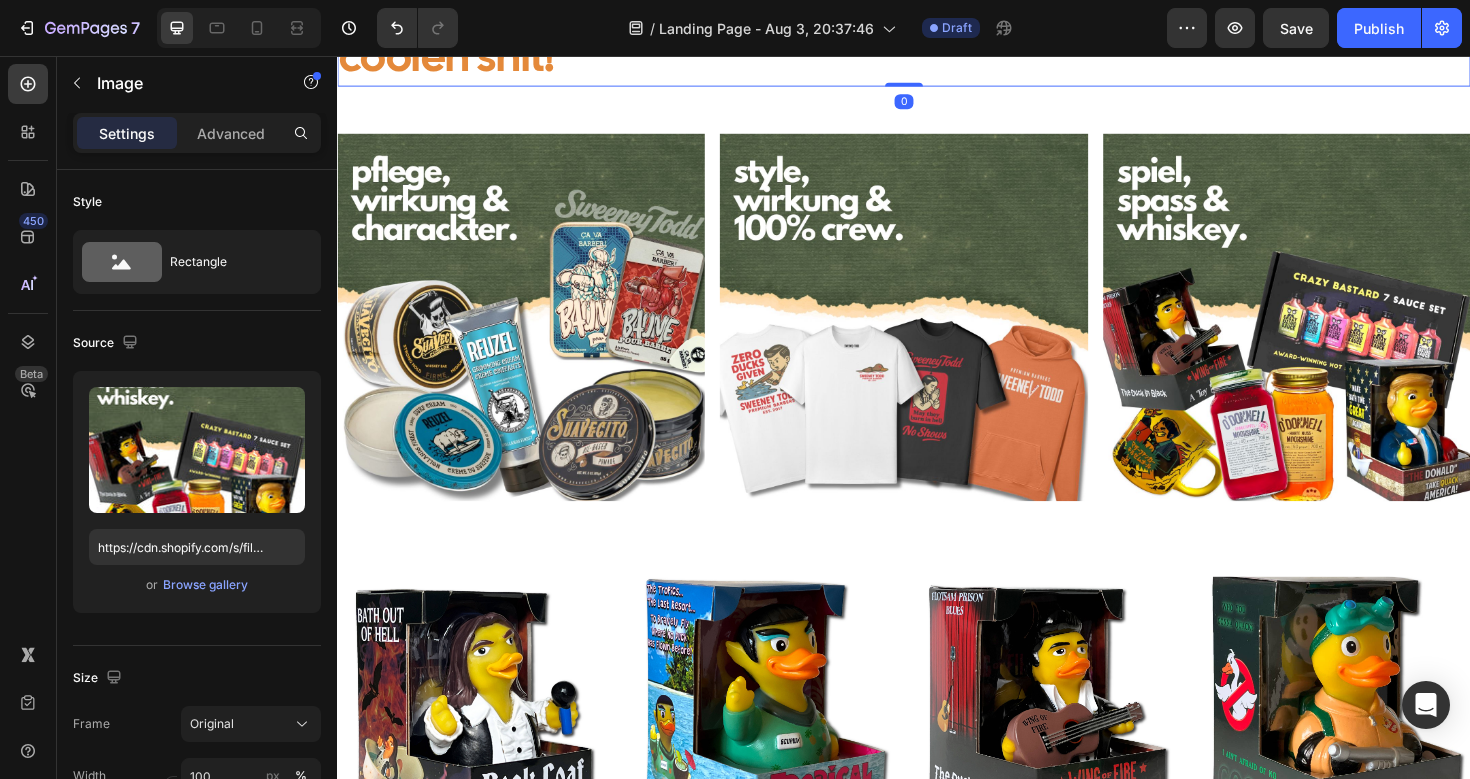click on "Wir haben manchmal richtig  coolen shit!" at bounding box center (937, 26) 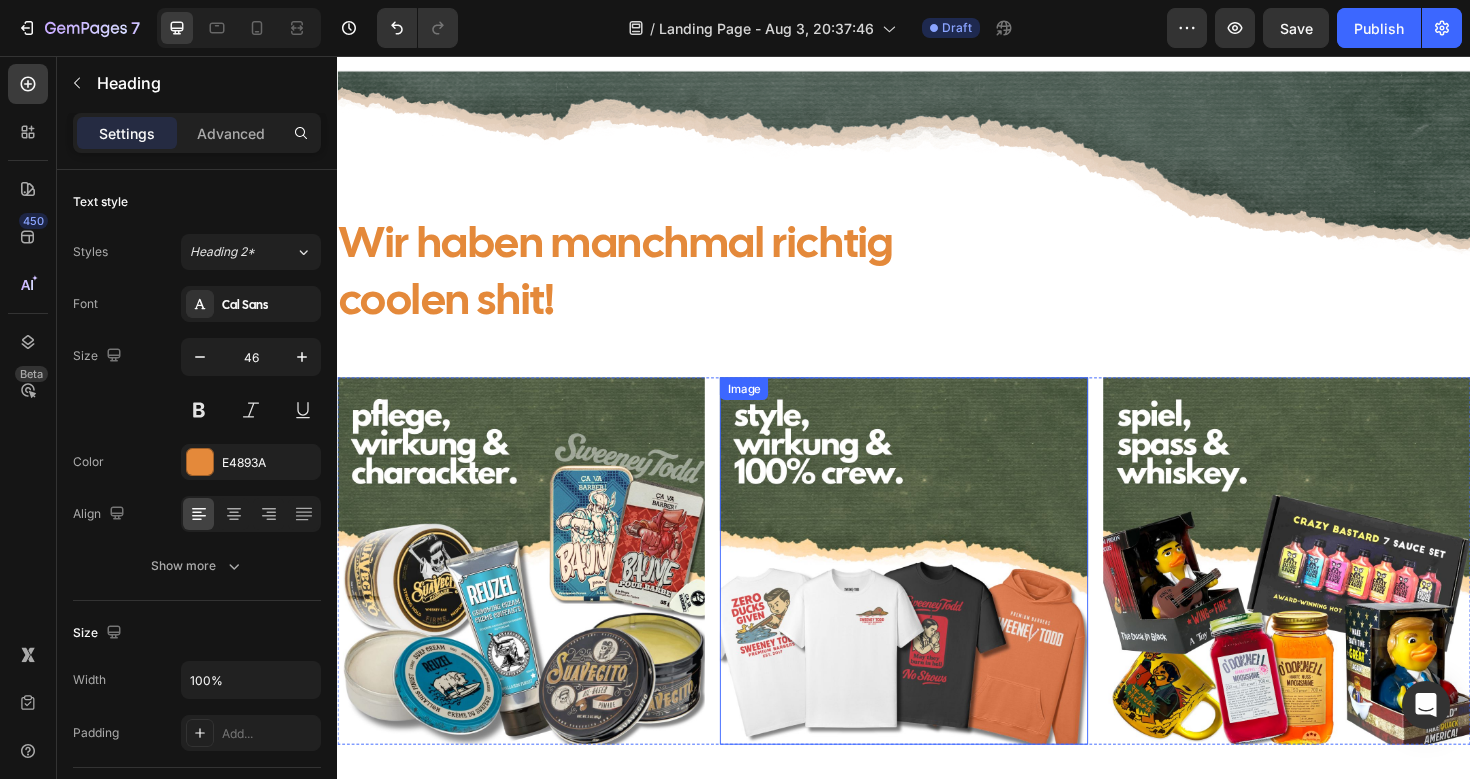 scroll, scrollTop: 17, scrollLeft: 0, axis: vertical 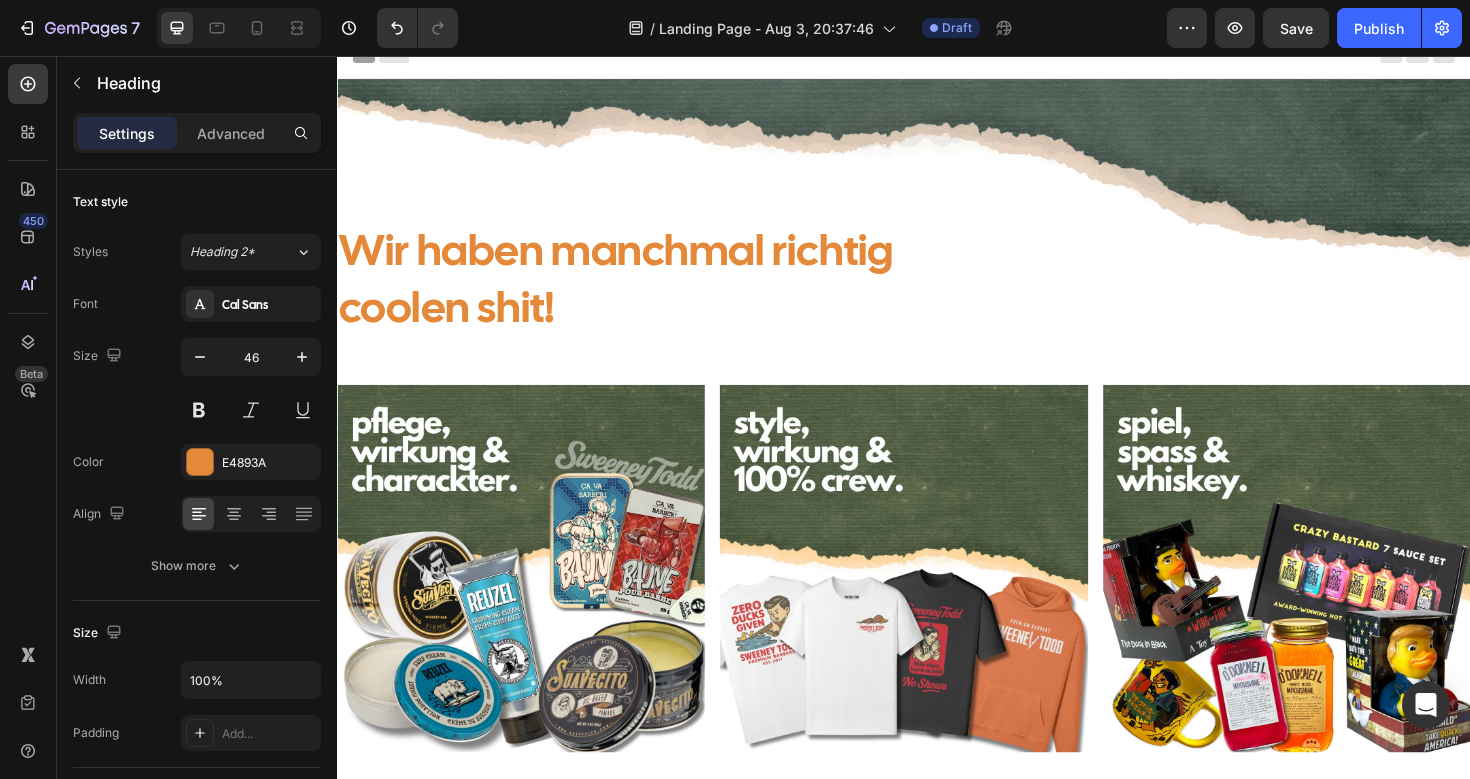 click on "Wir haben manchmal richtig  coolen shit!" at bounding box center [937, 292] 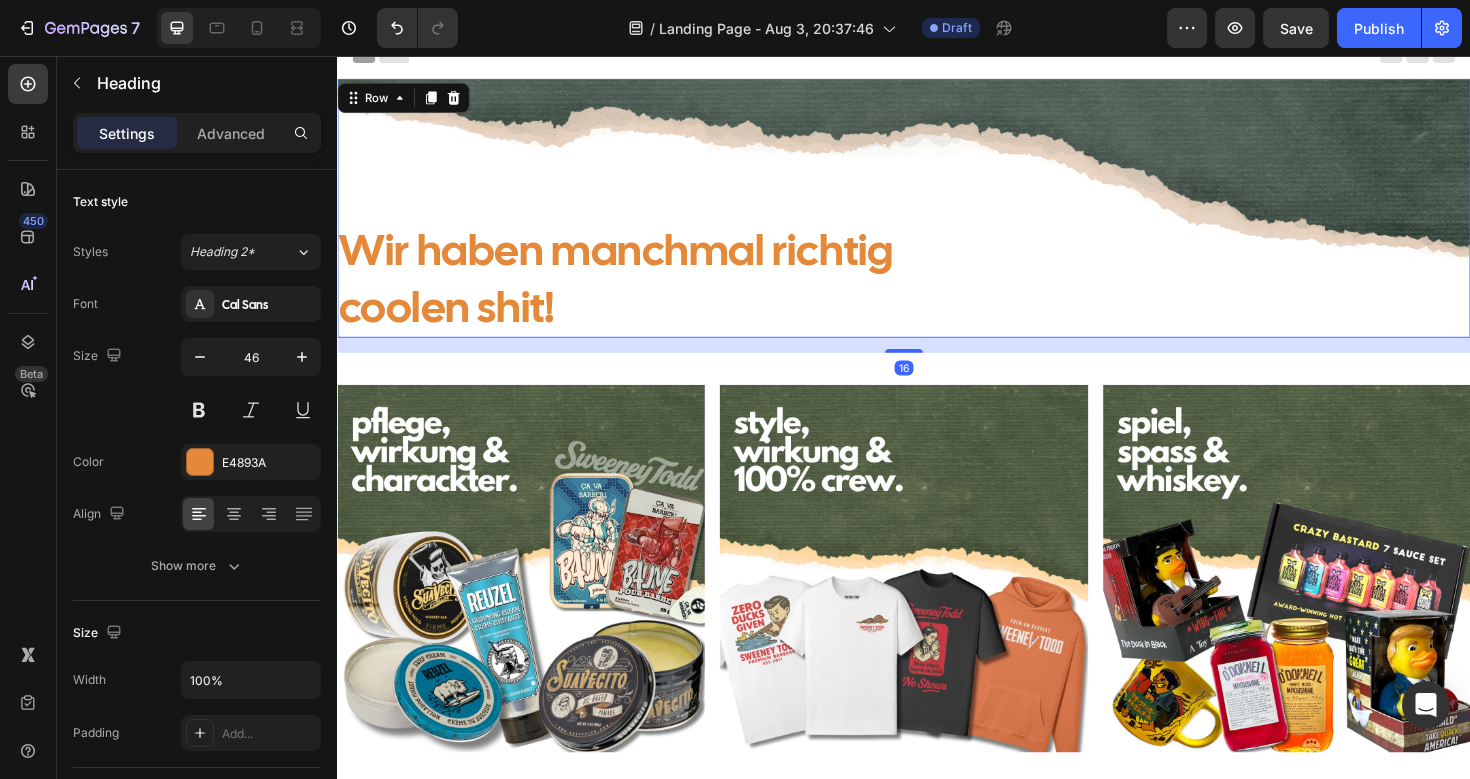 click on "Wir haben manchmal richtig  coolen shit! Heading Row   16" at bounding box center (937, 217) 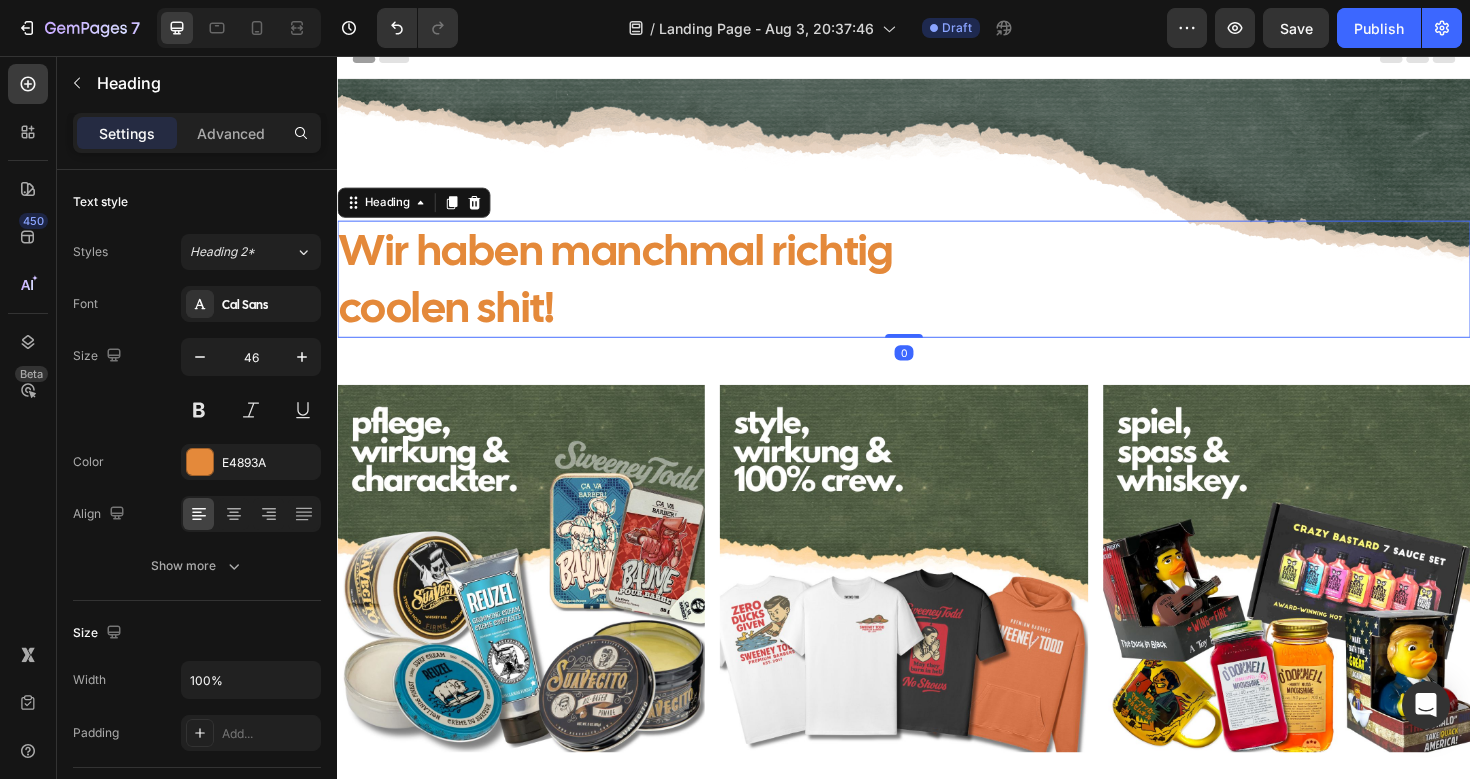 click on "Wir haben manchmal richtig  coolen shit!" at bounding box center [937, 292] 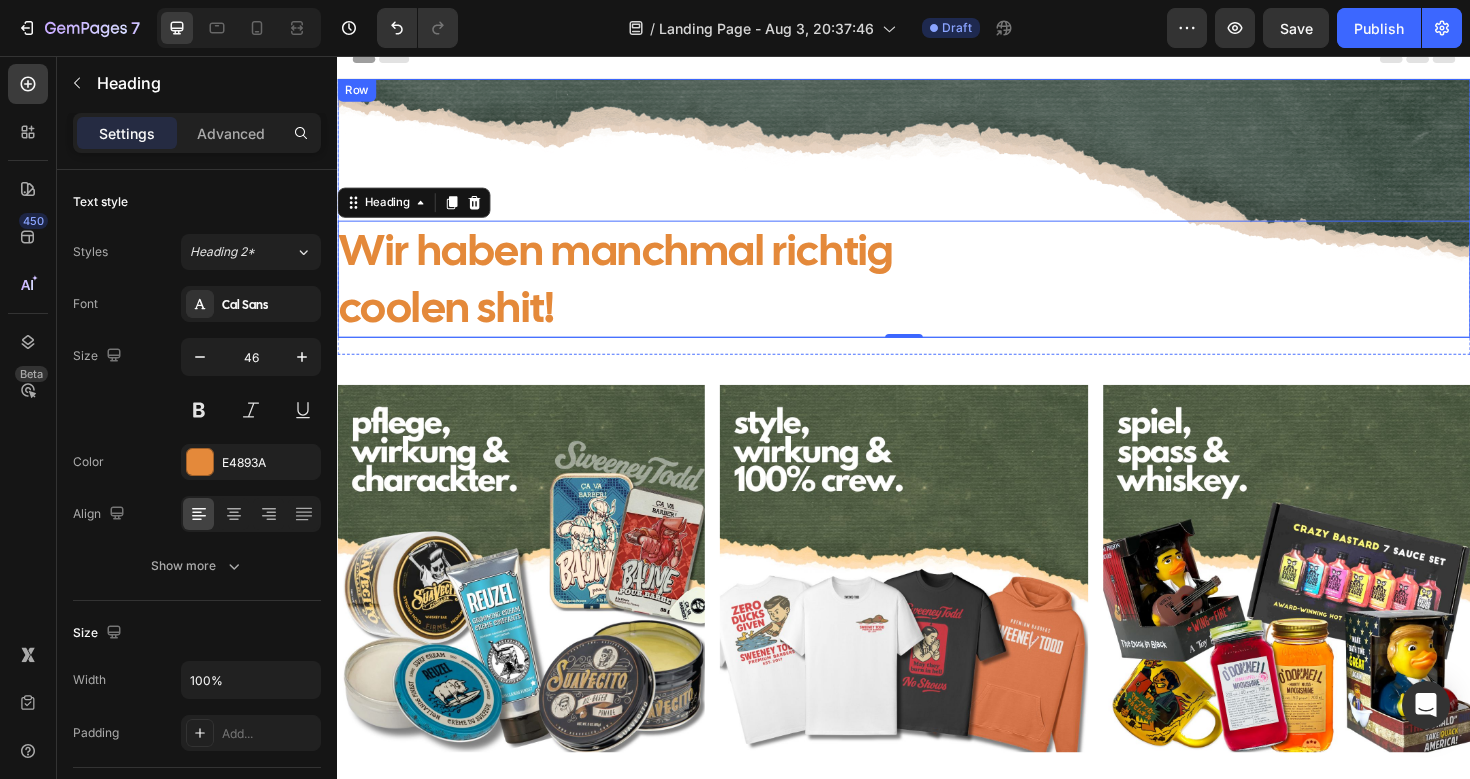 click on "Wir haben manchmal richtig  coolen shit! Heading   0 Row" at bounding box center [937, 217] 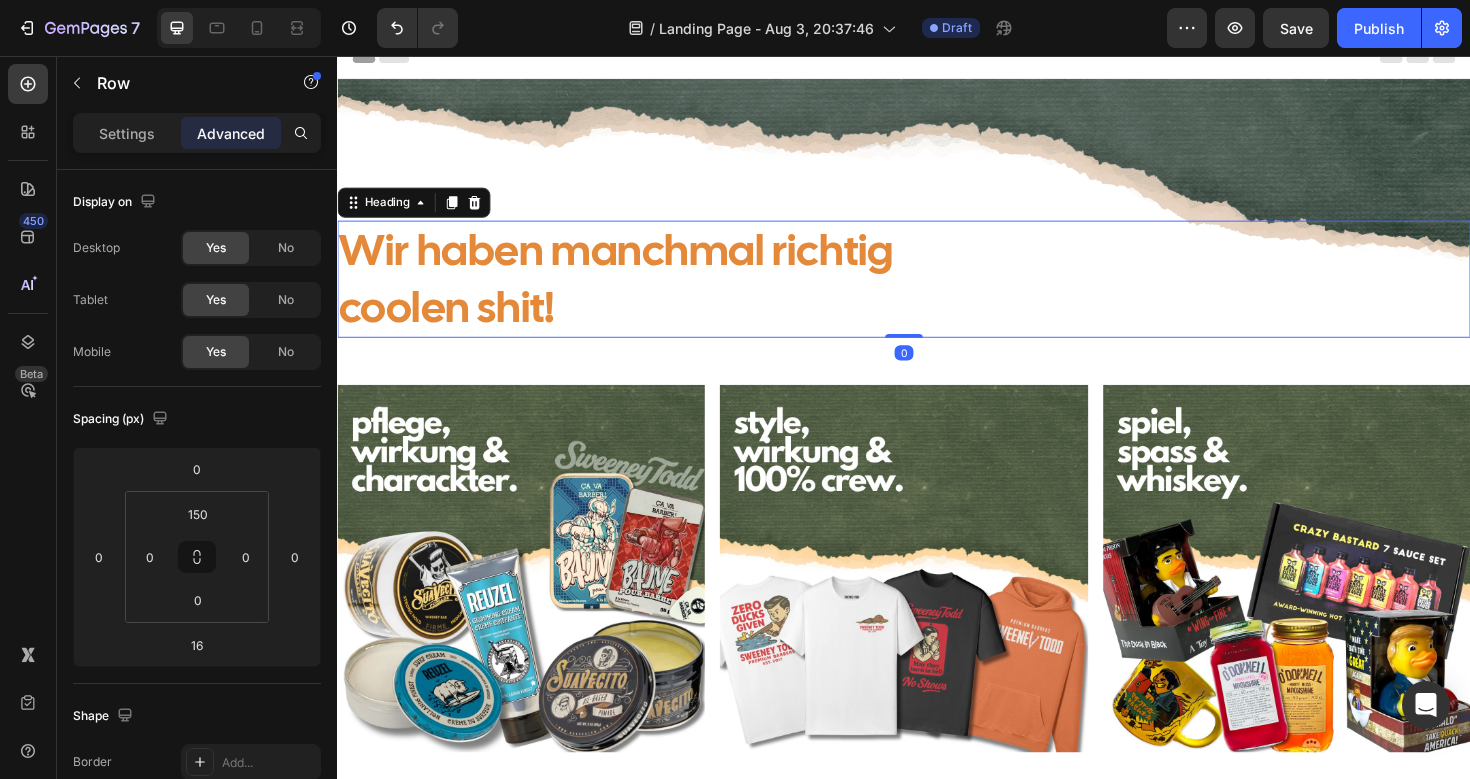 click on "Wir haben manchmal richtig  coolen shit!" at bounding box center (937, 292) 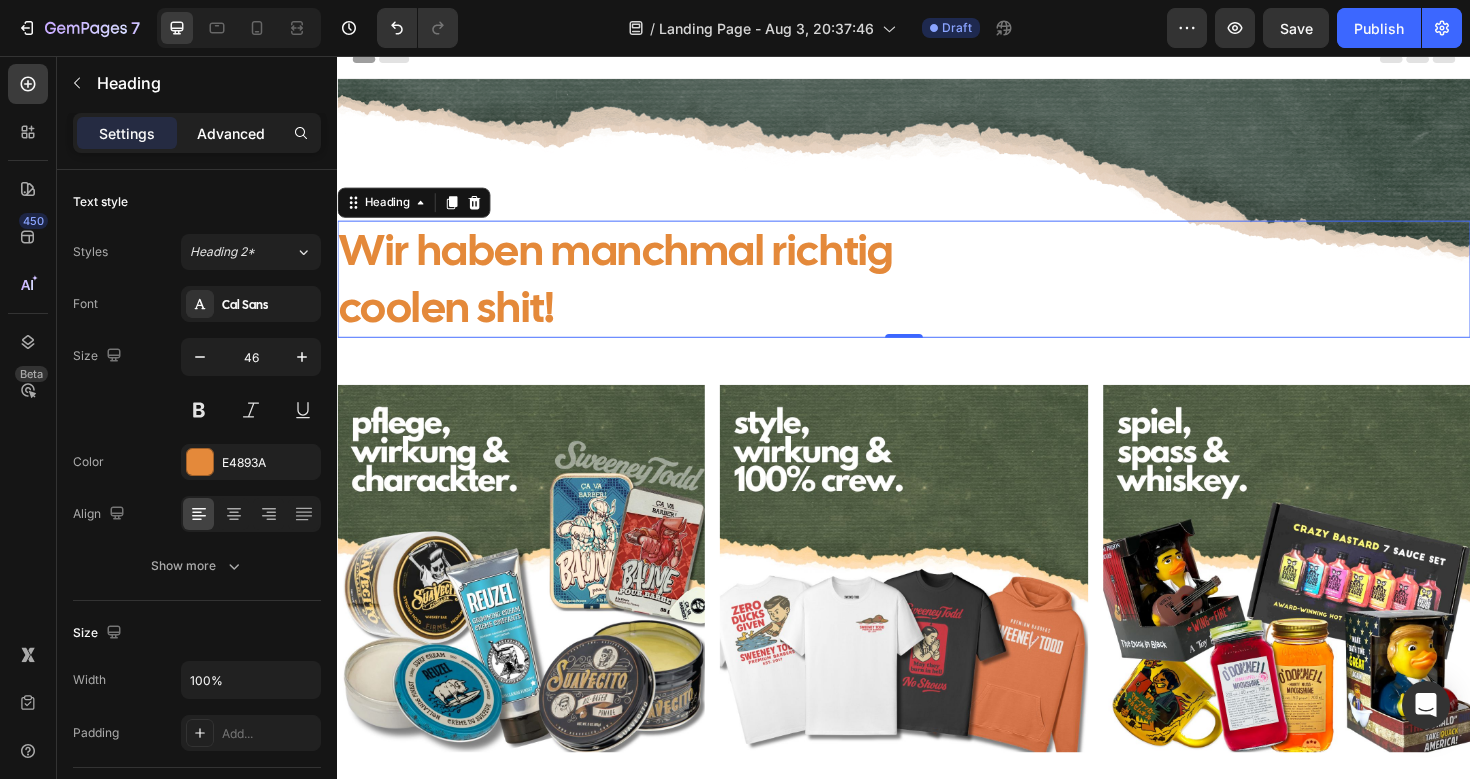 click on "Advanced" 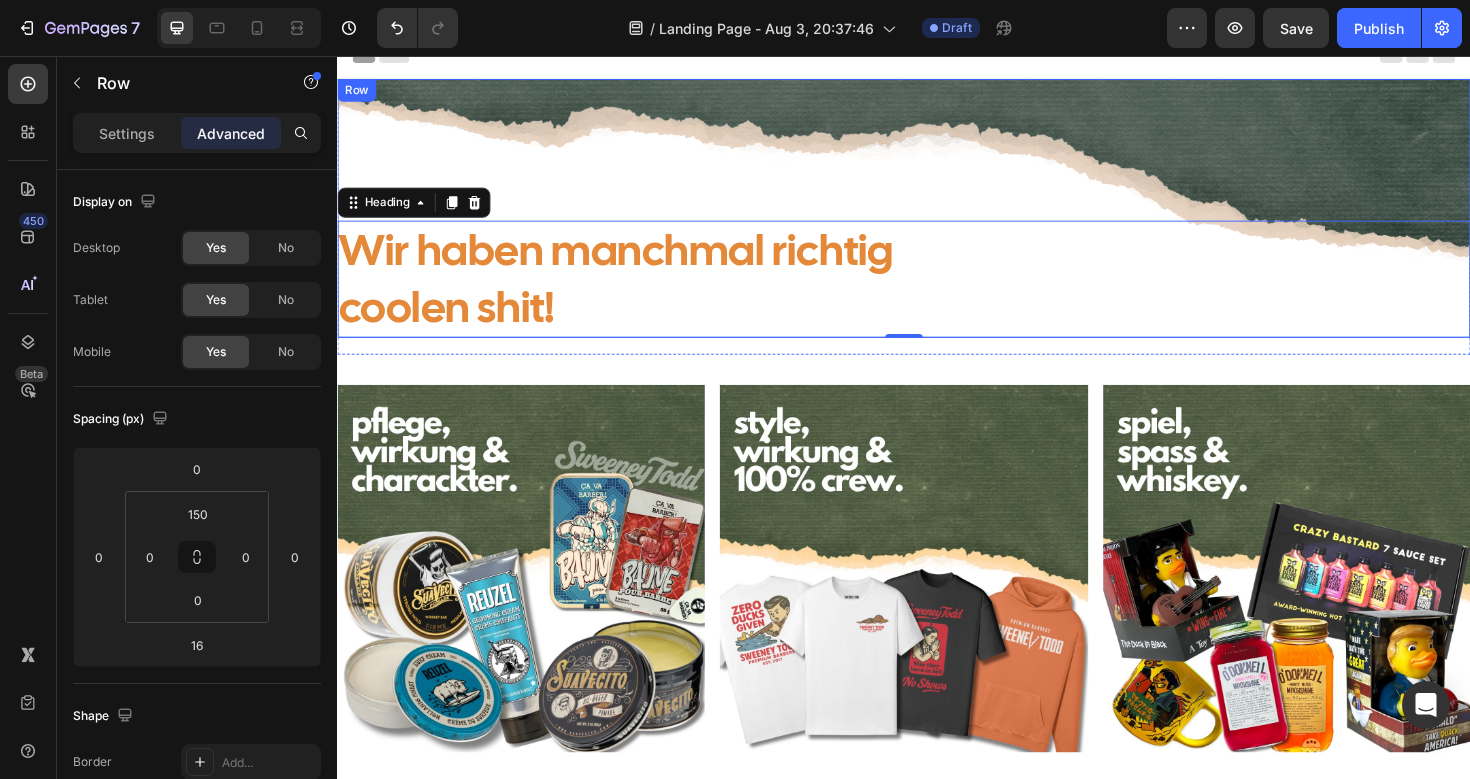 click on "Wir haben manchmal richtig  coolen shit! Heading   0 Row" at bounding box center (937, 217) 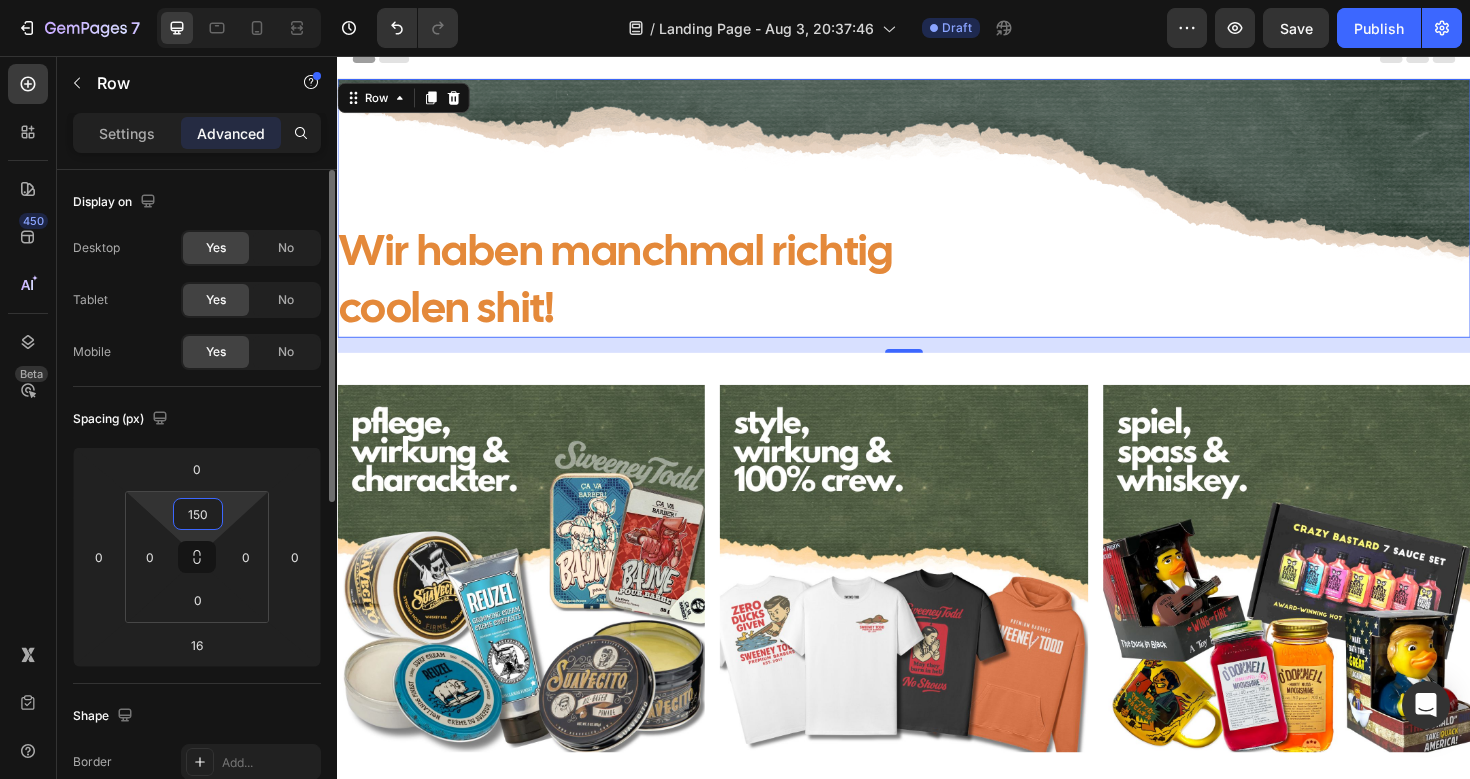 click on "150" at bounding box center [198, 514] 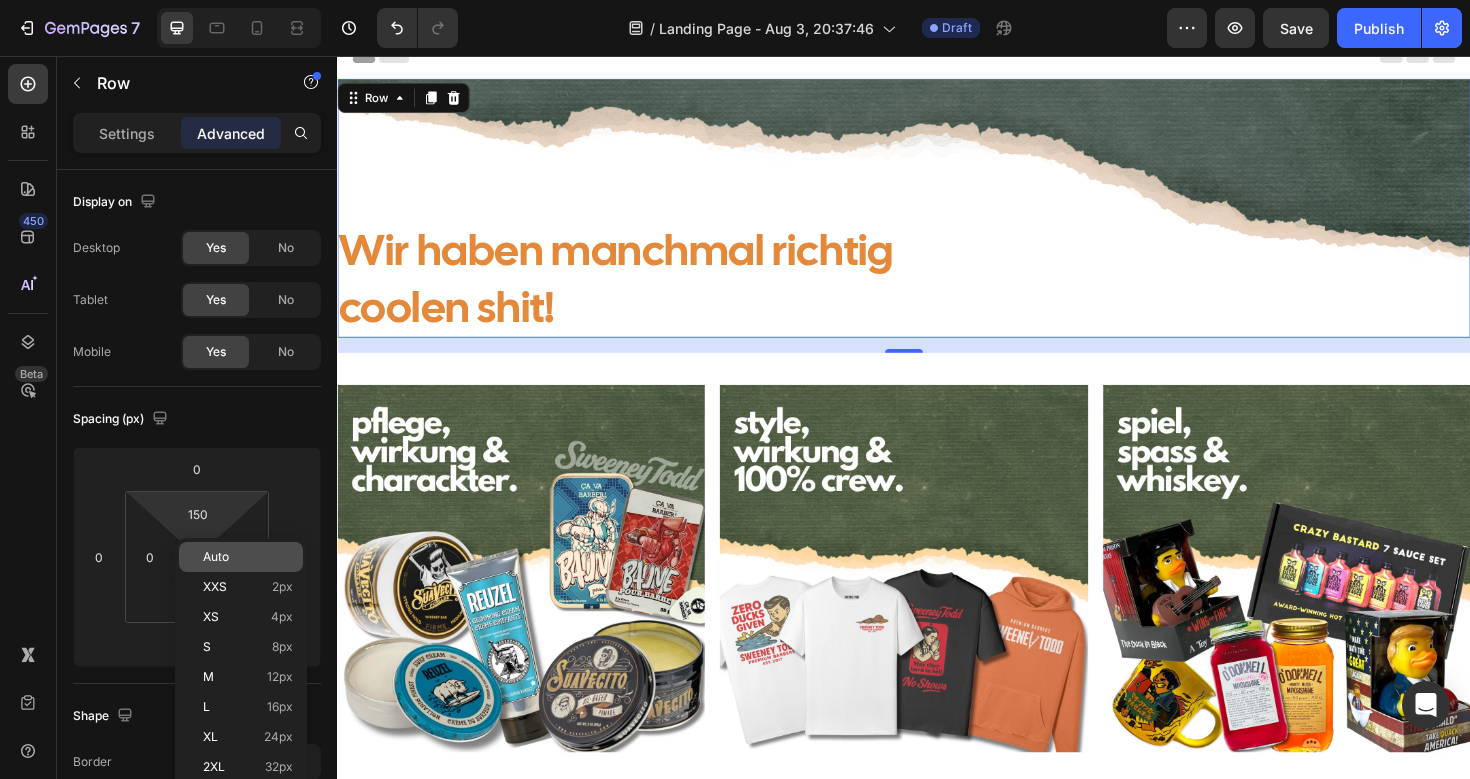 click on "Auto" 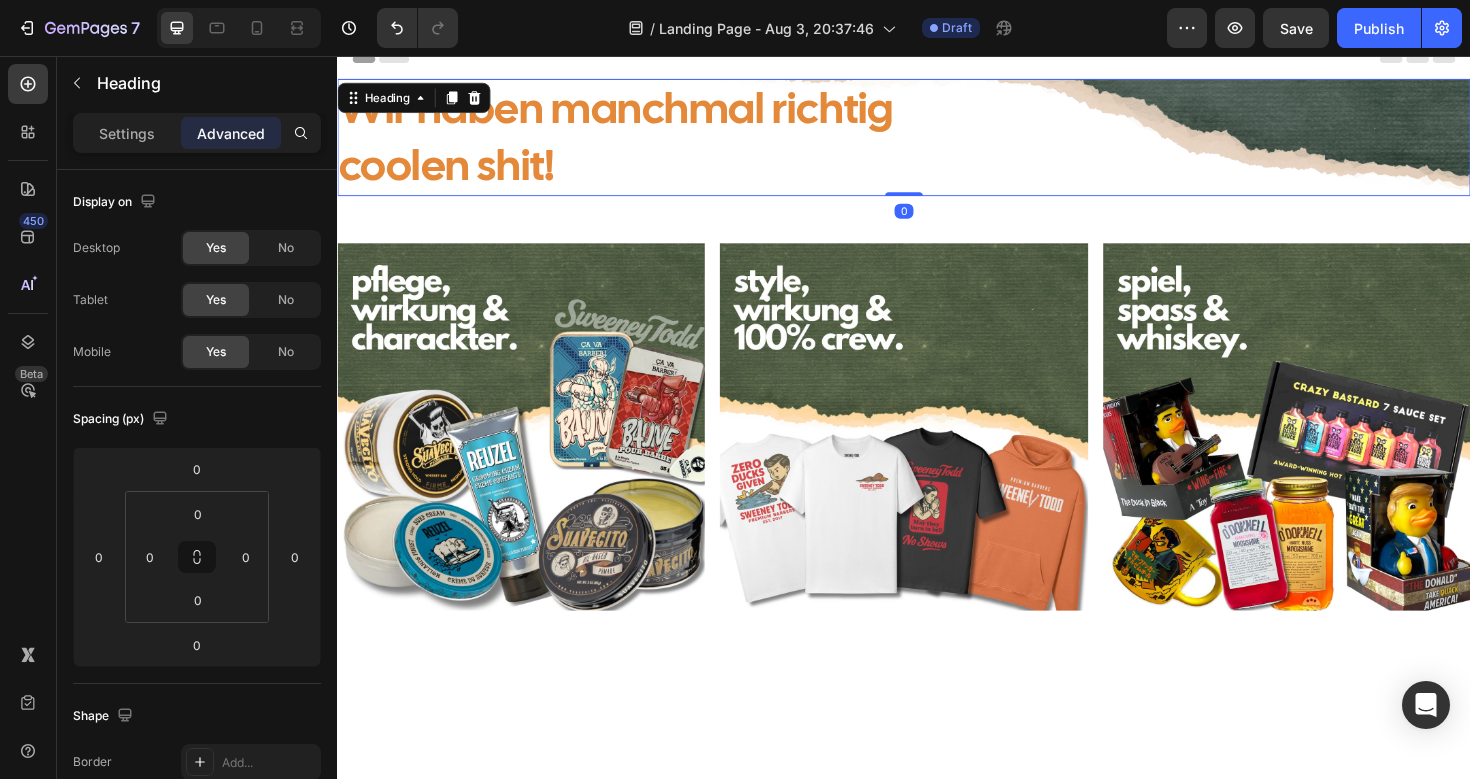 click on "Wir haben manchmal richtig  coolen shit!" at bounding box center [937, 142] 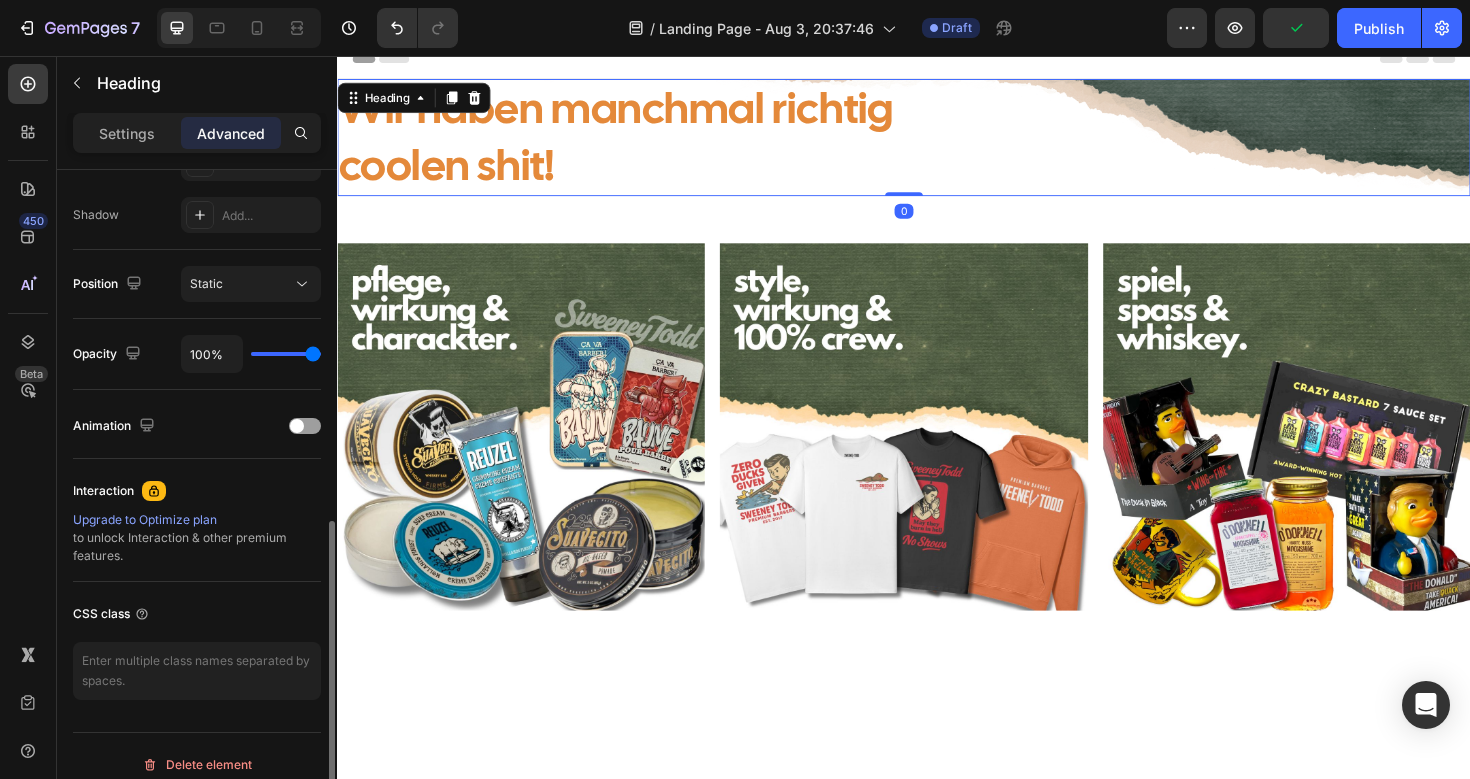 scroll, scrollTop: 668, scrollLeft: 0, axis: vertical 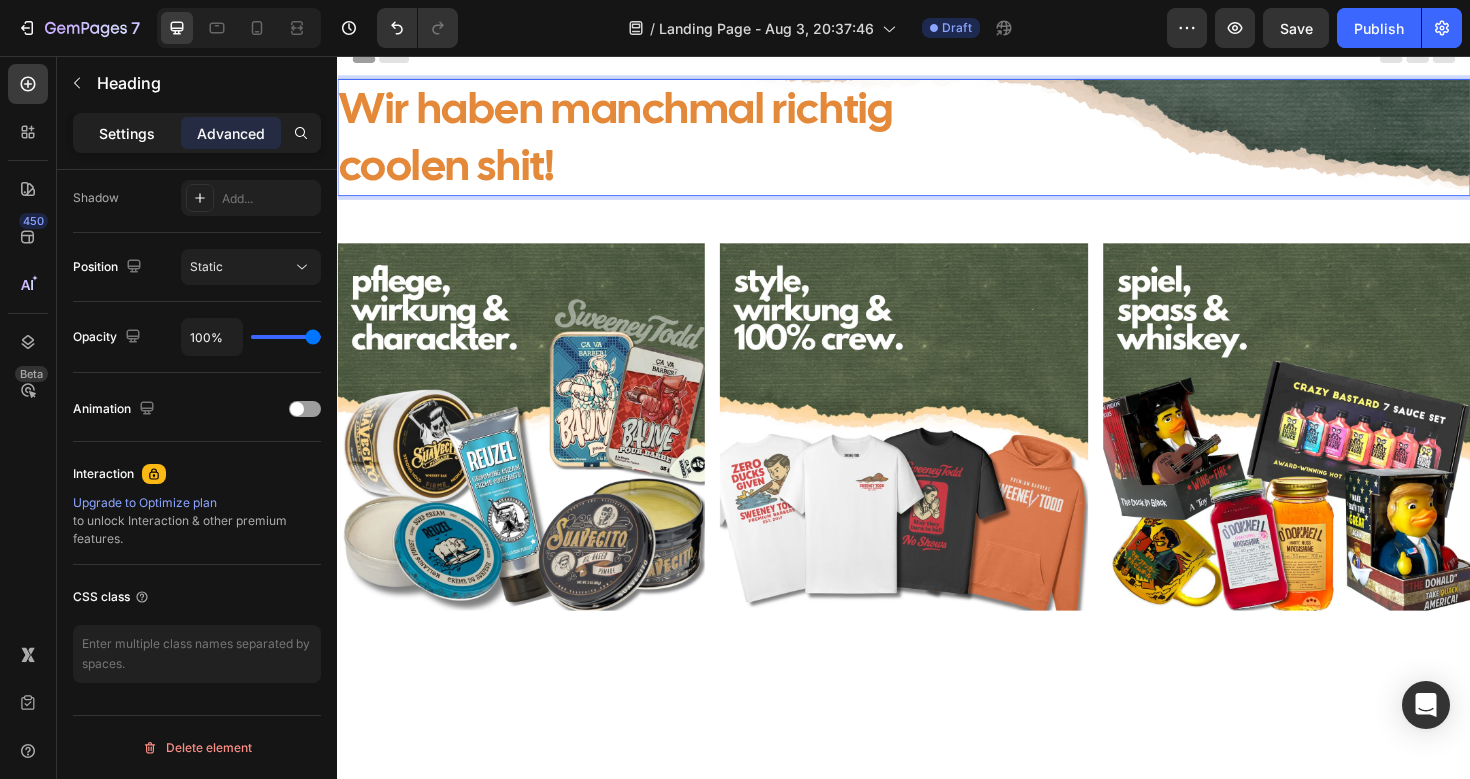 click on "Settings" at bounding box center [127, 133] 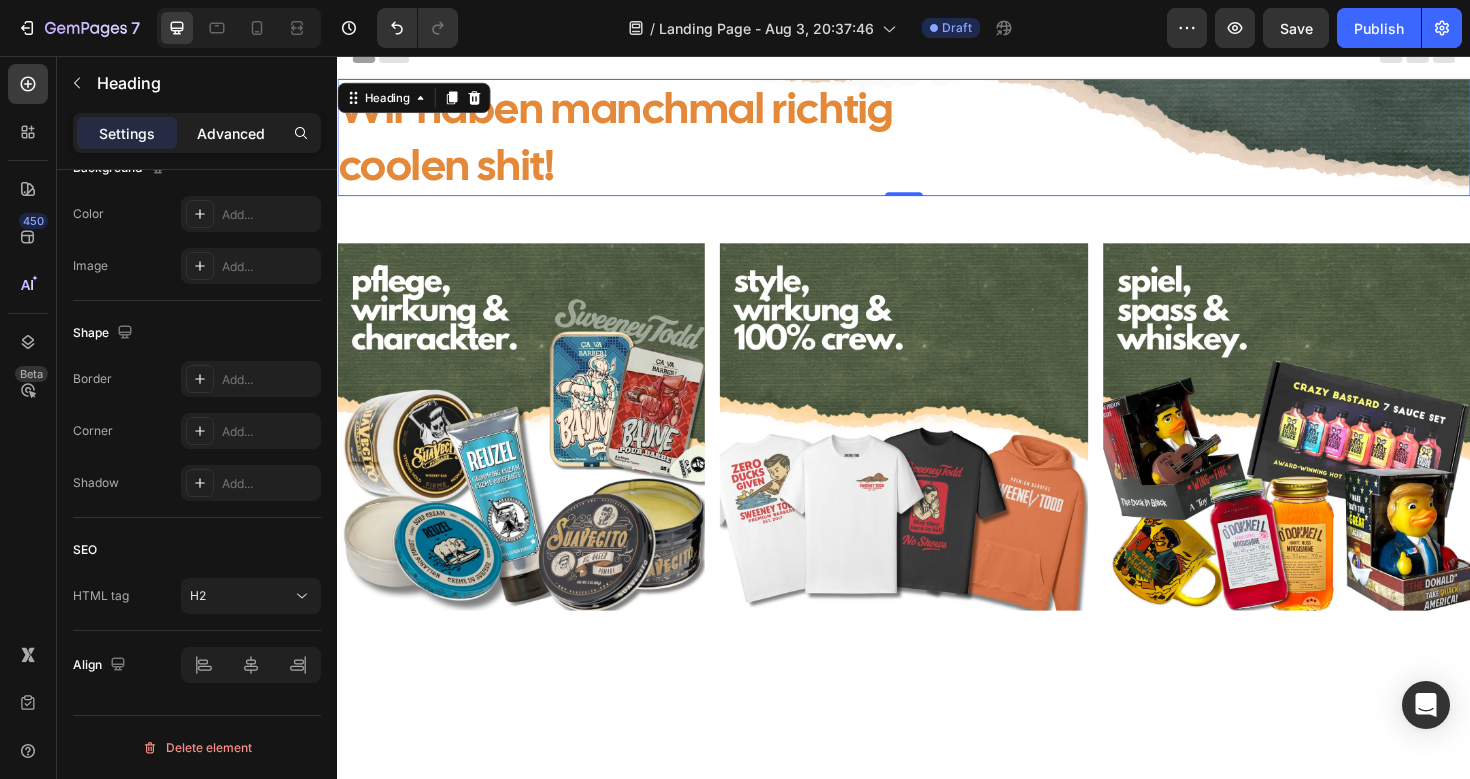 click on "Advanced" at bounding box center [231, 133] 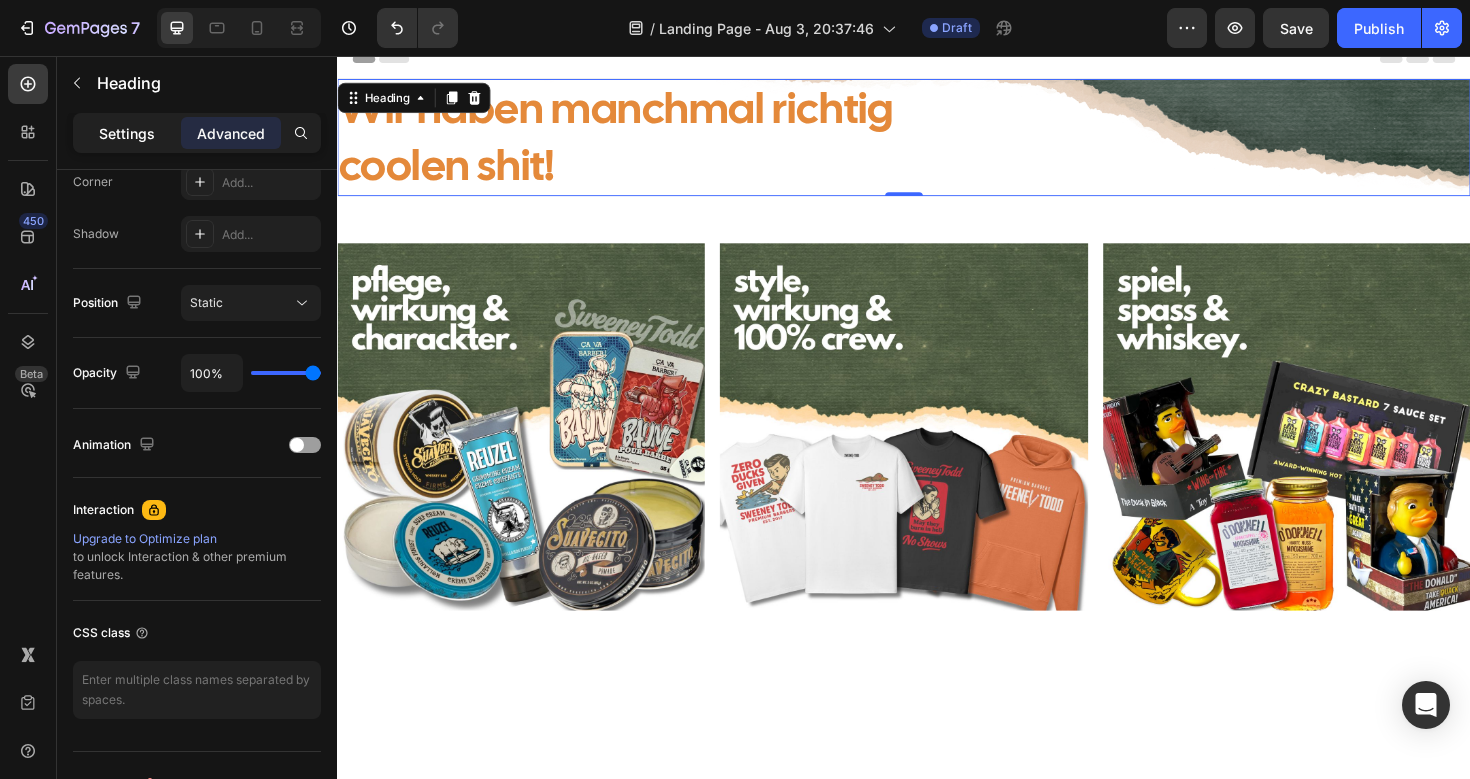 click on "Settings" at bounding box center [127, 133] 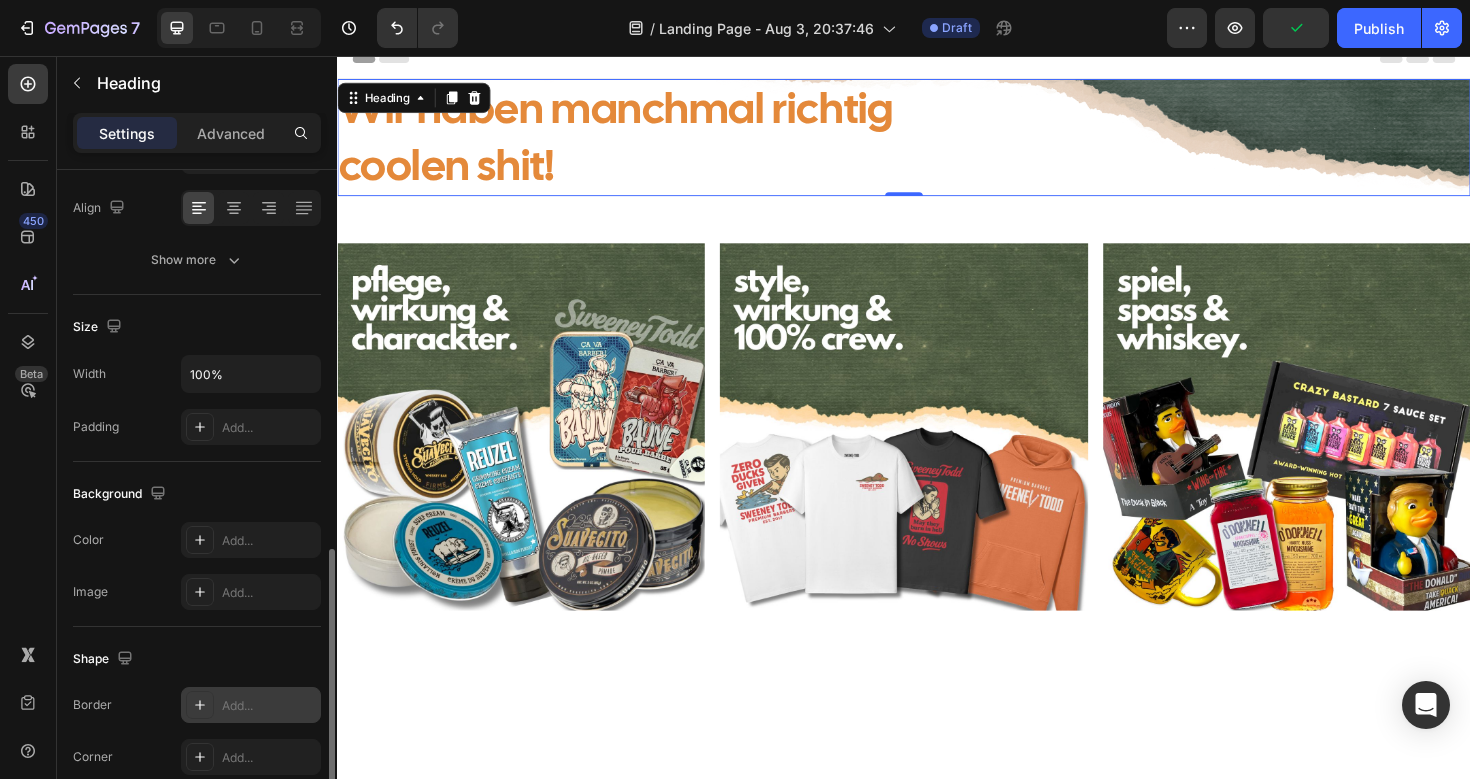 scroll, scrollTop: 547, scrollLeft: 0, axis: vertical 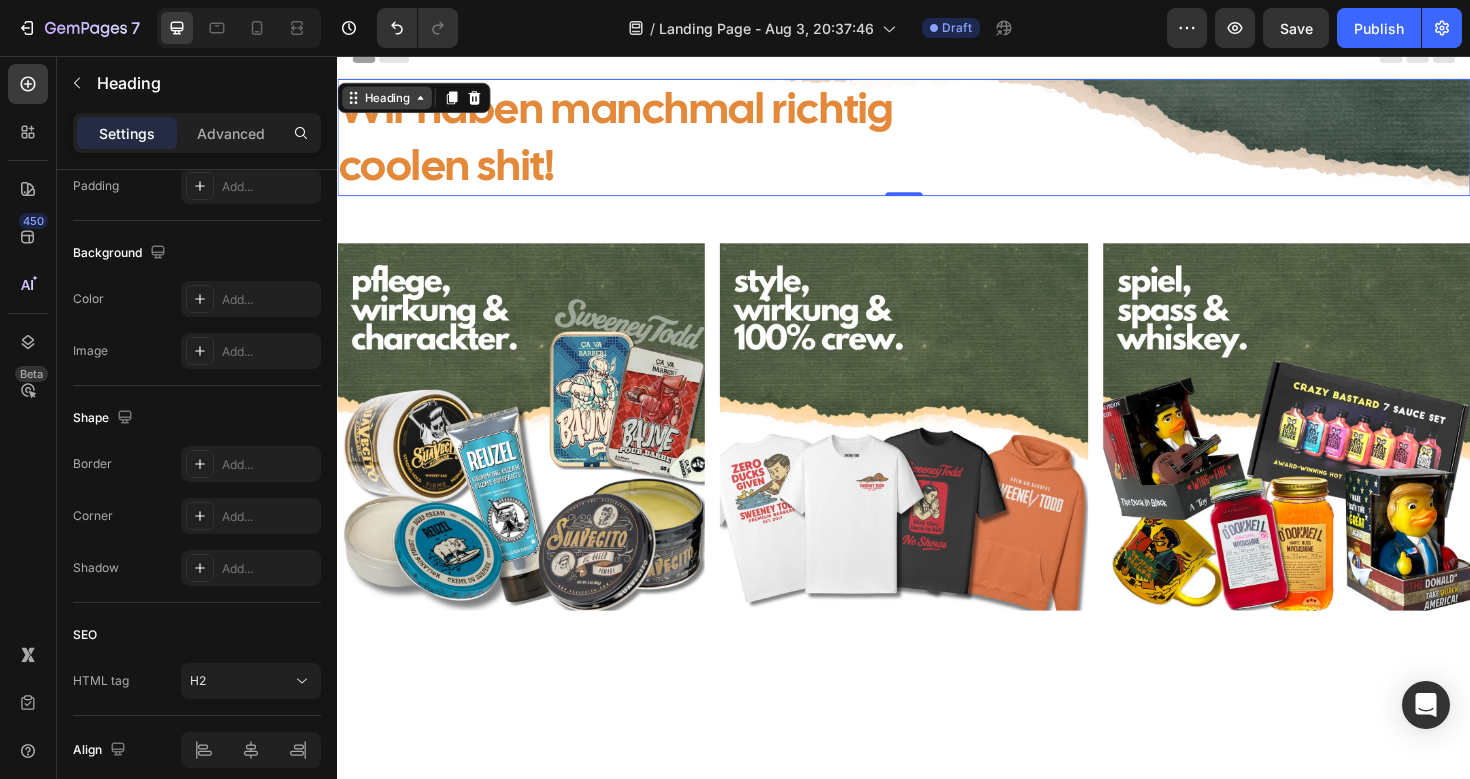 click on "Heading" at bounding box center (389, 100) 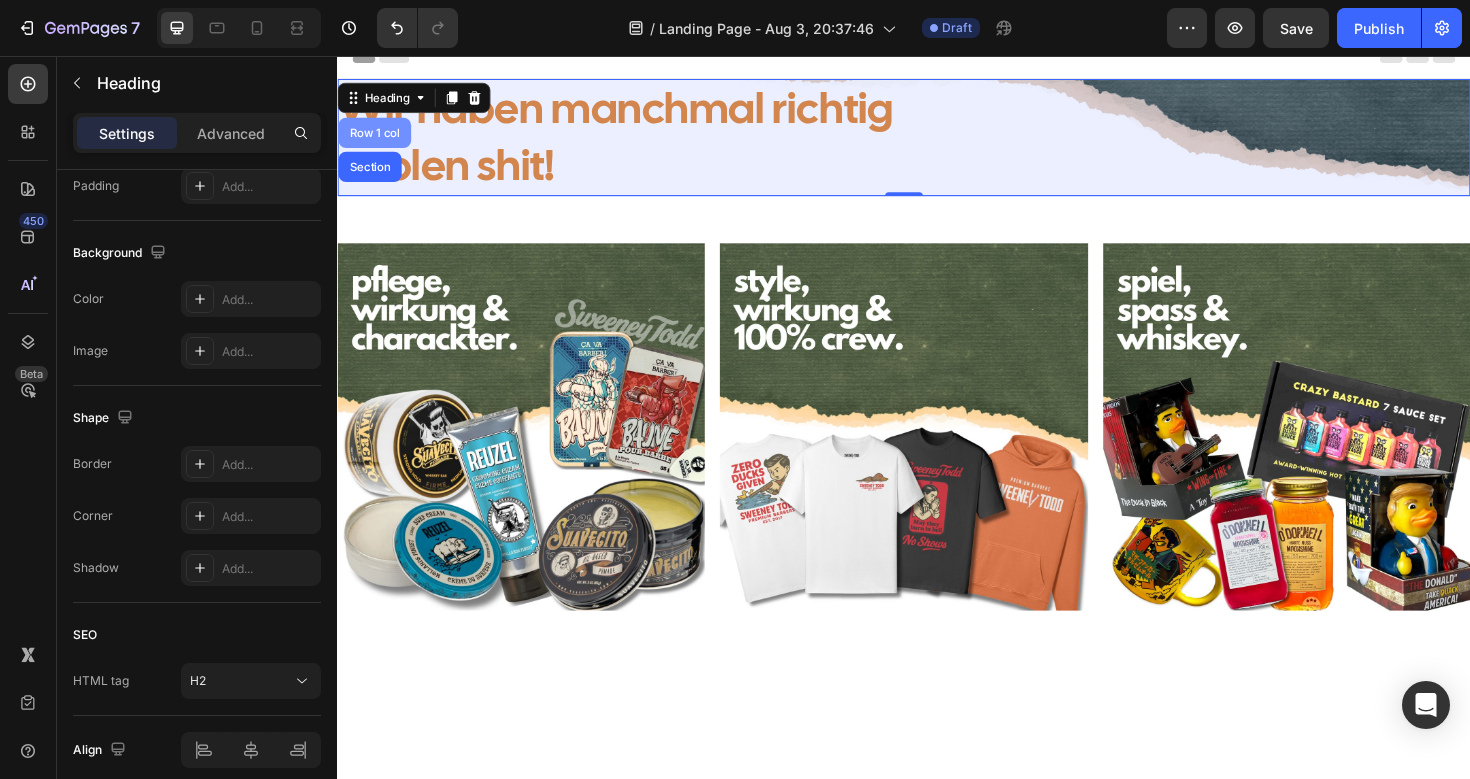 click on "Row 1 col" at bounding box center [376, 137] 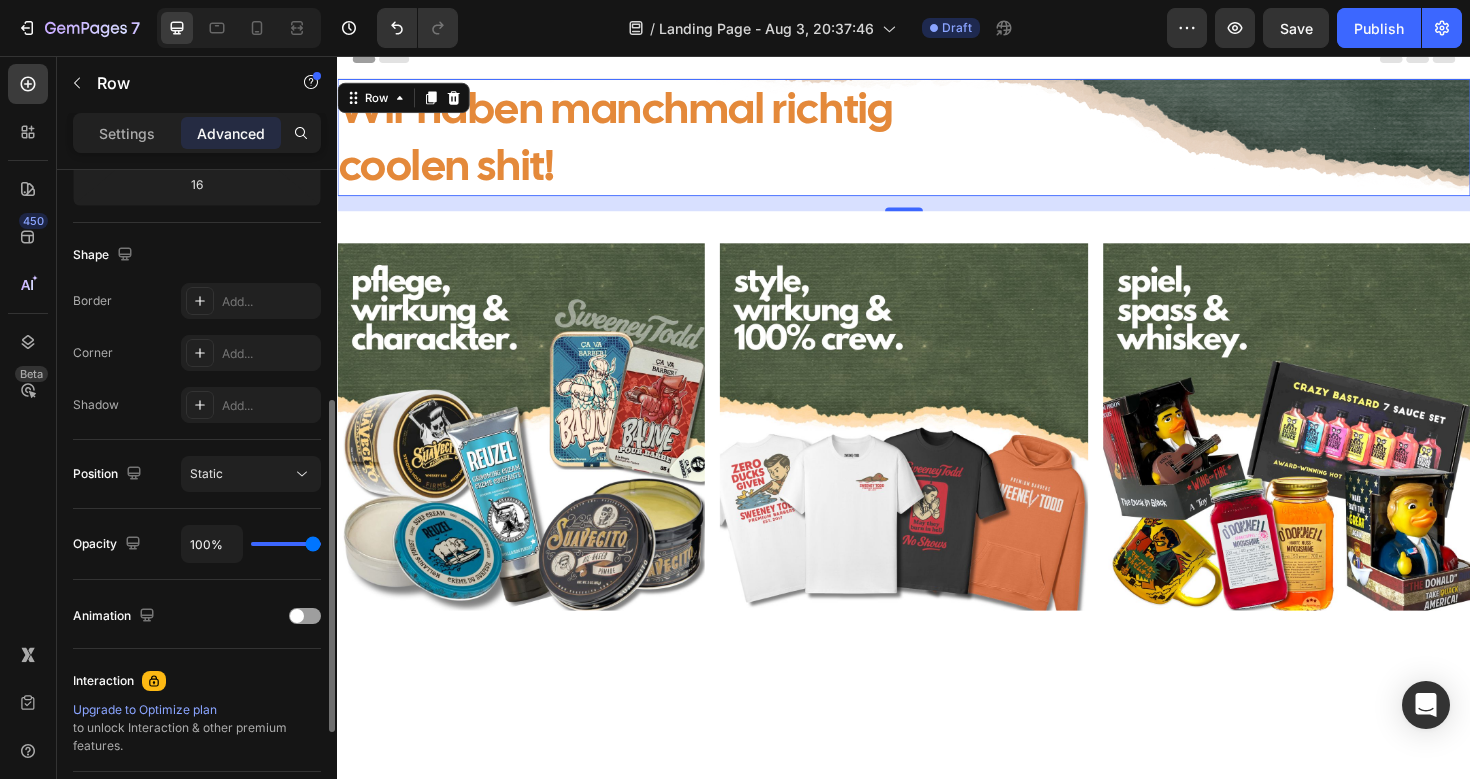 scroll, scrollTop: 0, scrollLeft: 0, axis: both 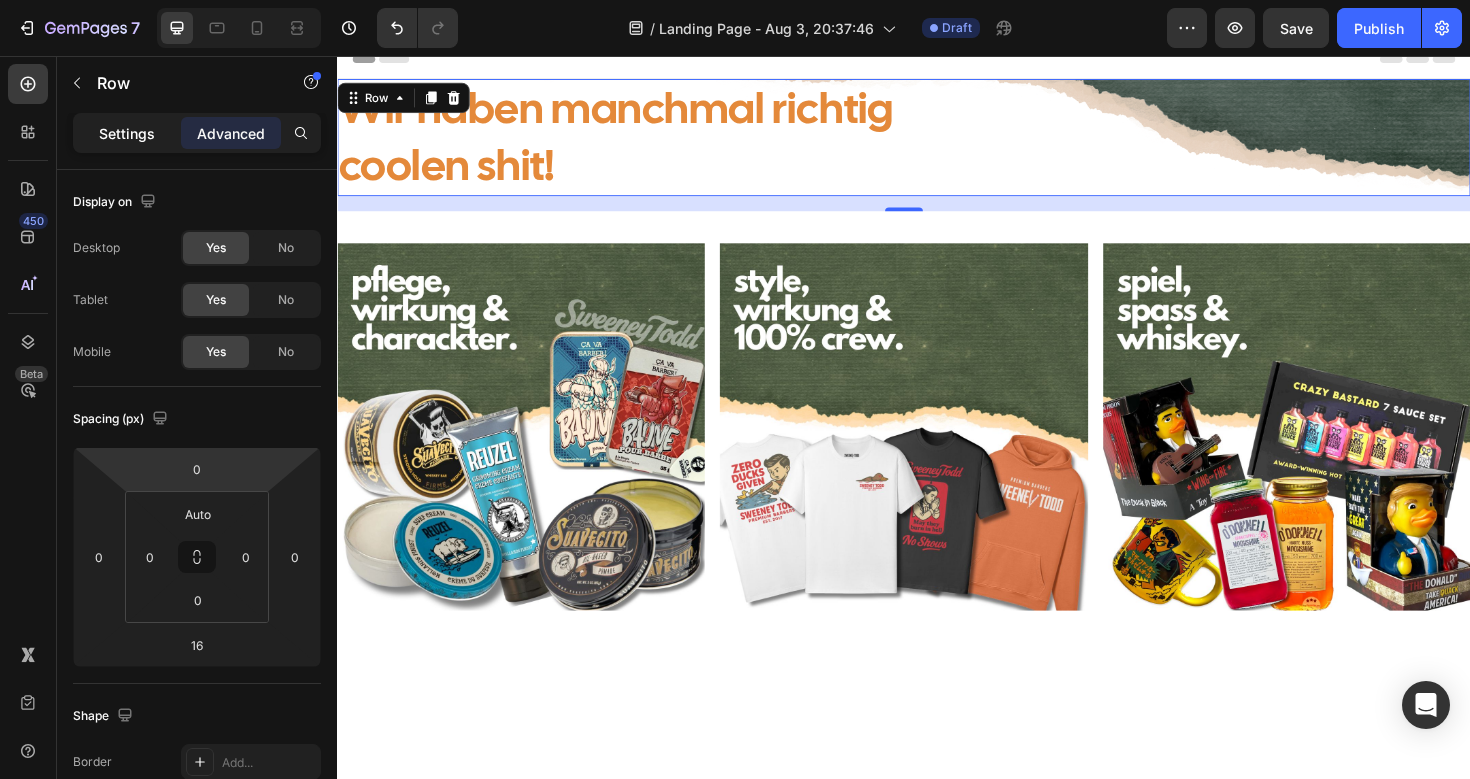 click on "Settings" at bounding box center (127, 133) 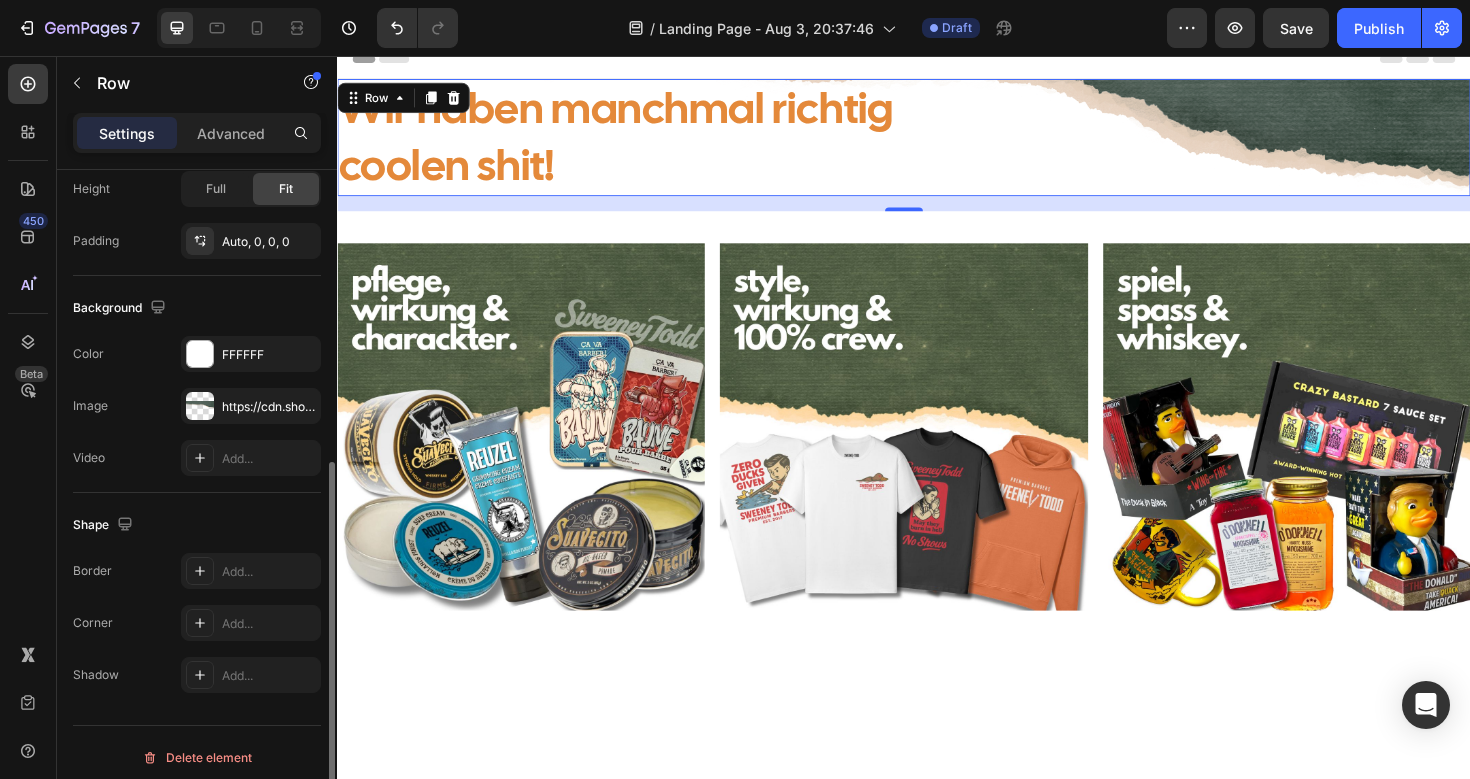 scroll, scrollTop: 537, scrollLeft: 0, axis: vertical 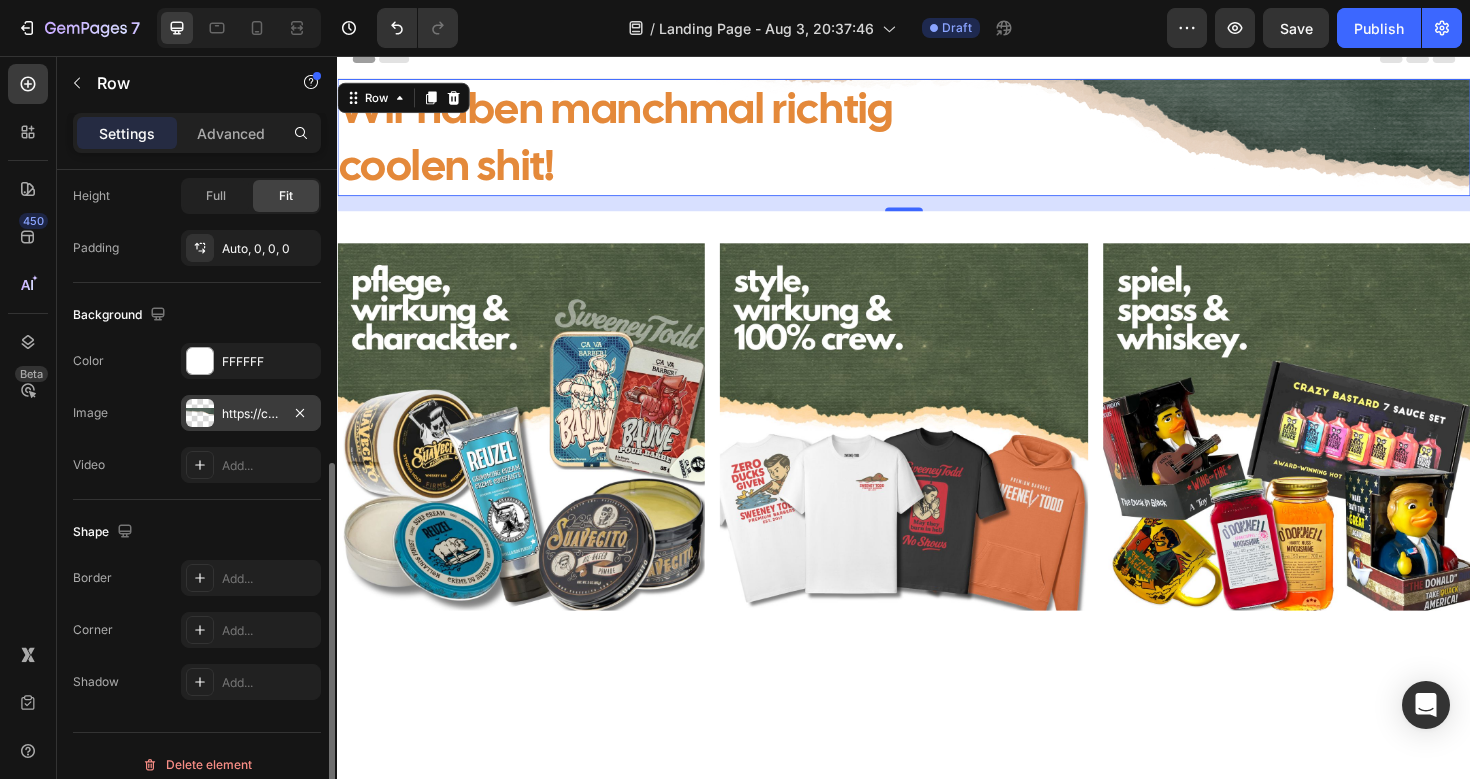 click on "https://cdn.shopify.com/s/files/1/0910/3386/2467/files/gempages_540342684171109508-cb861c71-2033-4f67-8065-a4b9b094bcb5.png" at bounding box center [251, 414] 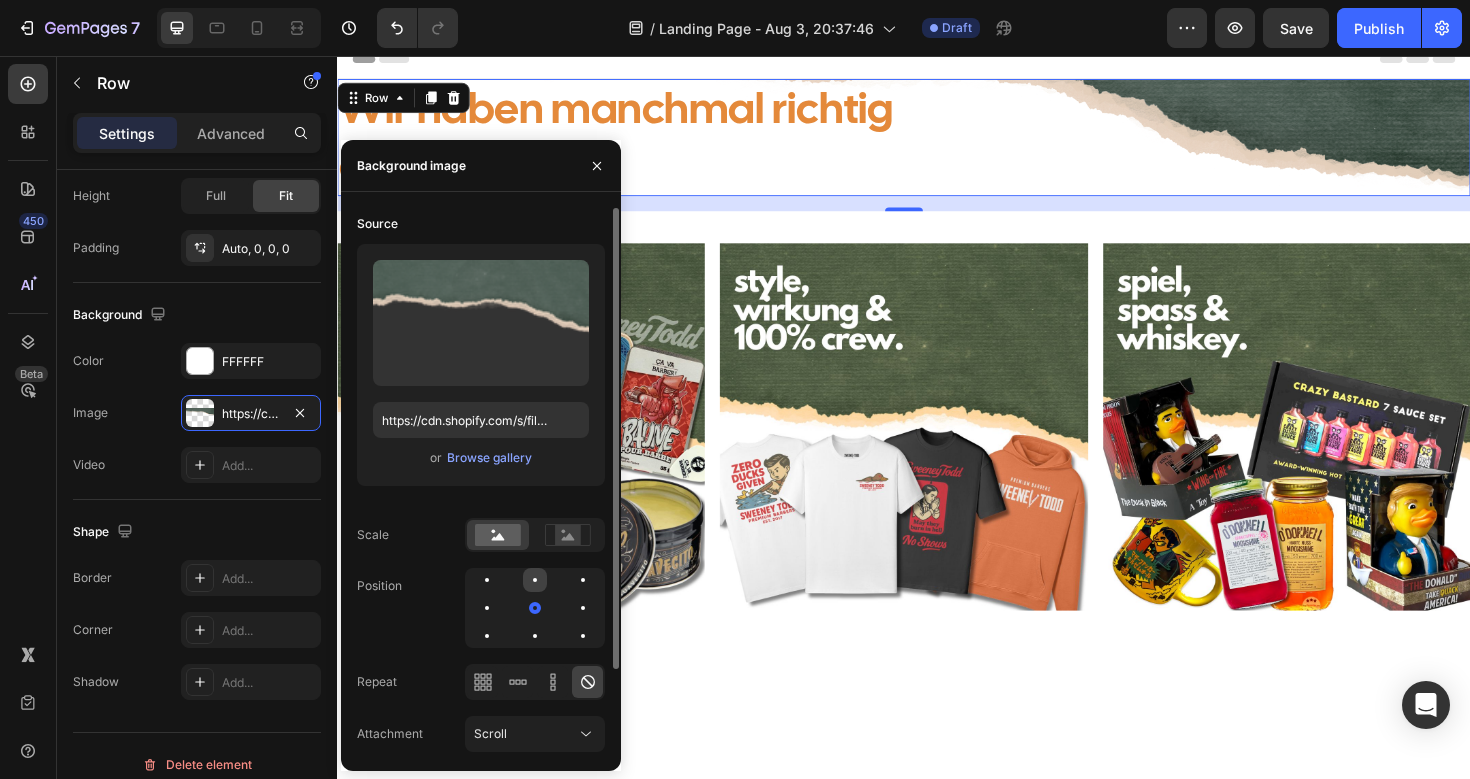 click 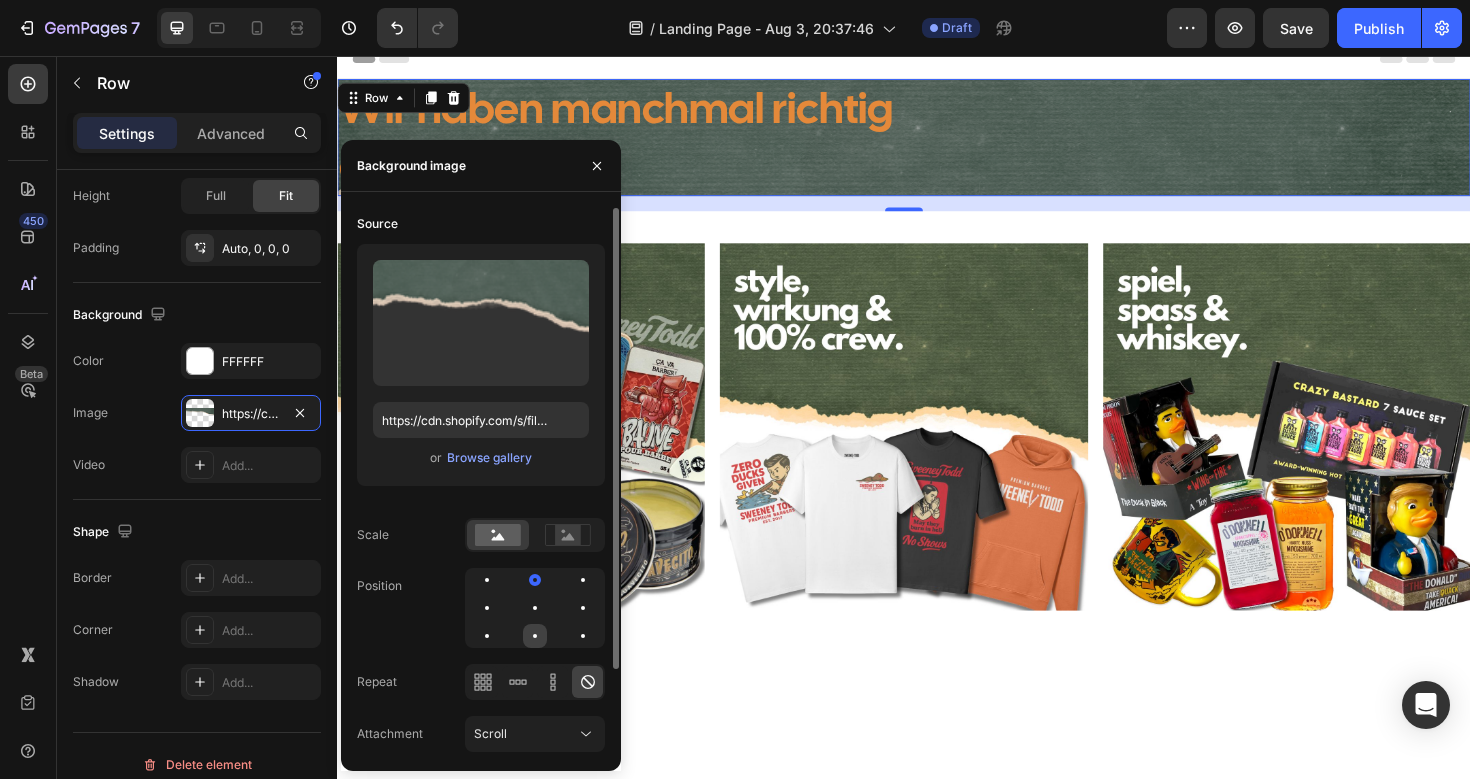 click 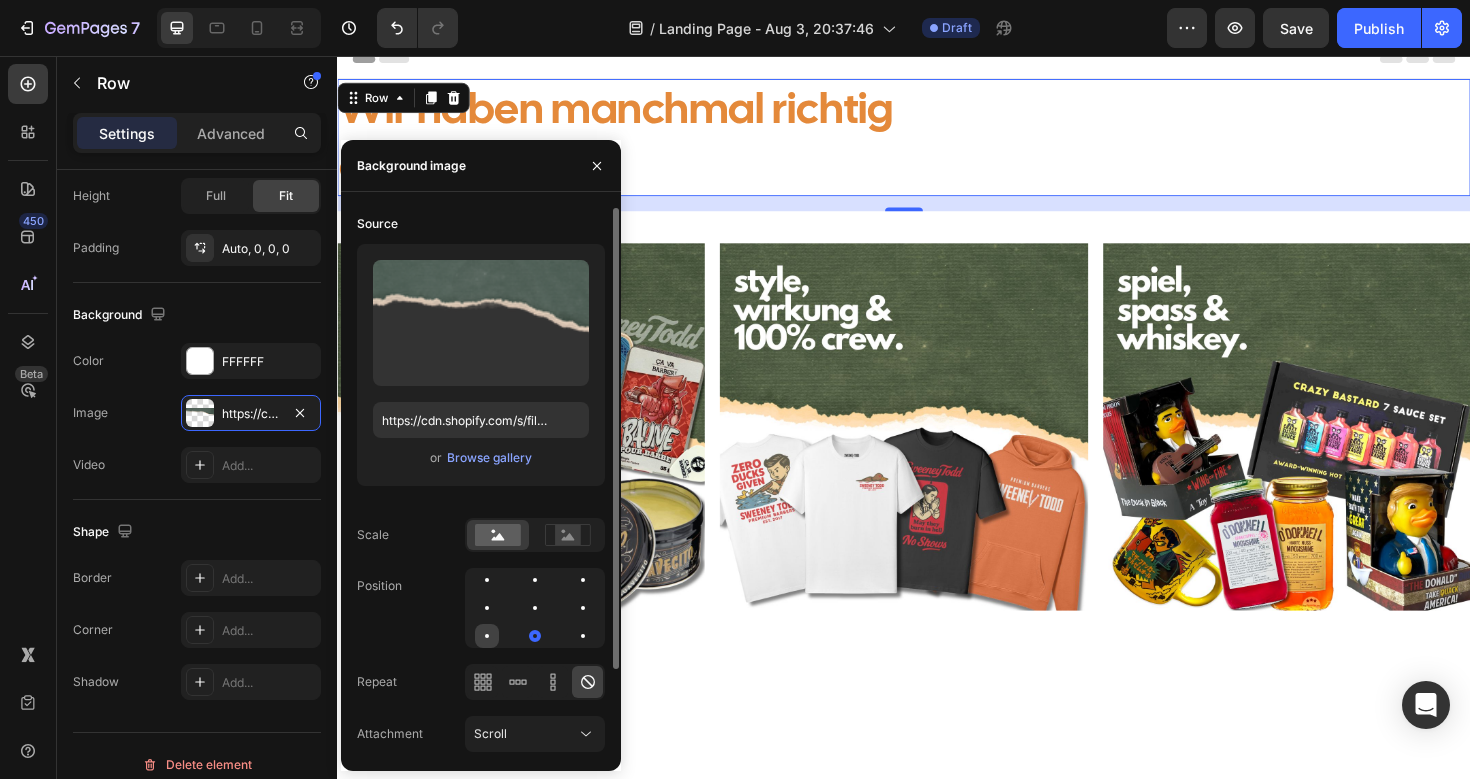 click 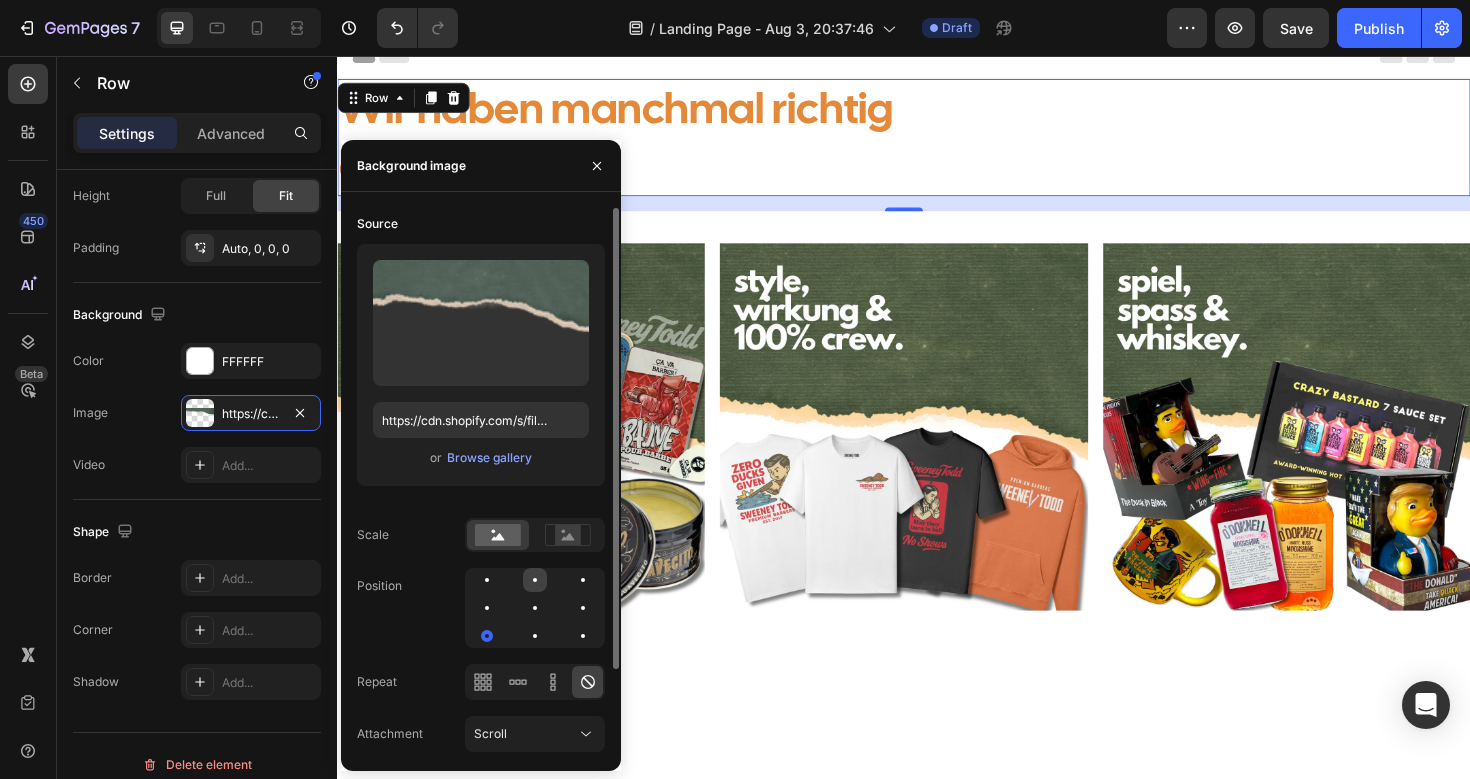 click 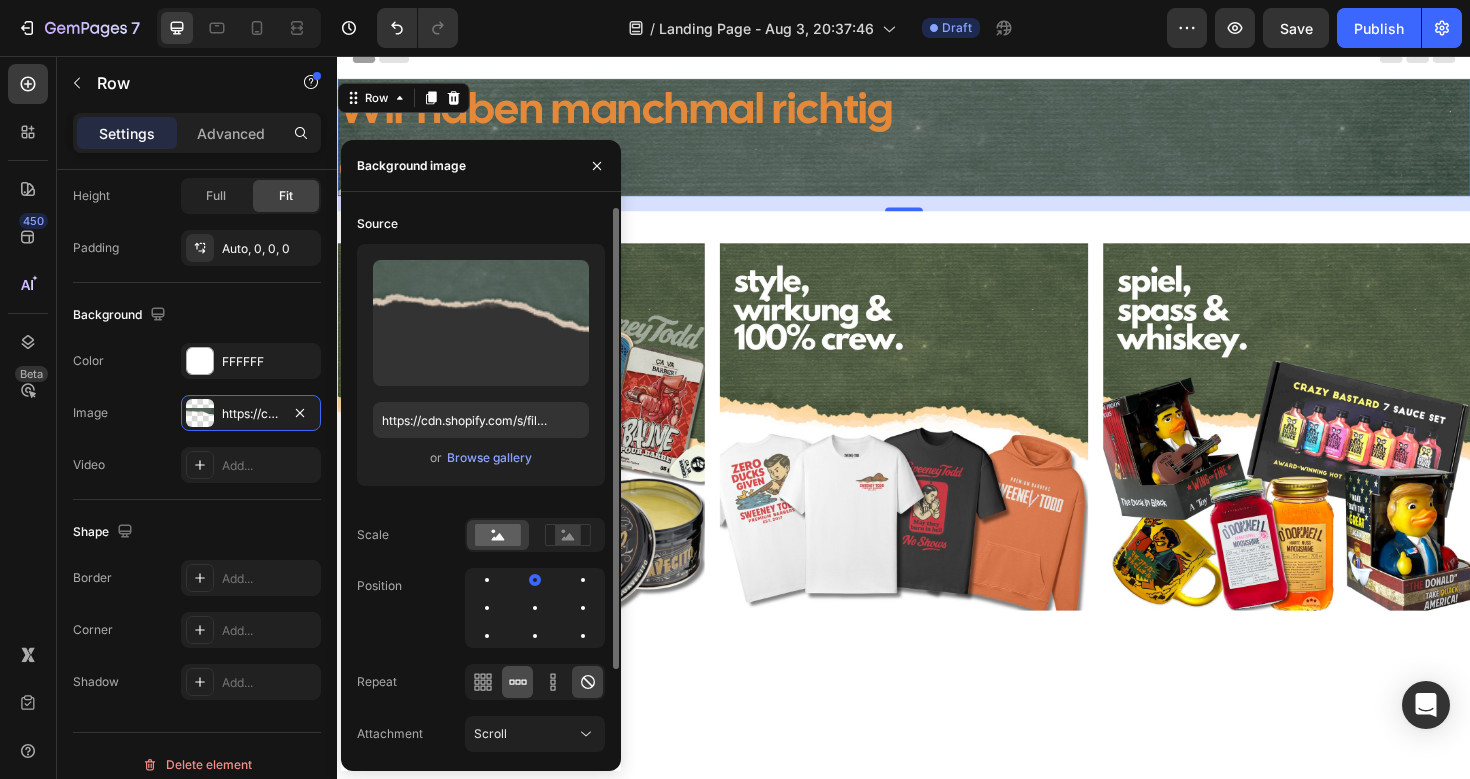 click 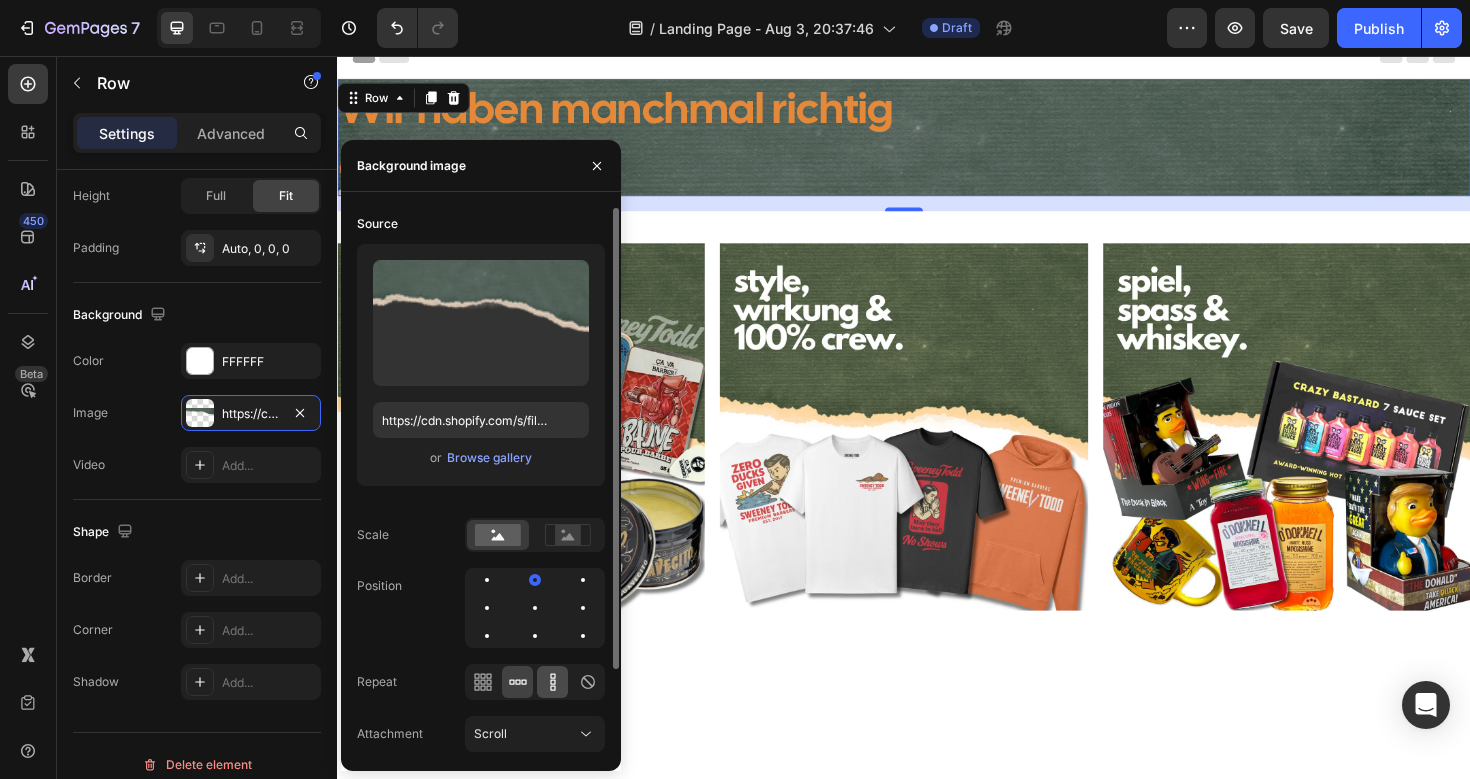 click 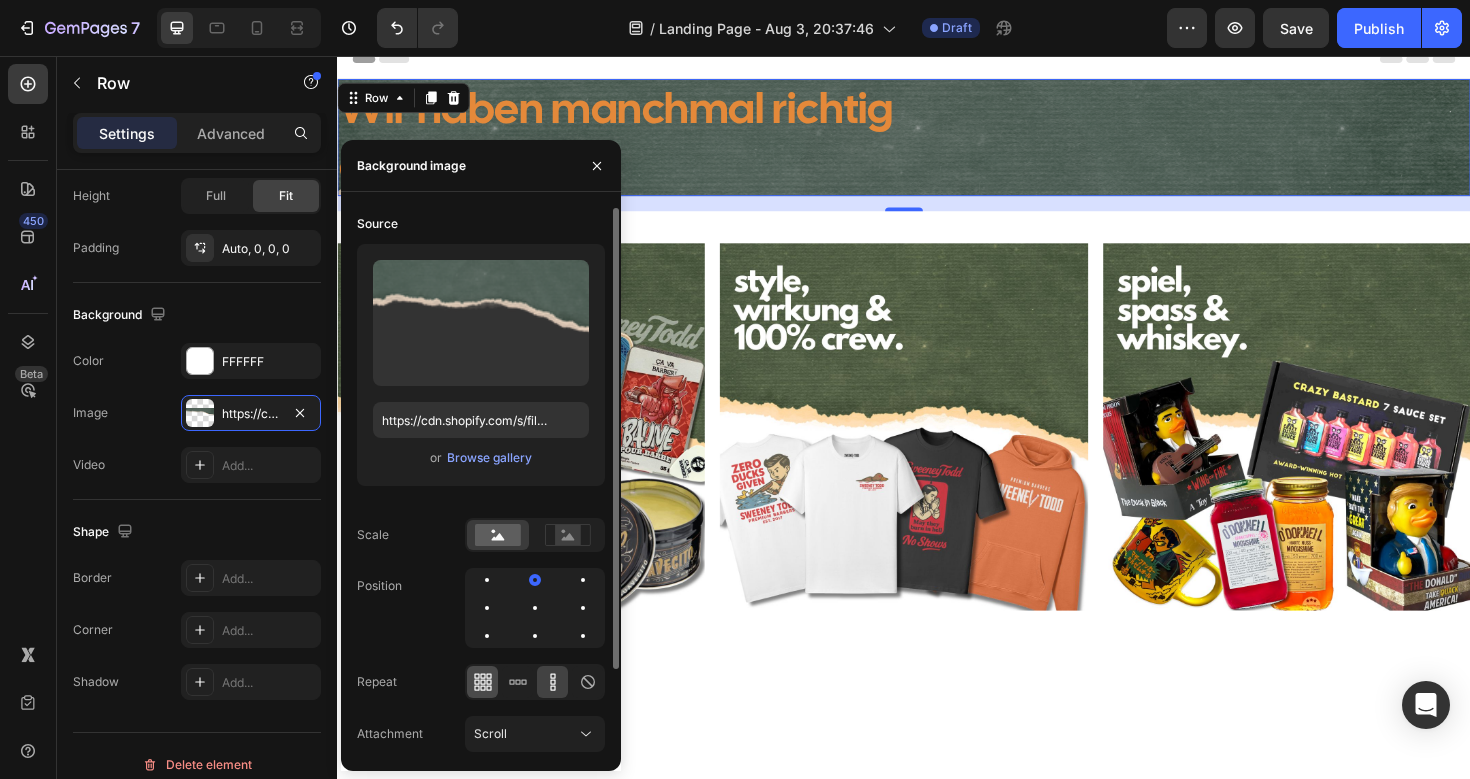 click 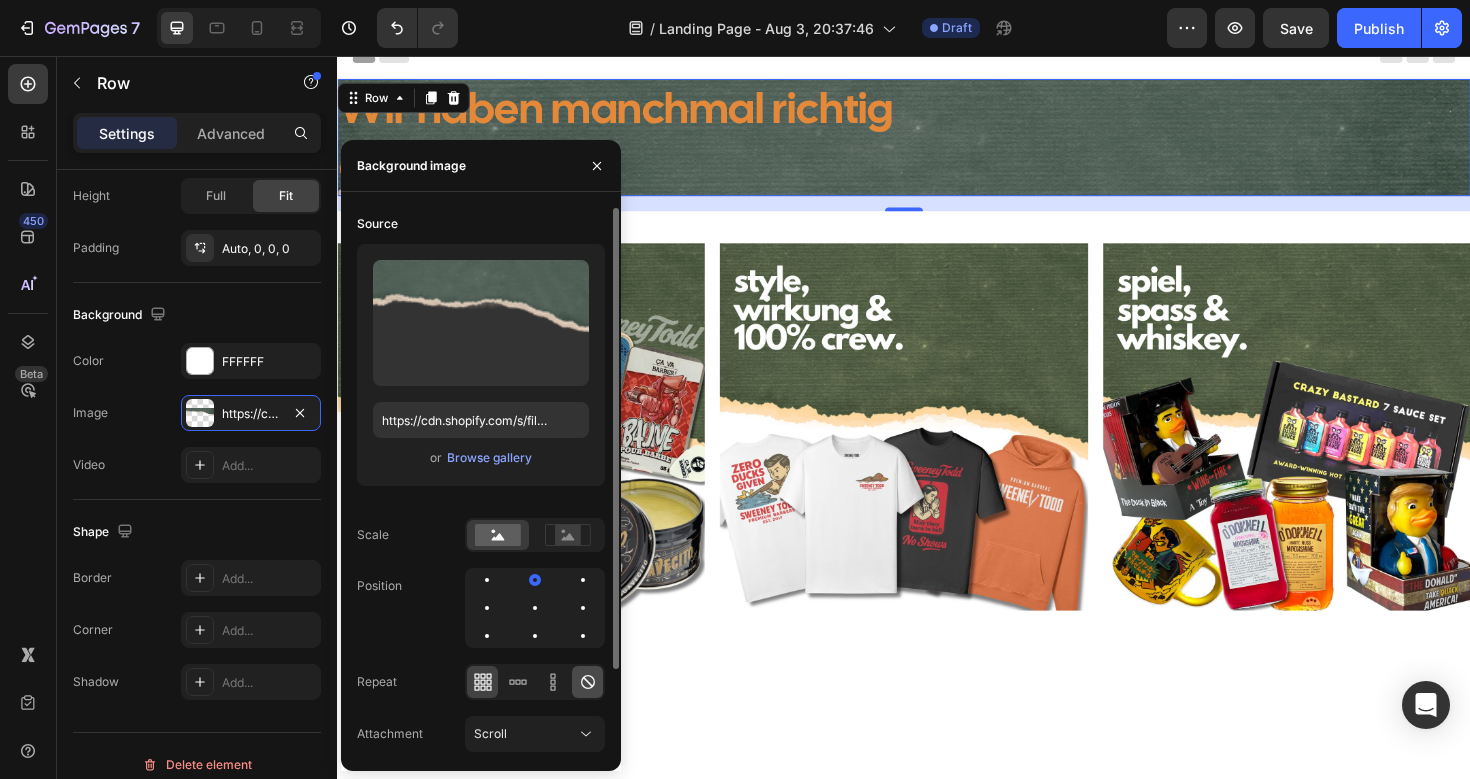 click 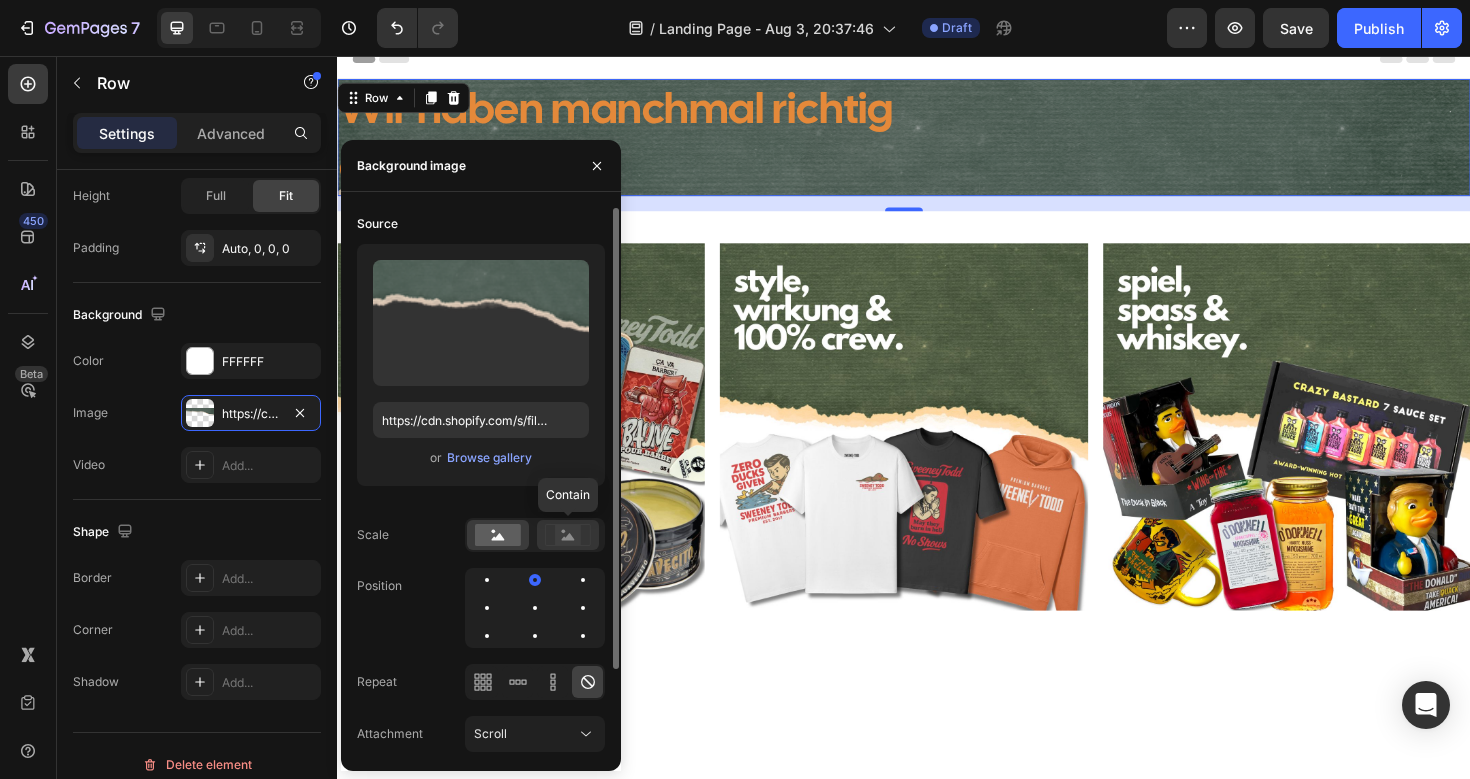 click 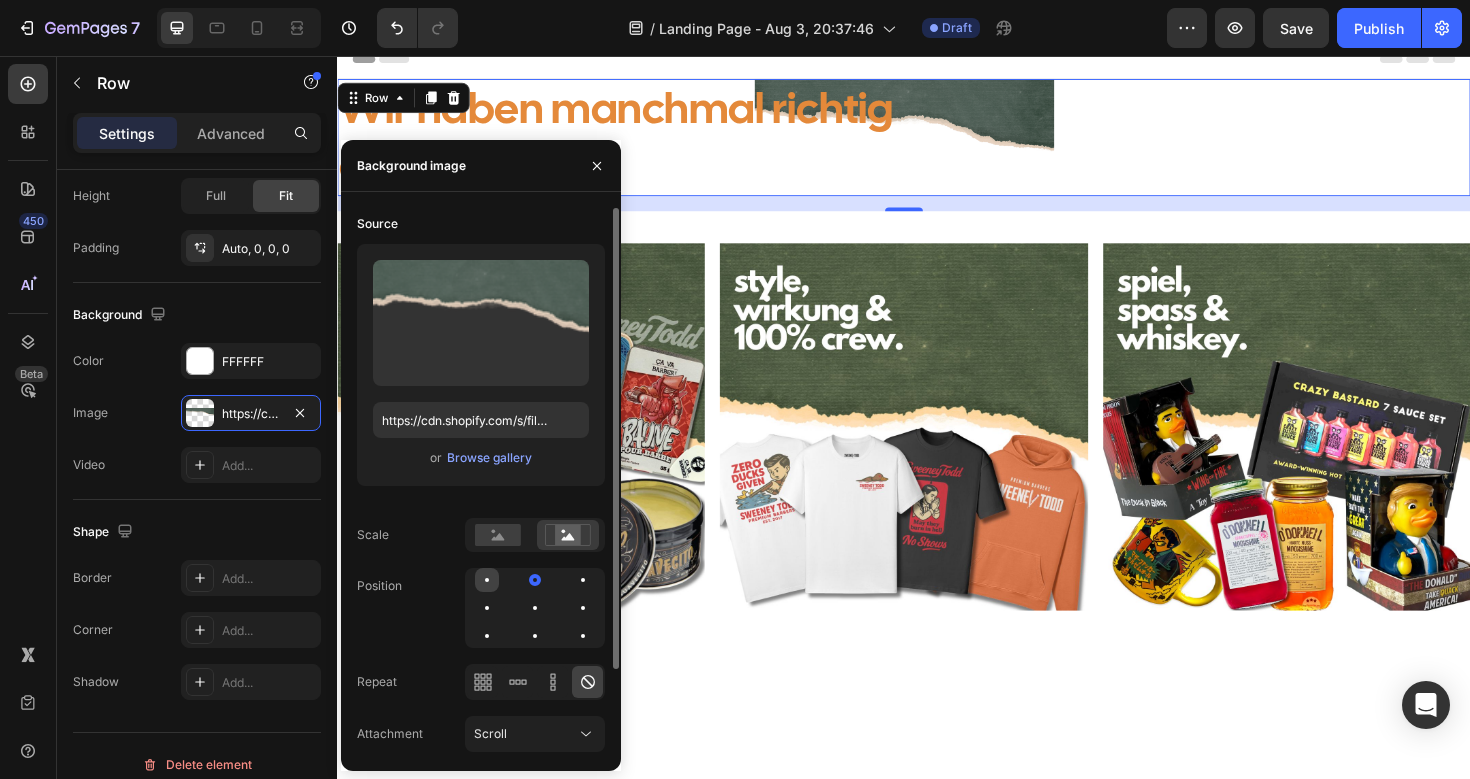 click 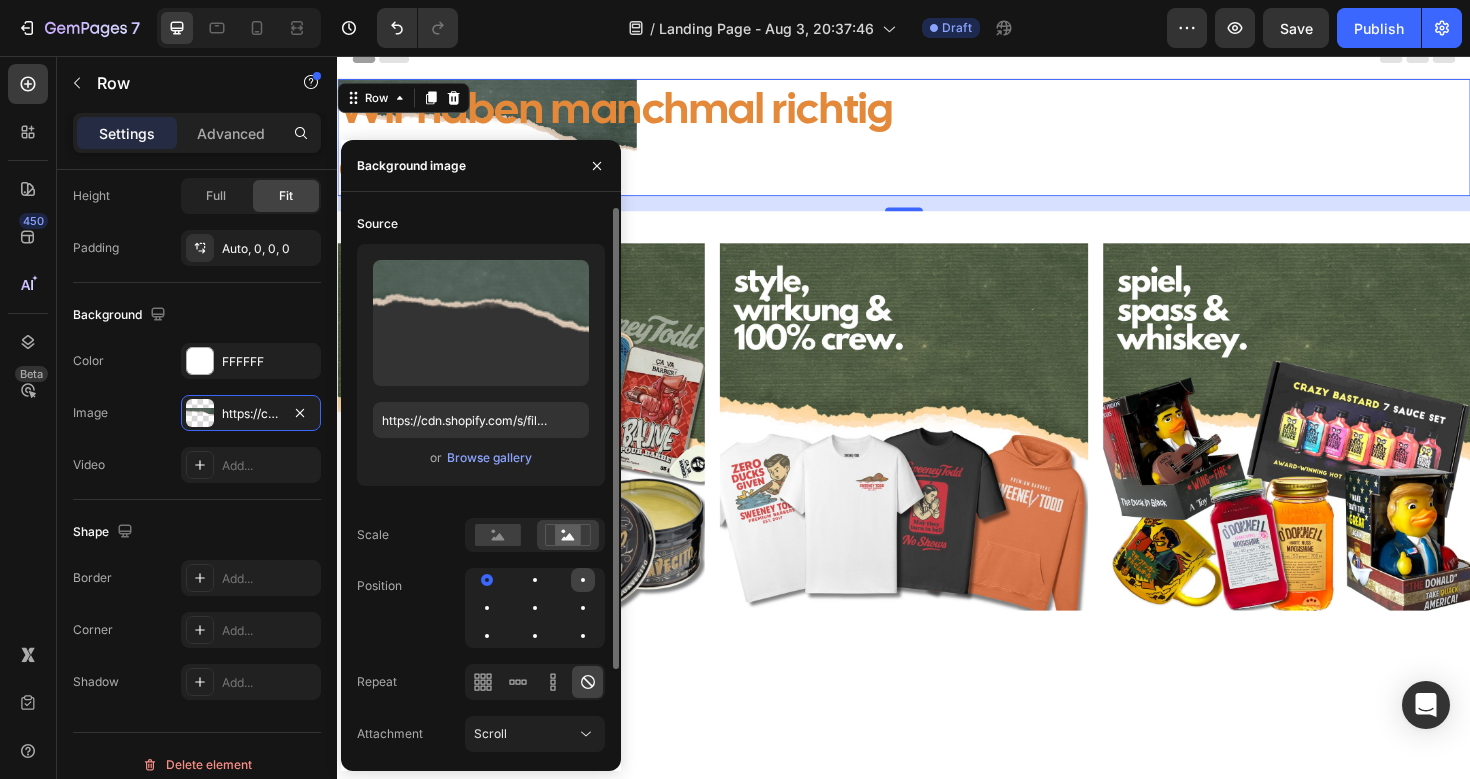 click 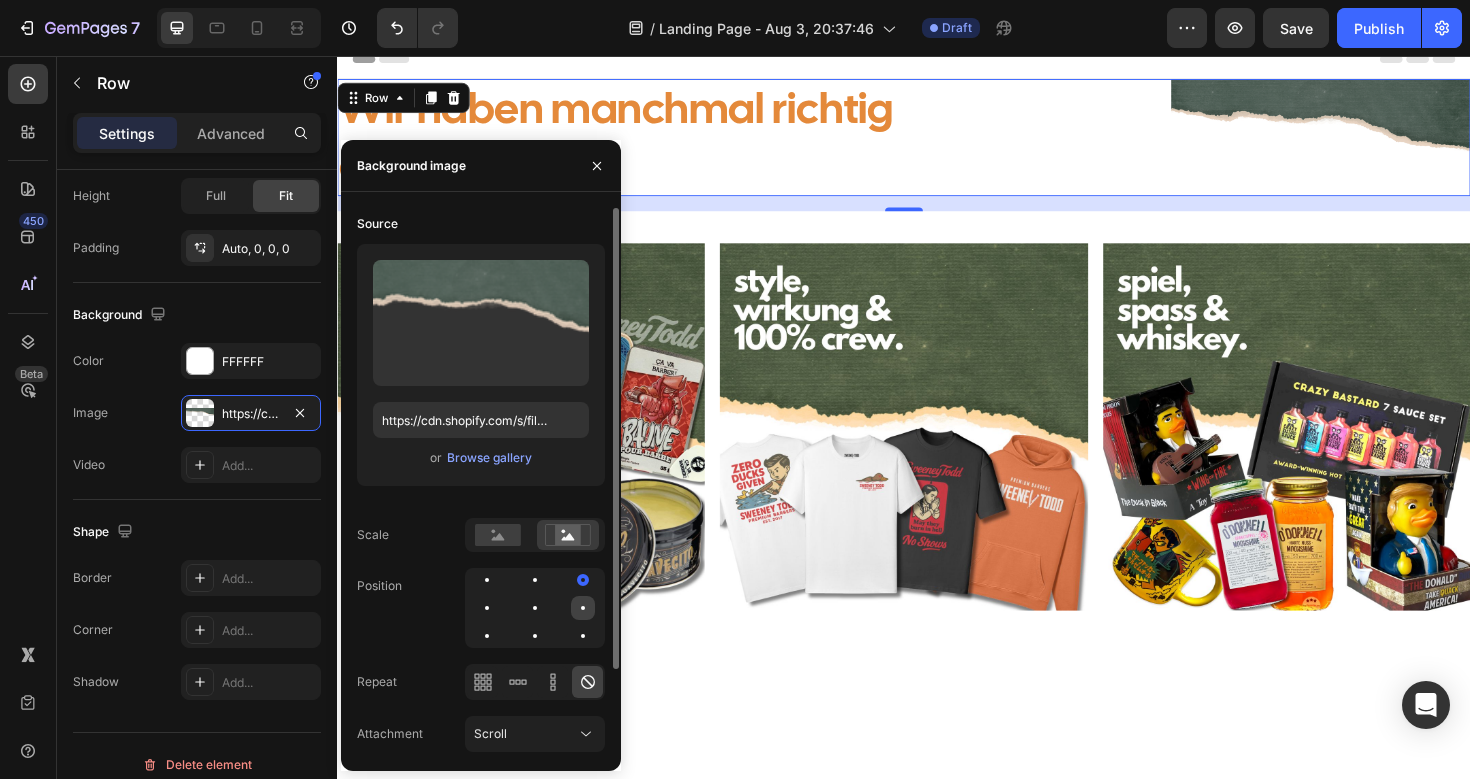 click at bounding box center (583, 608) 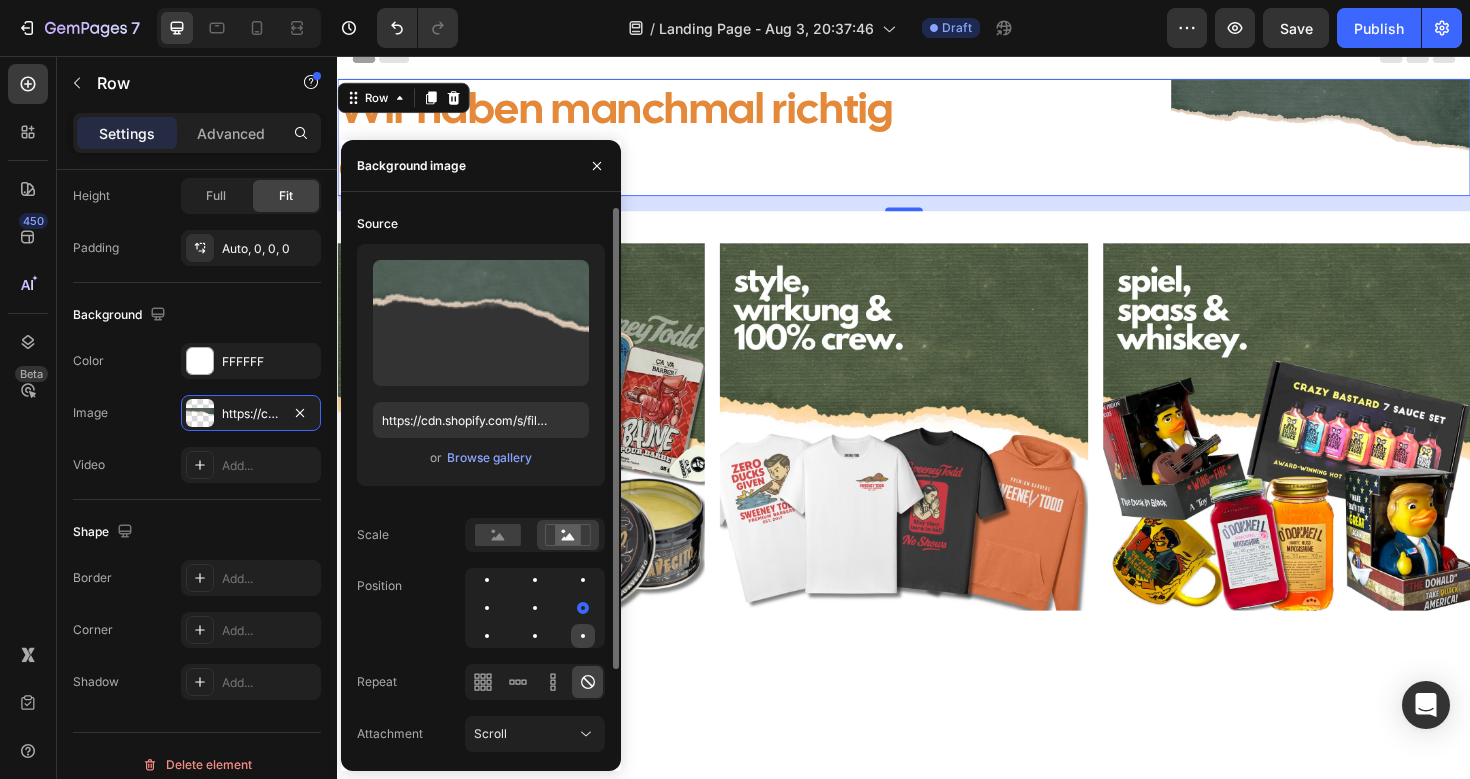 click 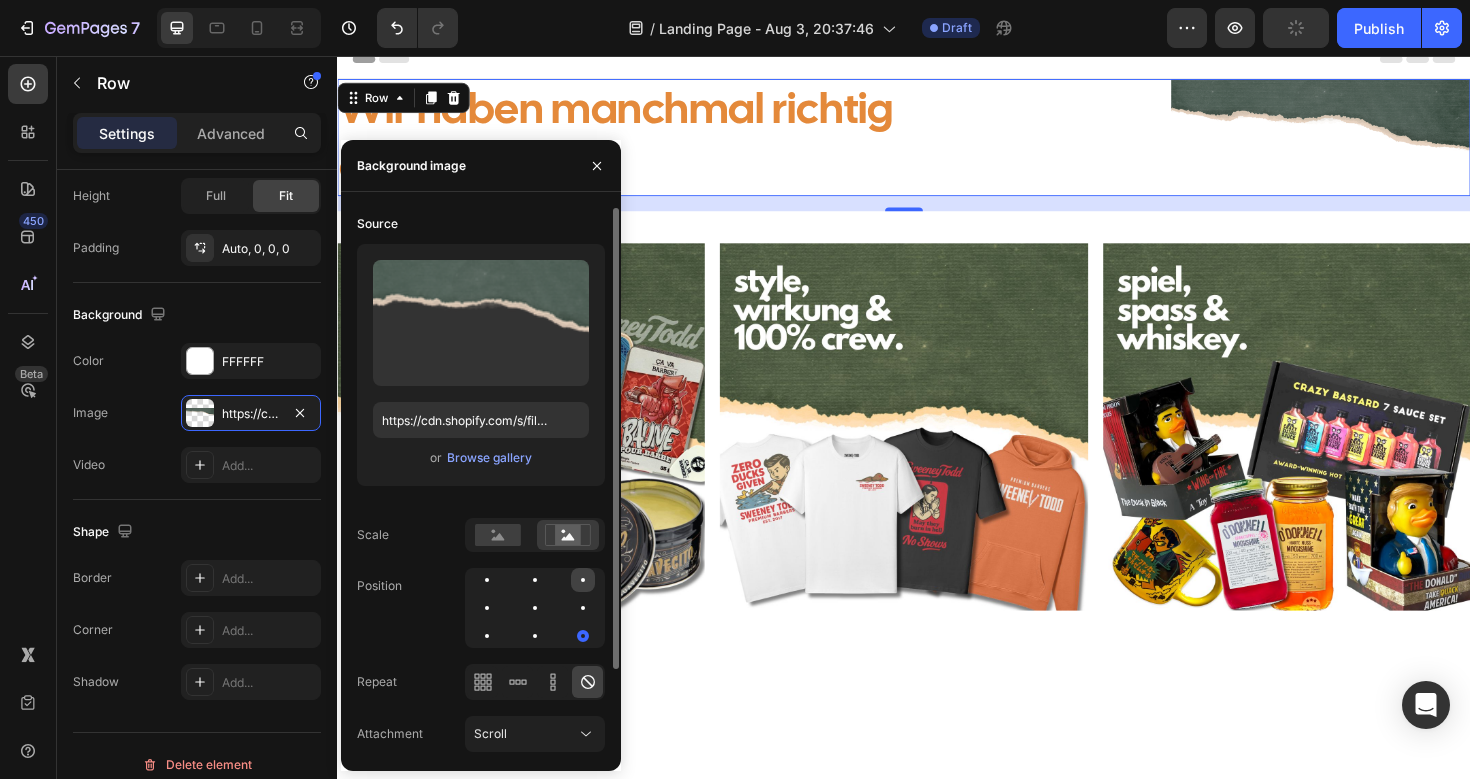 click at bounding box center [583, 580] 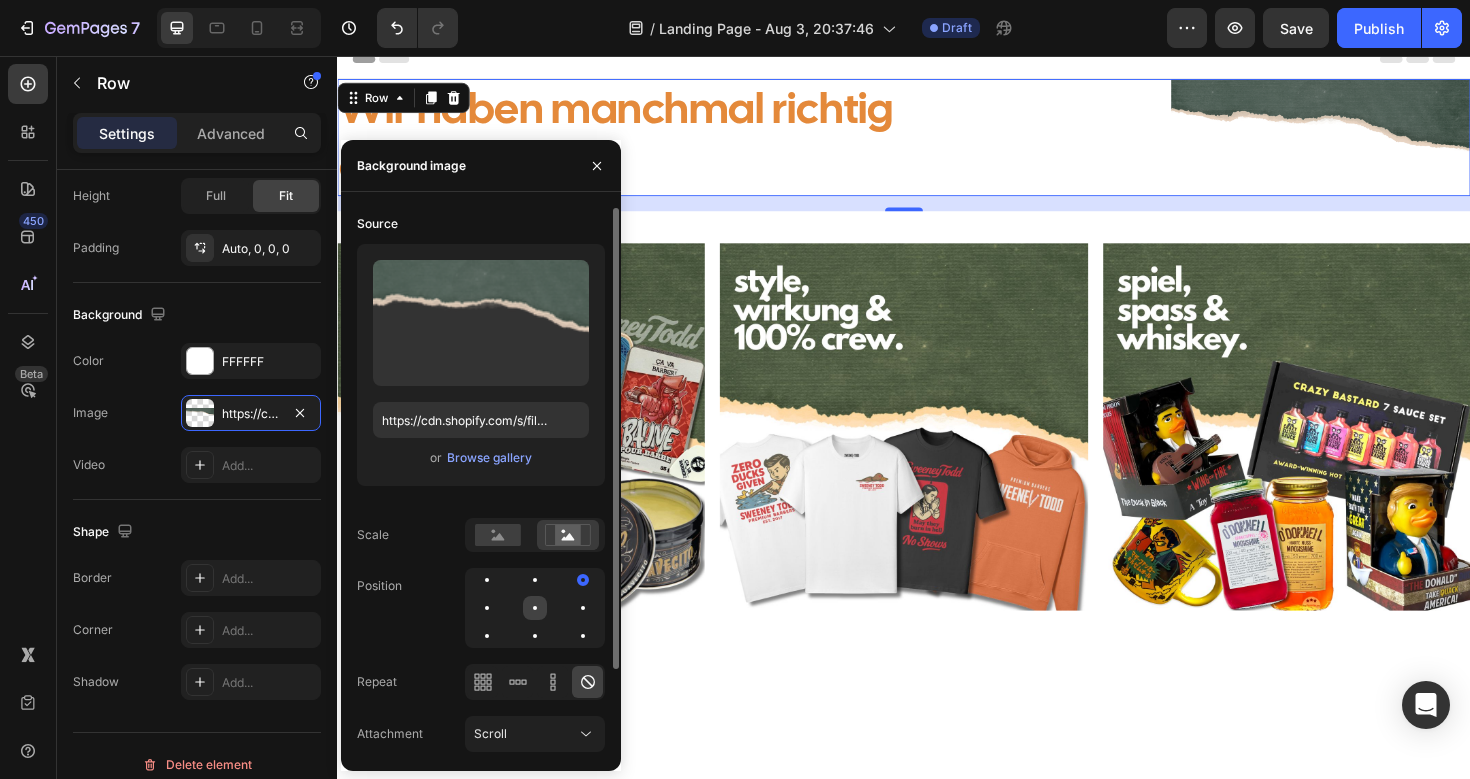 click 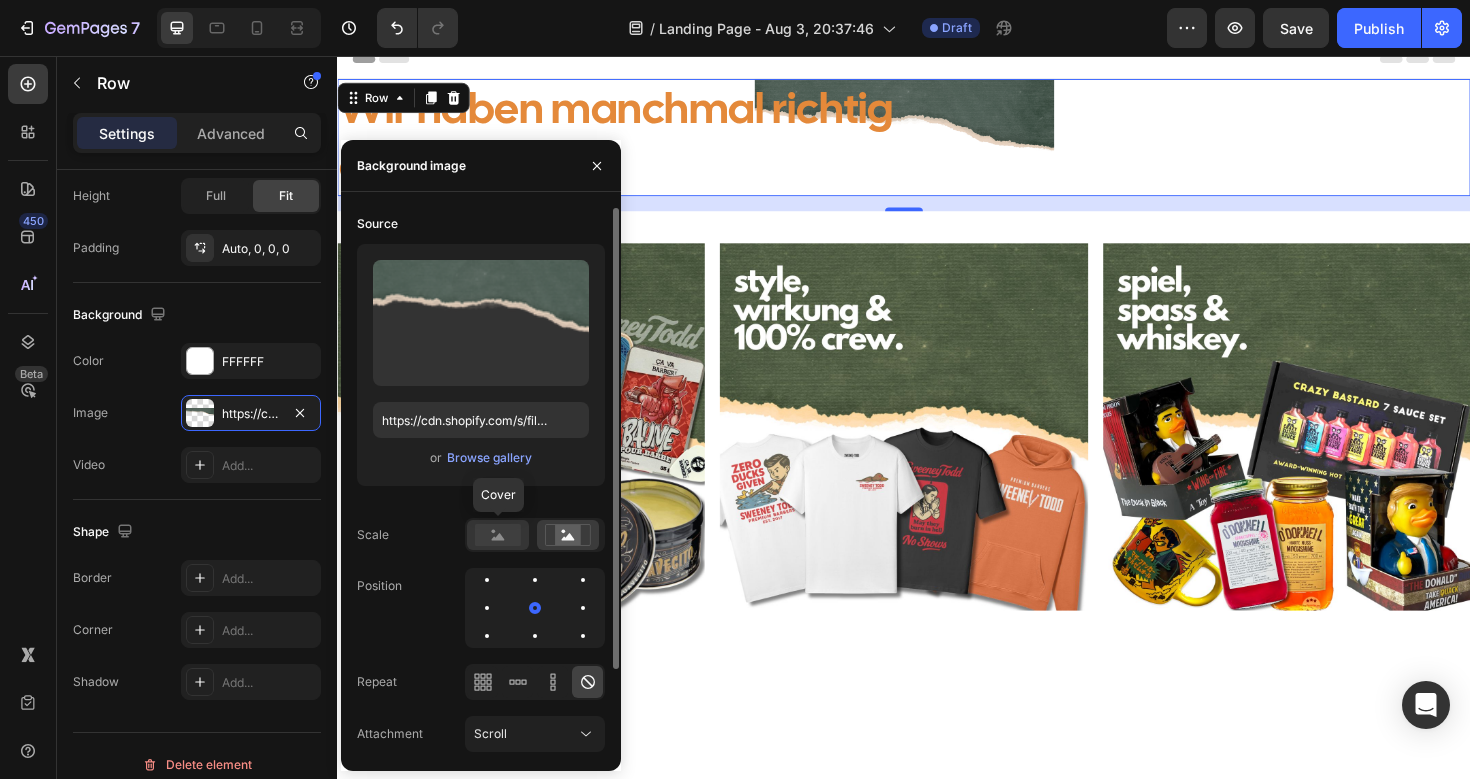 click 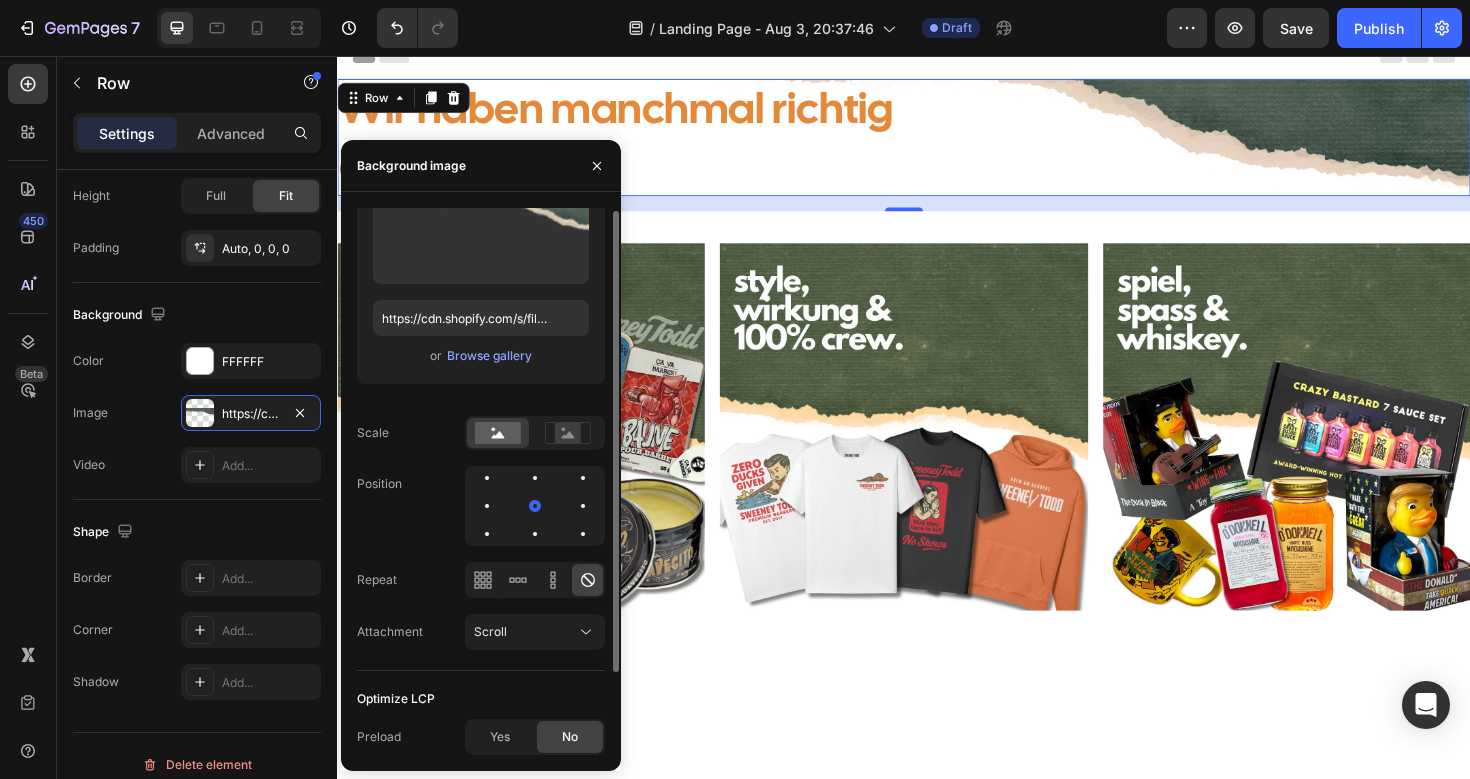 scroll, scrollTop: 0, scrollLeft: 0, axis: both 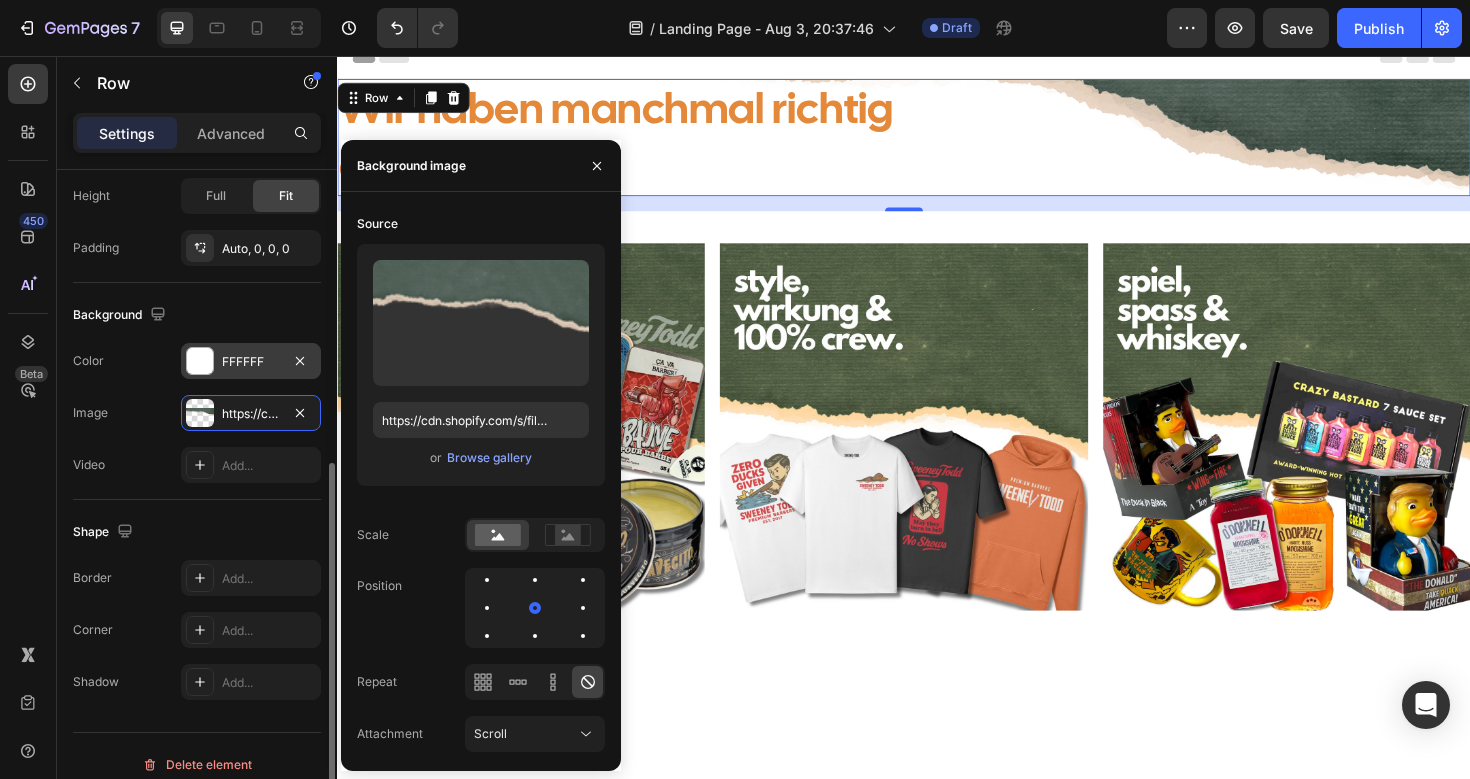 click on "FFFFFF" at bounding box center [251, 362] 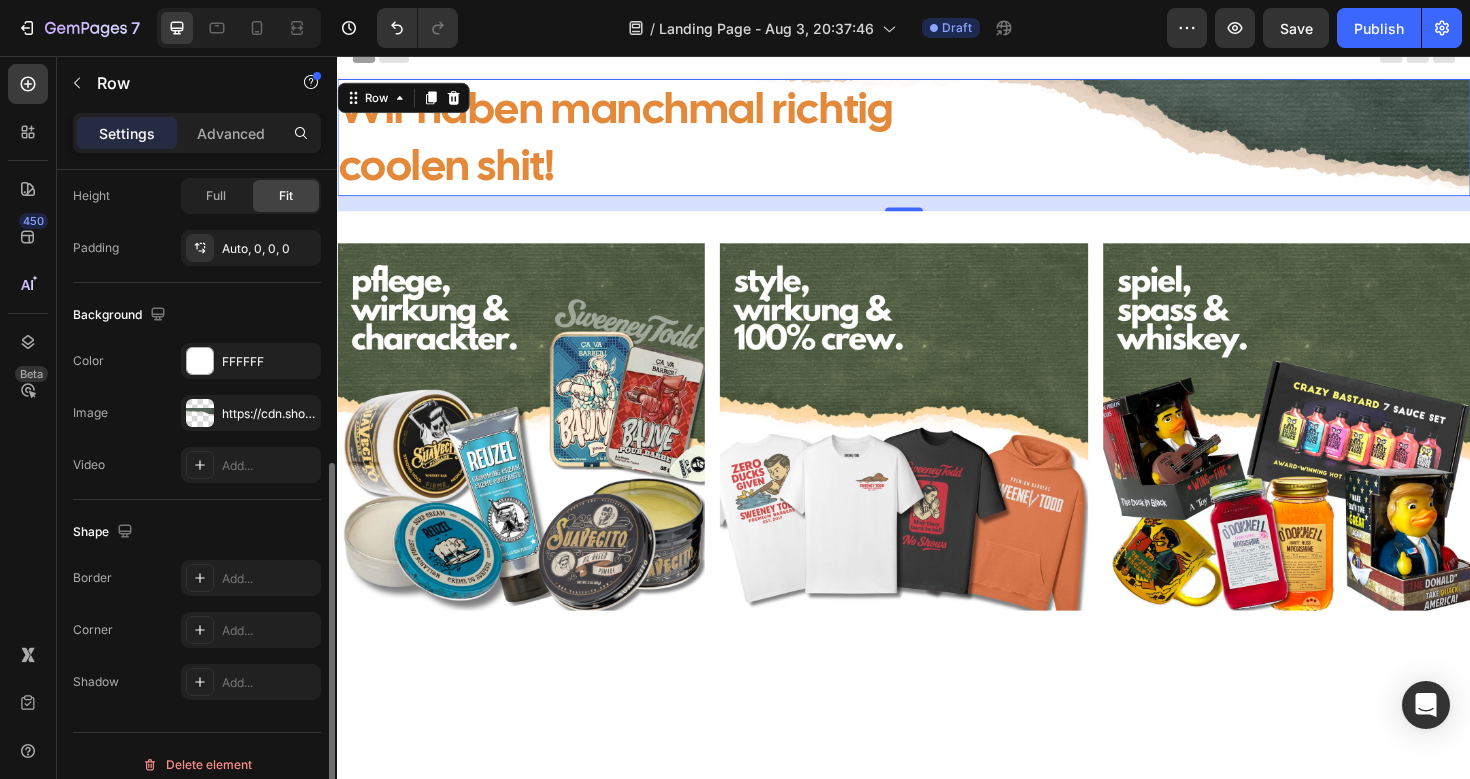 click on "Background" at bounding box center (197, 315) 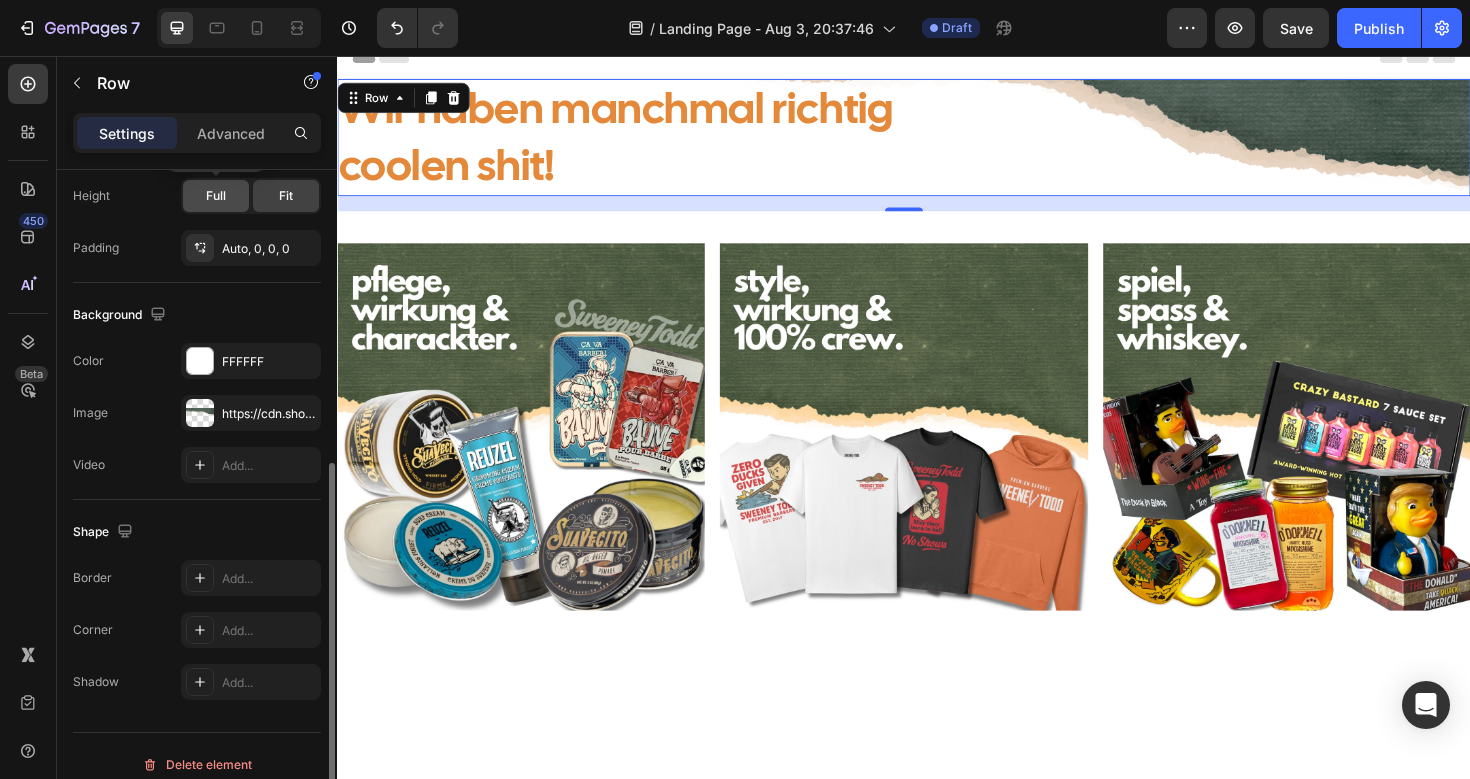 click on "Full" 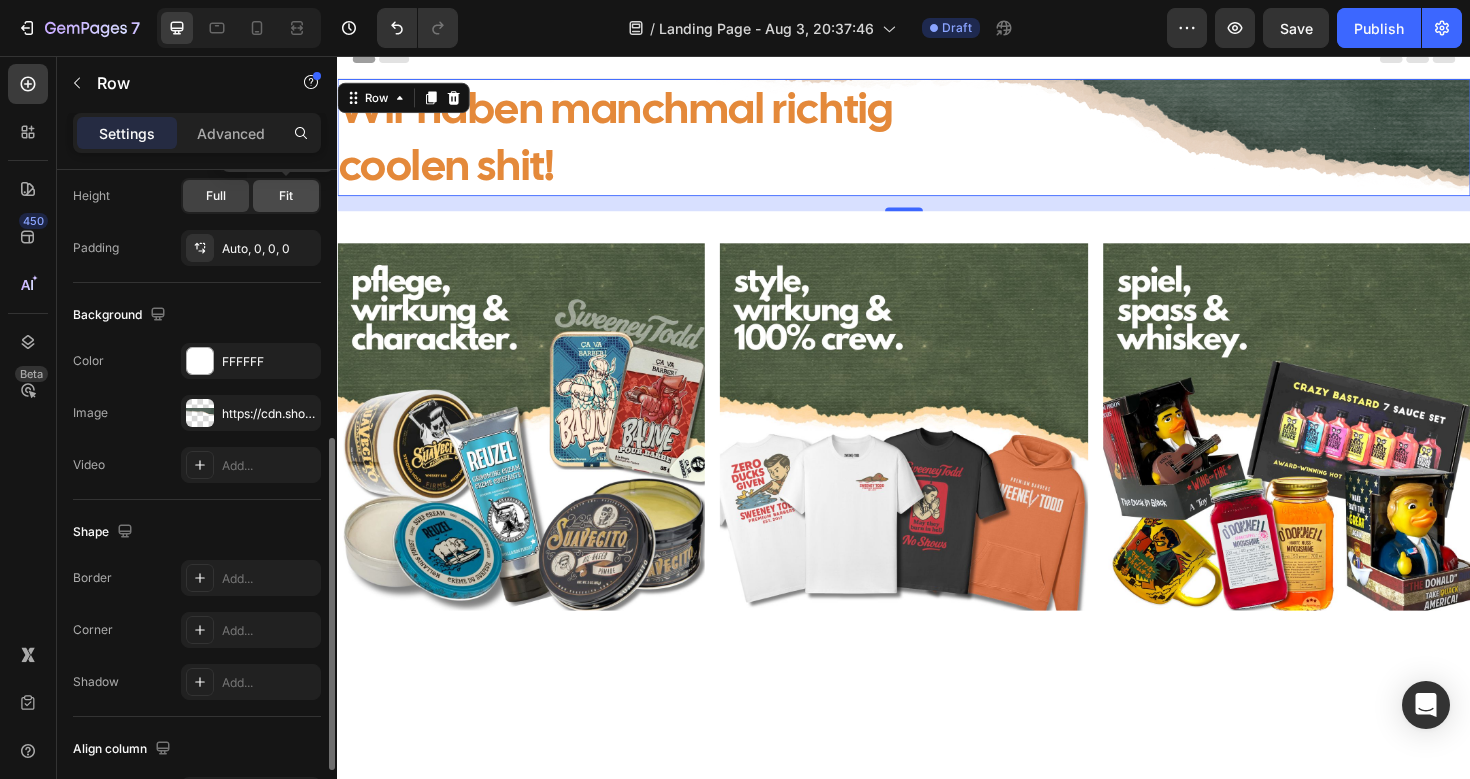 click on "Fit" 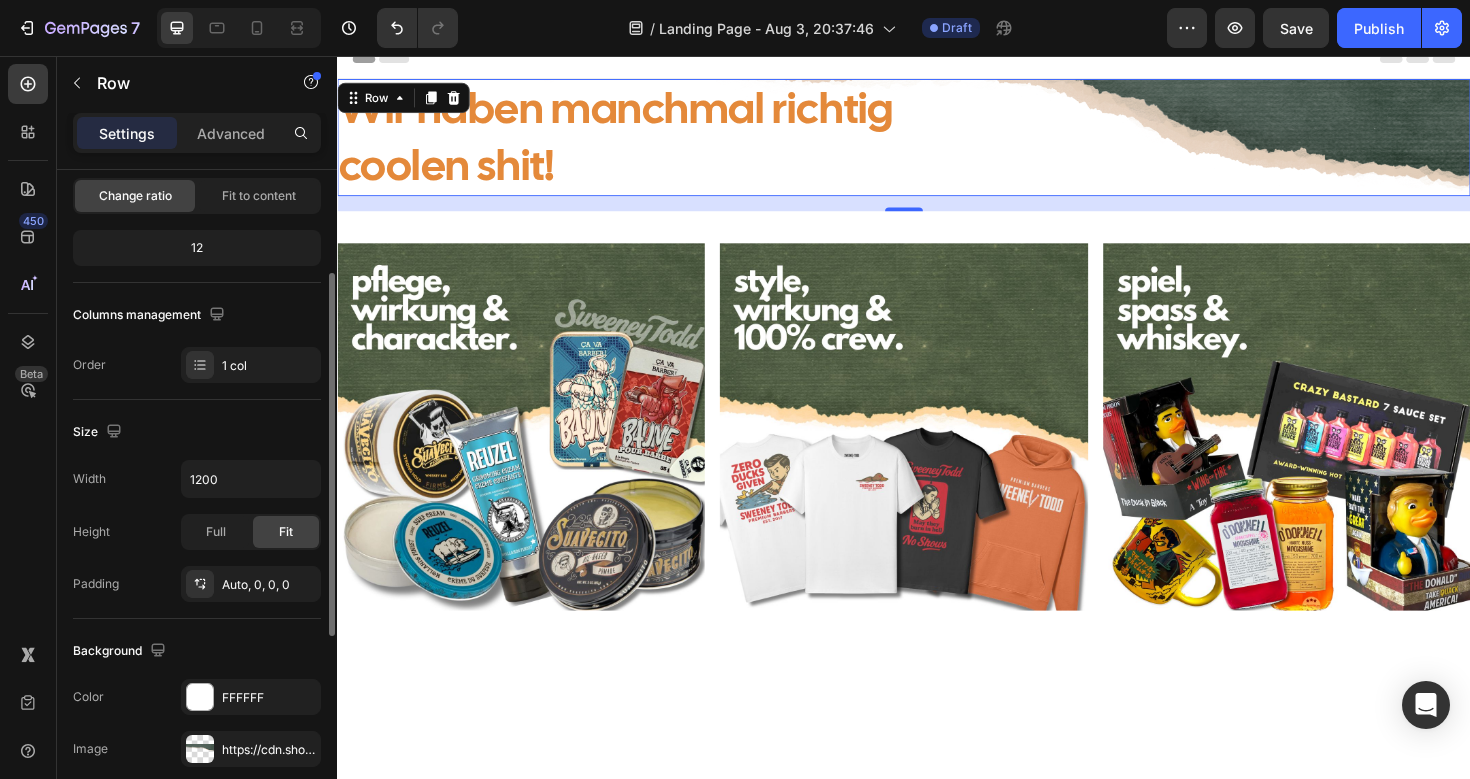 scroll, scrollTop: 195, scrollLeft: 0, axis: vertical 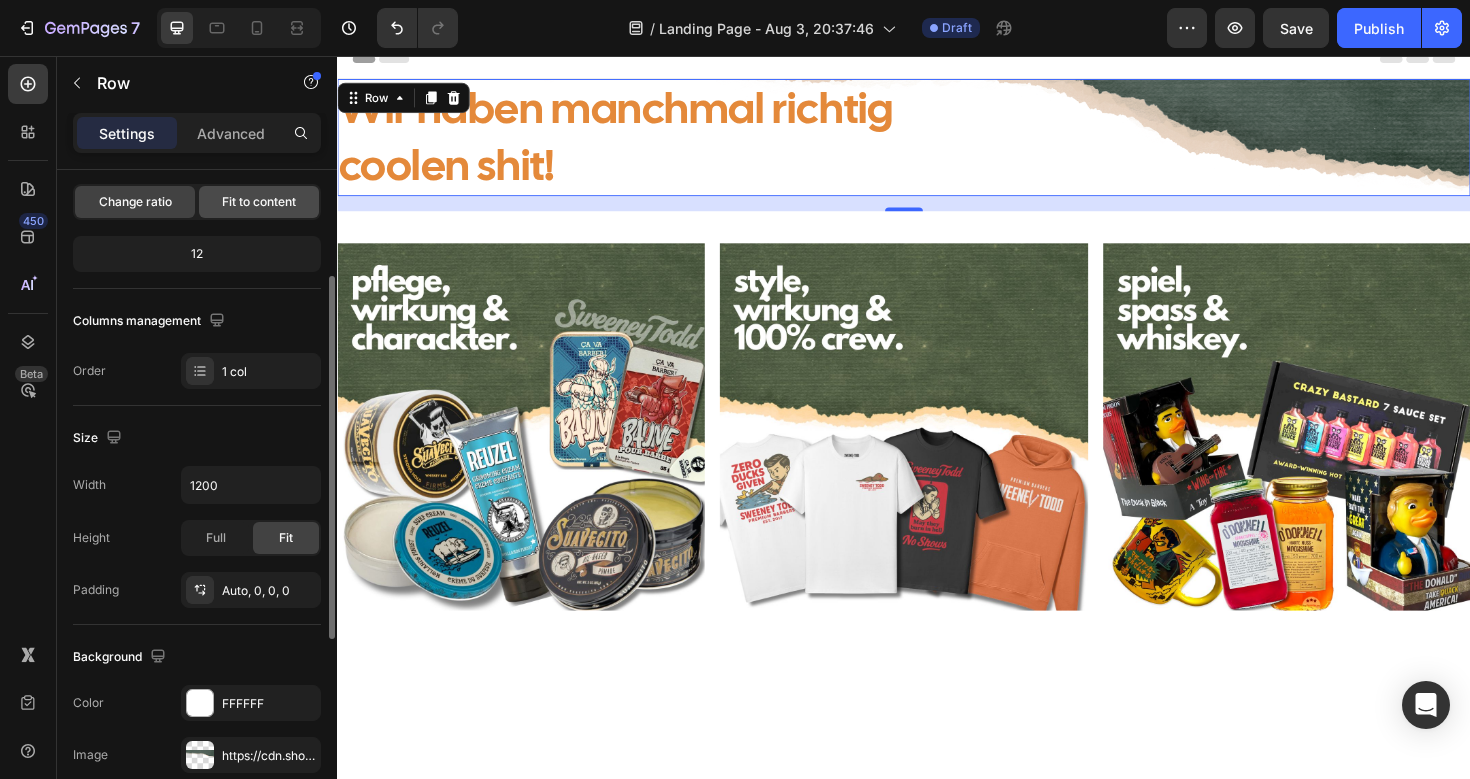 click on "Fit to content" 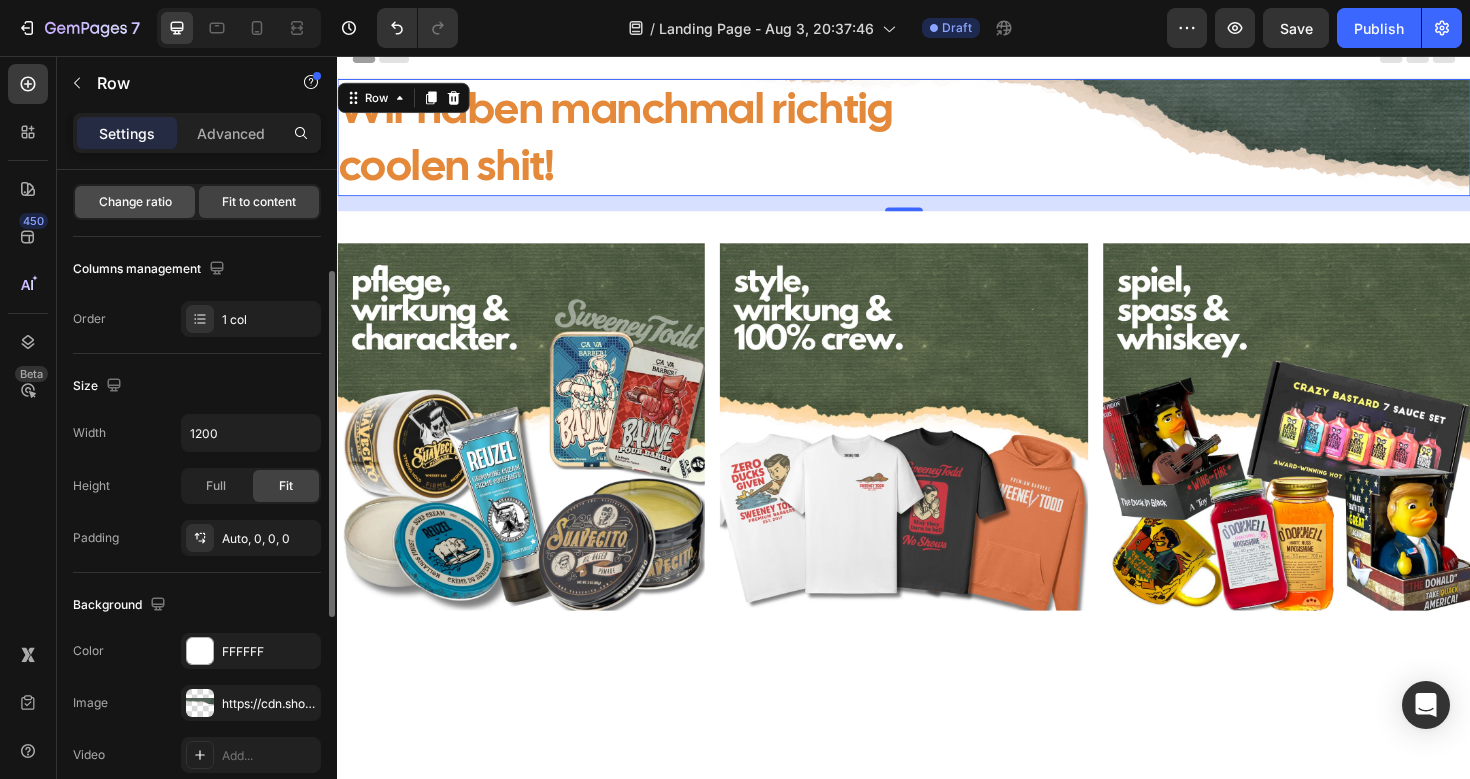 click on "Change ratio" 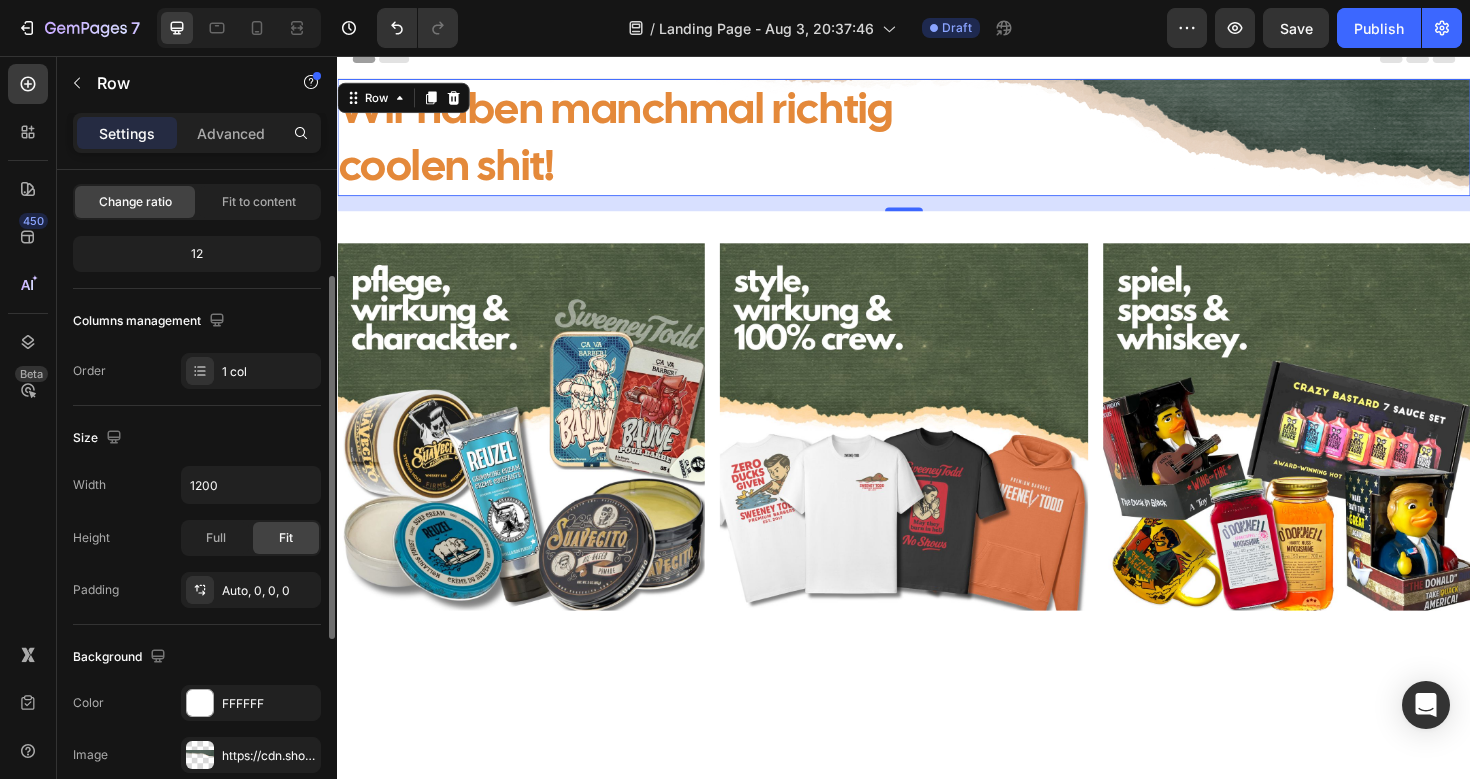 click on "12" 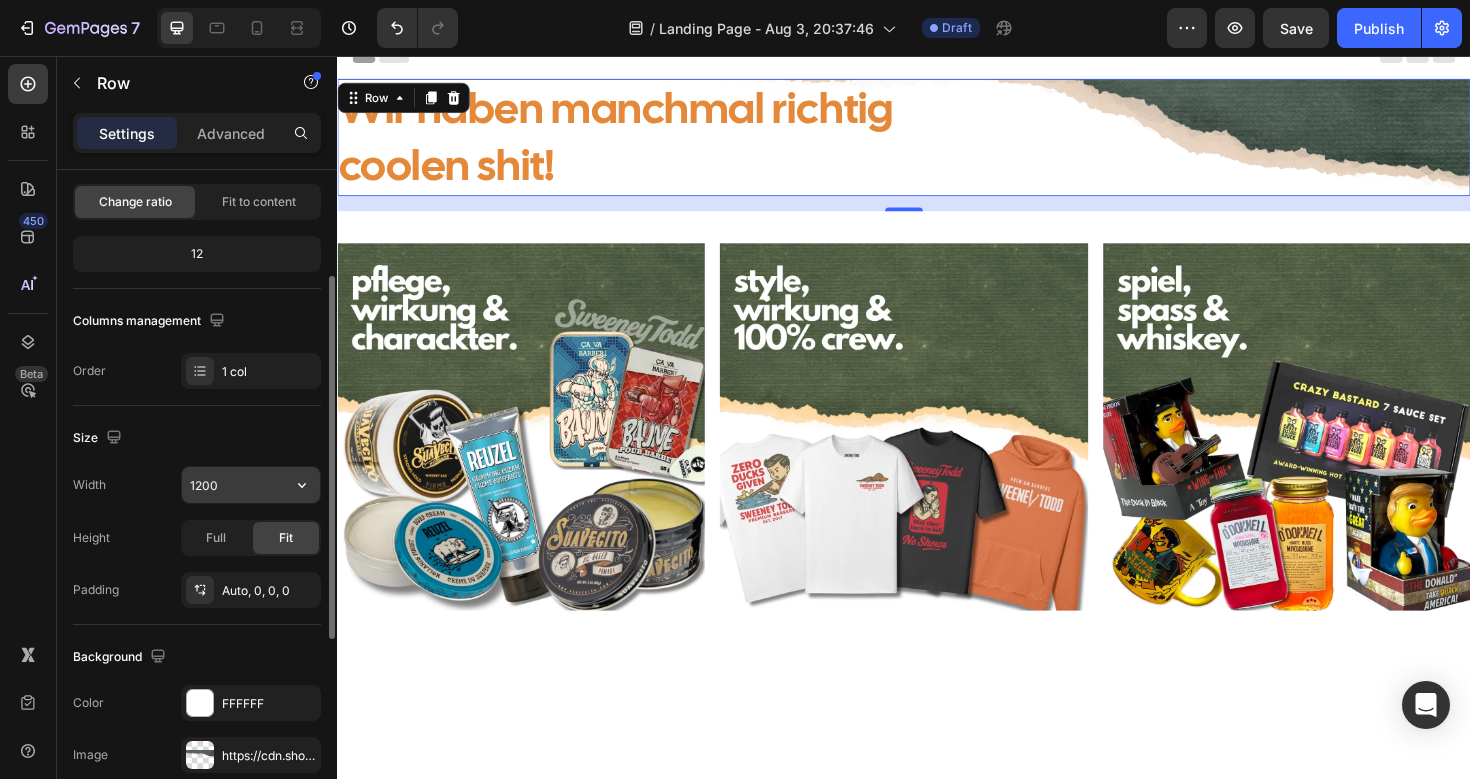 click on "1200" at bounding box center [251, 485] 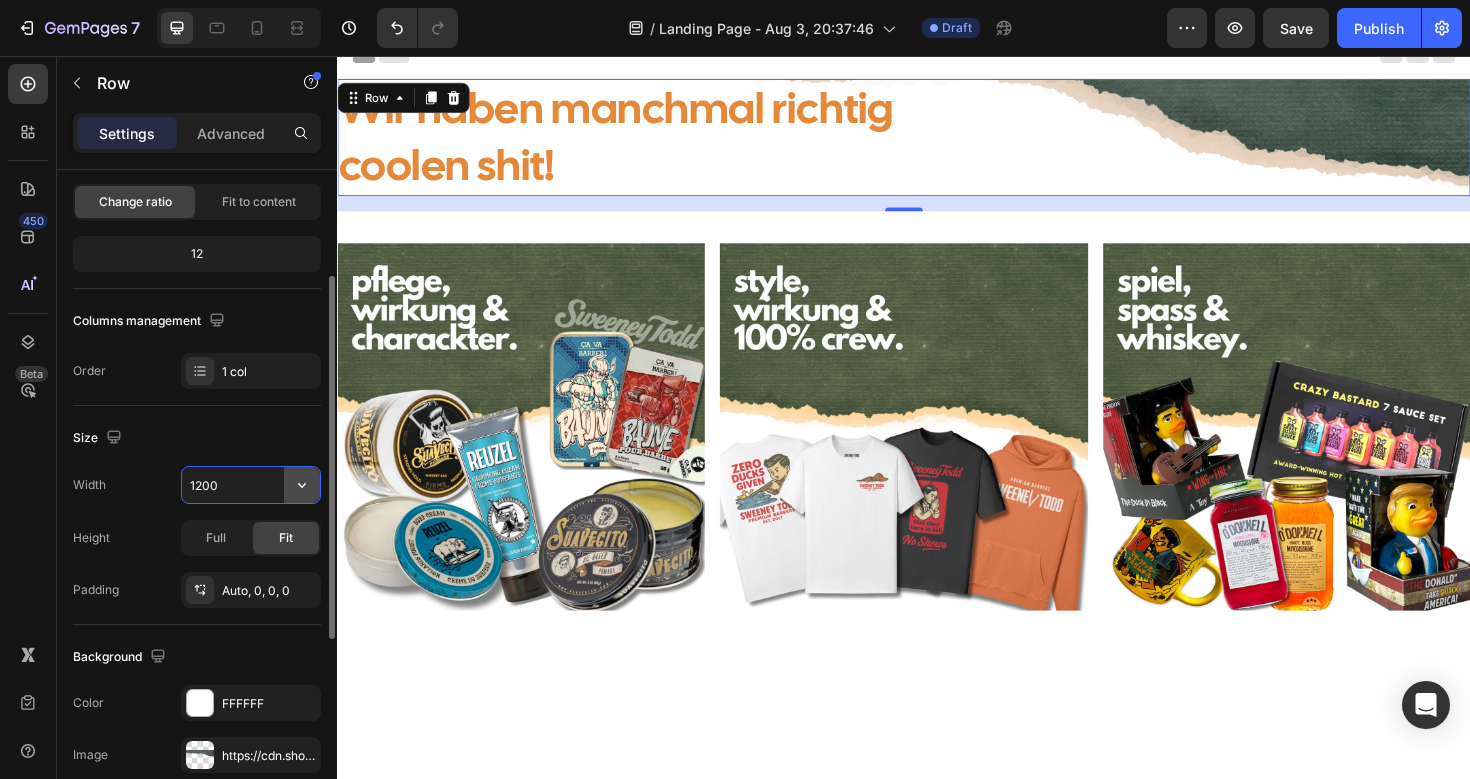 click 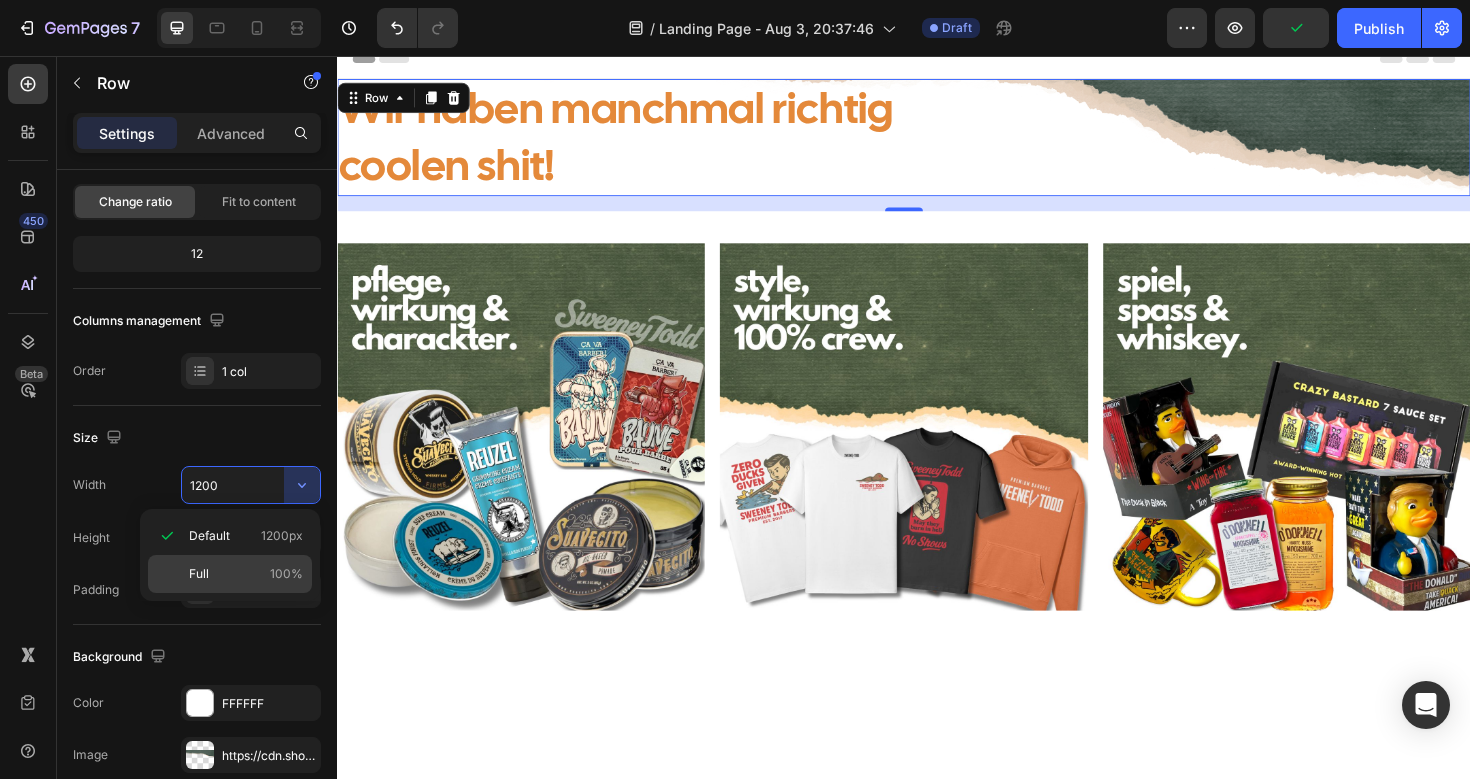 click on "Full 100%" 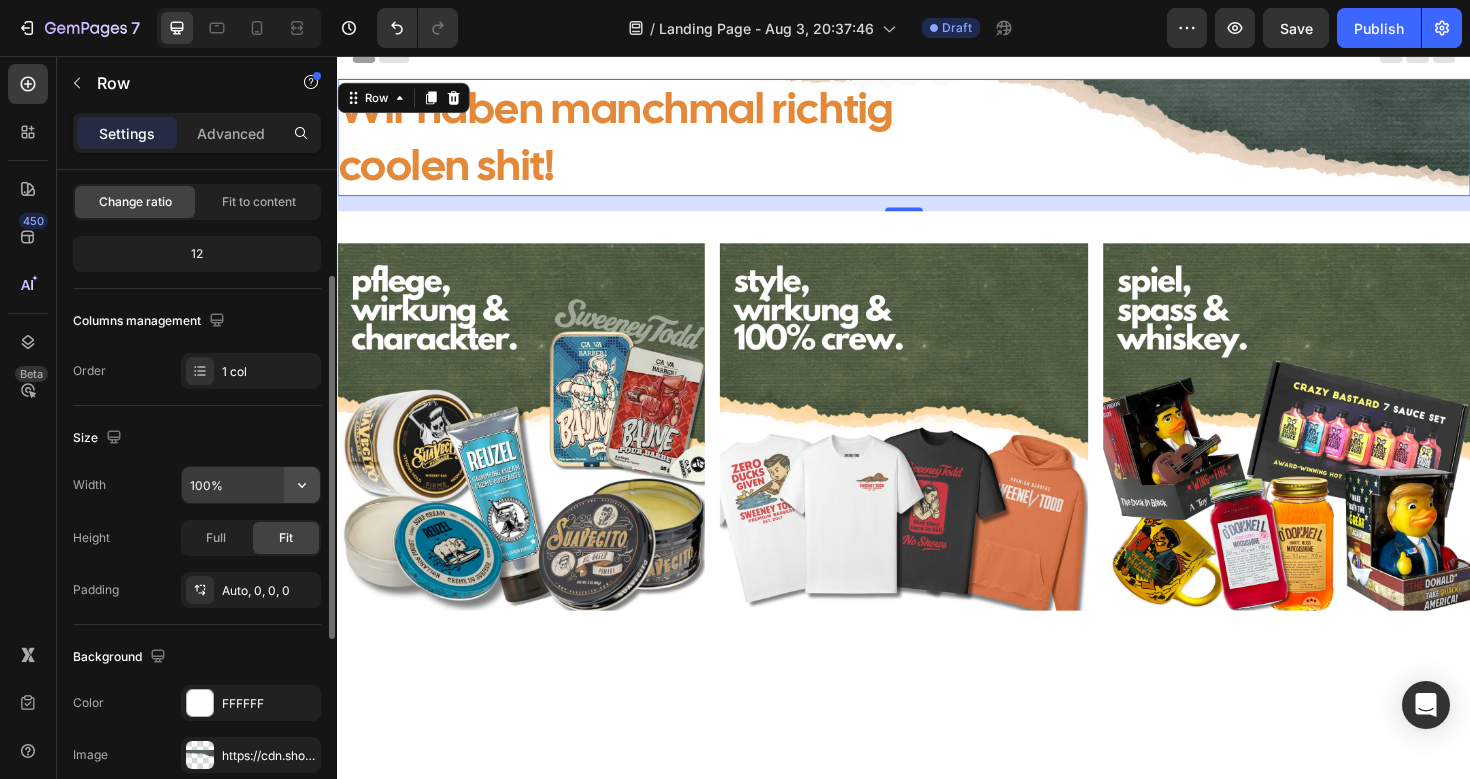 click 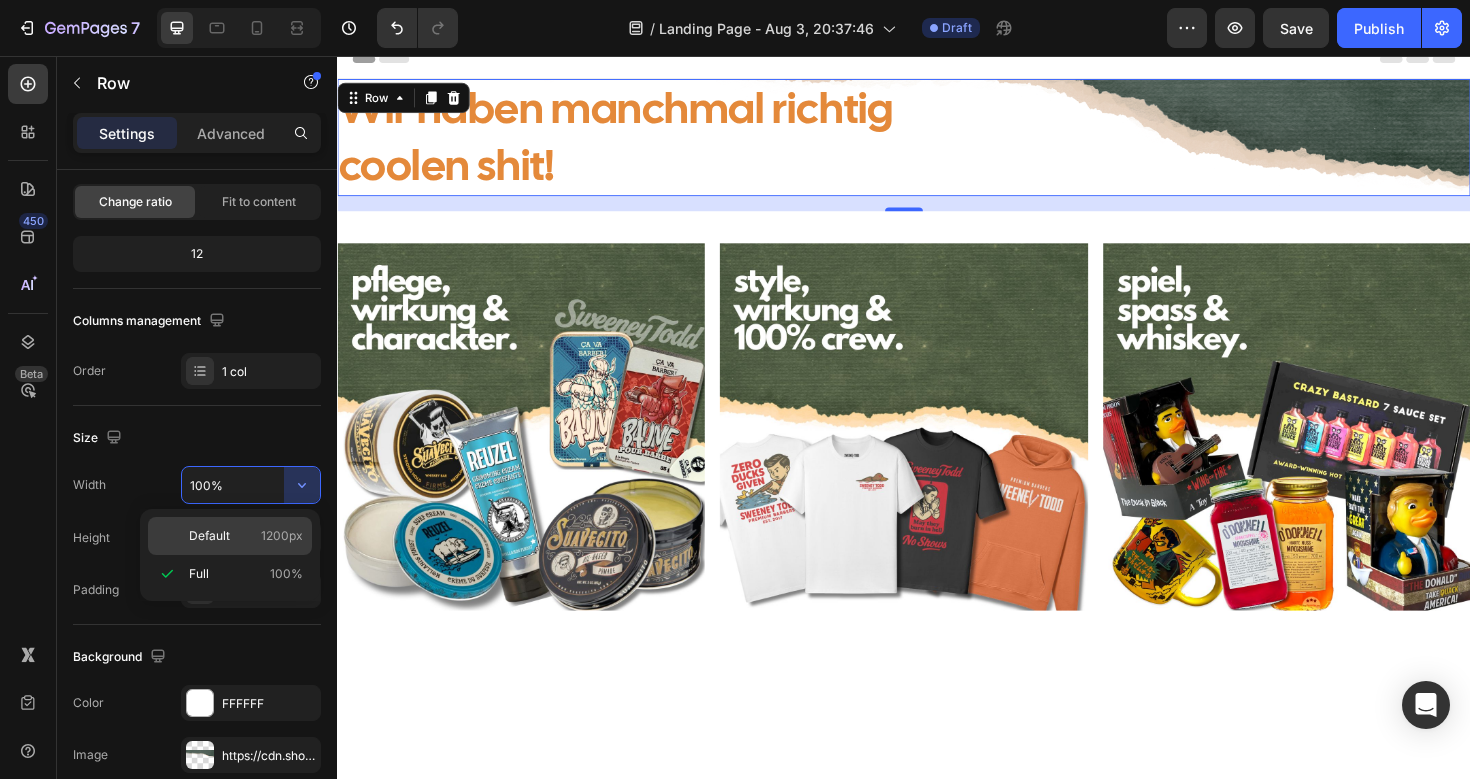click on "1200px" at bounding box center [282, 536] 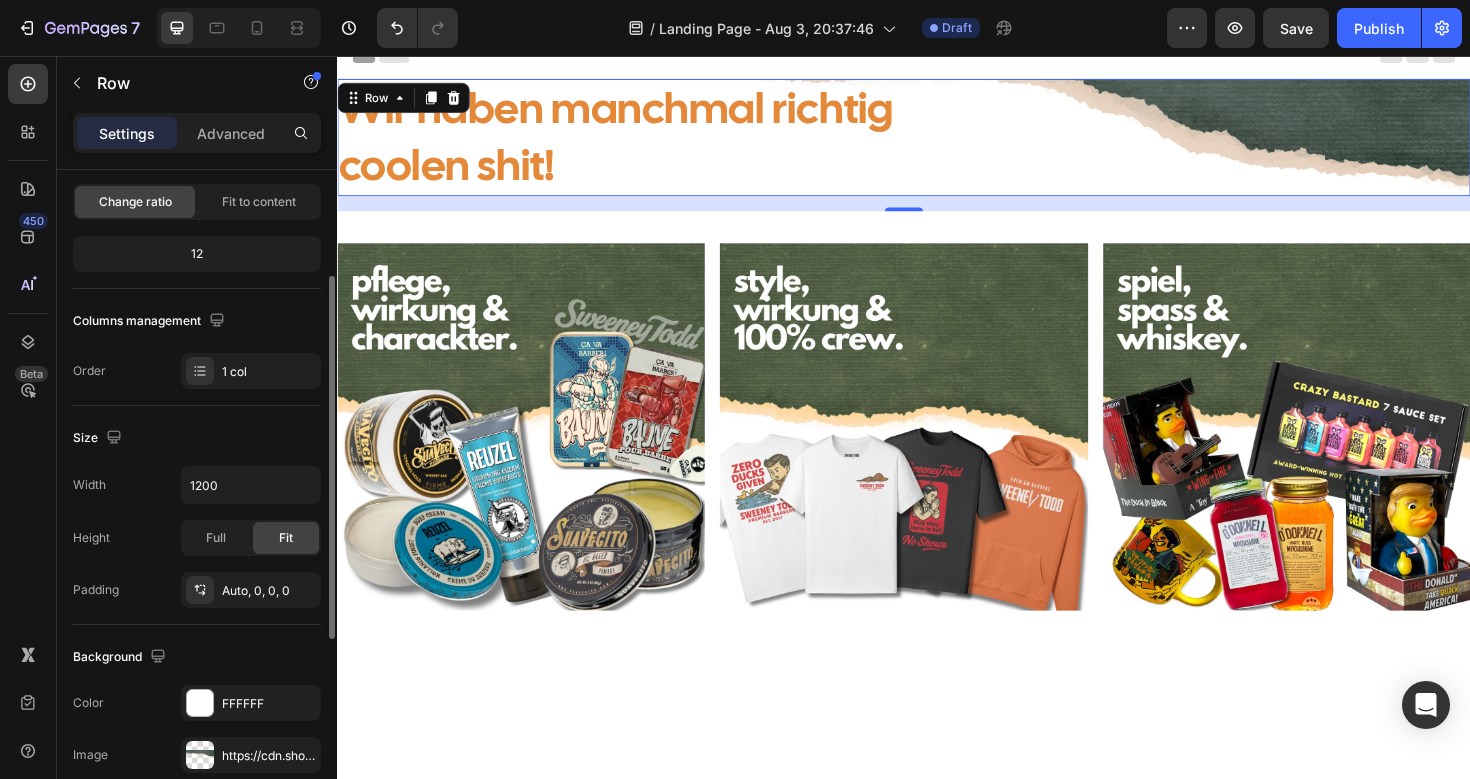 click on "Size Width 1200 Height Full Fit Padding Auto, 0, 0, 0" 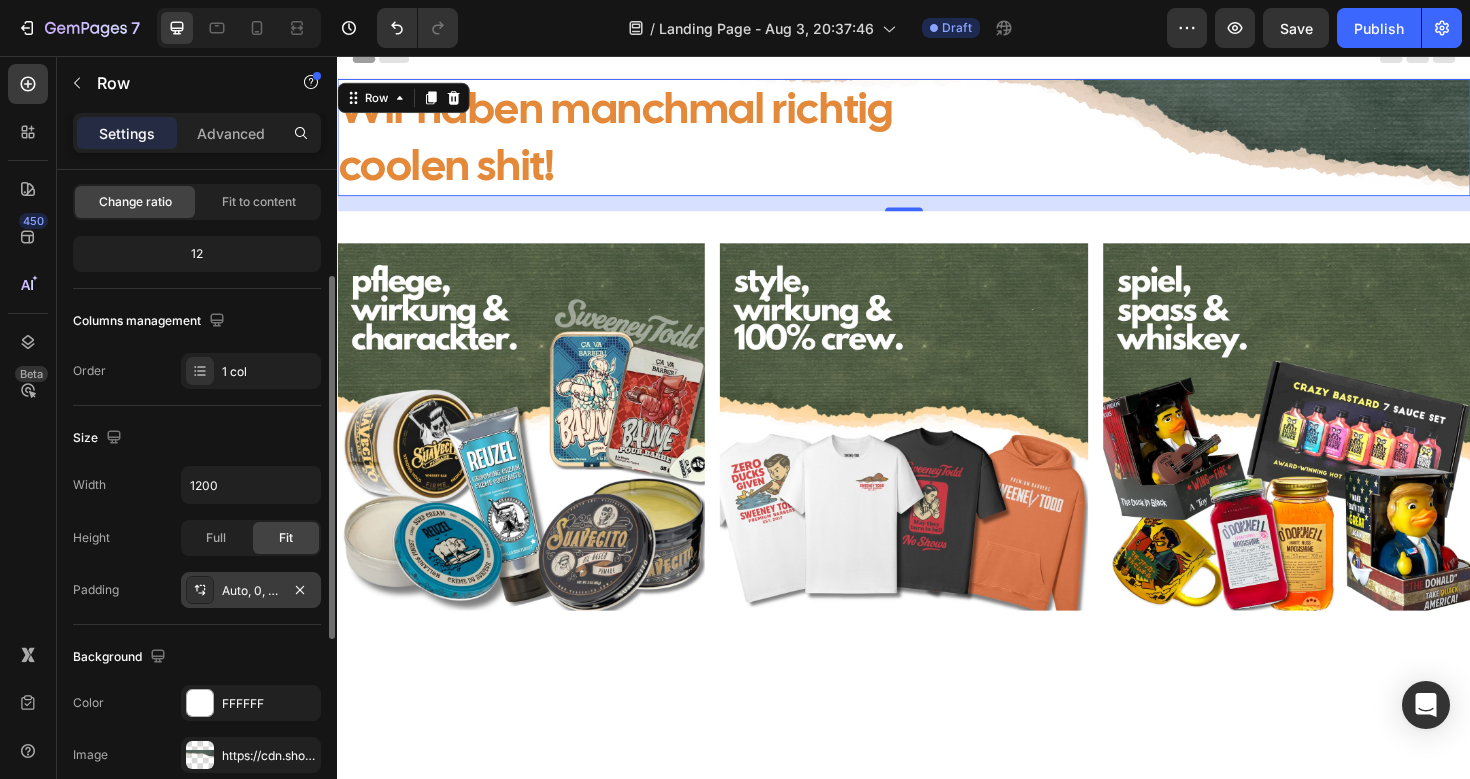 click on "Auto, 0, 0, 0" at bounding box center (251, 591) 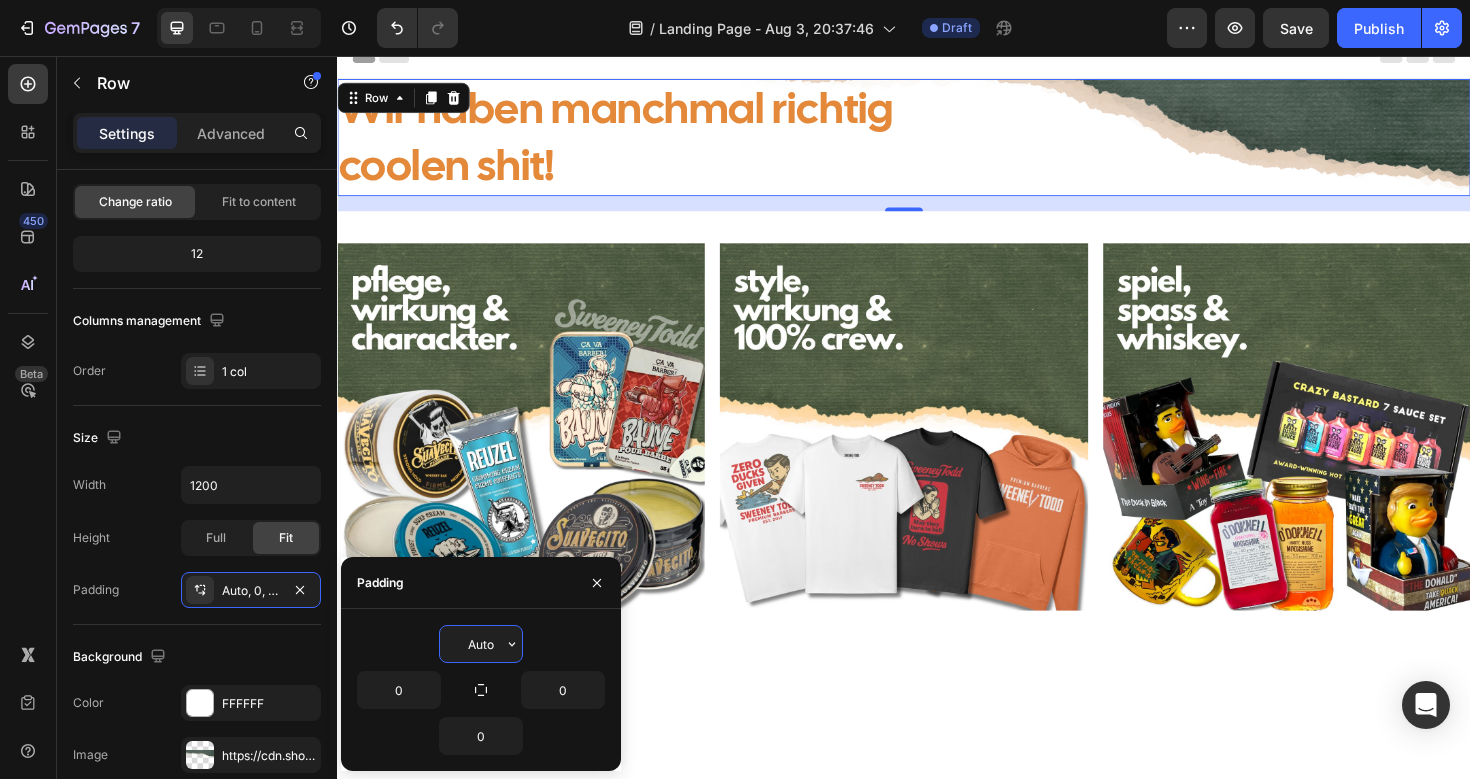 click on "Auto" at bounding box center [481, 644] 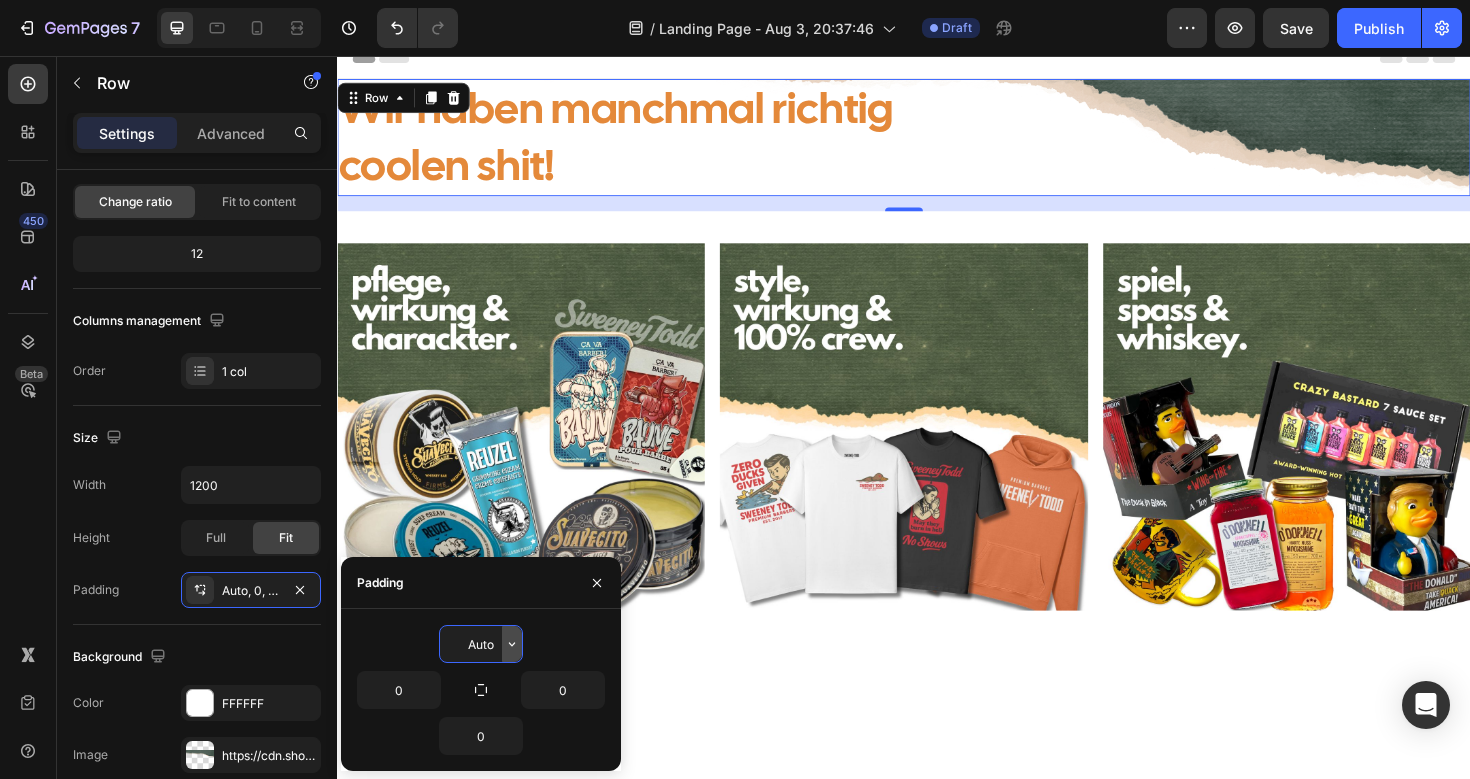 click 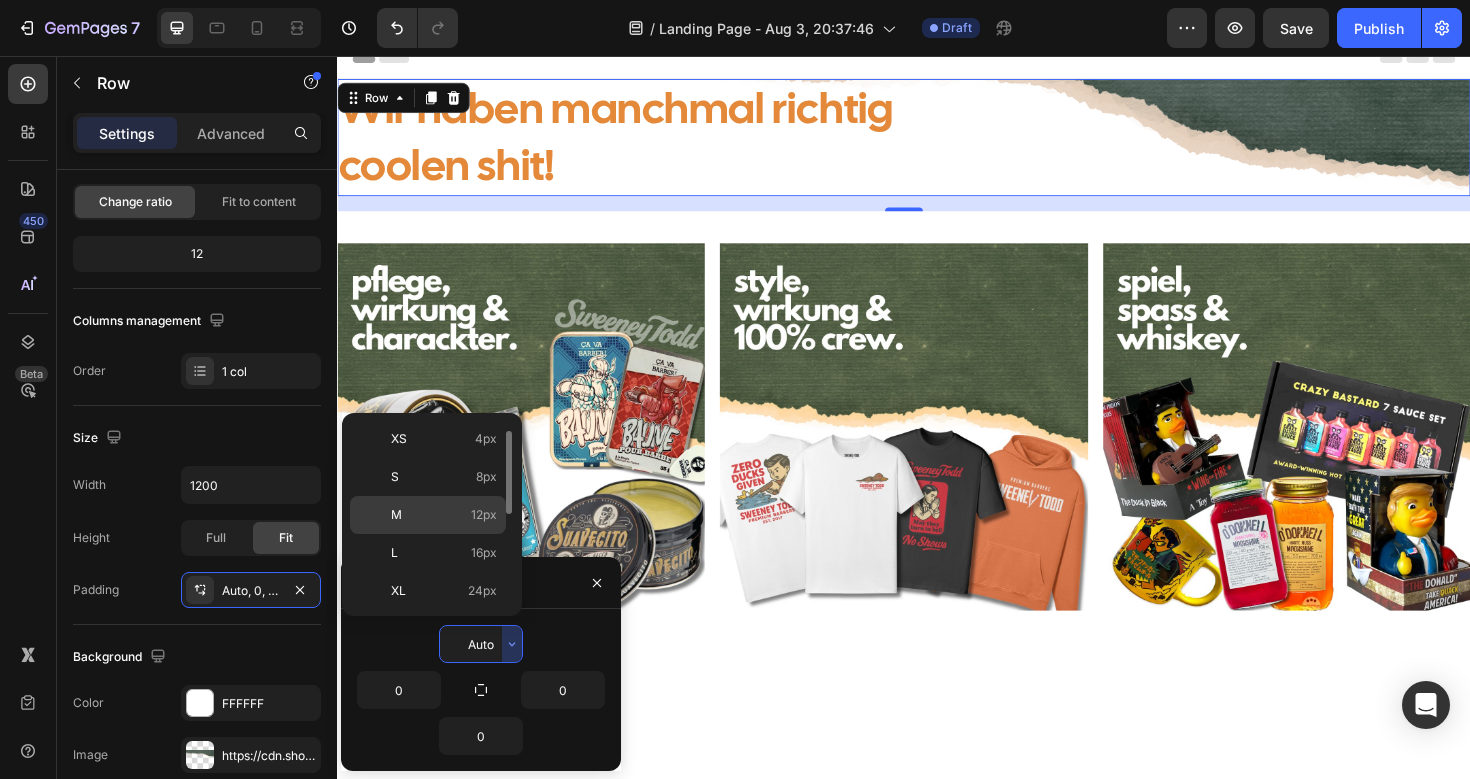 scroll, scrollTop: 83, scrollLeft: 0, axis: vertical 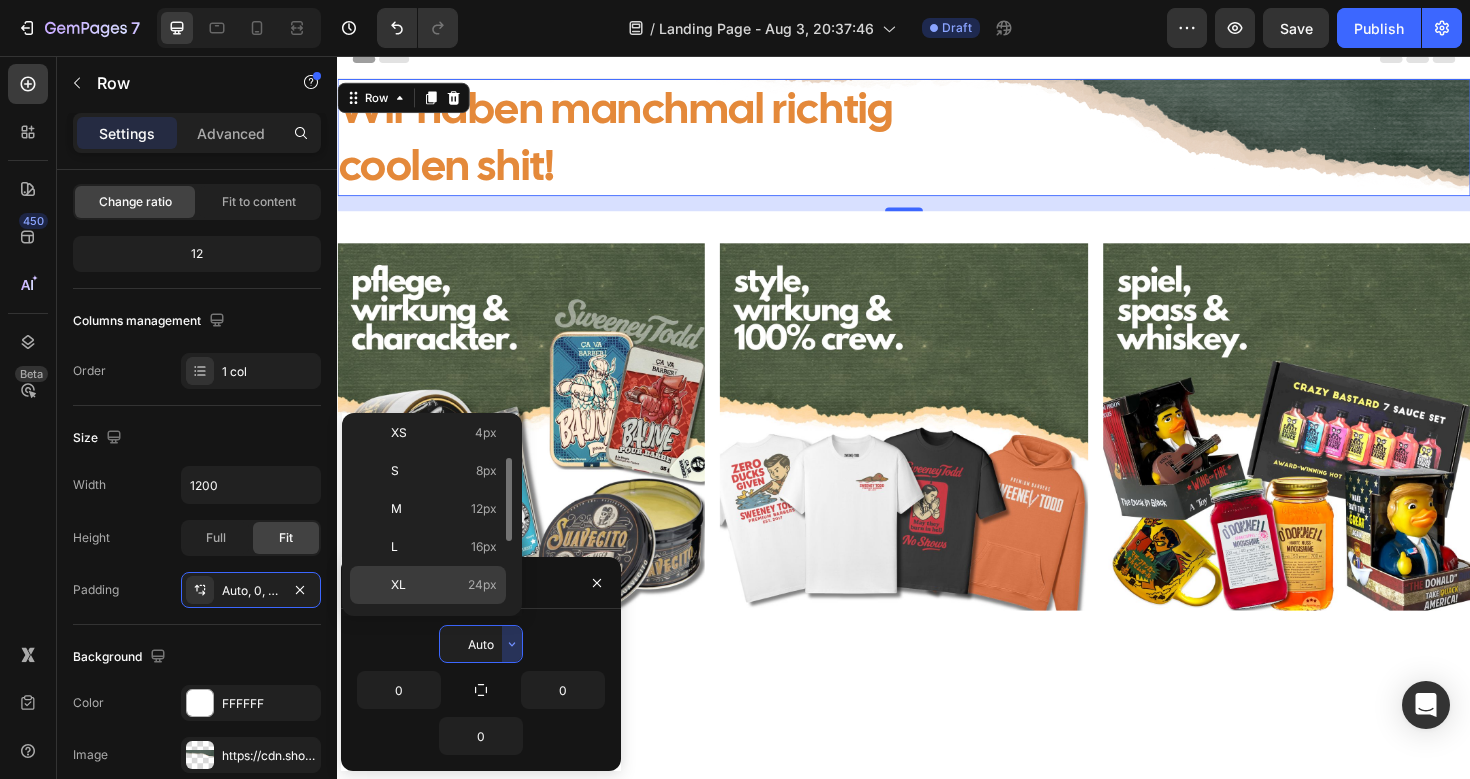 click on "XL 24px" at bounding box center (444, 585) 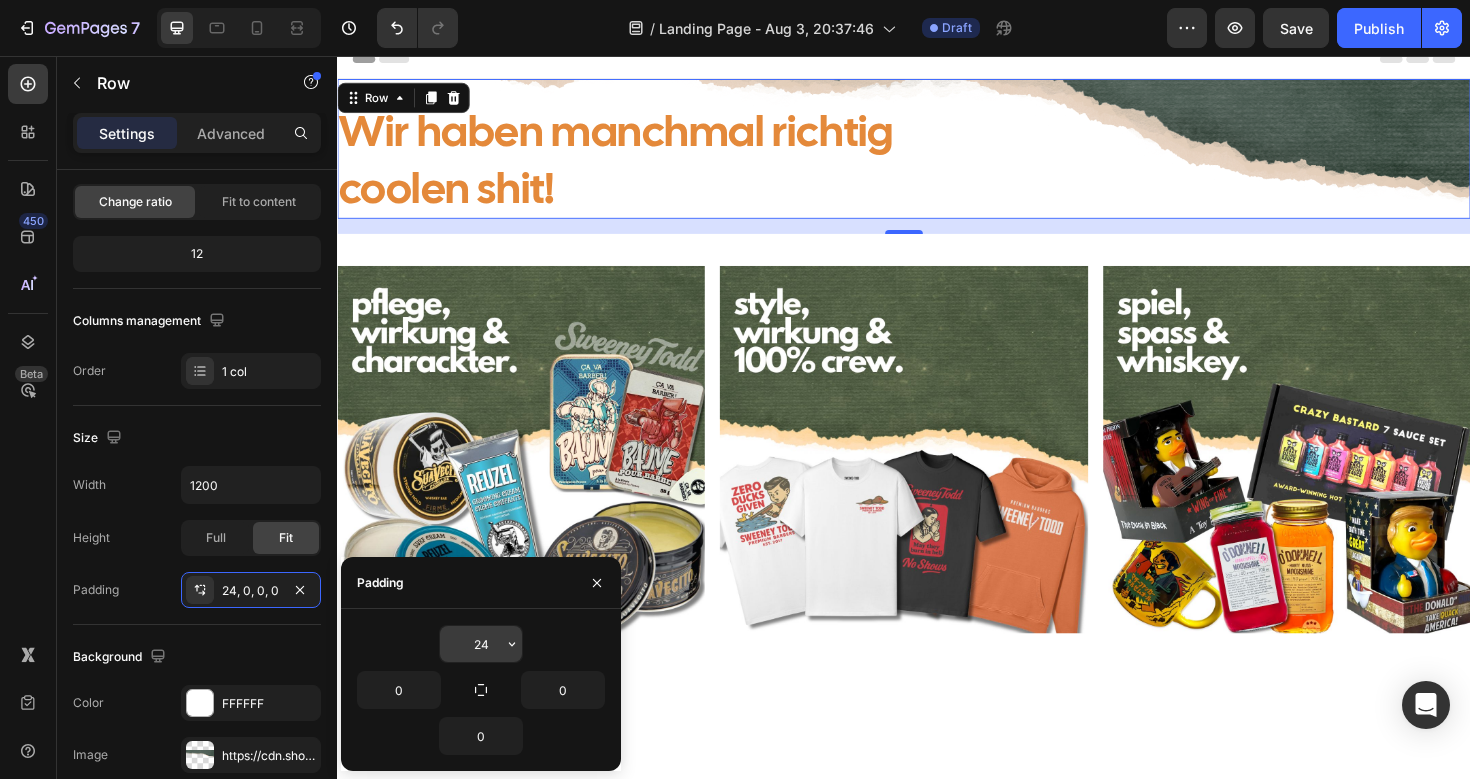 click on "24" at bounding box center [481, 644] 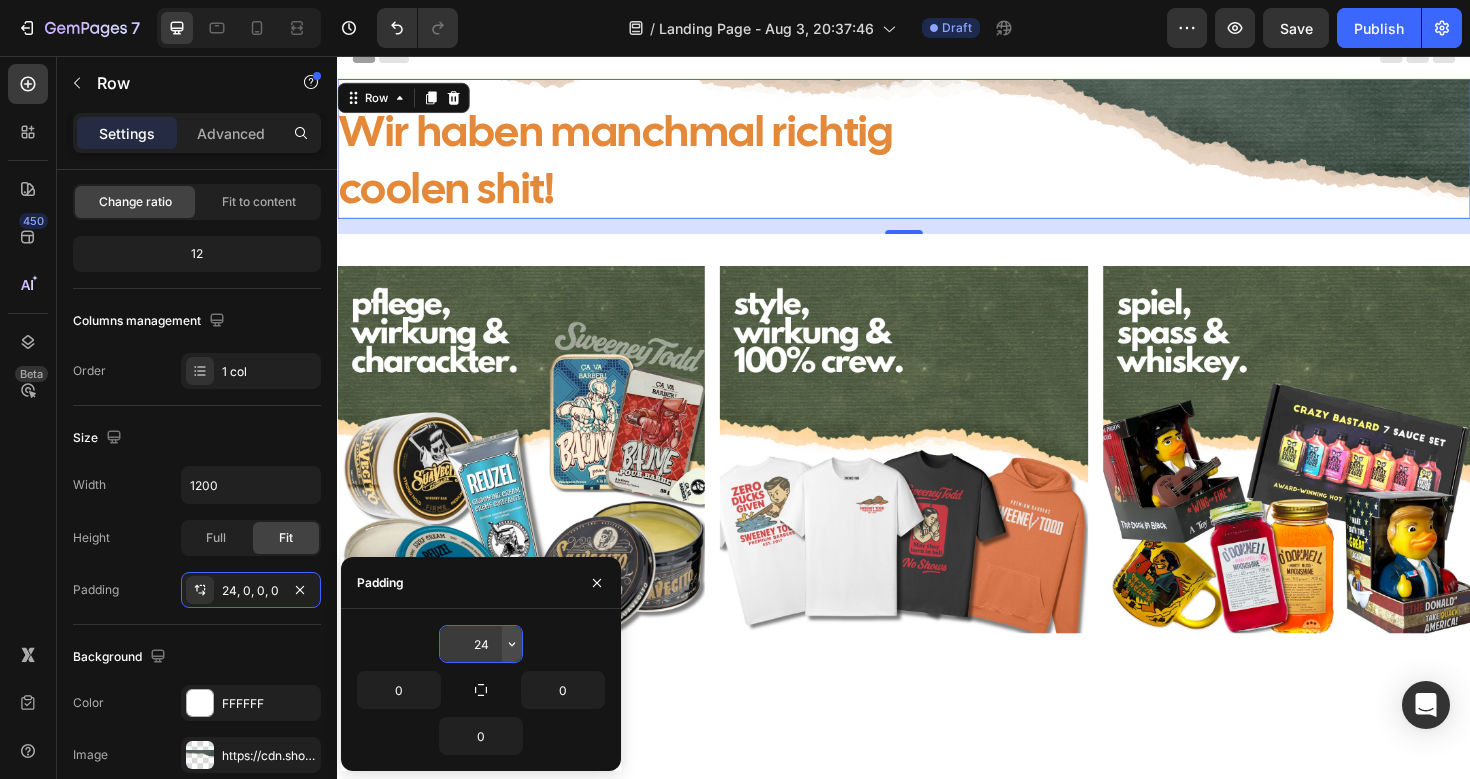 click 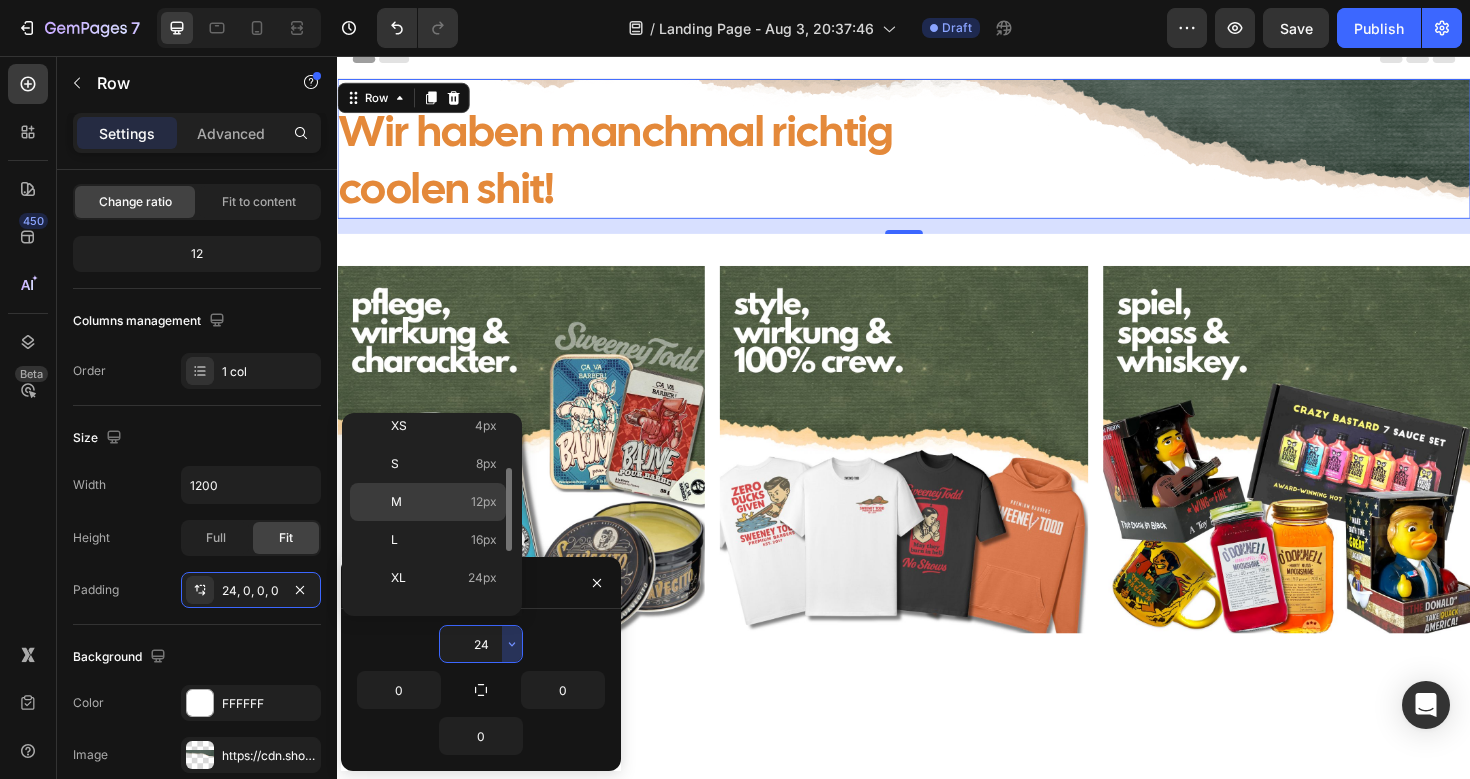 scroll, scrollTop: 95, scrollLeft: 0, axis: vertical 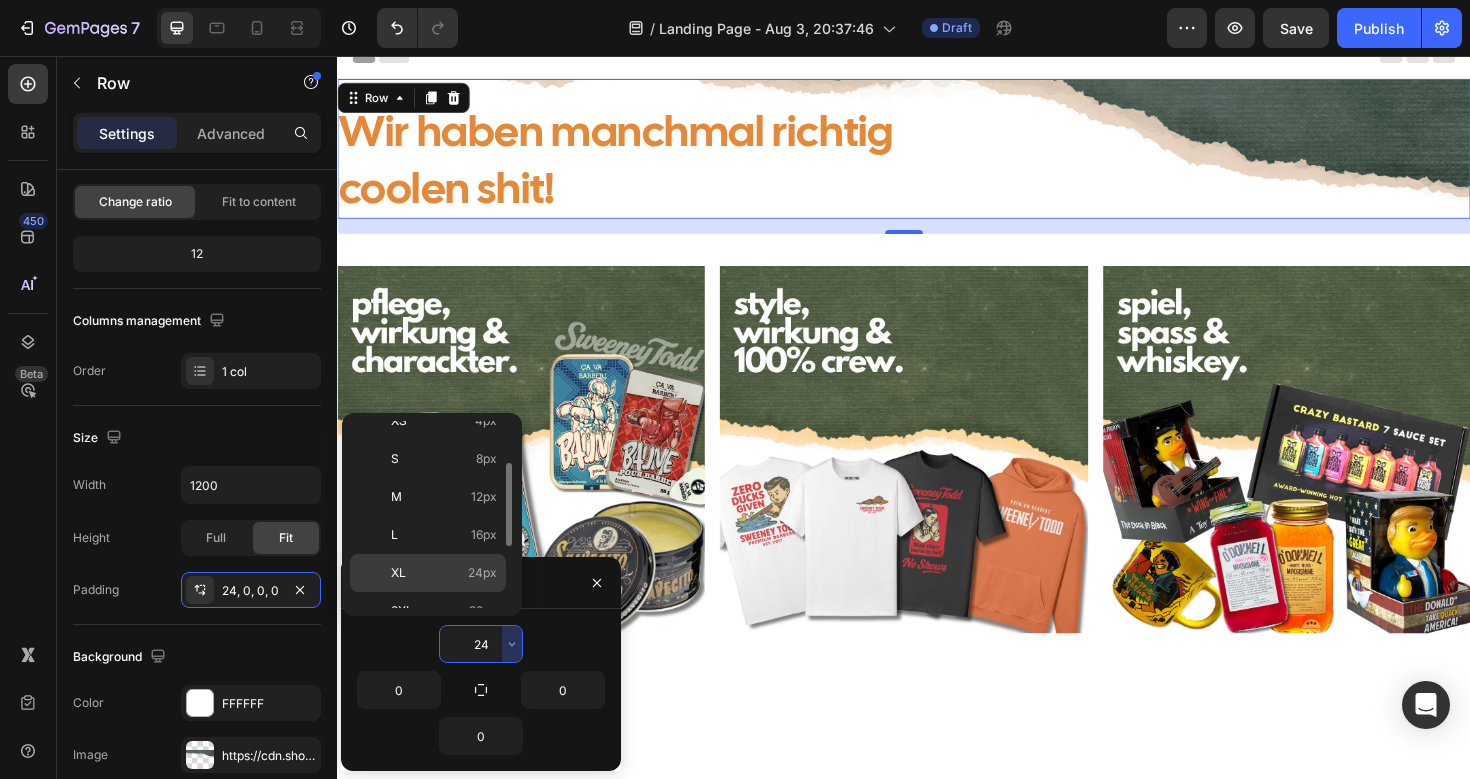click on "24px" at bounding box center (482, 573) 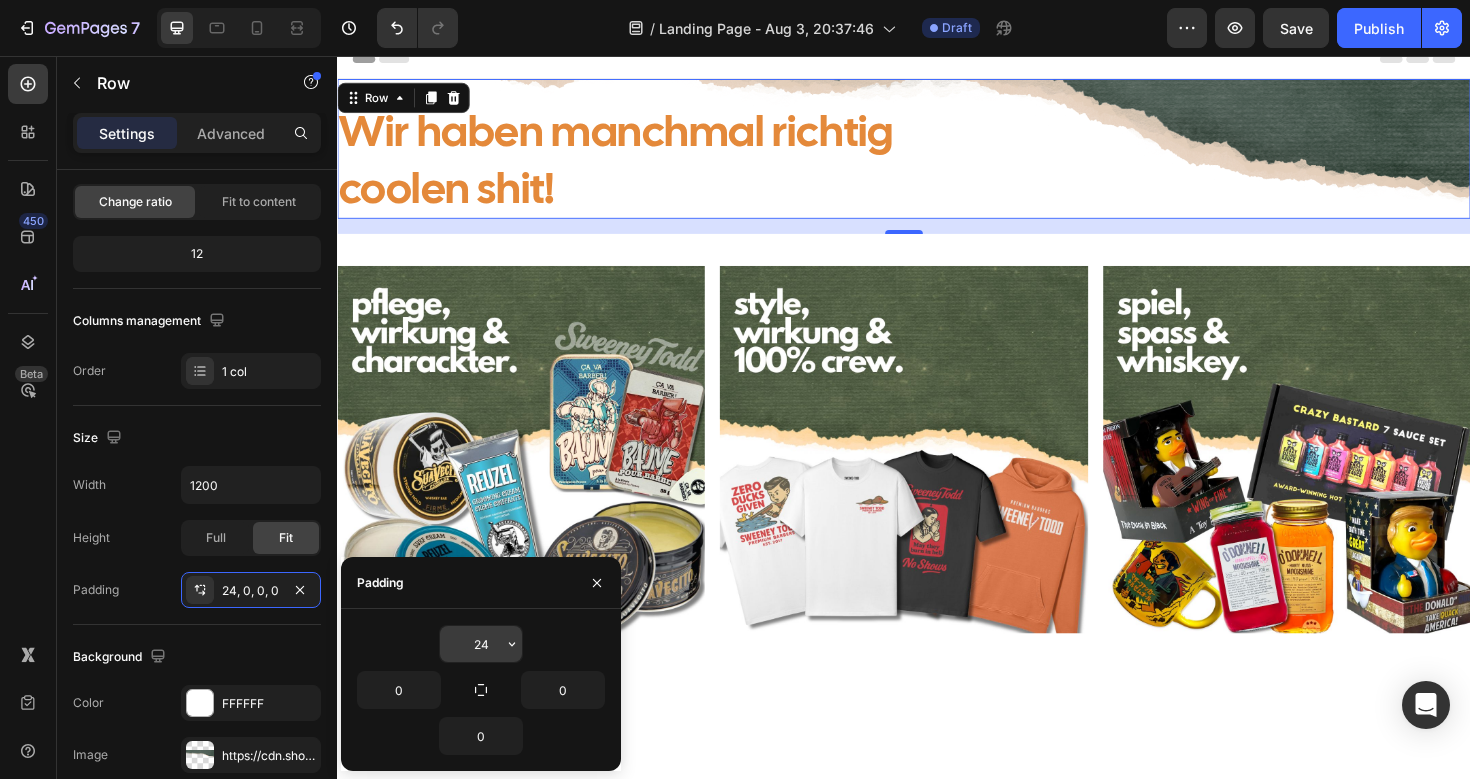 click 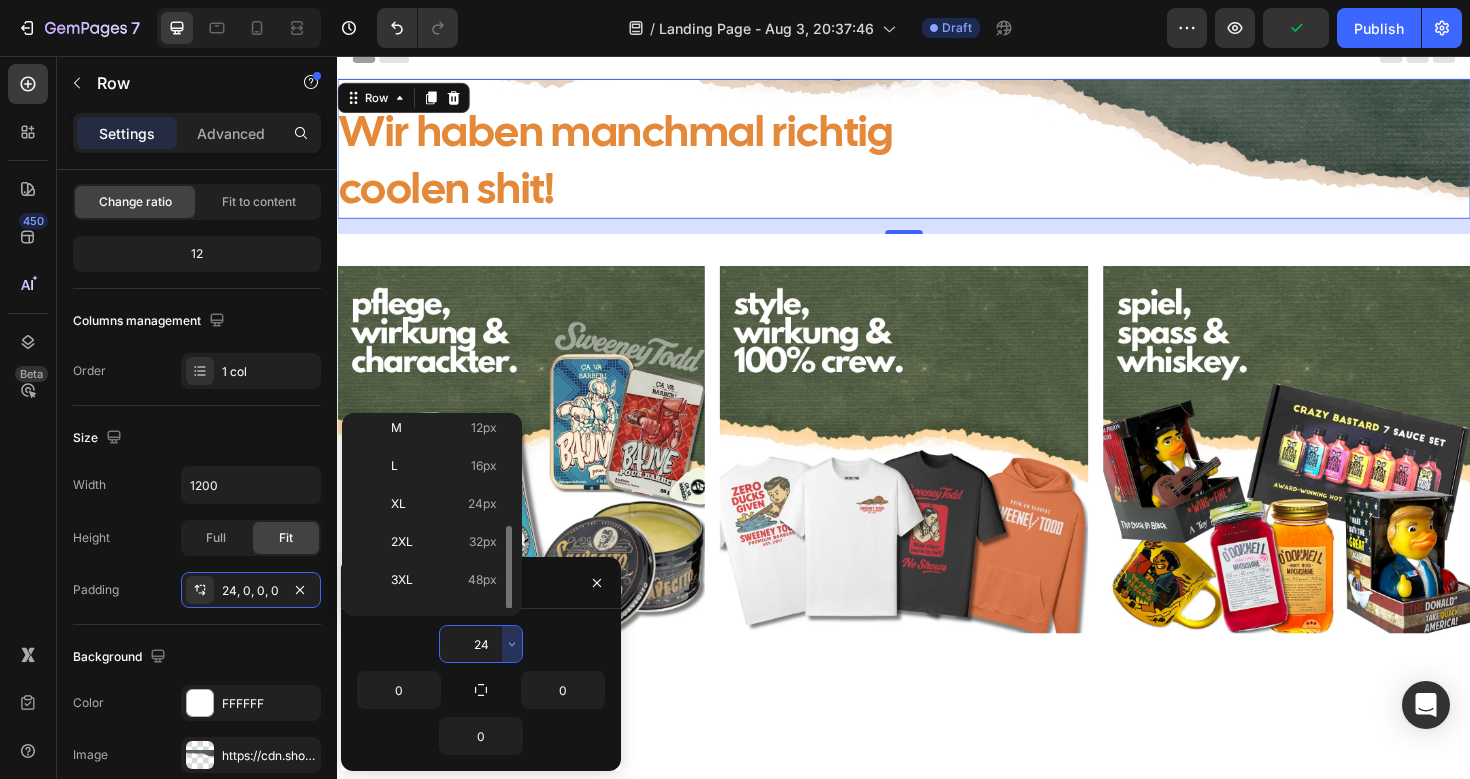 scroll, scrollTop: 203, scrollLeft: 0, axis: vertical 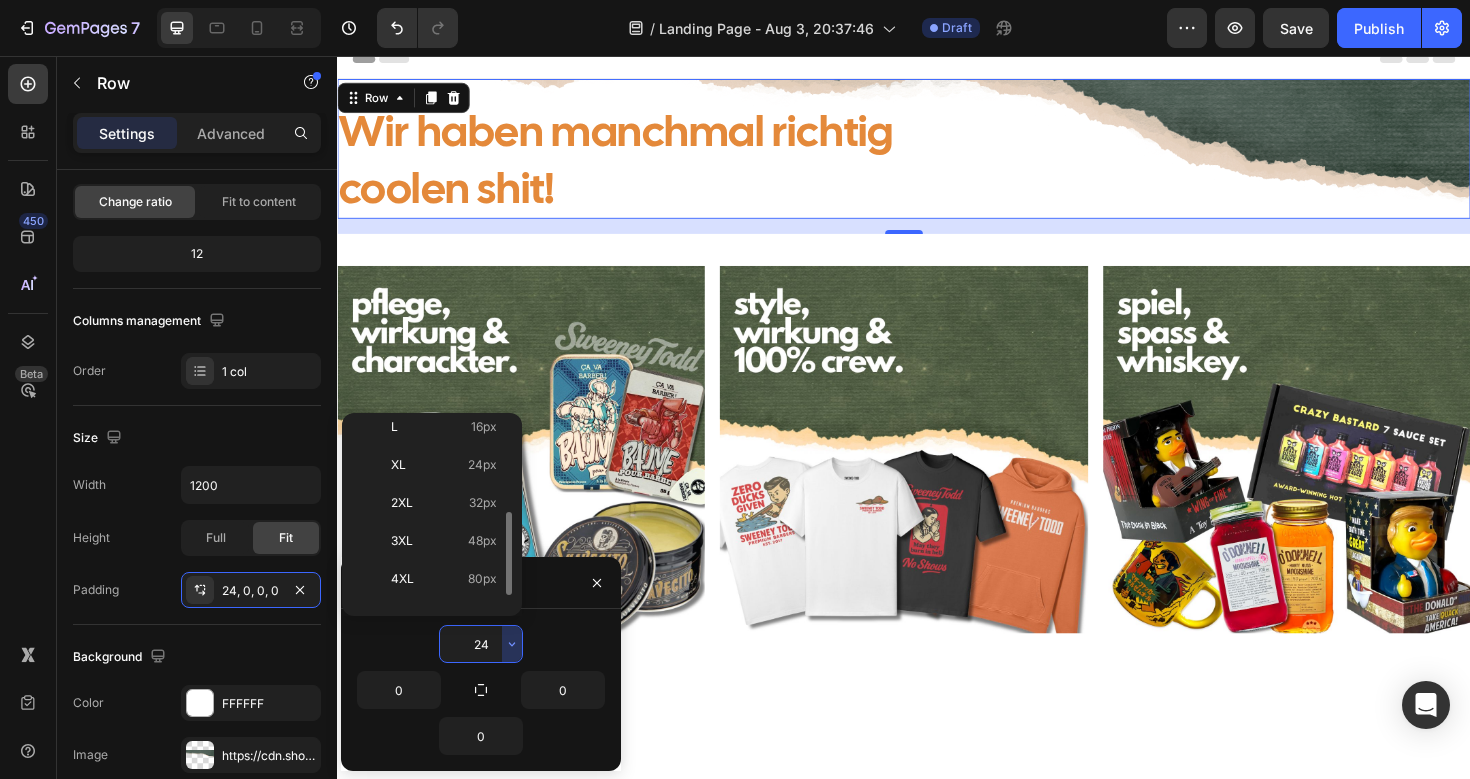 click on "3XL 48px" at bounding box center (444, 541) 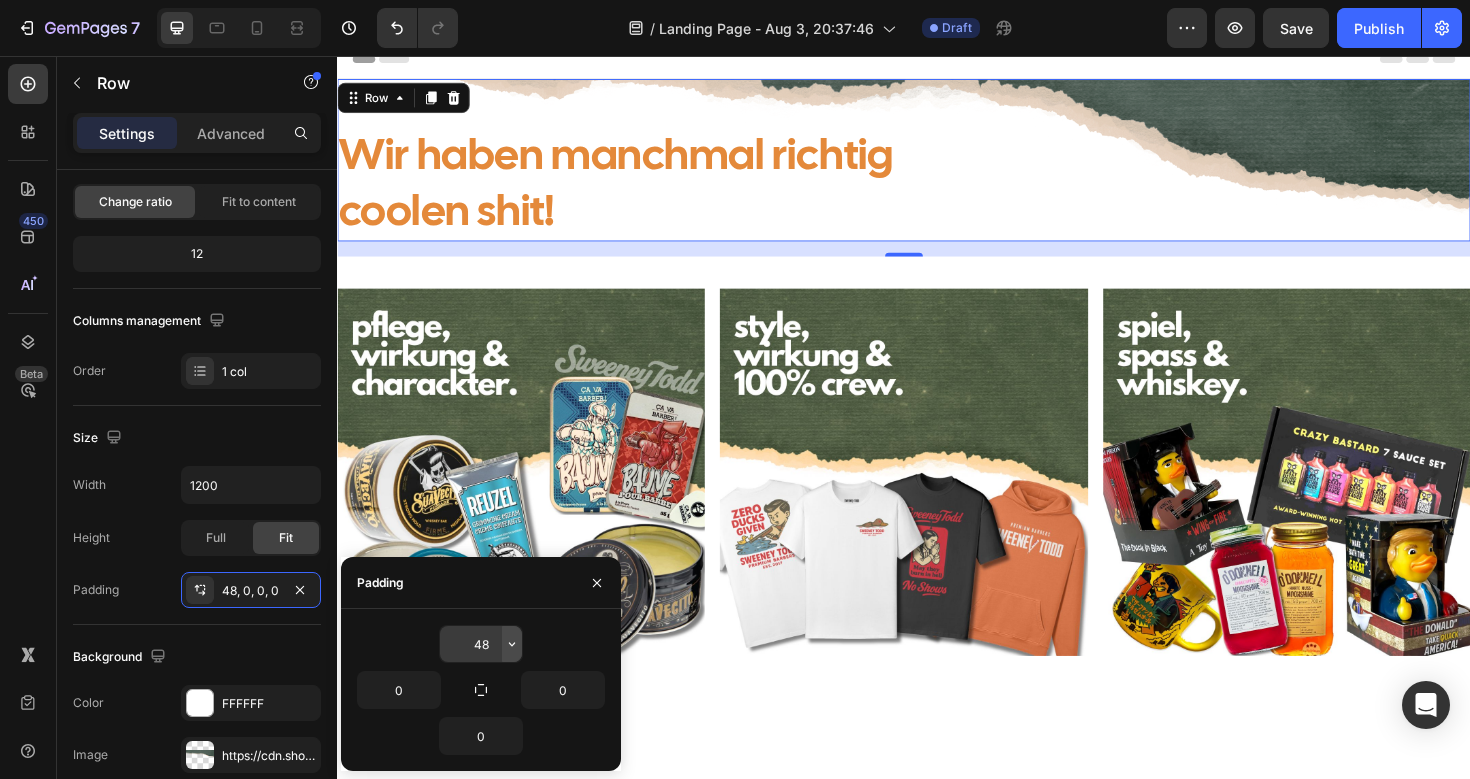 click 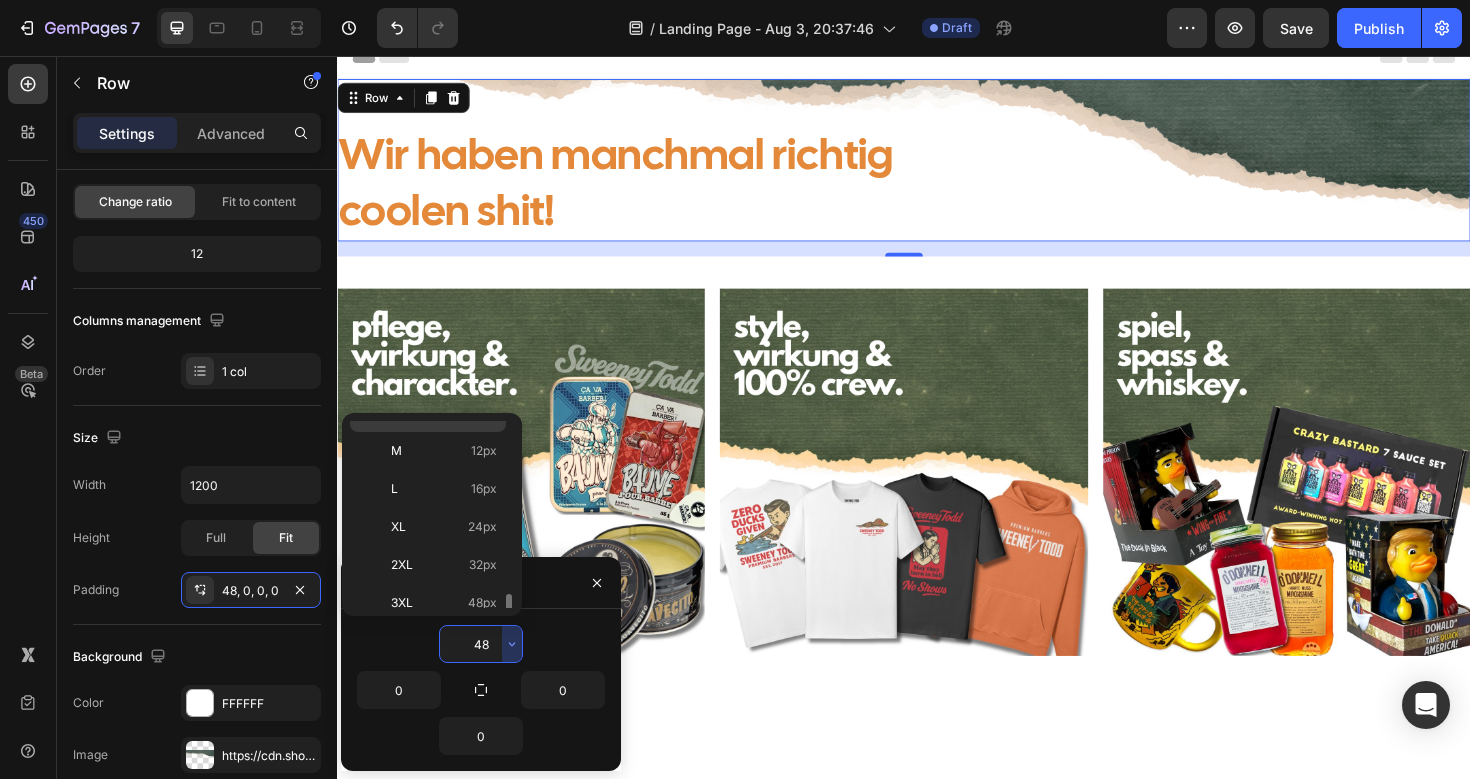 scroll, scrollTop: 231, scrollLeft: 0, axis: vertical 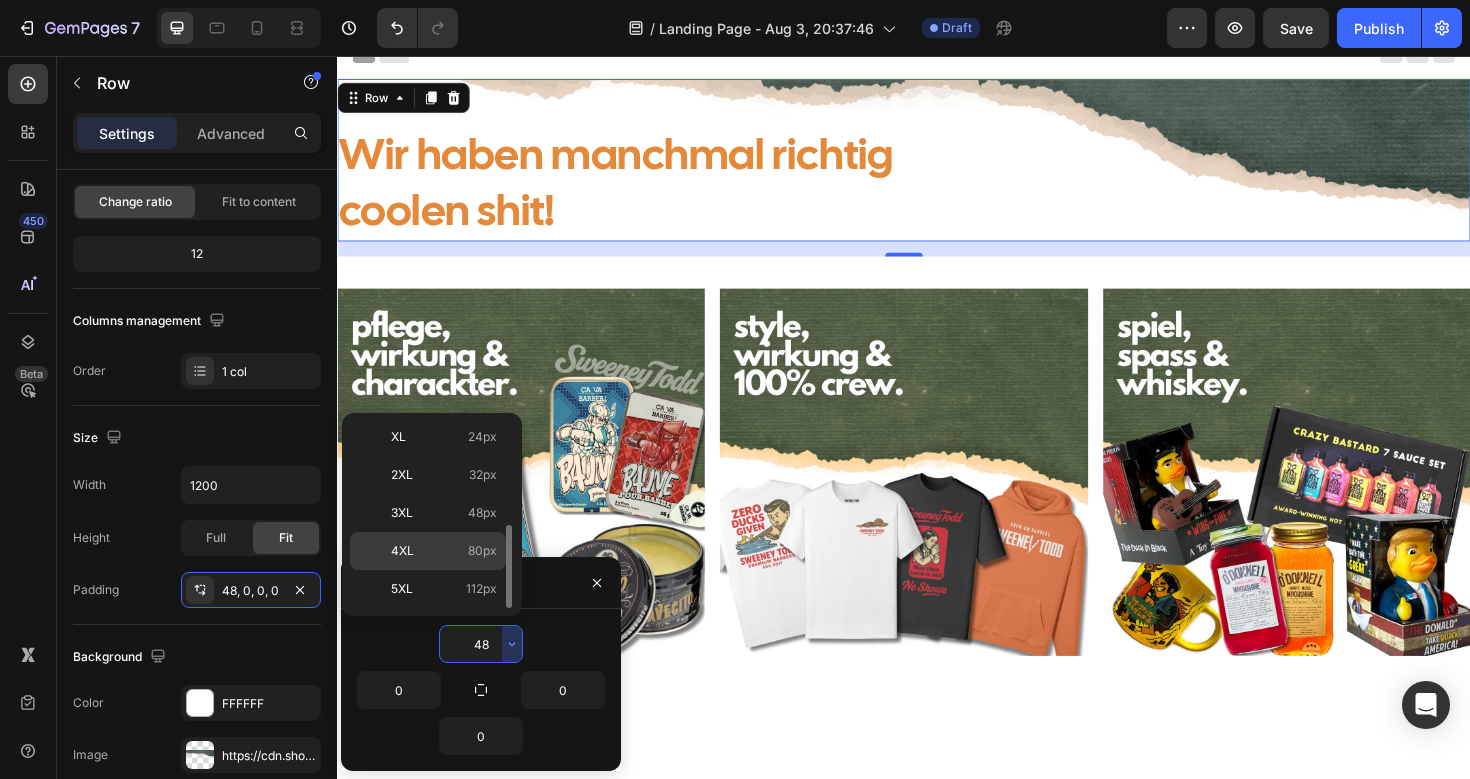 click on "80px" at bounding box center (482, 551) 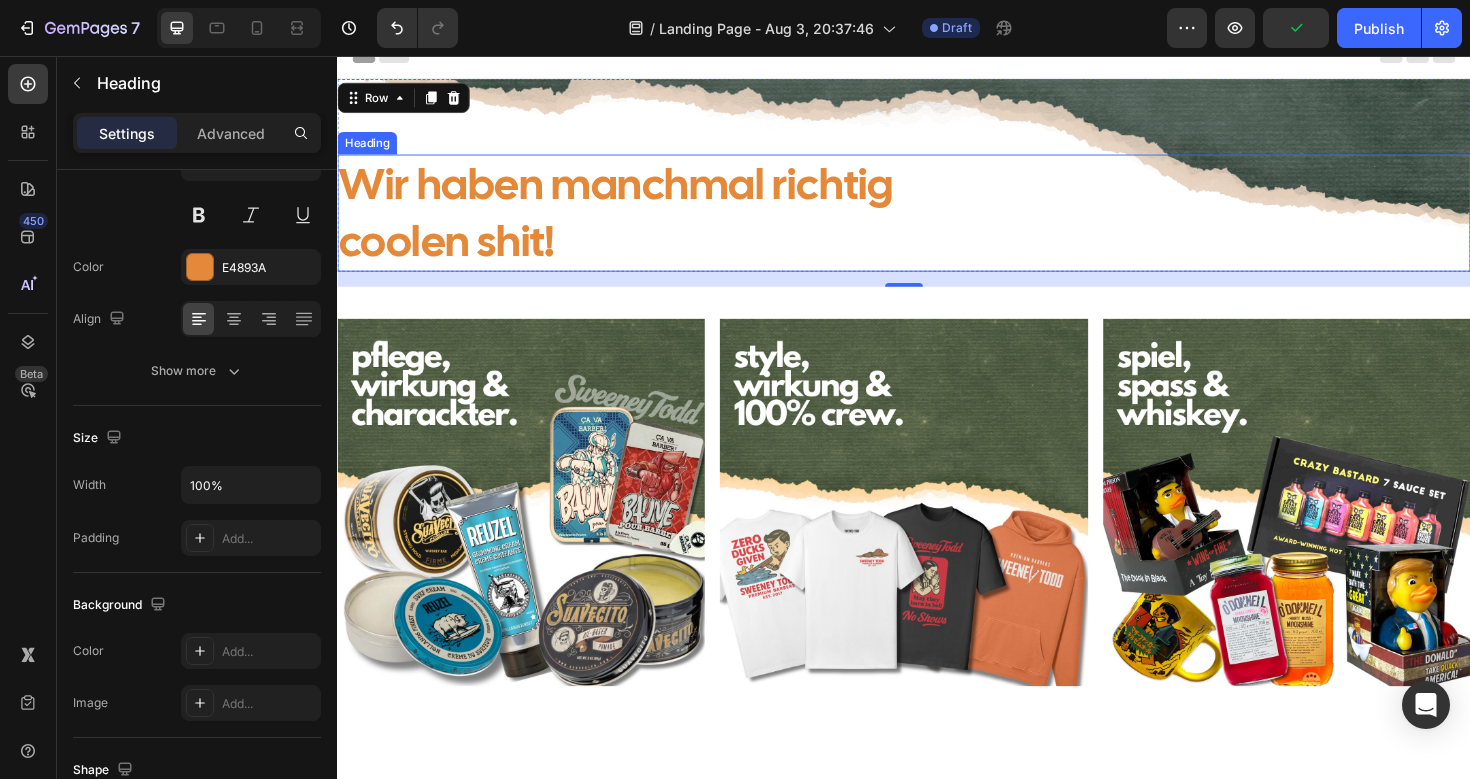 click on "Wir haben manchmal richtig  coolen shit!" at bounding box center [937, 222] 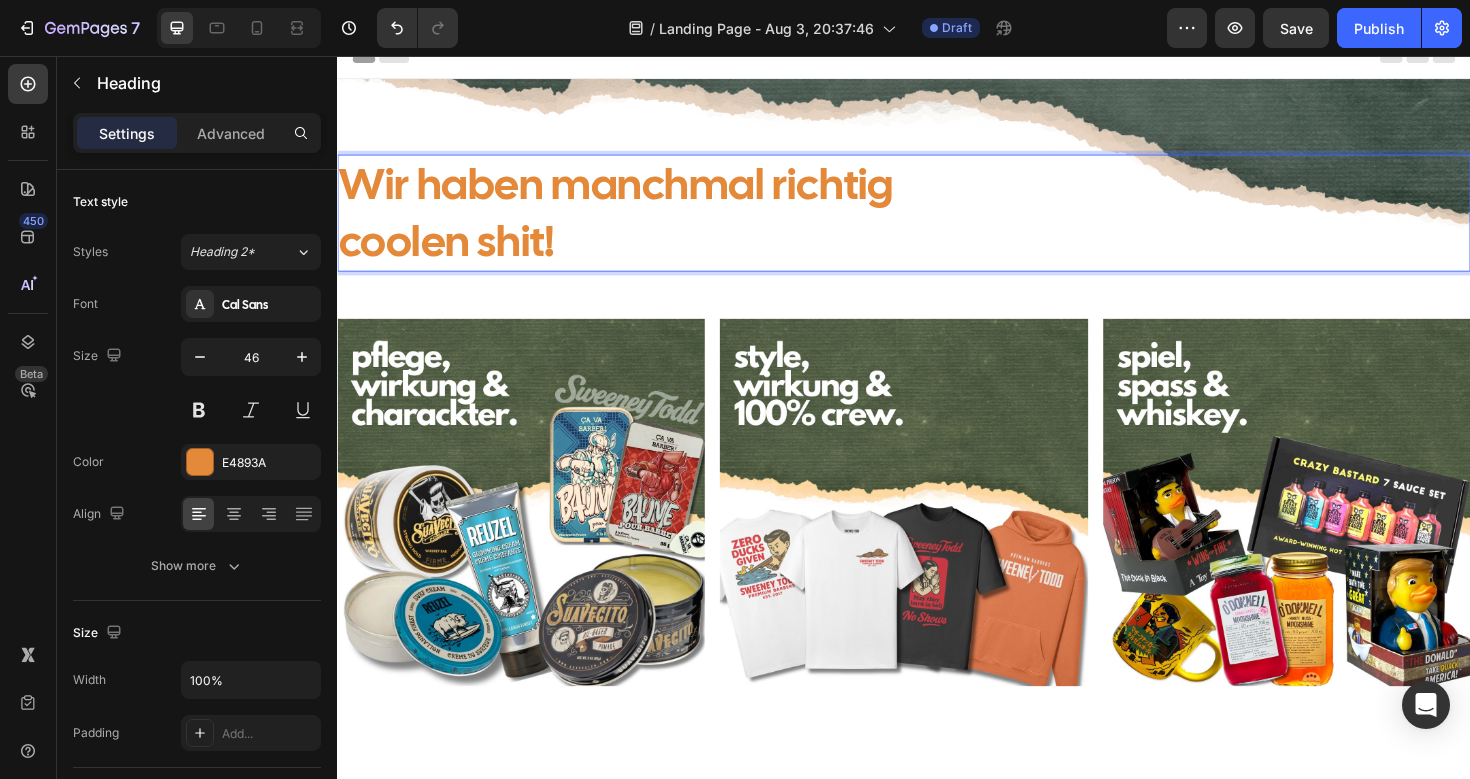click on "Wir haben manchmal richtig  coolen shit!" at bounding box center [937, 222] 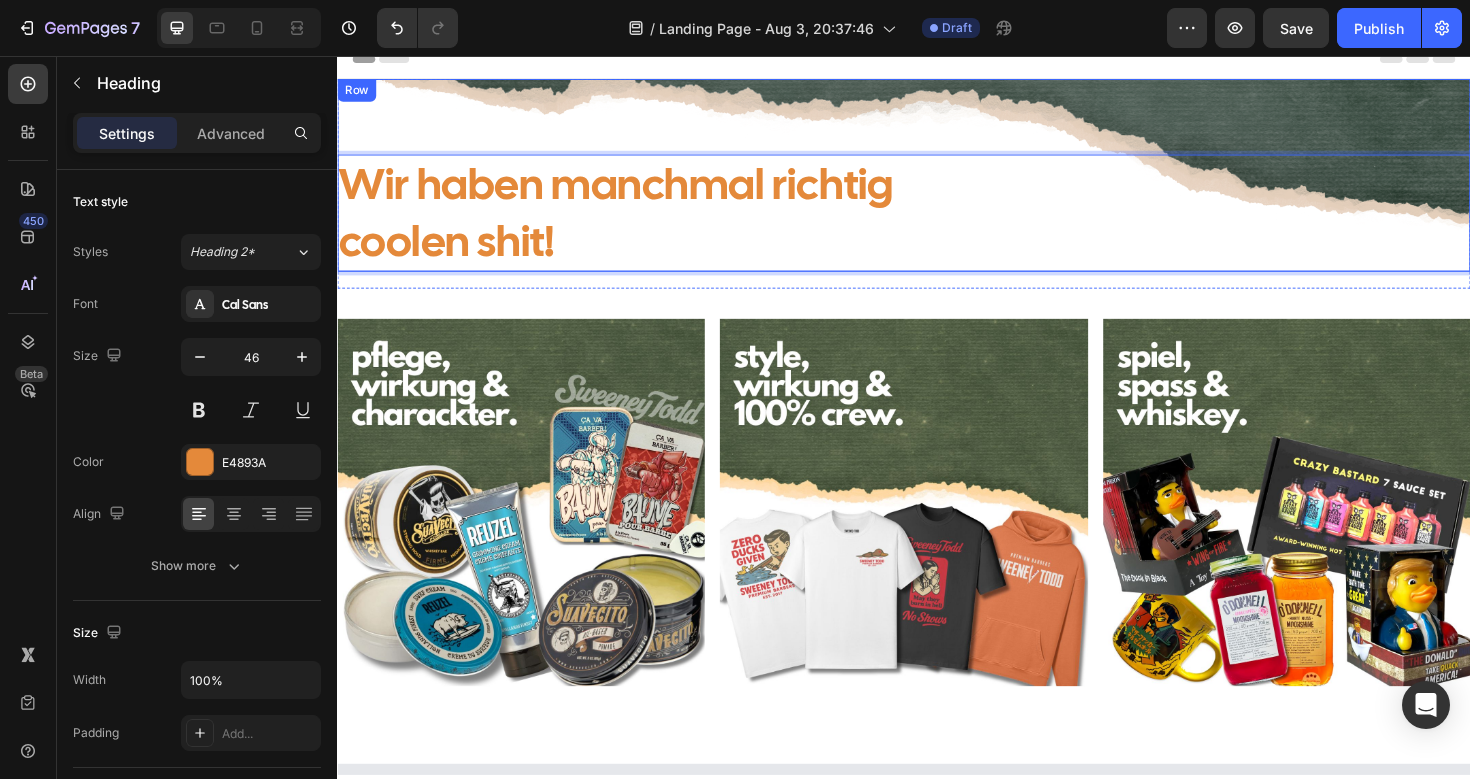 scroll, scrollTop: 0, scrollLeft: 0, axis: both 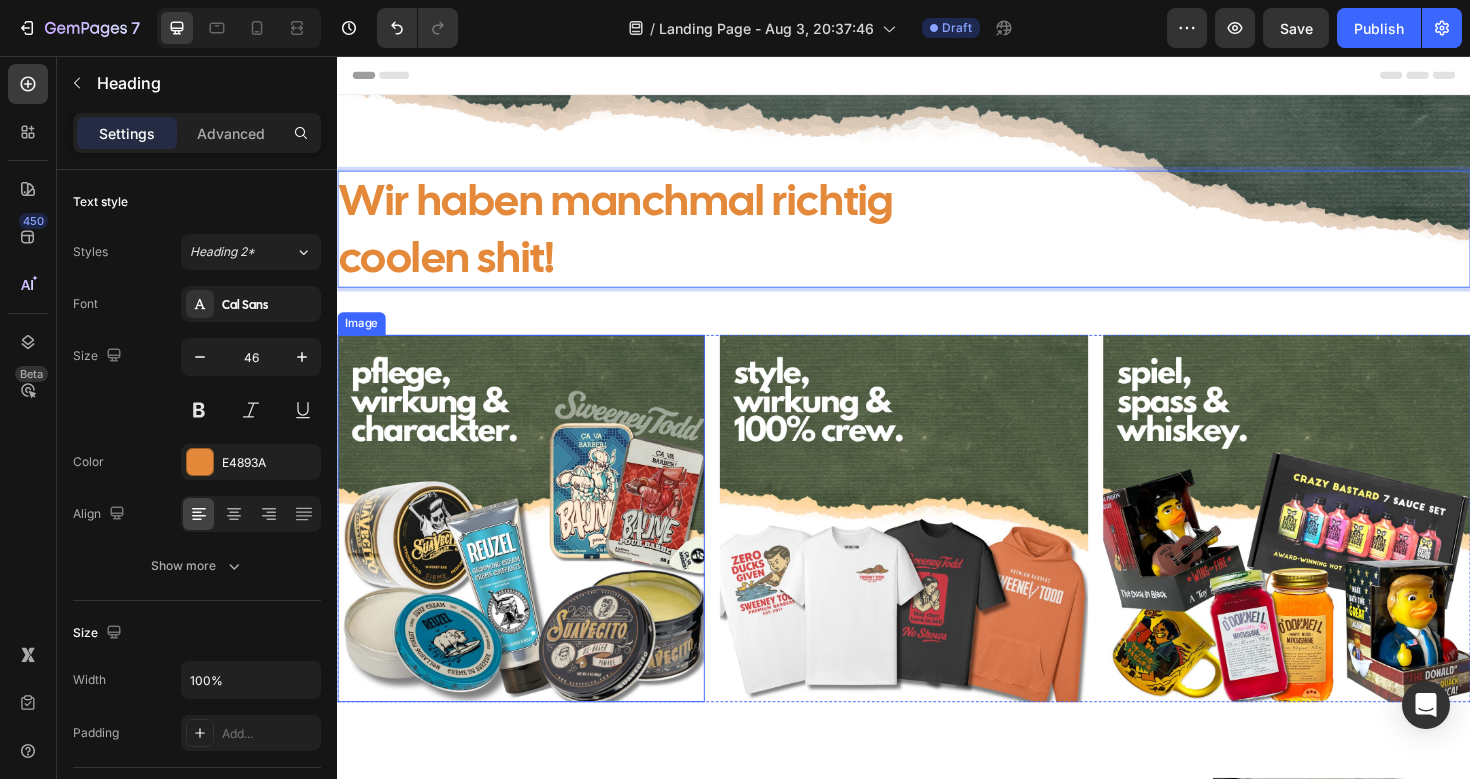 click at bounding box center [531, 545] 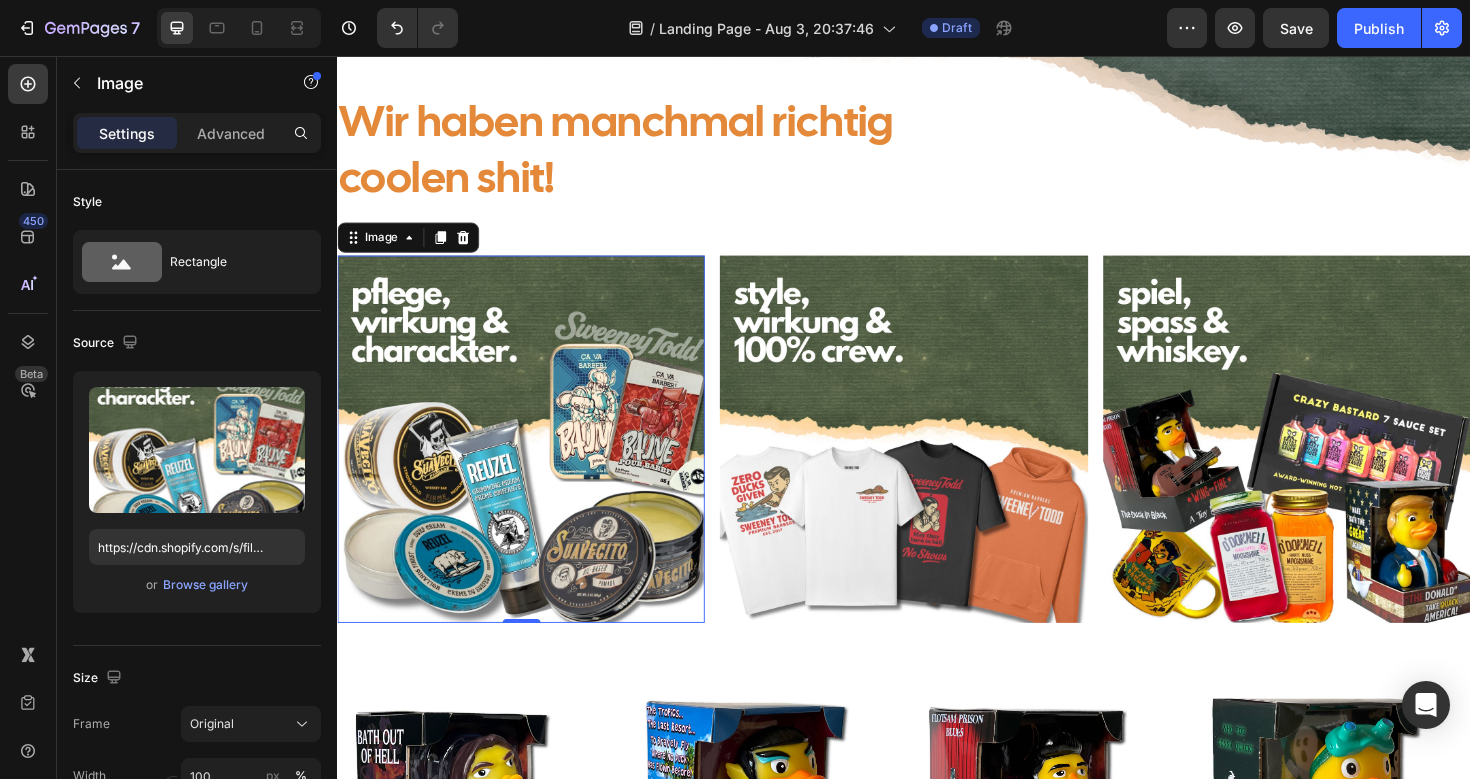 scroll, scrollTop: 87, scrollLeft: 0, axis: vertical 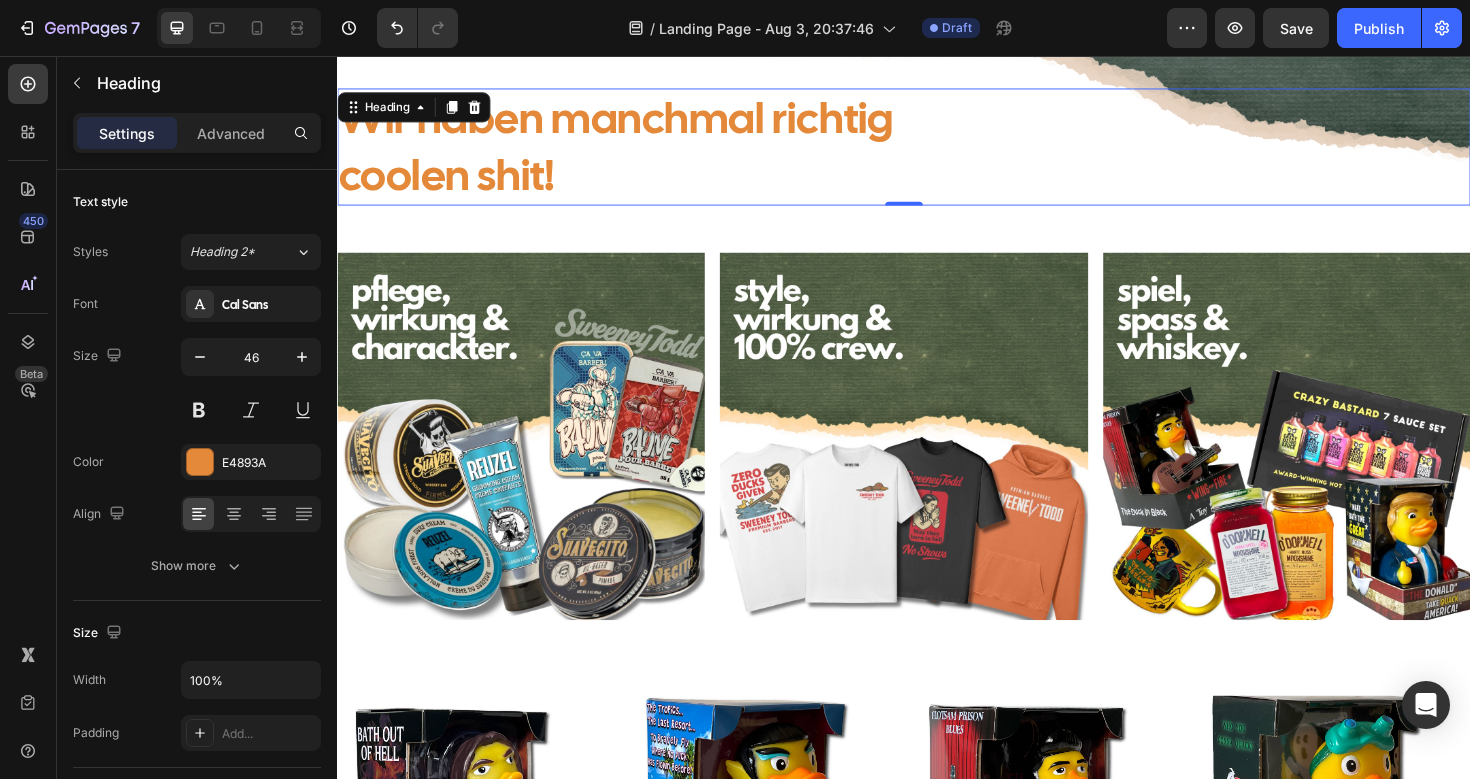 click on "Wir haben manchmal richtig  coolen shit!" at bounding box center [937, 152] 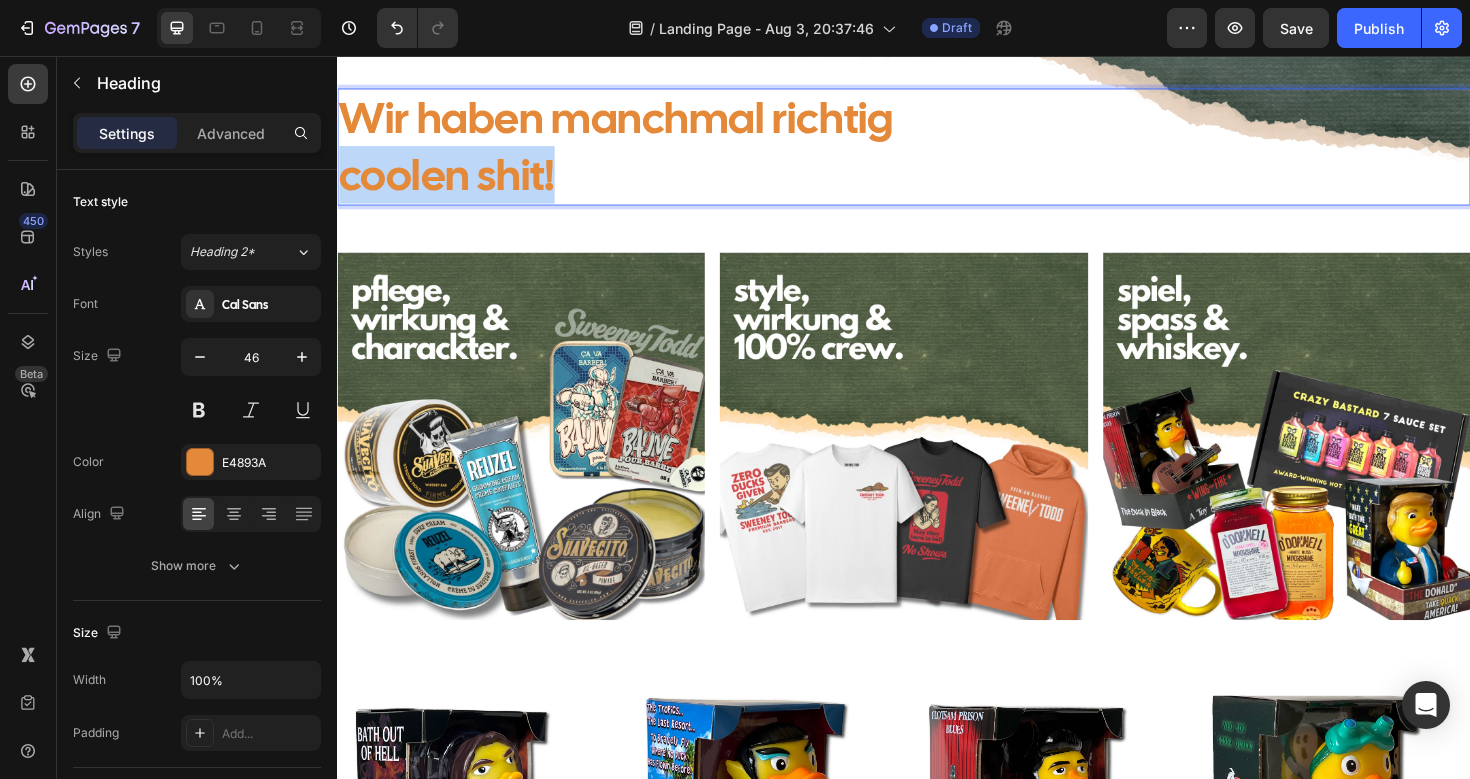 click on "Wir haben manchmal richtig  coolen shit!" at bounding box center (937, 152) 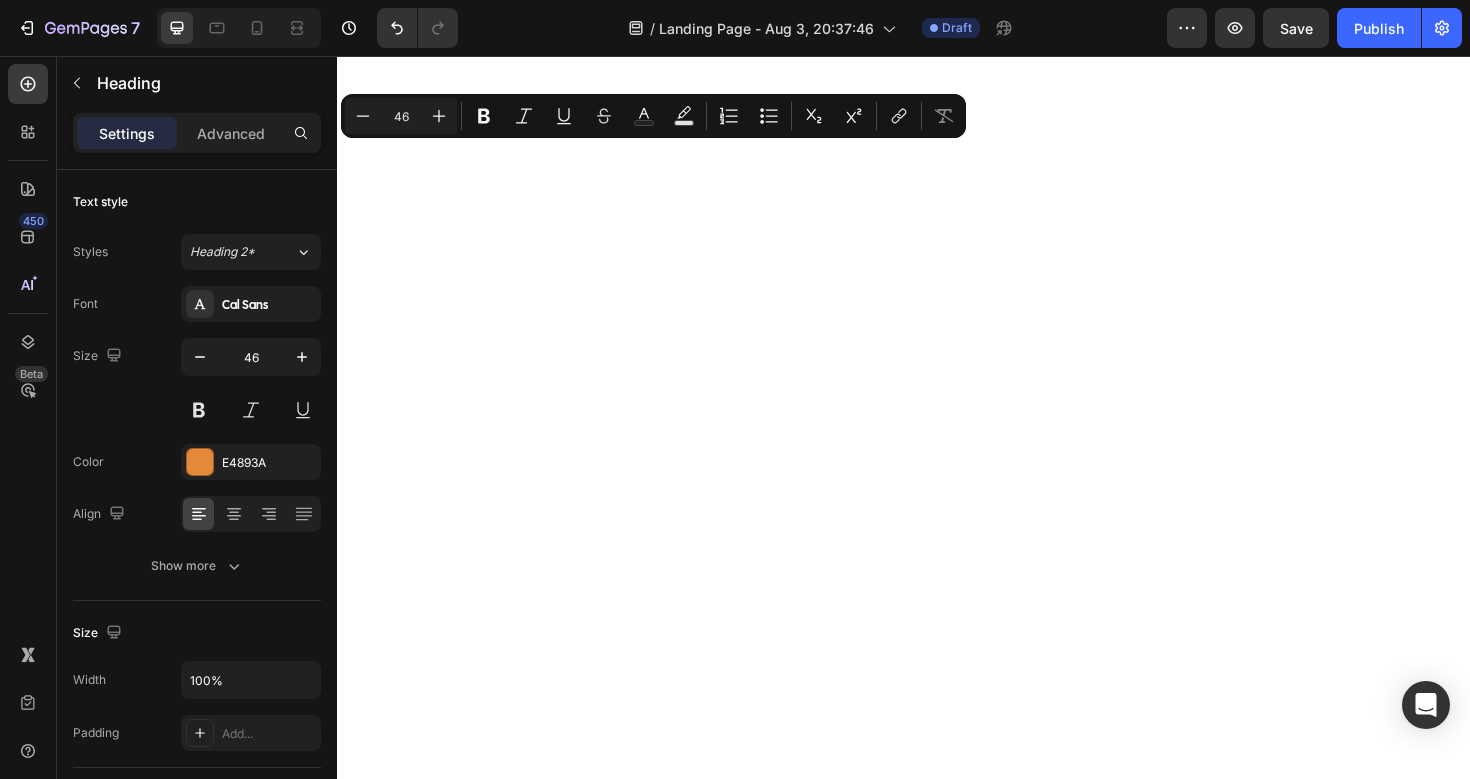 scroll, scrollTop: 0, scrollLeft: 0, axis: both 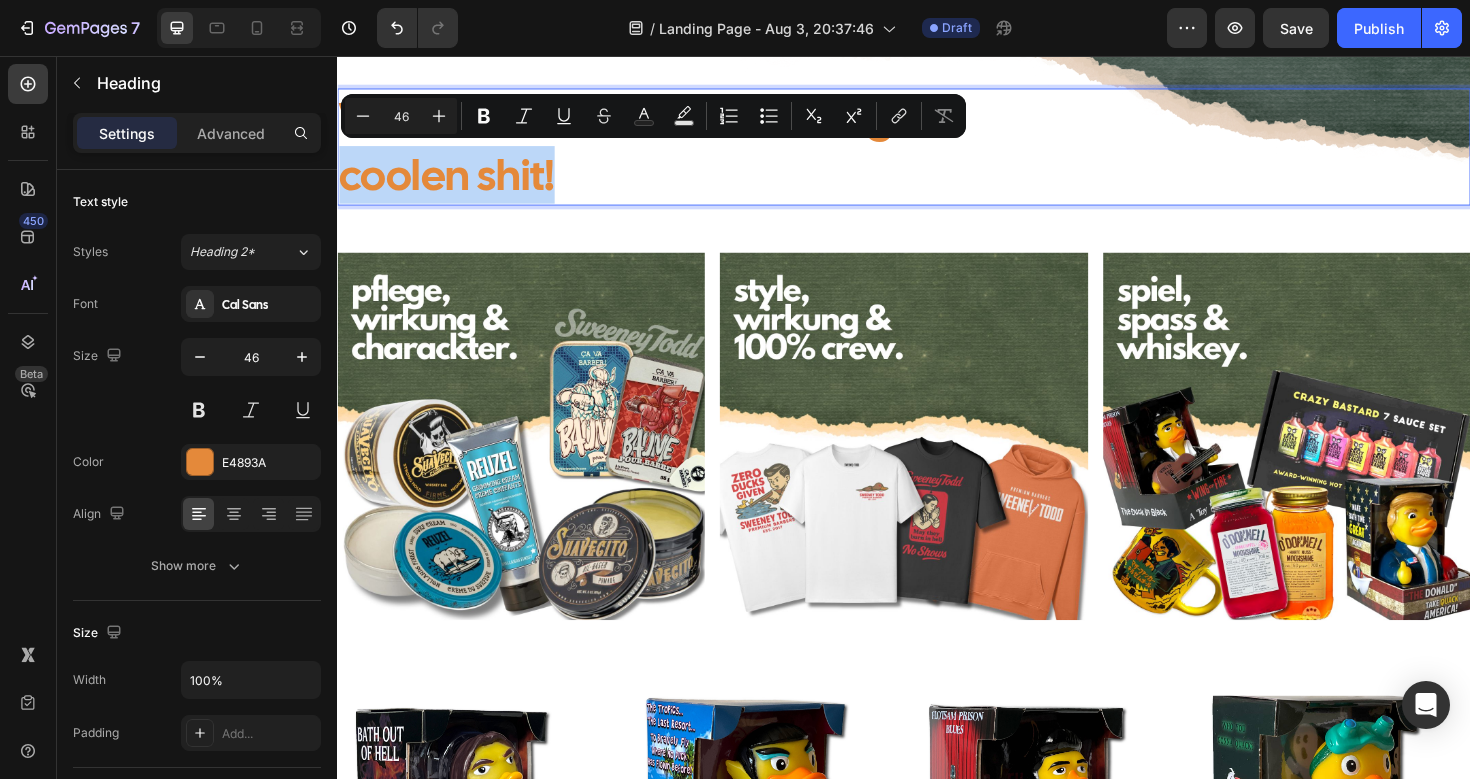 click on "Wir haben manchmal richtig  coolen shit!" at bounding box center [937, 152] 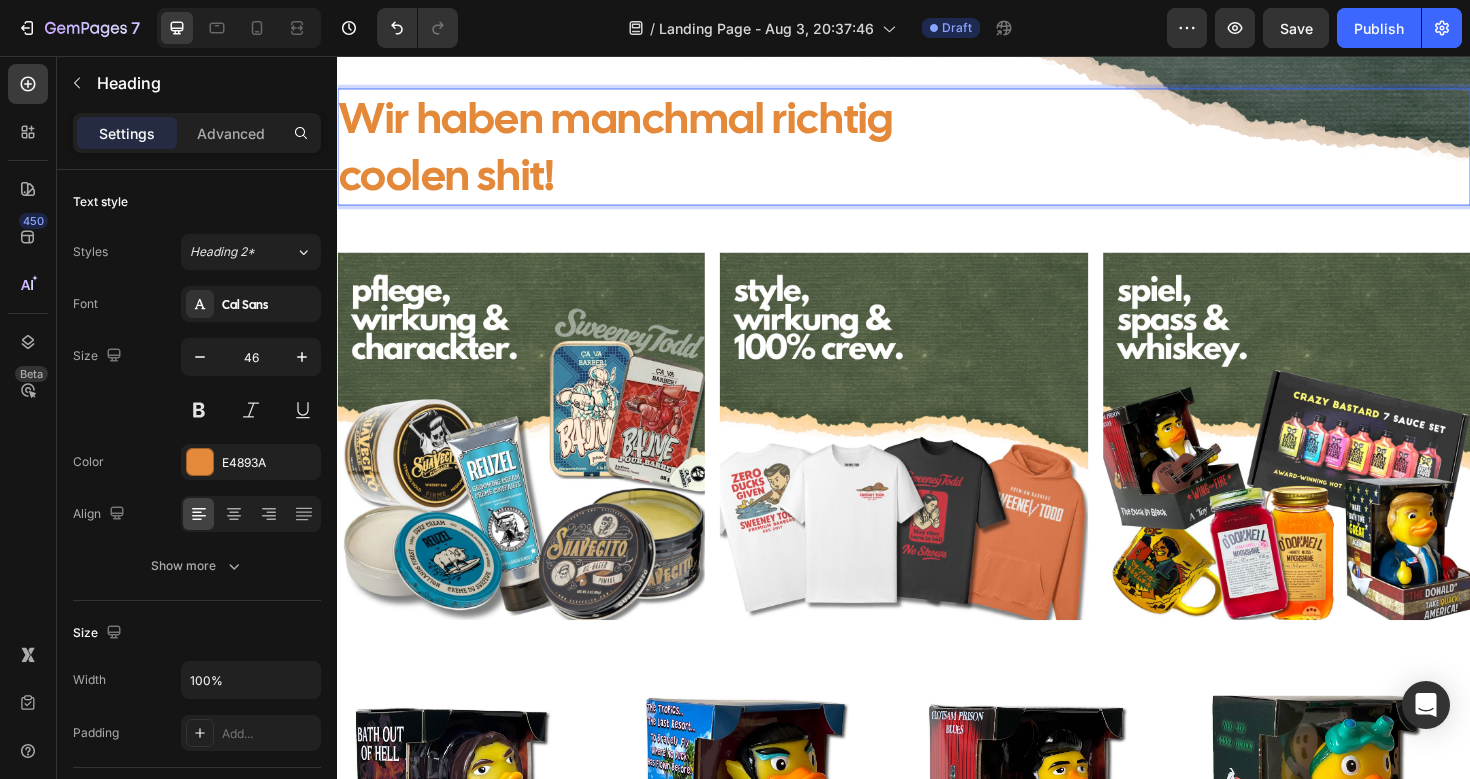 click on "Wir haben manchmal richtig  coolen shit!" at bounding box center (937, 152) 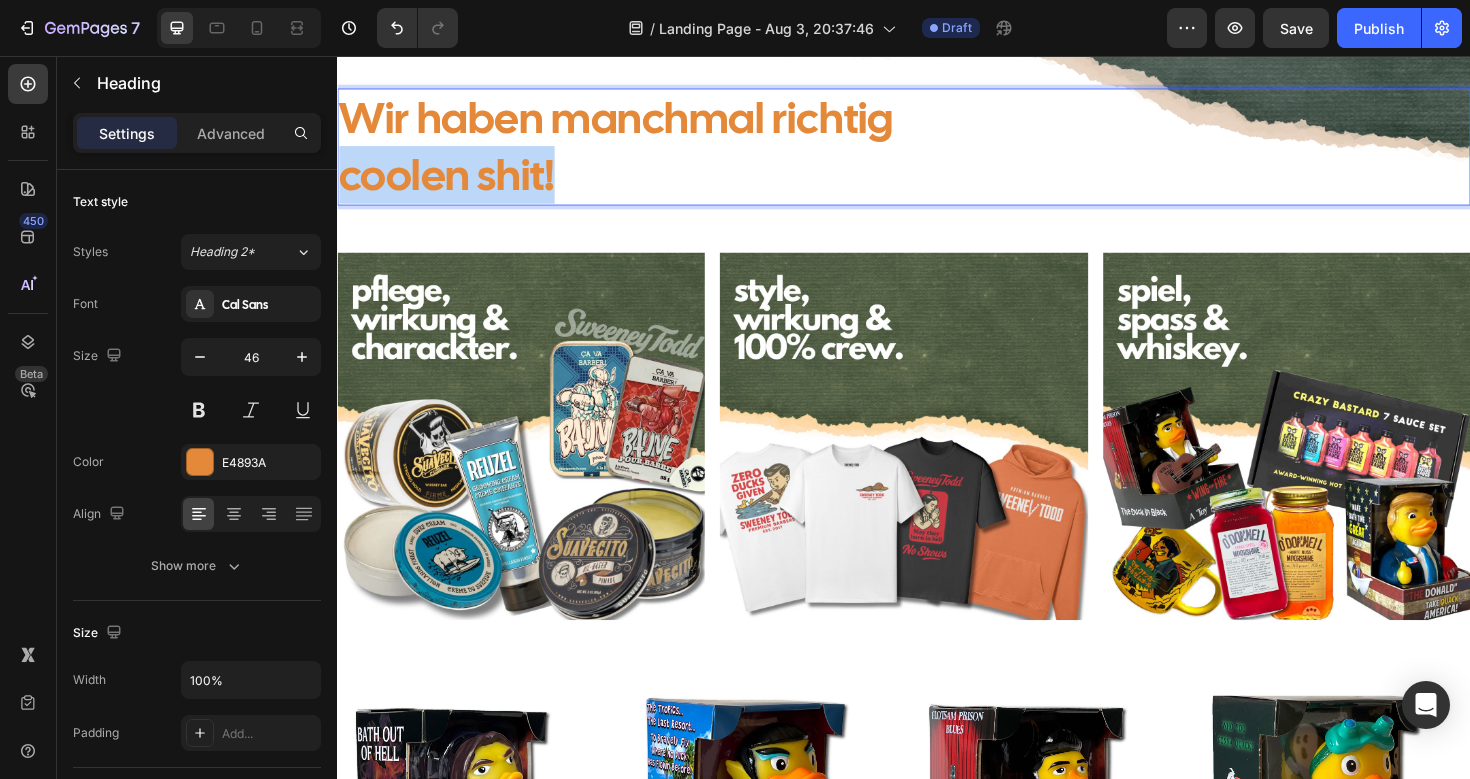 click on "Wir haben manchmal richtig  coolen shit!" at bounding box center [937, 152] 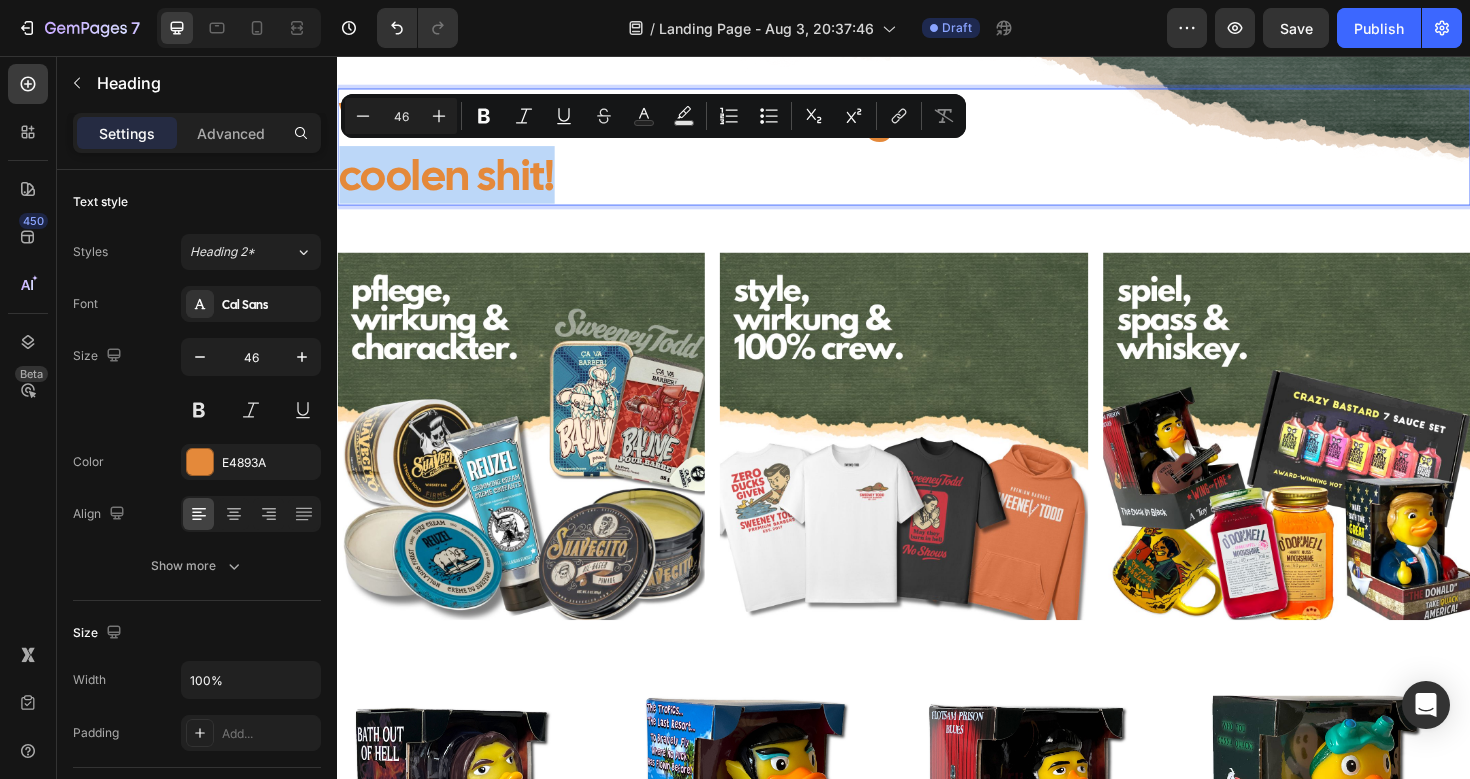 click on "Wir haben manchmal richtig  coolen shit!" at bounding box center (937, 152) 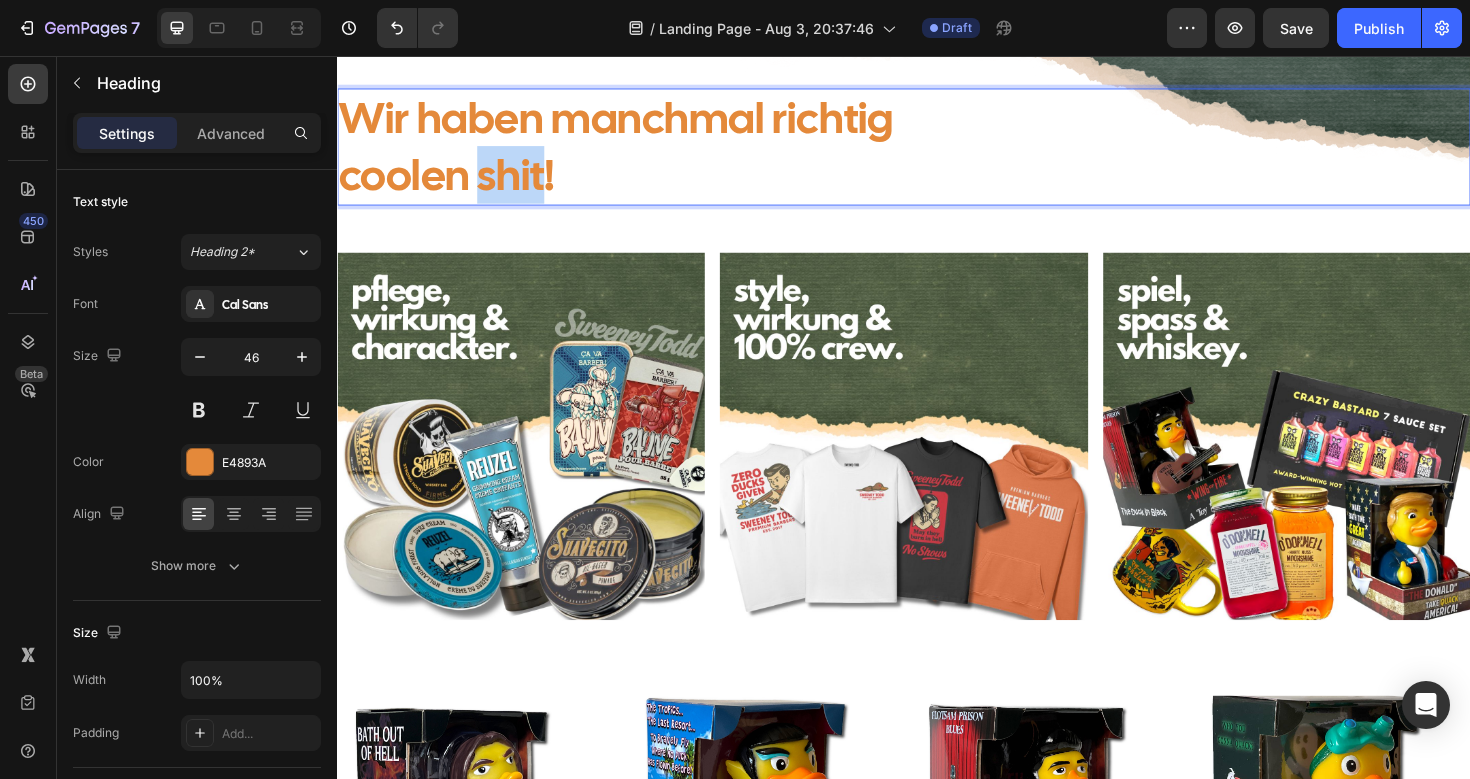 click on "Wir haben manchmal richtig  coolen shit!" at bounding box center [937, 152] 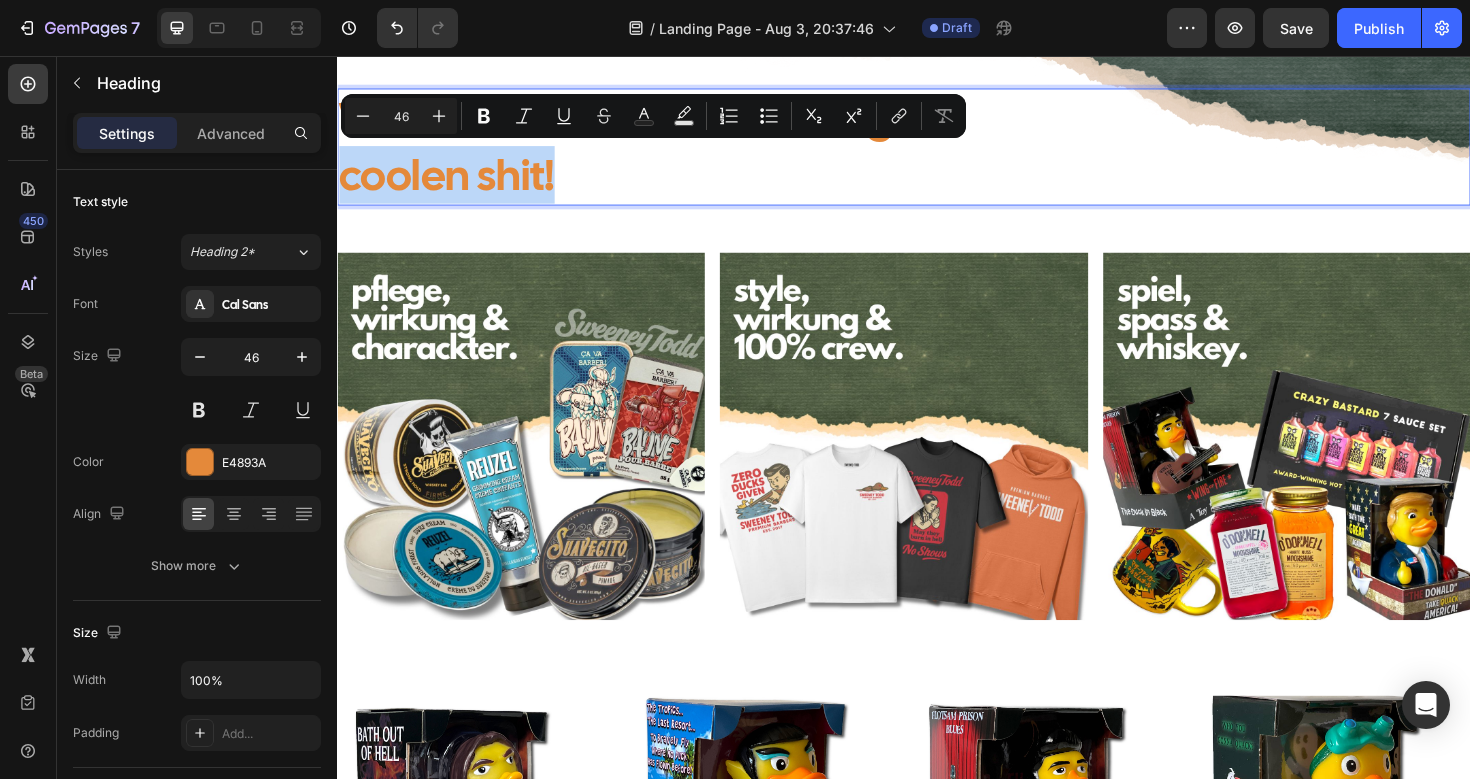 click on "Wir haben manchmal richtig  coolen shit!" at bounding box center (937, 152) 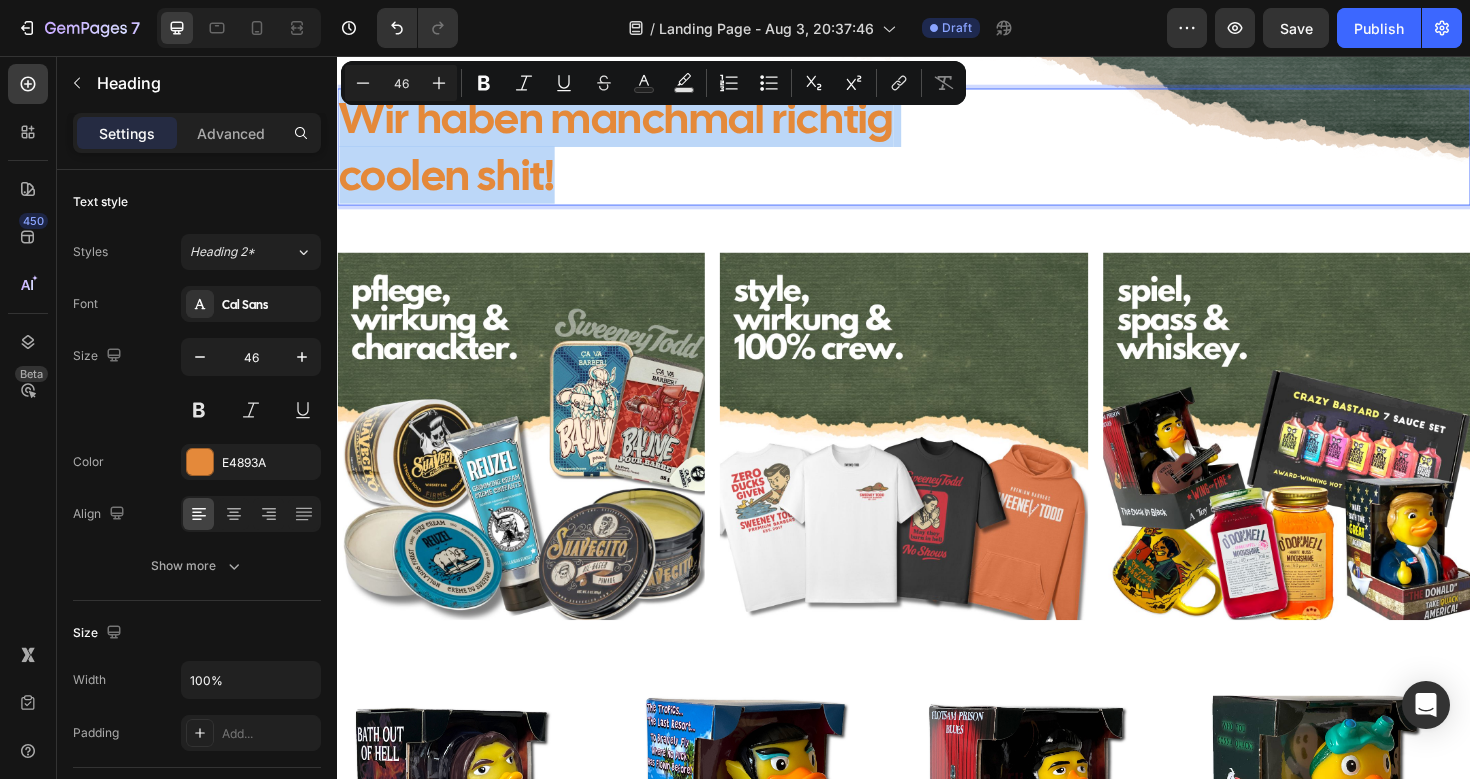 drag, startPoint x: 599, startPoint y: 172, endPoint x: 353, endPoint y: 115, distance: 252.51732 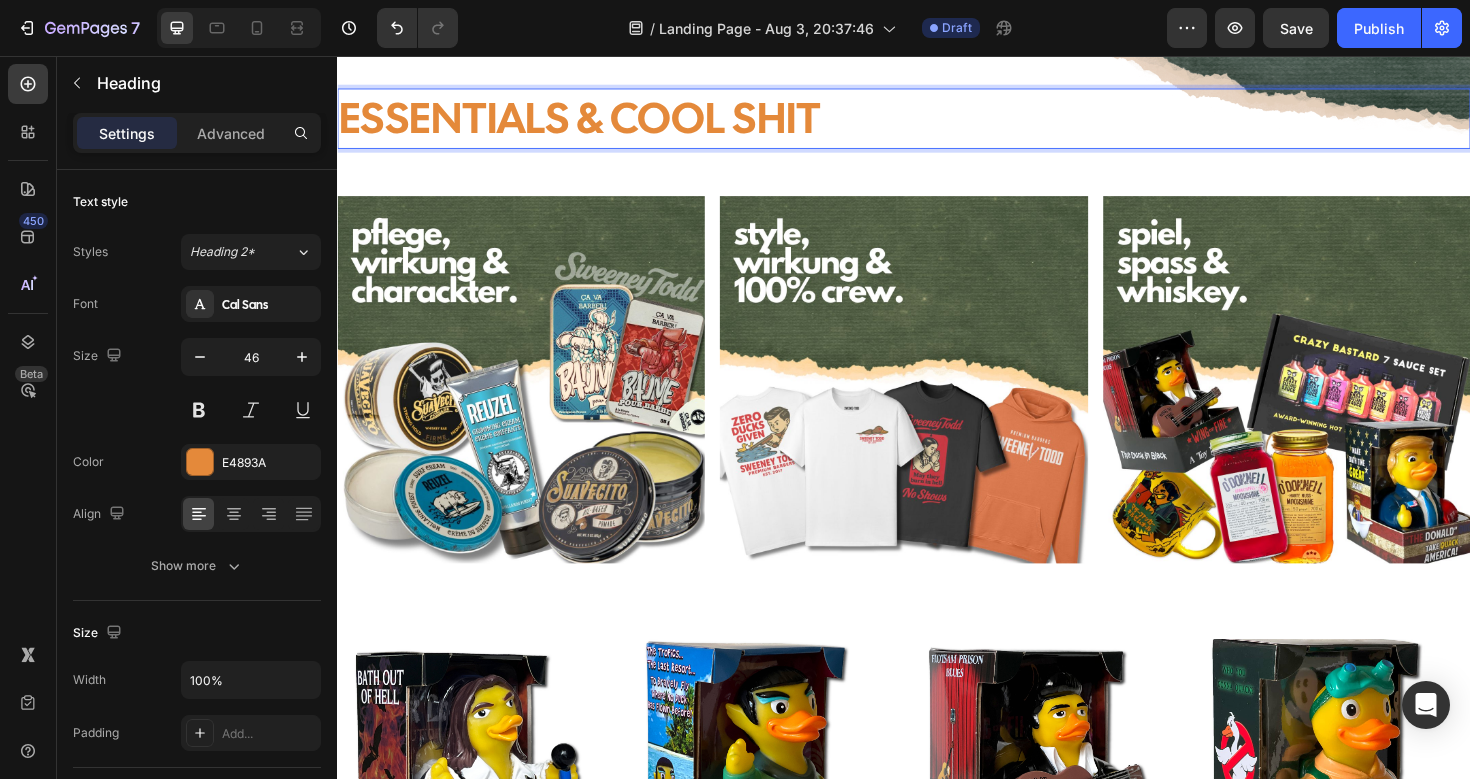 click on "Image Image Image Row Section 2" at bounding box center [937, 406] 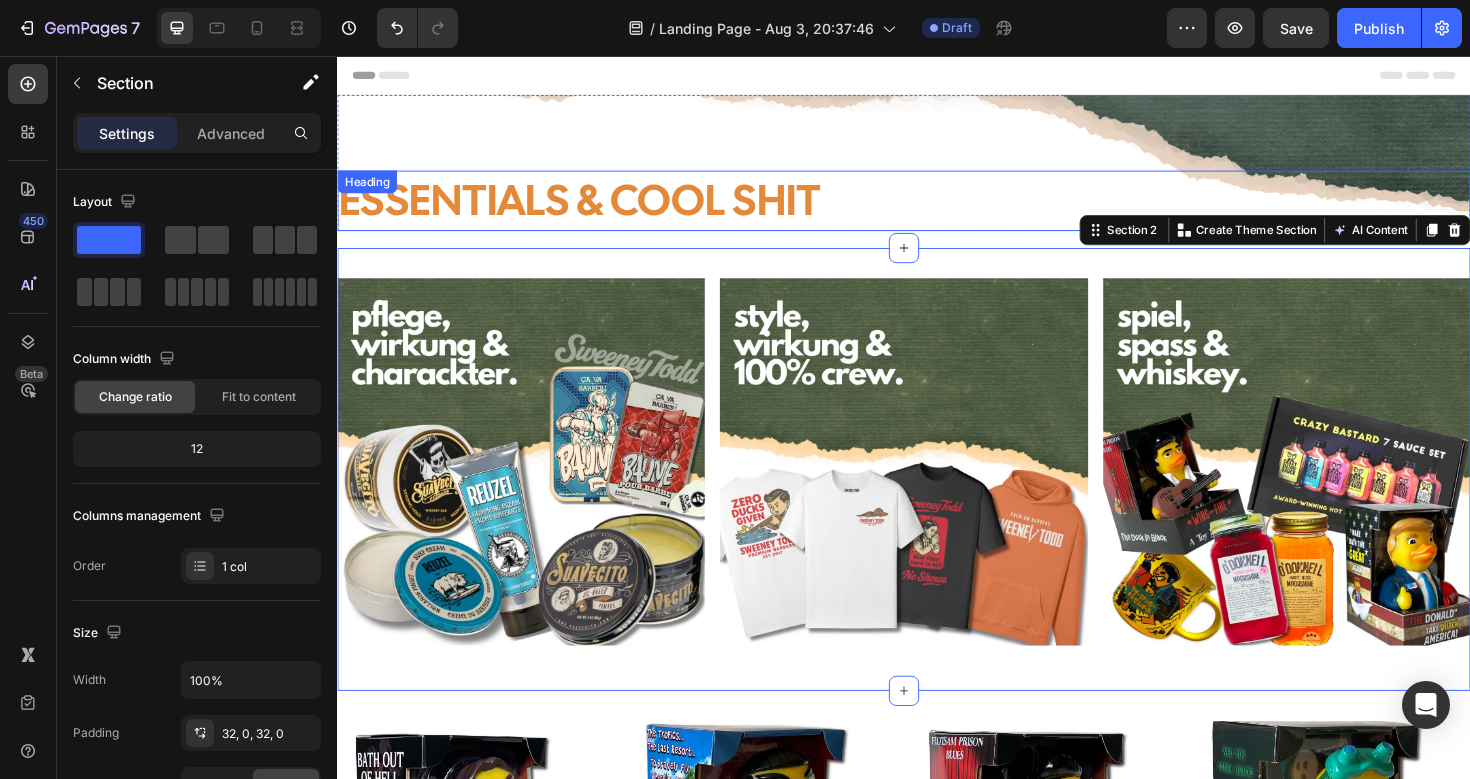 scroll, scrollTop: 4, scrollLeft: 0, axis: vertical 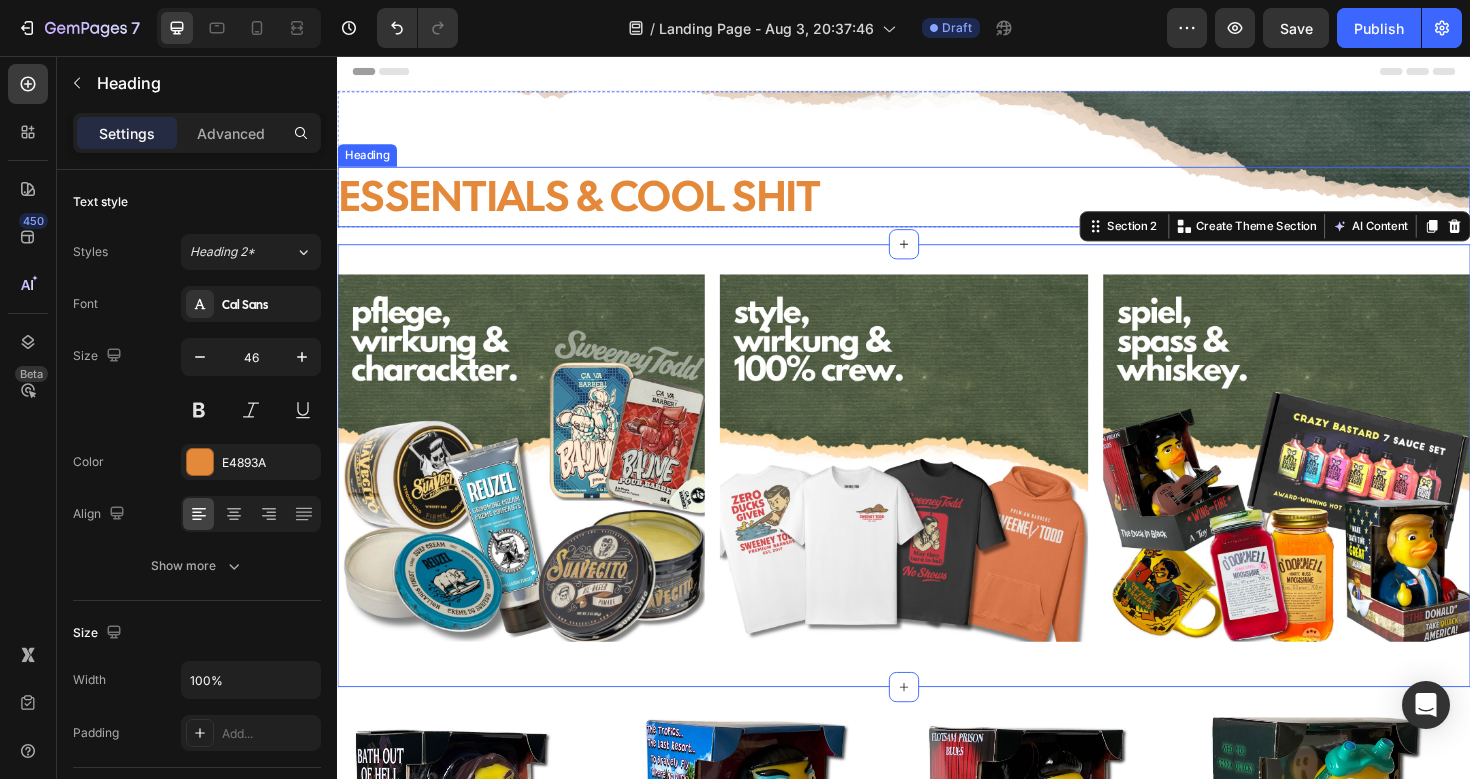 click on "ESSENTIALS & COOL SHIT" at bounding box center (937, 205) 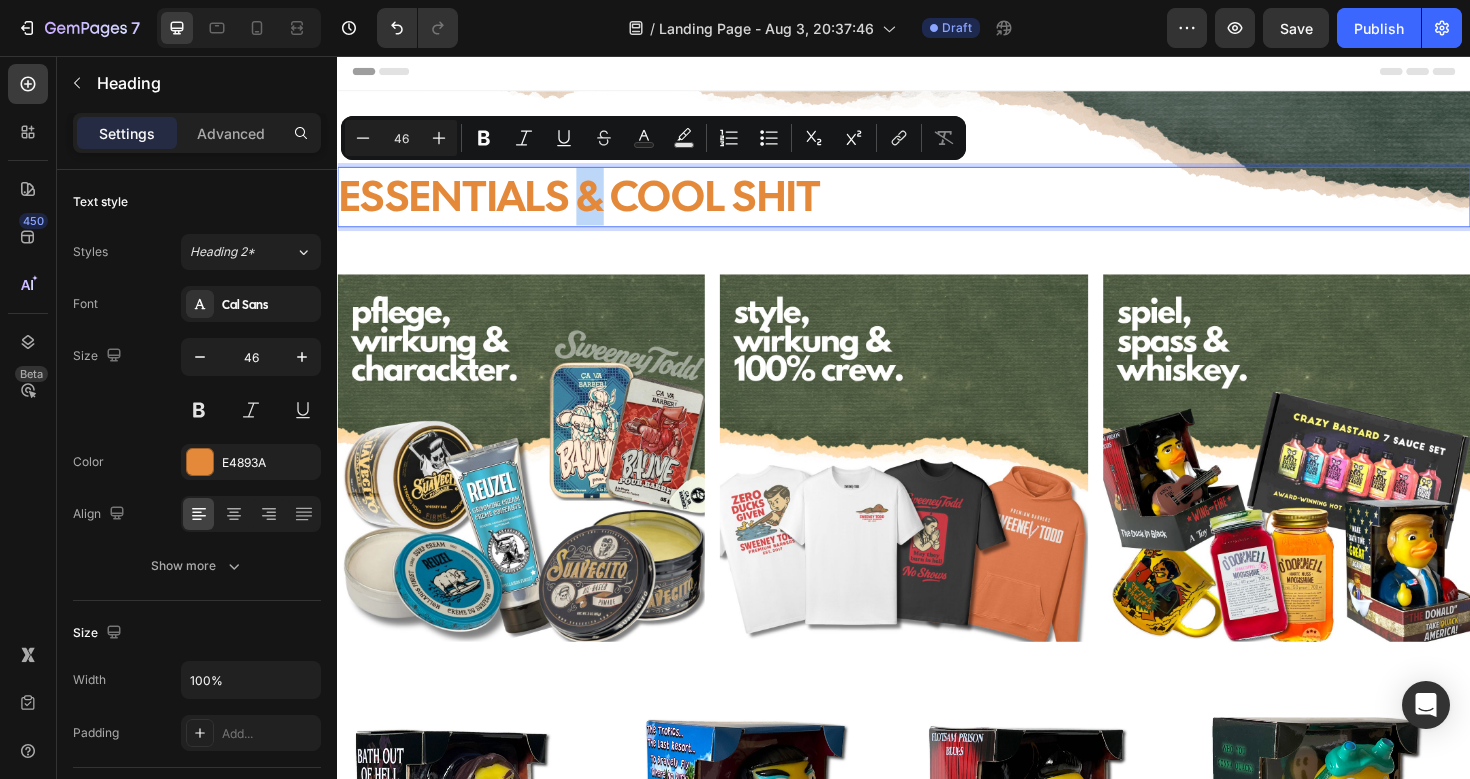 drag, startPoint x: 616, startPoint y: 213, endPoint x: 591, endPoint y: 213, distance: 25 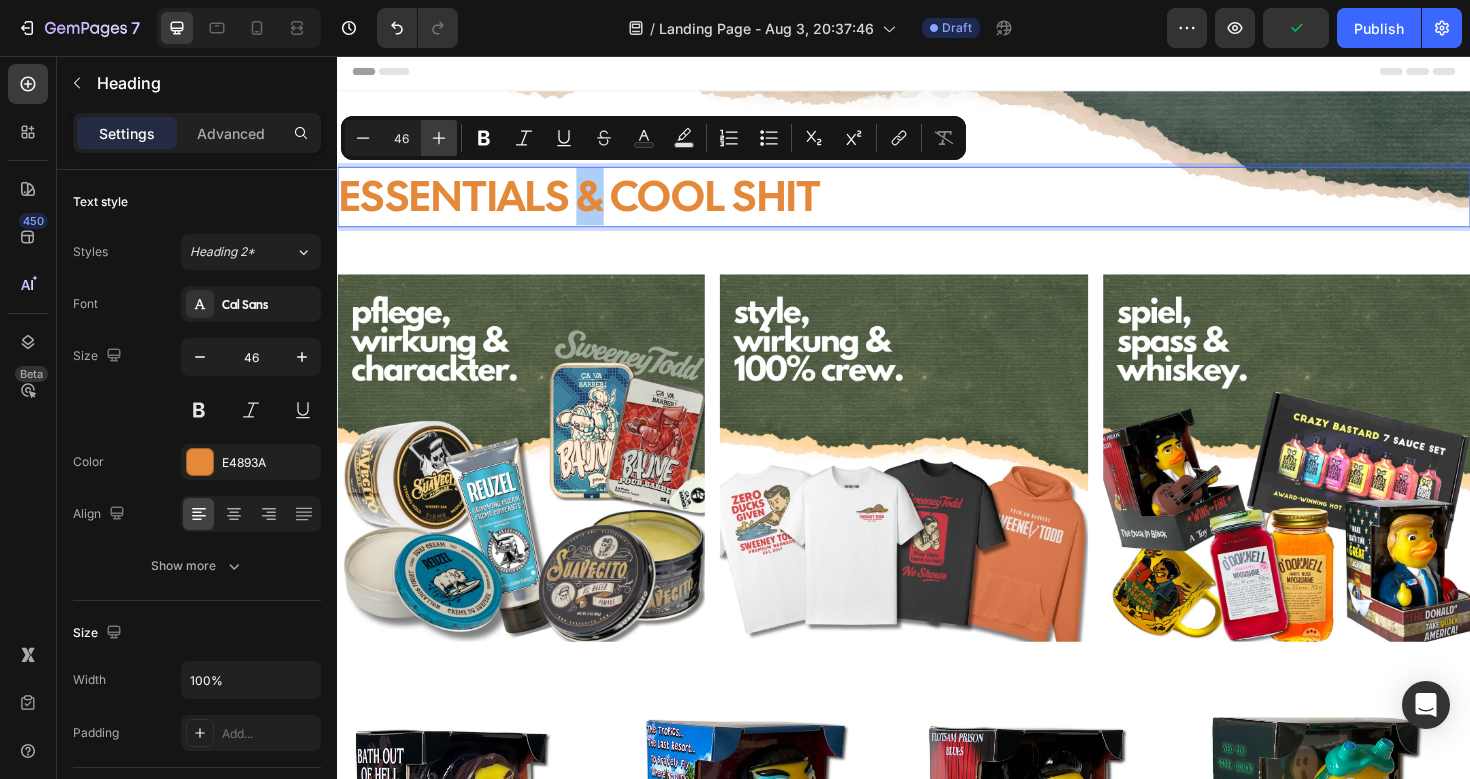 click 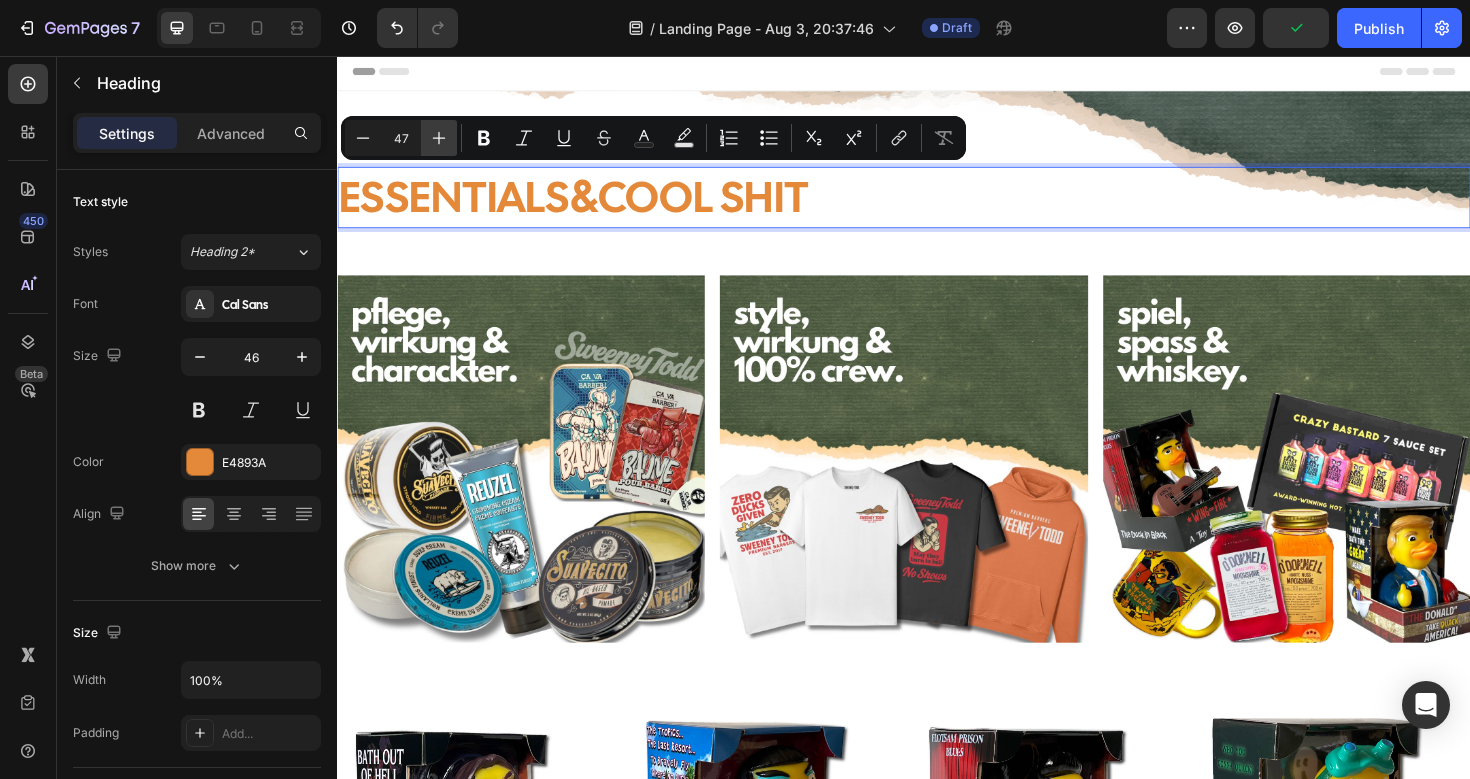 click 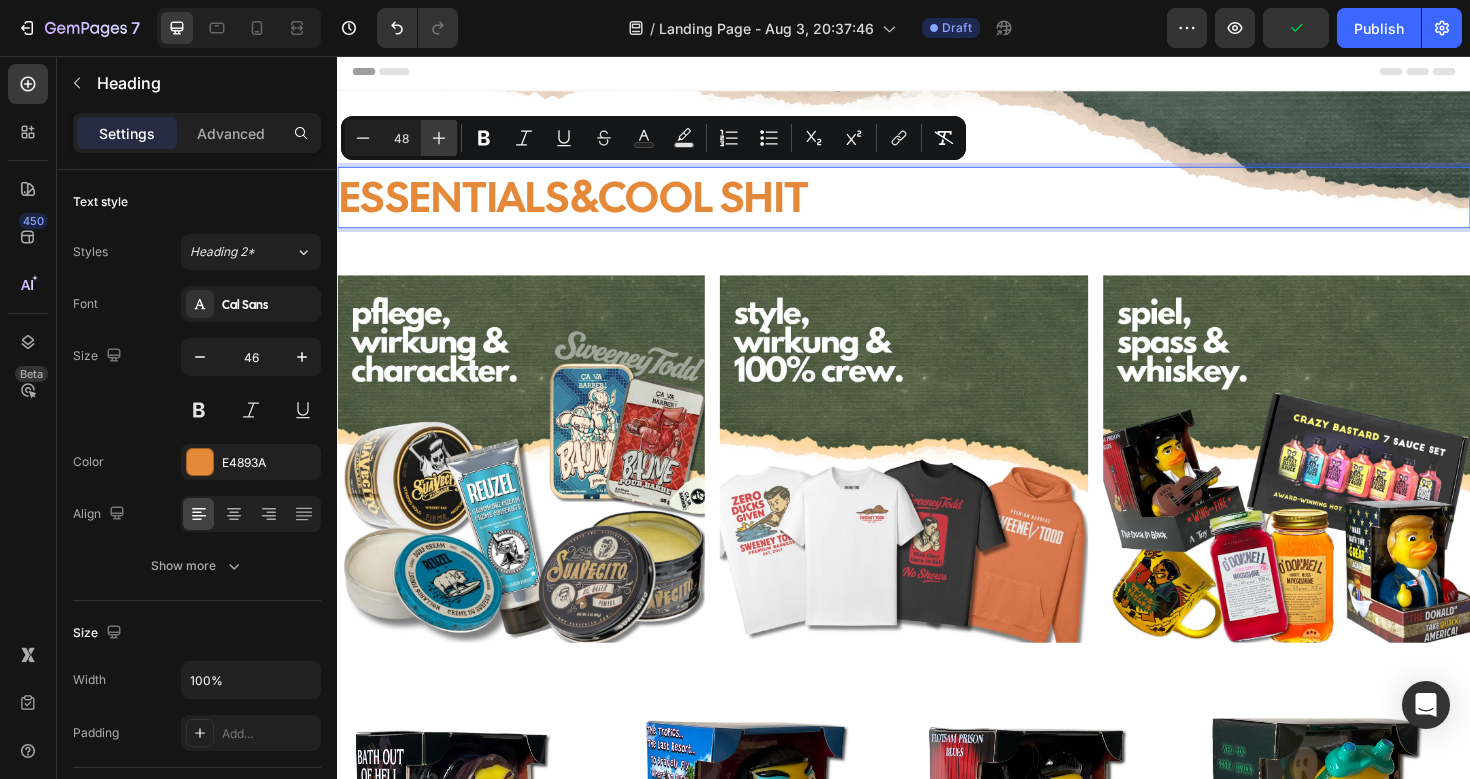 click 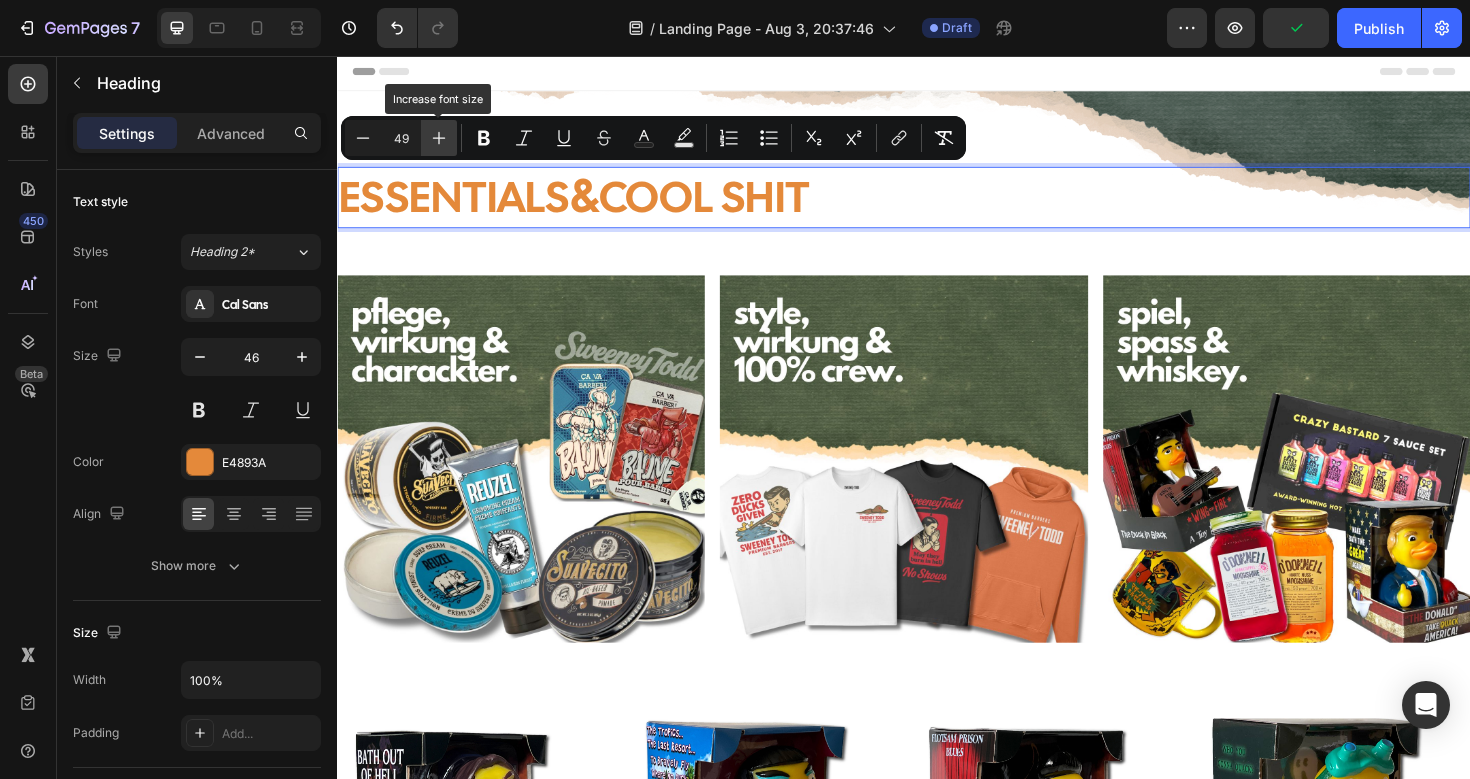 click 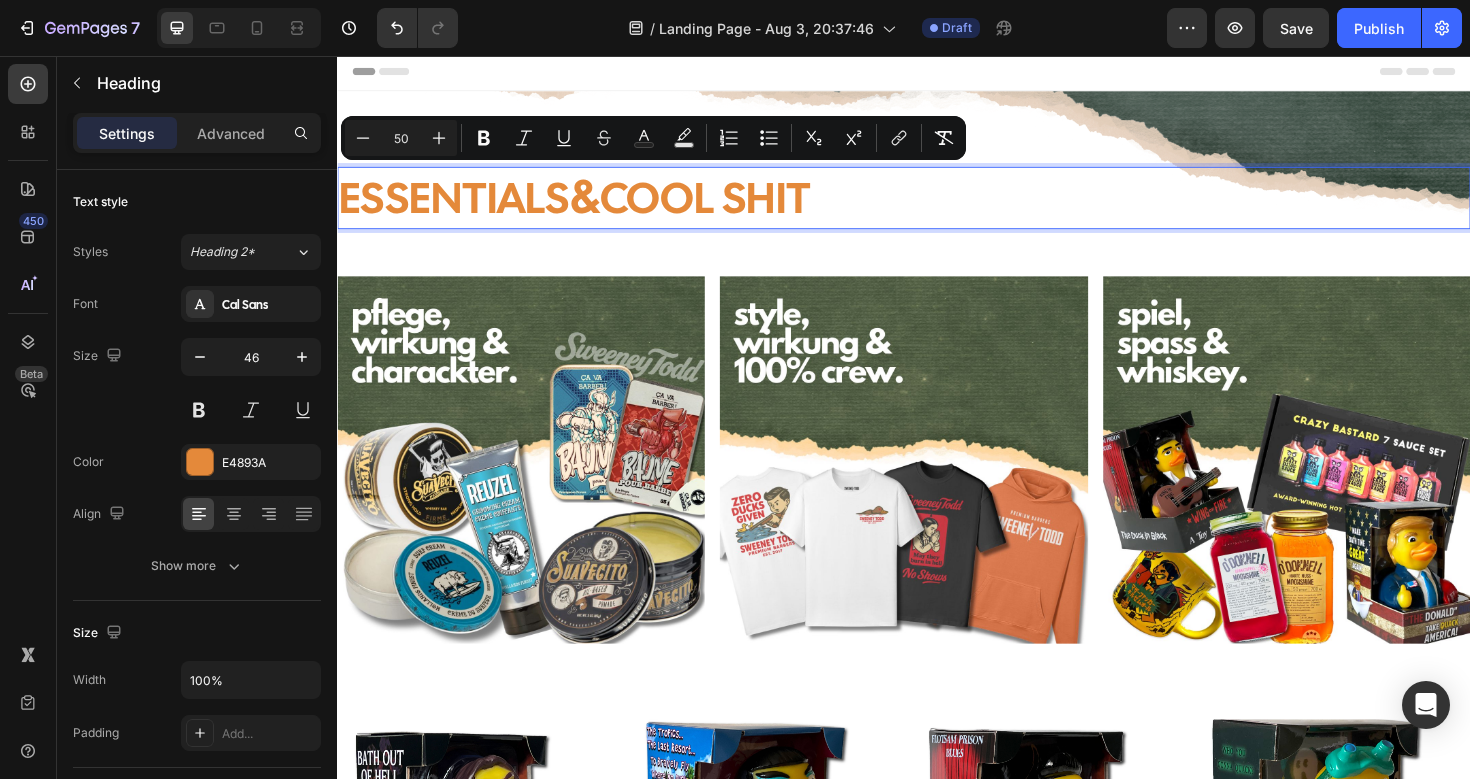 click on "50" at bounding box center [401, 138] 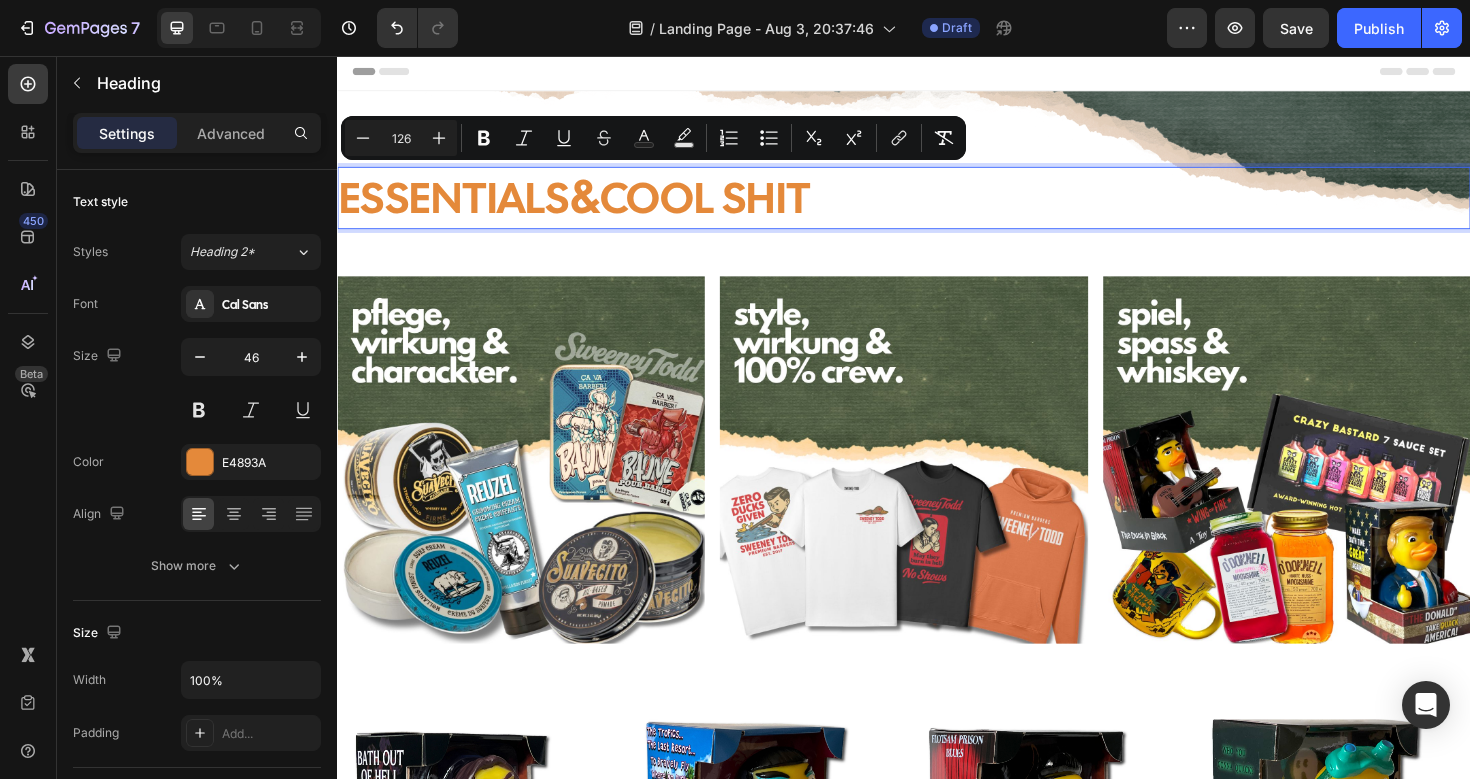 type on "126" 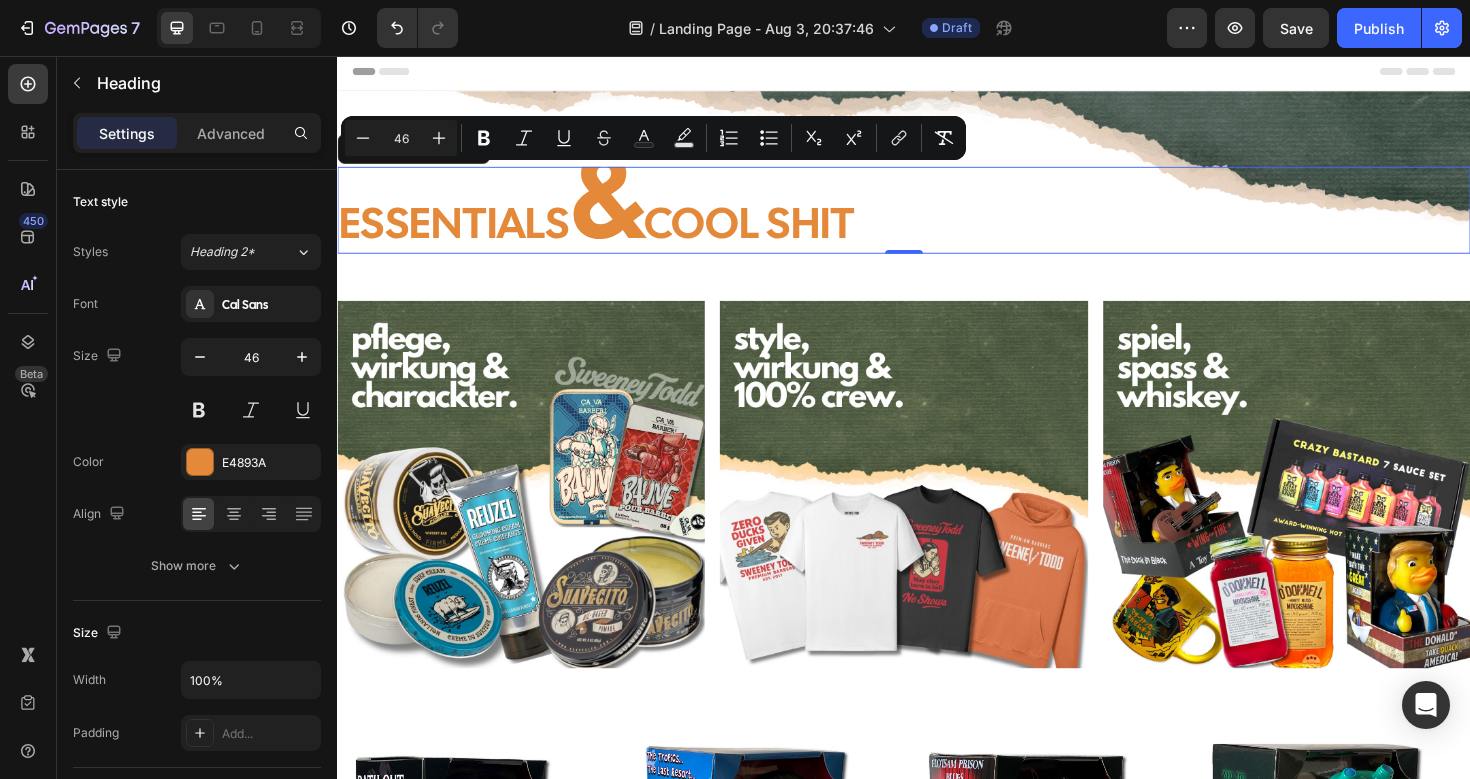 click on "&" at bounding box center (622, 204) 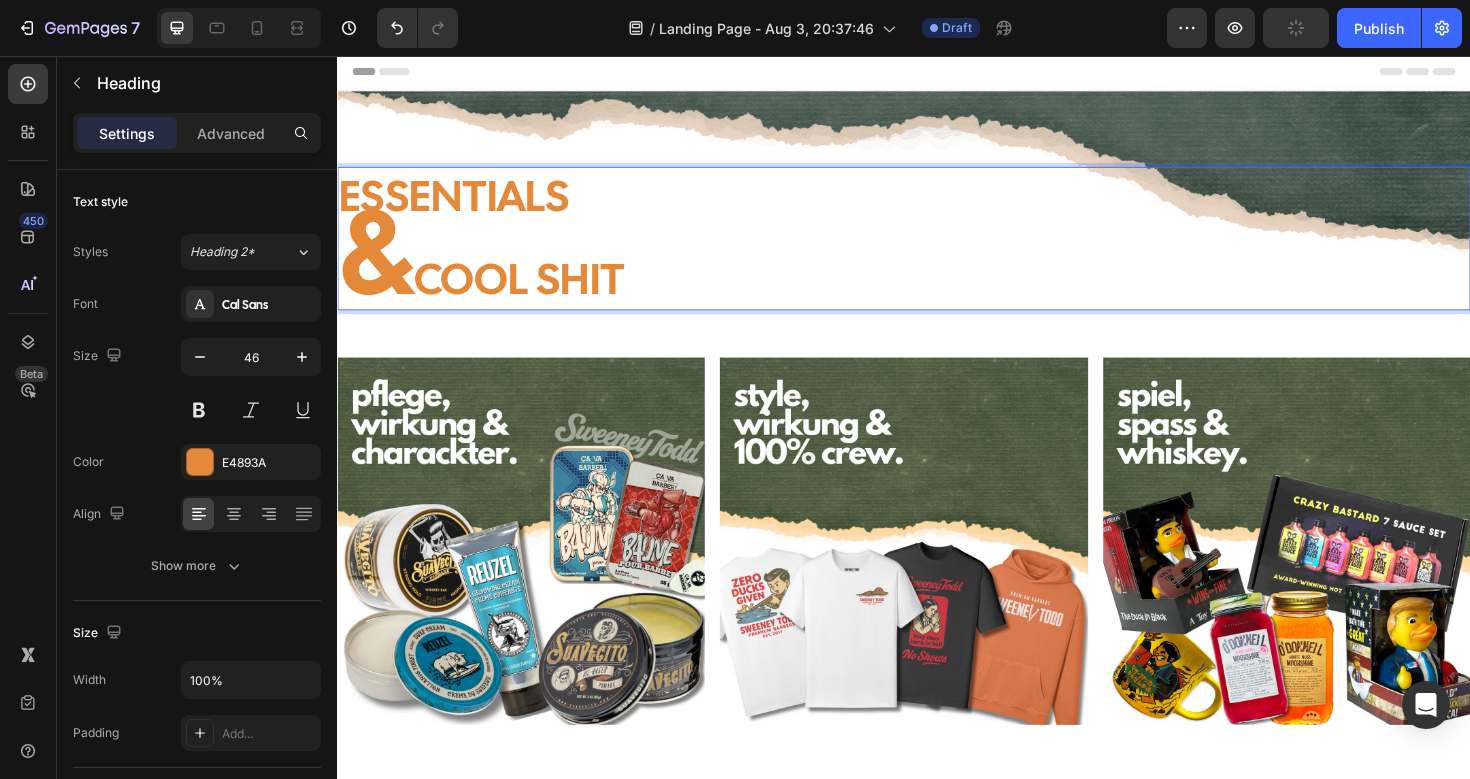 click on "ESSENTIALS  ⁠⁠⁠⁠⁠⁠⁠ &  COOL SHIT" at bounding box center (937, 249) 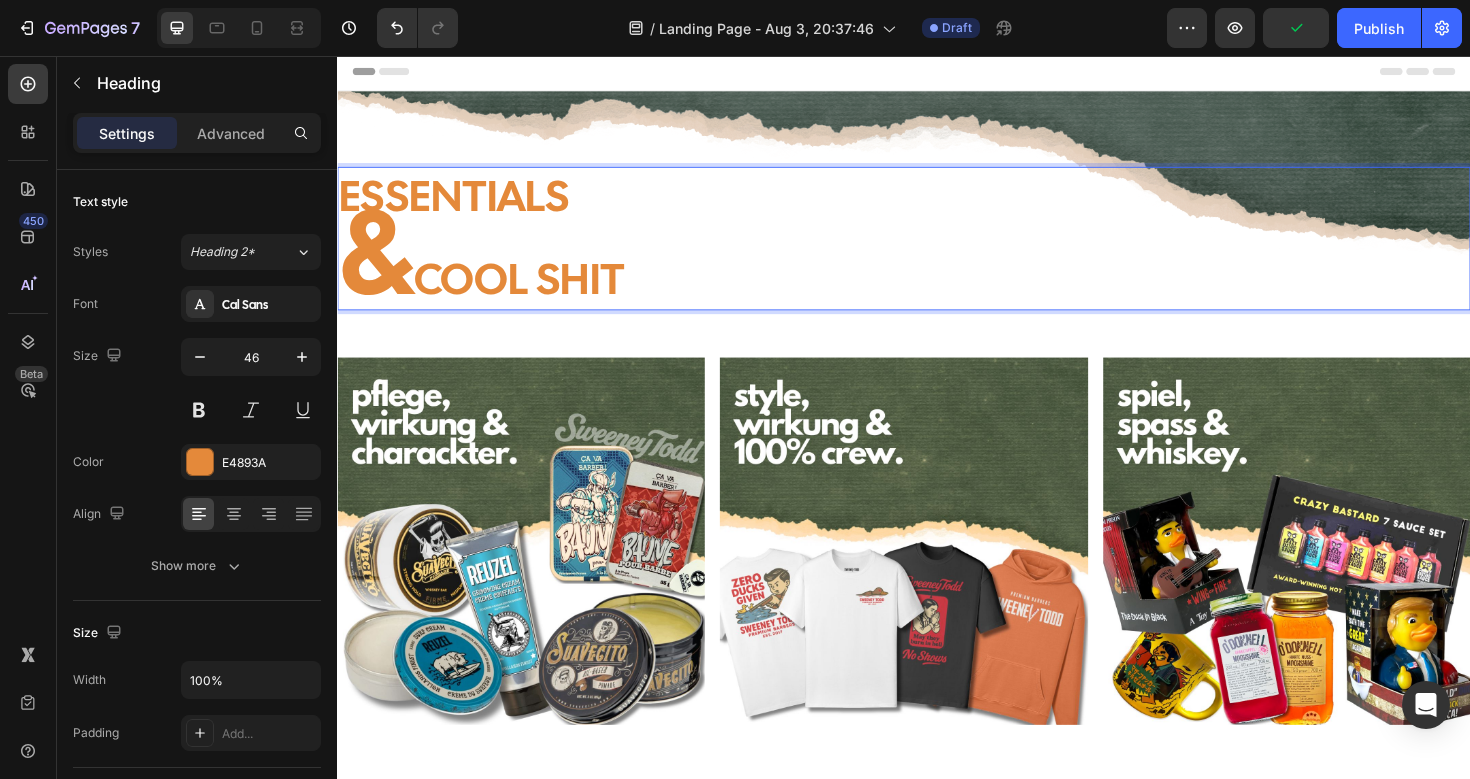 click on "ESSENTIALS  &  COOL SHIT" at bounding box center [937, 249] 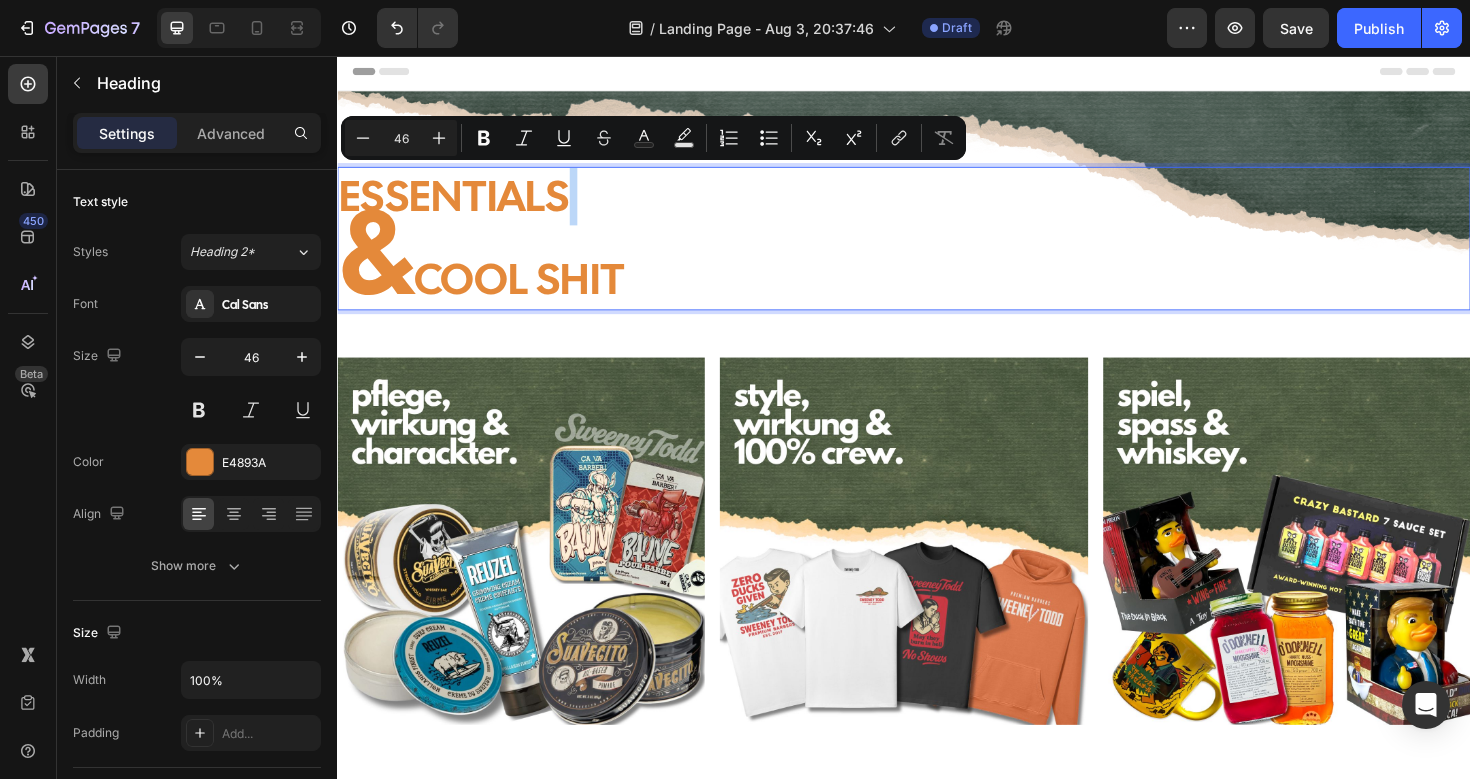 drag, startPoint x: 579, startPoint y: 211, endPoint x: 368, endPoint y: 202, distance: 211.19185 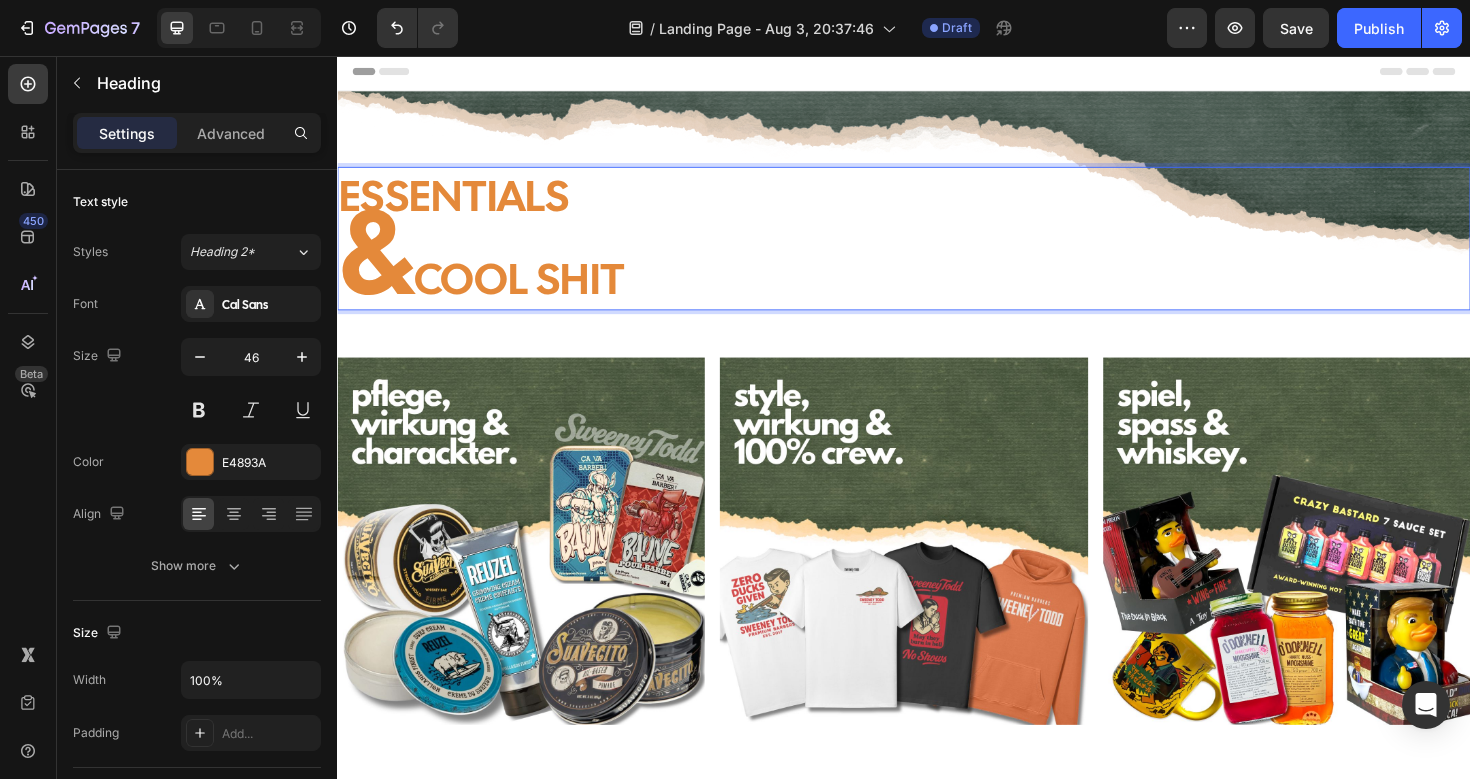 click on "ESSENTIALS  &  COOL SHIT" at bounding box center [937, 249] 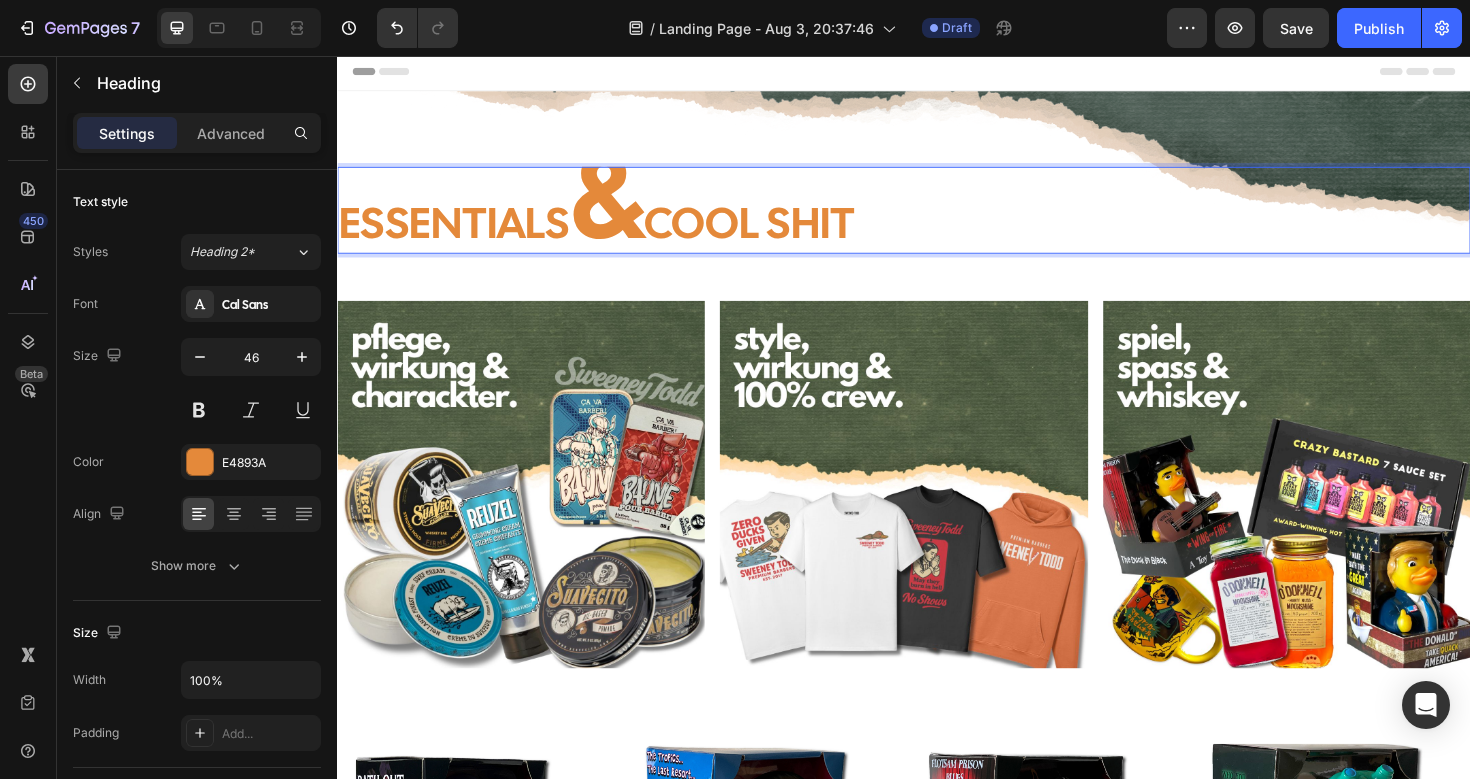 click on "ESSENTIALS  &  COOL SHIT" at bounding box center (937, 219) 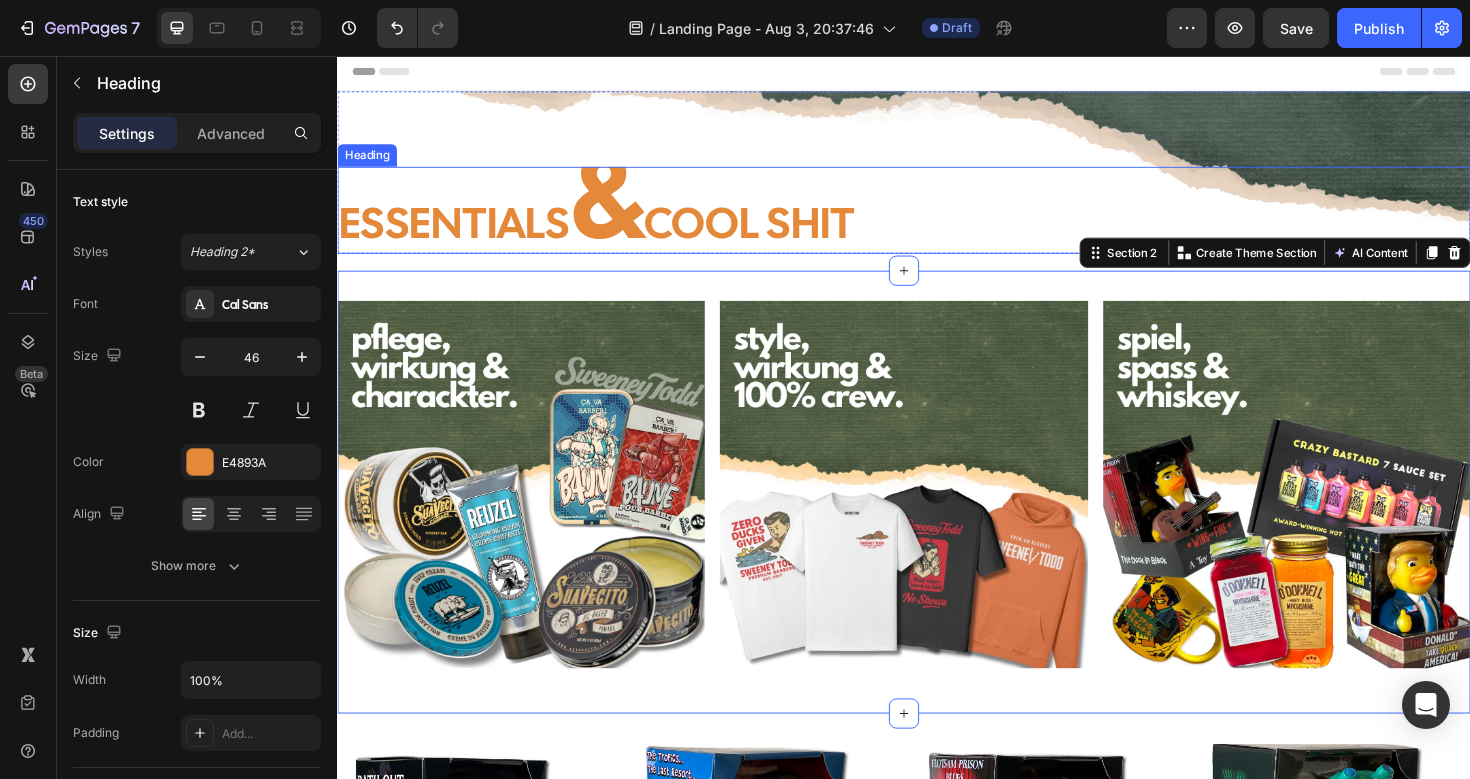 click on "&" at bounding box center [622, 204] 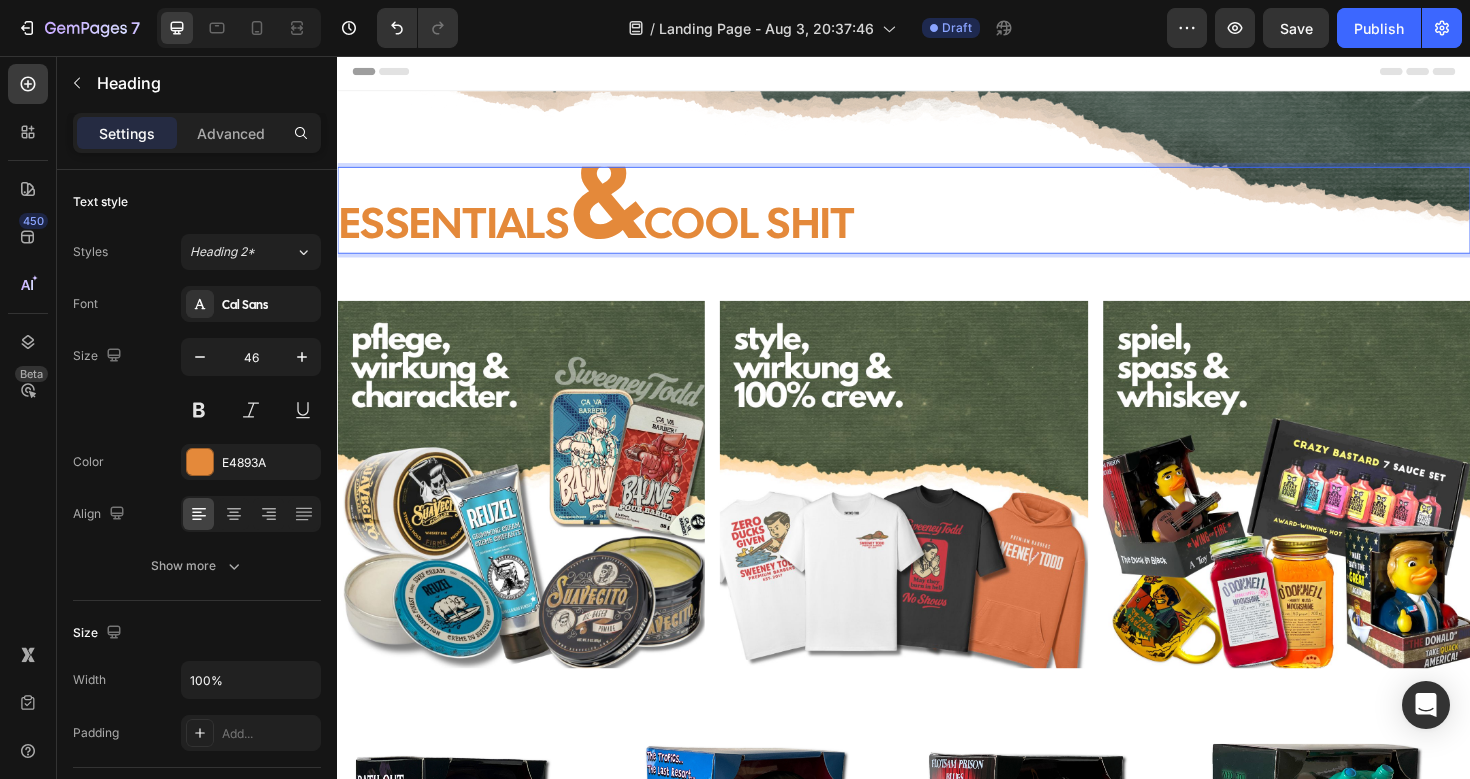 click on "&" at bounding box center (622, 204) 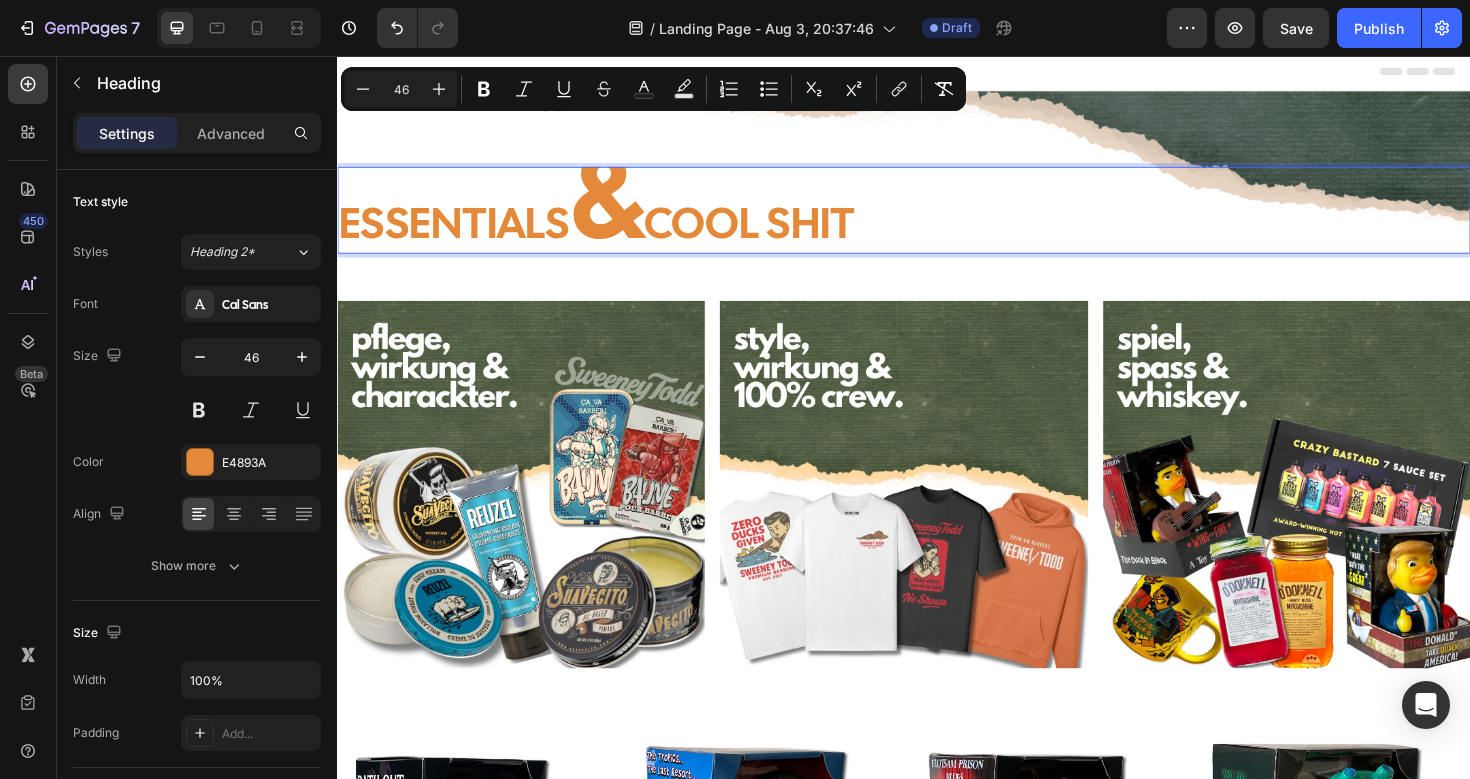 click on "&" at bounding box center (622, 204) 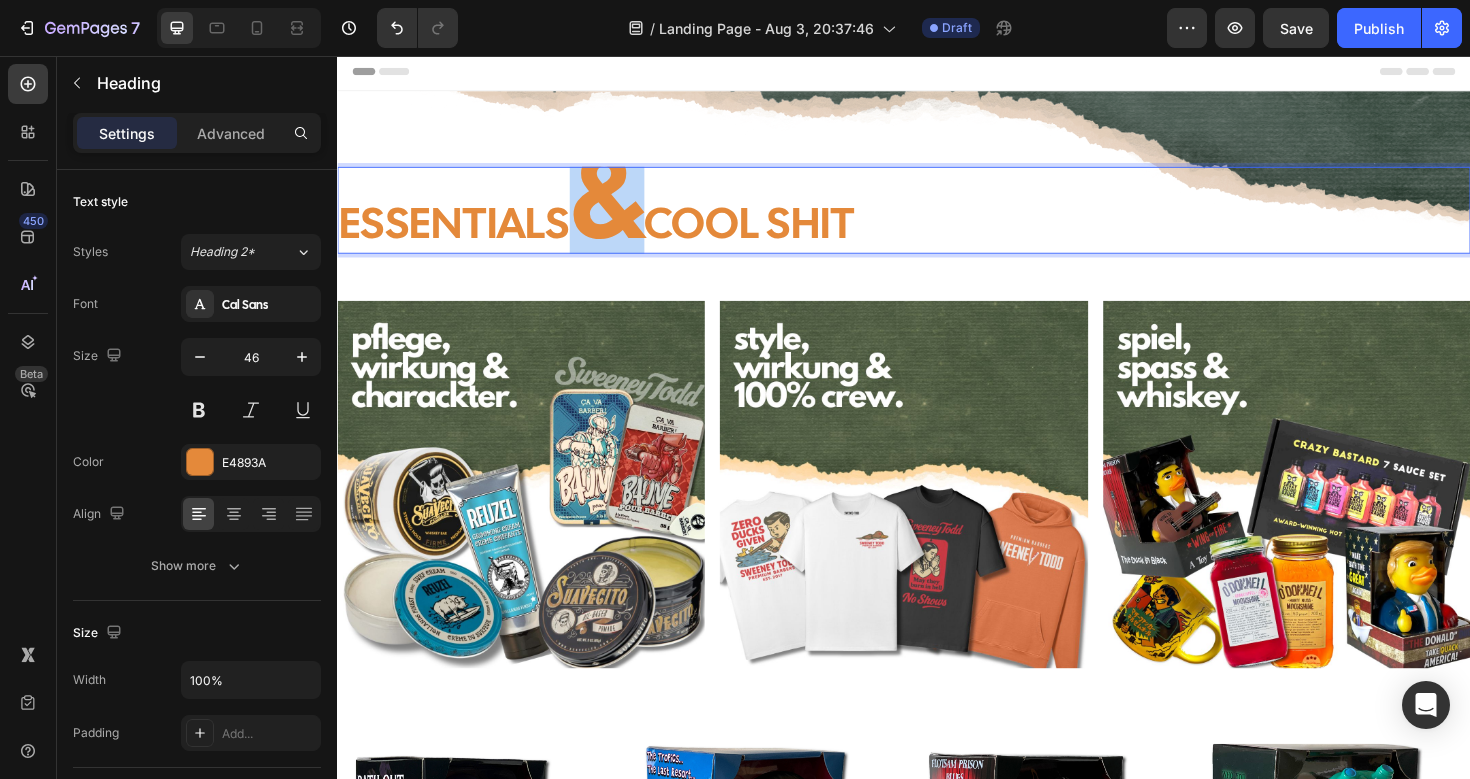drag, startPoint x: 597, startPoint y: 221, endPoint x: 647, endPoint y: 218, distance: 50.08992 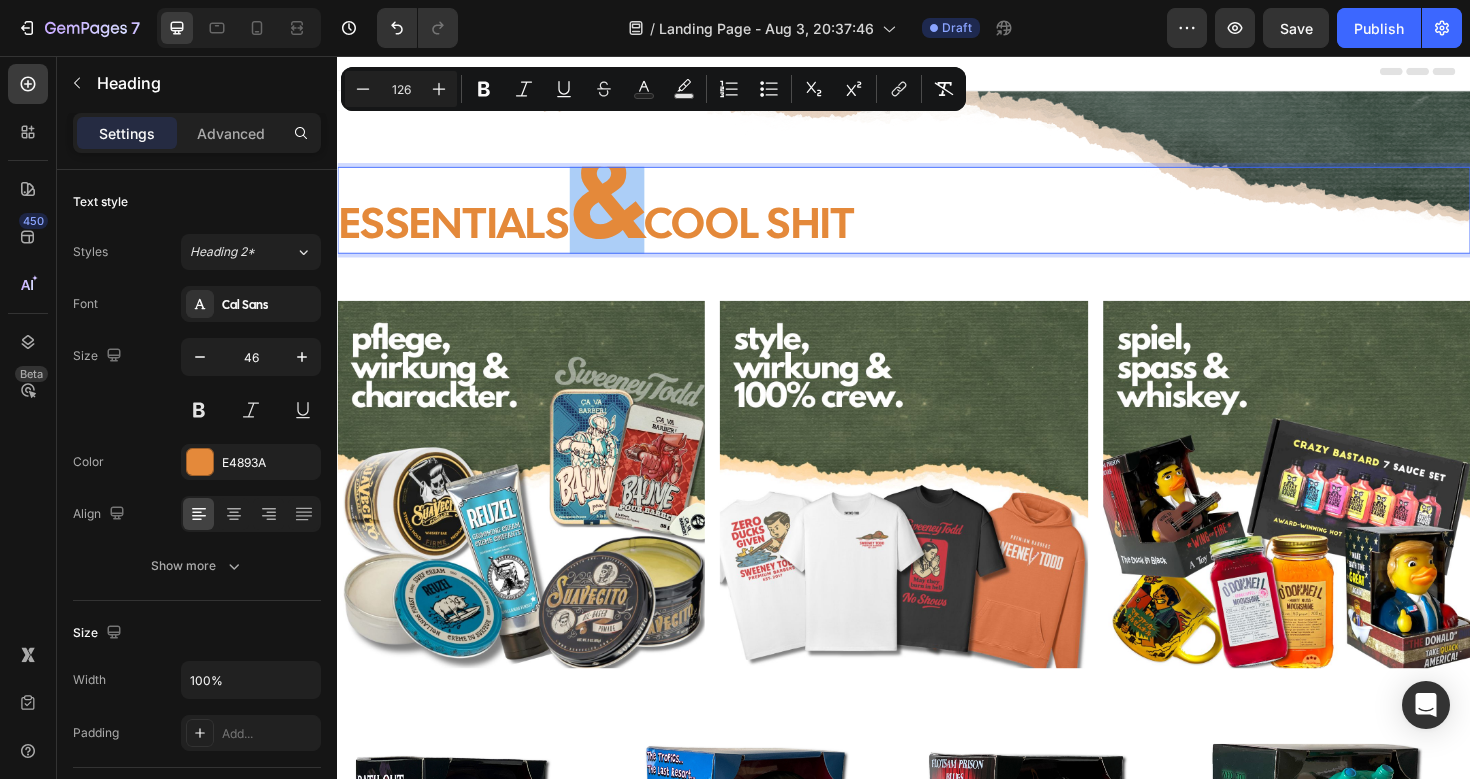 click on "126" at bounding box center (401, 89) 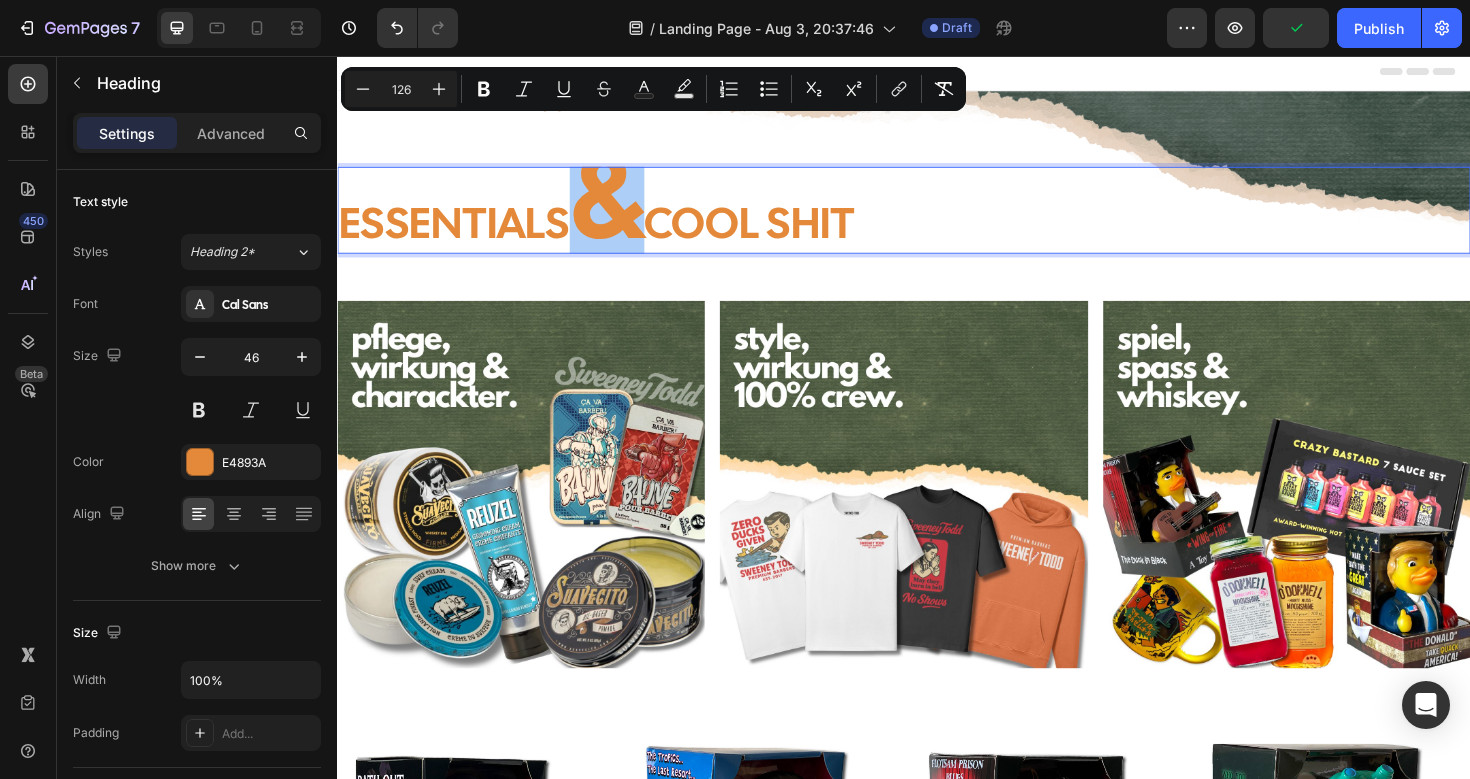 drag, startPoint x: 393, startPoint y: 94, endPoint x: 417, endPoint y: 97, distance: 24.186773 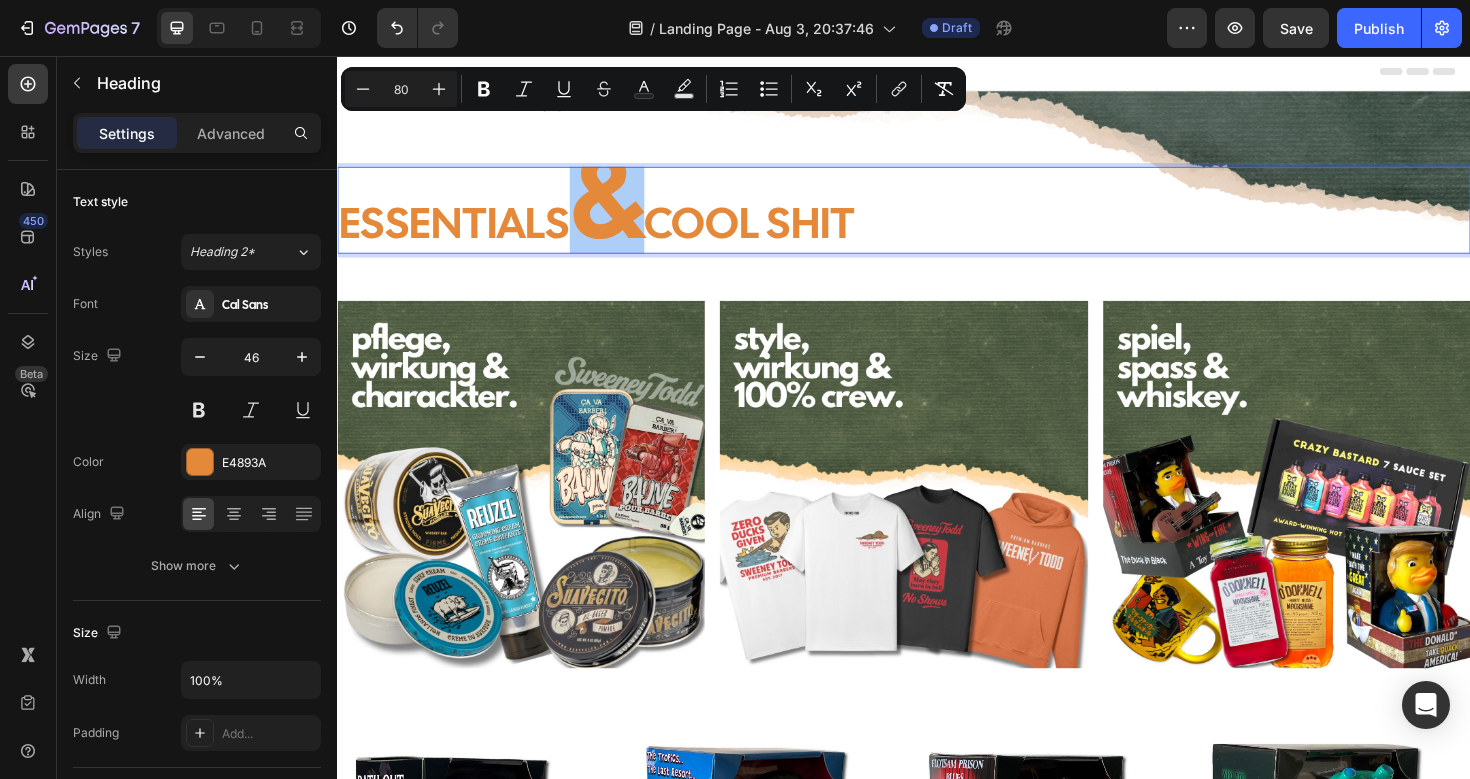 type on "80" 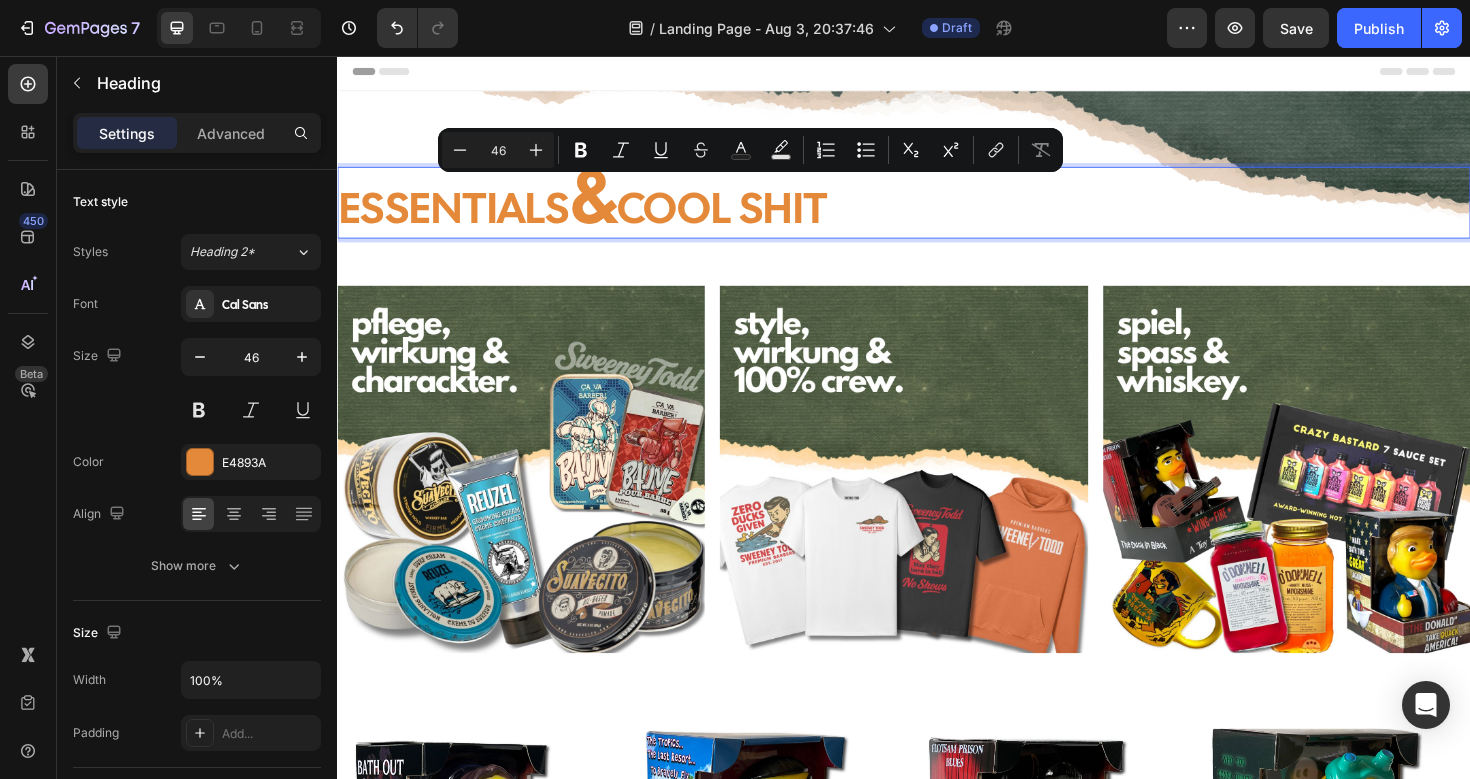 drag, startPoint x: 867, startPoint y: 224, endPoint x: 656, endPoint y: 235, distance: 211.28653 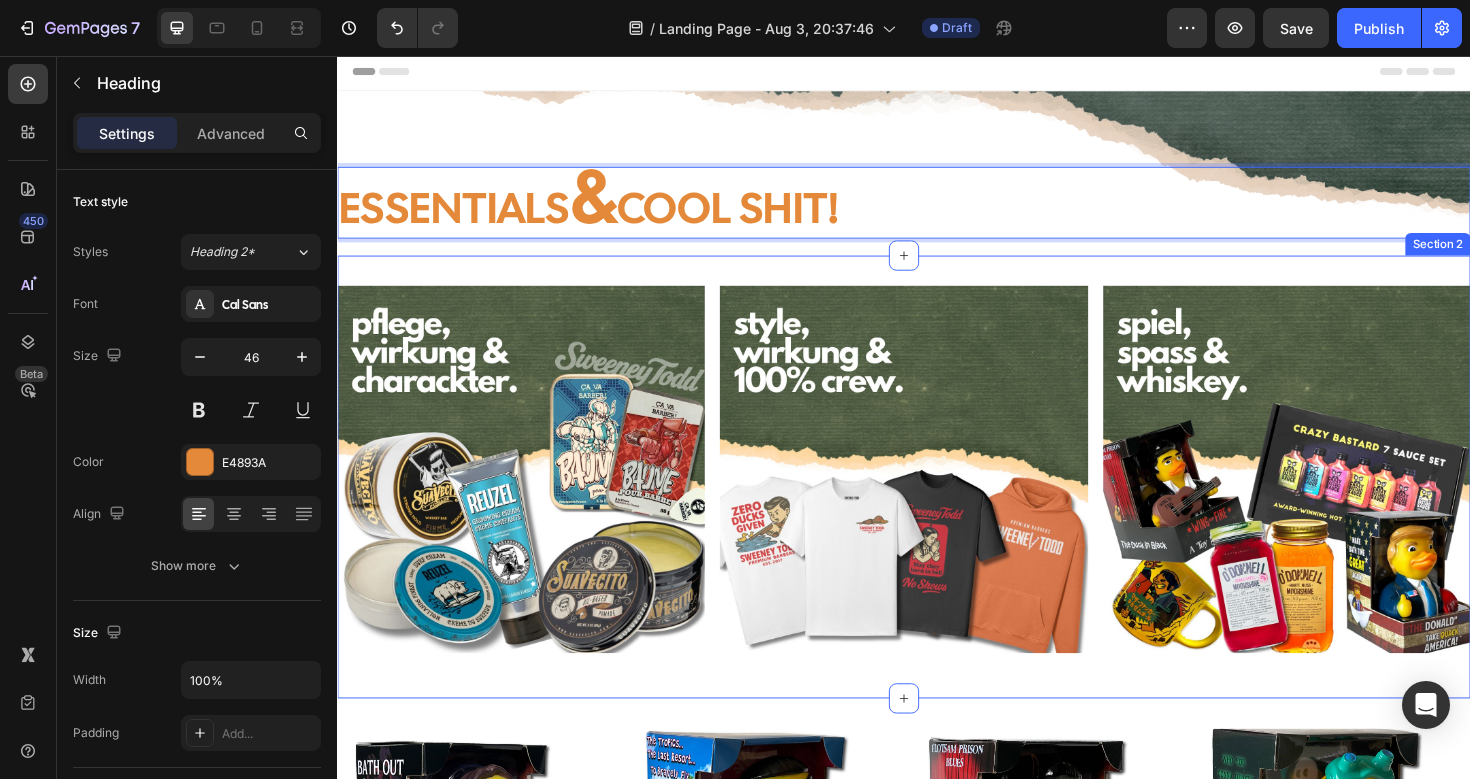 click on "Image Image Image Row Section 2" at bounding box center [937, 501] 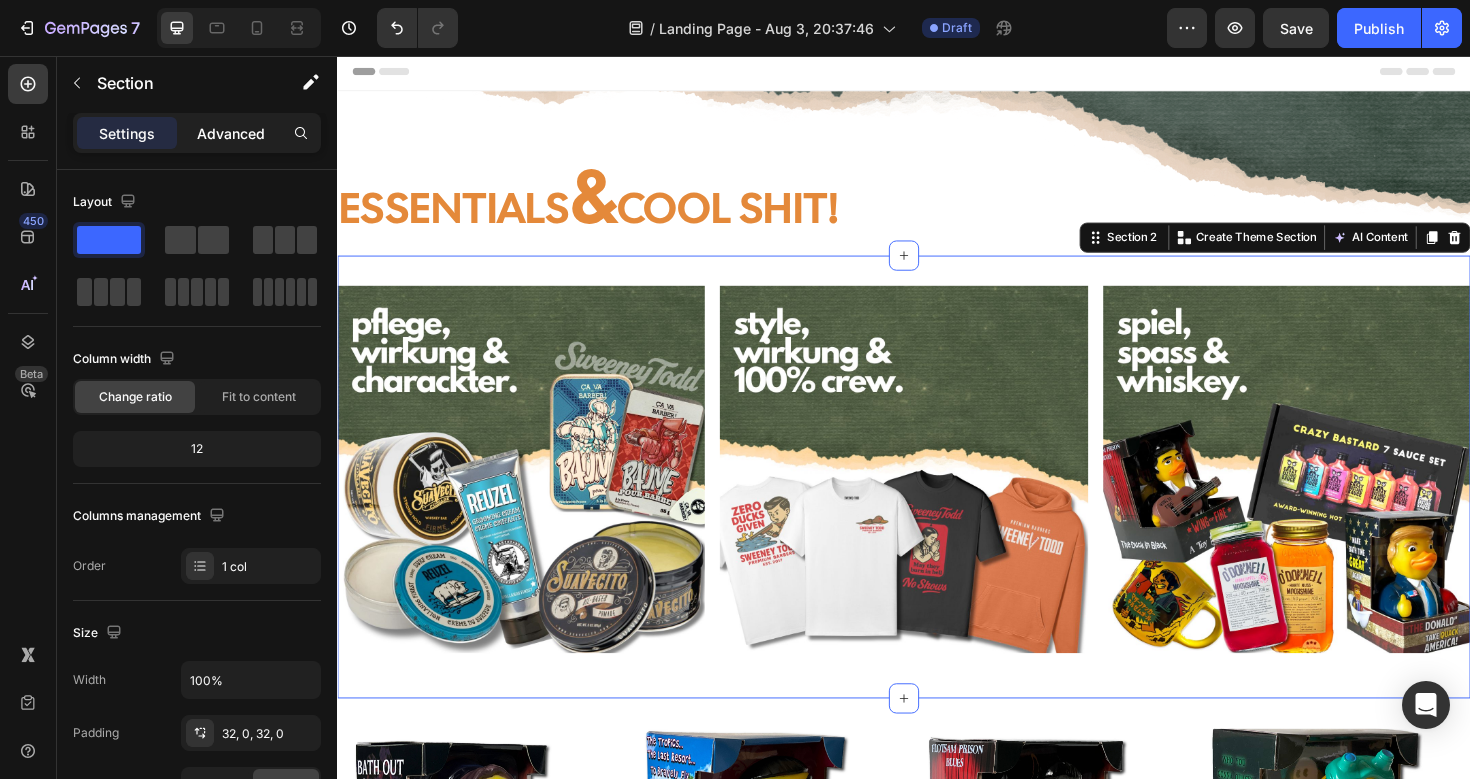 click on "Advanced" 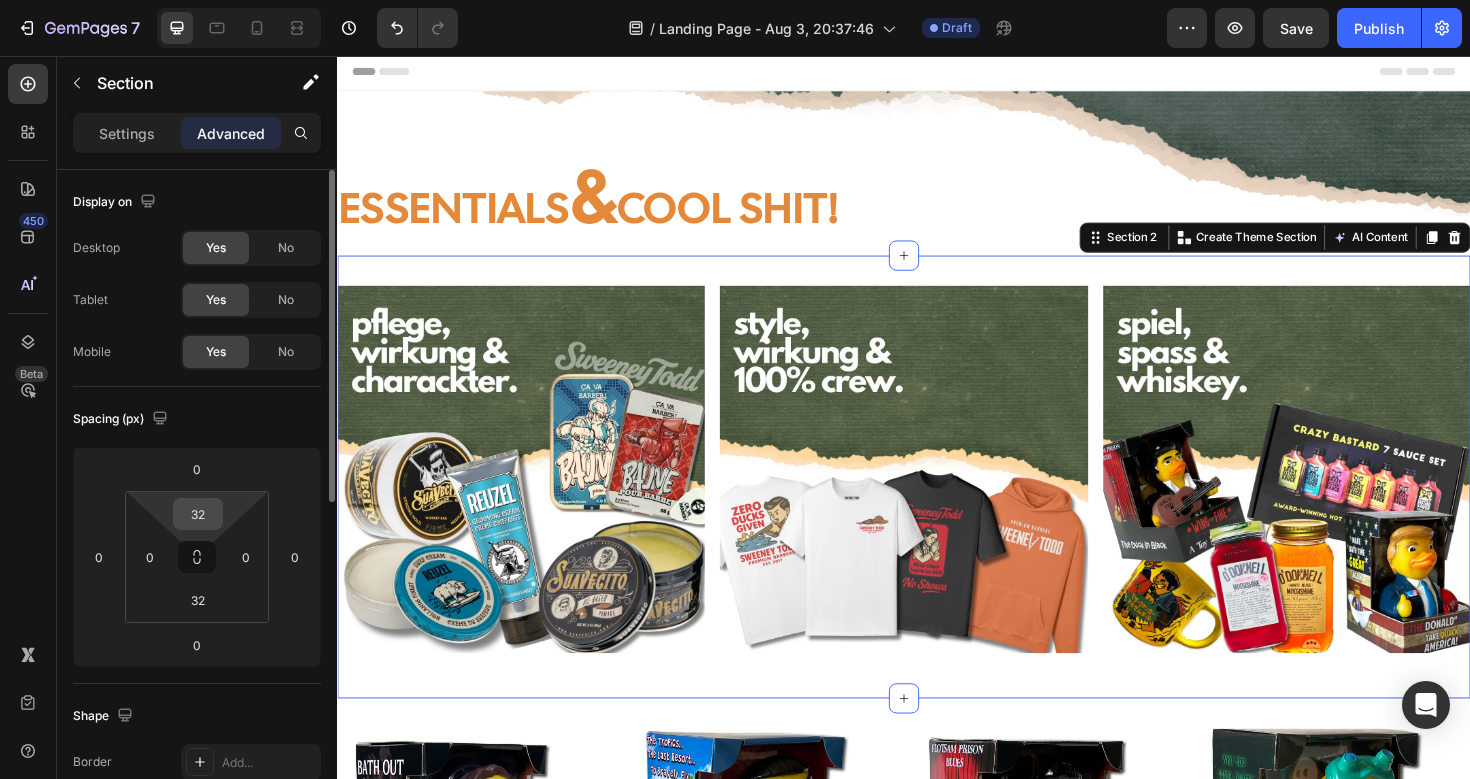 click on "32" at bounding box center (198, 514) 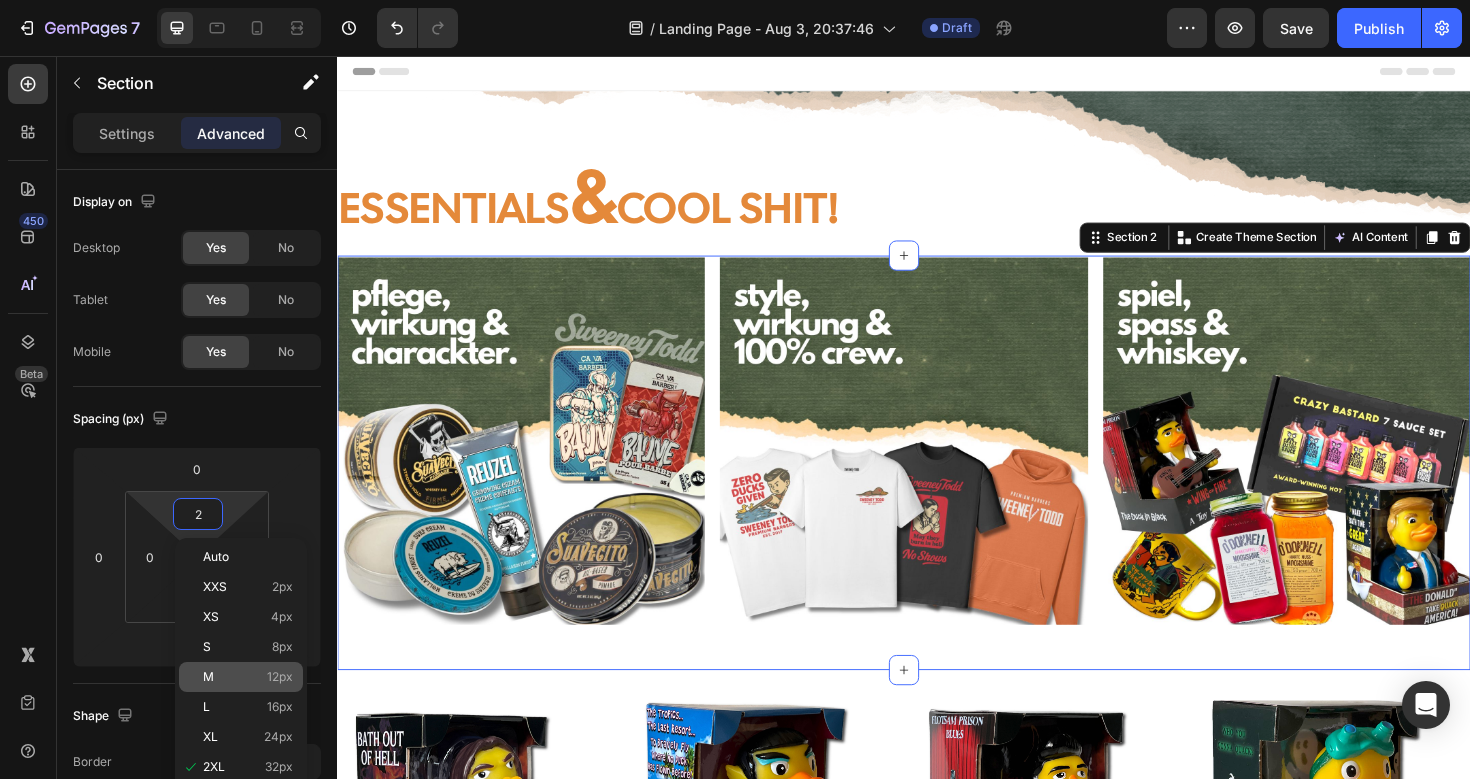click on "M 12px" 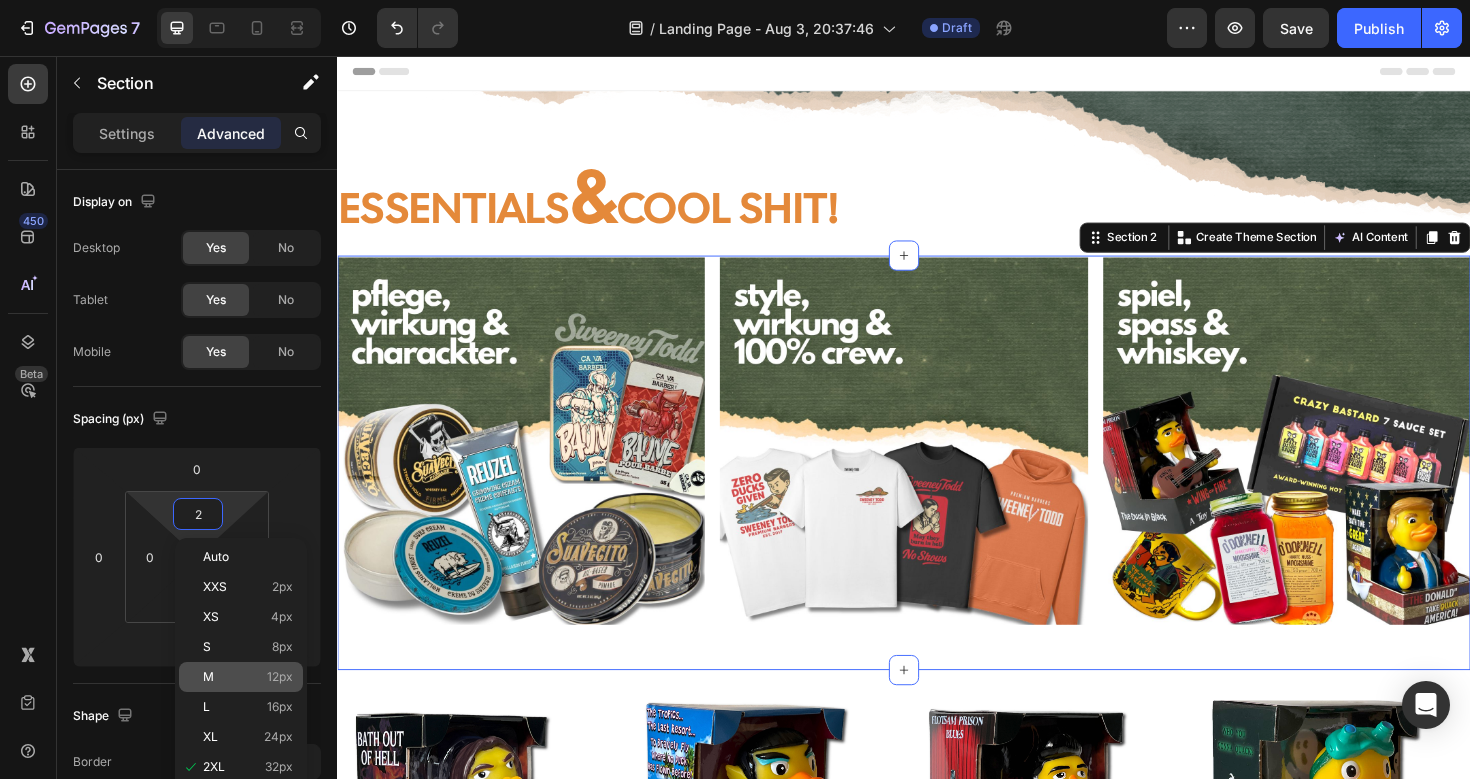 type on "12" 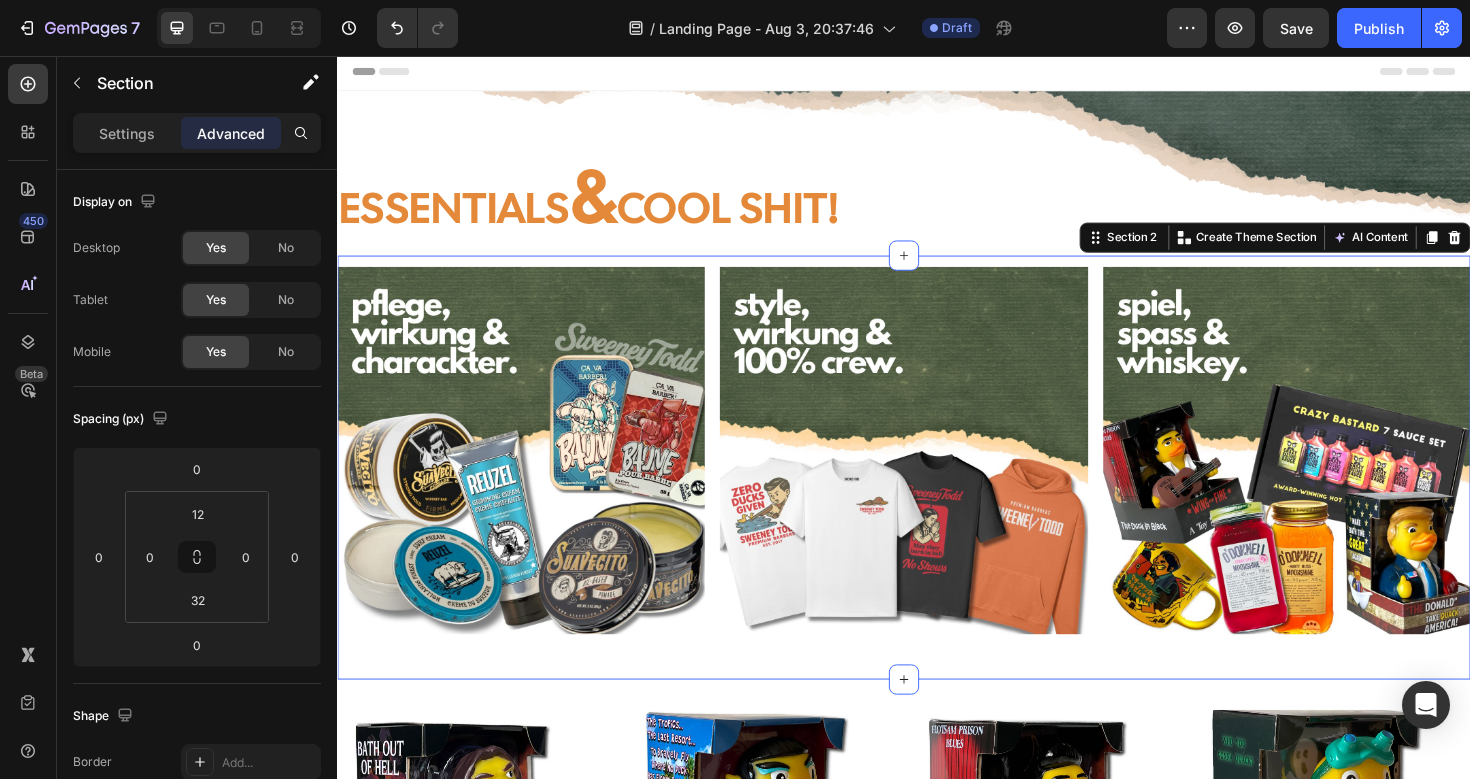 click on "ESSENTIALS  &  COOL SHIT!" at bounding box center (937, 211) 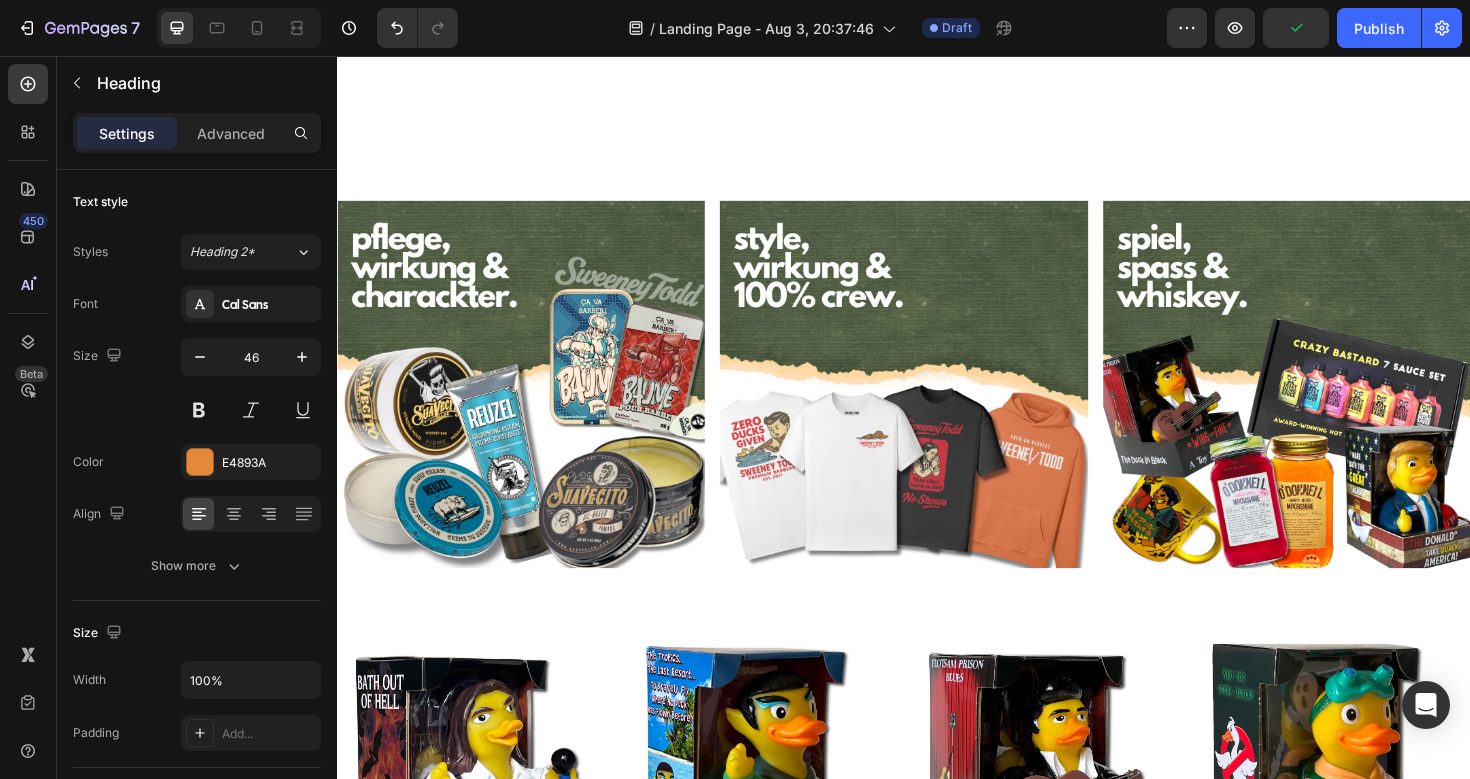 scroll, scrollTop: 0, scrollLeft: 0, axis: both 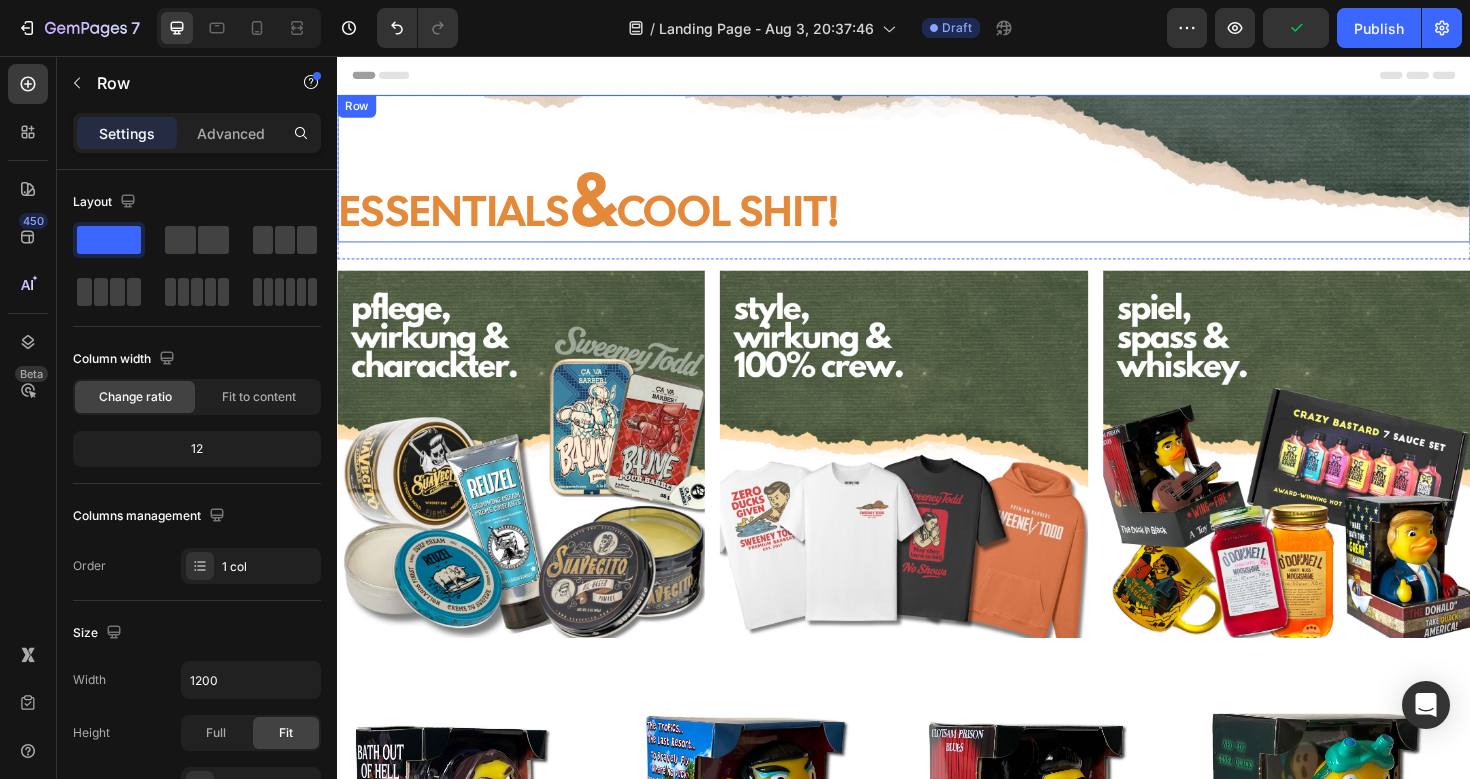 click on "ESSENTIALS  &  COOL SHIT!  Heading Row" at bounding box center [937, 175] 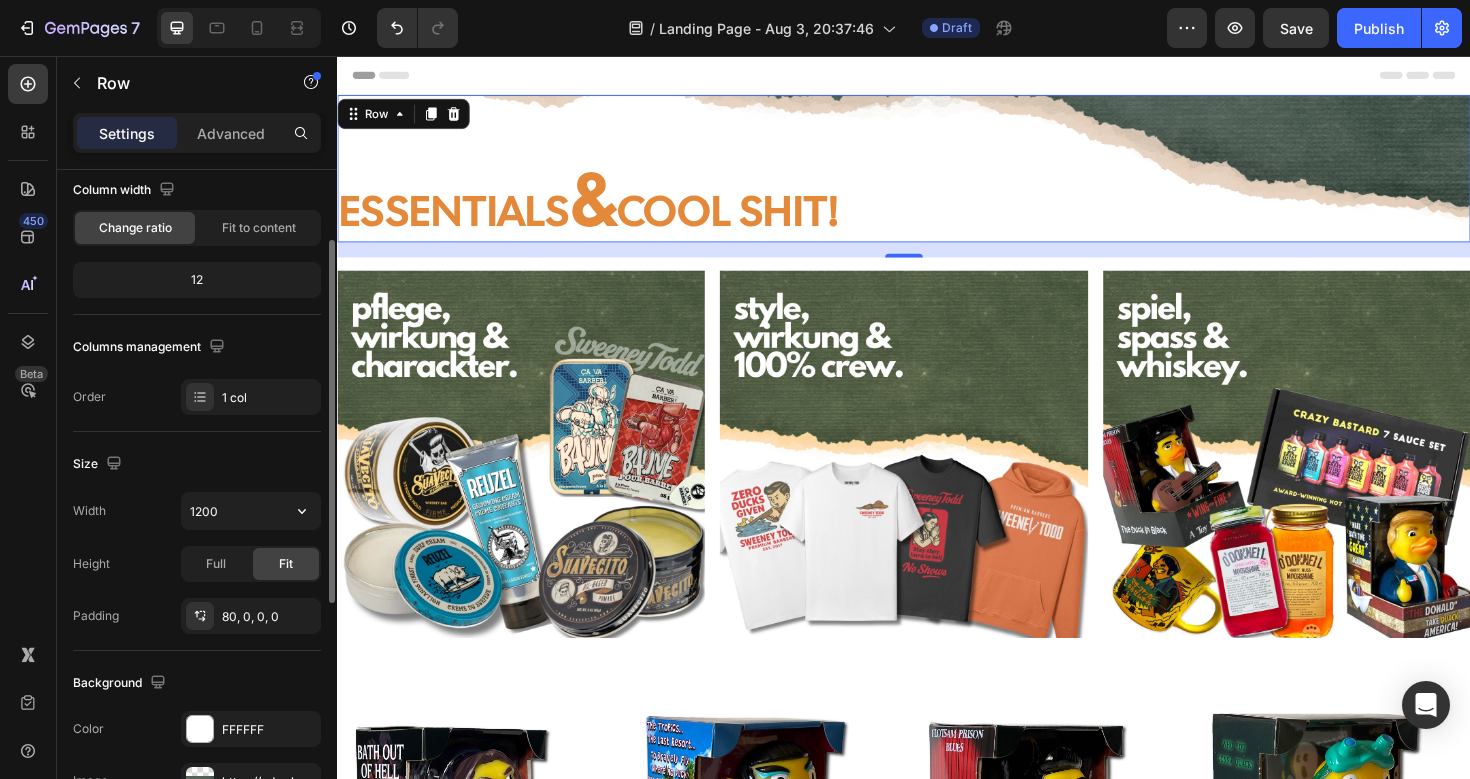 scroll, scrollTop: 0, scrollLeft: 0, axis: both 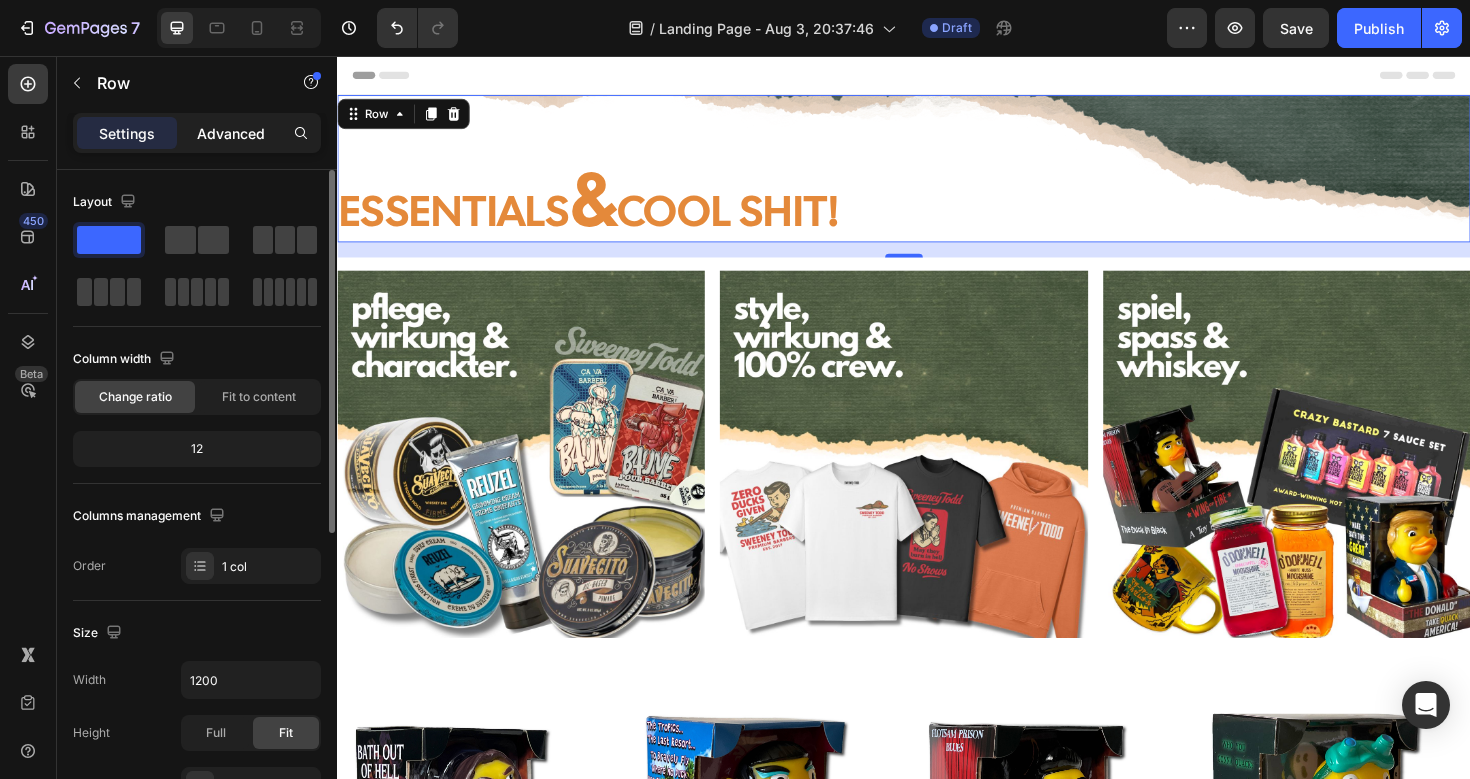 click on "Advanced" at bounding box center (231, 133) 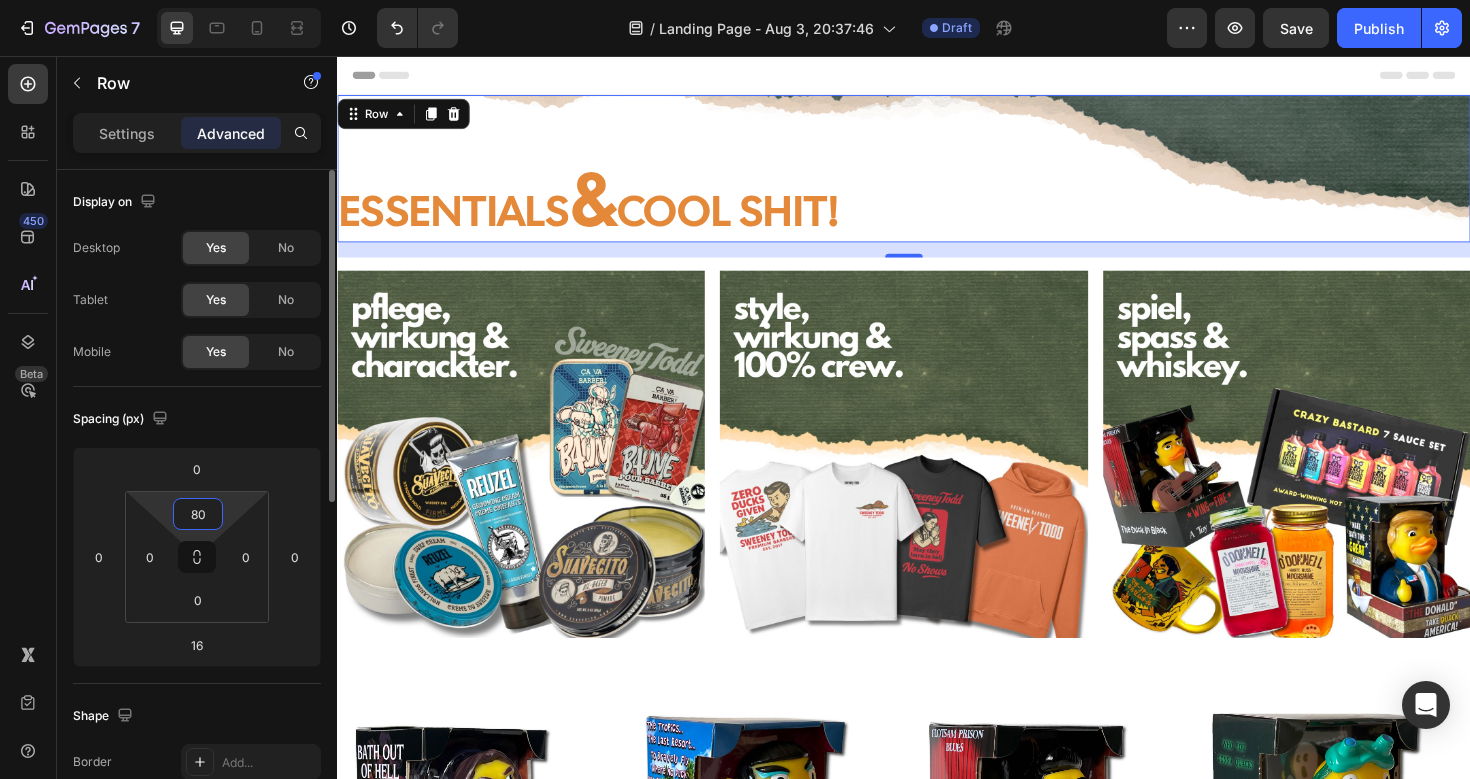 click on "80" at bounding box center [198, 514] 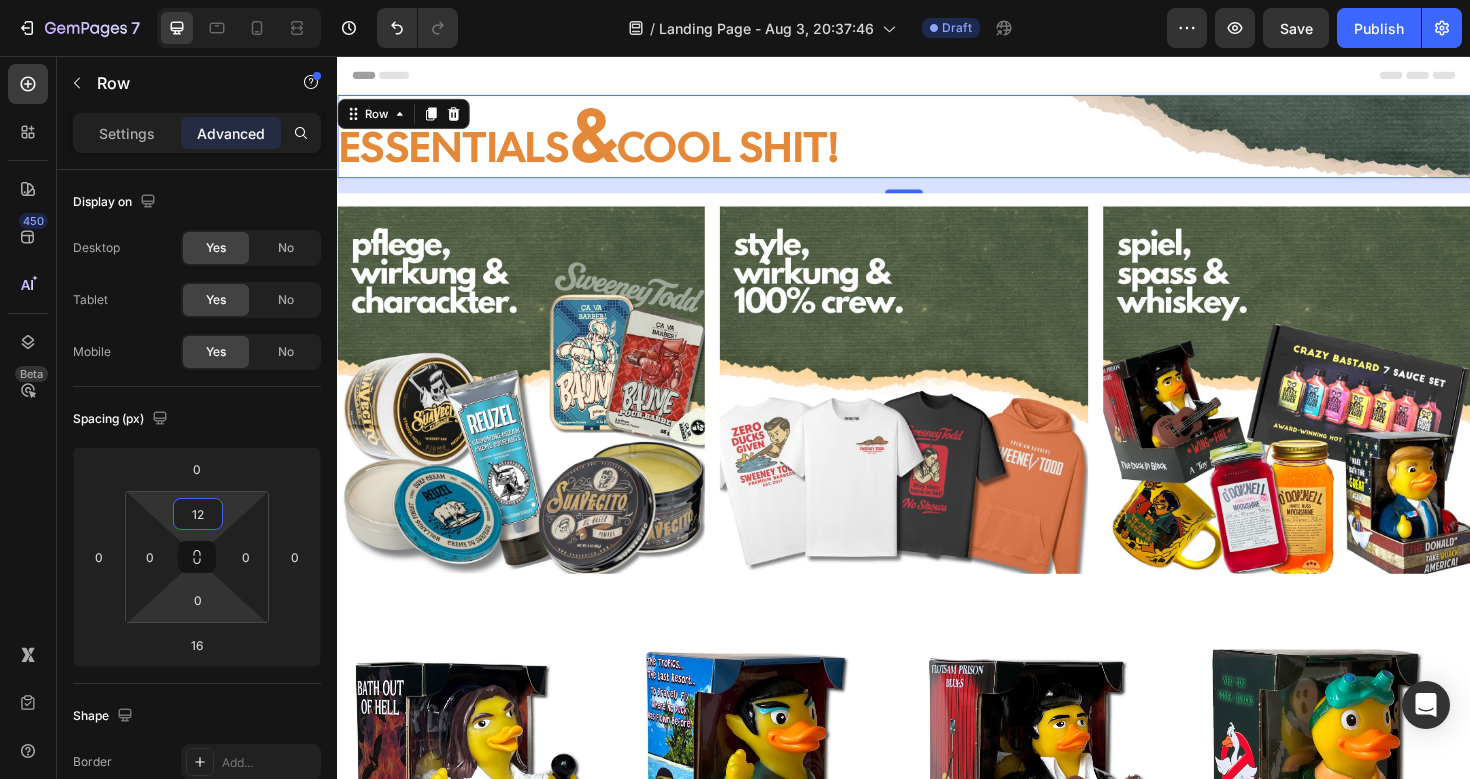 type on "120" 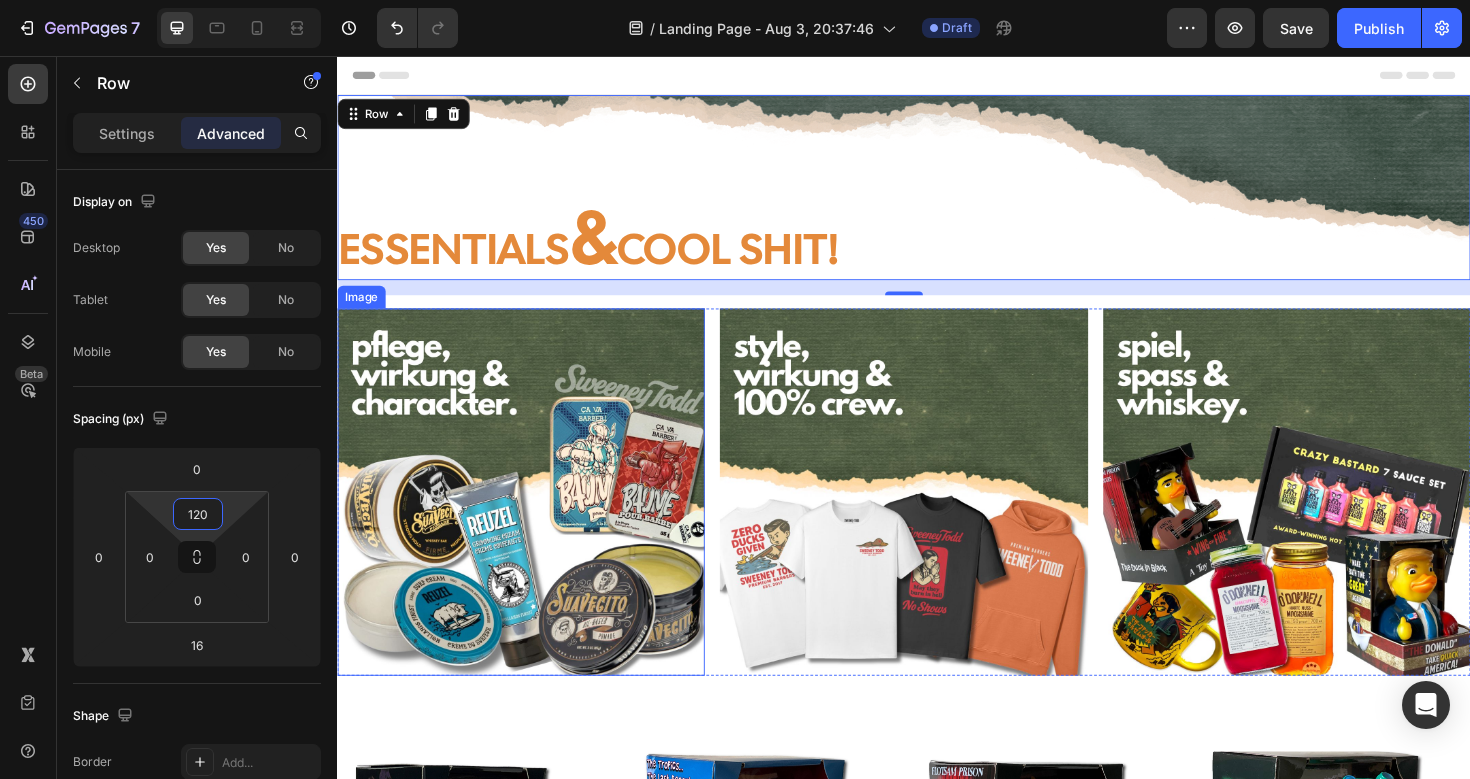 click on "Image Image Image Row Section 2" at bounding box center [937, 535] 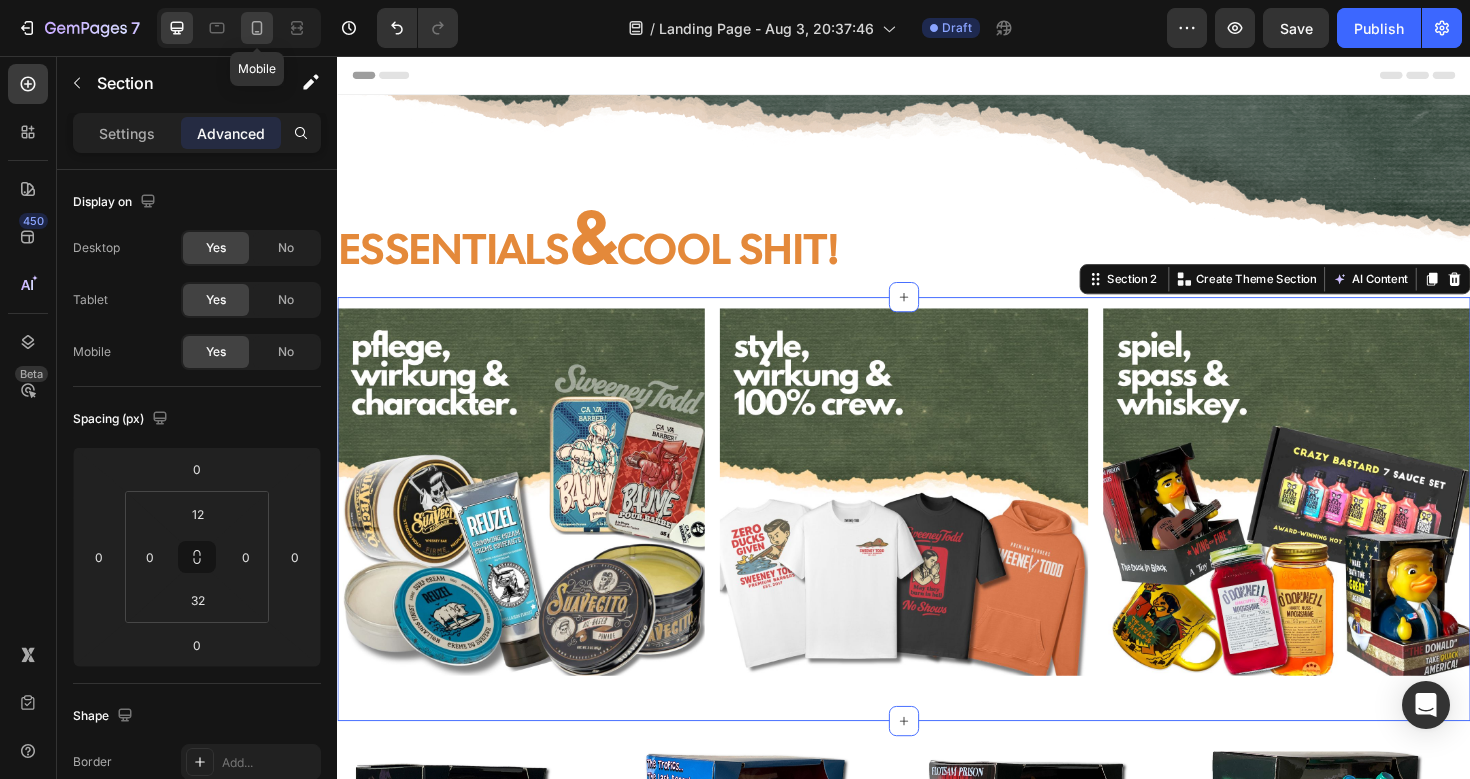 click 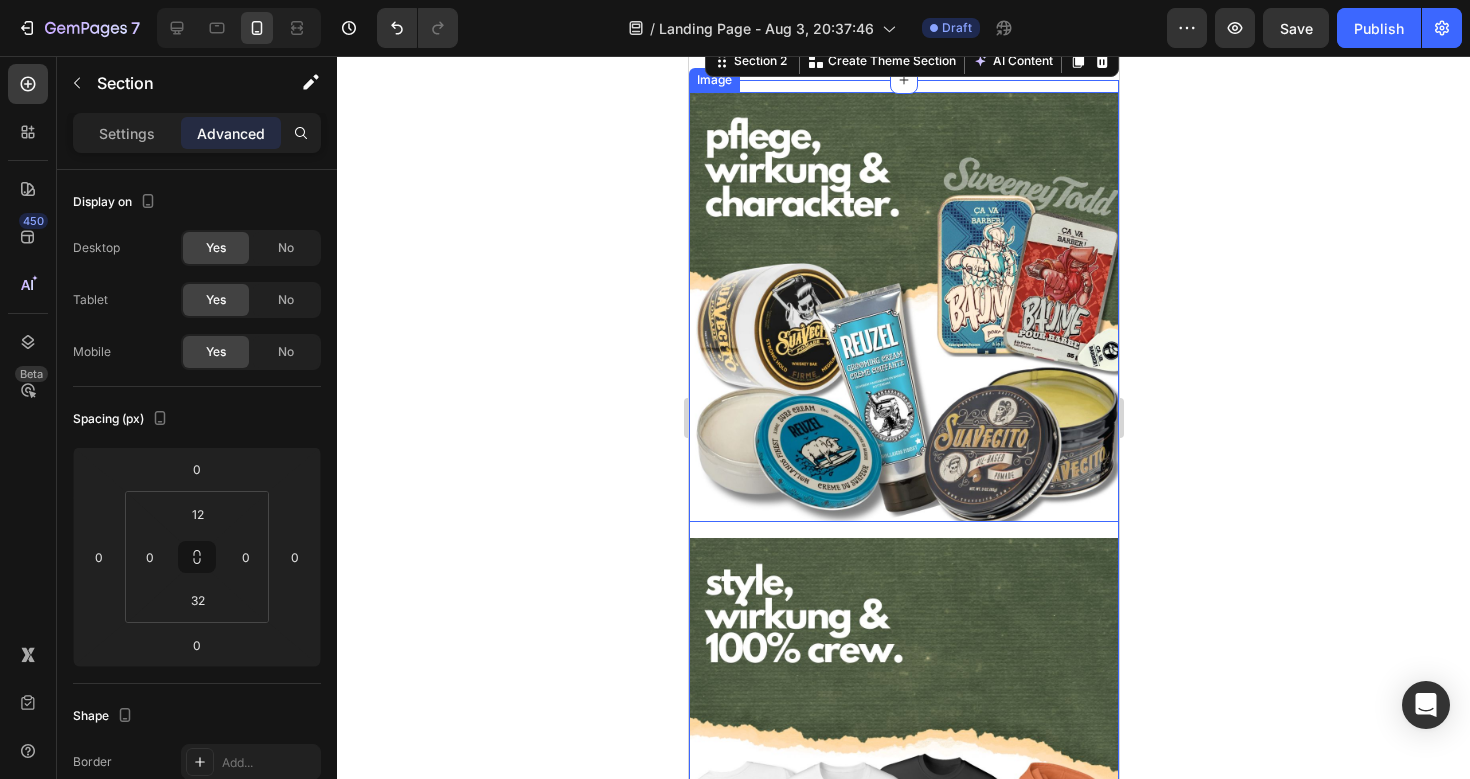 scroll, scrollTop: 0, scrollLeft: 0, axis: both 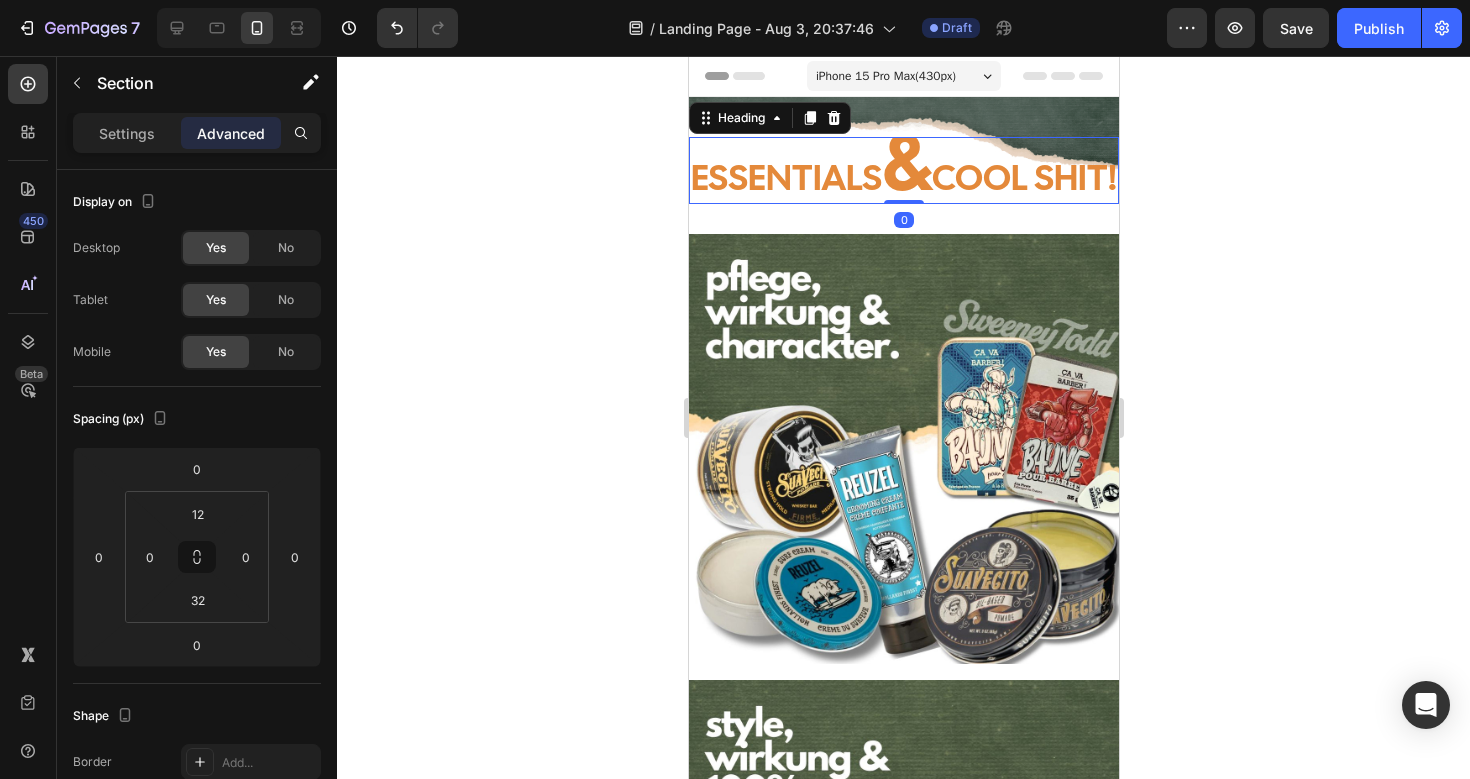 click on "ESSENTIALS  &  COOL SHIT!" at bounding box center [903, 170] 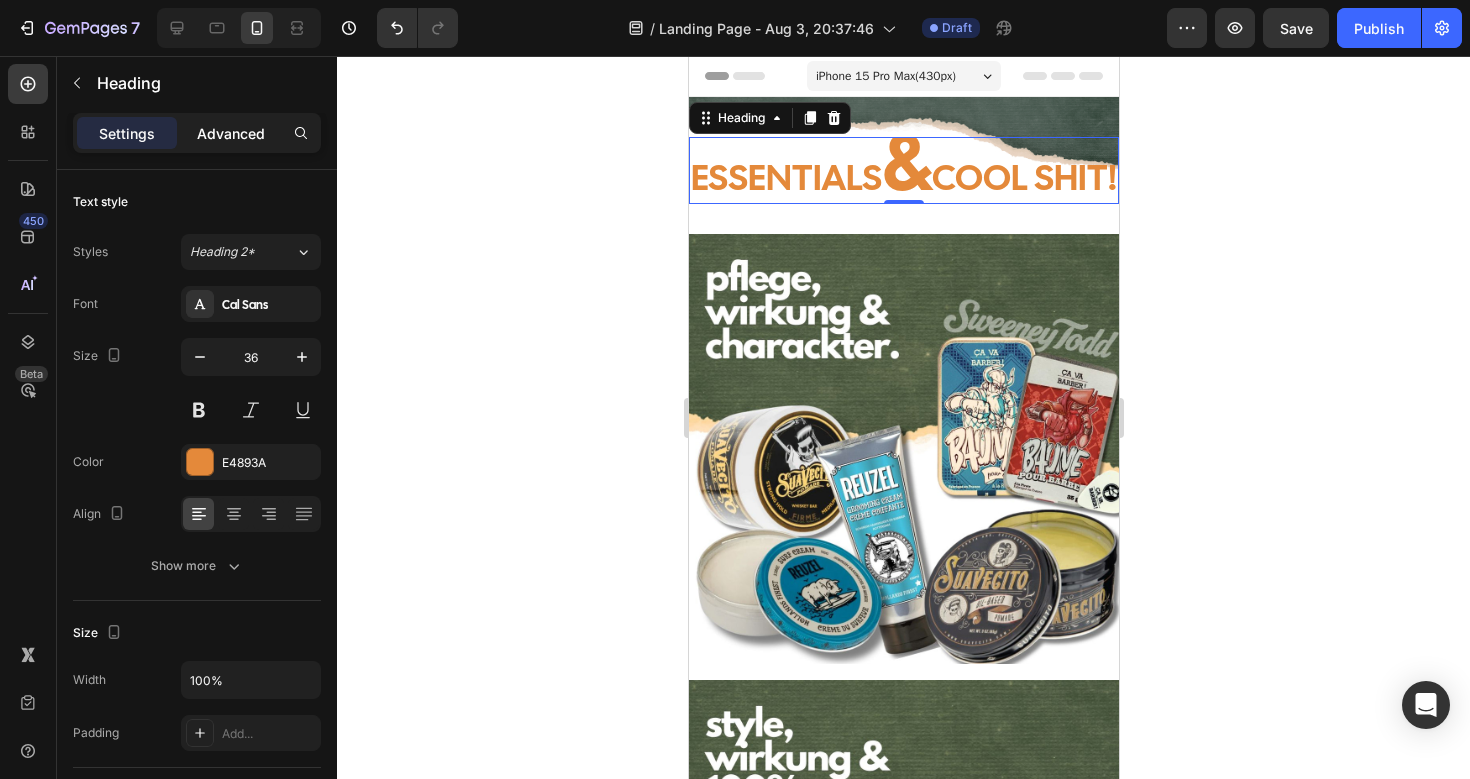 click on "Advanced" at bounding box center (231, 133) 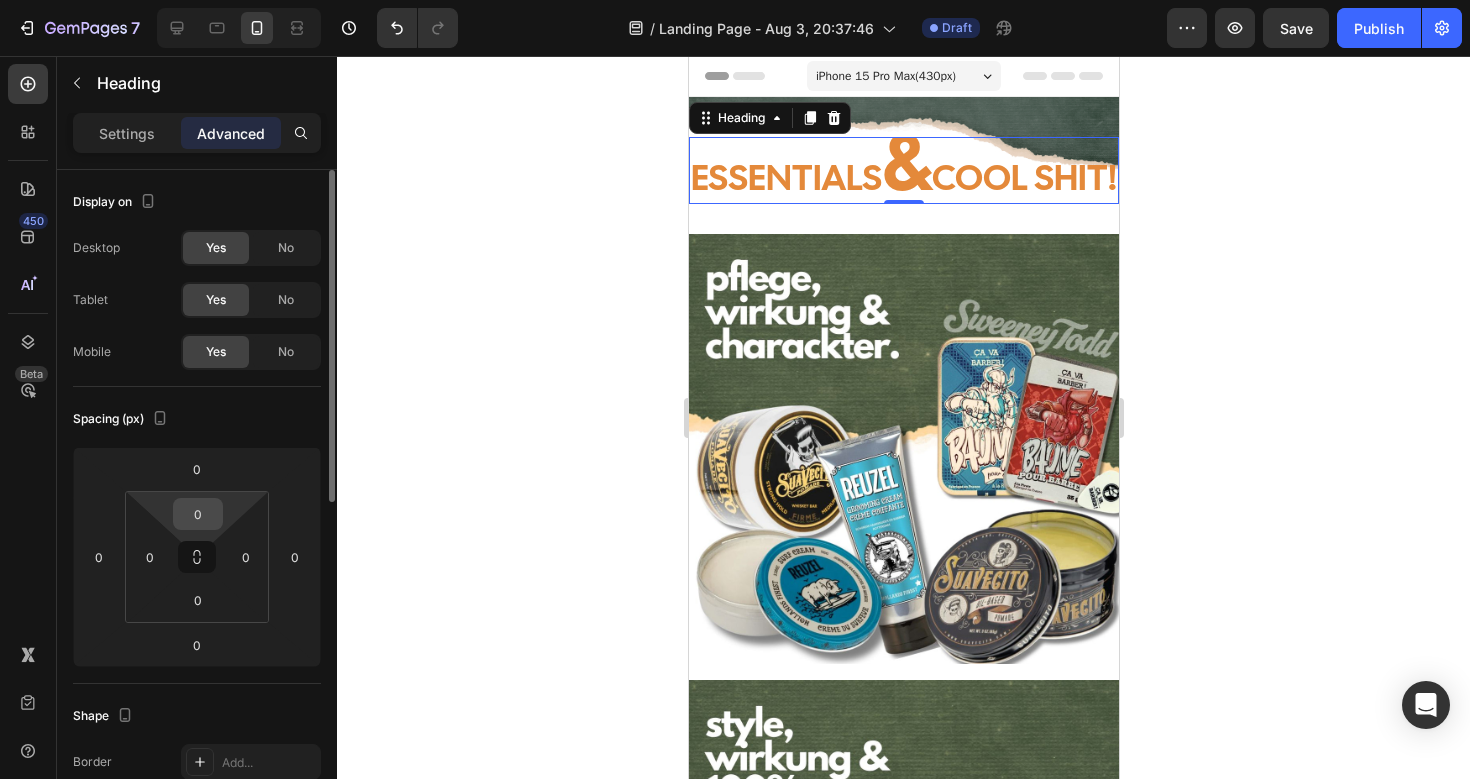 click on "0" at bounding box center (198, 514) 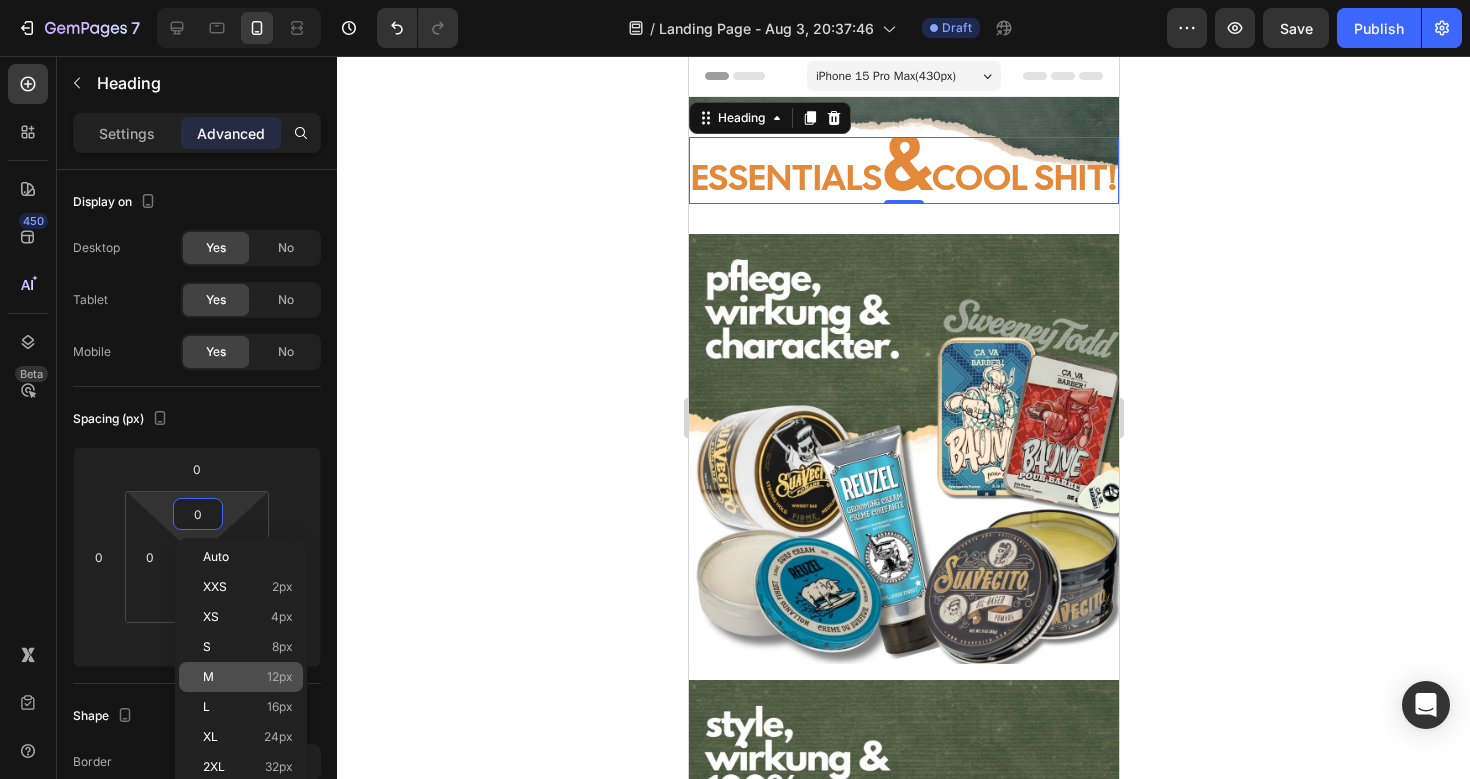 click on "M 12px" at bounding box center (248, 677) 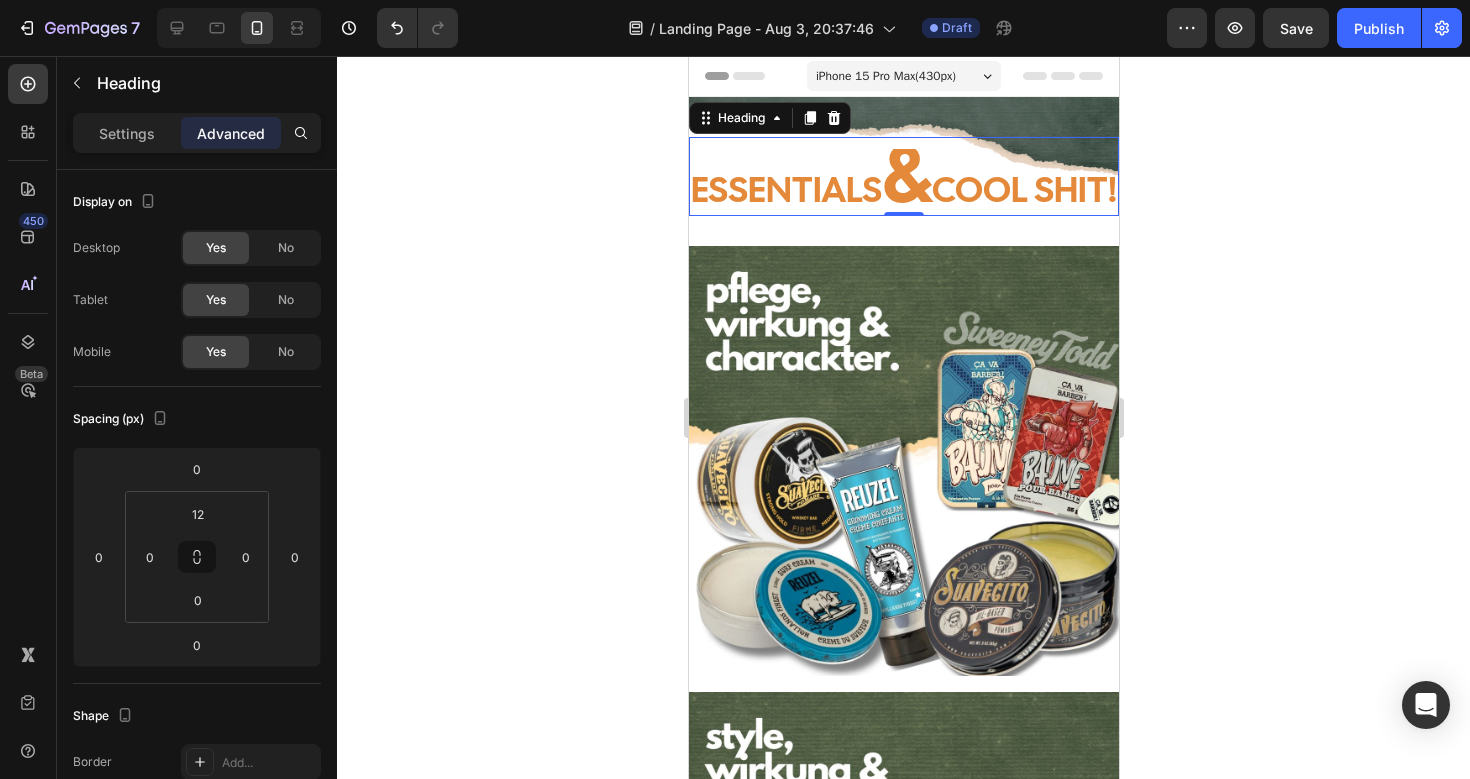 click on "ESSENTIALS  &  COOL SHIT!" at bounding box center (903, 182) 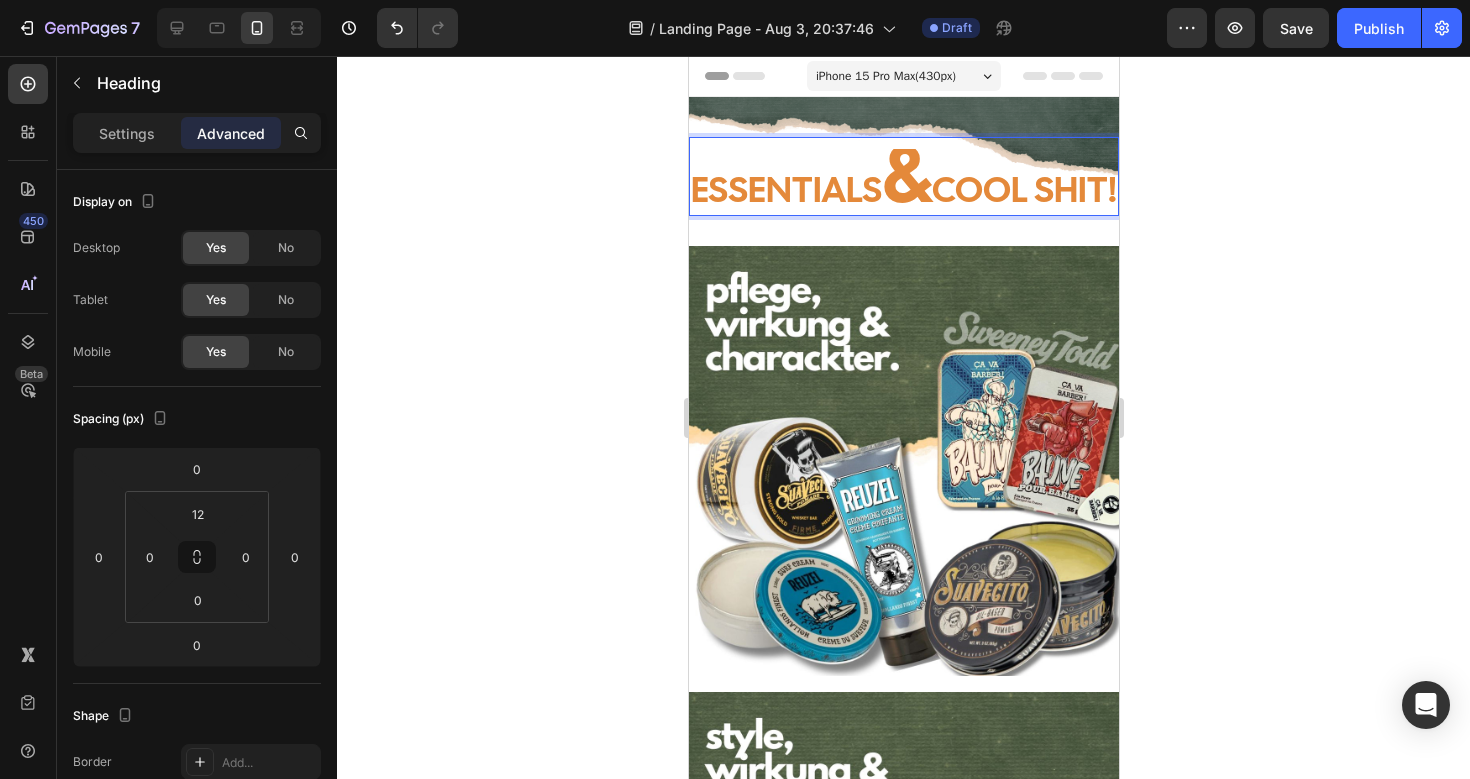 click on "&" at bounding box center (906, 174) 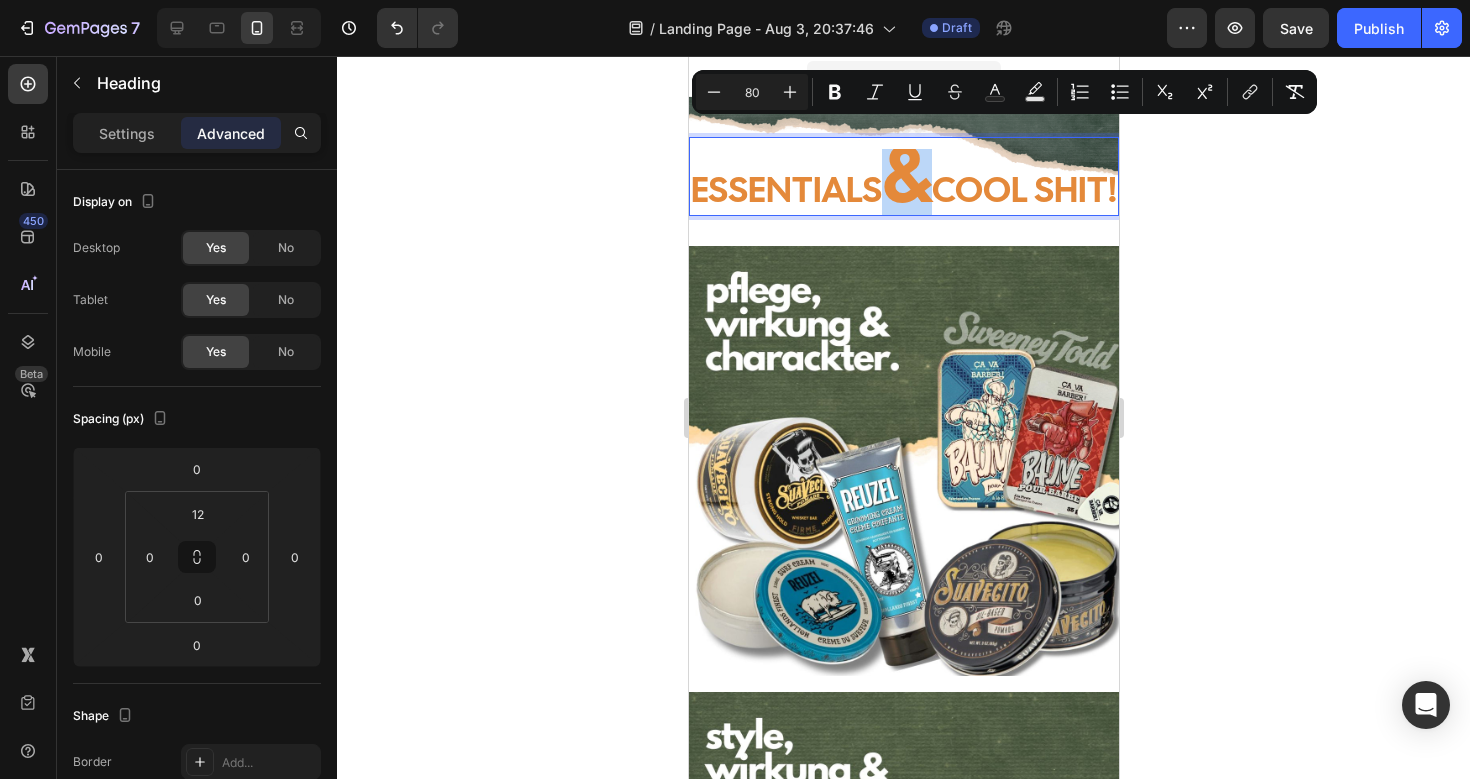 drag, startPoint x: 934, startPoint y: 174, endPoint x: 896, endPoint y: 174, distance: 38 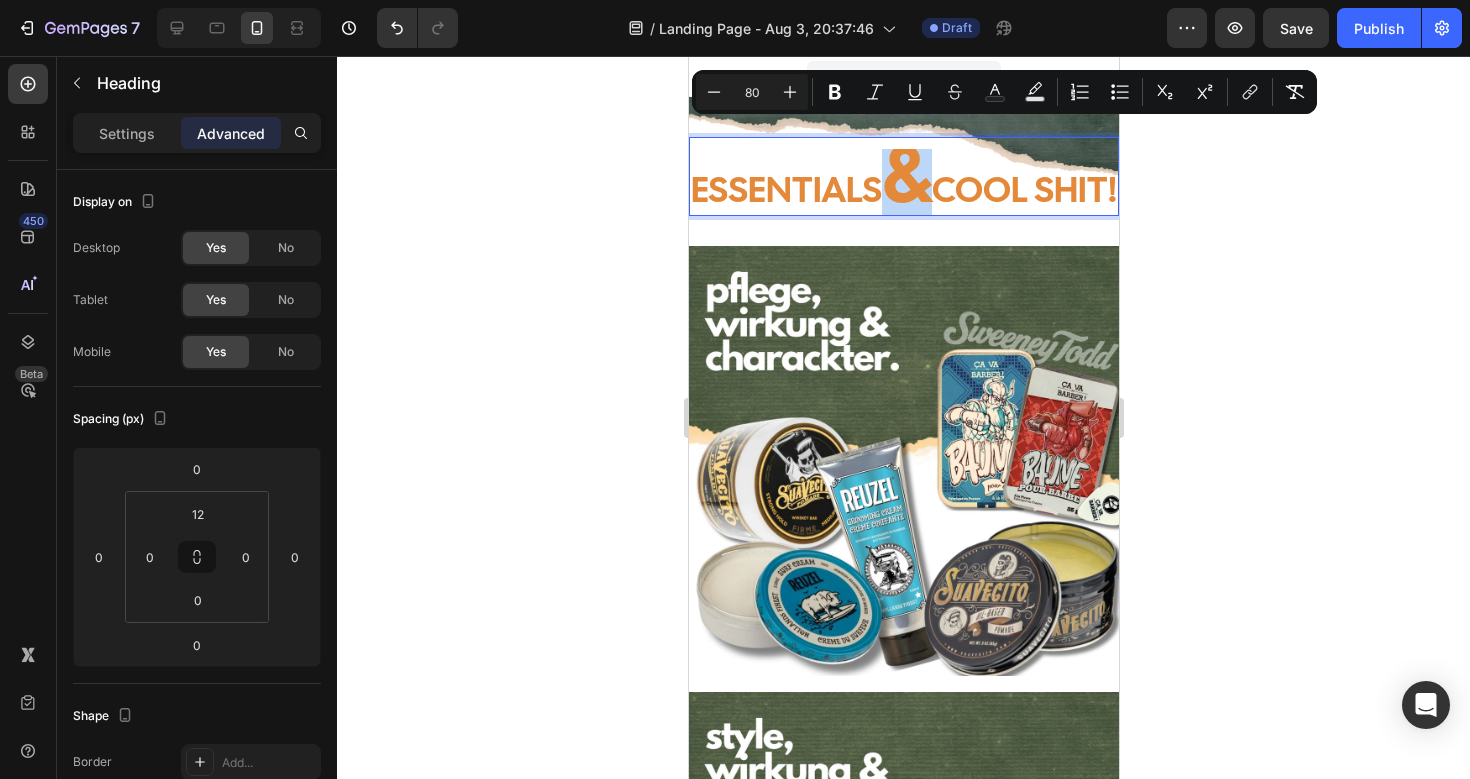 click on "&" at bounding box center [906, 174] 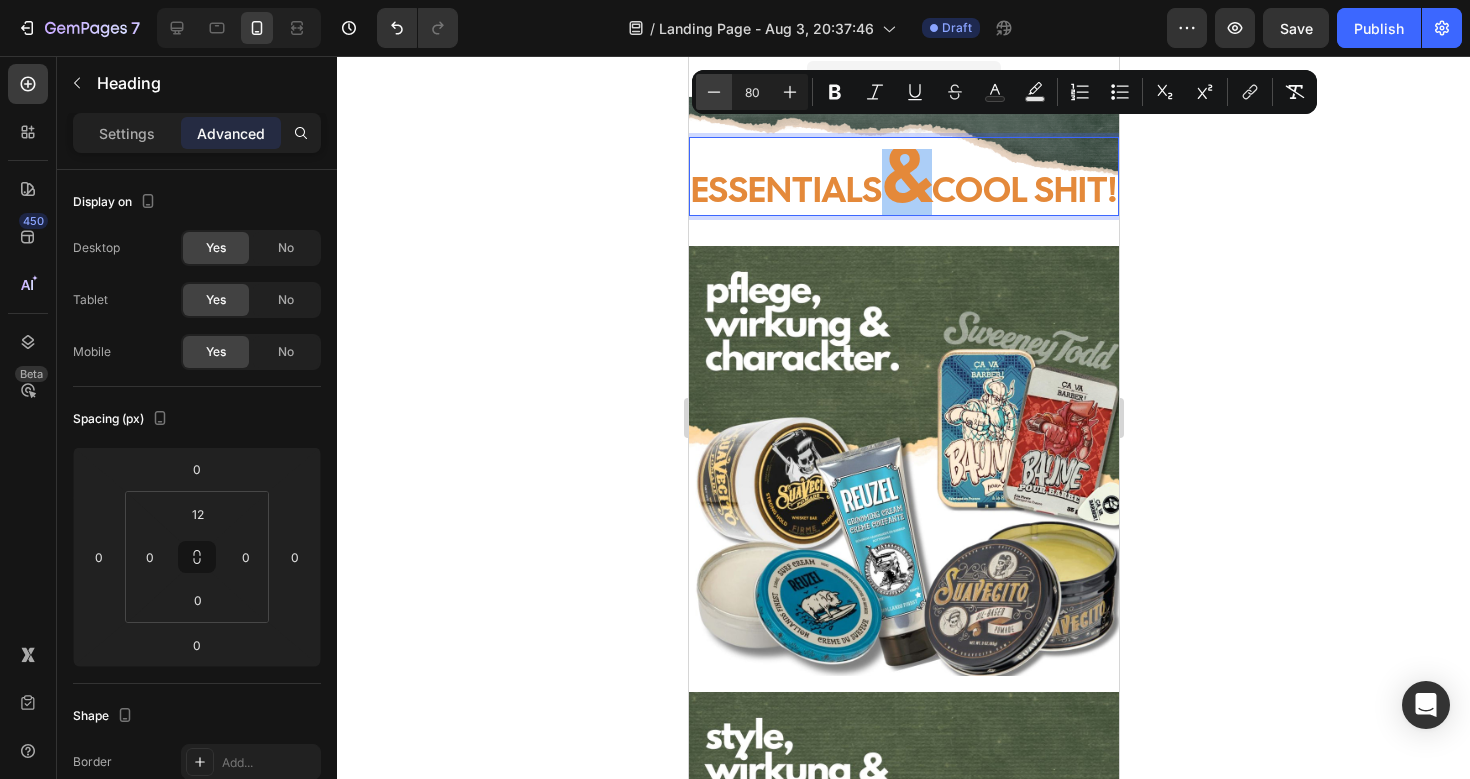 click 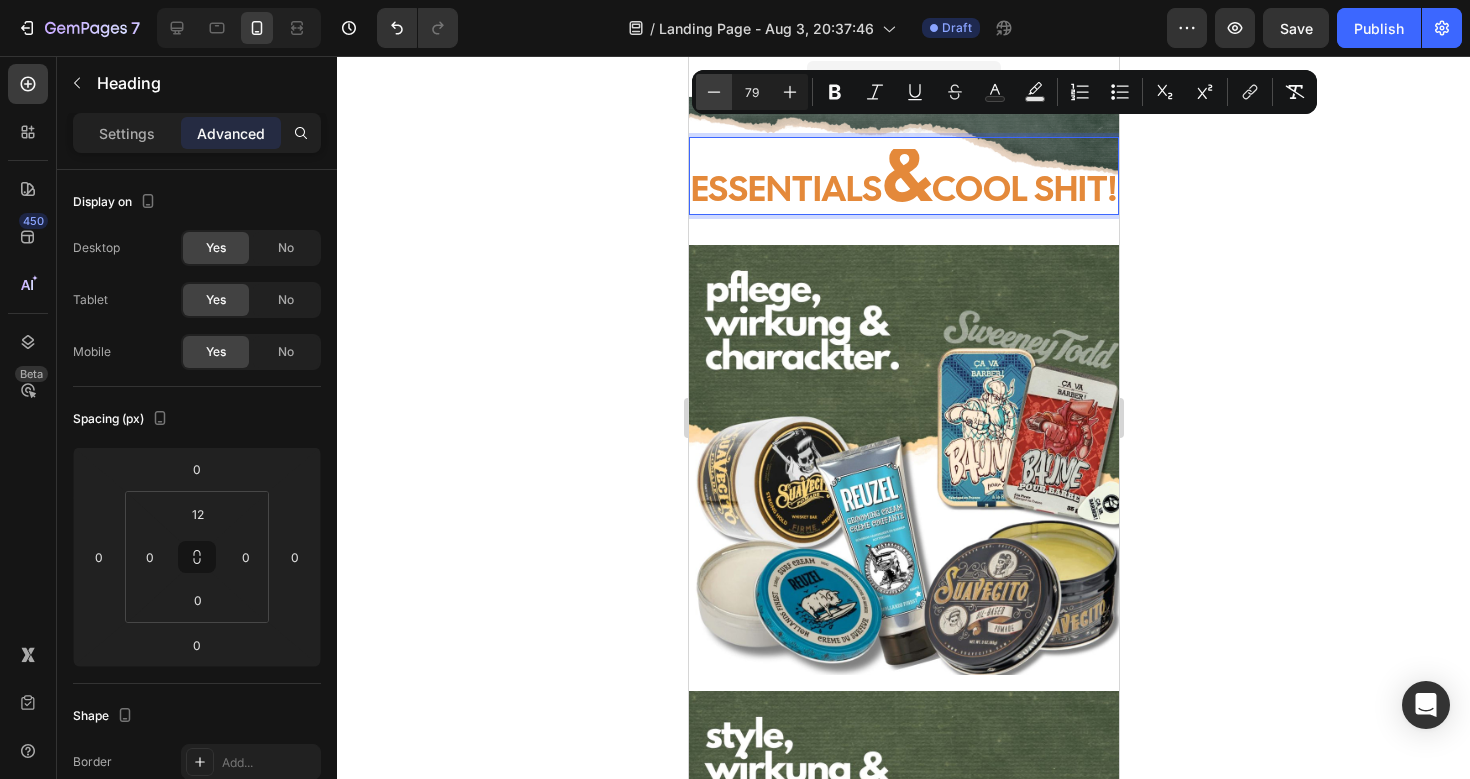 click 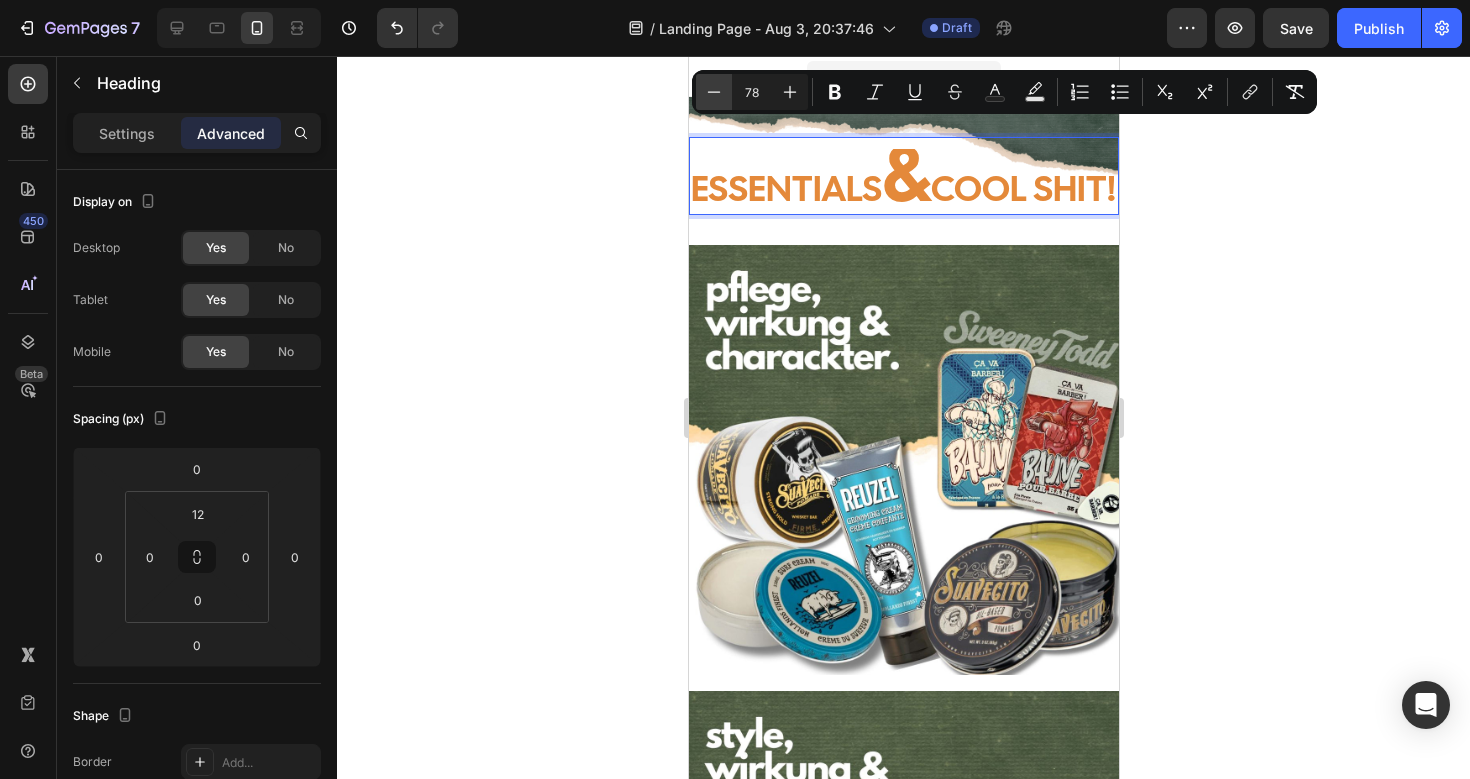 click 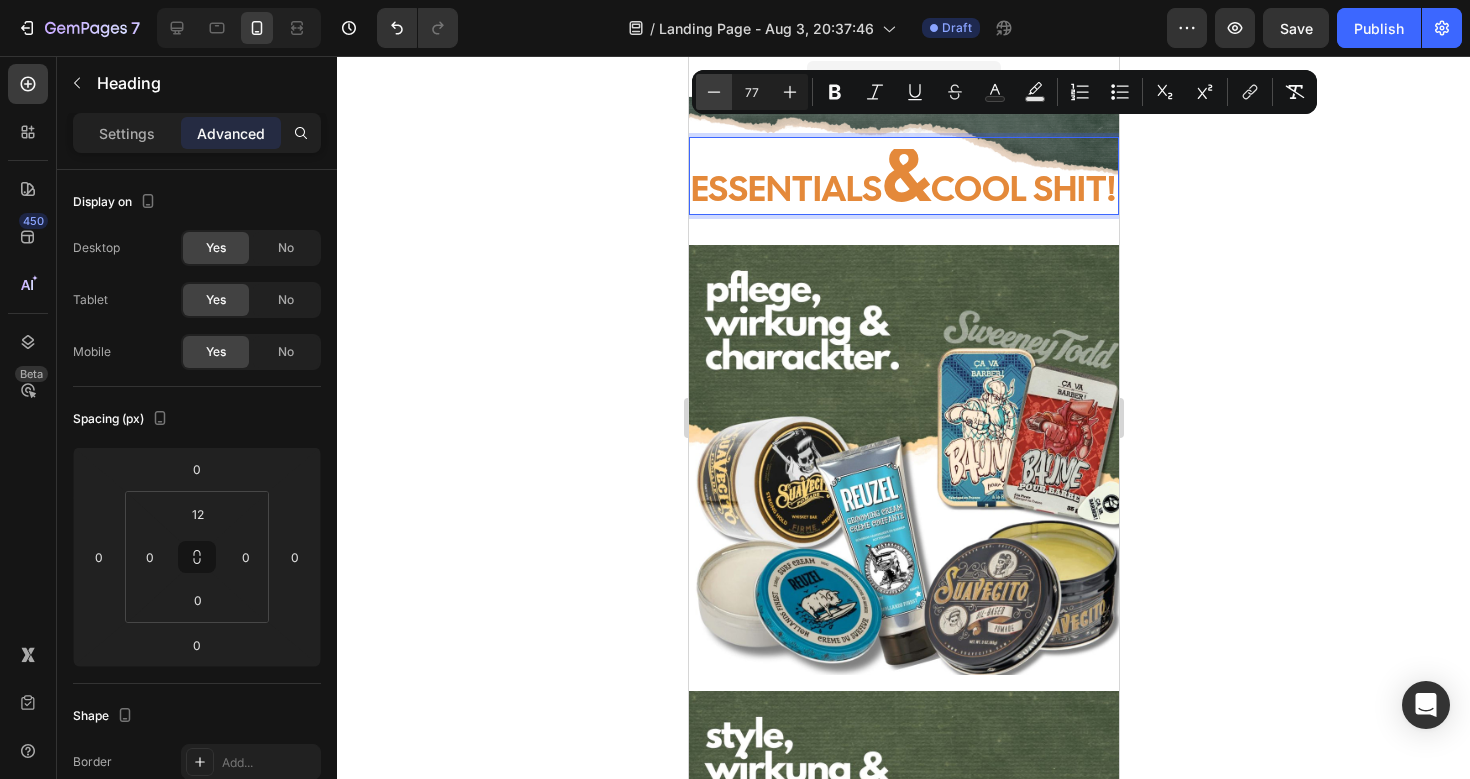 click 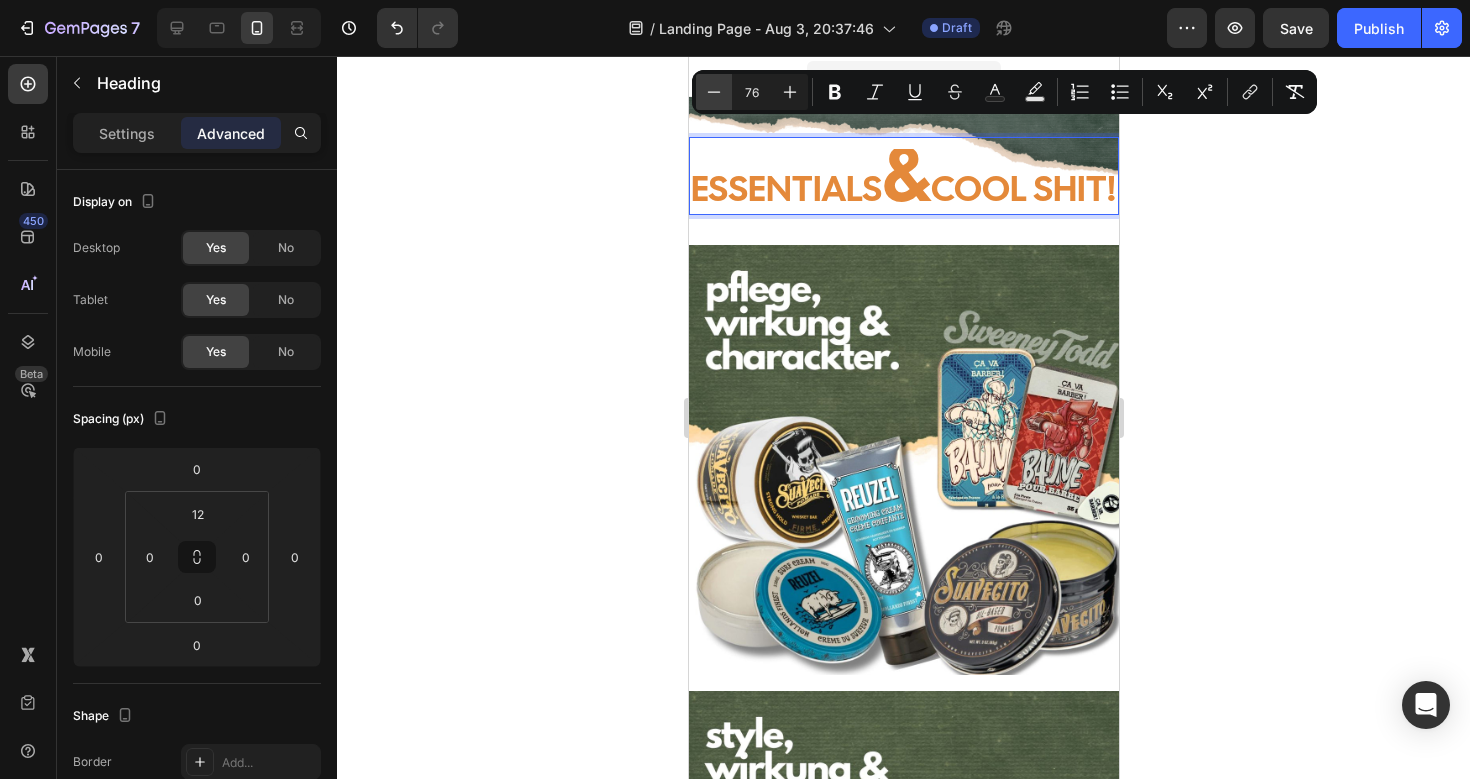 click 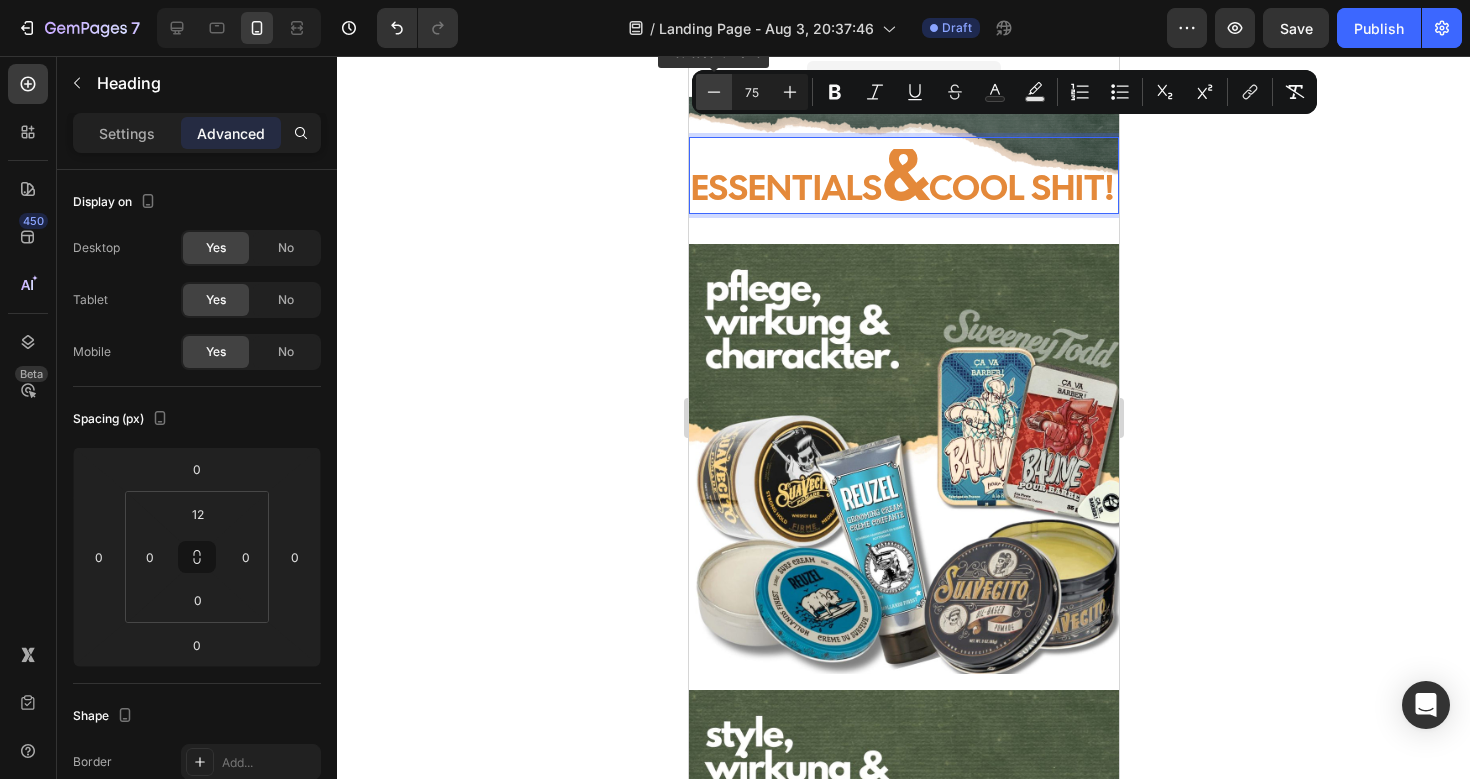 click 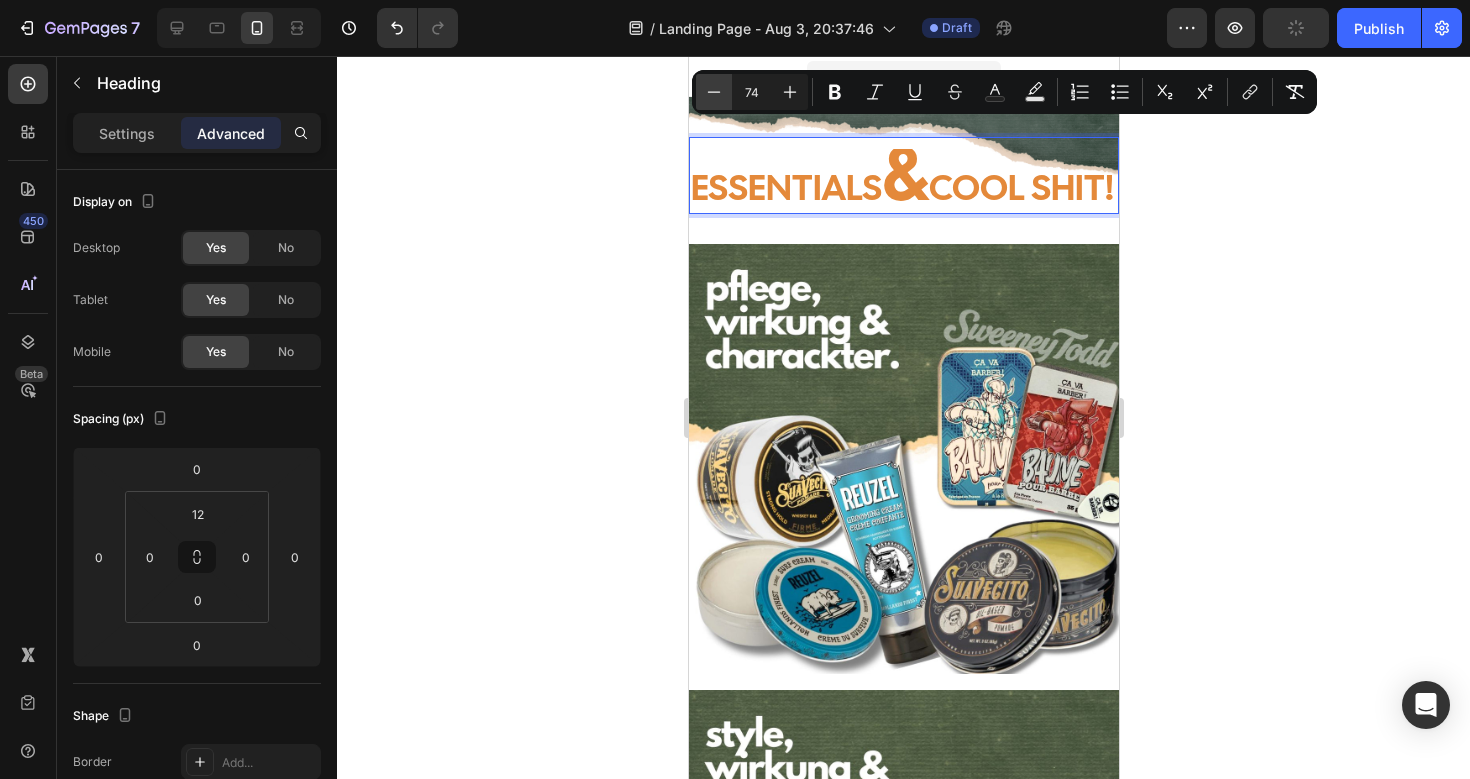 click 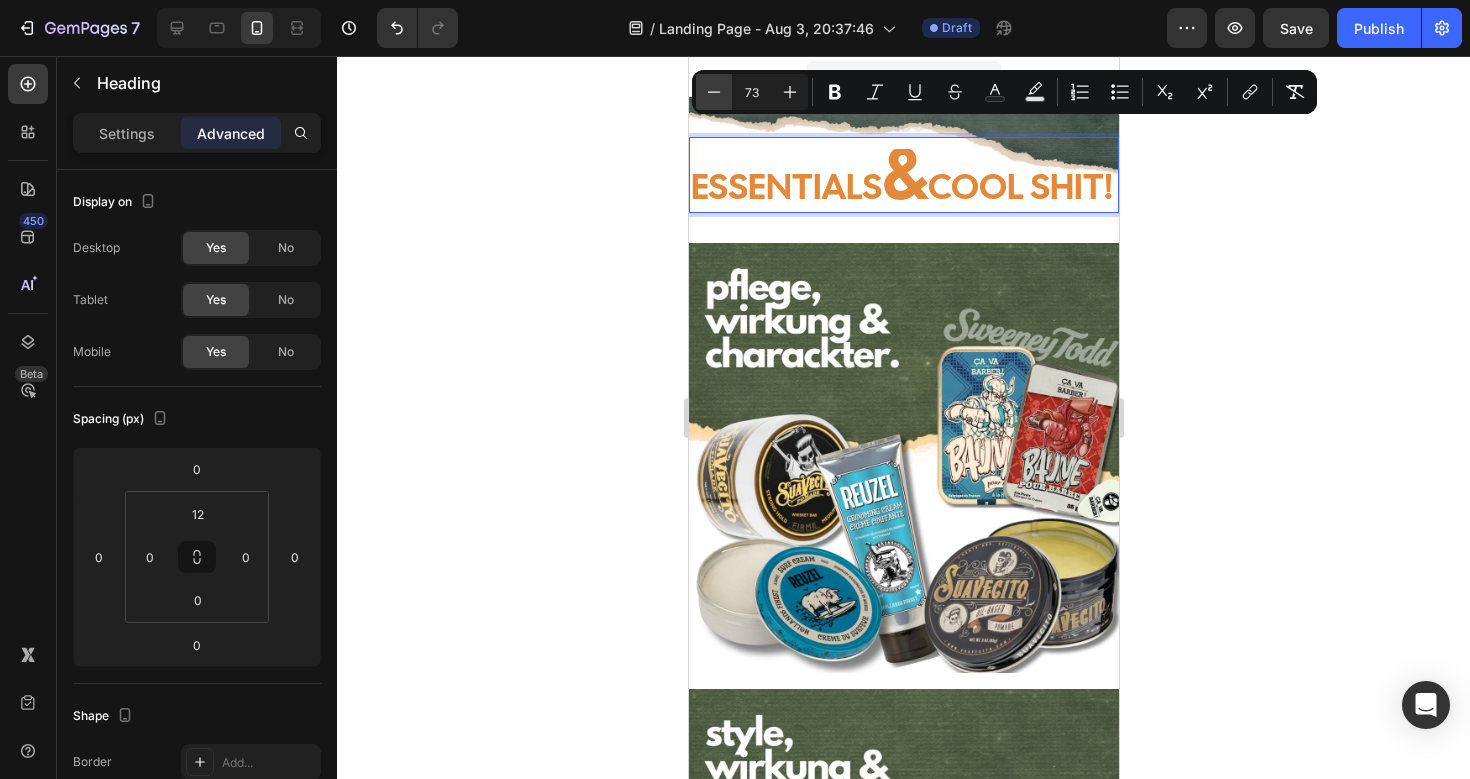 click 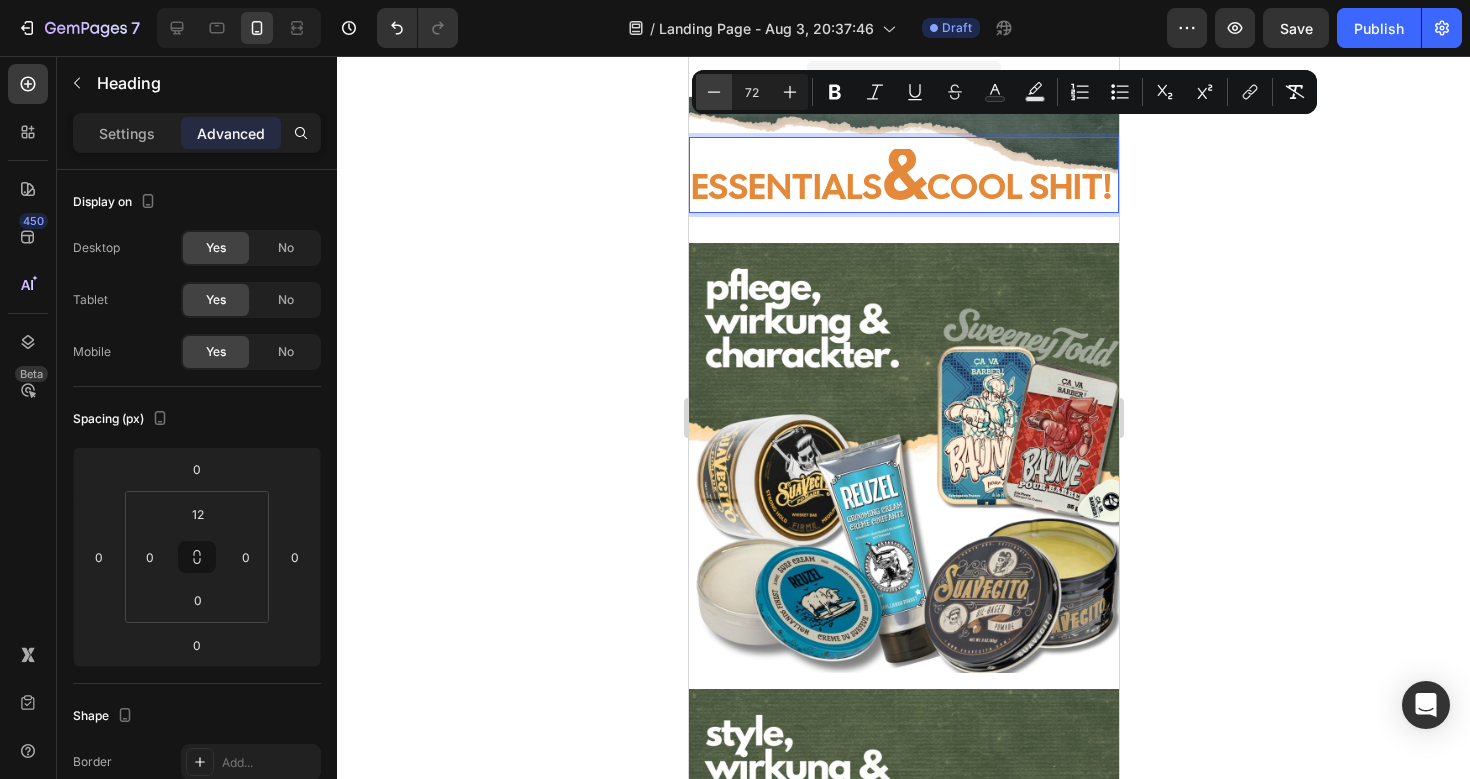 click 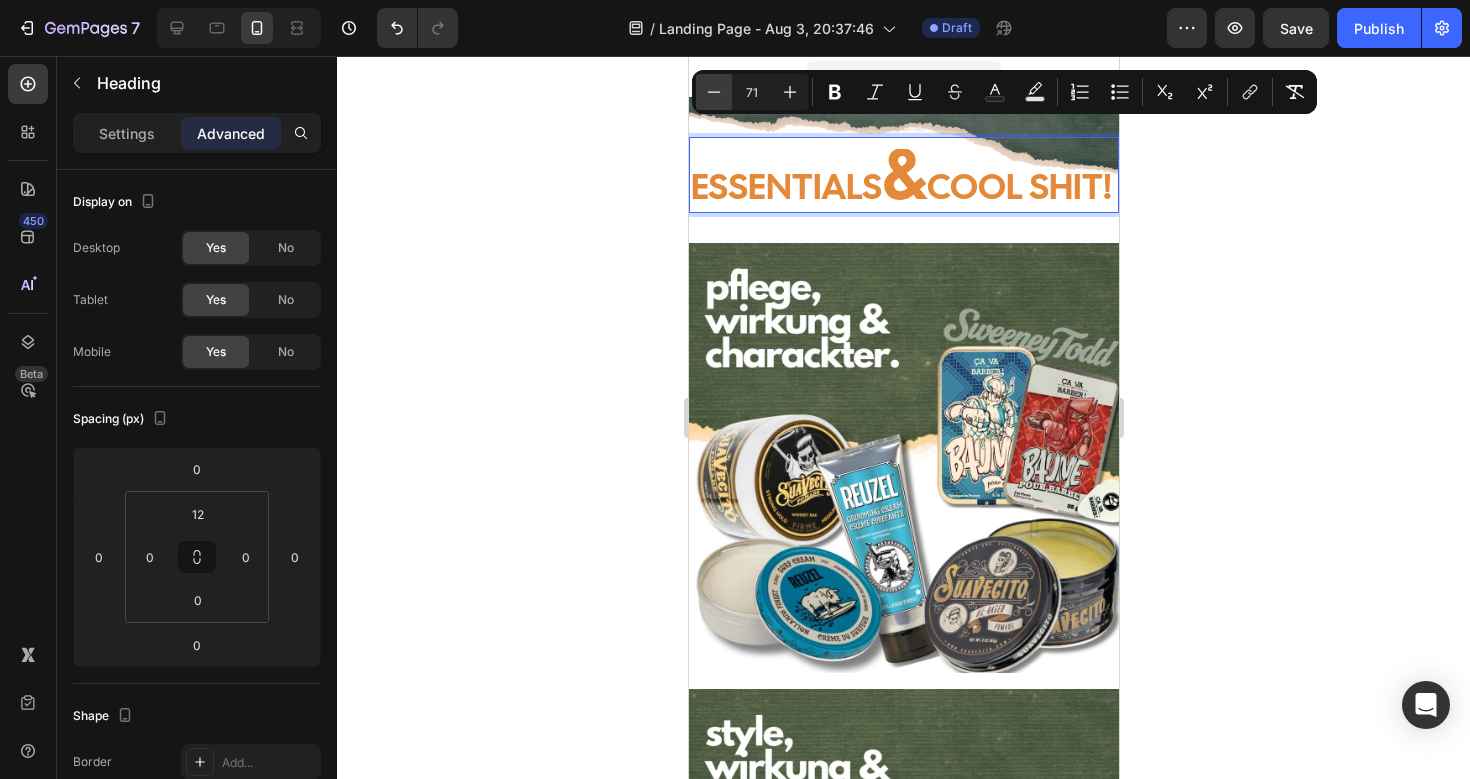 click 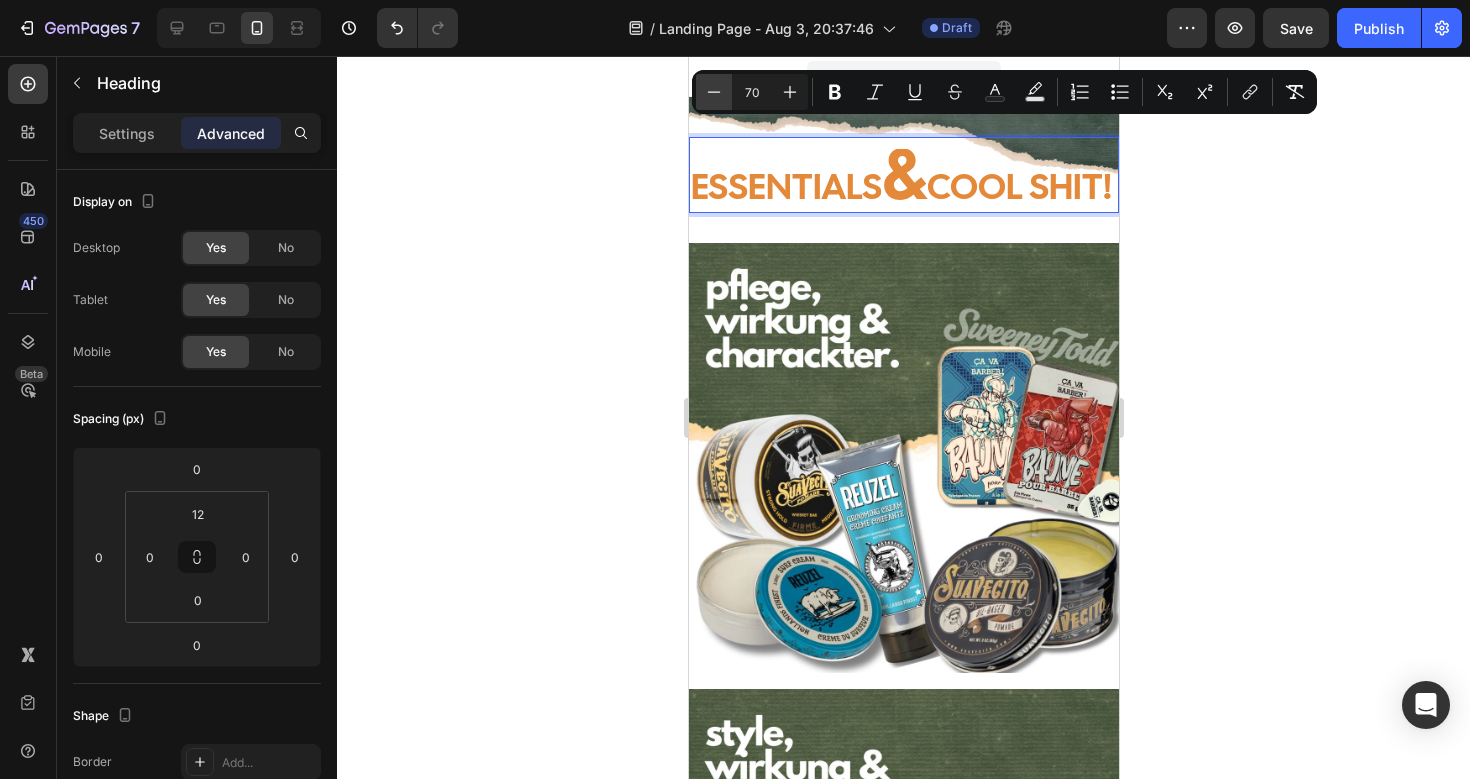 click 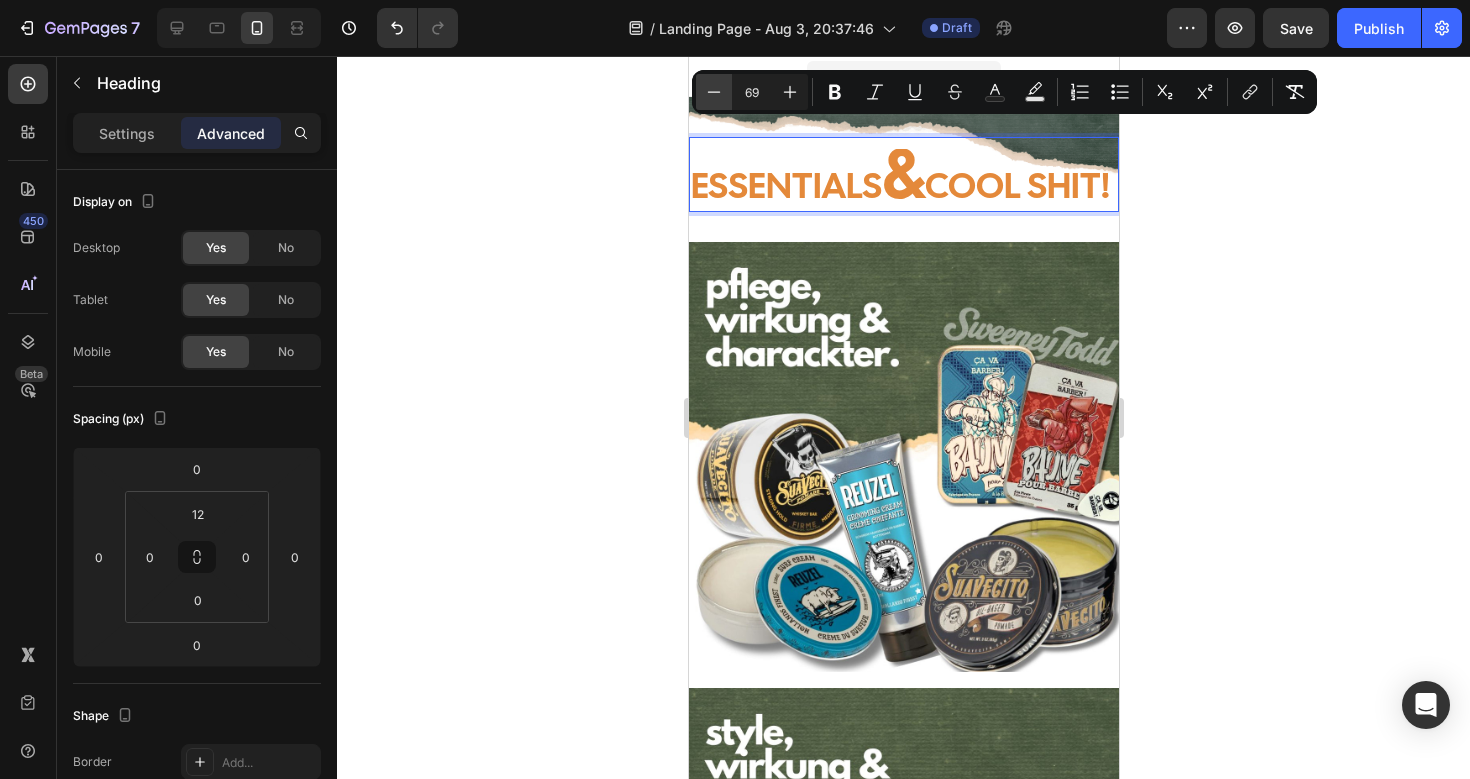click 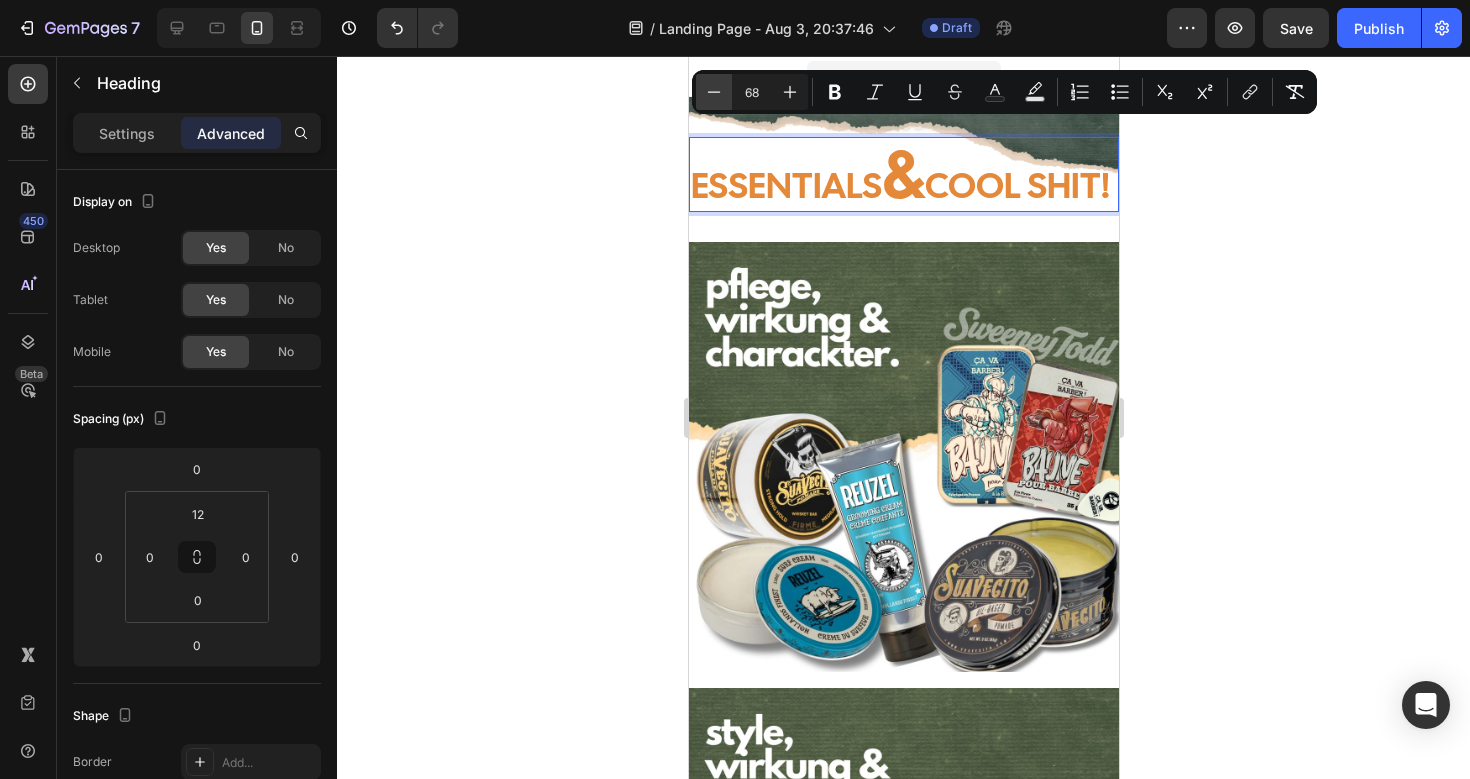 click 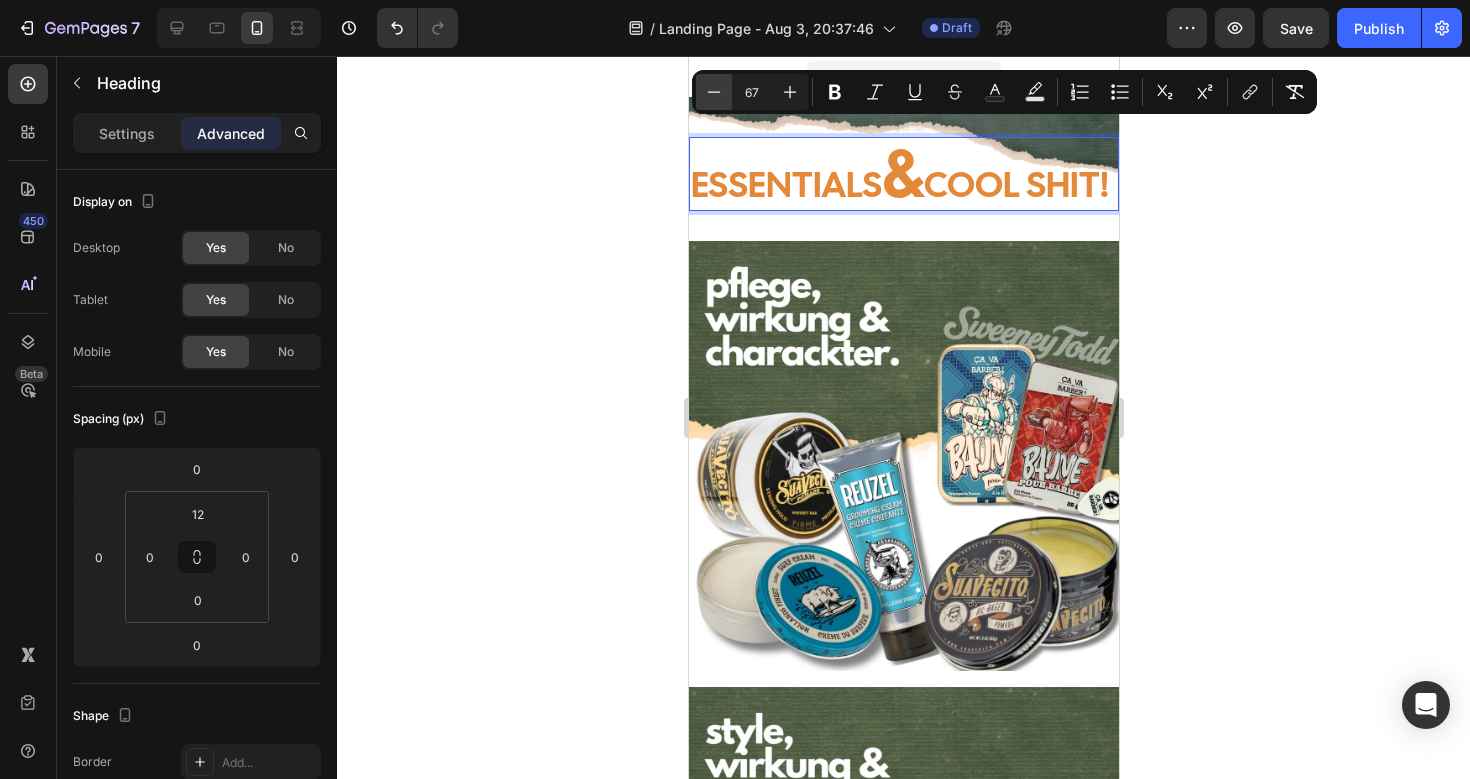 click 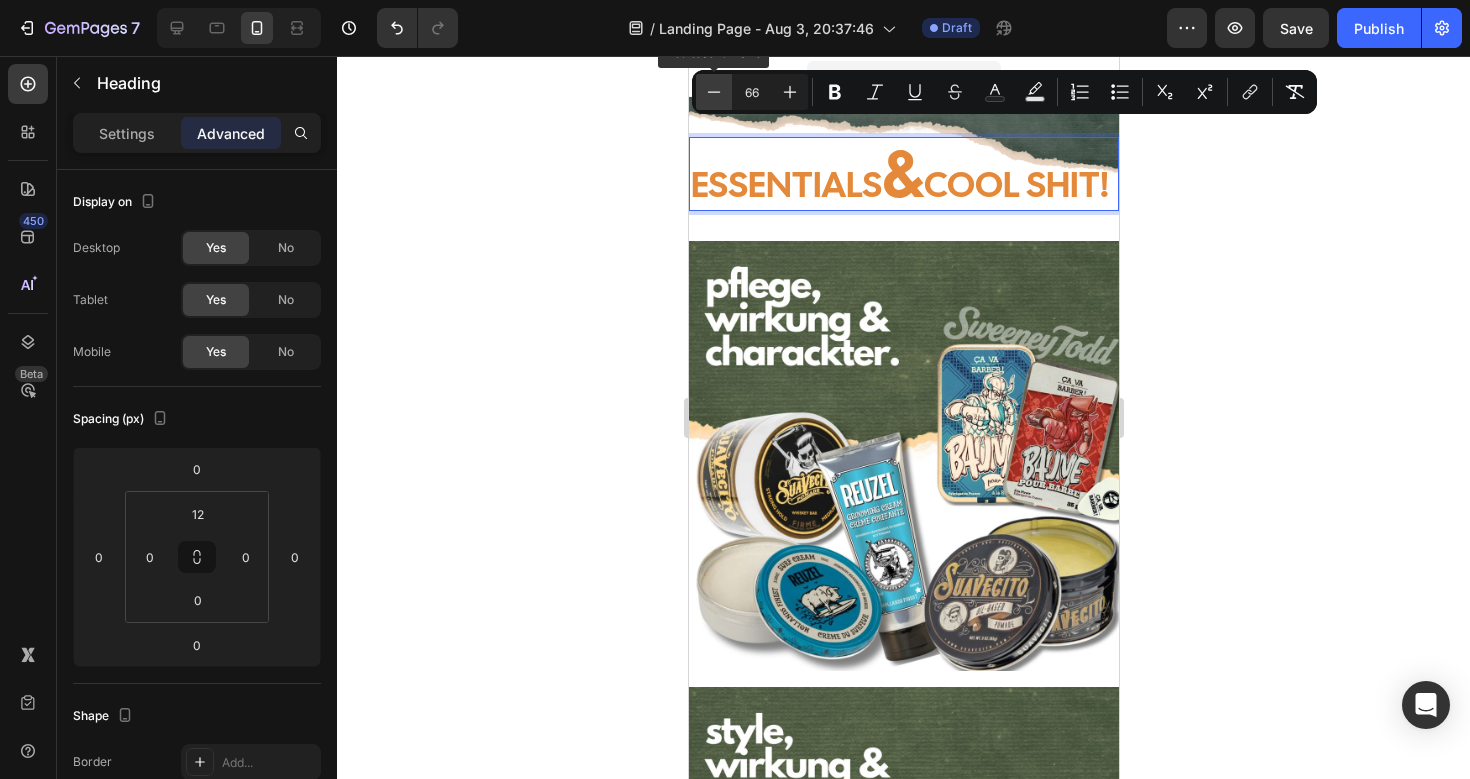 click 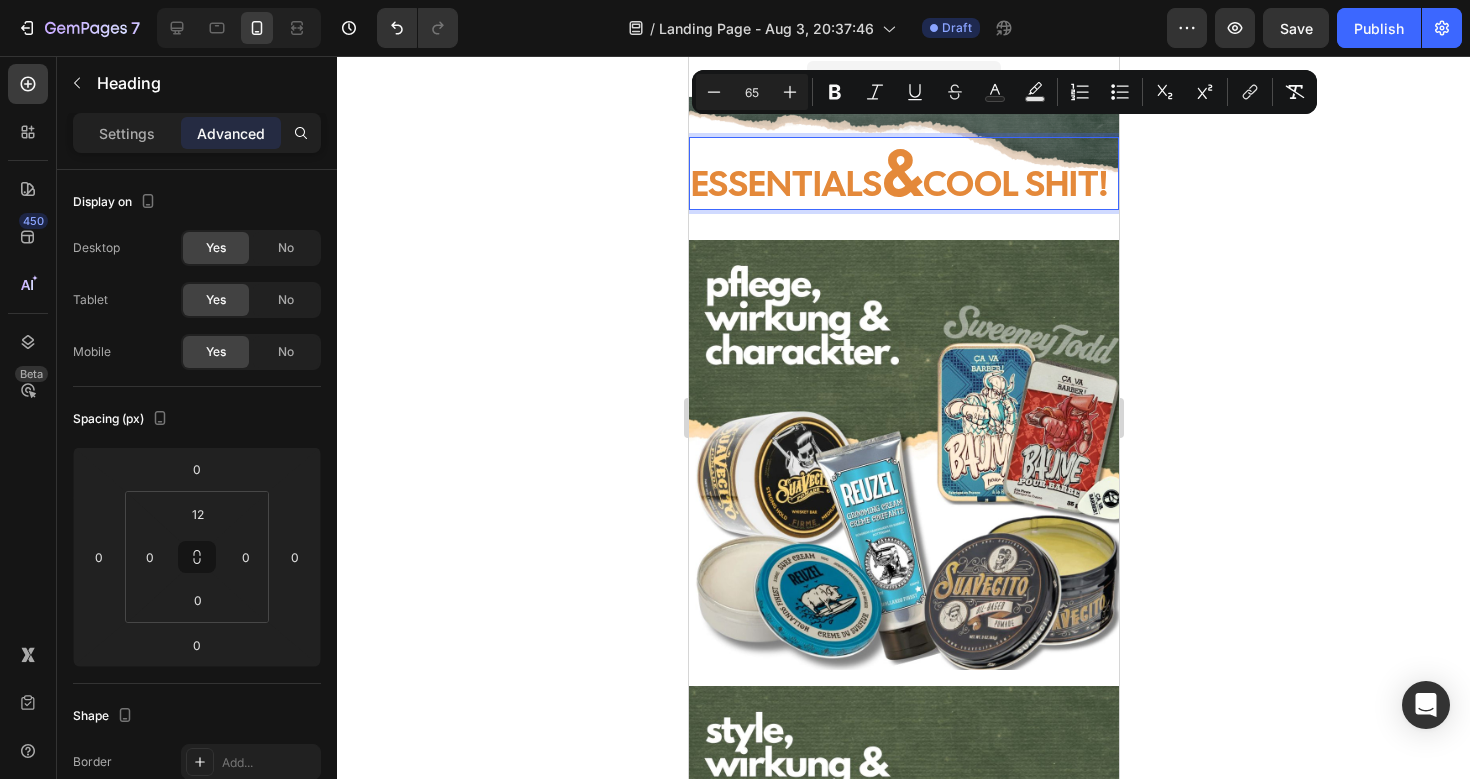 click 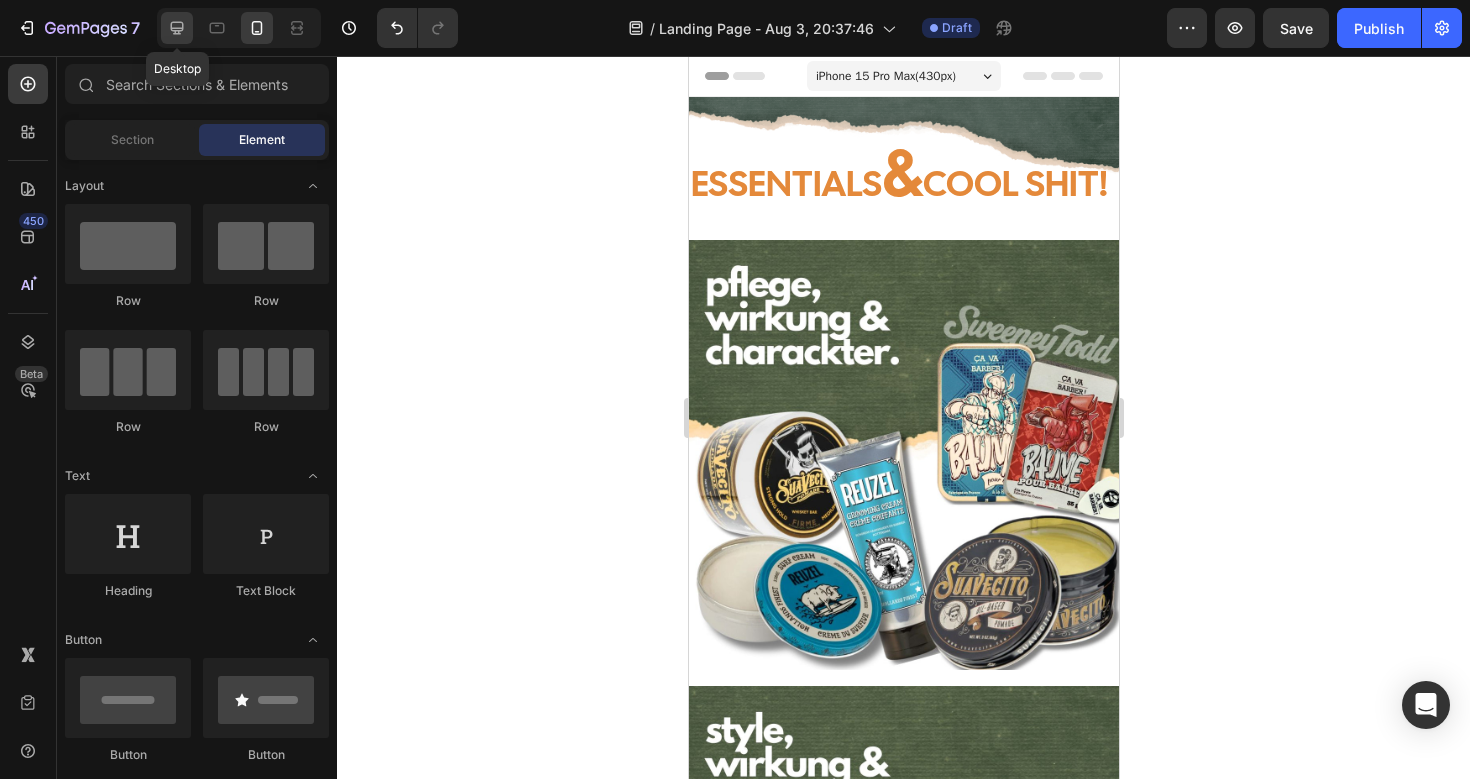 click 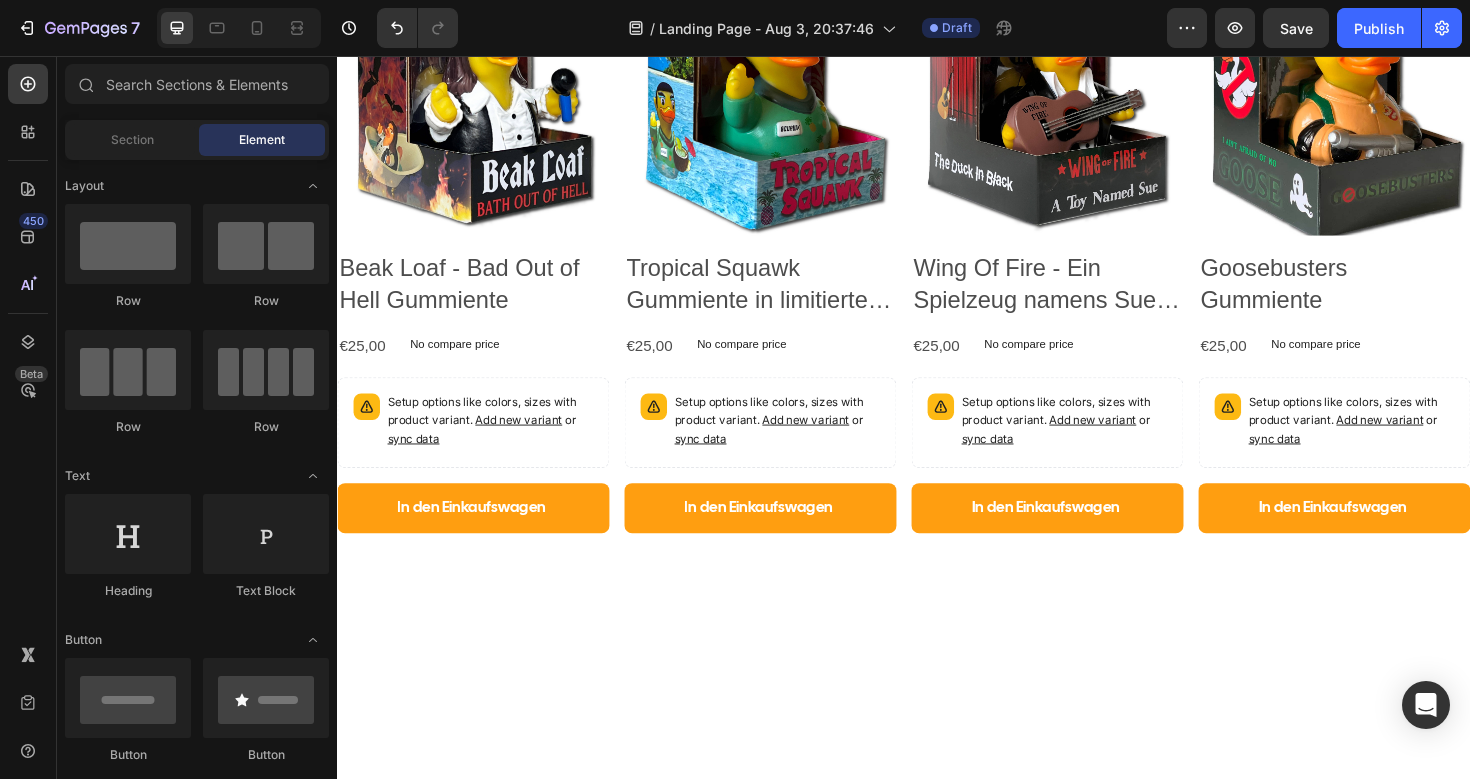 scroll, scrollTop: 715, scrollLeft: 0, axis: vertical 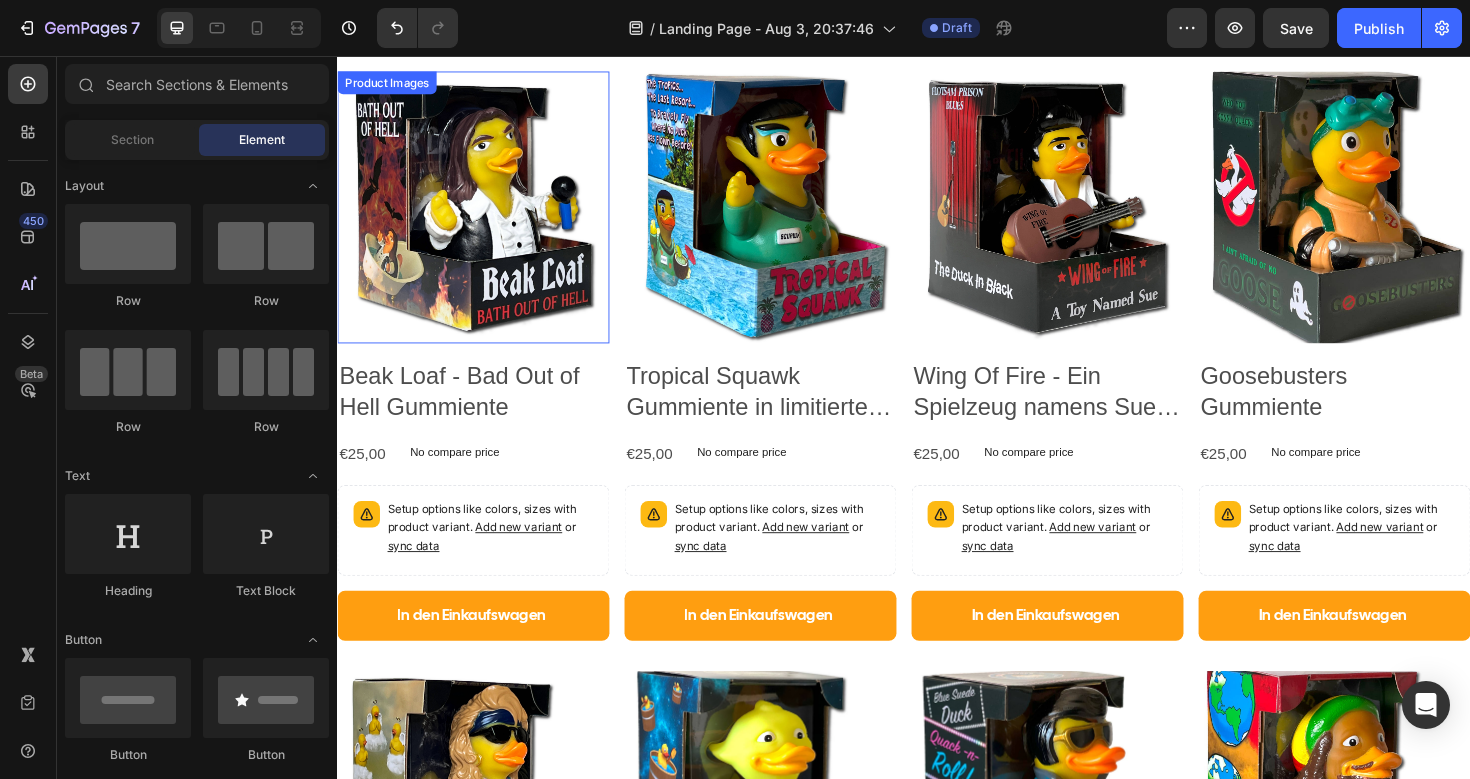 click at bounding box center [481, 216] 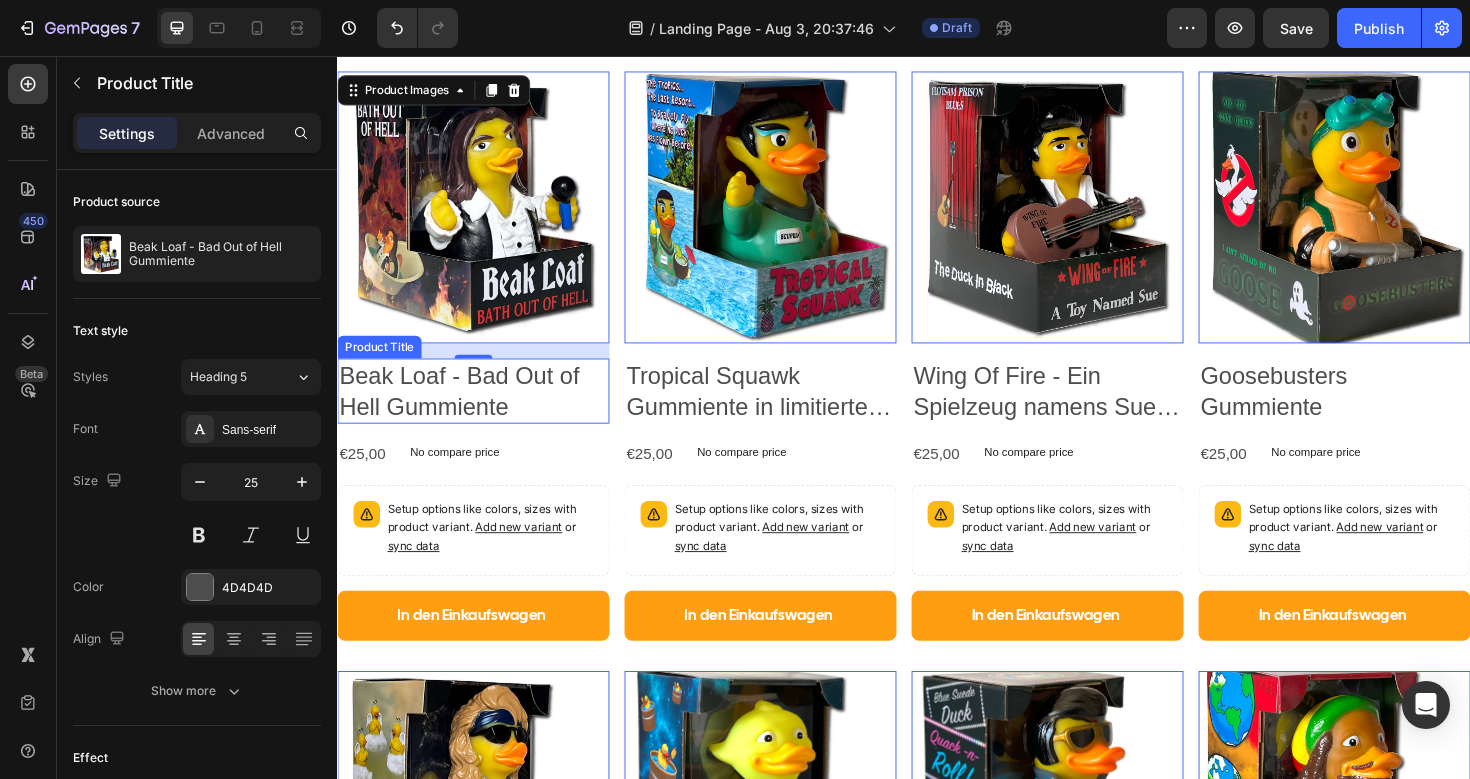 click on "Beak Loaf - Bad Out of Hell Gummiente" at bounding box center (481, 410) 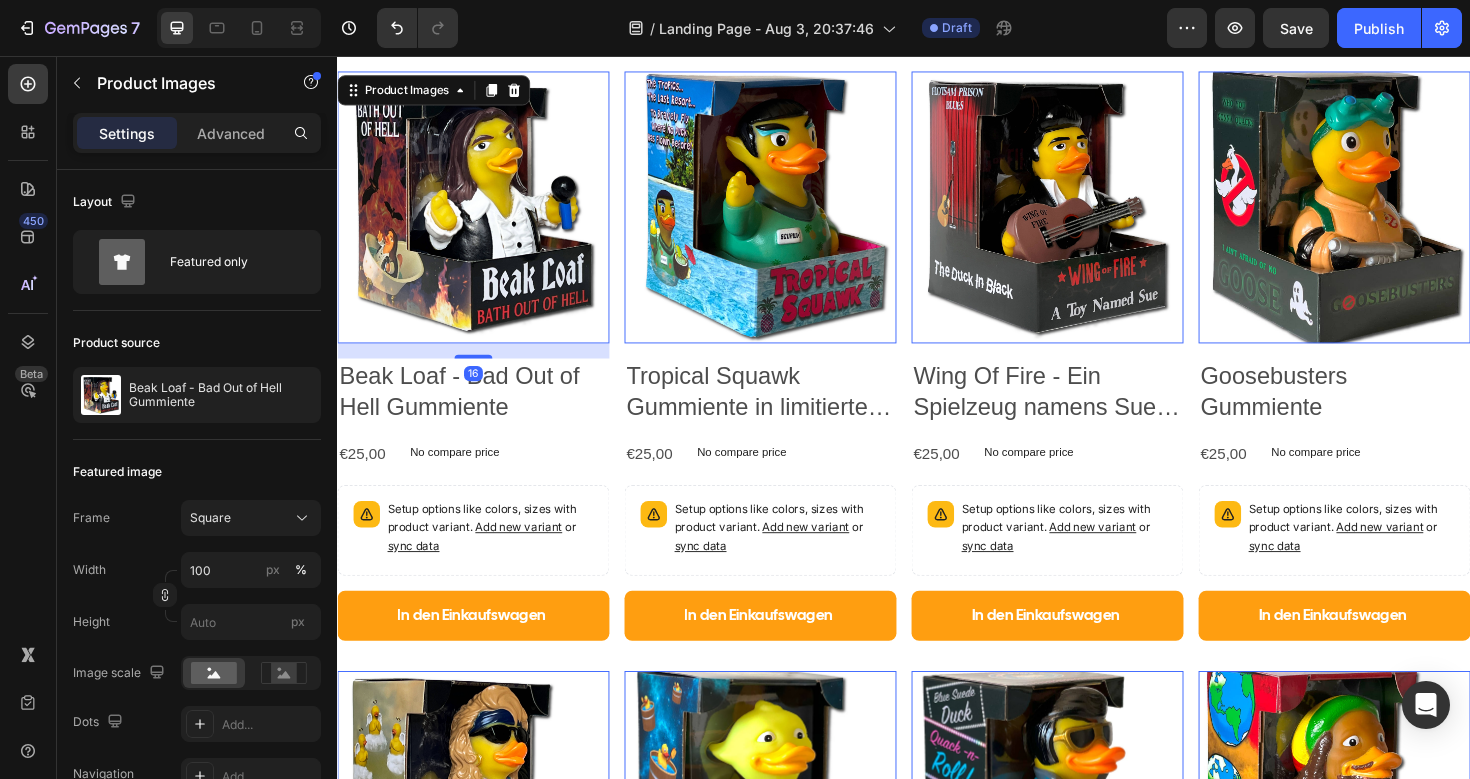 click at bounding box center (481, 216) 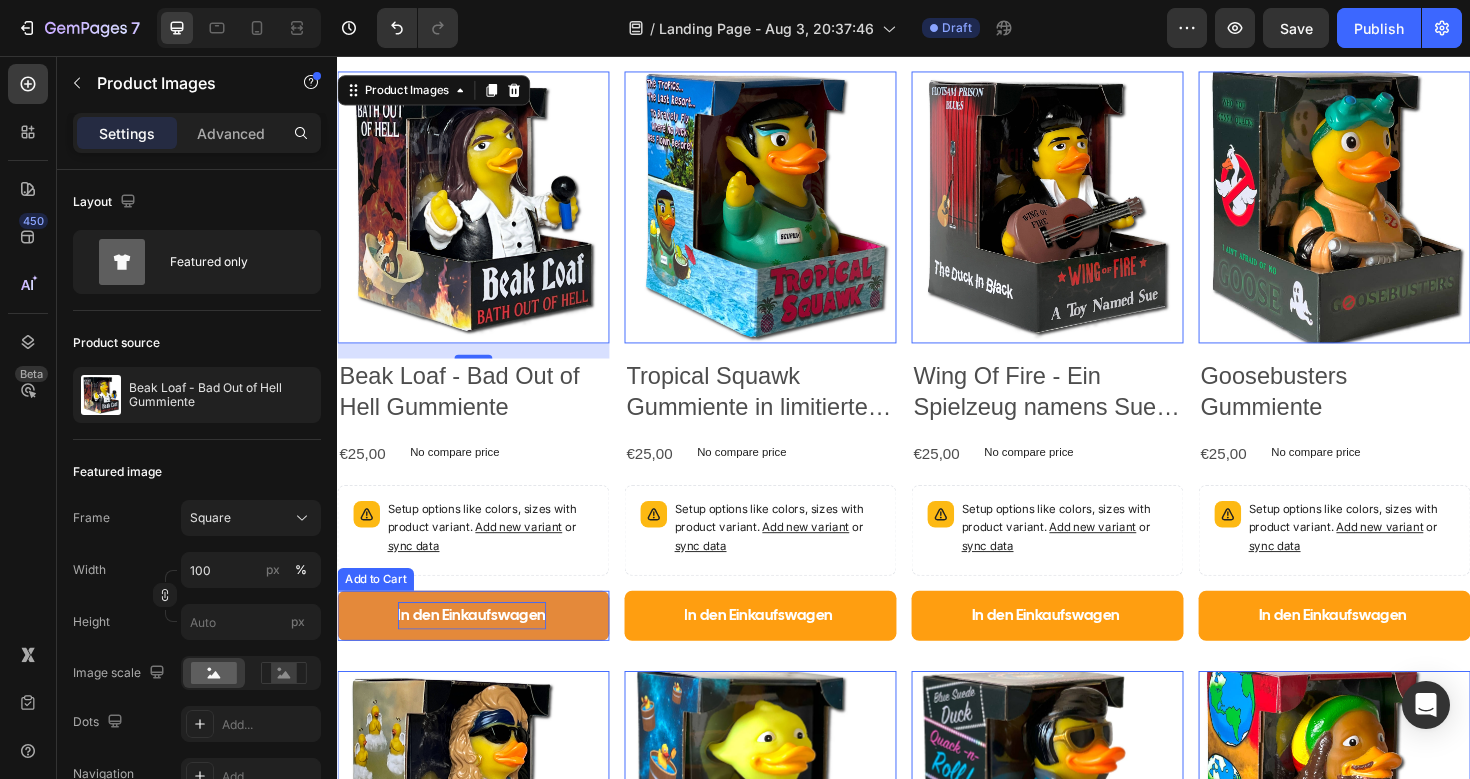 click on "In den Einkaufswagen" at bounding box center [479, 648] 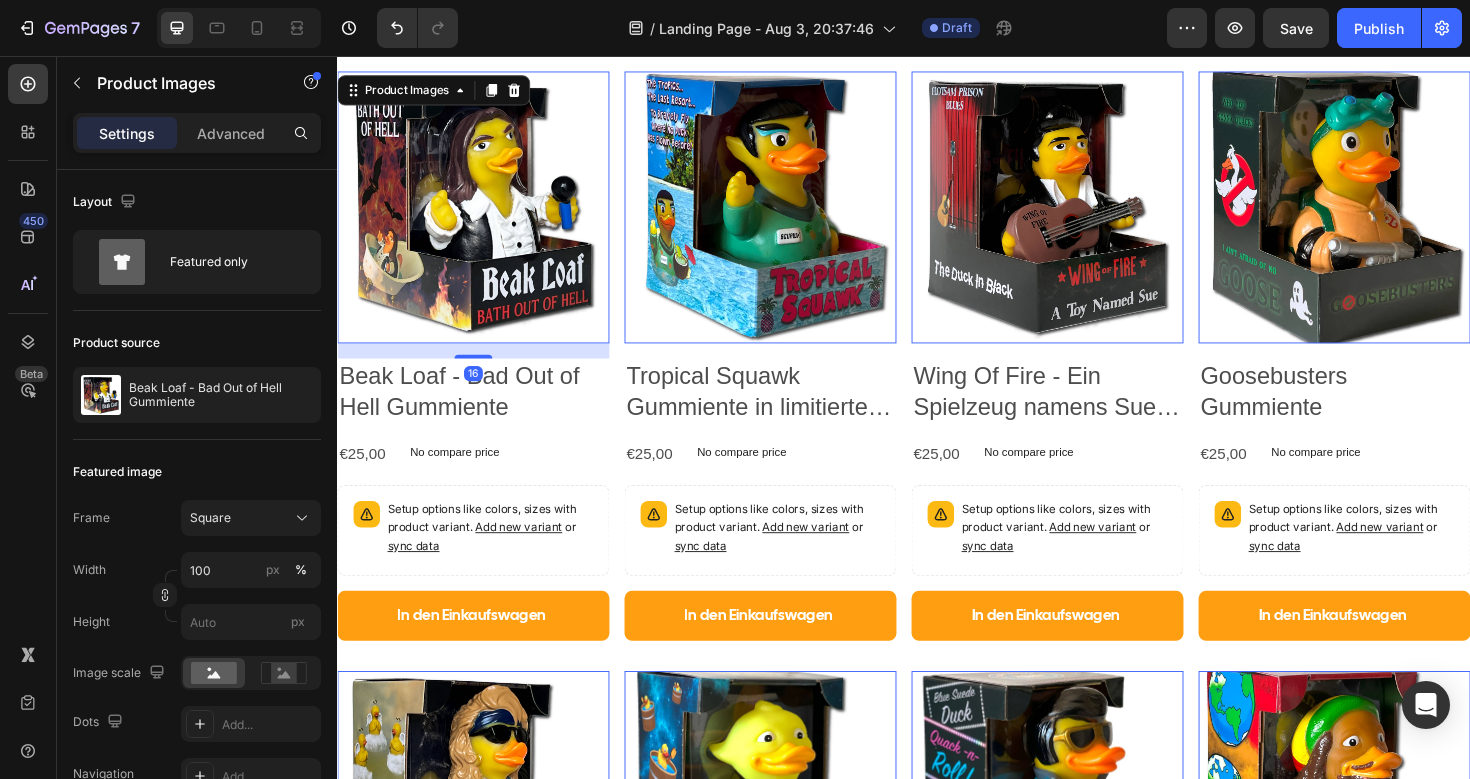 click at bounding box center (481, 216) 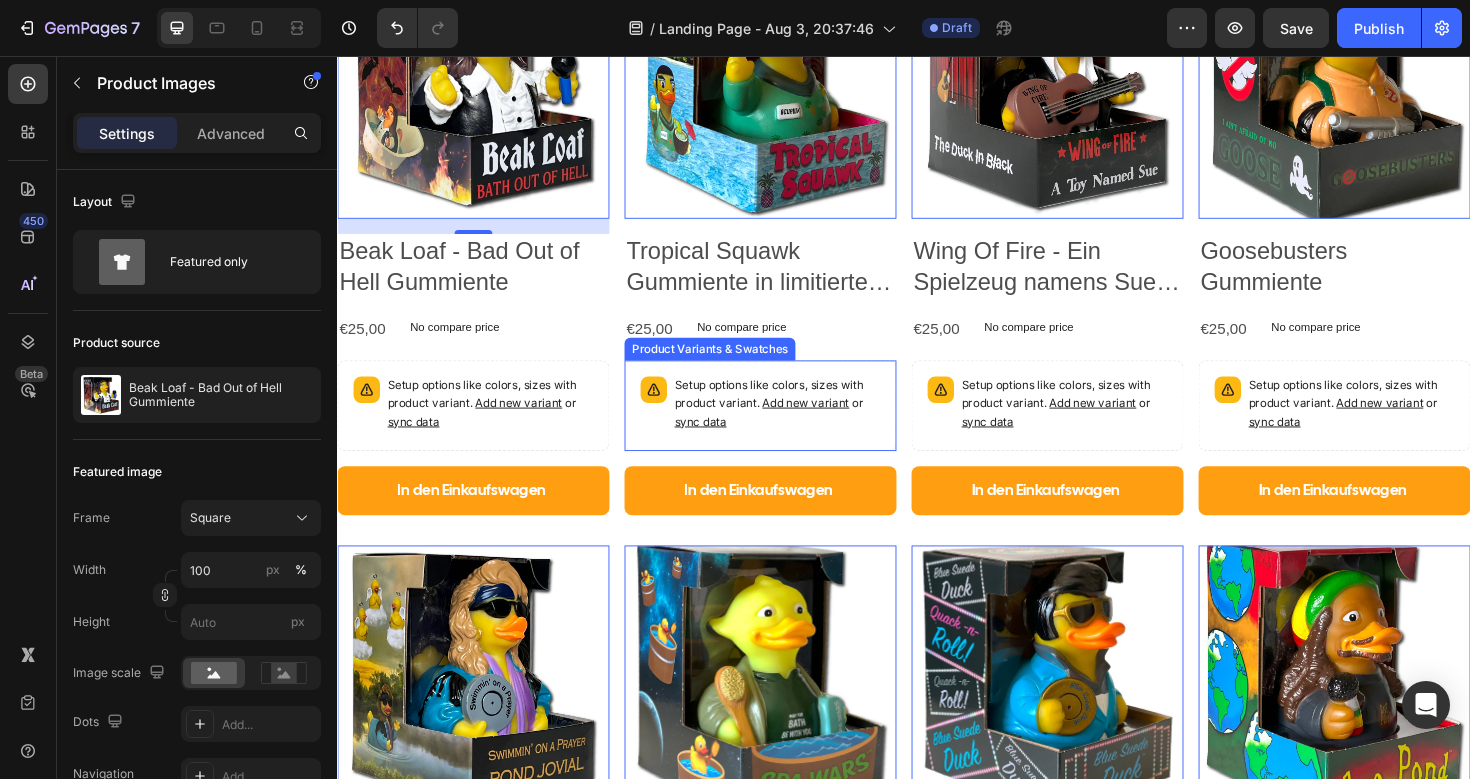 scroll, scrollTop: 0, scrollLeft: 0, axis: both 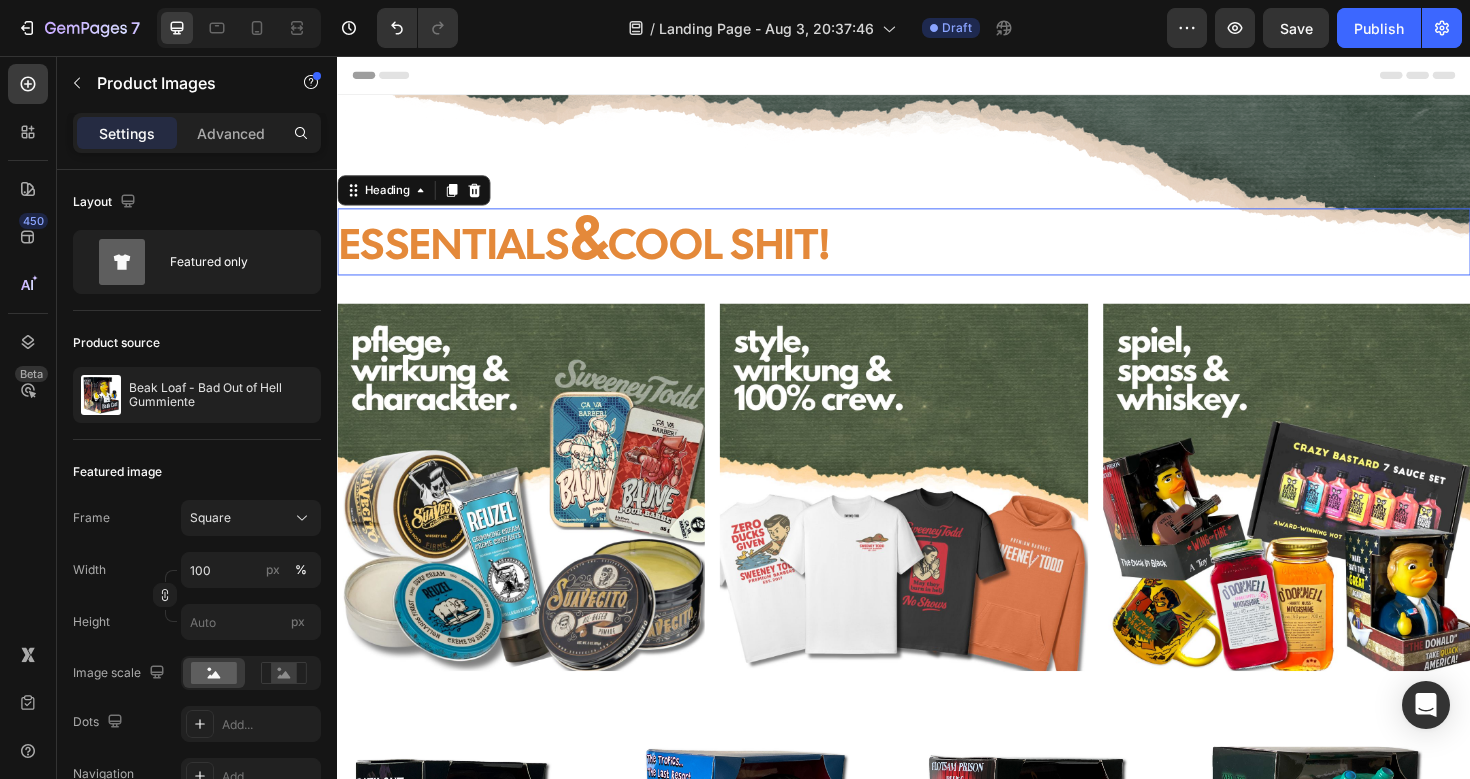click on "ESSENTIALS  &  COOL SHIT!" at bounding box center (937, 252) 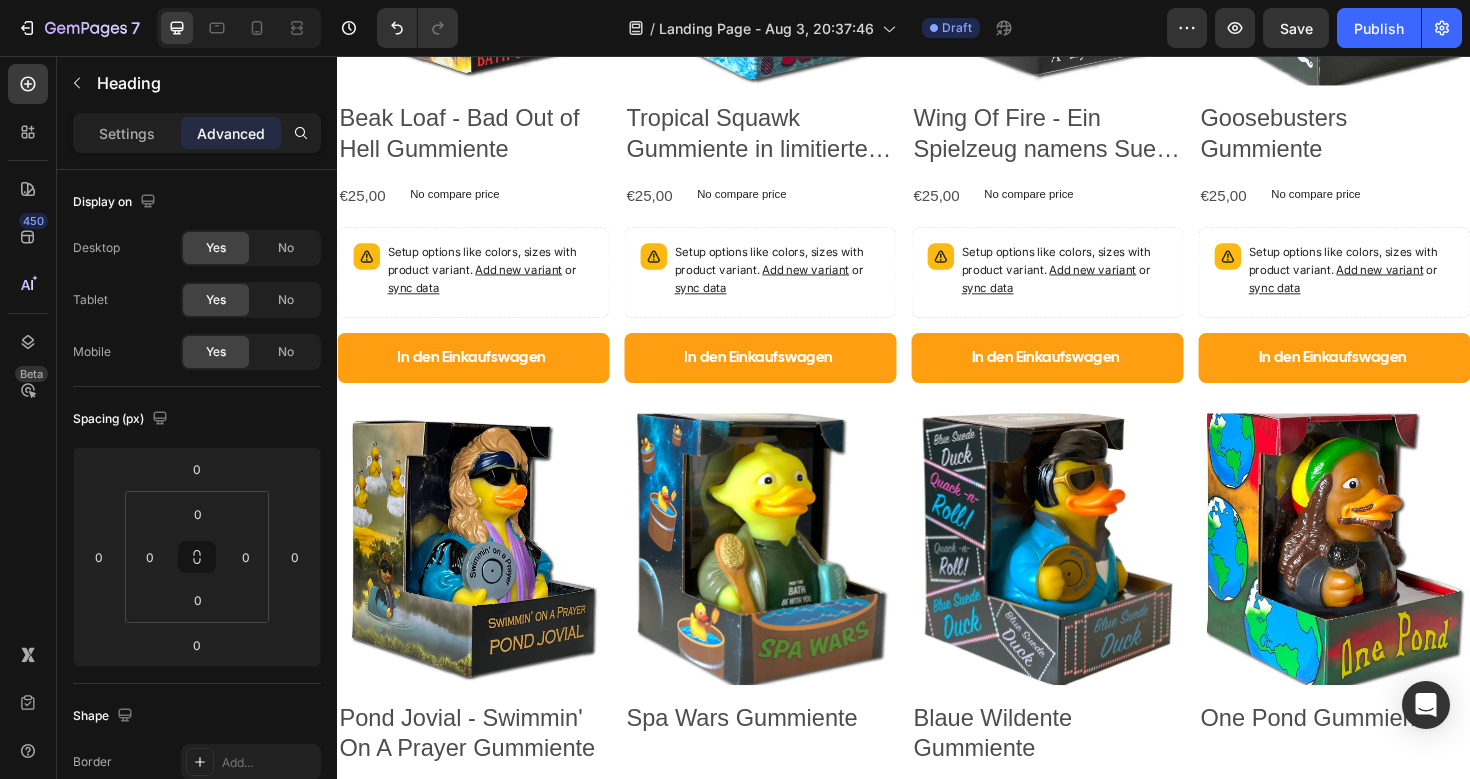 scroll, scrollTop: 1133, scrollLeft: 0, axis: vertical 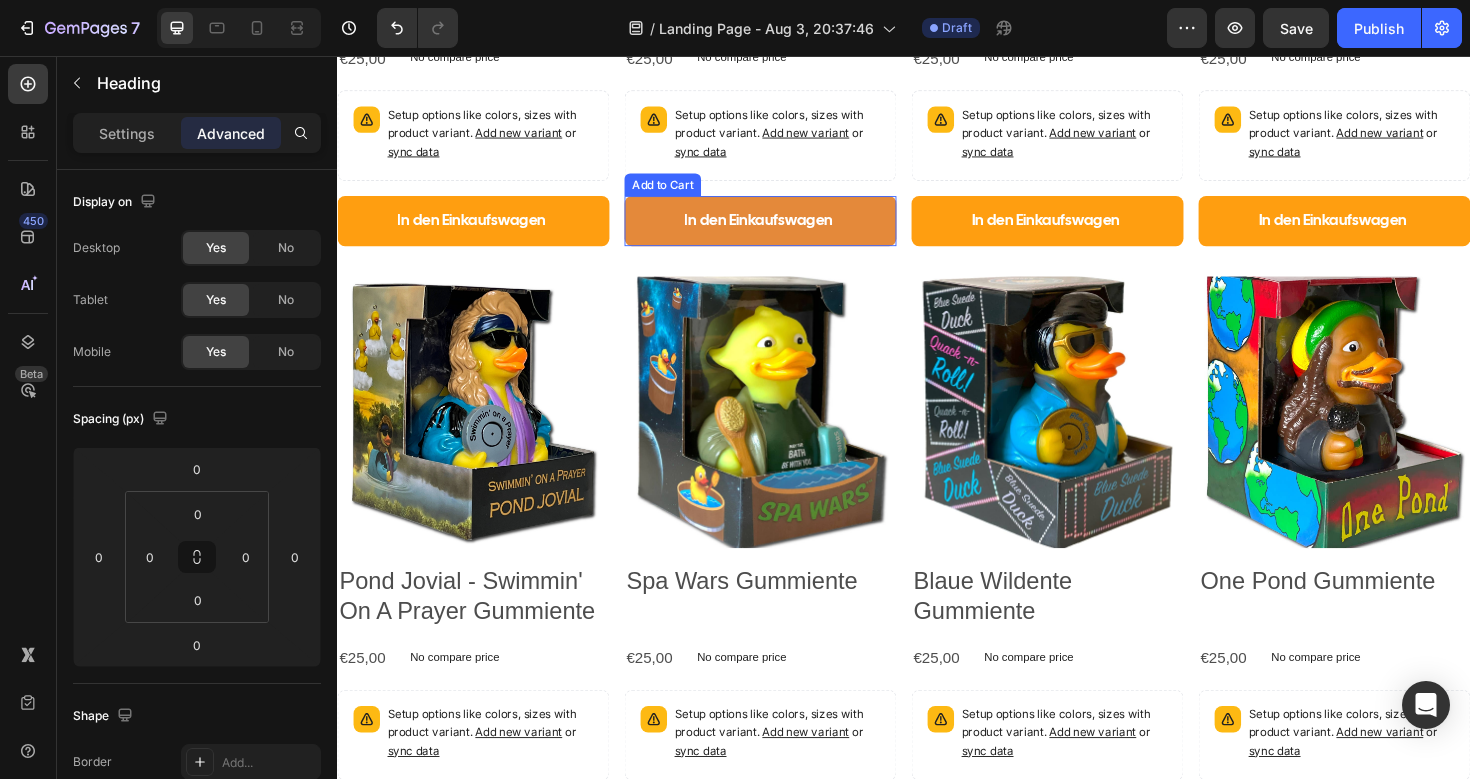 click on "In den Einkaufswagen" at bounding box center [481, 230] 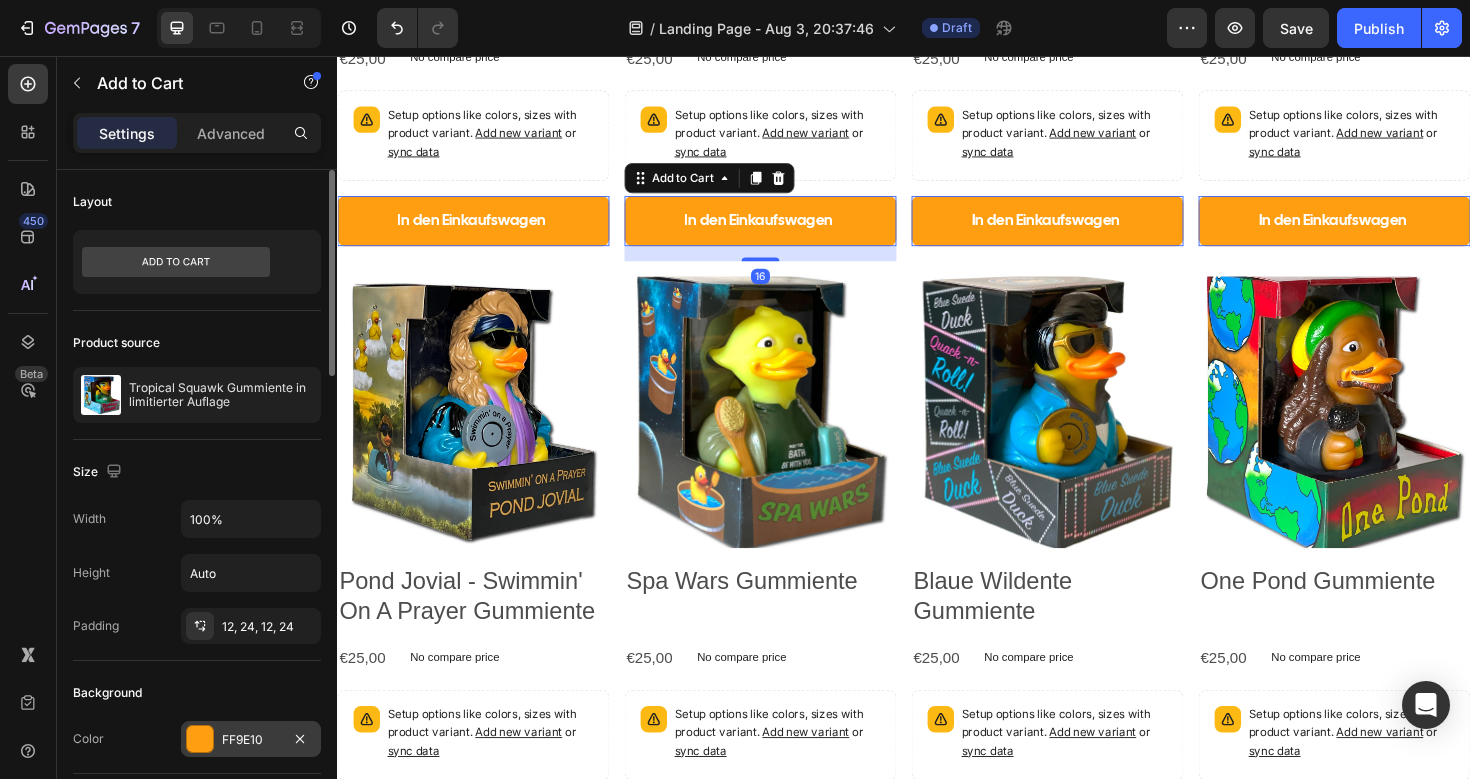 click on "FF9E10" at bounding box center [251, 740] 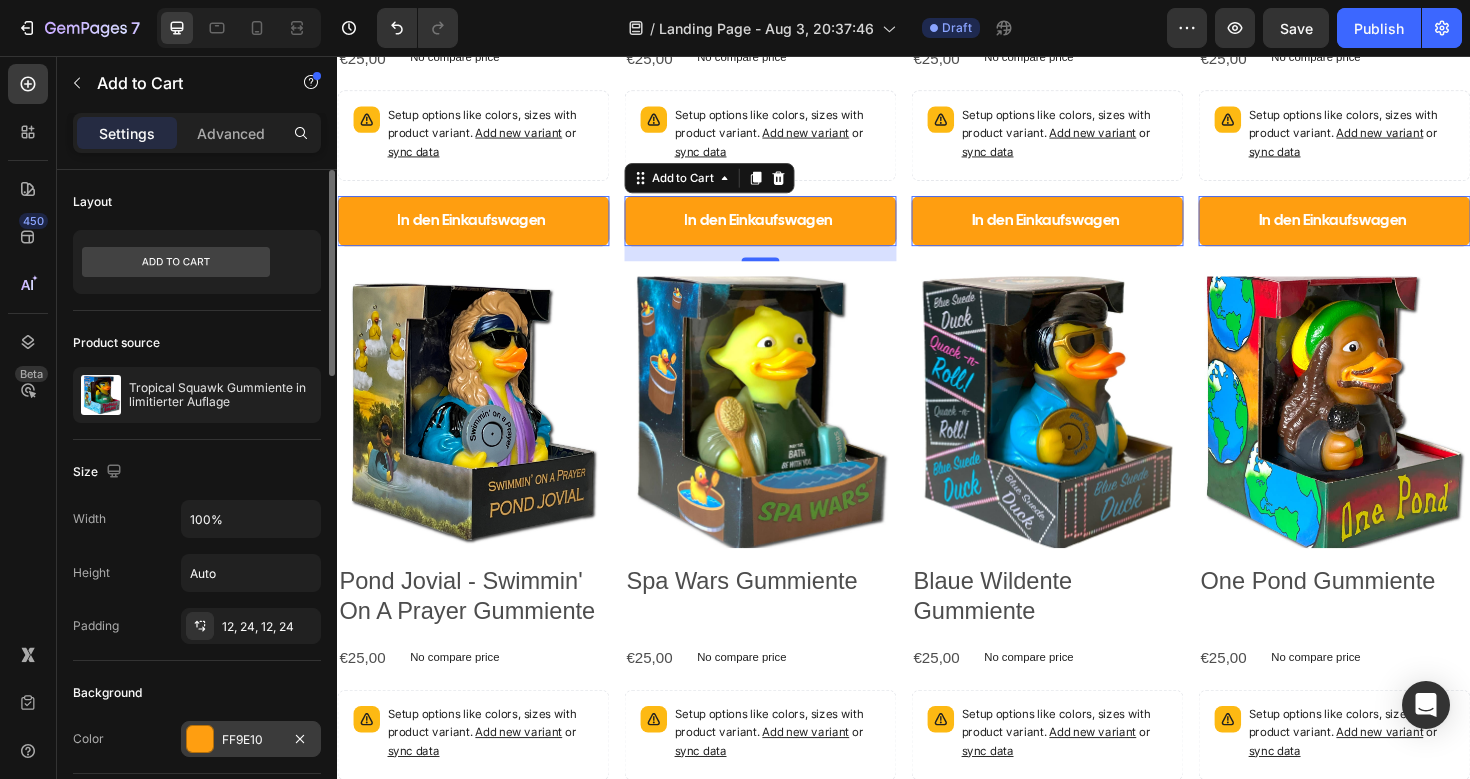 click on "FF9E10" at bounding box center (251, 740) 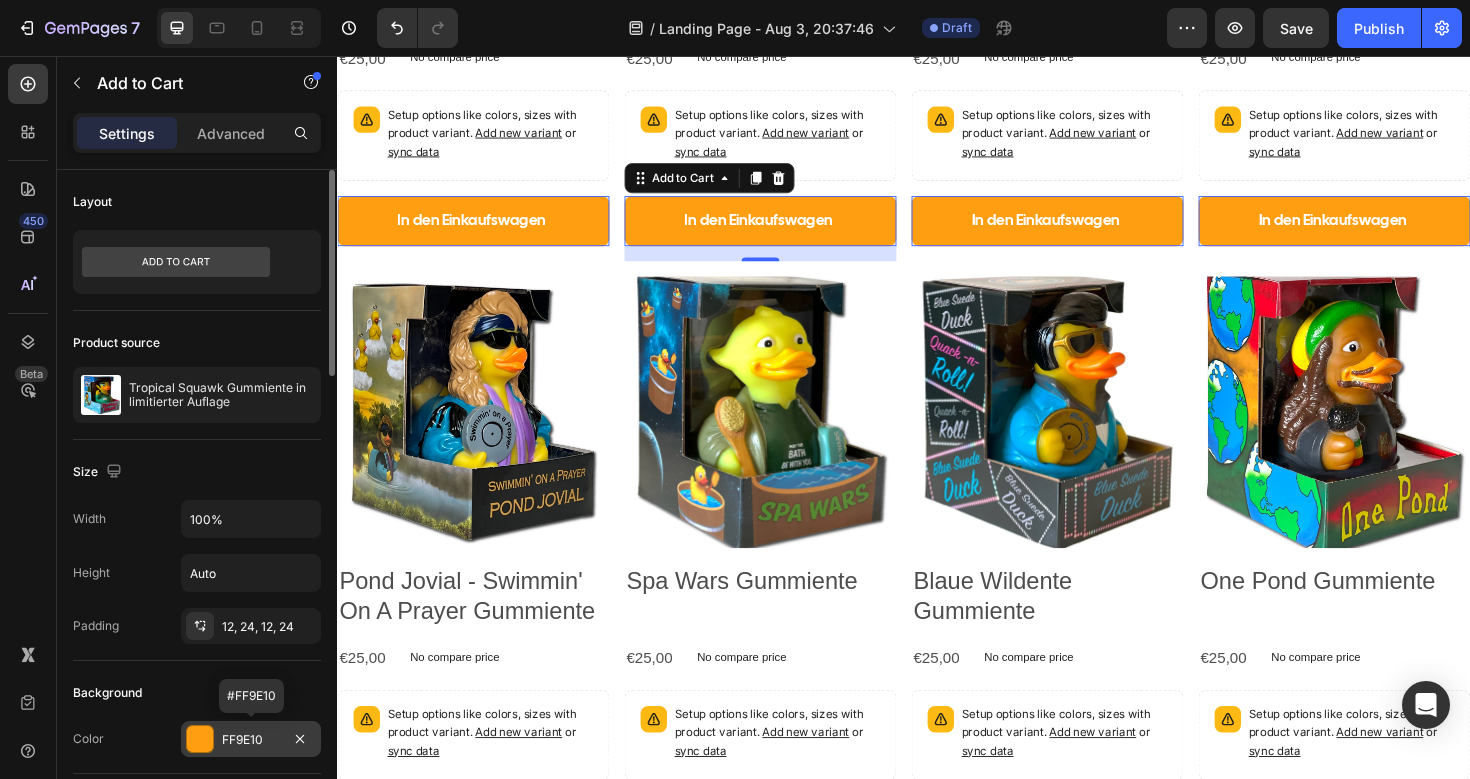 click on "FF9E10" at bounding box center [251, 740] 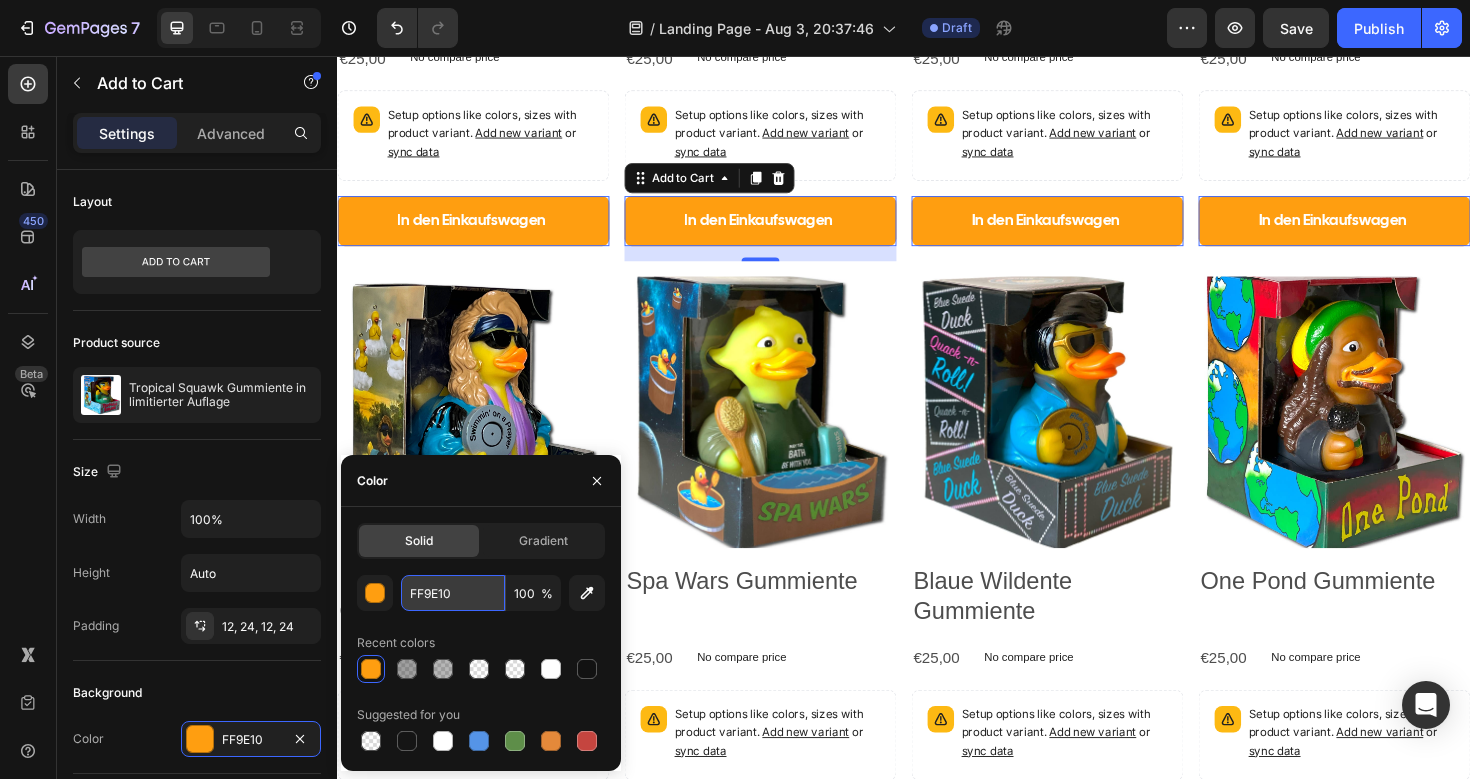 click on "FF9E10" at bounding box center (453, 593) 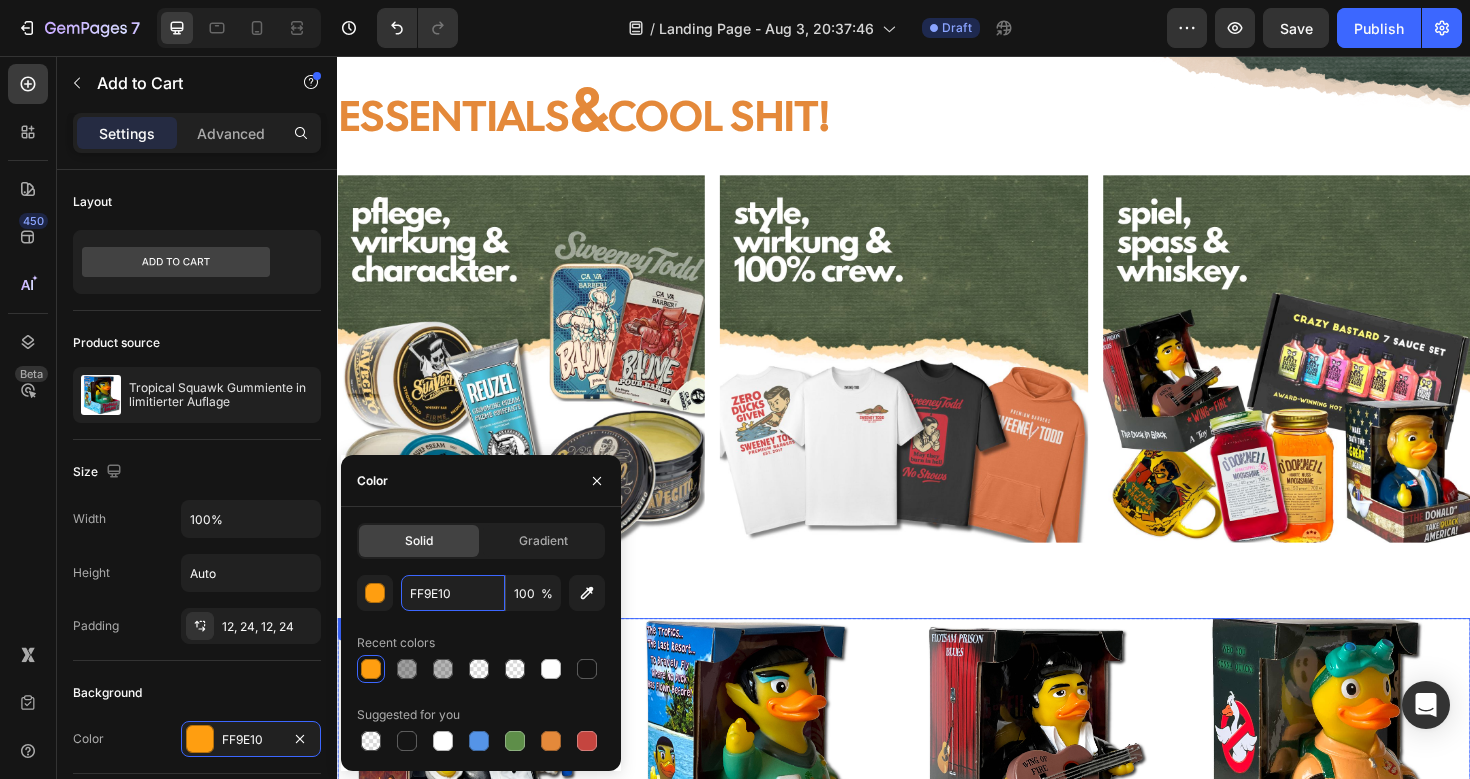 scroll, scrollTop: 95, scrollLeft: 0, axis: vertical 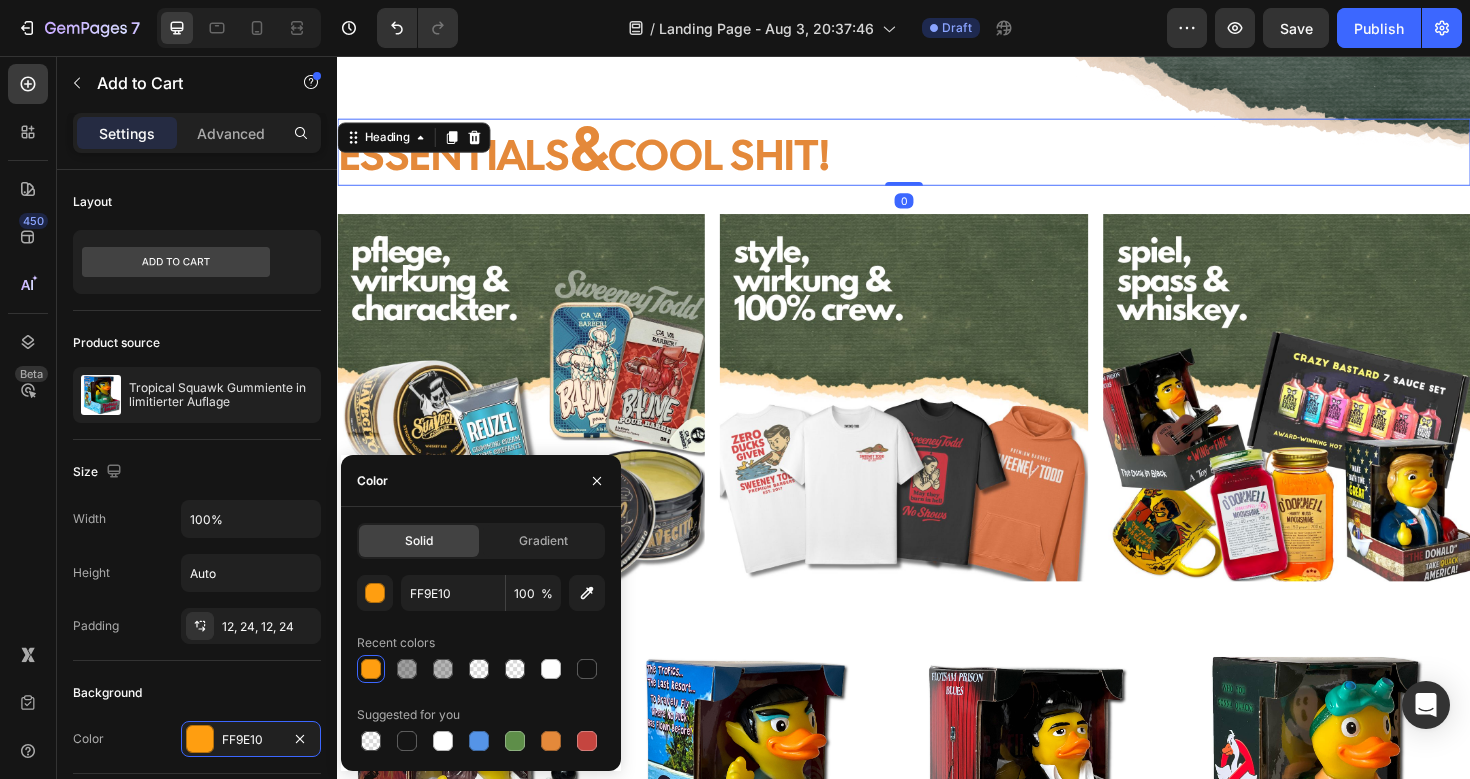 click on "ESSENTIALS  &  COOL SHIT!" at bounding box center (937, 157) 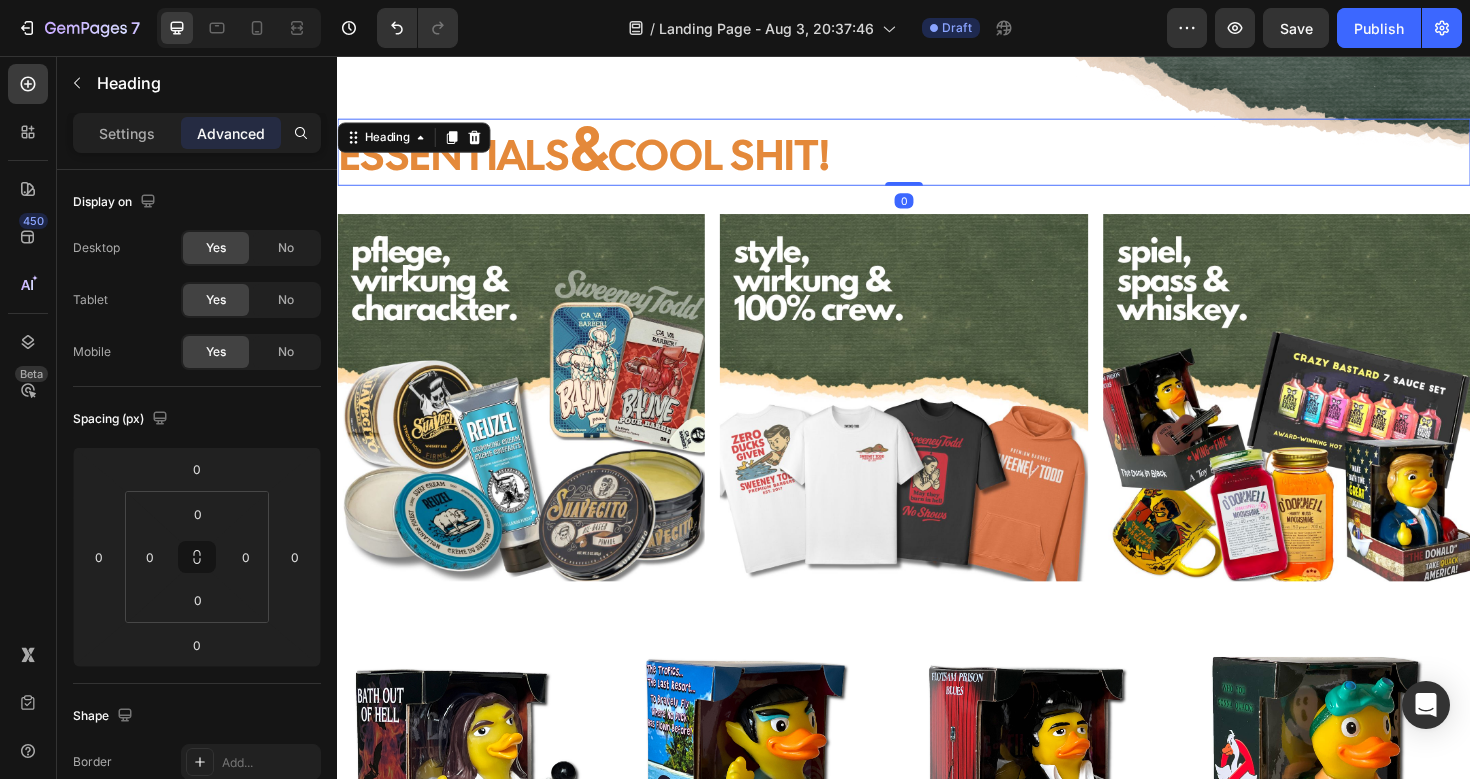 click on "ESSENTIALS  &  COOL SHIT!" at bounding box center (937, 157) 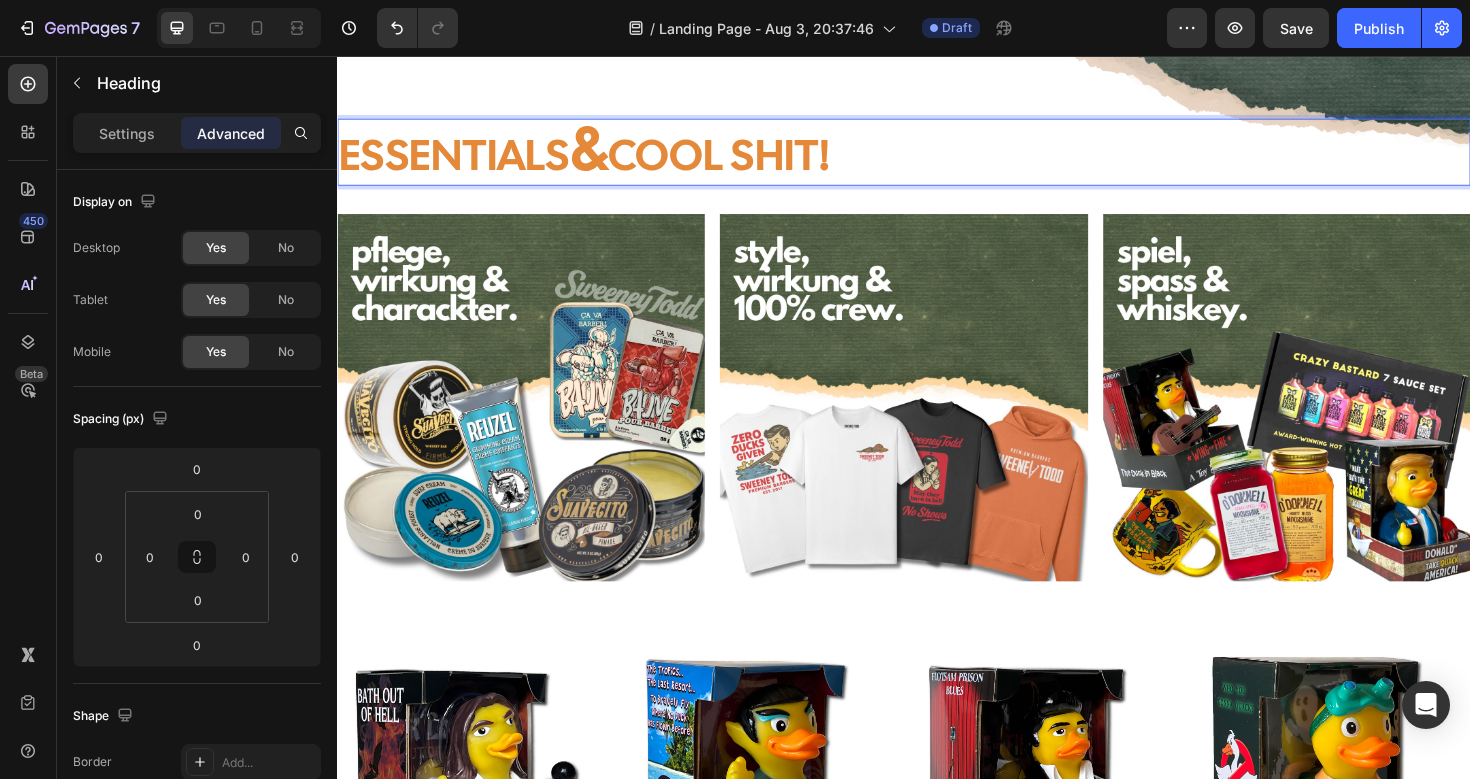 click on "ESSENTIALS  &  COOL SHIT!" at bounding box center (937, 157) 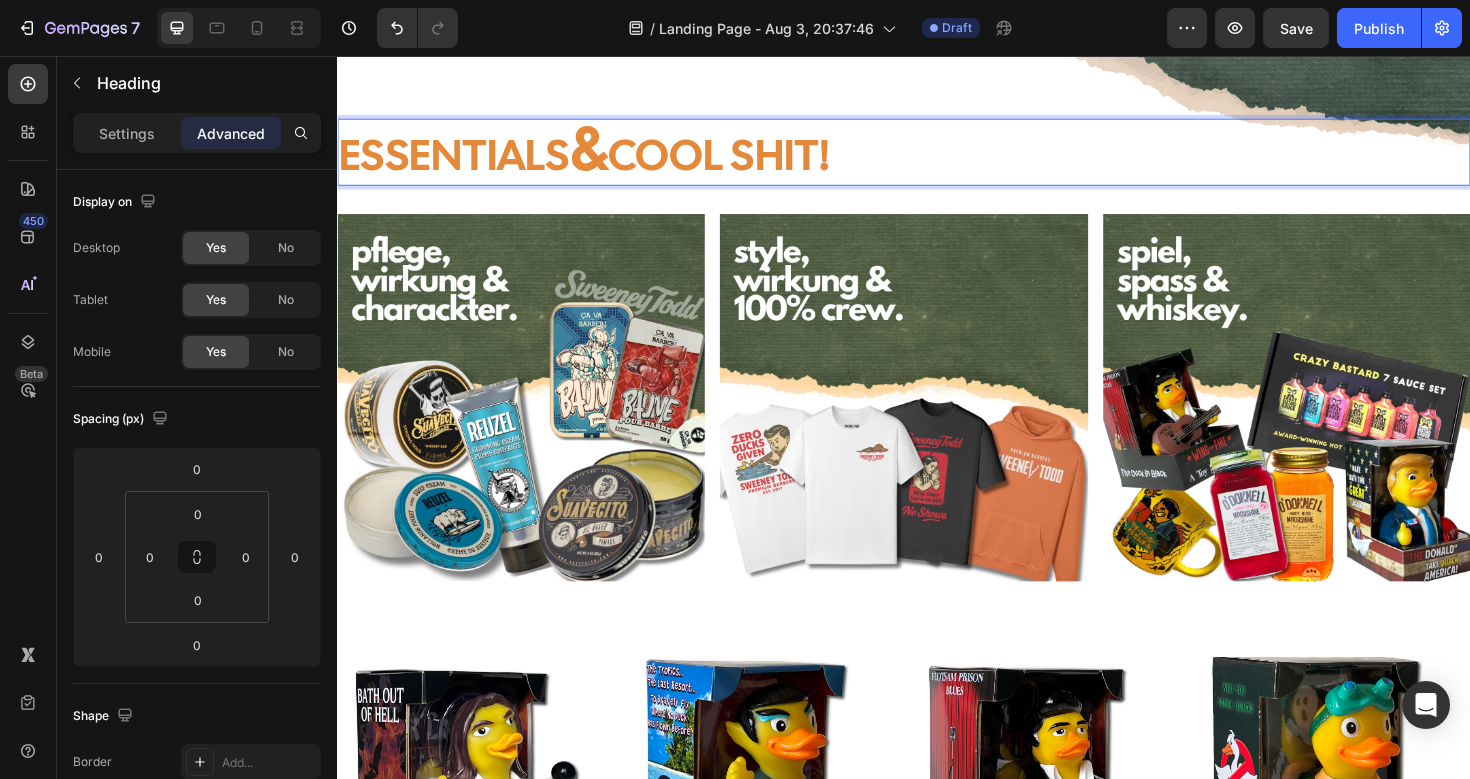 click on "ESSENTIALS  &  COOL SHIT!" at bounding box center (937, 157) 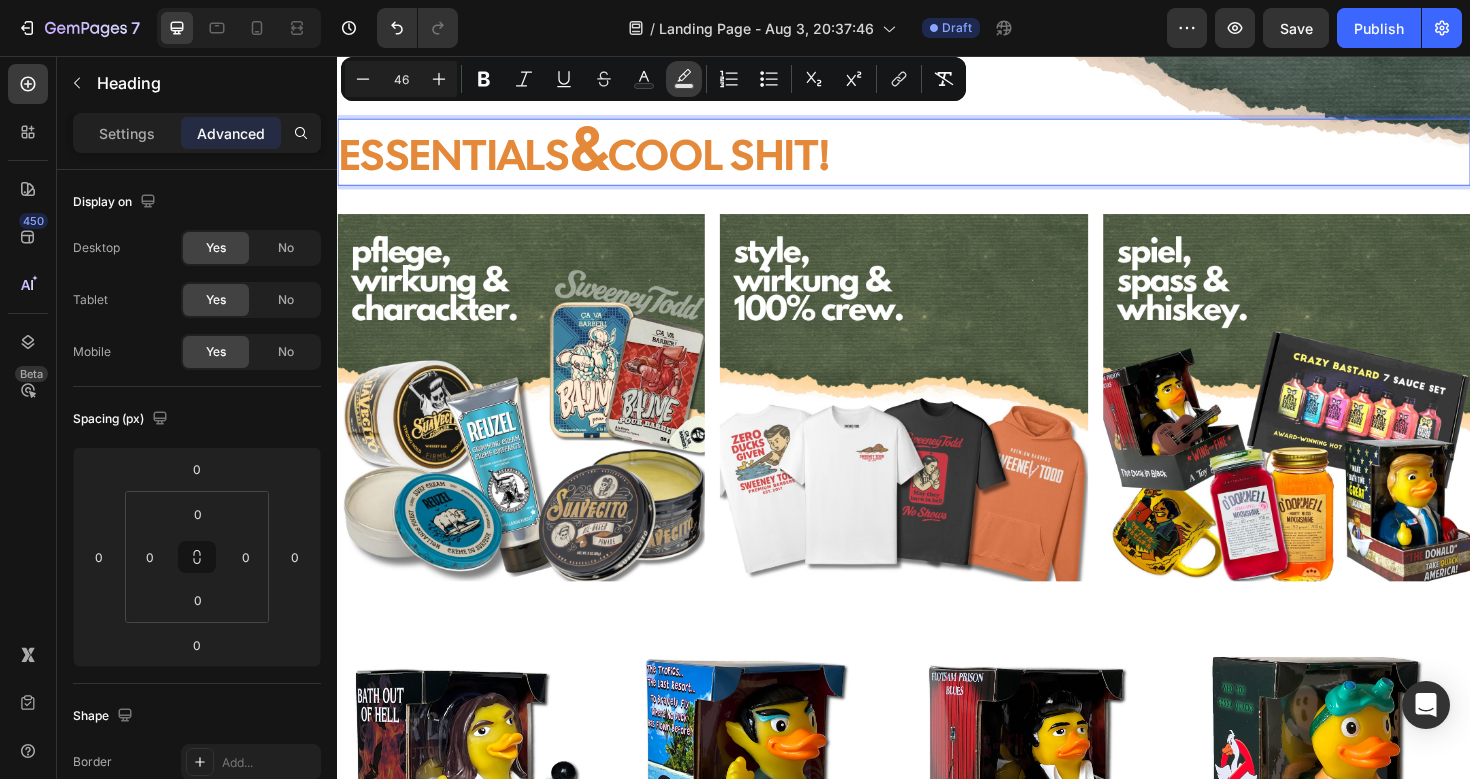 click 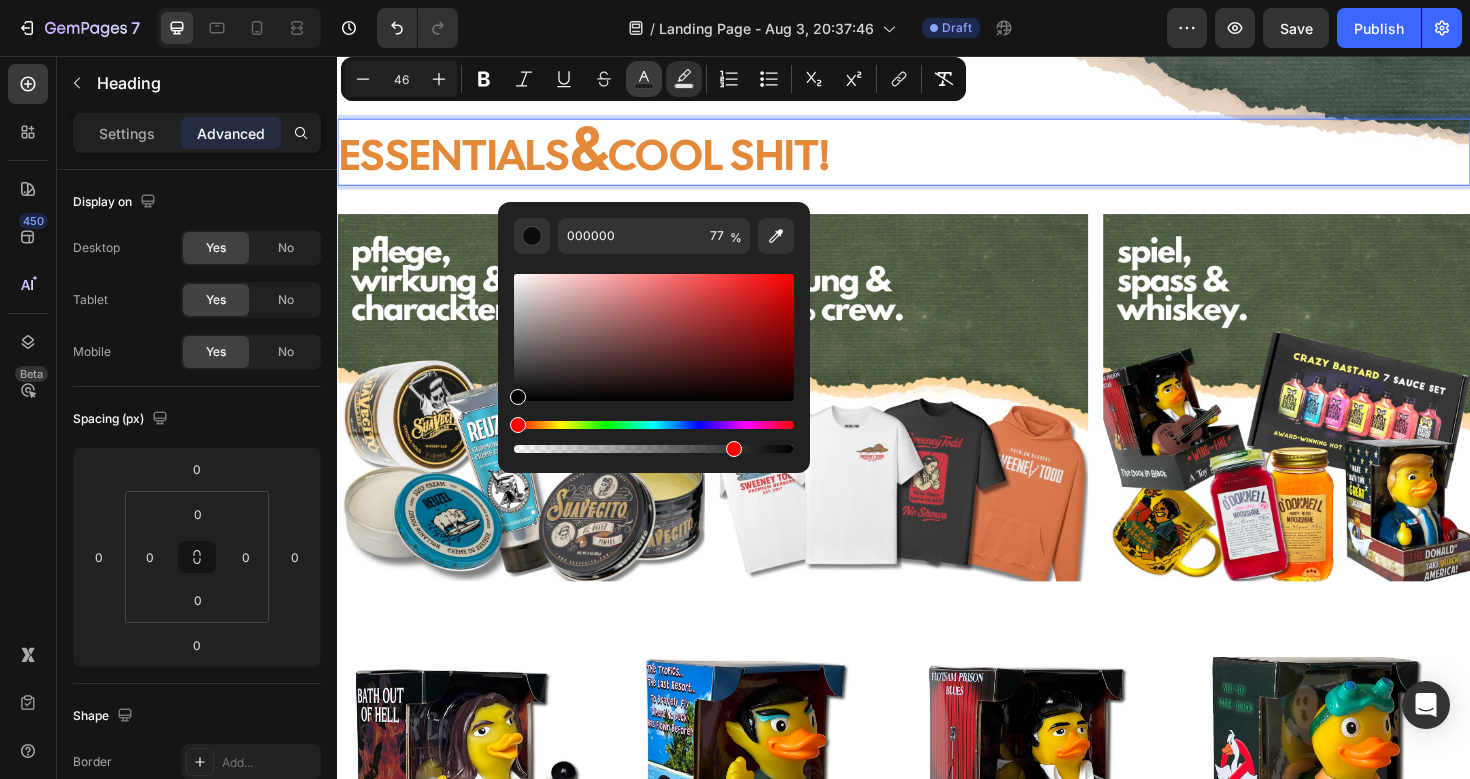click 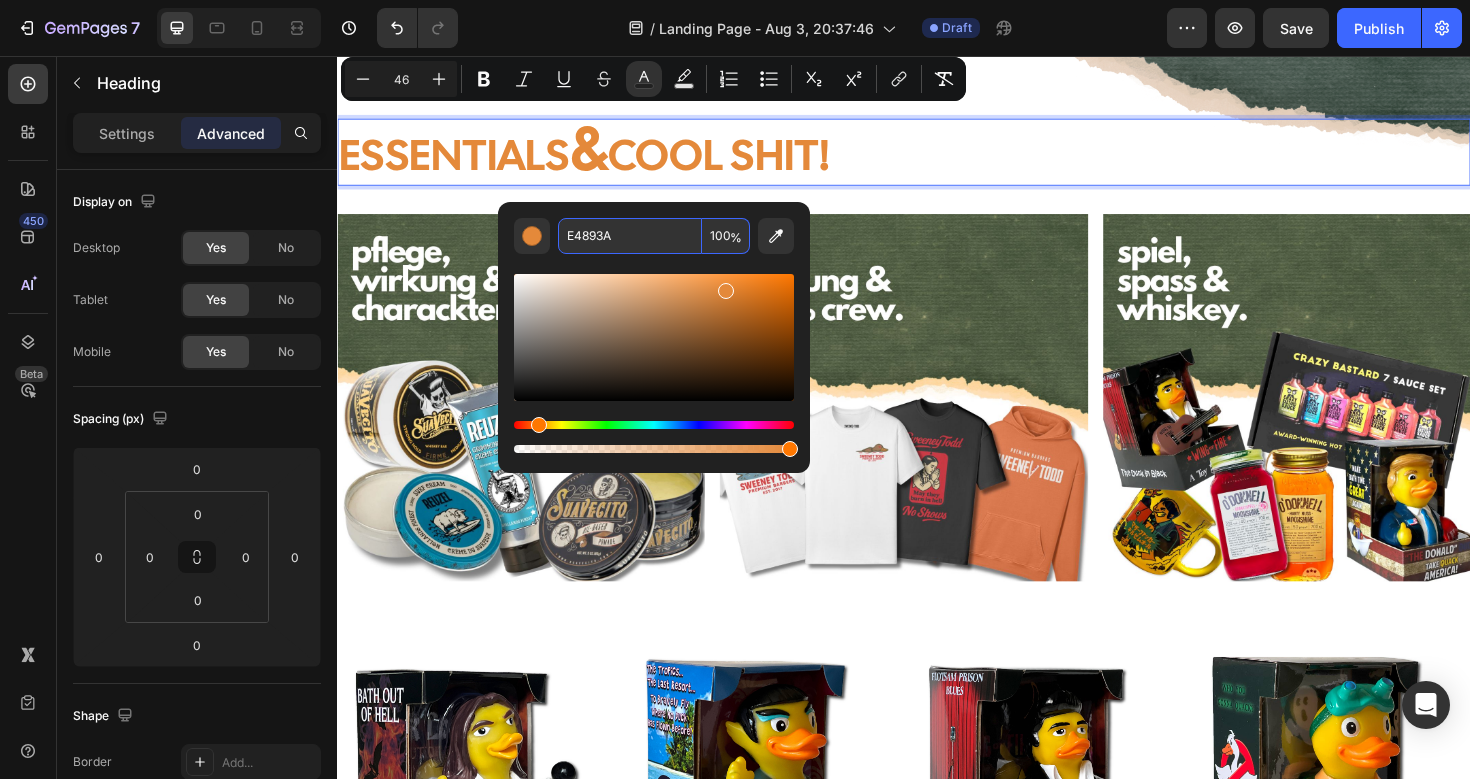 click on "E4893A" at bounding box center (630, 236) 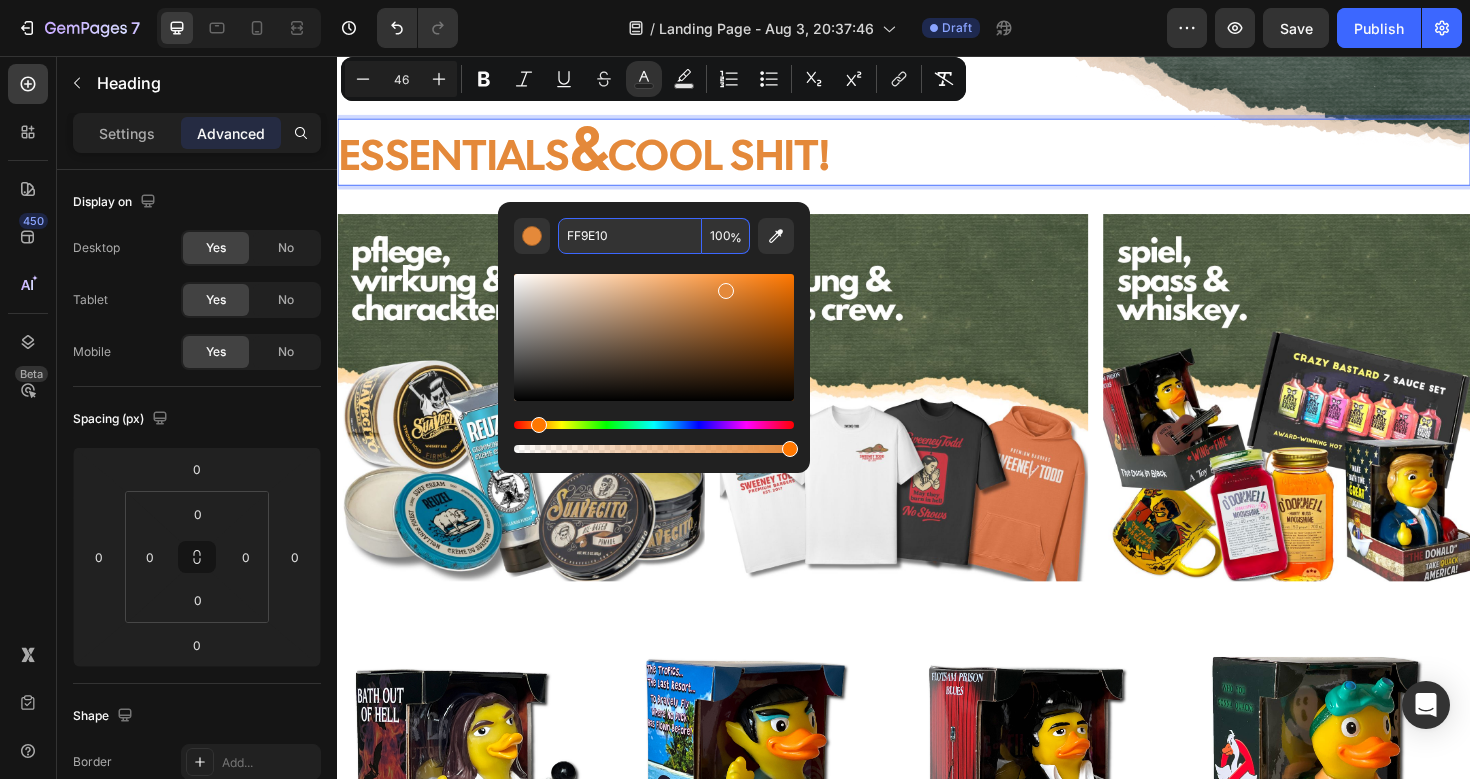 type on "FF9E10" 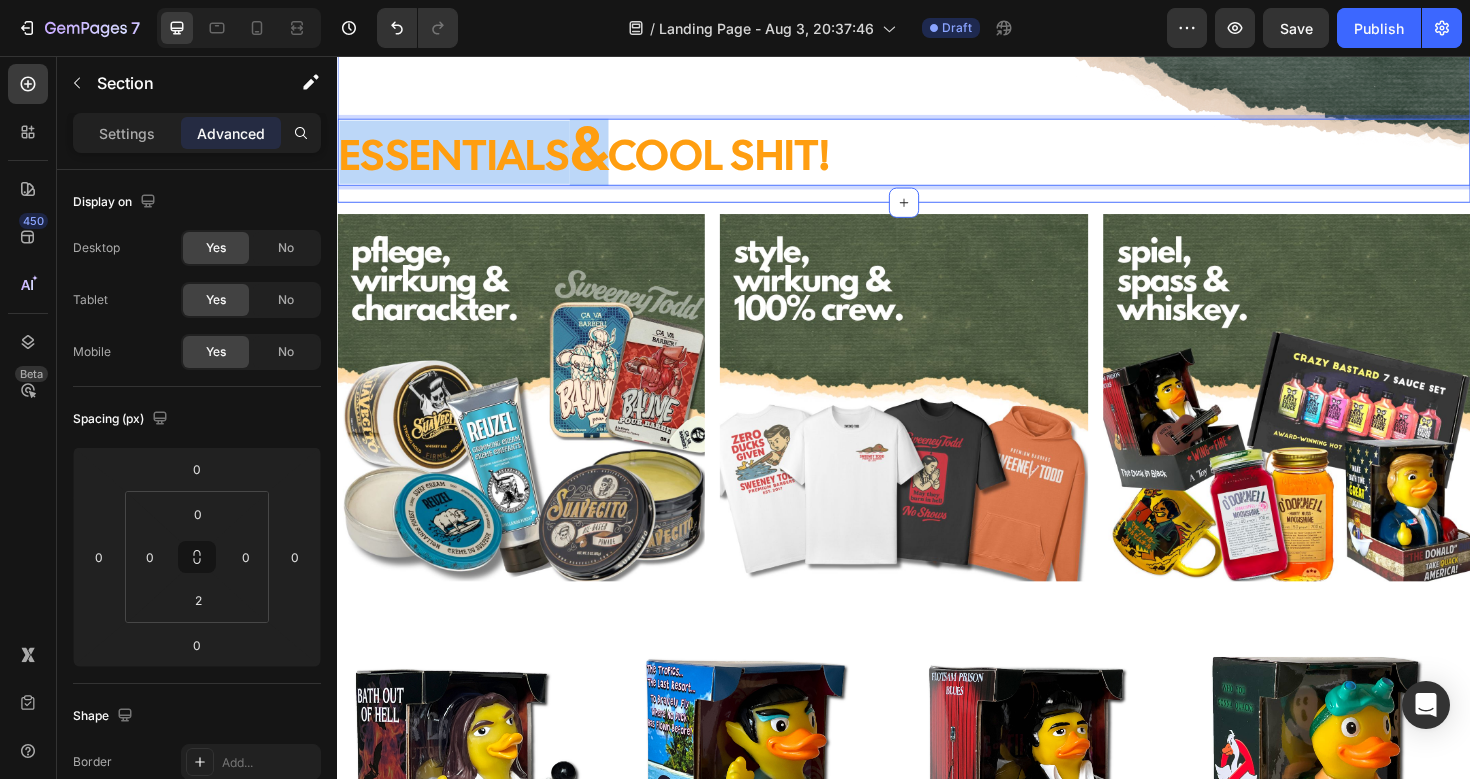 click on "ESSENTIALS  &  COOL SHIT!  Heading   0 Row Section 1" at bounding box center [937, 106] 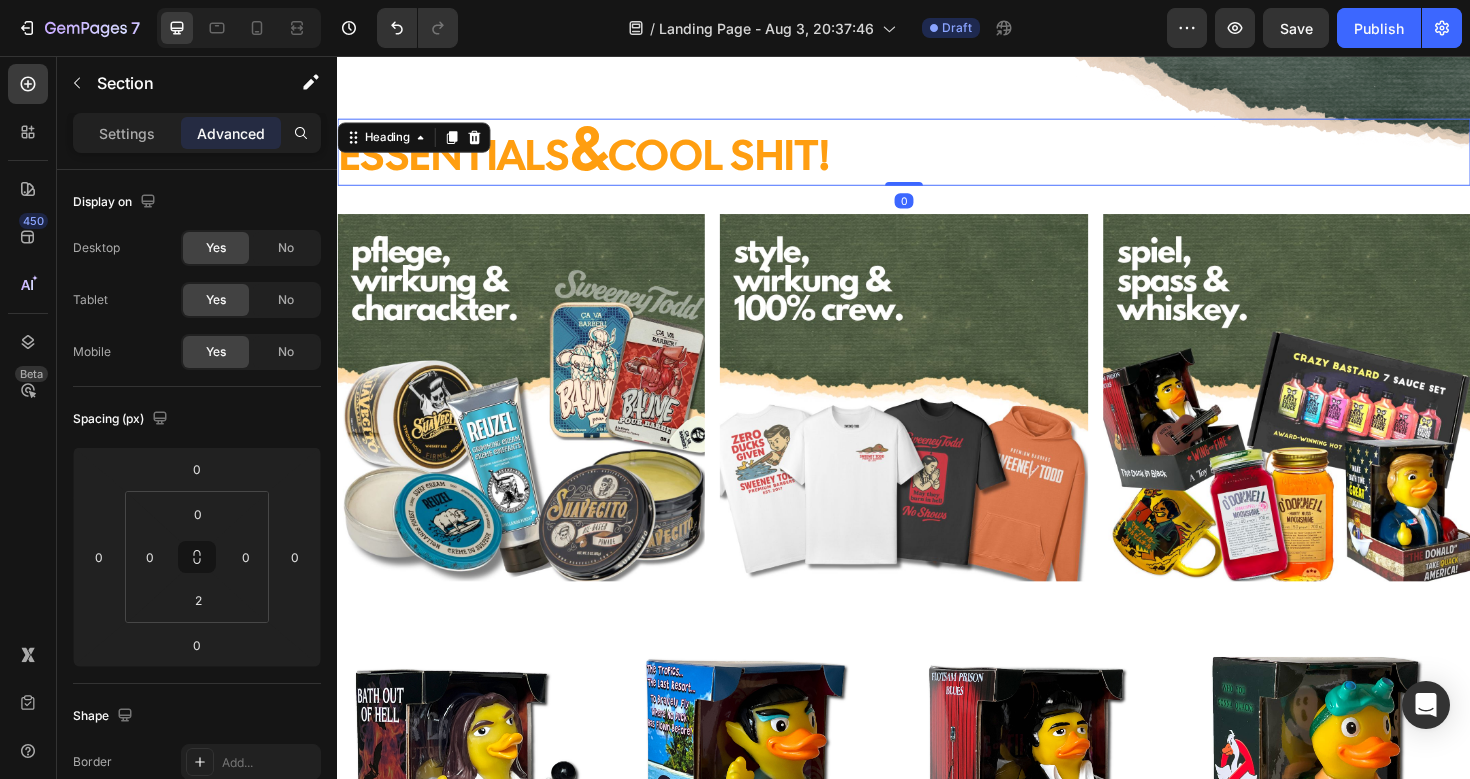 click on "COOL SHIT!" at bounding box center [741, 160] 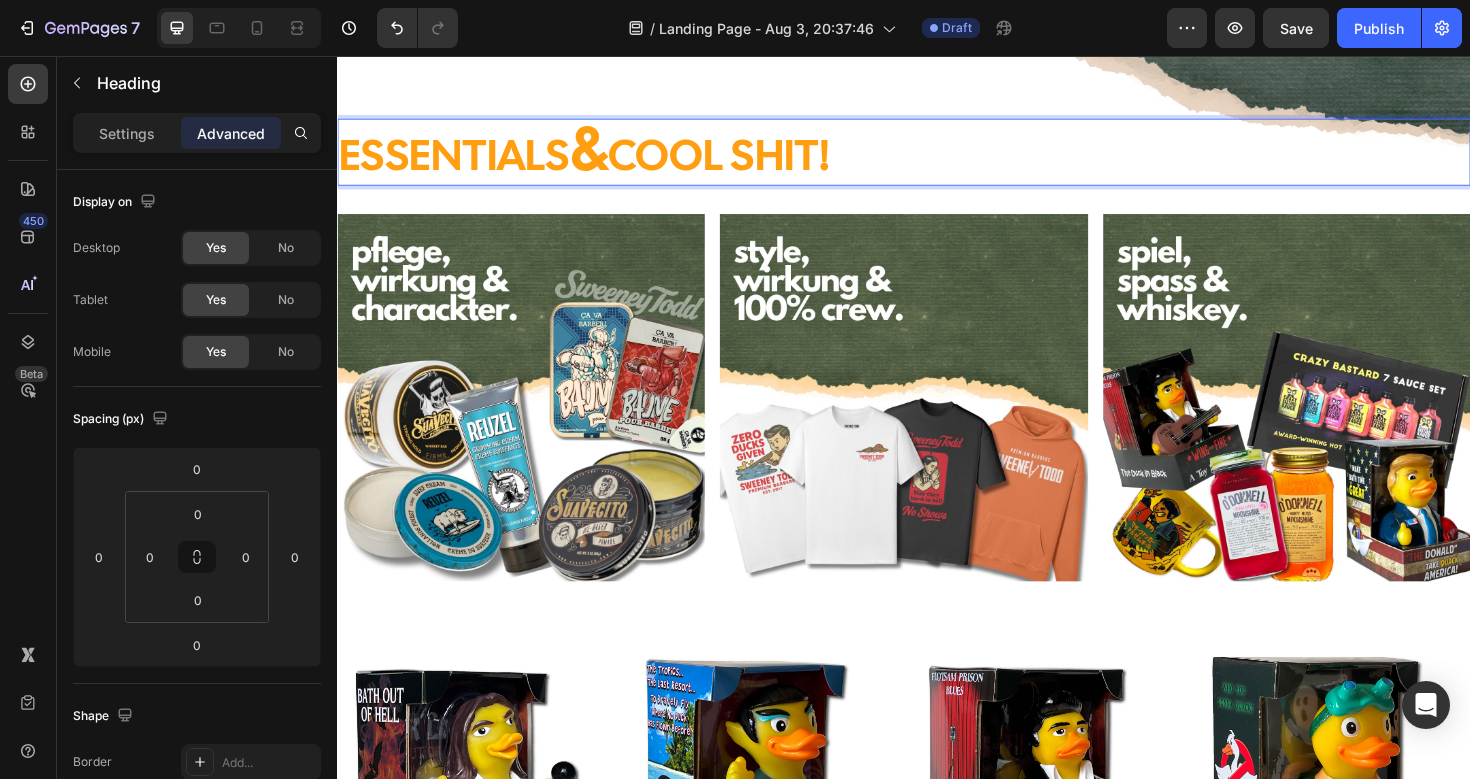 click on "COOL SHIT!" at bounding box center [741, 160] 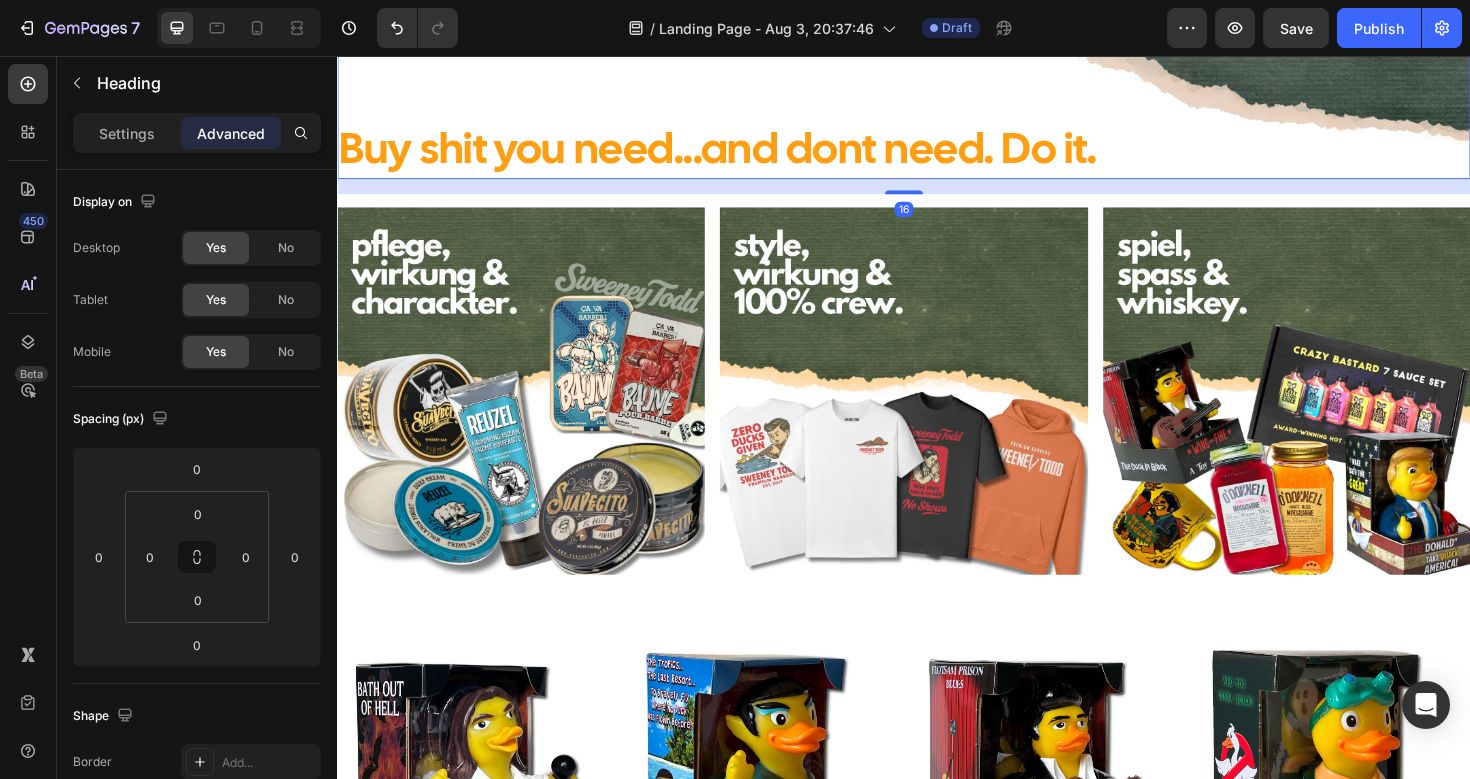 click on "⁠⁠⁠⁠⁠⁠⁠ Buy shit you need...and dont need. Do it.  Heading Row   16" at bounding box center (937, 94) 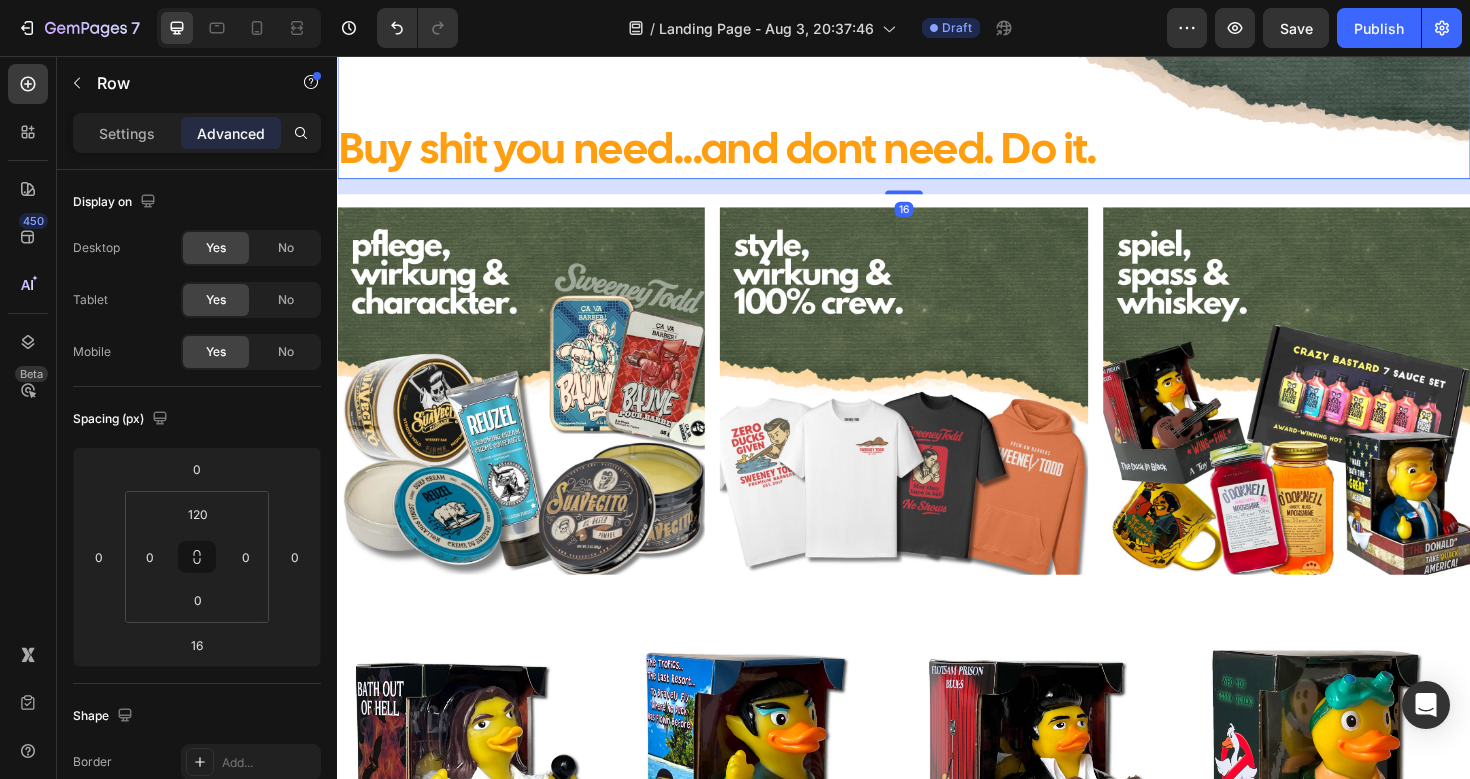 scroll, scrollTop: 0, scrollLeft: 0, axis: both 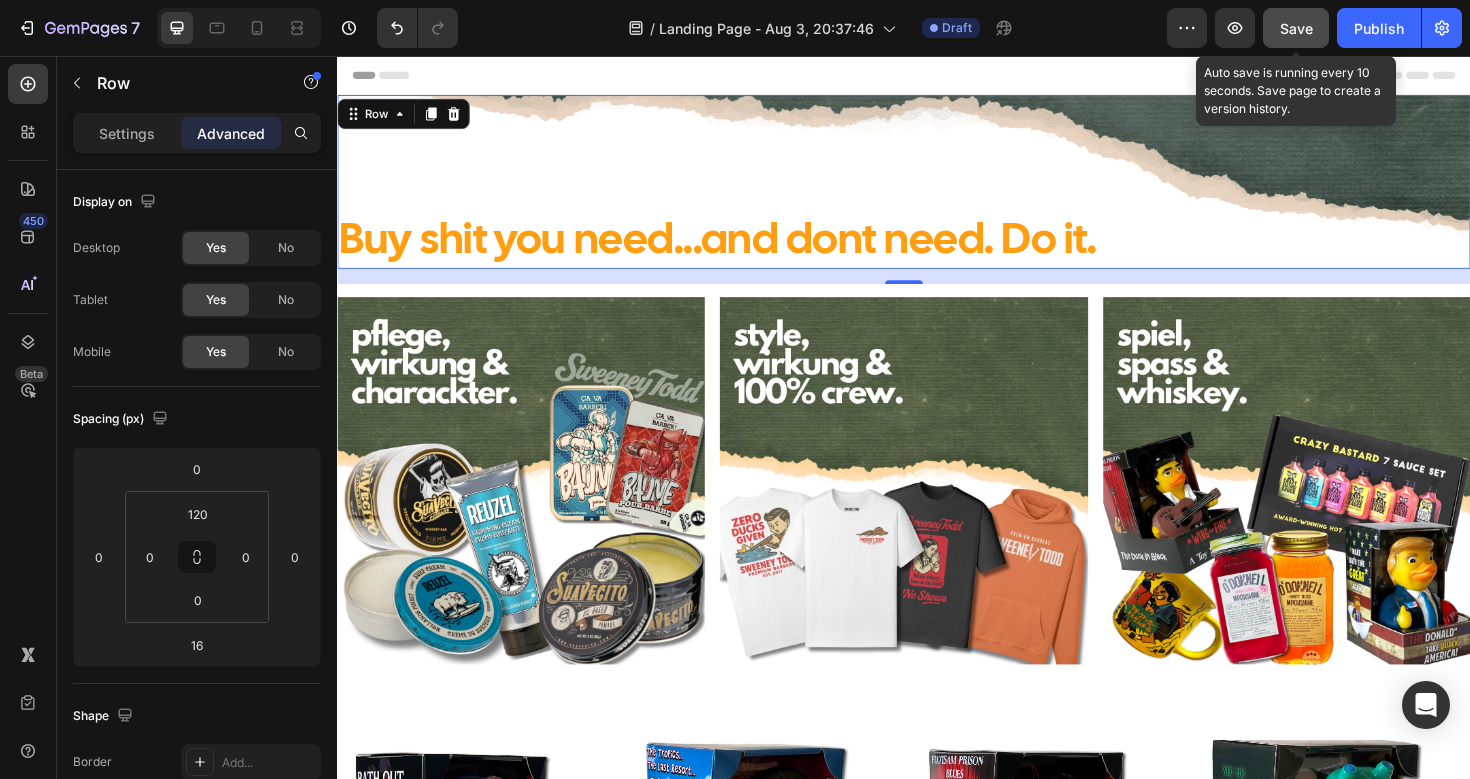 click on "Save" 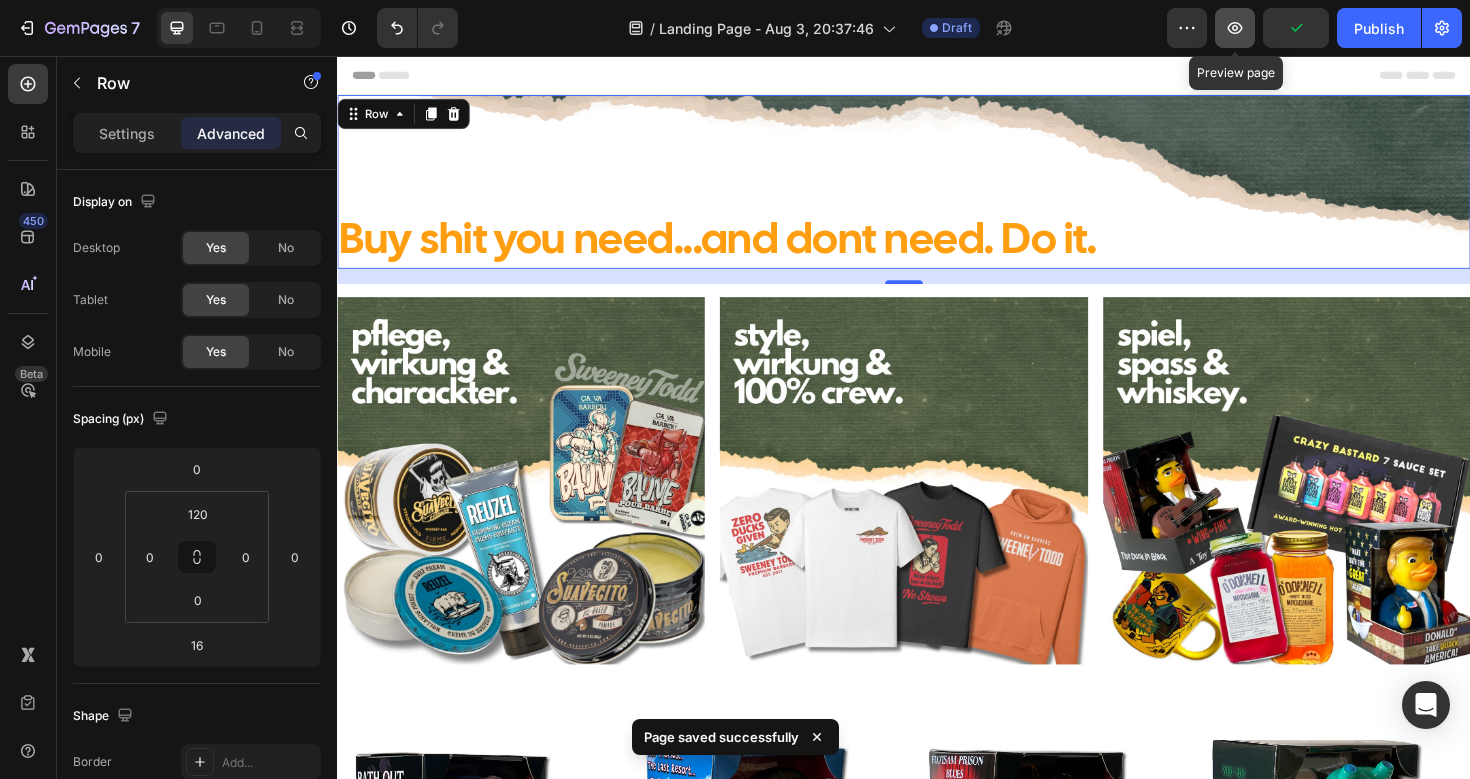 click 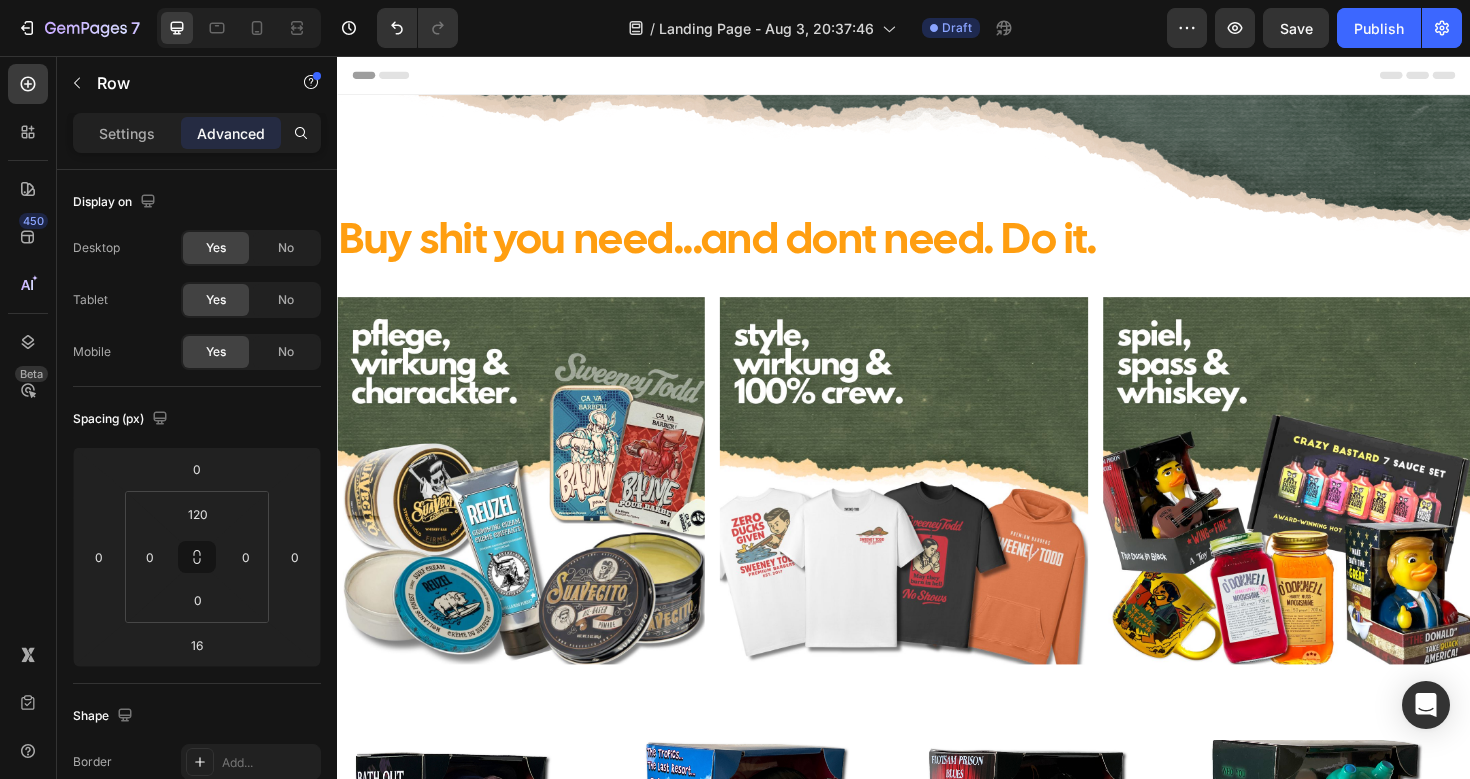 scroll, scrollTop: 5, scrollLeft: 0, axis: vertical 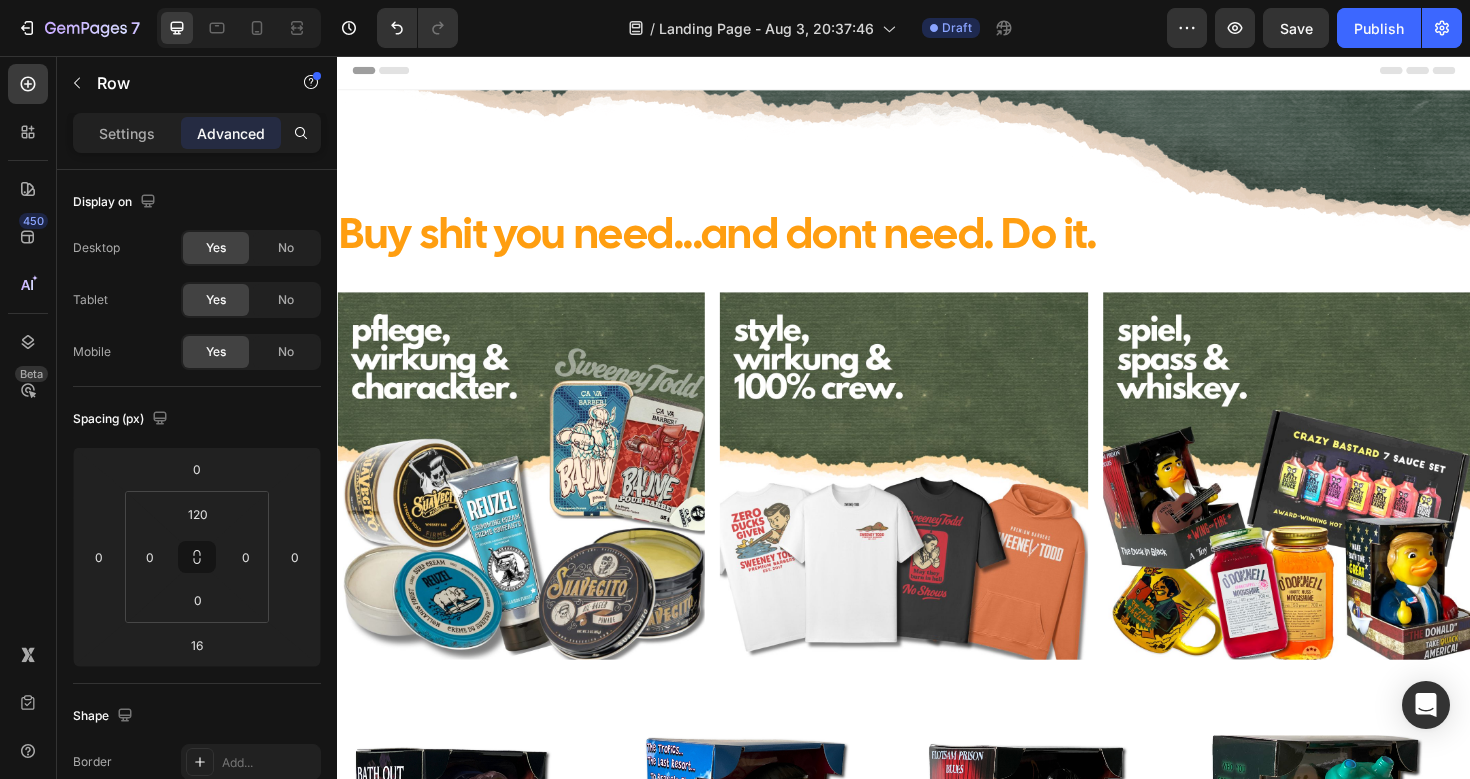 click on "Buy shit you need...and dont need. Do it.  Heading Row" at bounding box center (937, 184) 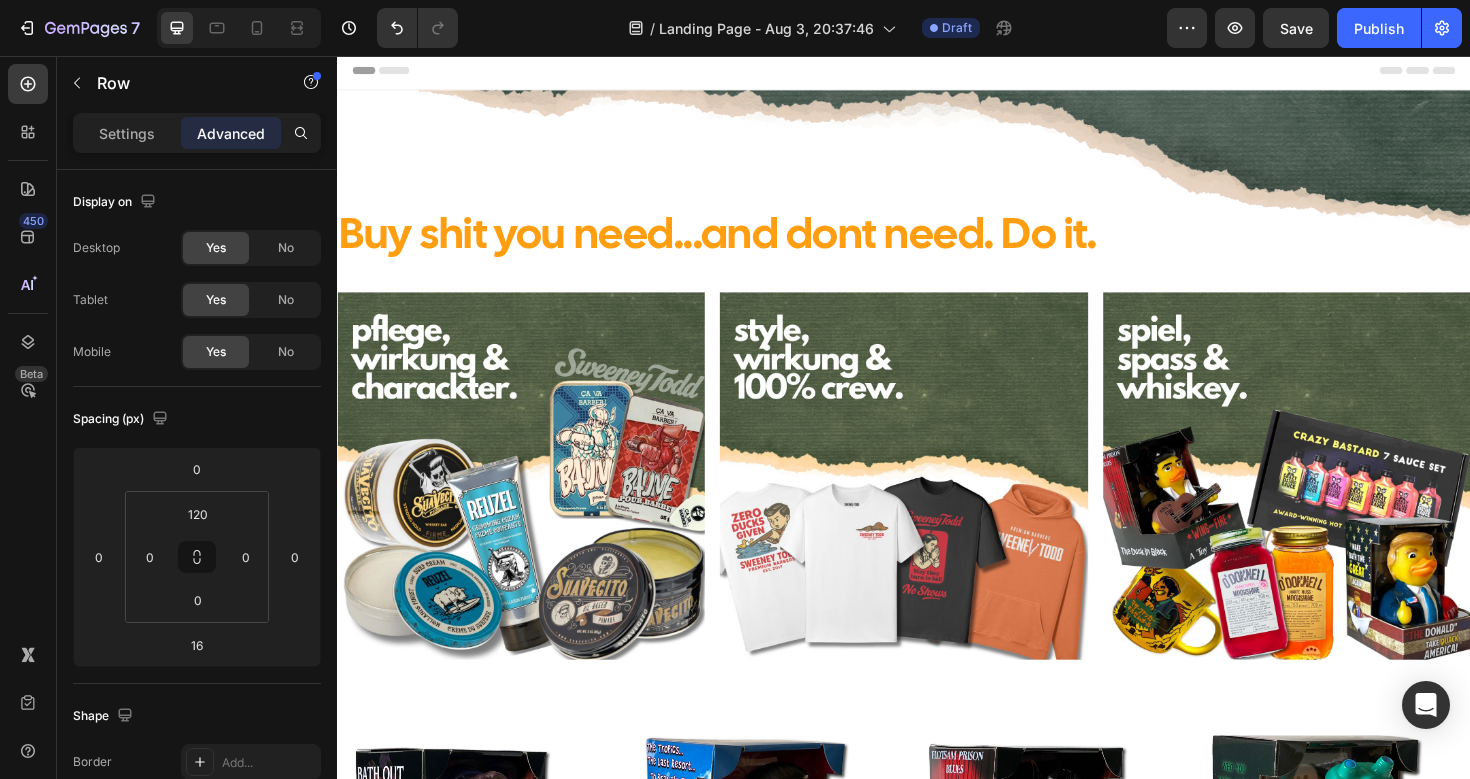click on "Buy shit you need...and dont need. Do it.  Heading Row" at bounding box center [937, 184] 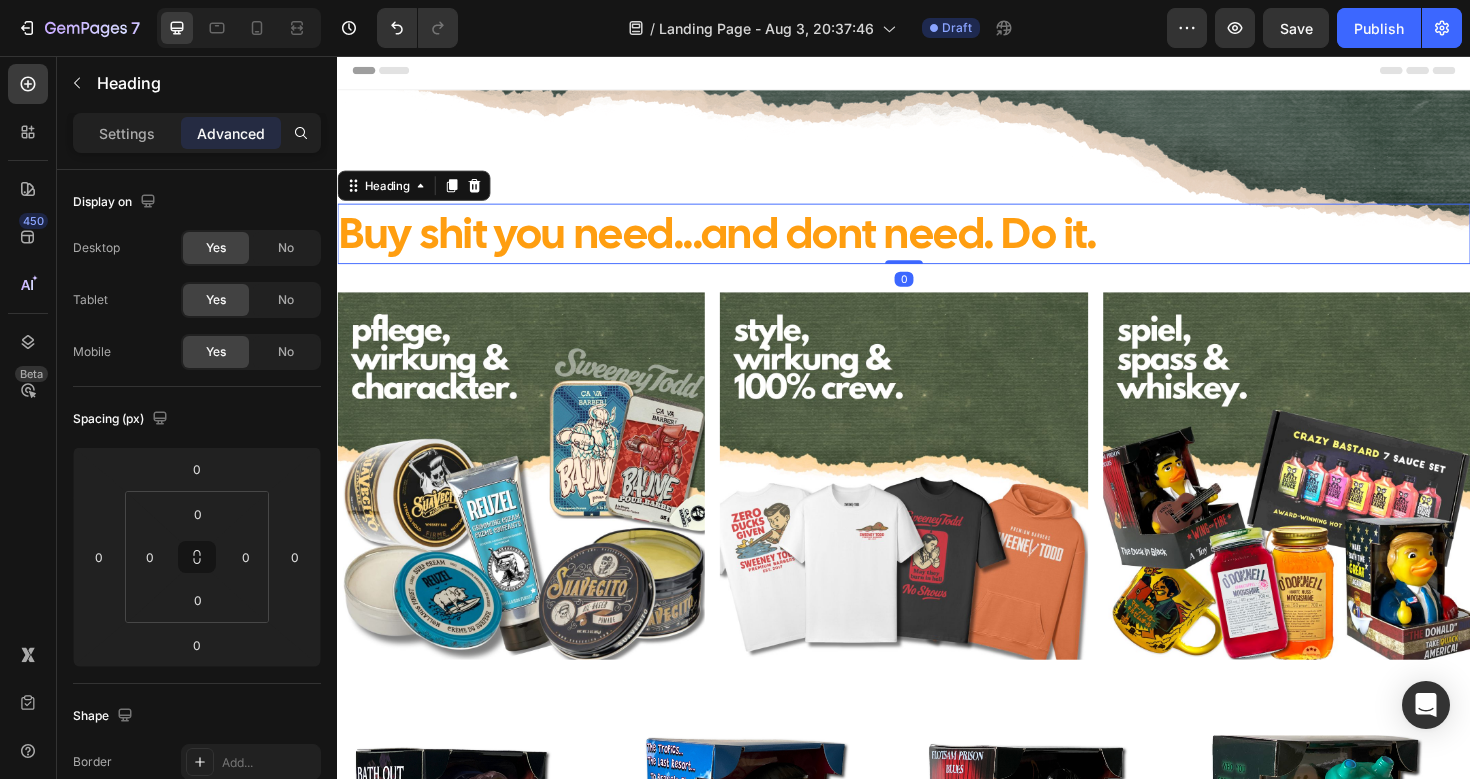 click on "Buy shit you need...and dont need. Do it." at bounding box center [740, 243] 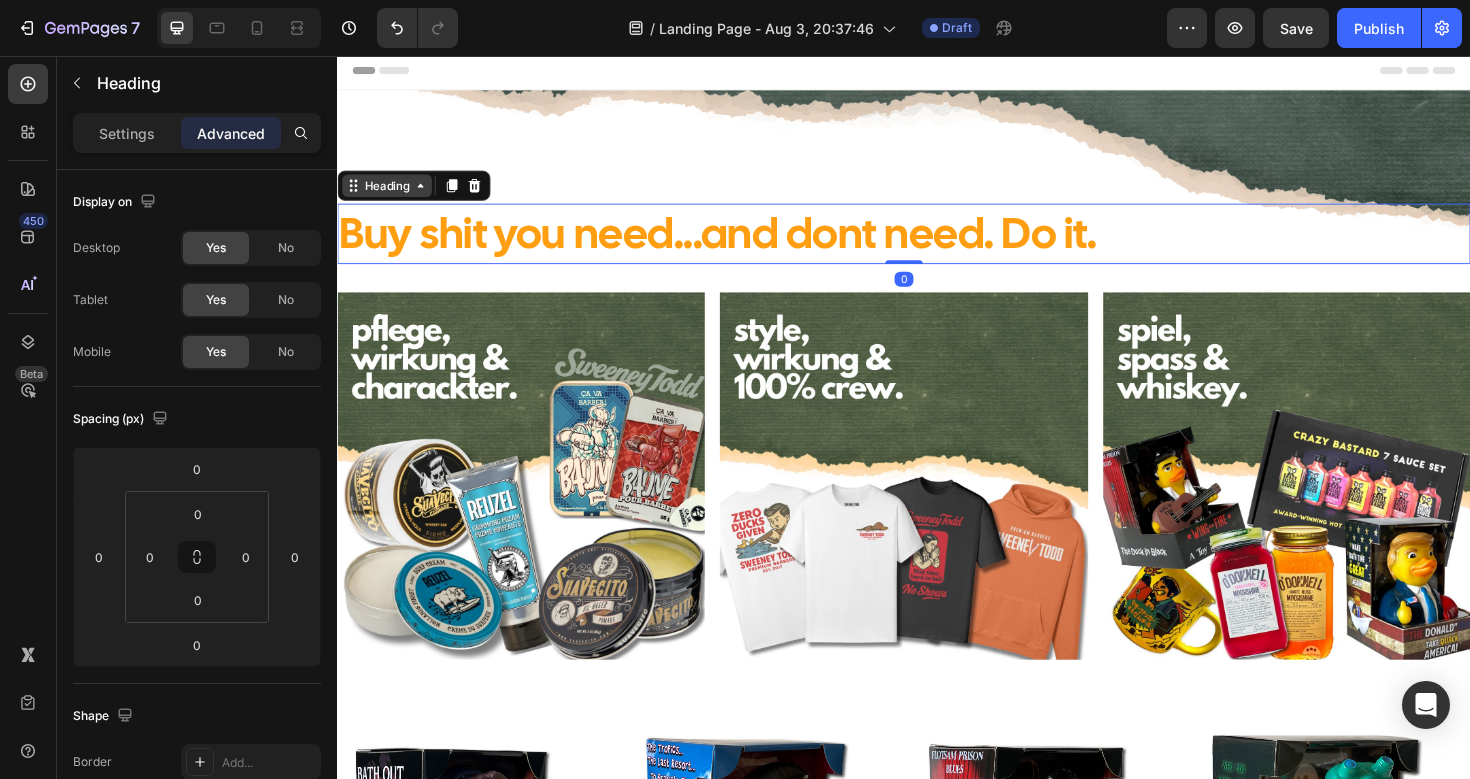 click on "Heading" at bounding box center (389, 193) 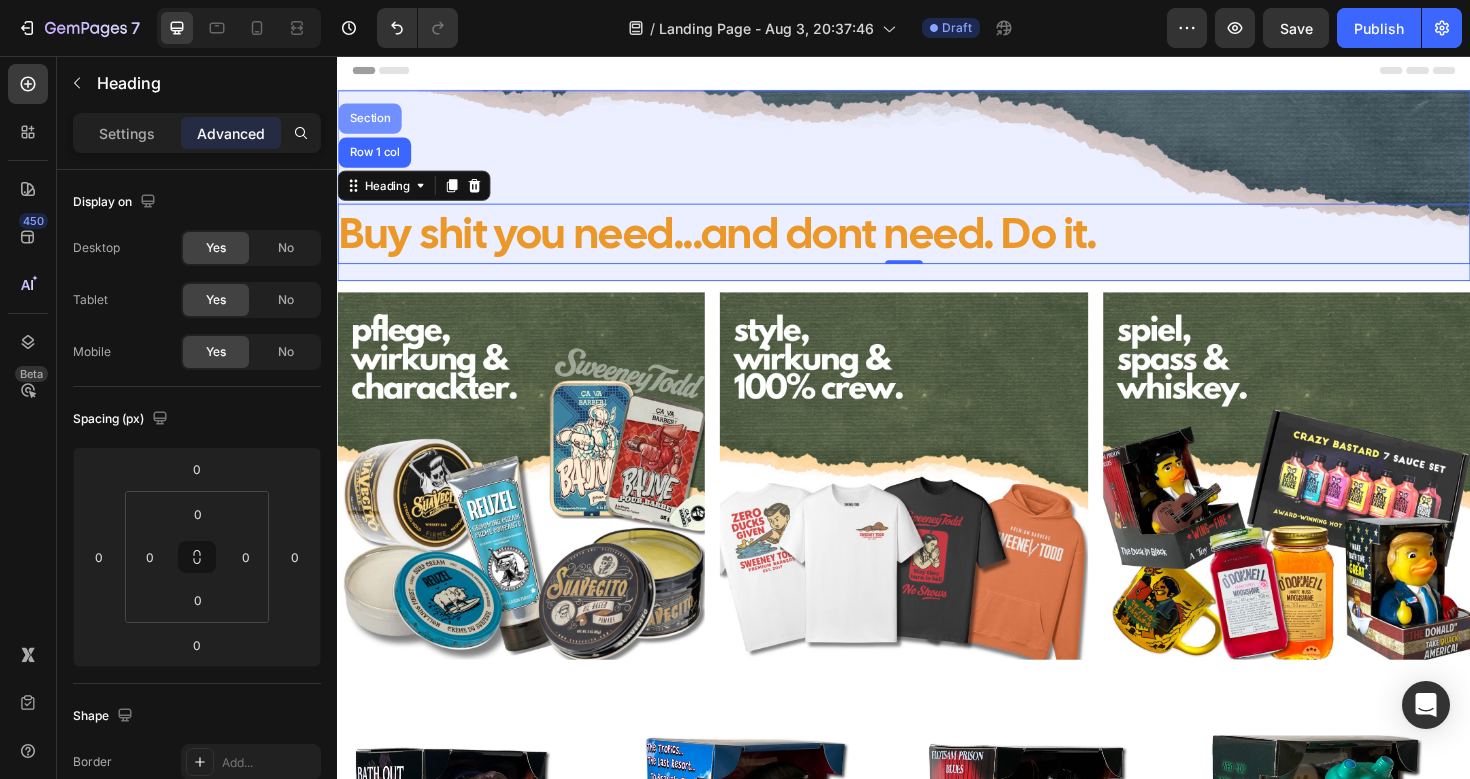click on "Section" at bounding box center (371, 122) 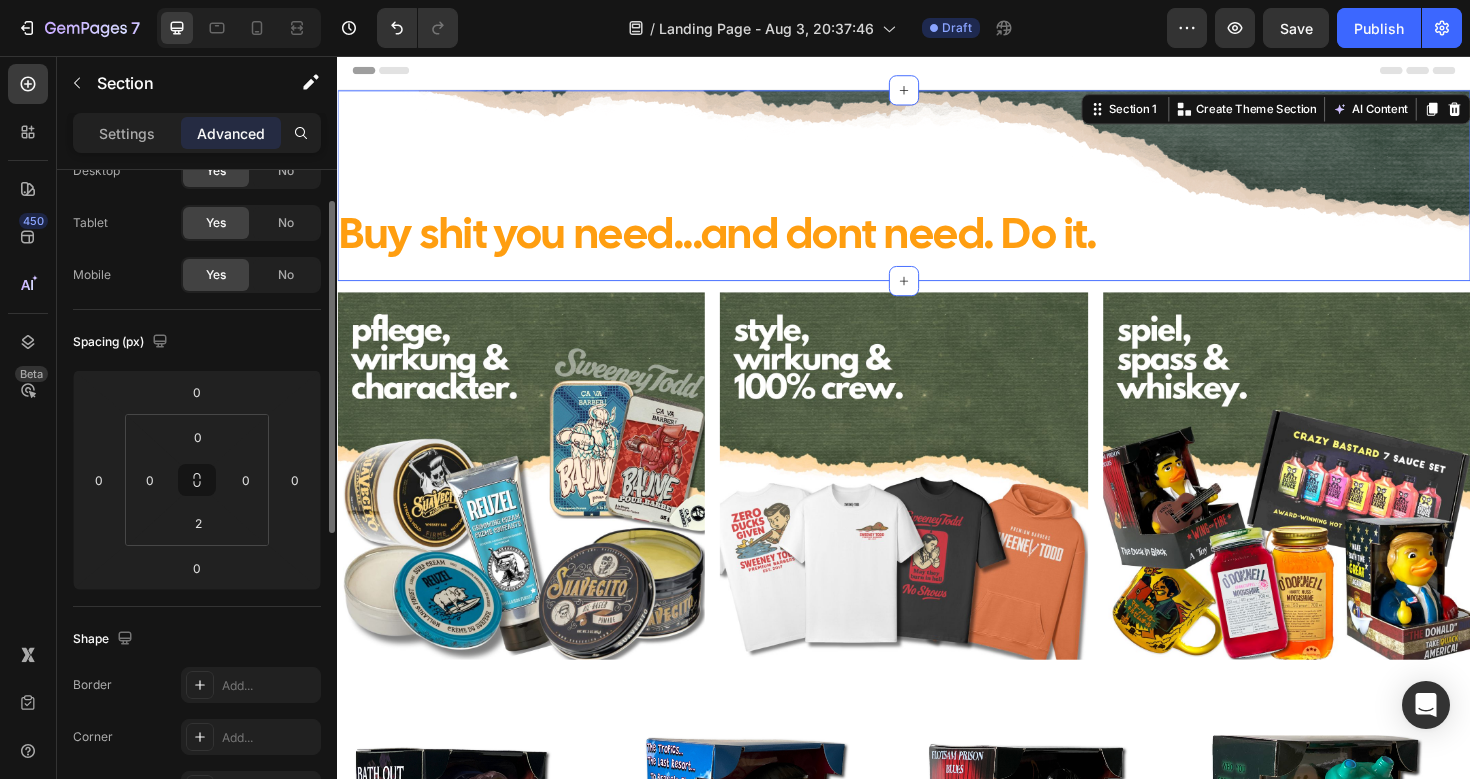scroll, scrollTop: 0, scrollLeft: 0, axis: both 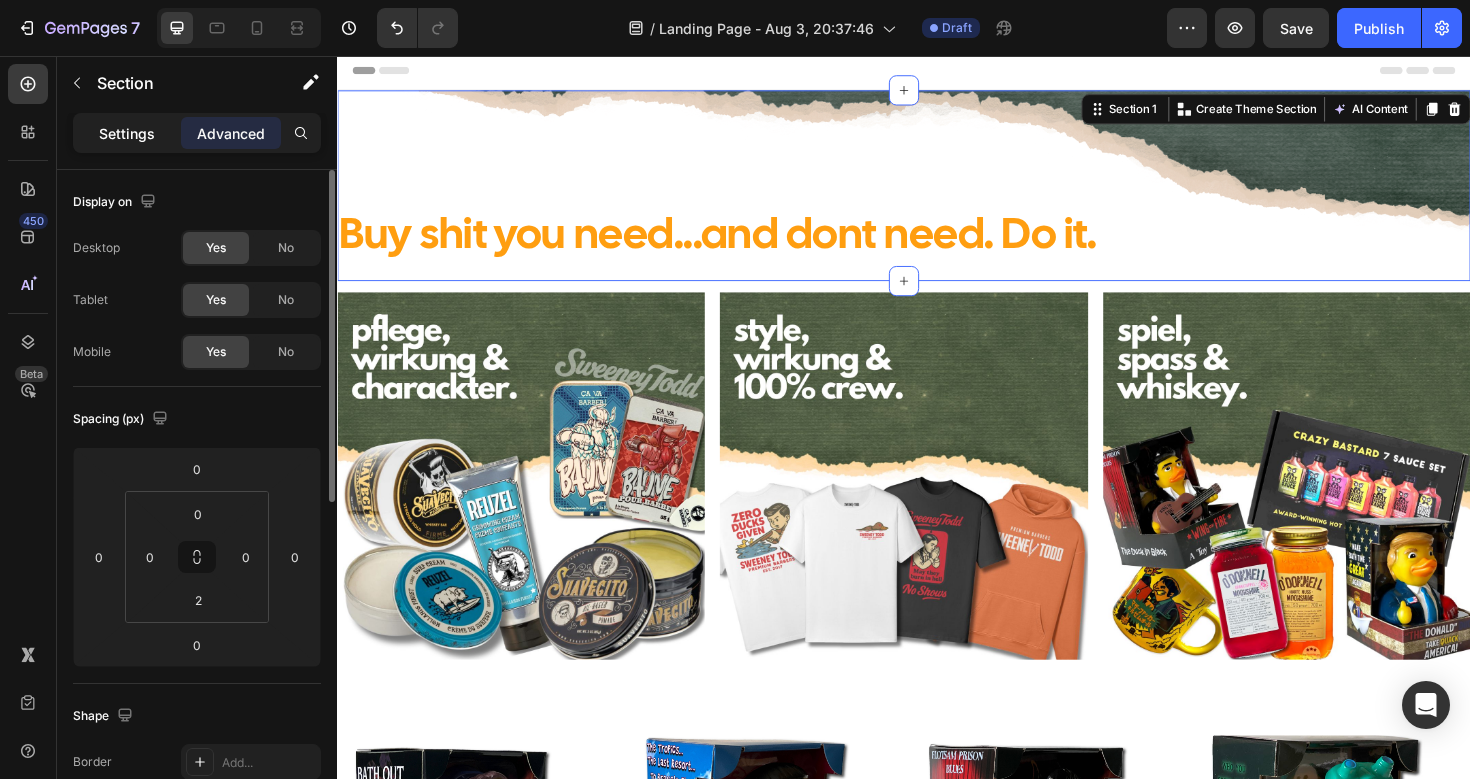 click on "Settings" at bounding box center [127, 133] 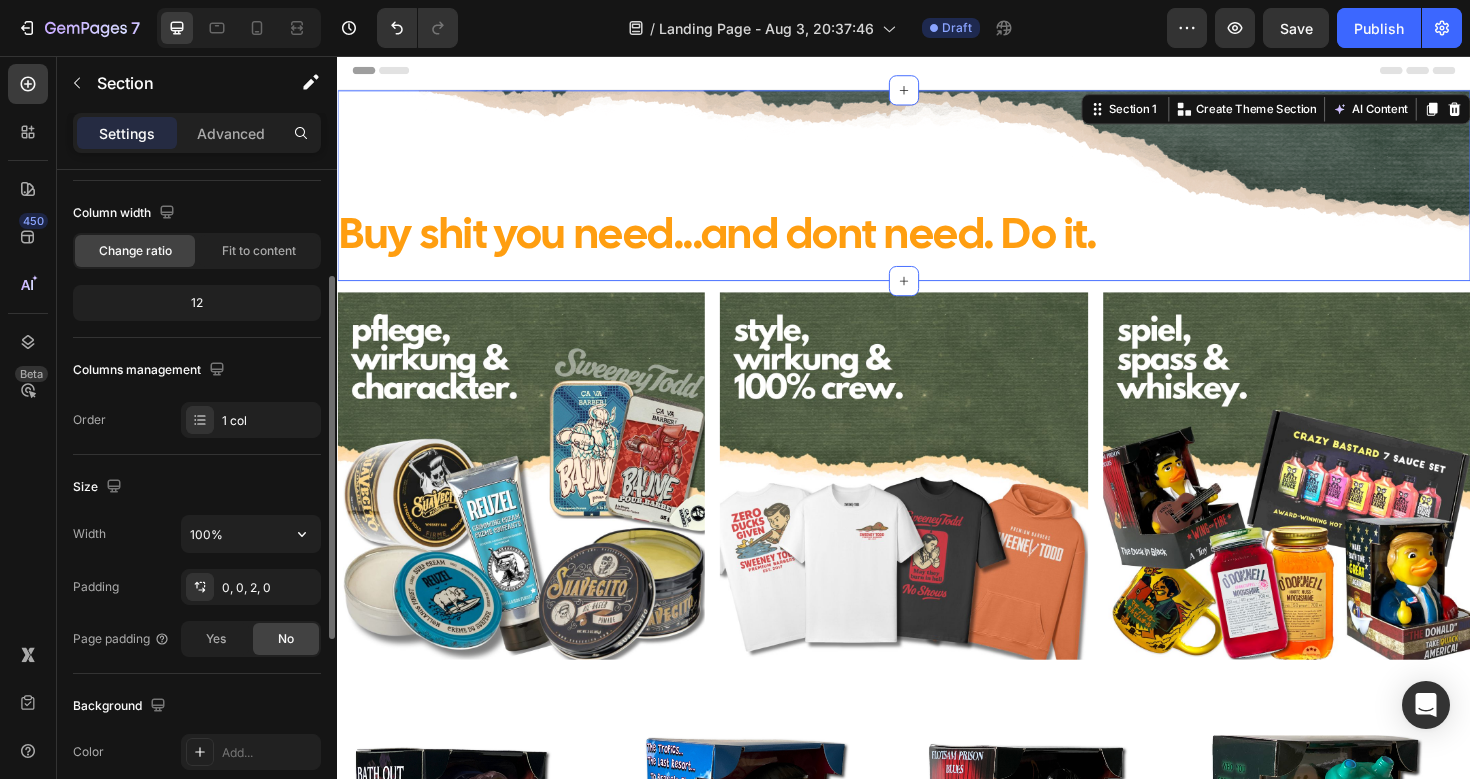 scroll, scrollTop: 167, scrollLeft: 0, axis: vertical 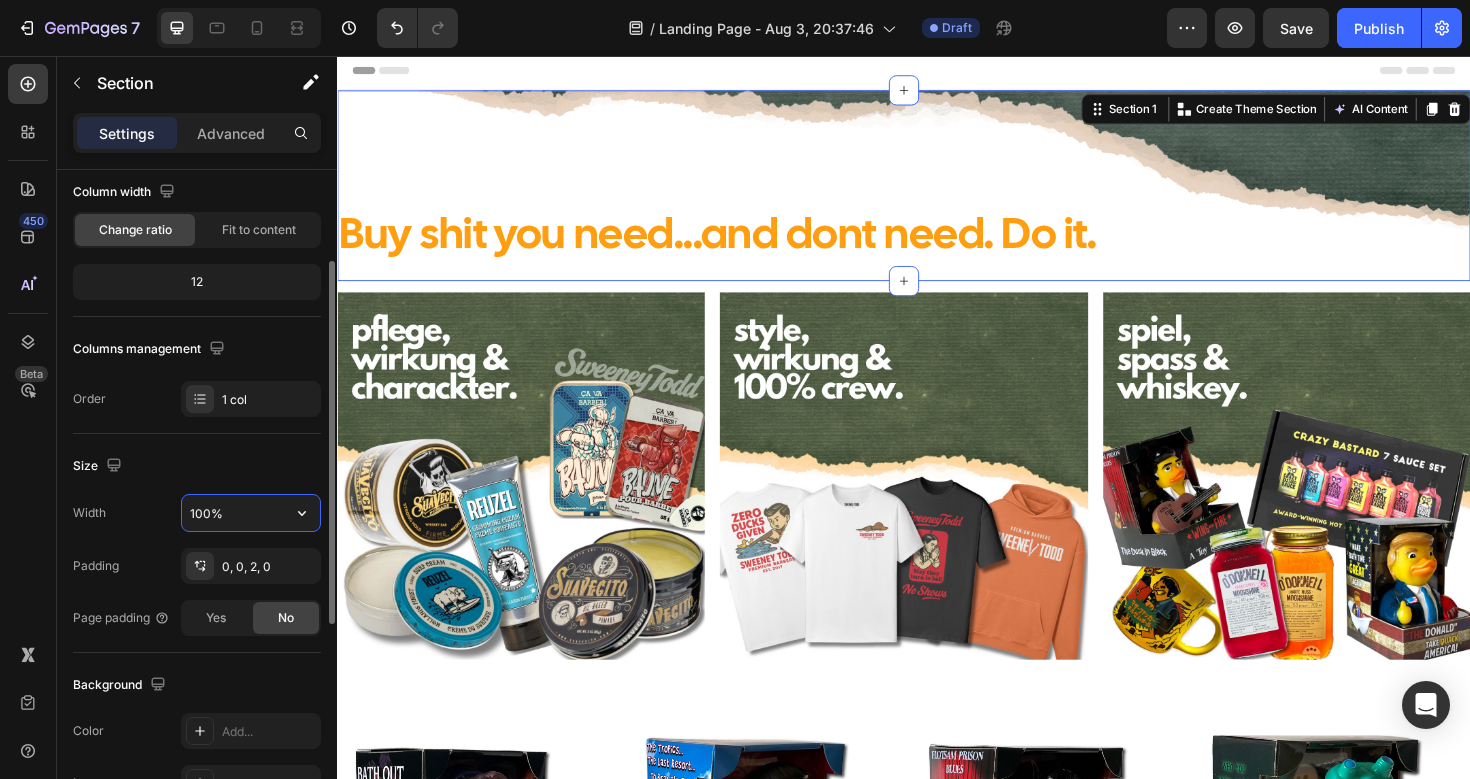 click on "100%" at bounding box center (251, 513) 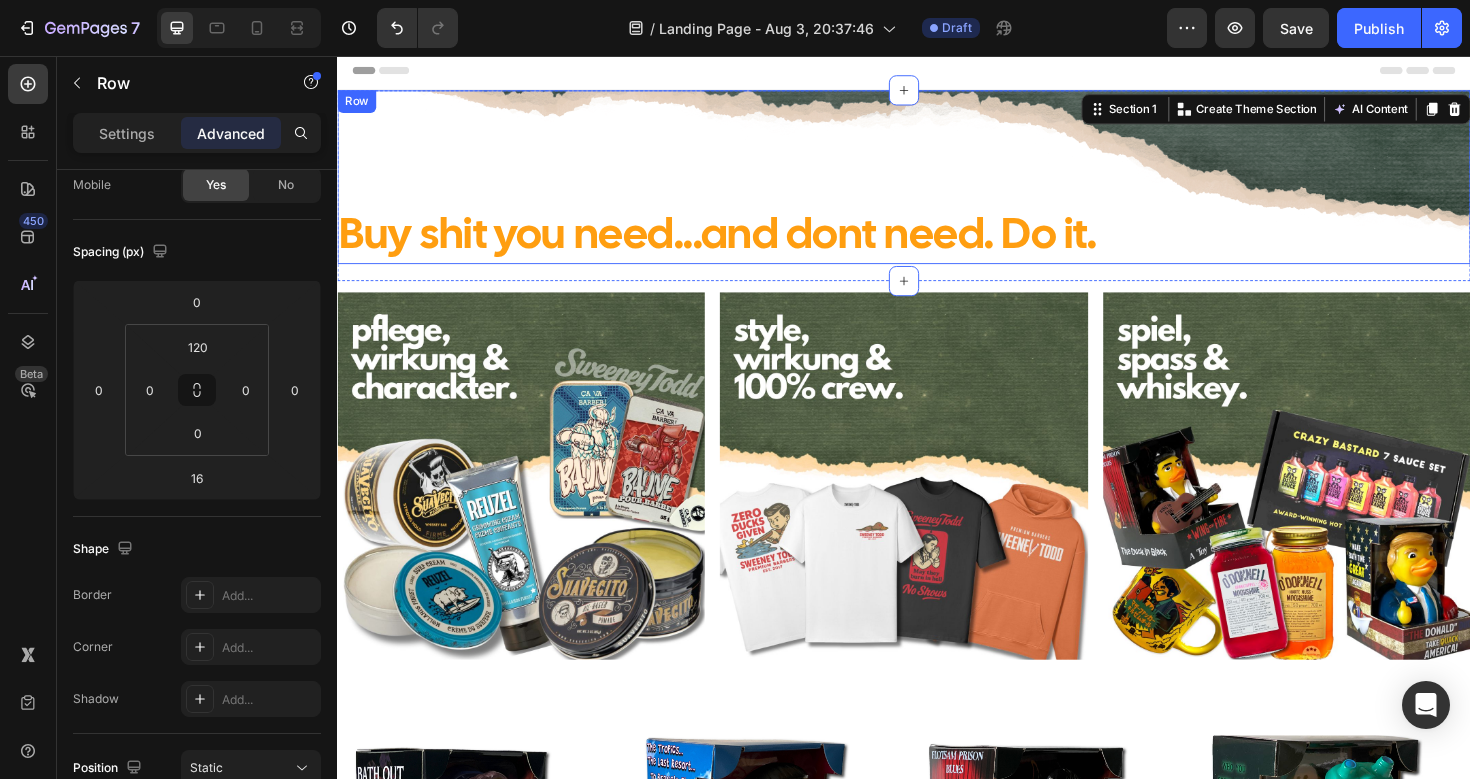 click on "Buy shit you need...and dont need. Do it.  Heading Row" at bounding box center (937, 184) 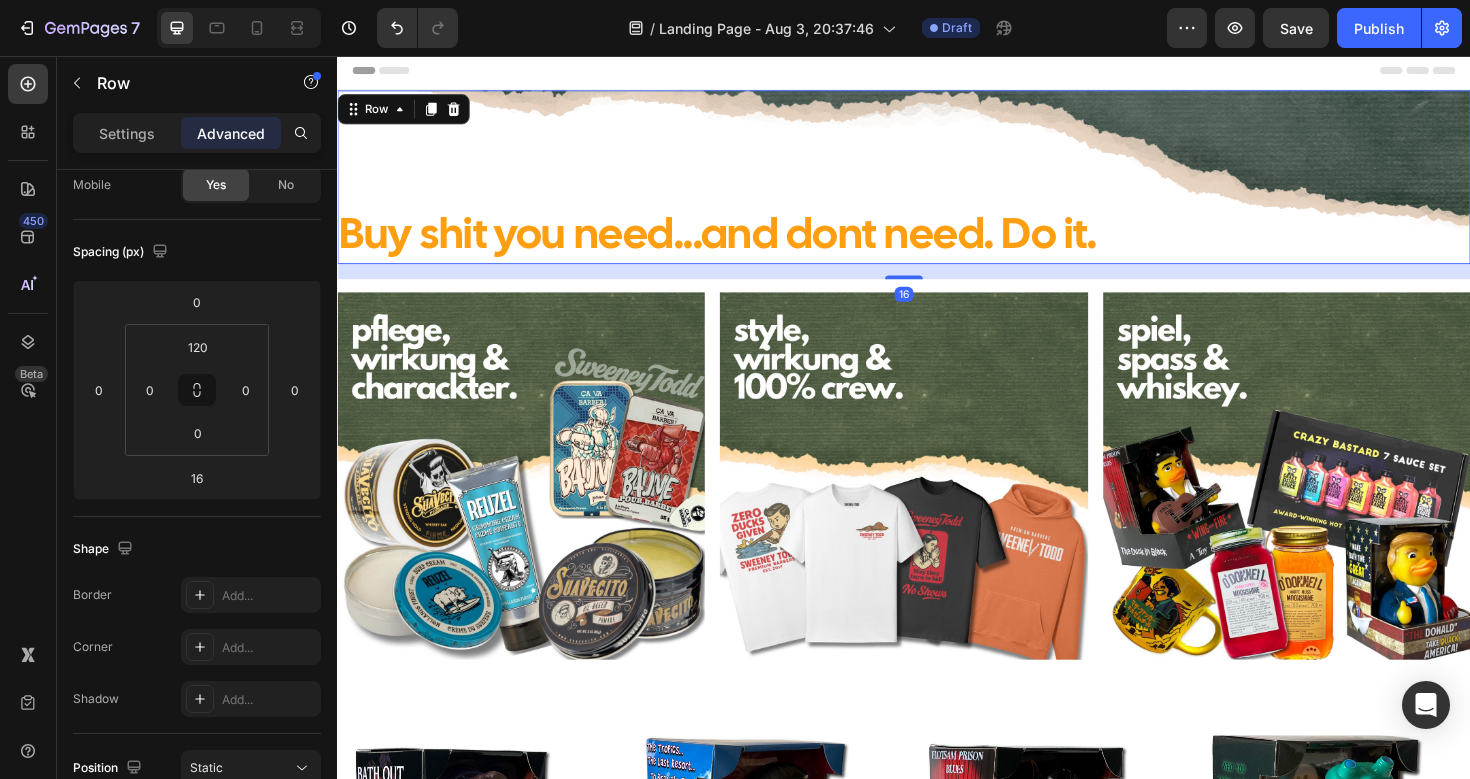 scroll, scrollTop: 0, scrollLeft: 0, axis: both 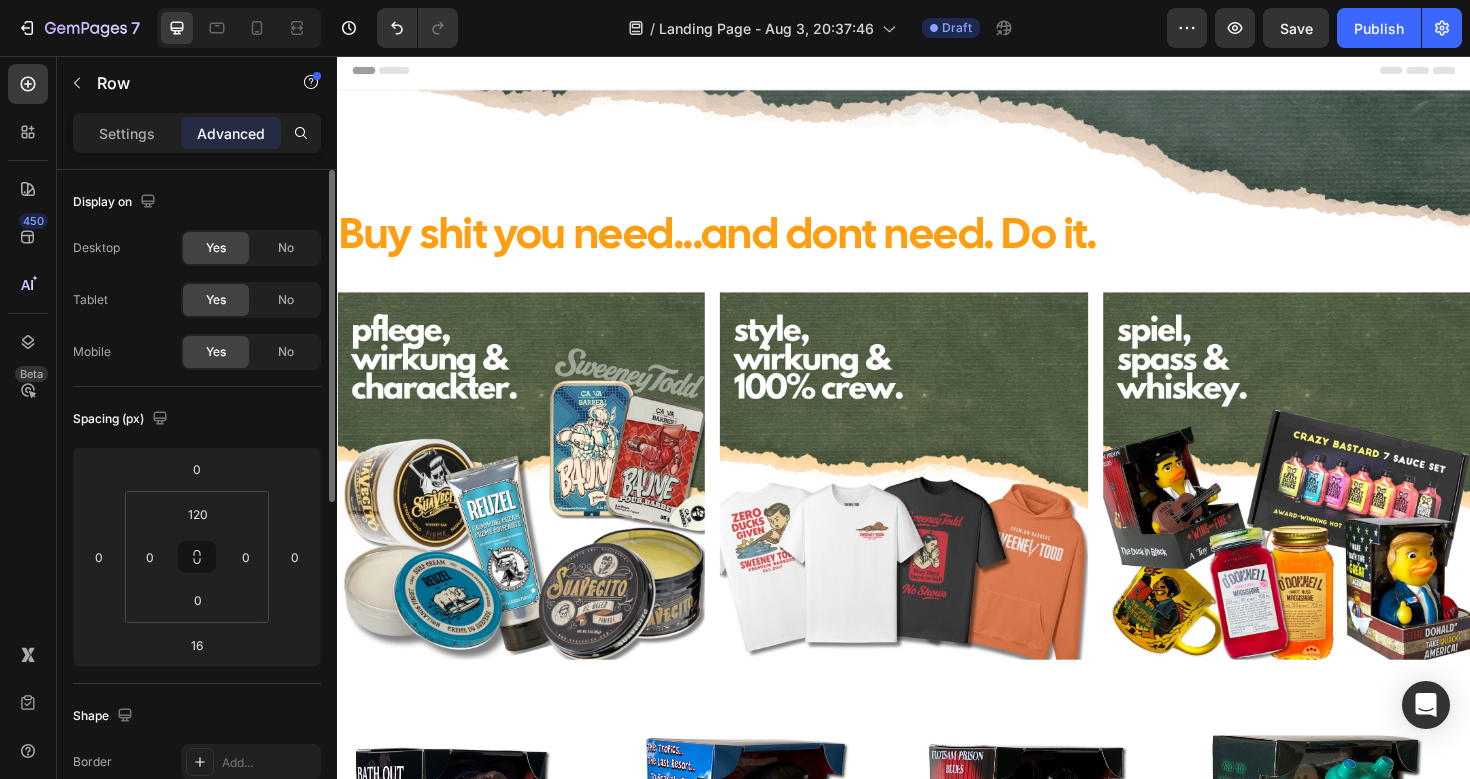 click on "Header" at bounding box center [937, 71] 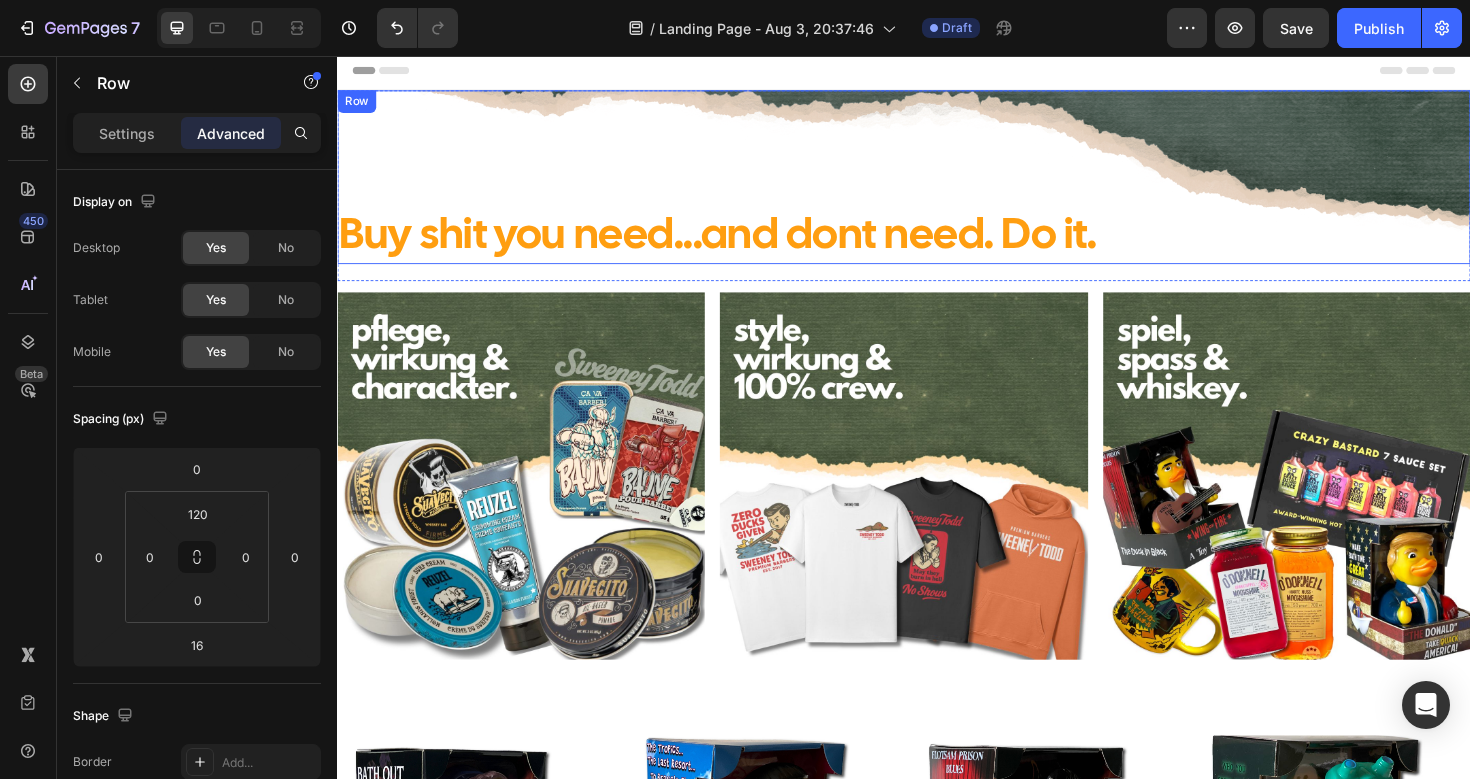 click on "Buy shit you need...and dont need. Do it.  Heading Row" at bounding box center (937, 184) 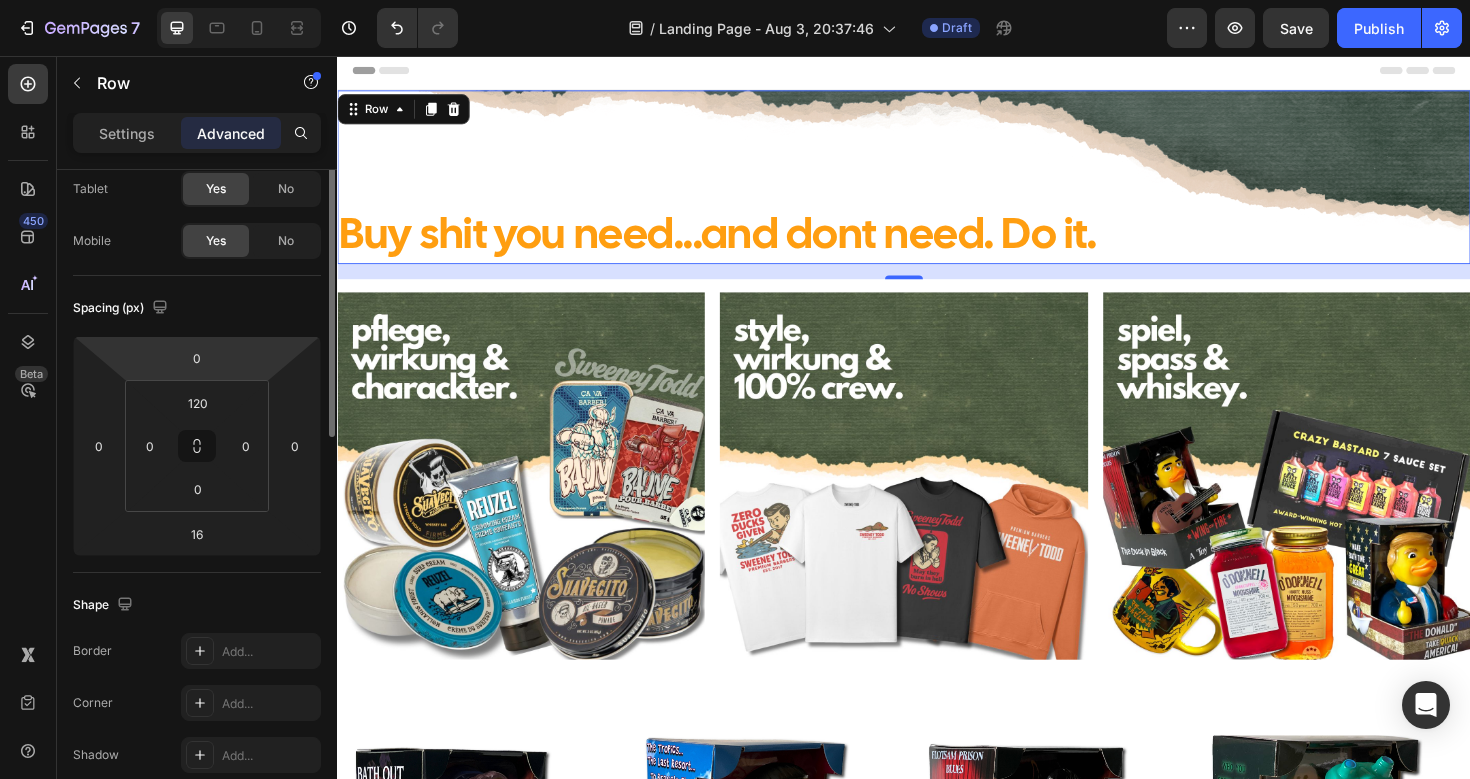 scroll, scrollTop: 0, scrollLeft: 0, axis: both 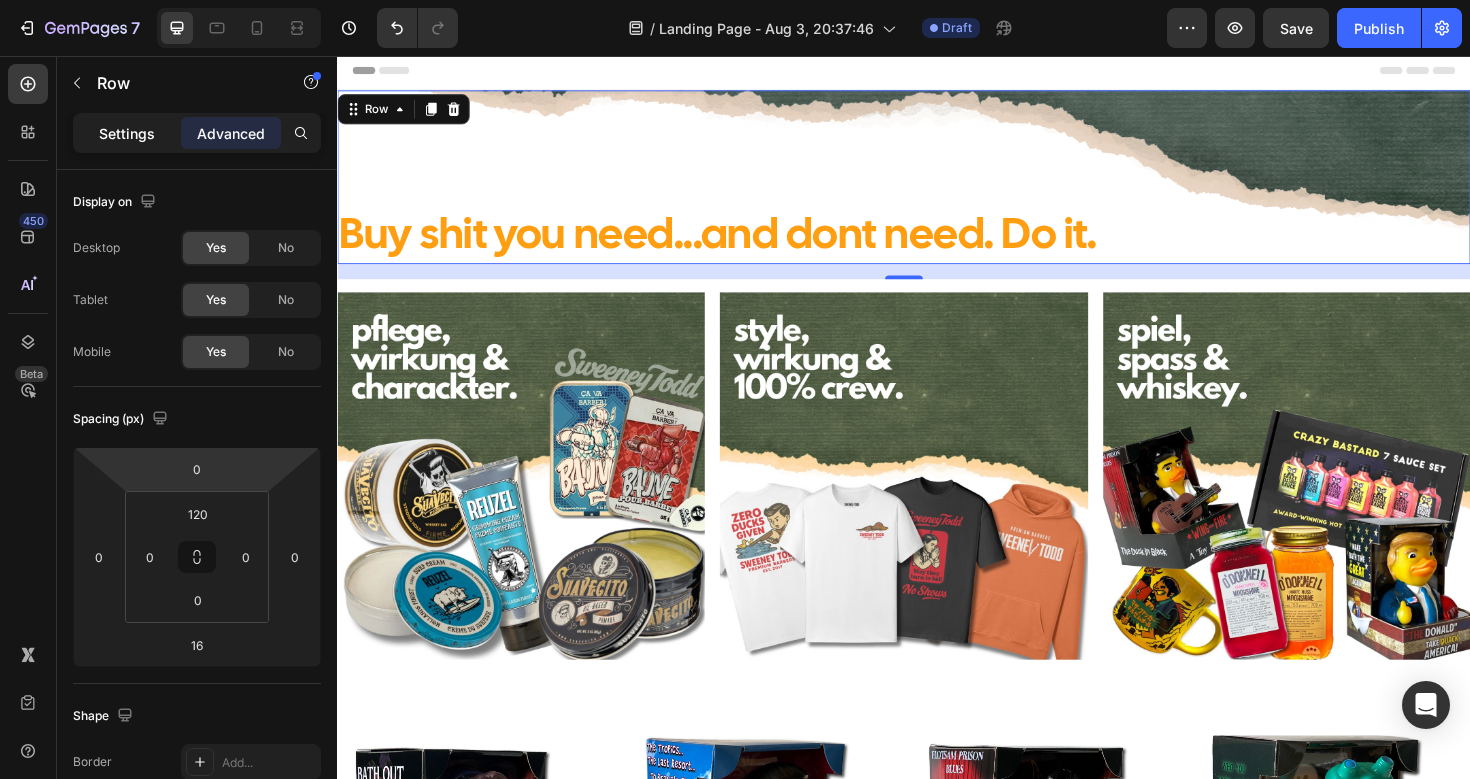 click on "Settings" 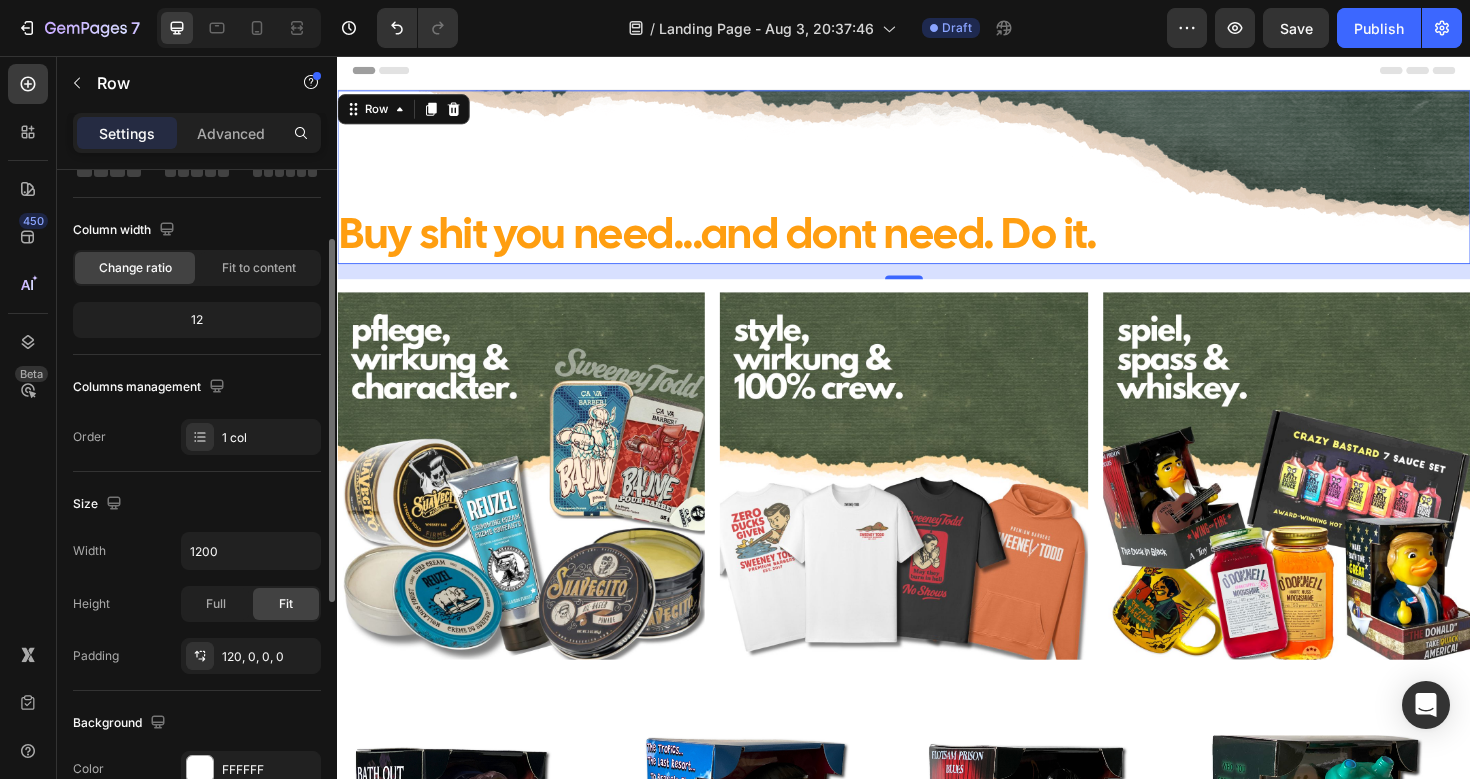 scroll, scrollTop: 131, scrollLeft: 0, axis: vertical 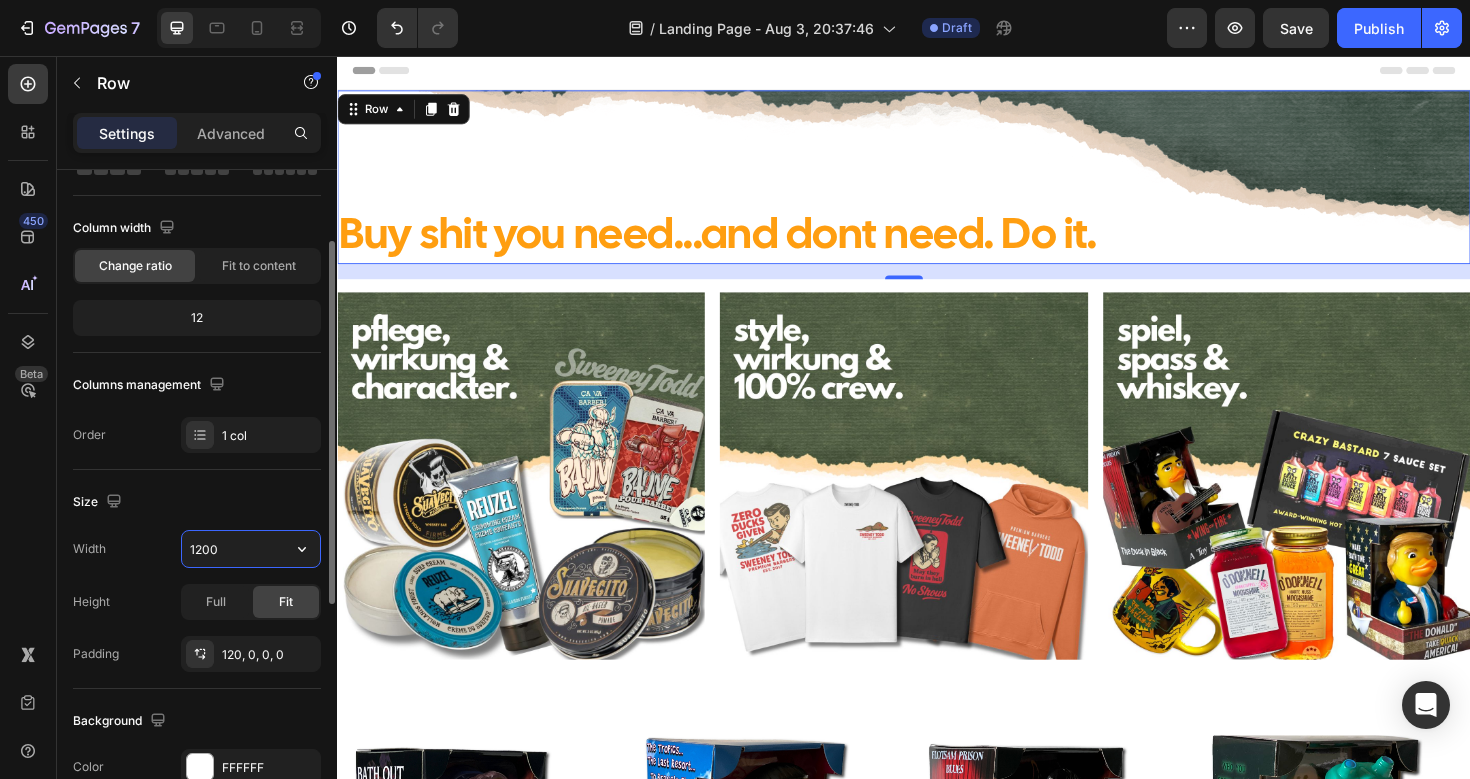 click on "1200" at bounding box center [251, 549] 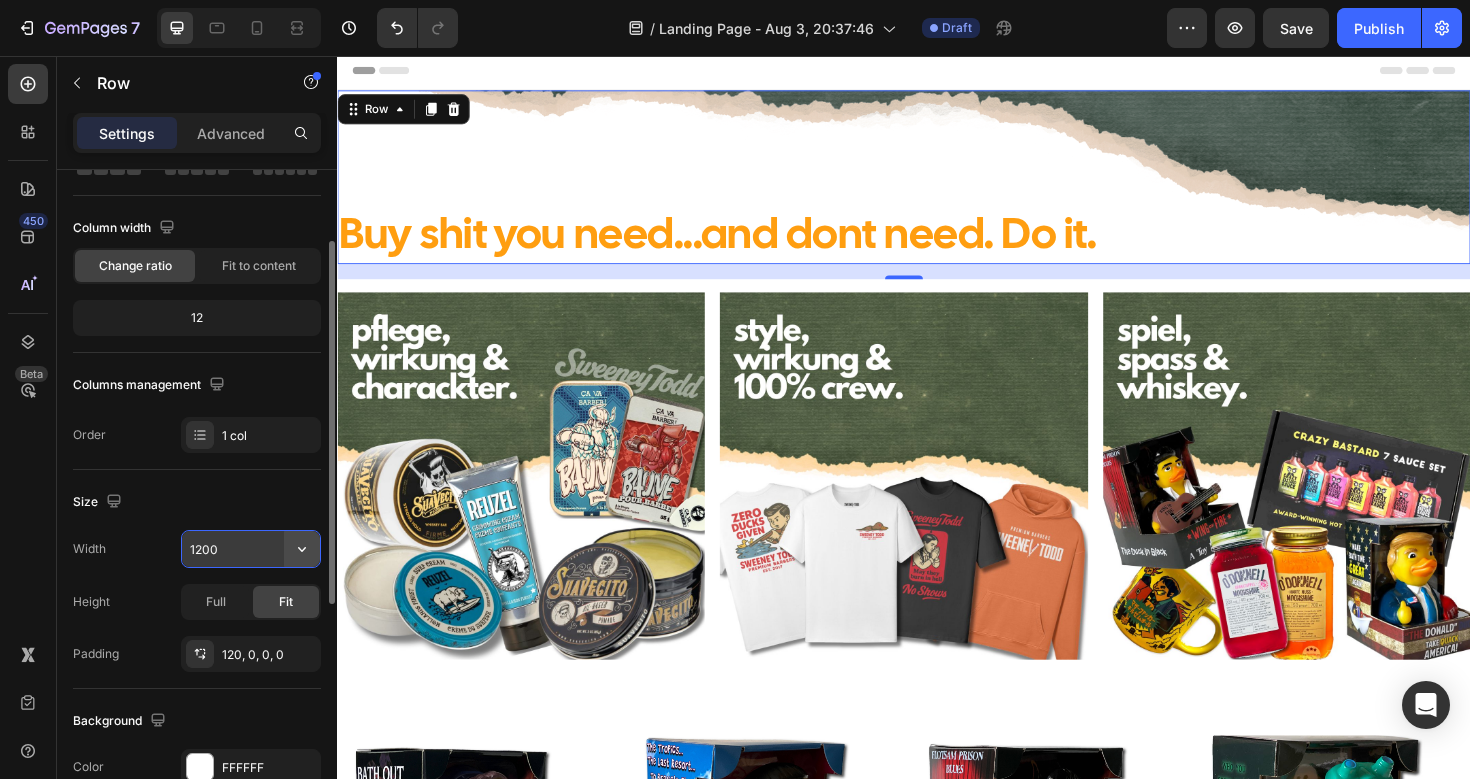 click 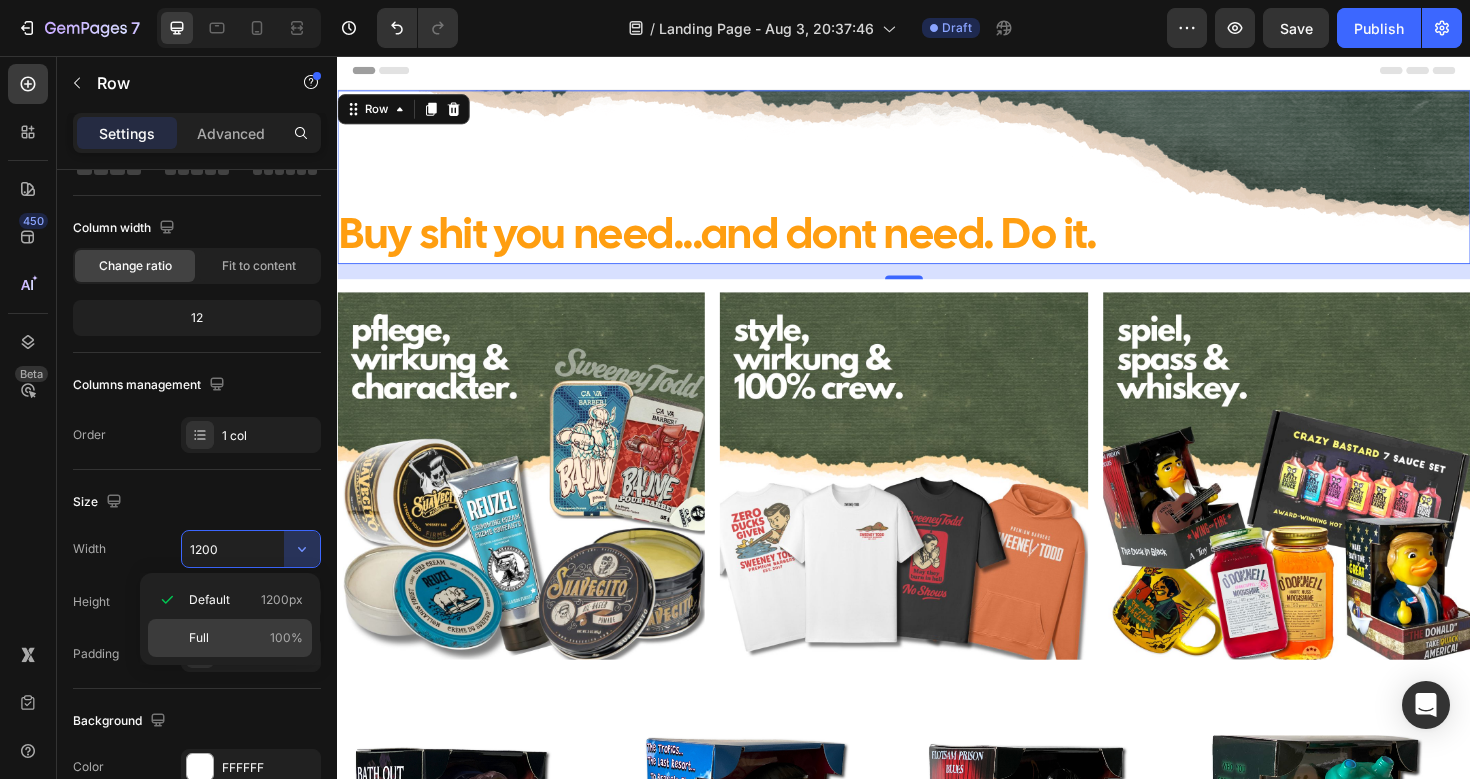 click on "Full 100%" 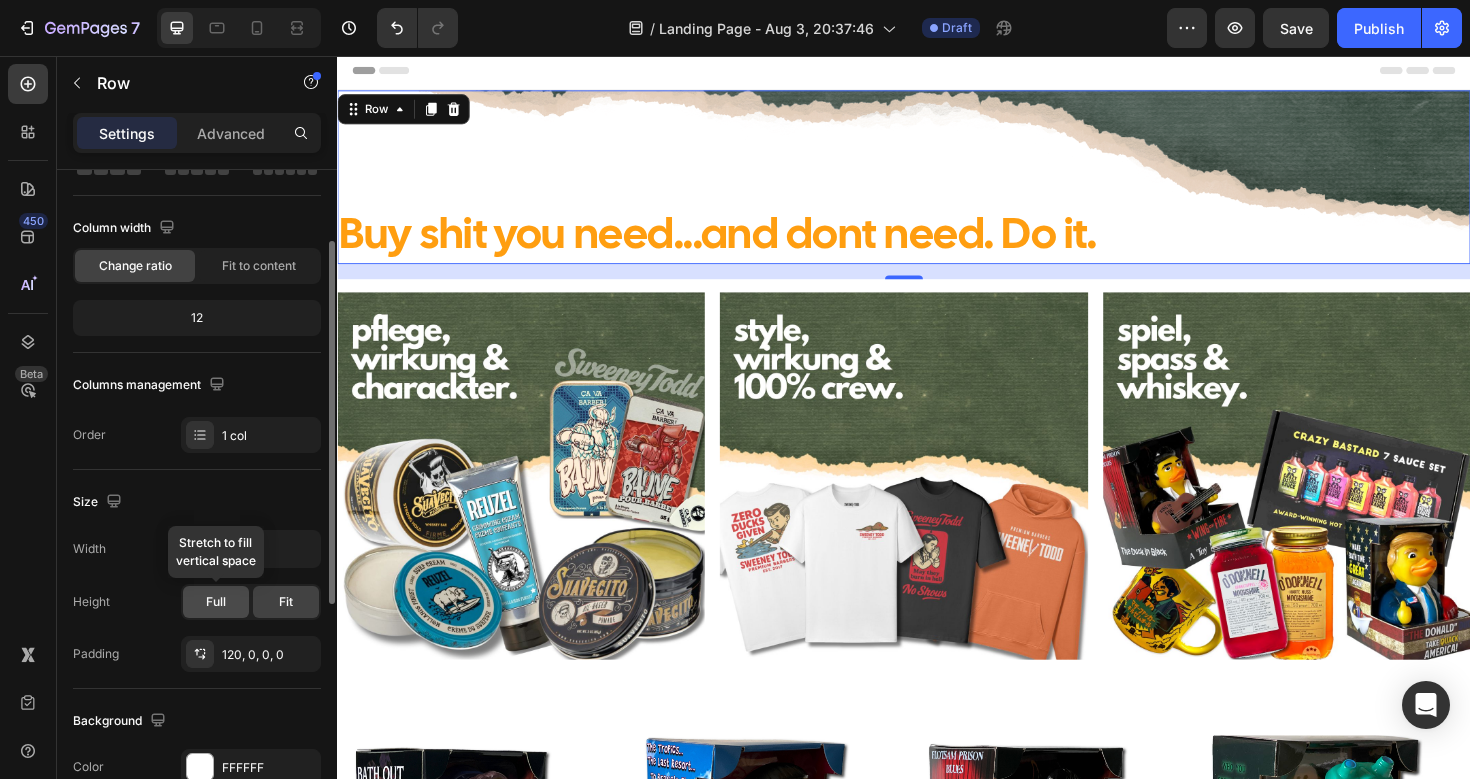 click on "Full" 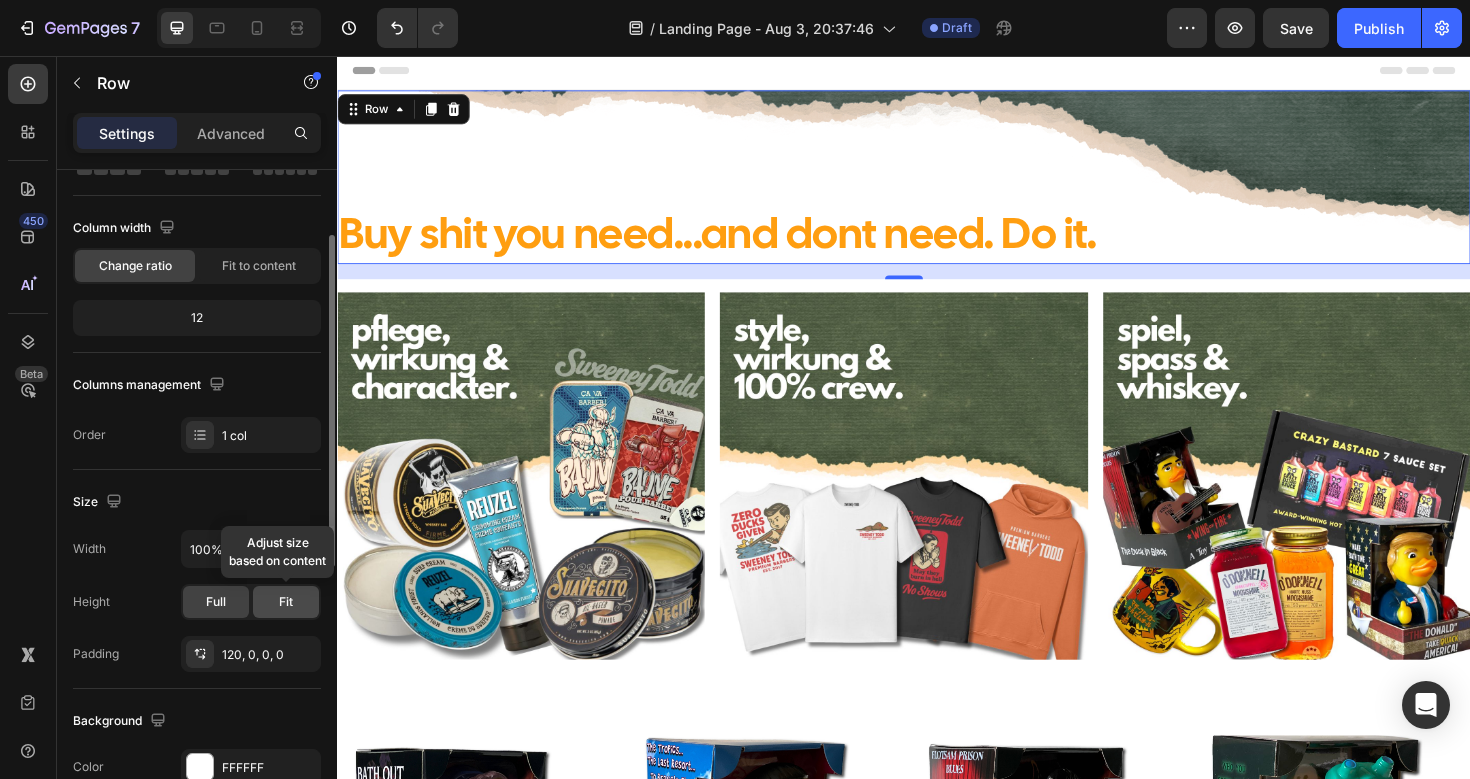 click on "Fit" 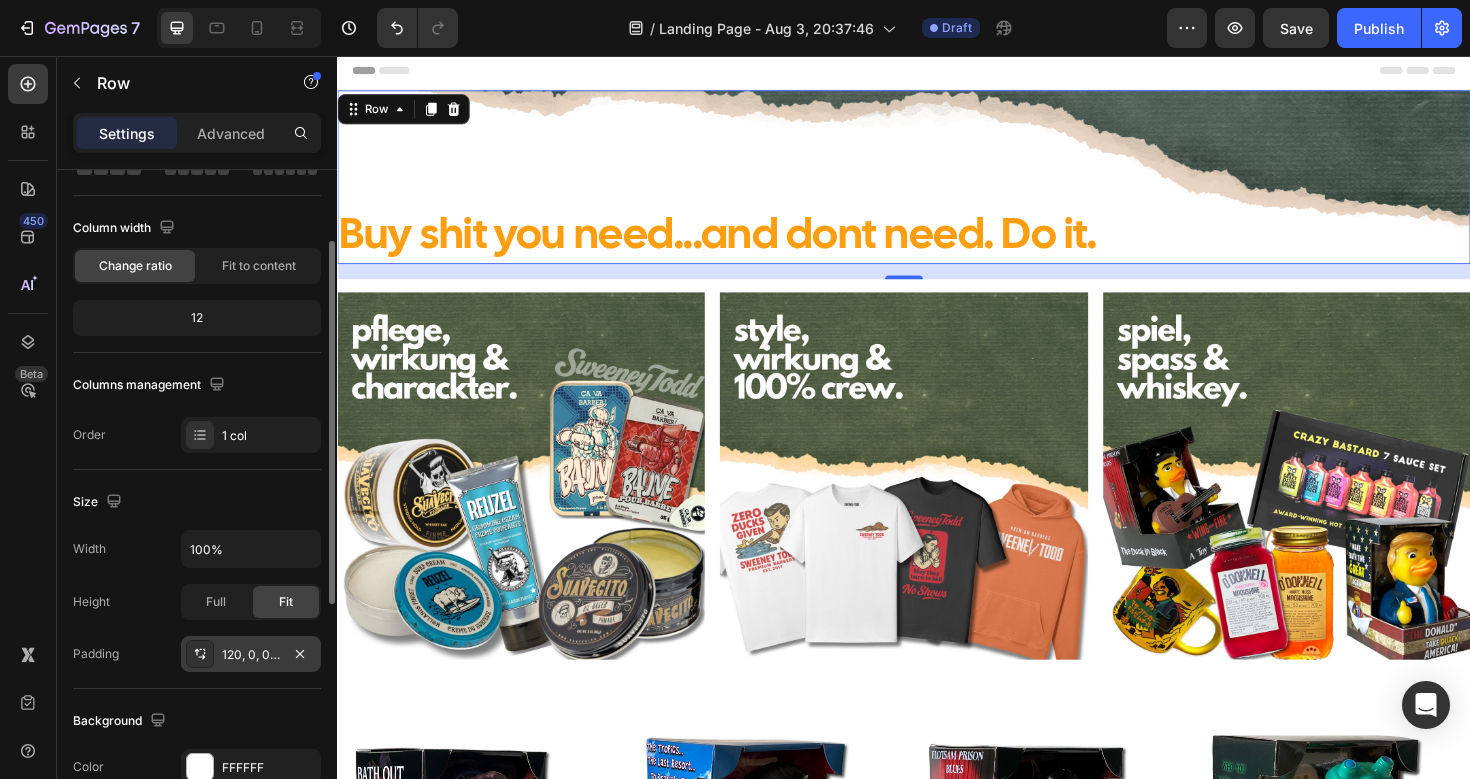 click on "120, 0, 0, 0" at bounding box center [251, 655] 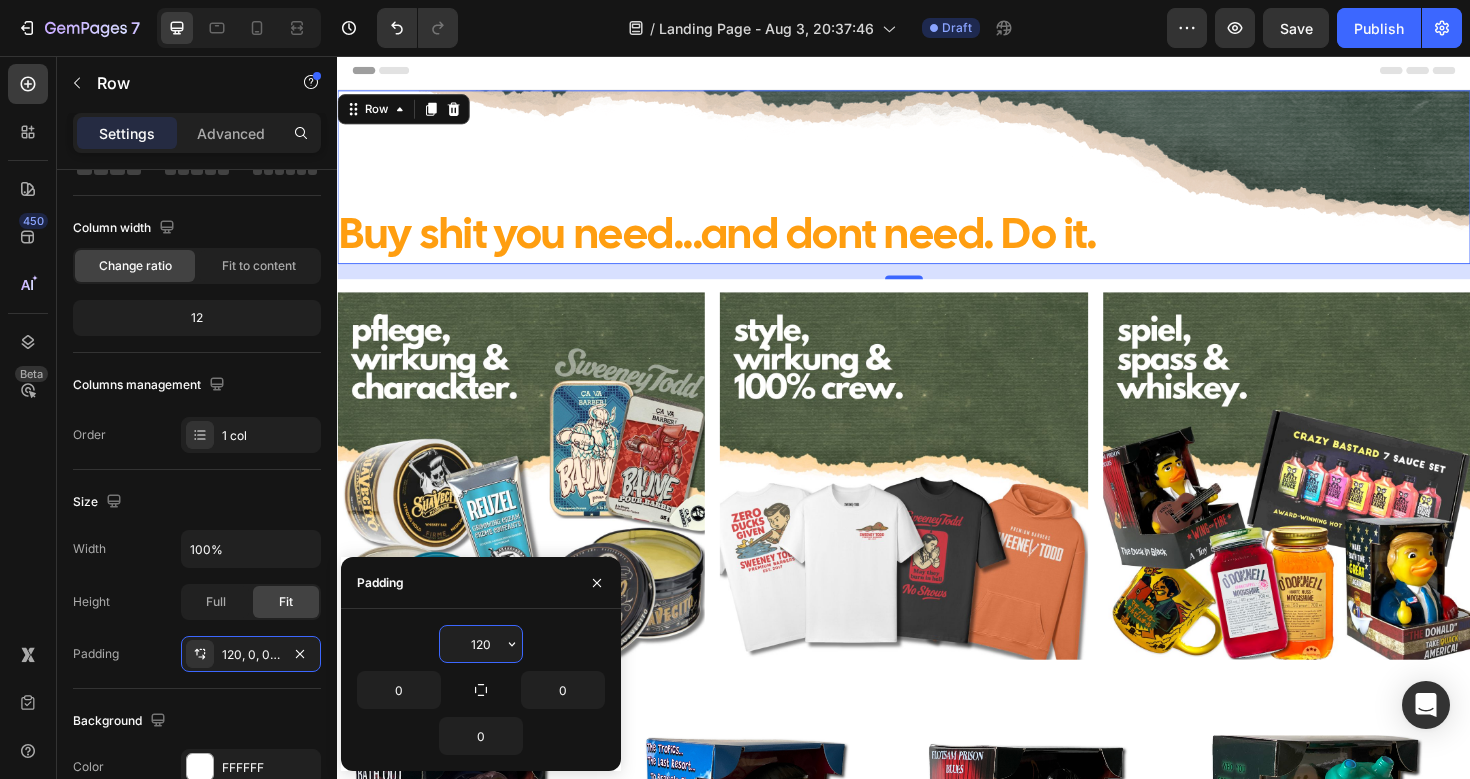 click on "120" at bounding box center (481, 644) 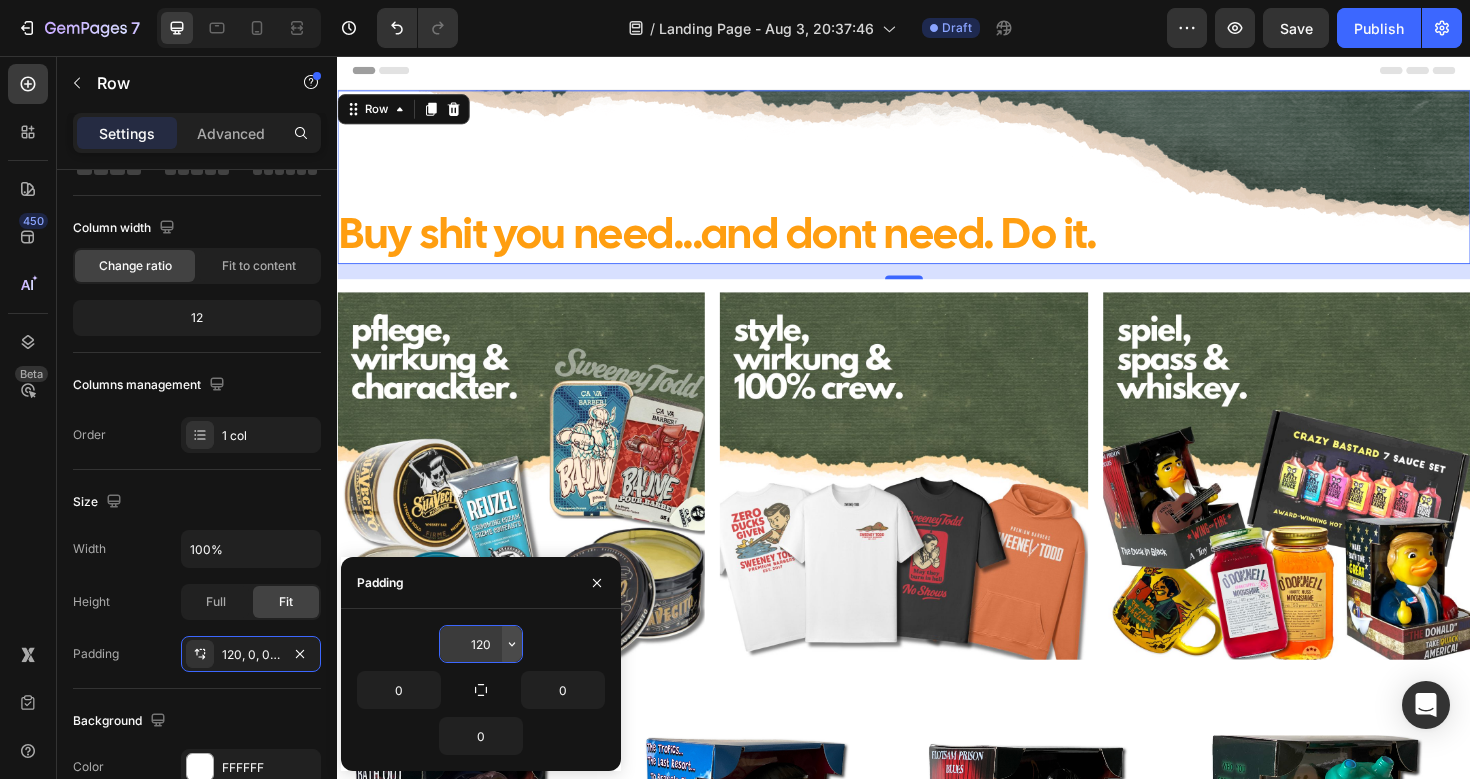 click 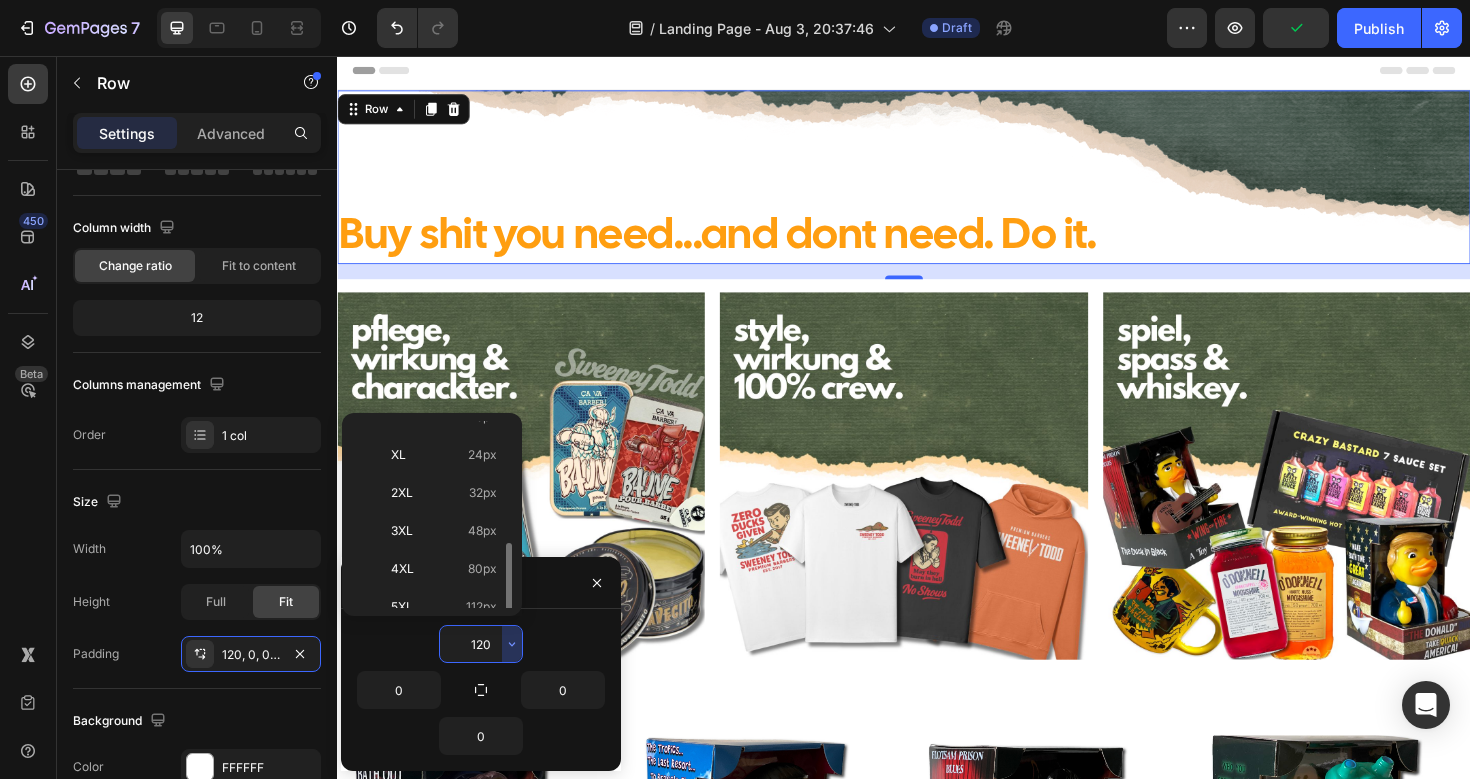 scroll, scrollTop: 231, scrollLeft: 0, axis: vertical 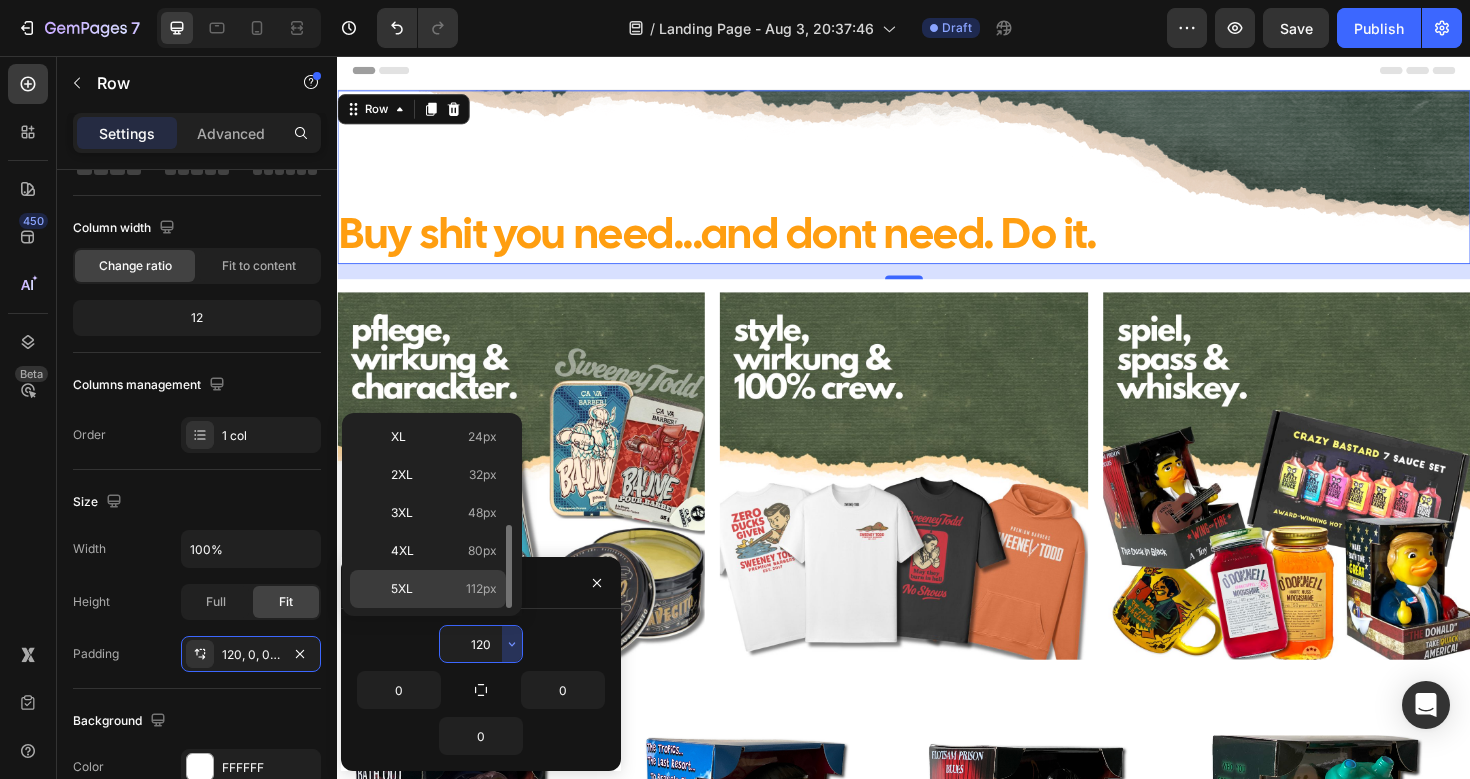 click on "5XL 112px" at bounding box center [444, 589] 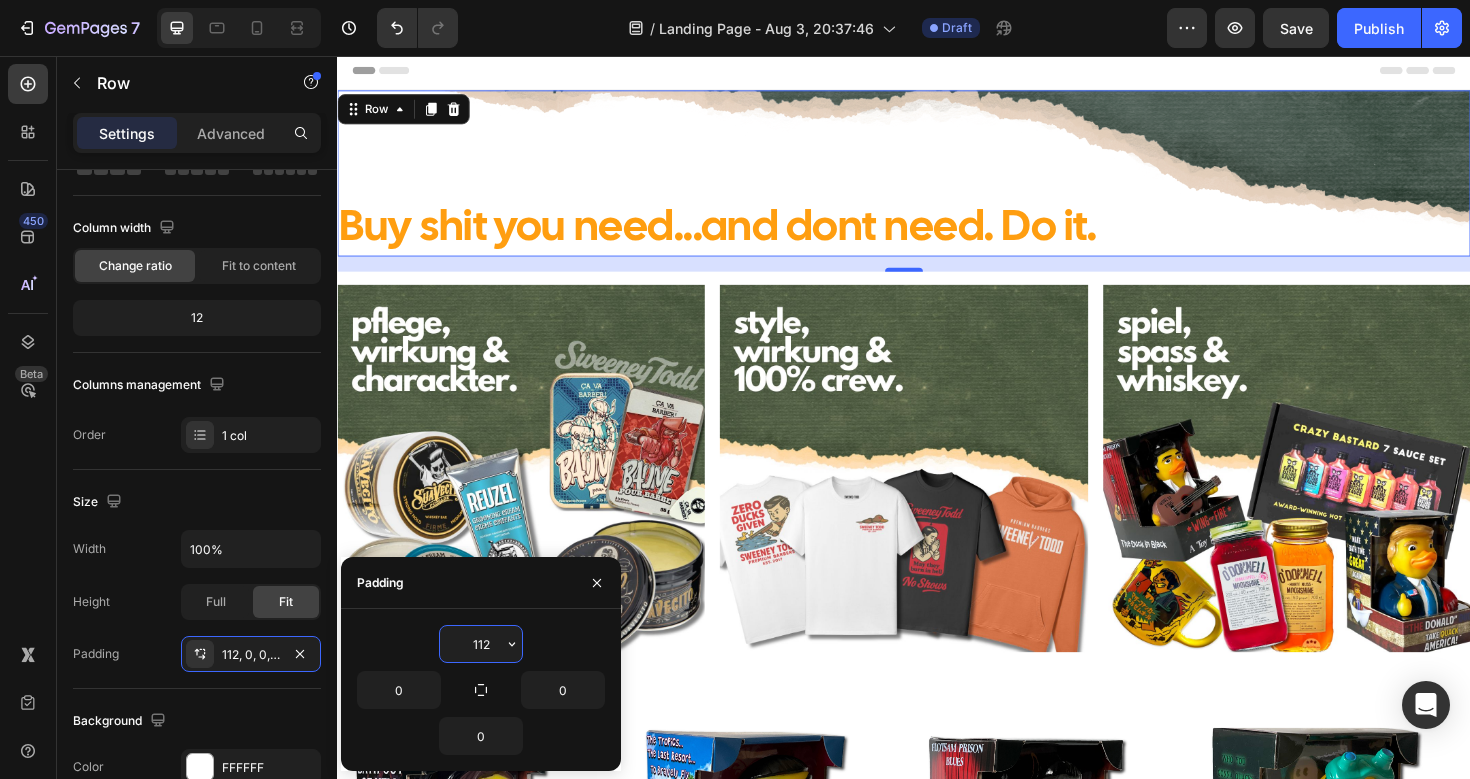 click on "112" at bounding box center [481, 644] 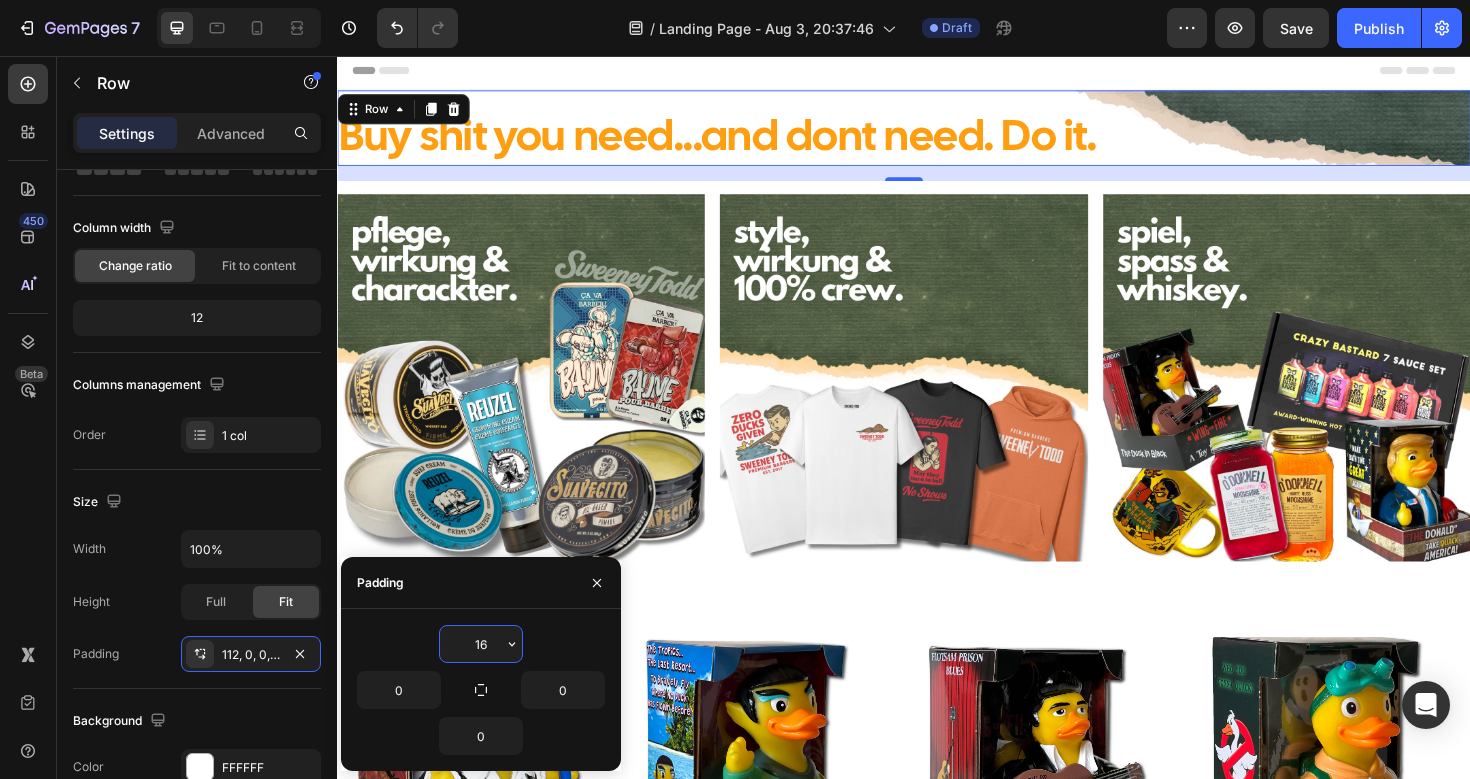 type on "160" 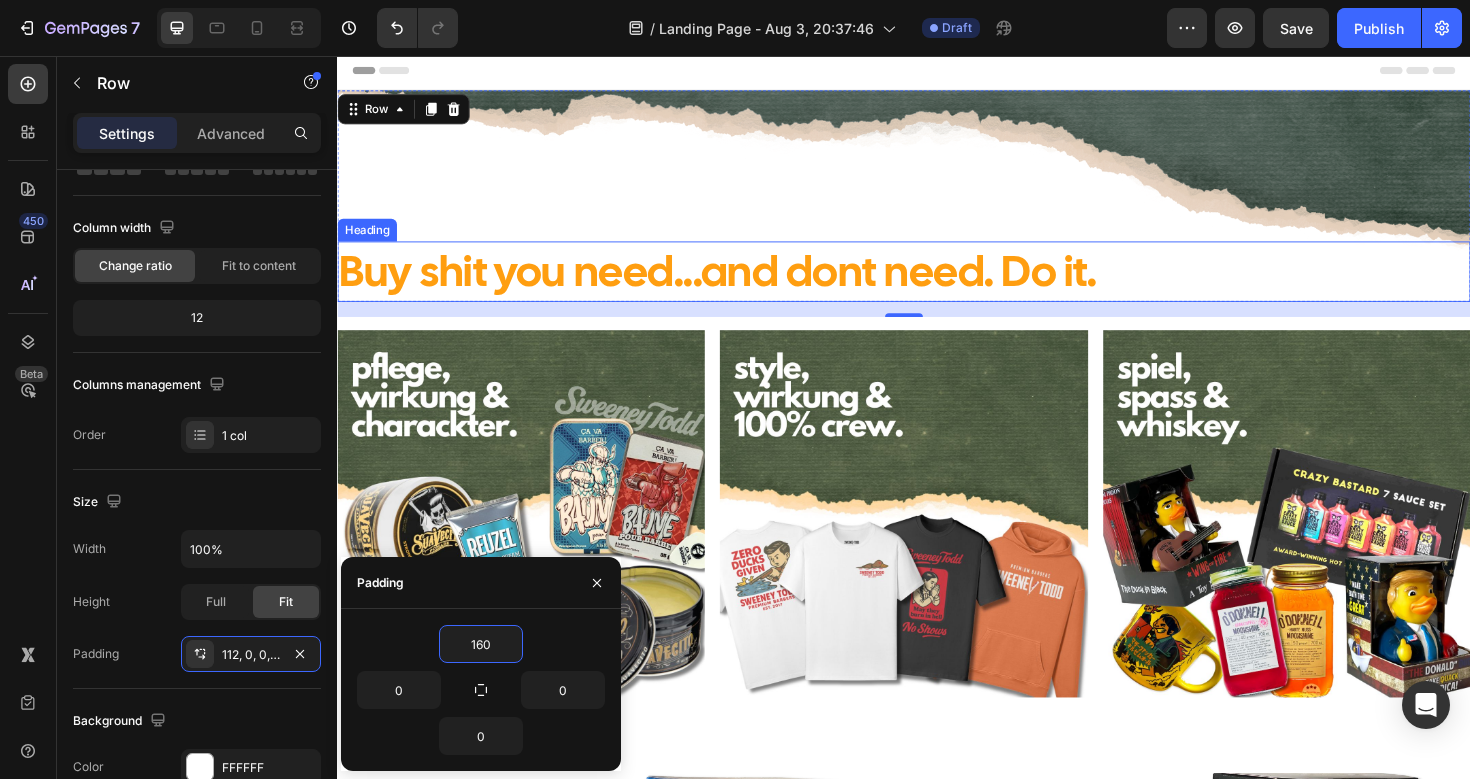click on "Buy shit you need...and dont need. Do it." at bounding box center [740, 283] 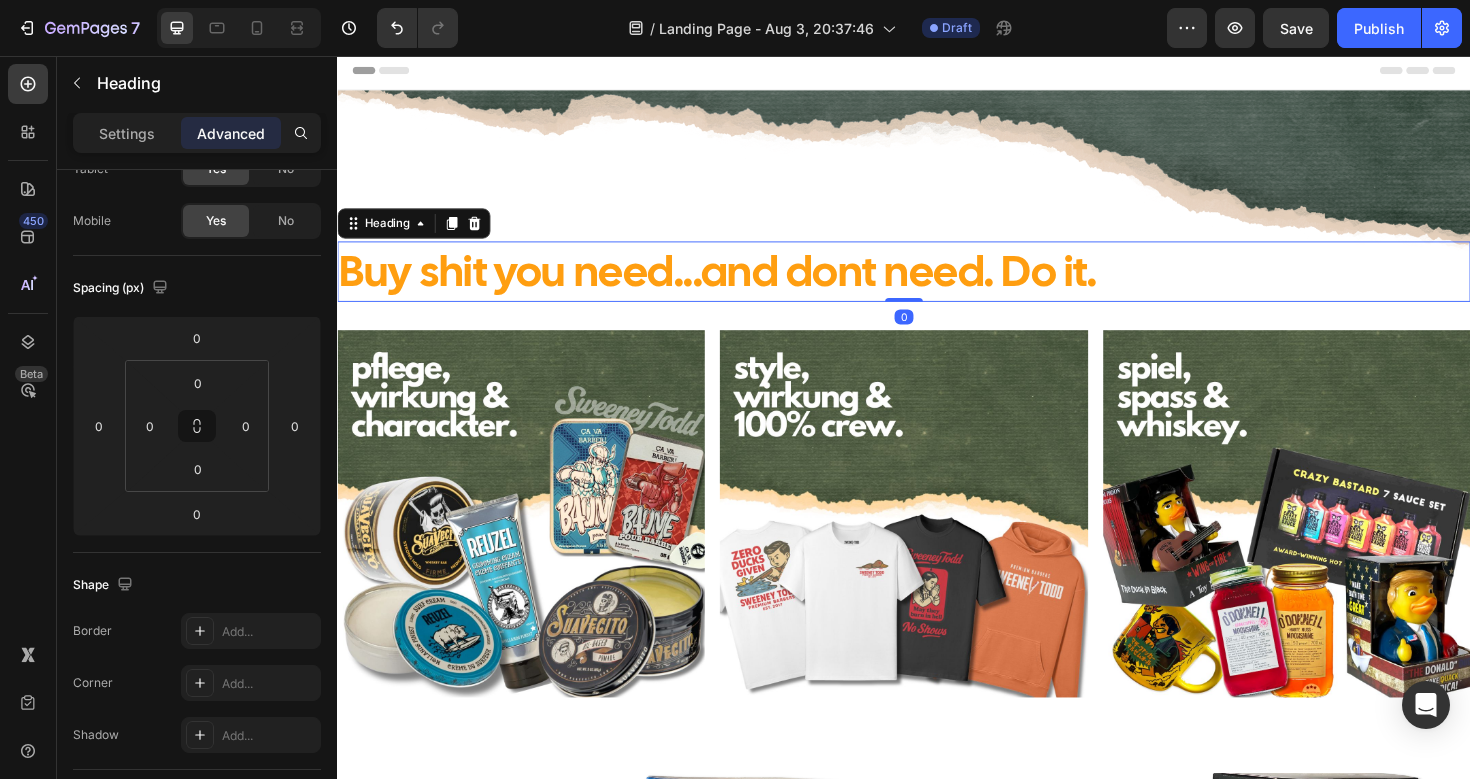 scroll, scrollTop: 0, scrollLeft: 0, axis: both 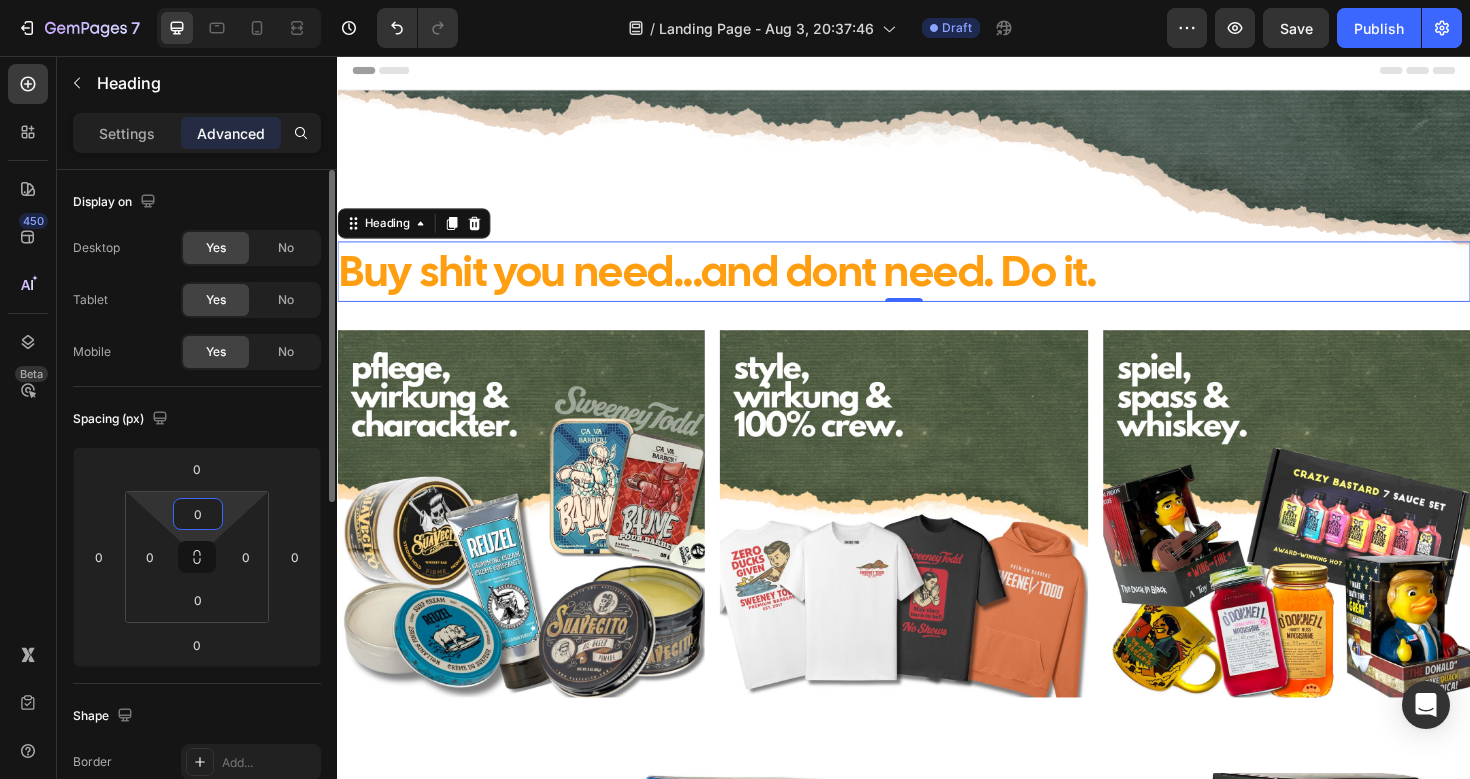 click on "0" at bounding box center (198, 514) 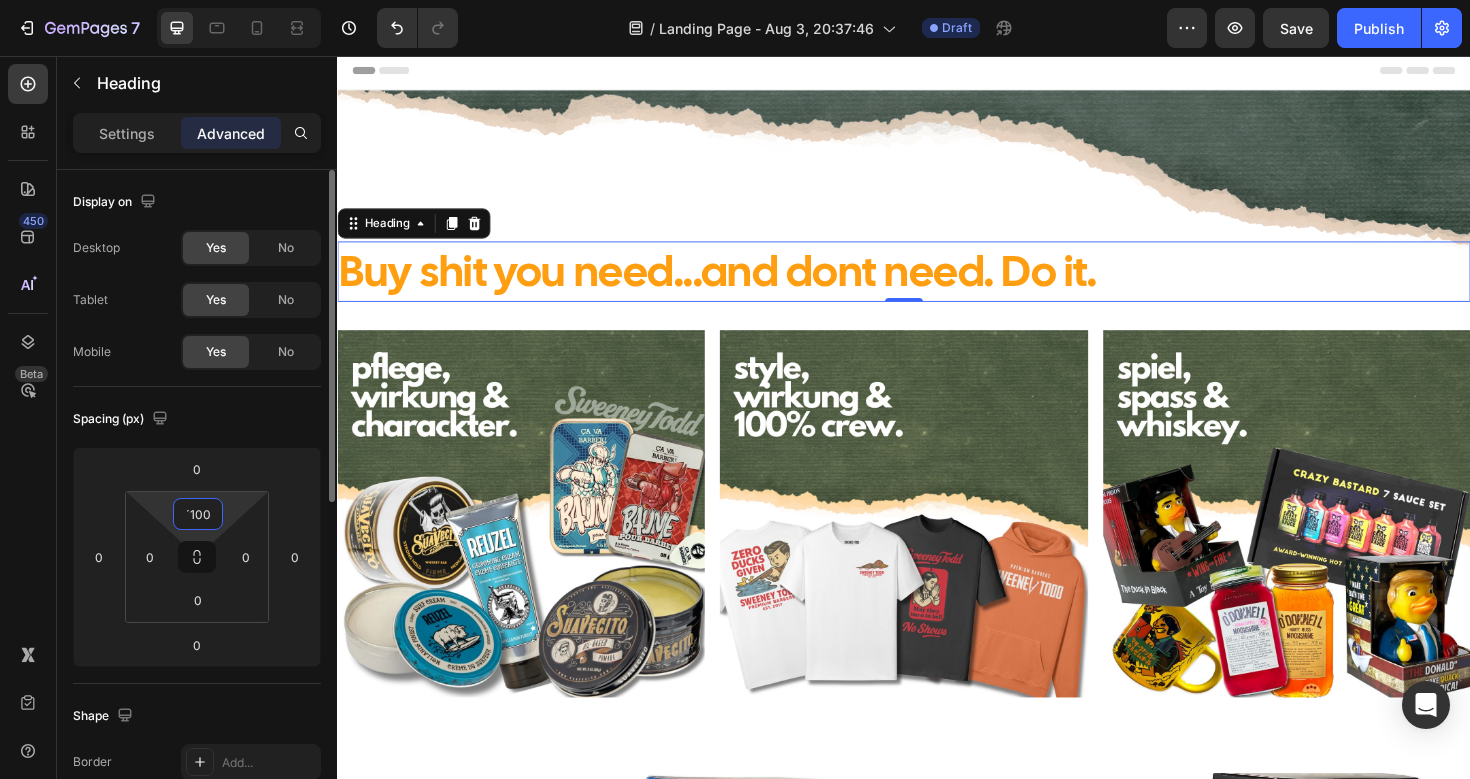 click on "´100" at bounding box center [198, 514] 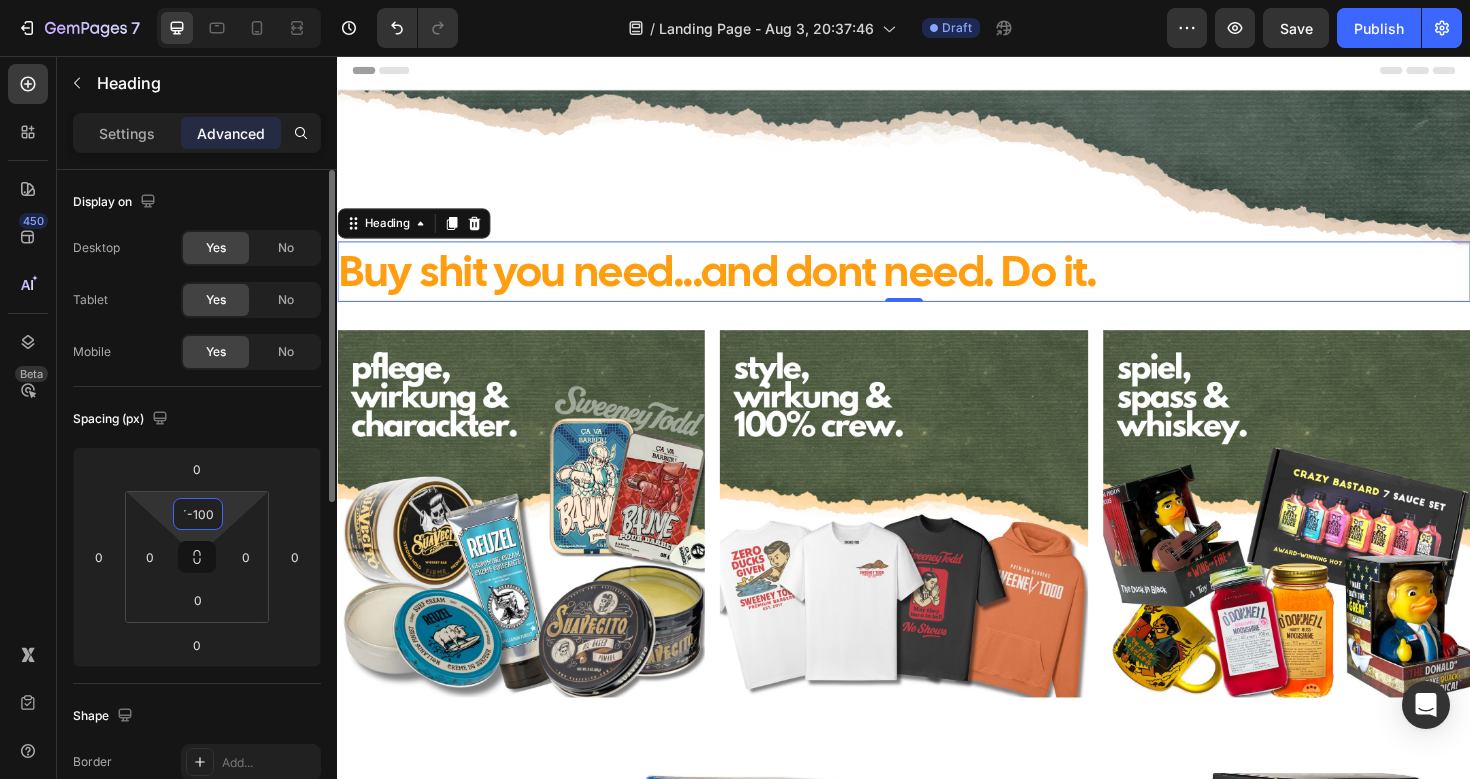 drag, startPoint x: 214, startPoint y: 517, endPoint x: 193, endPoint y: 516, distance: 21.023796 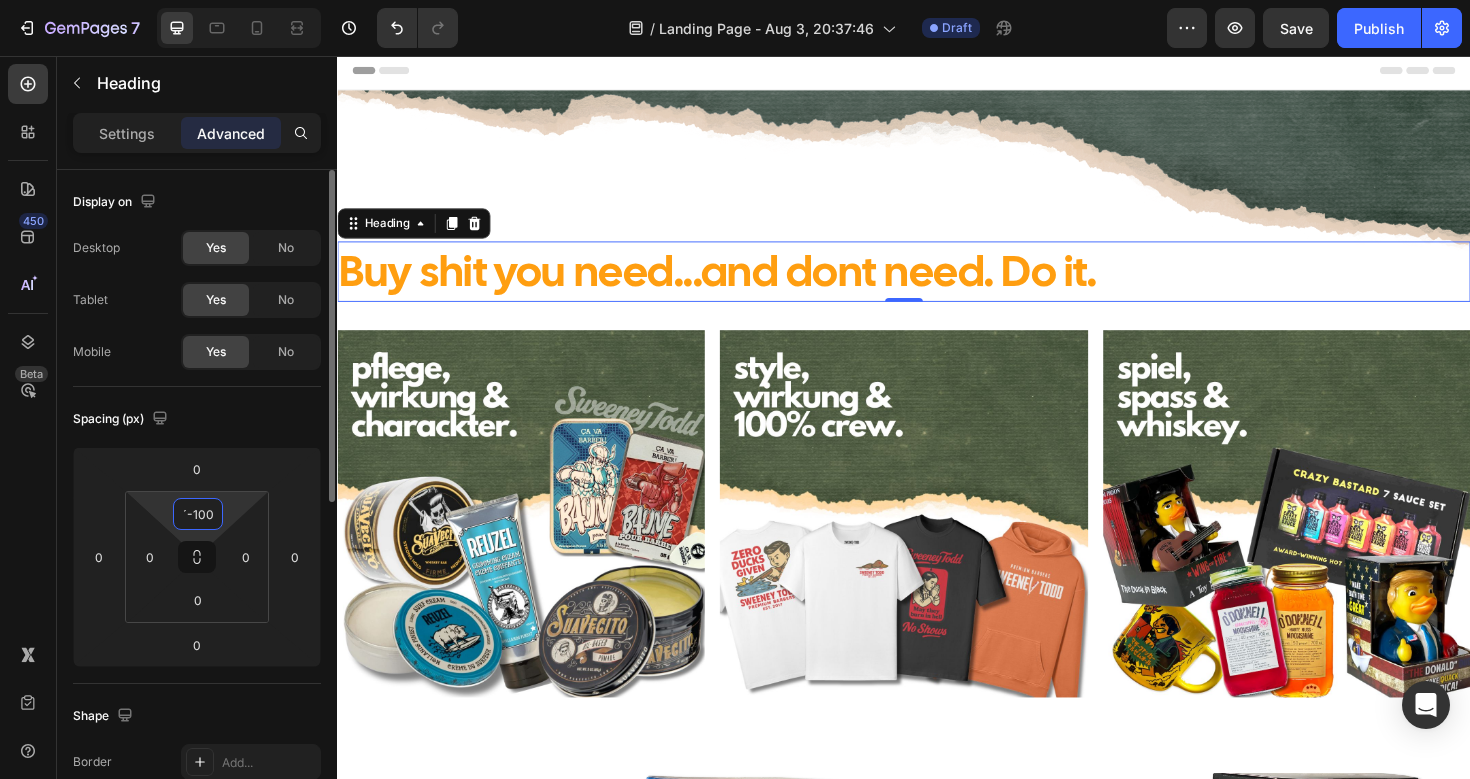 click on "´-100" at bounding box center (198, 514) 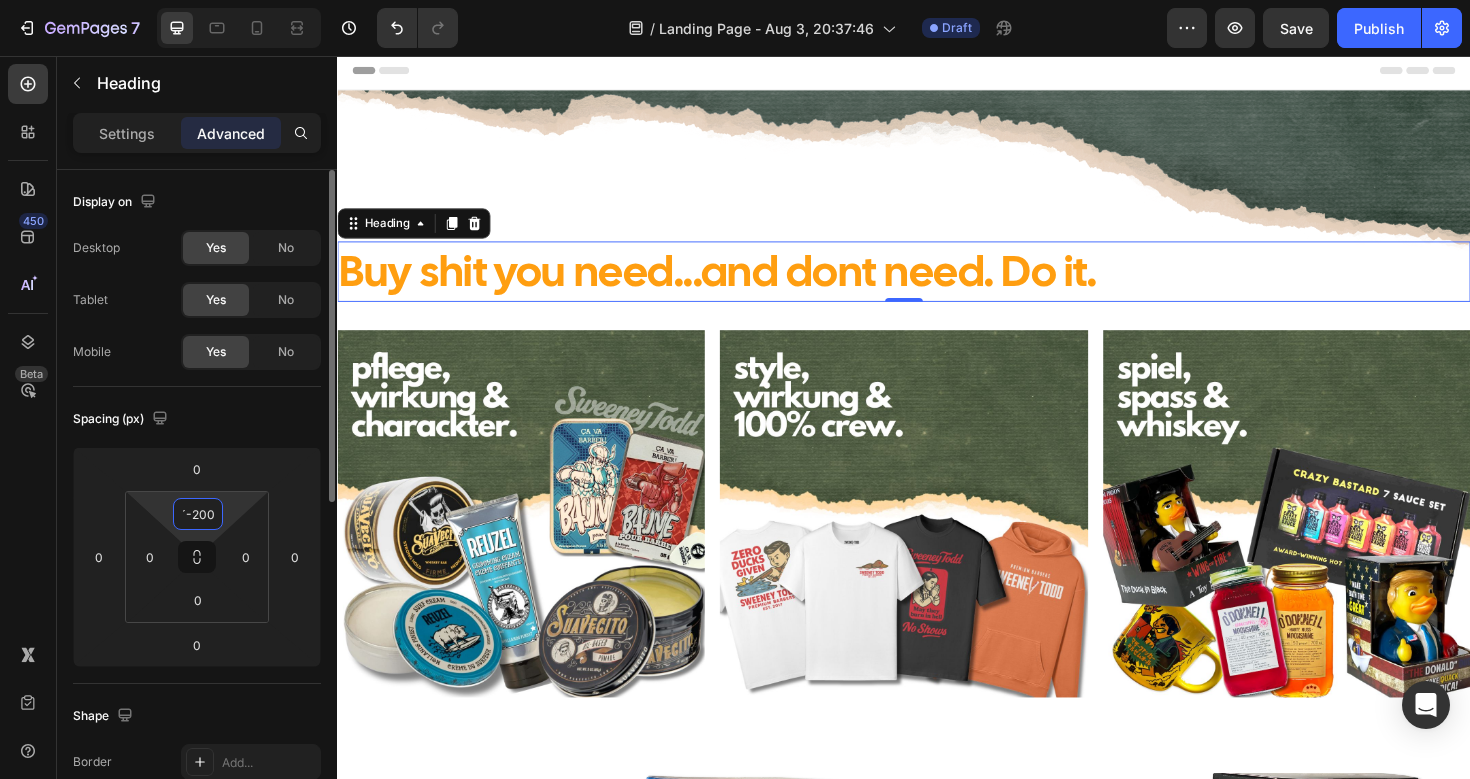 type on "´-200" 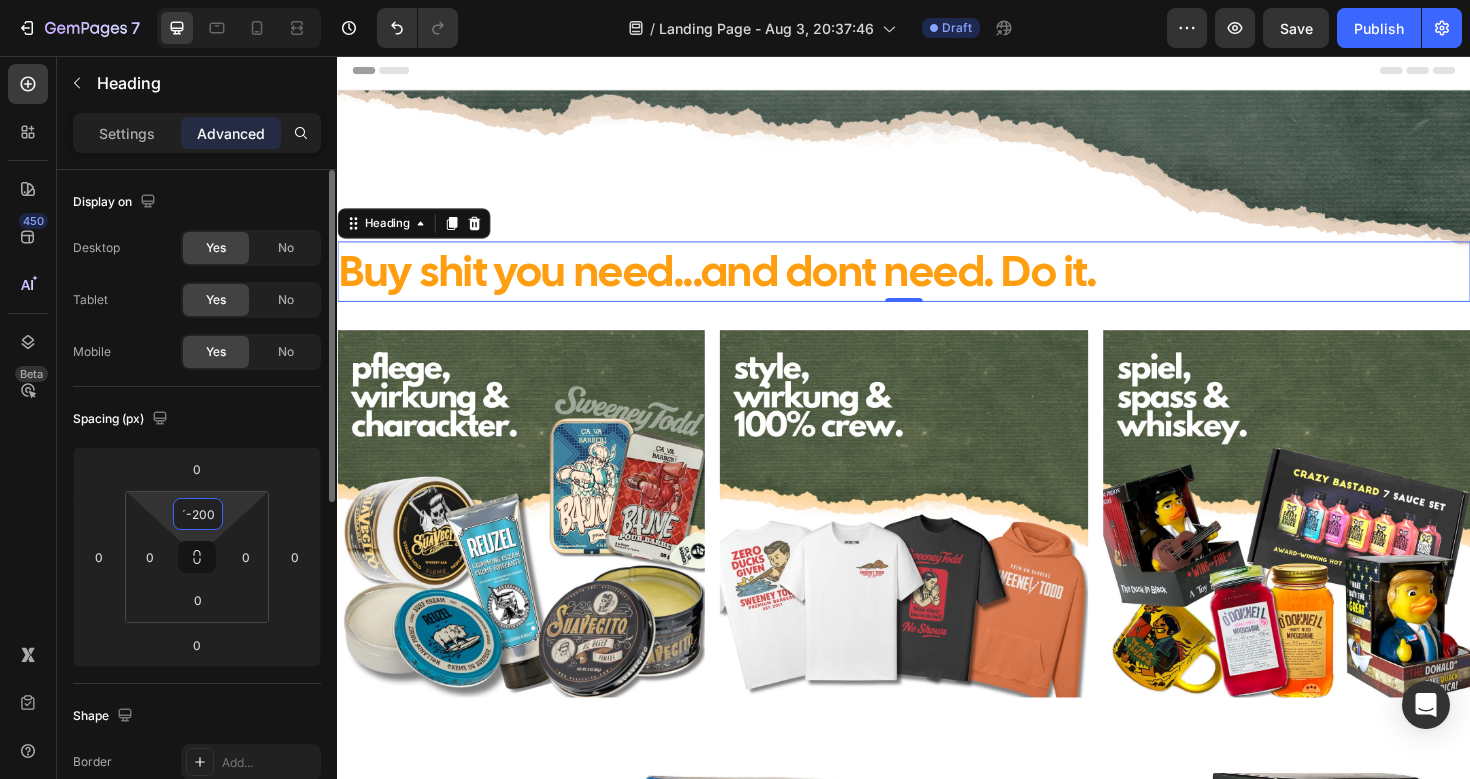 click on "´-200" at bounding box center (198, 514) 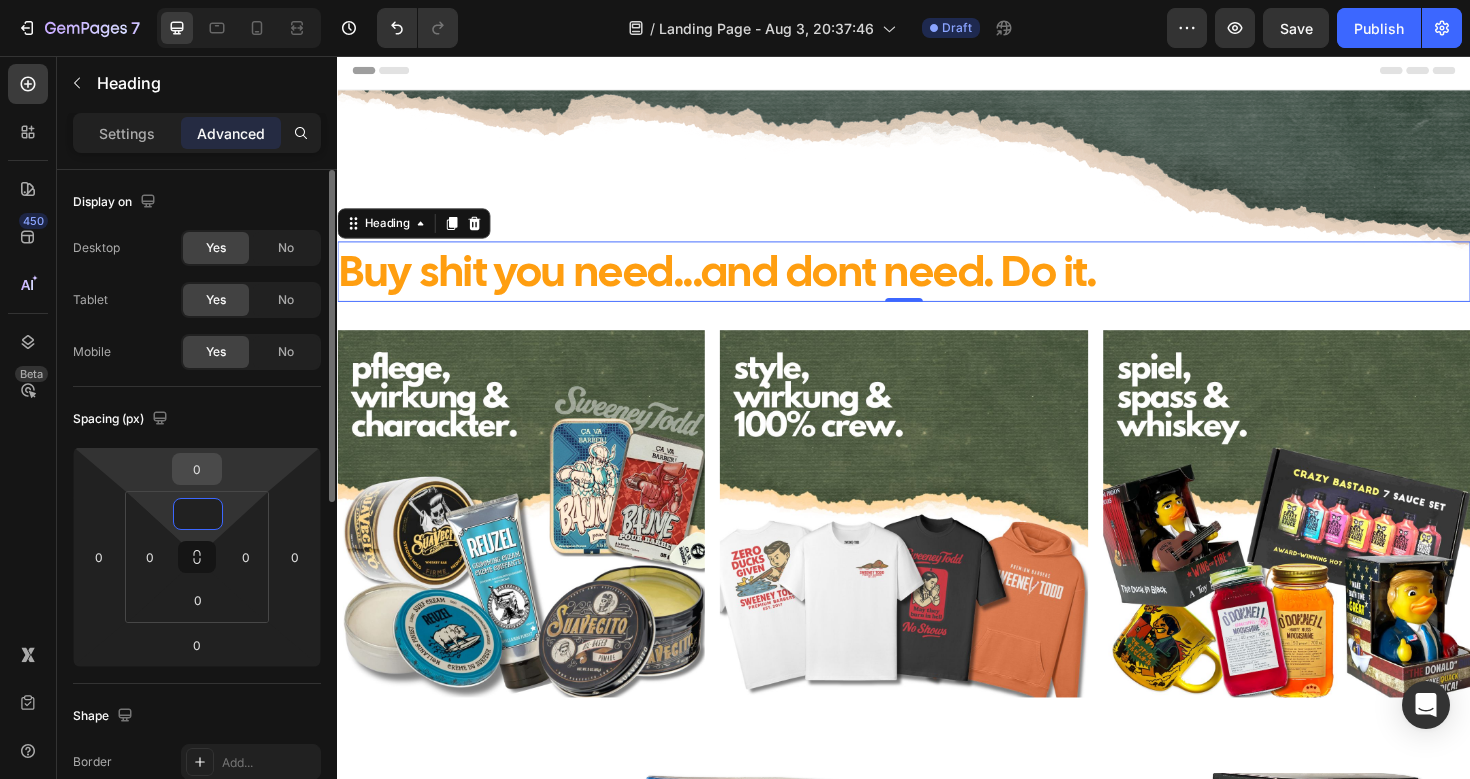 type on "0" 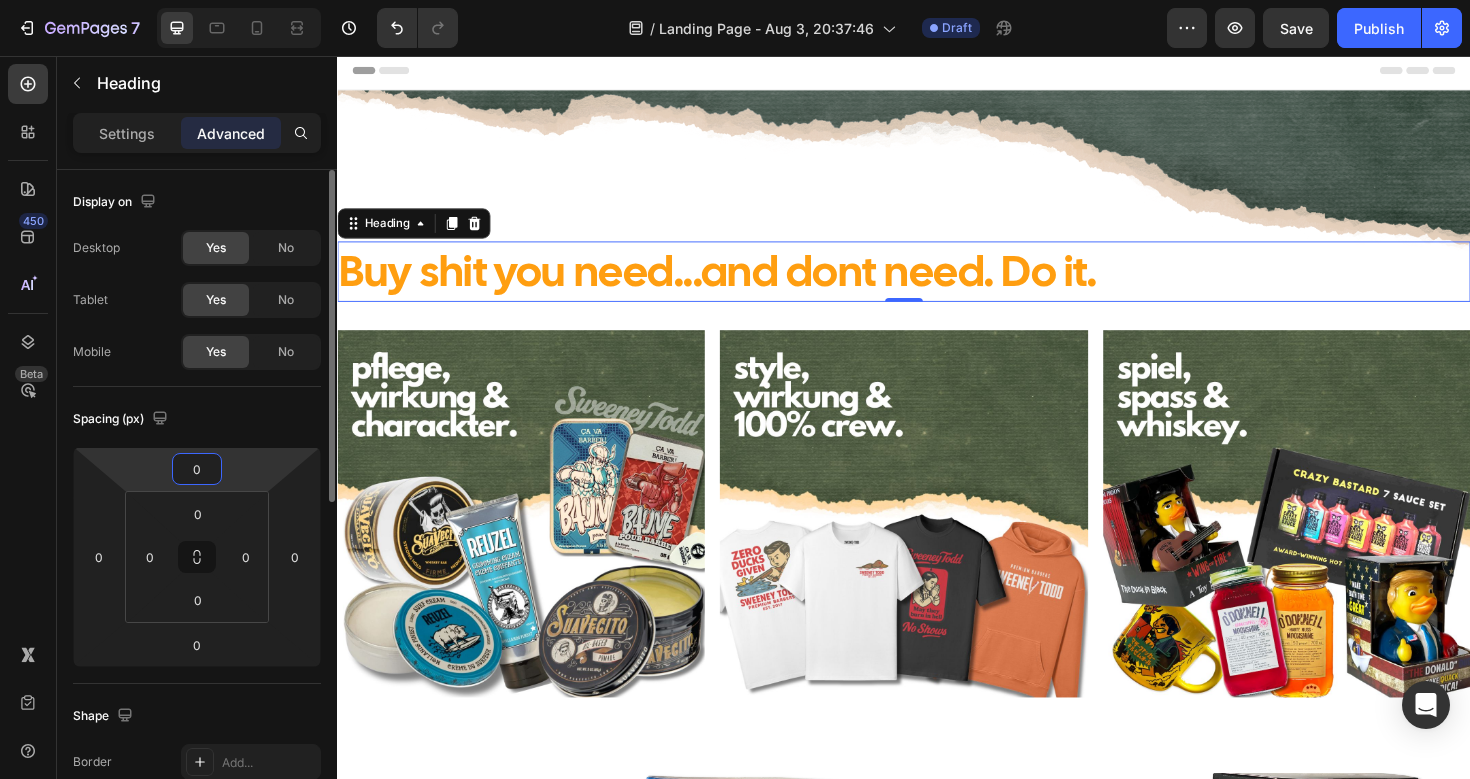 click on "0" at bounding box center (197, 469) 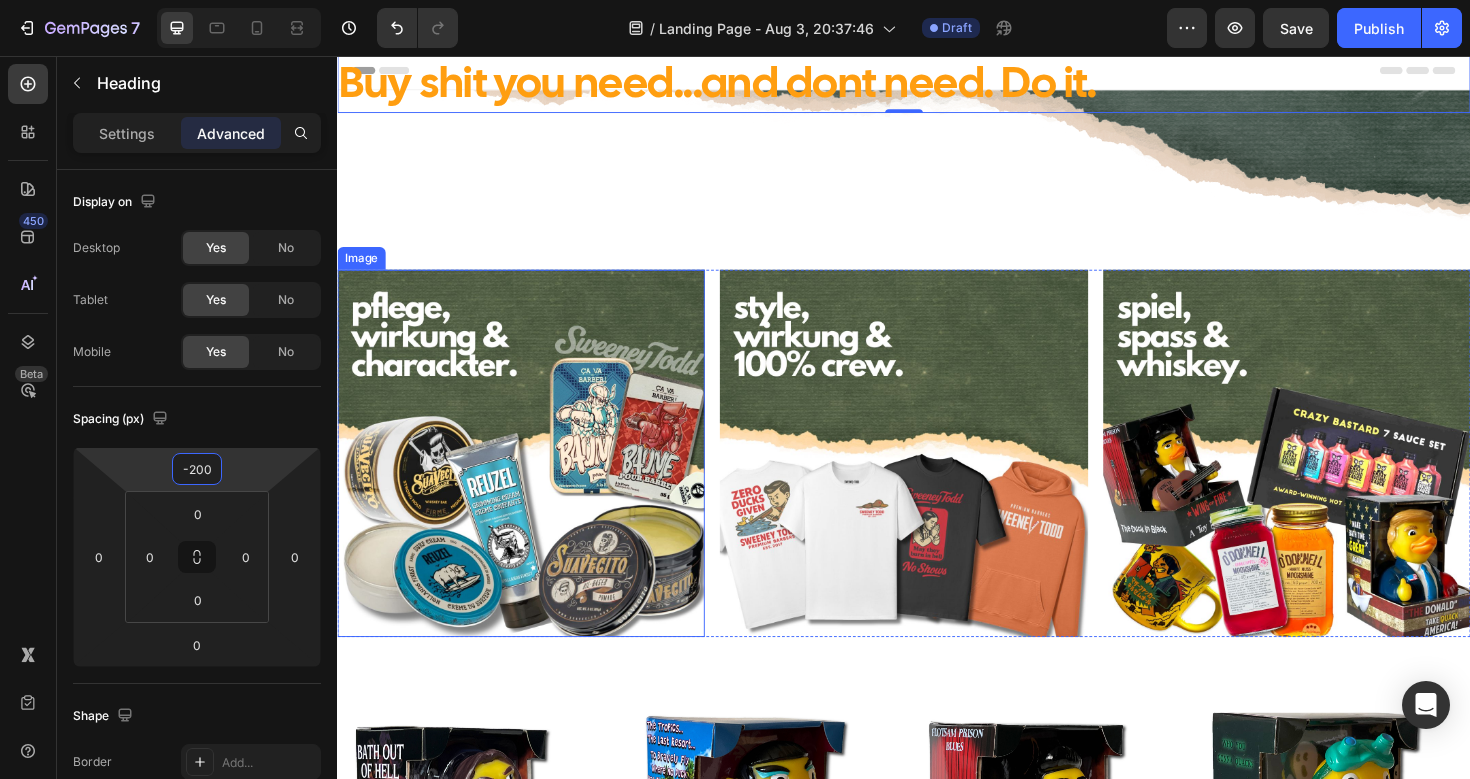 scroll, scrollTop: 0, scrollLeft: 0, axis: both 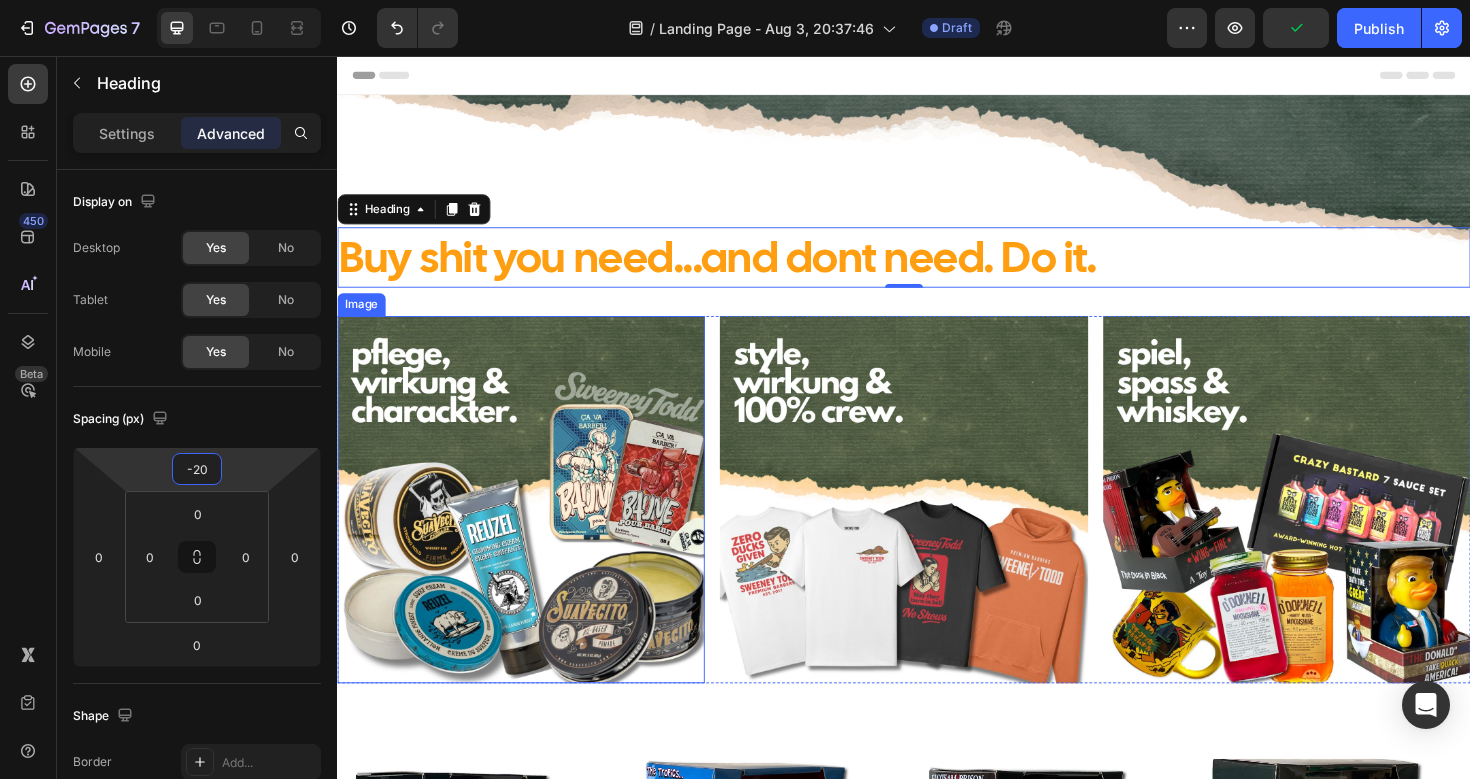 type on "-2" 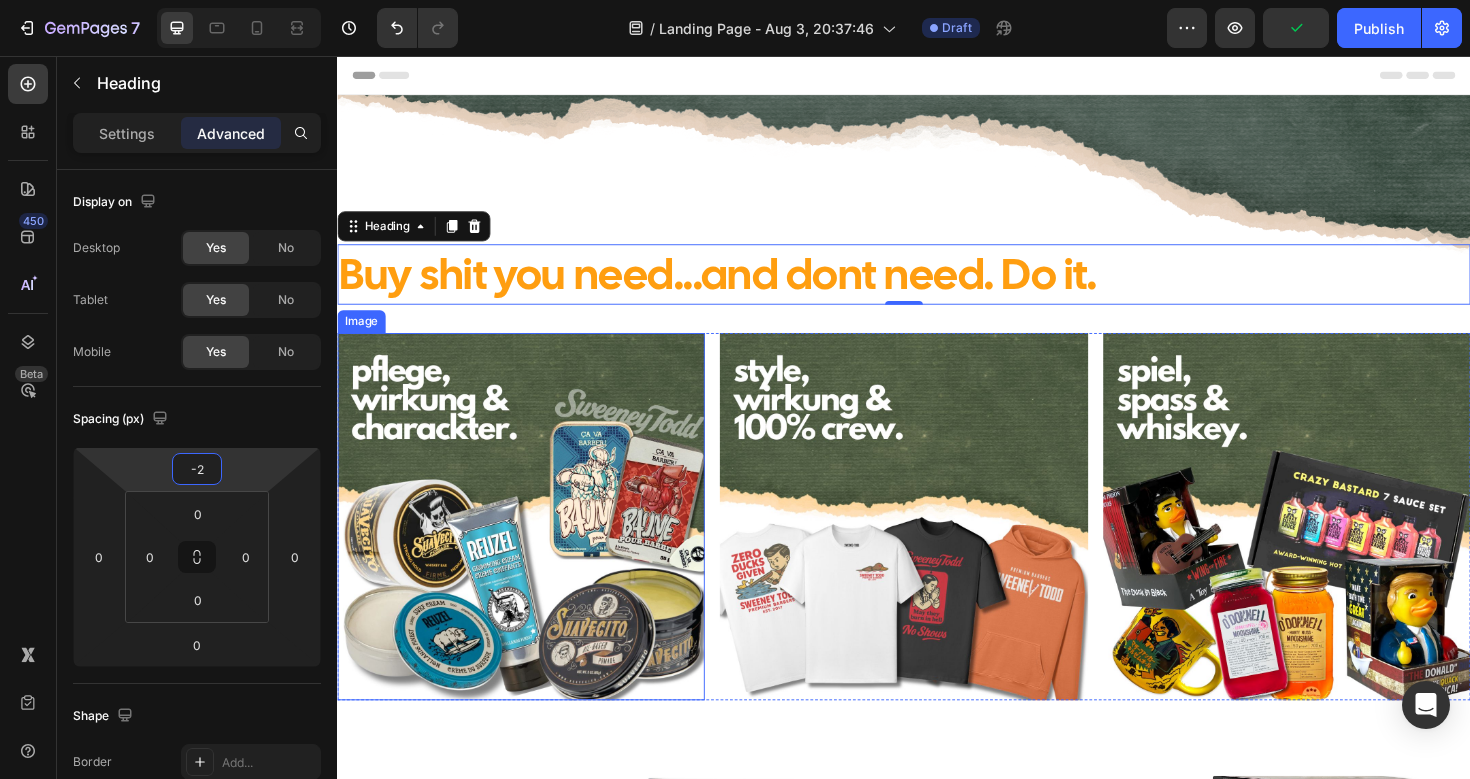 type 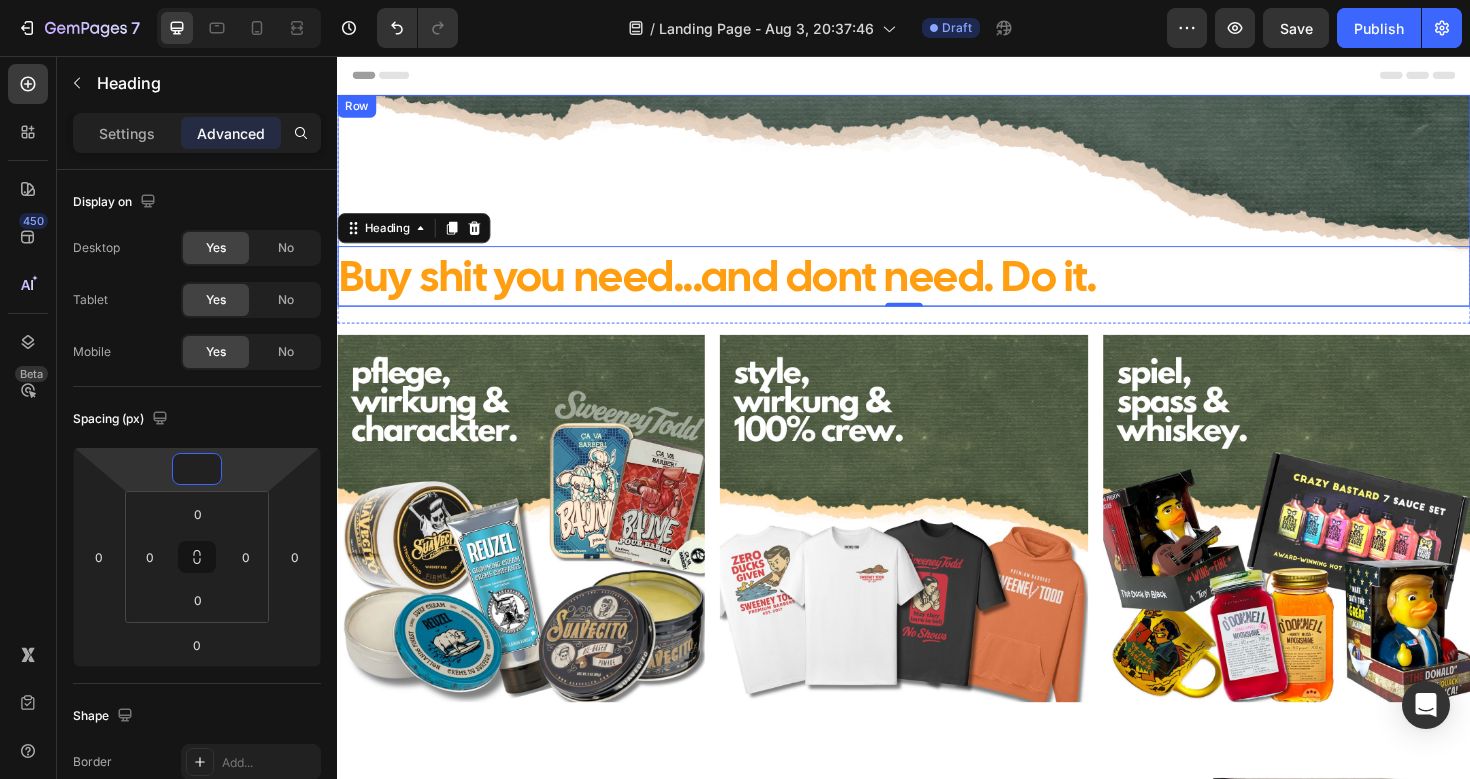 click on "Buy shit you need...and dont need. Do it.  Heading   0 Row" at bounding box center [937, 209] 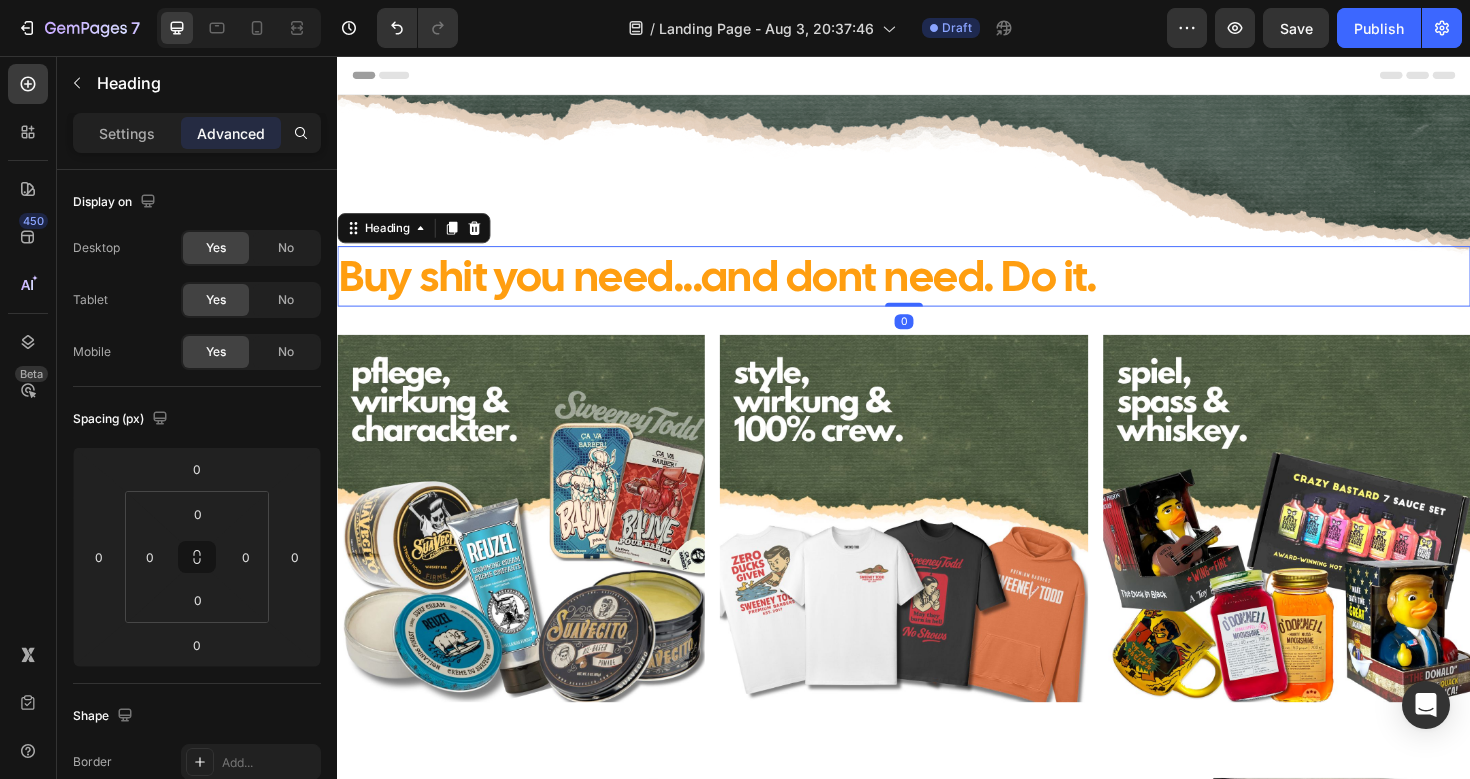 click on "Buy shit you need...and dont need. Do it." at bounding box center (740, 288) 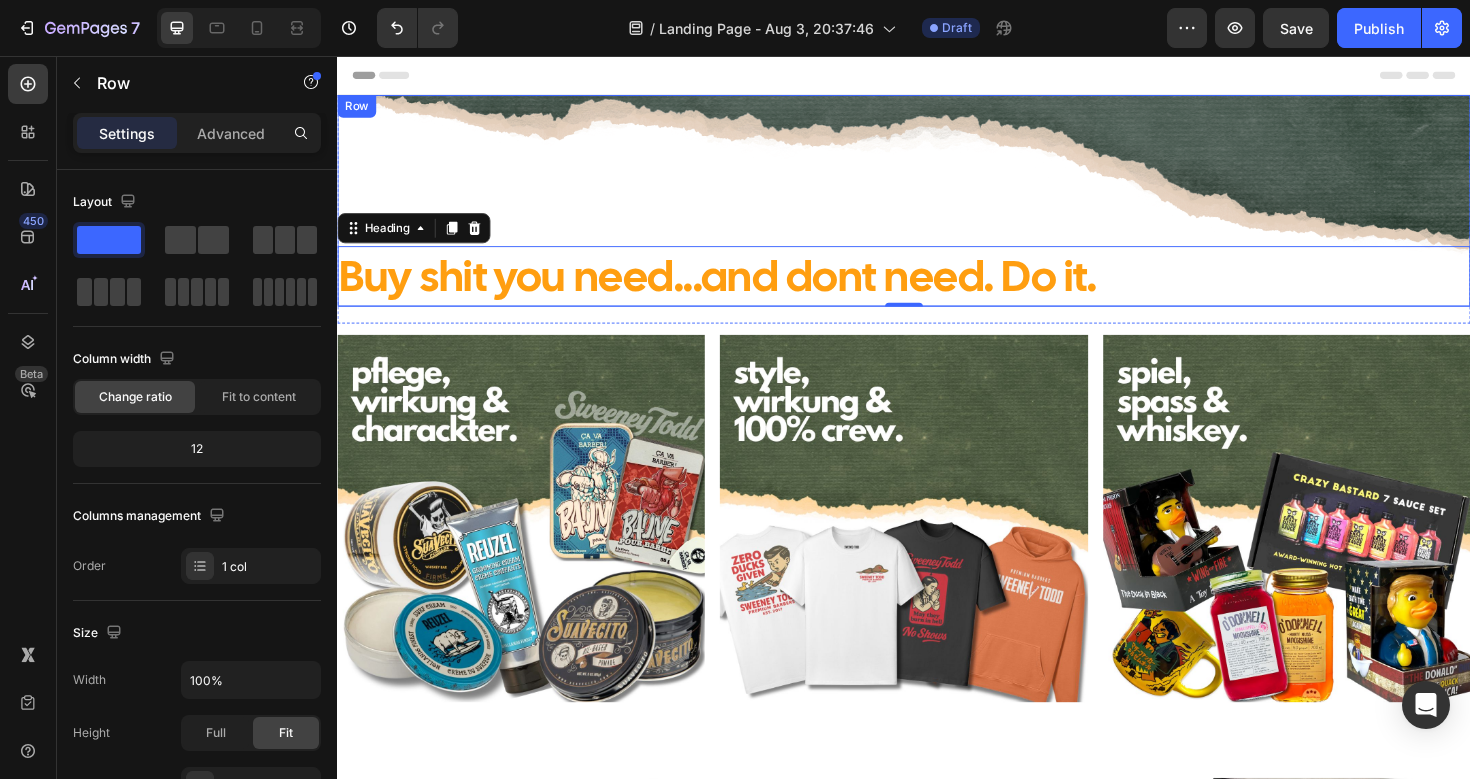 click on "Buy shit you need...and dont need. Do it.  Heading   0 Row" at bounding box center [937, 209] 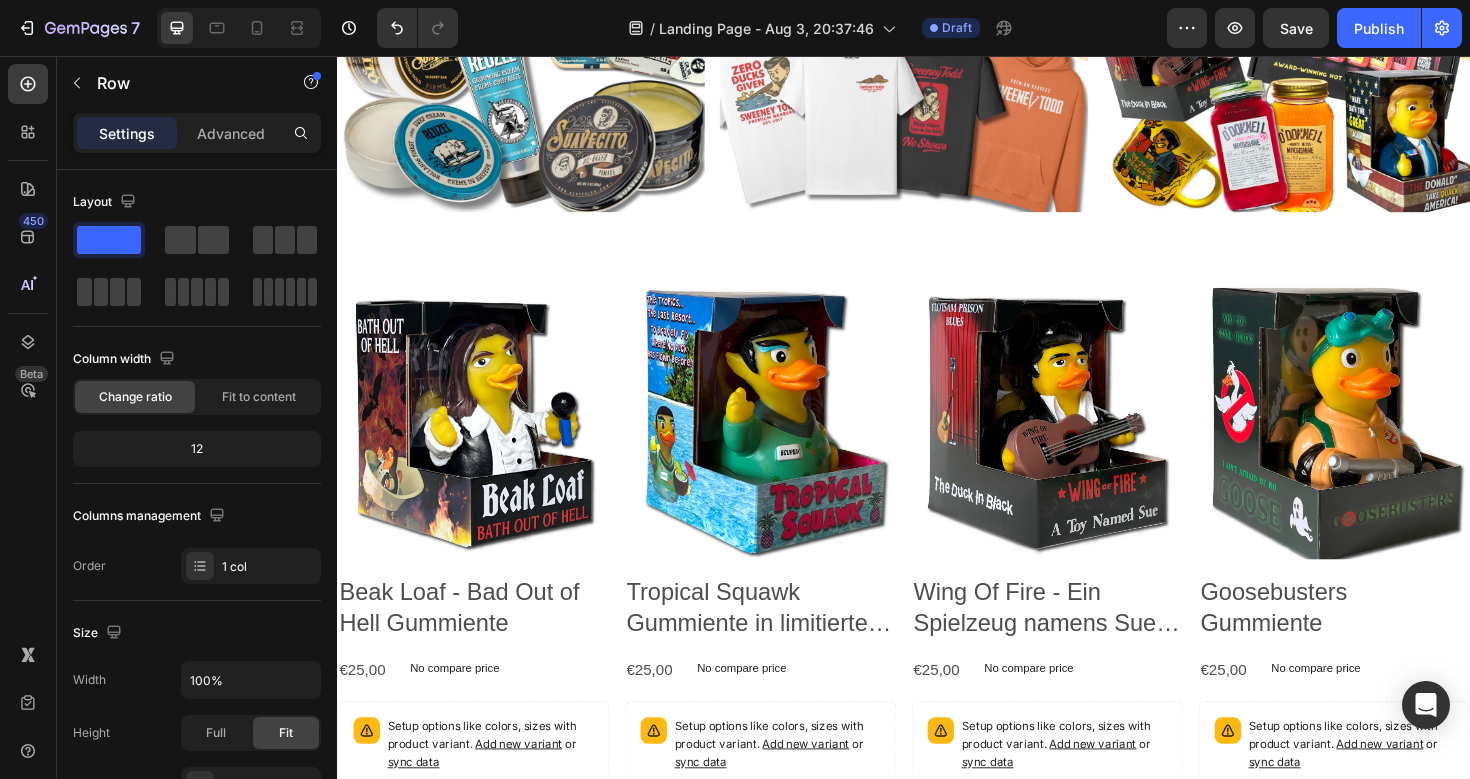 scroll, scrollTop: 529, scrollLeft: 0, axis: vertical 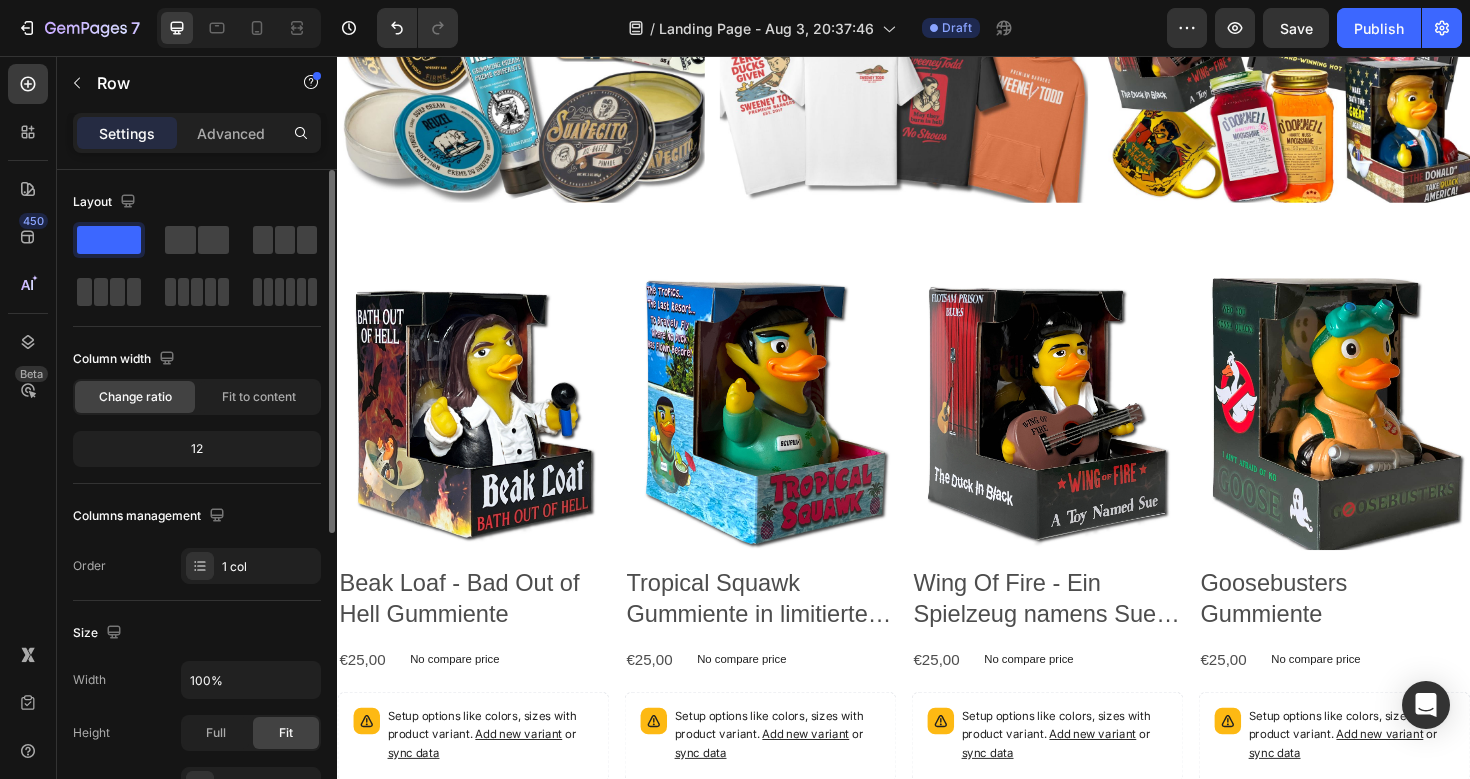 drag, startPoint x: 114, startPoint y: 236, endPoint x: 105, endPoint y: 260, distance: 25.632011 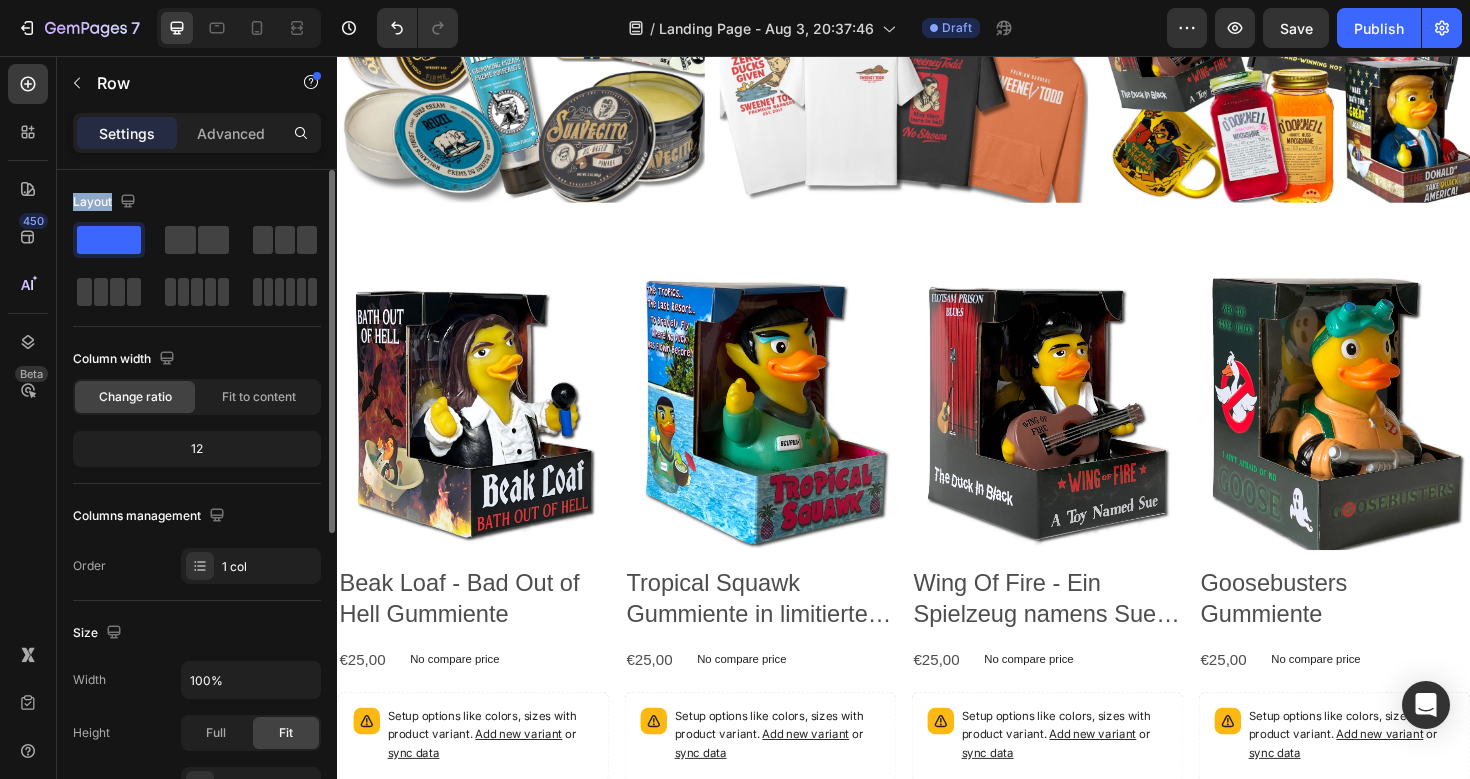 drag, startPoint x: 102, startPoint y: 235, endPoint x: 183, endPoint y: 192, distance: 91.706055 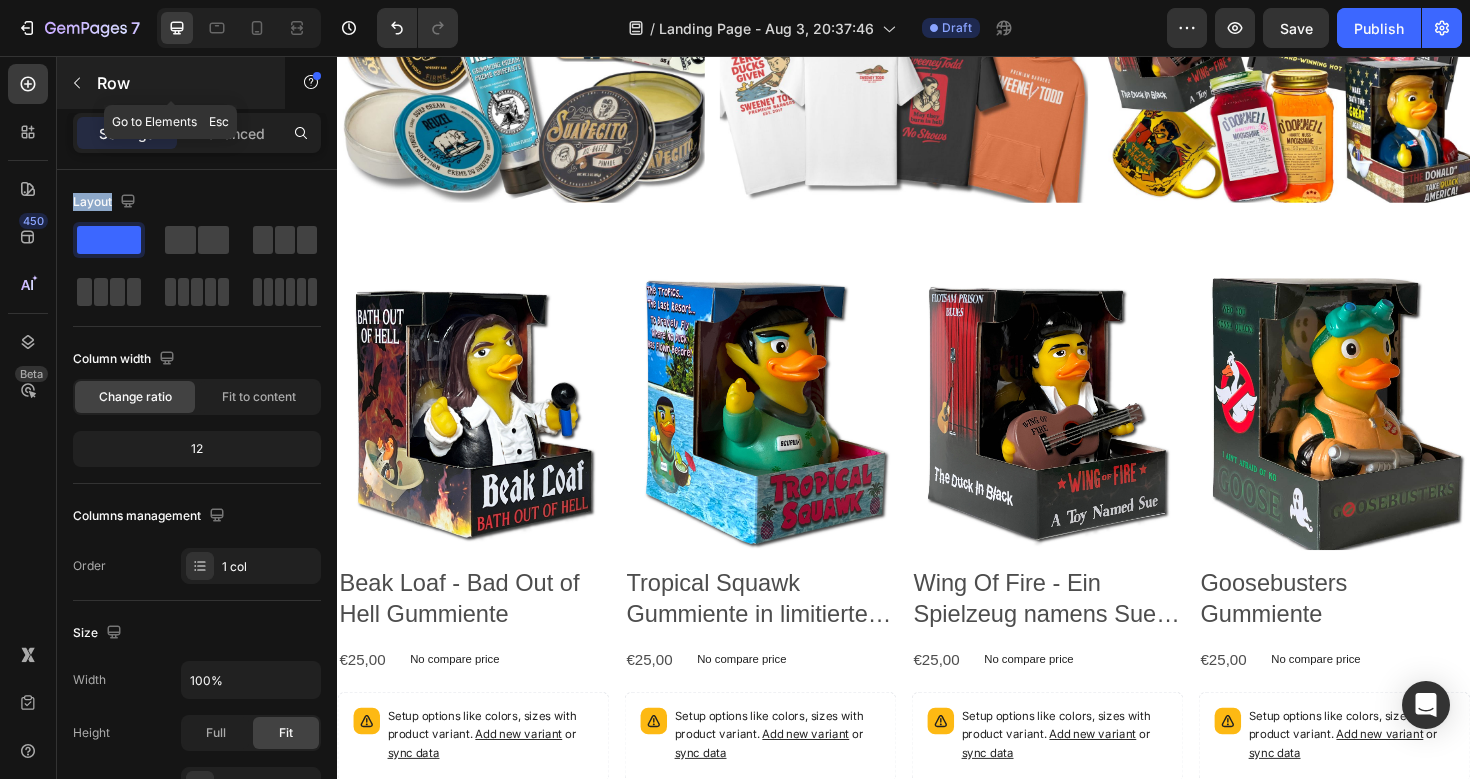 click 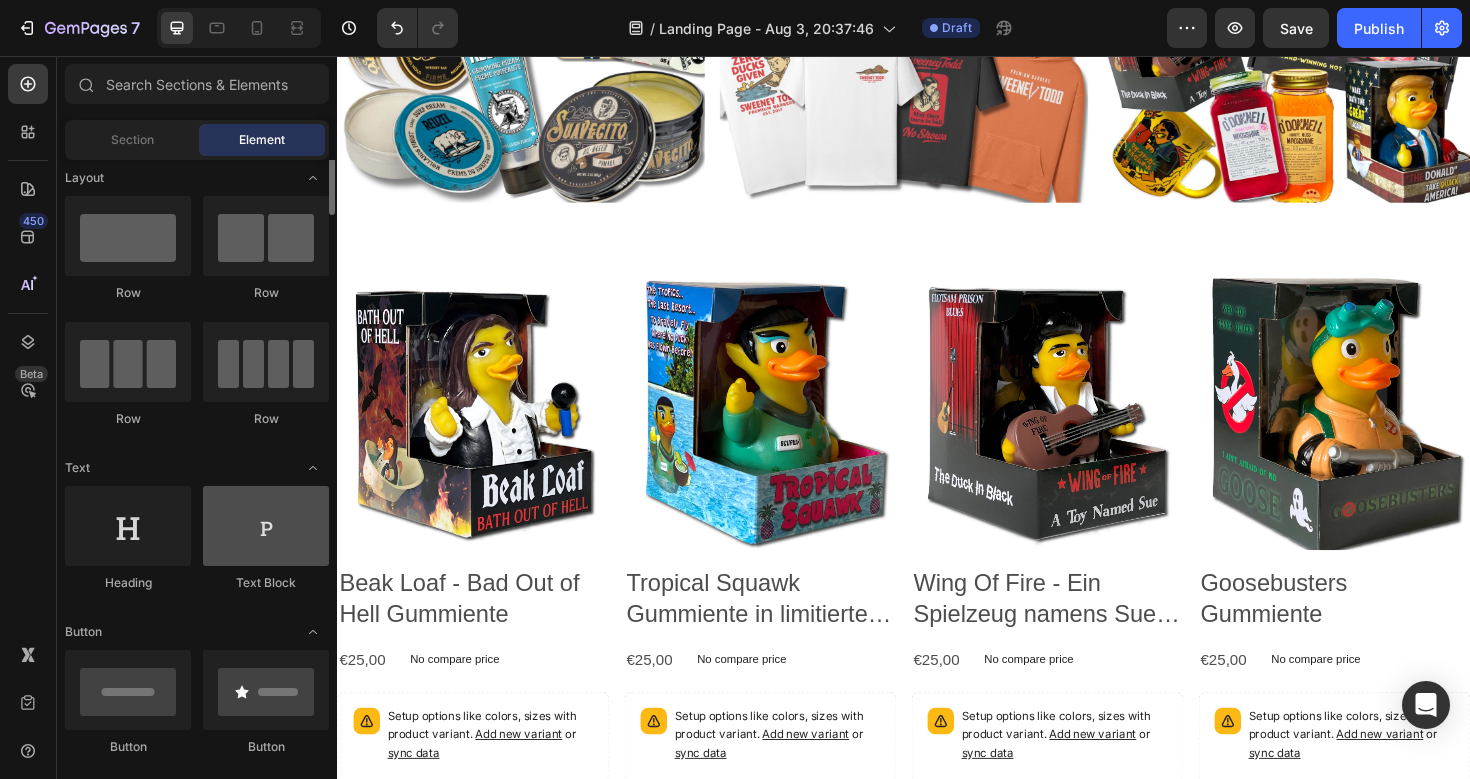 scroll, scrollTop: 0, scrollLeft: 0, axis: both 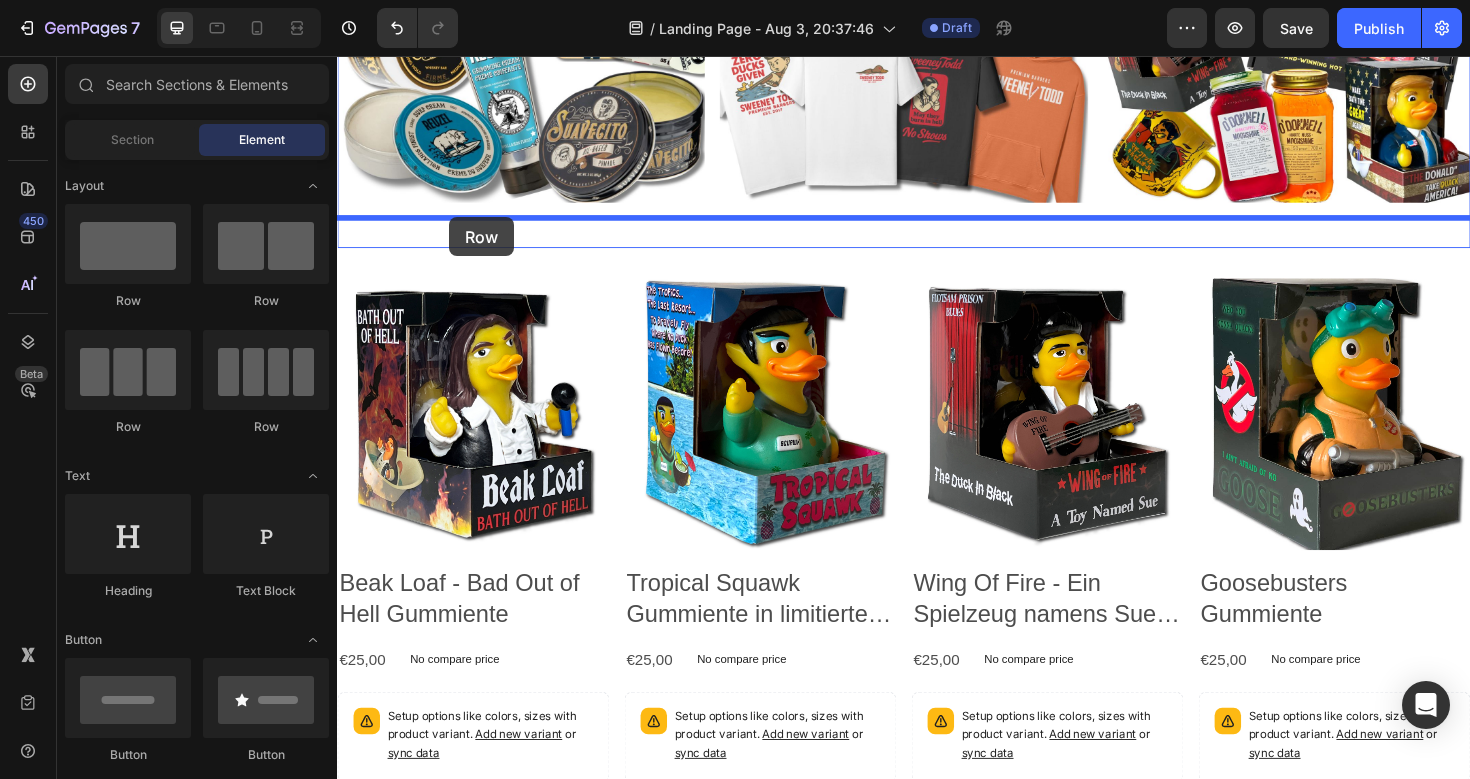 drag, startPoint x: 489, startPoint y: 295, endPoint x: 456, endPoint y: 227, distance: 75.58439 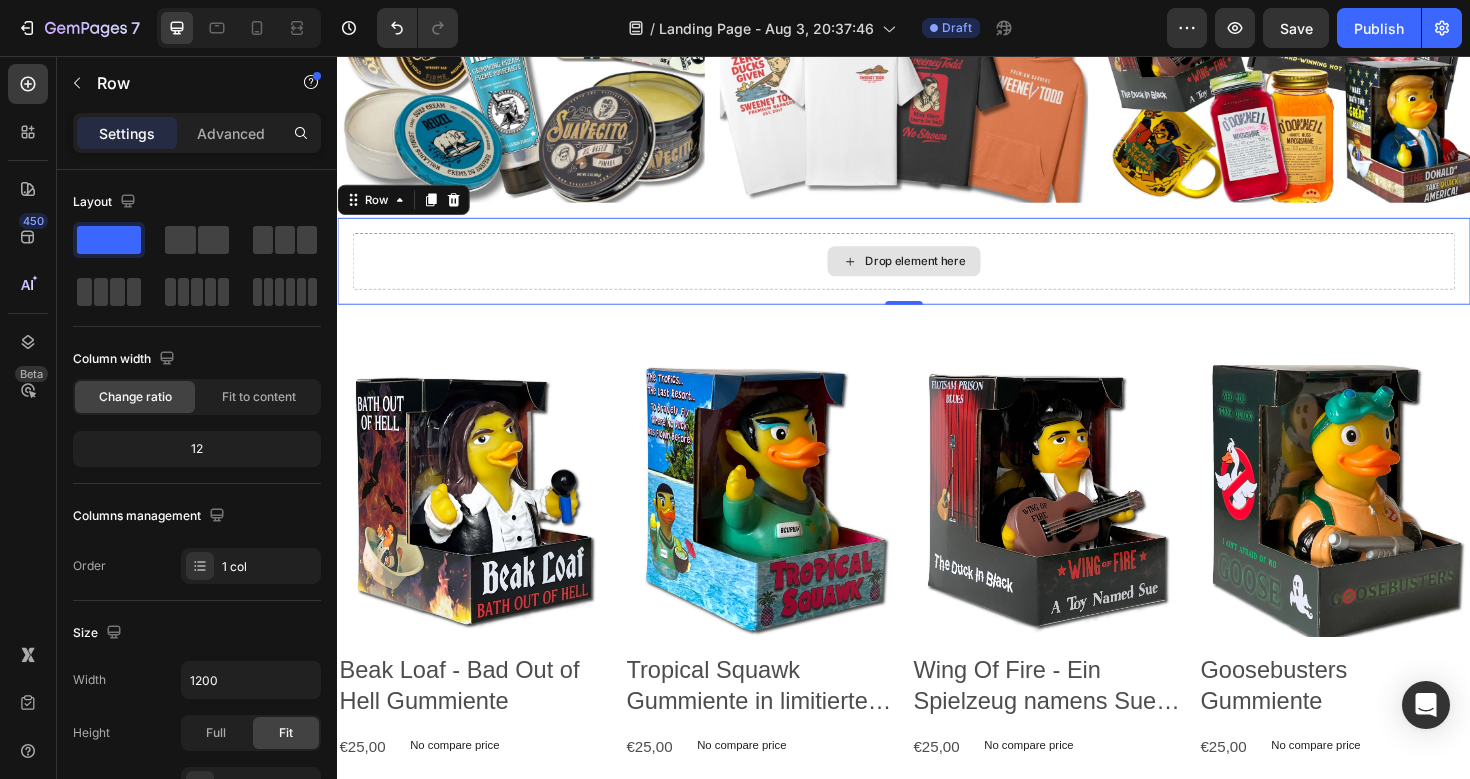 click on "Drop element here" at bounding box center (937, 273) 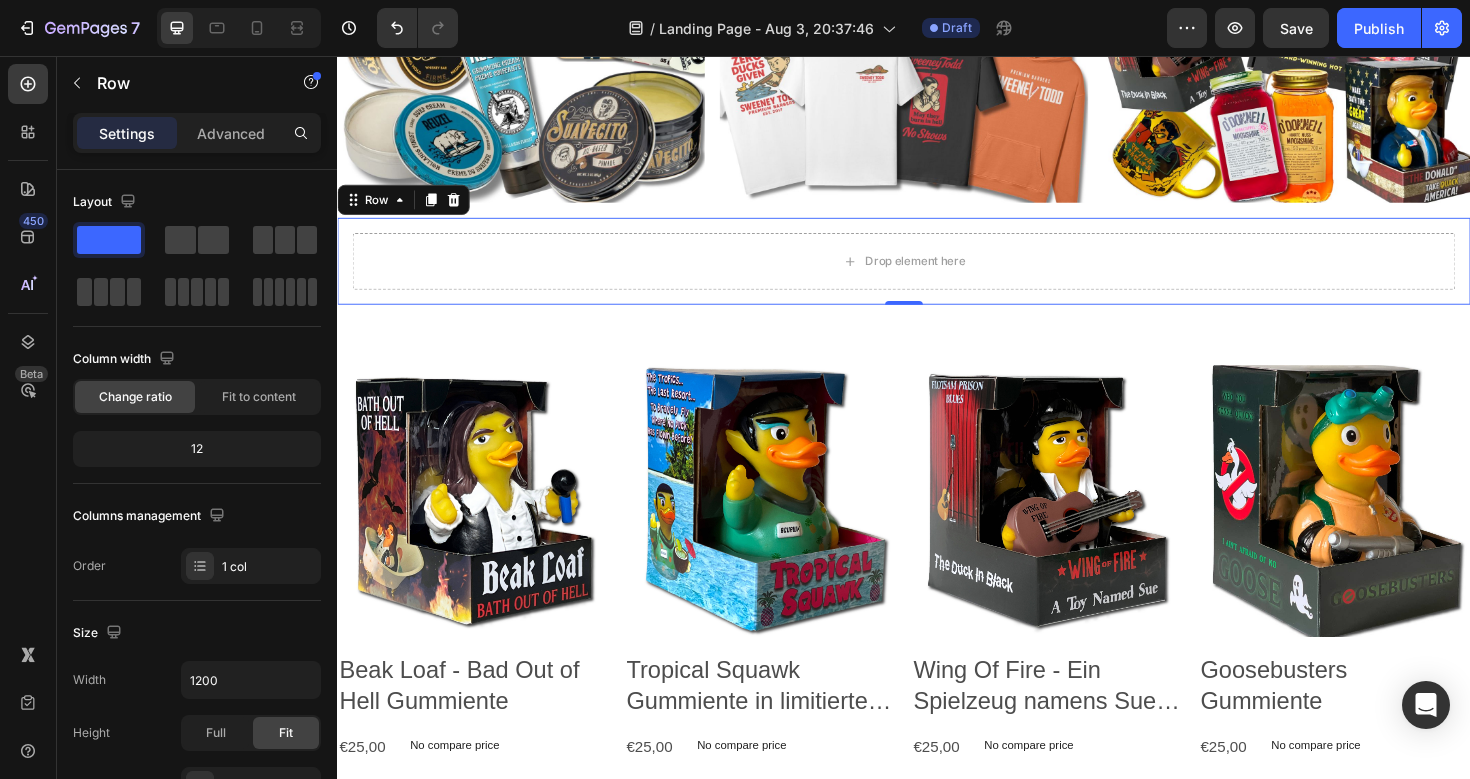 click on "Drop element here Row   0" at bounding box center (937, 273) 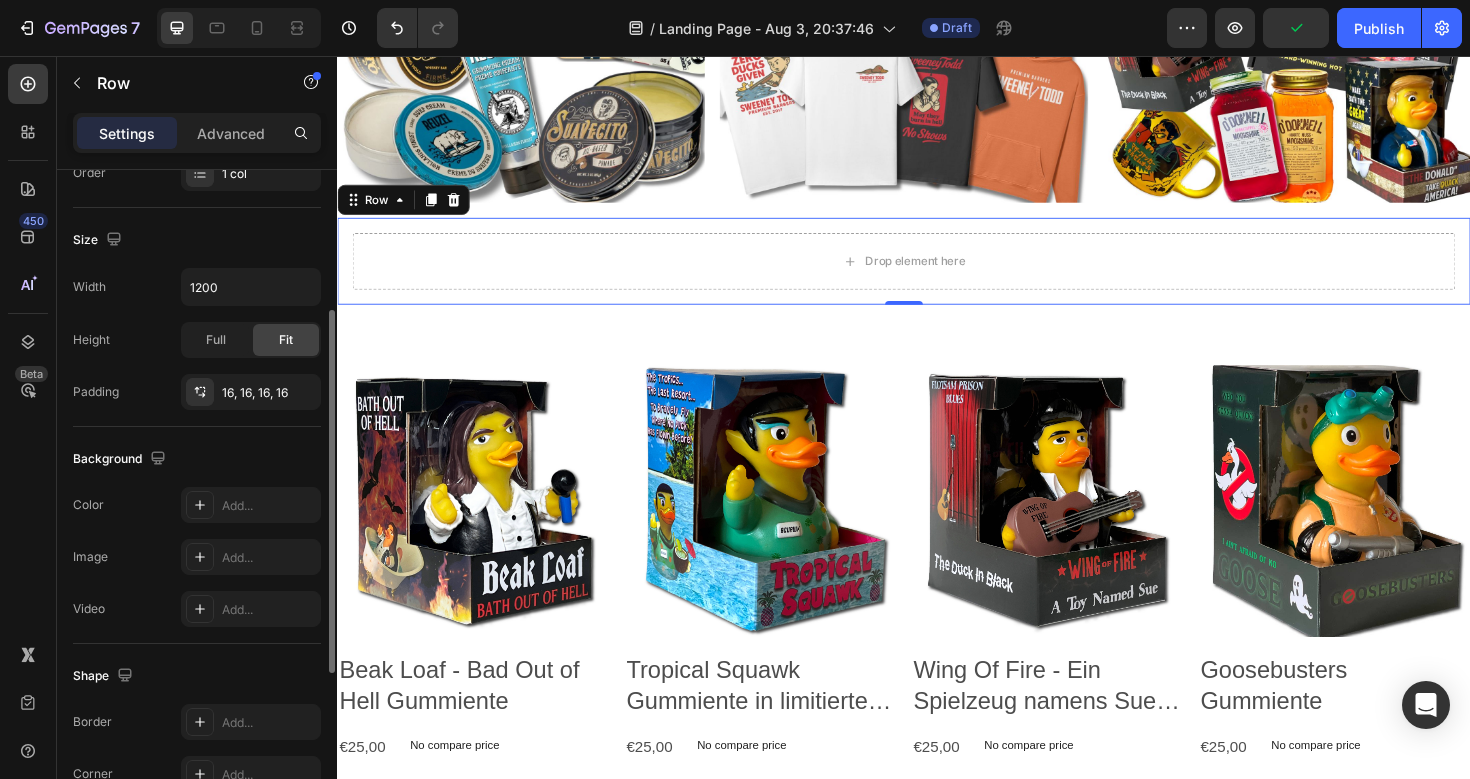 scroll, scrollTop: 406, scrollLeft: 0, axis: vertical 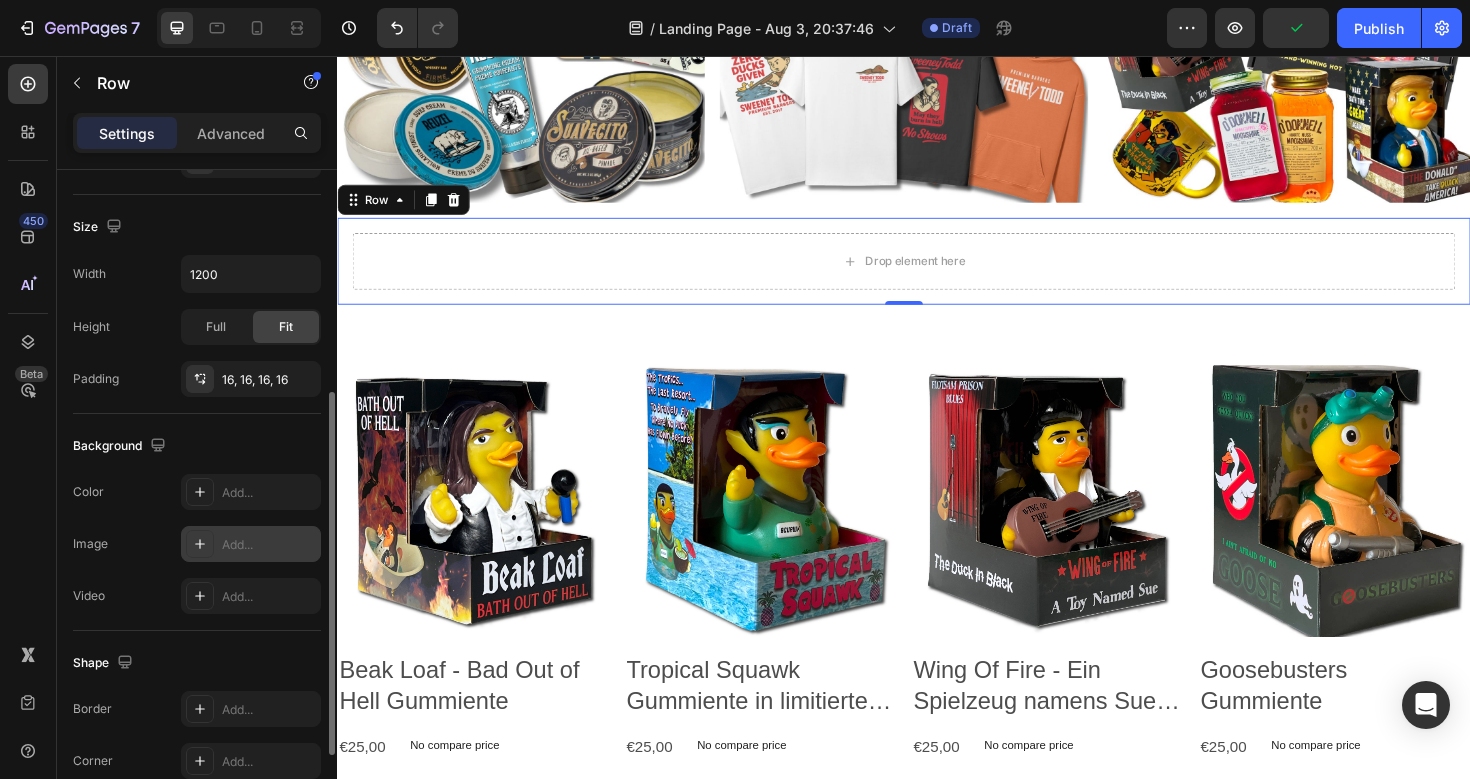 click on "Add..." at bounding box center [269, 545] 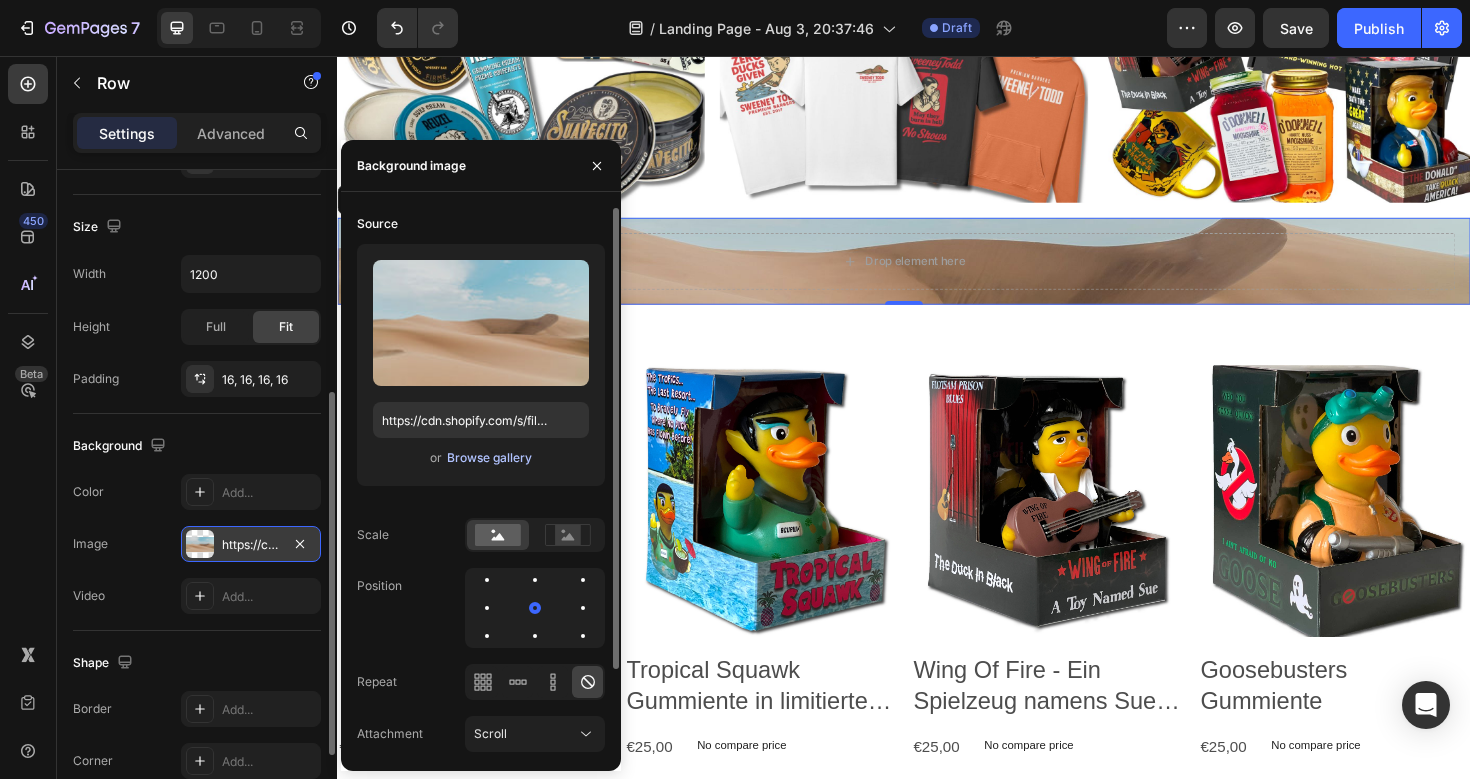 click on "Browse gallery" at bounding box center [489, 458] 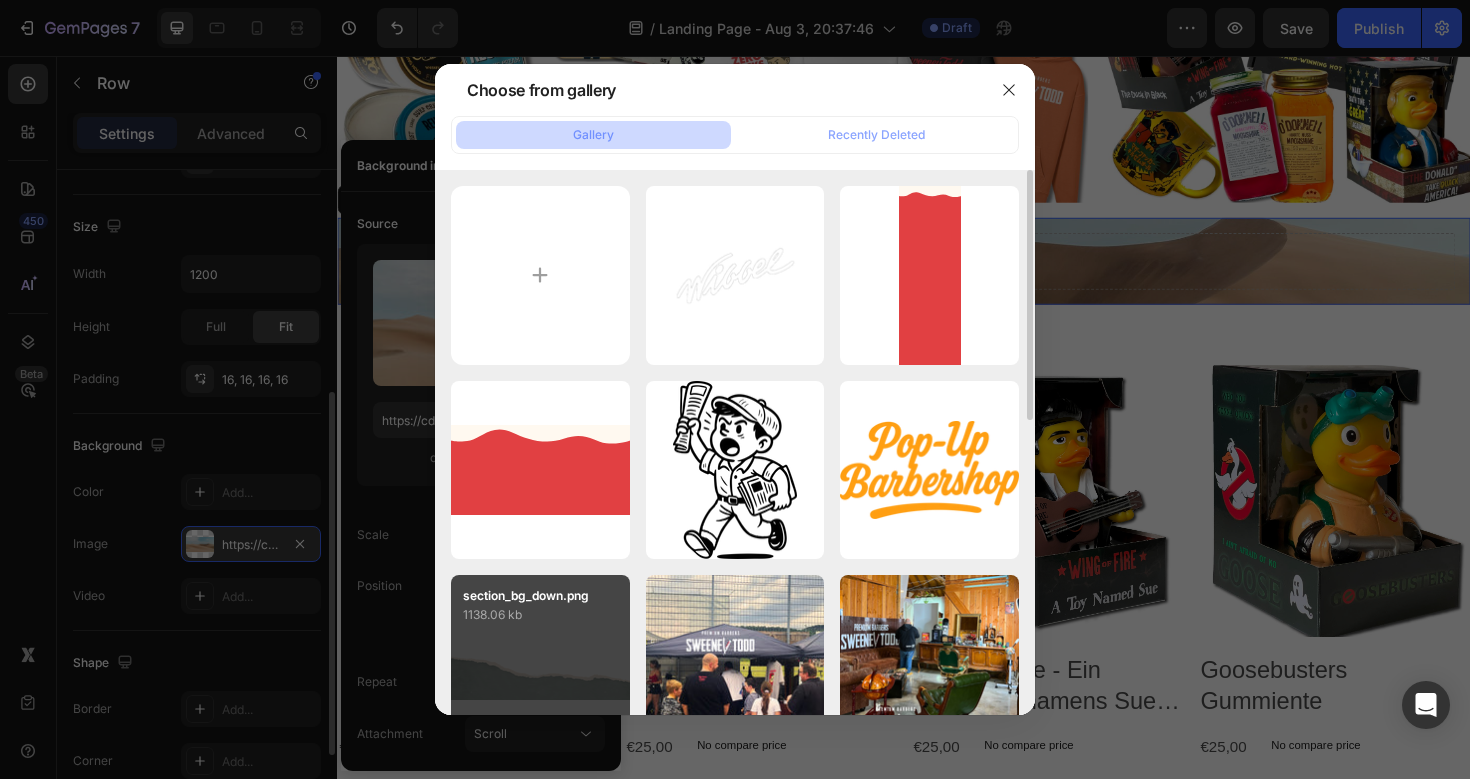 click on "section_bg_down.png 1138.06 kb" at bounding box center [540, 664] 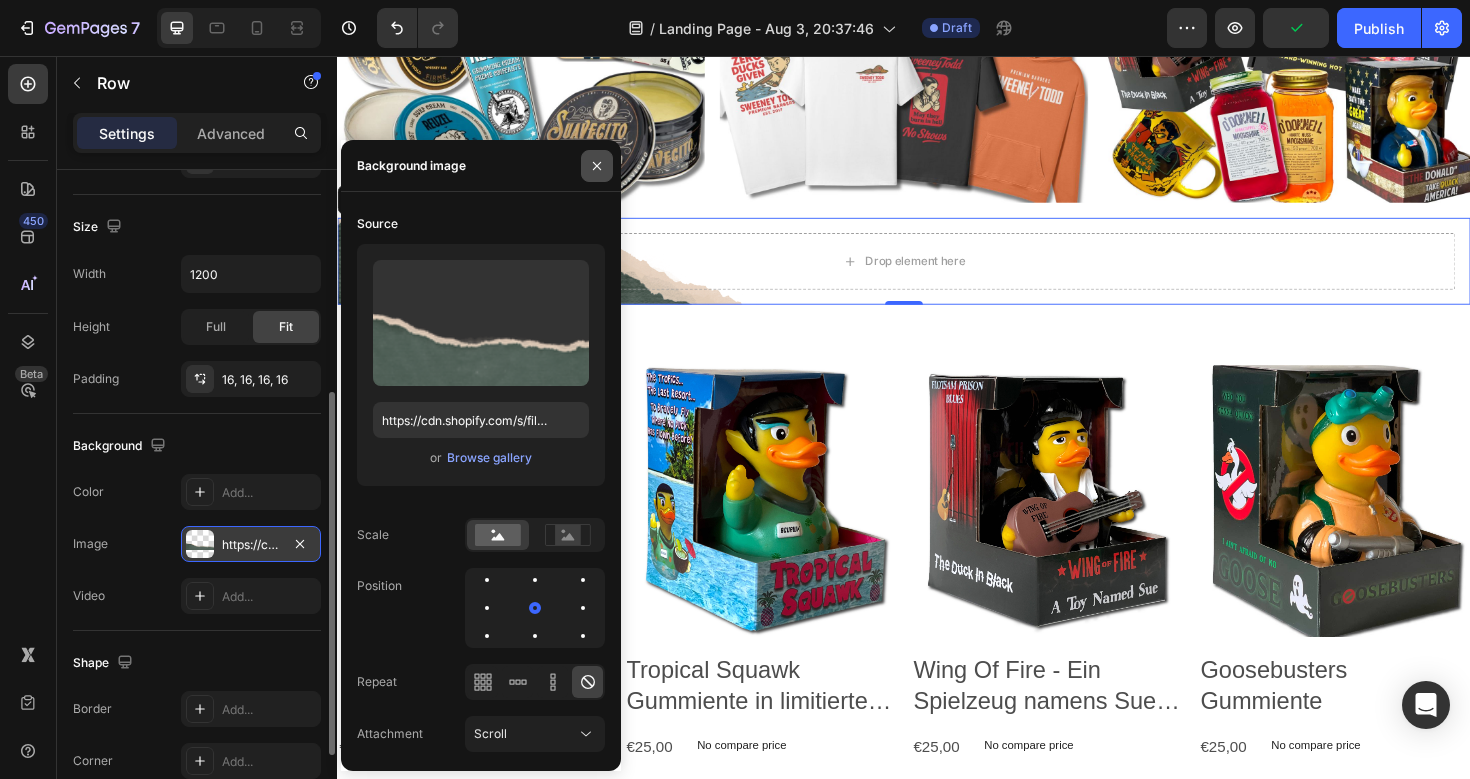 click 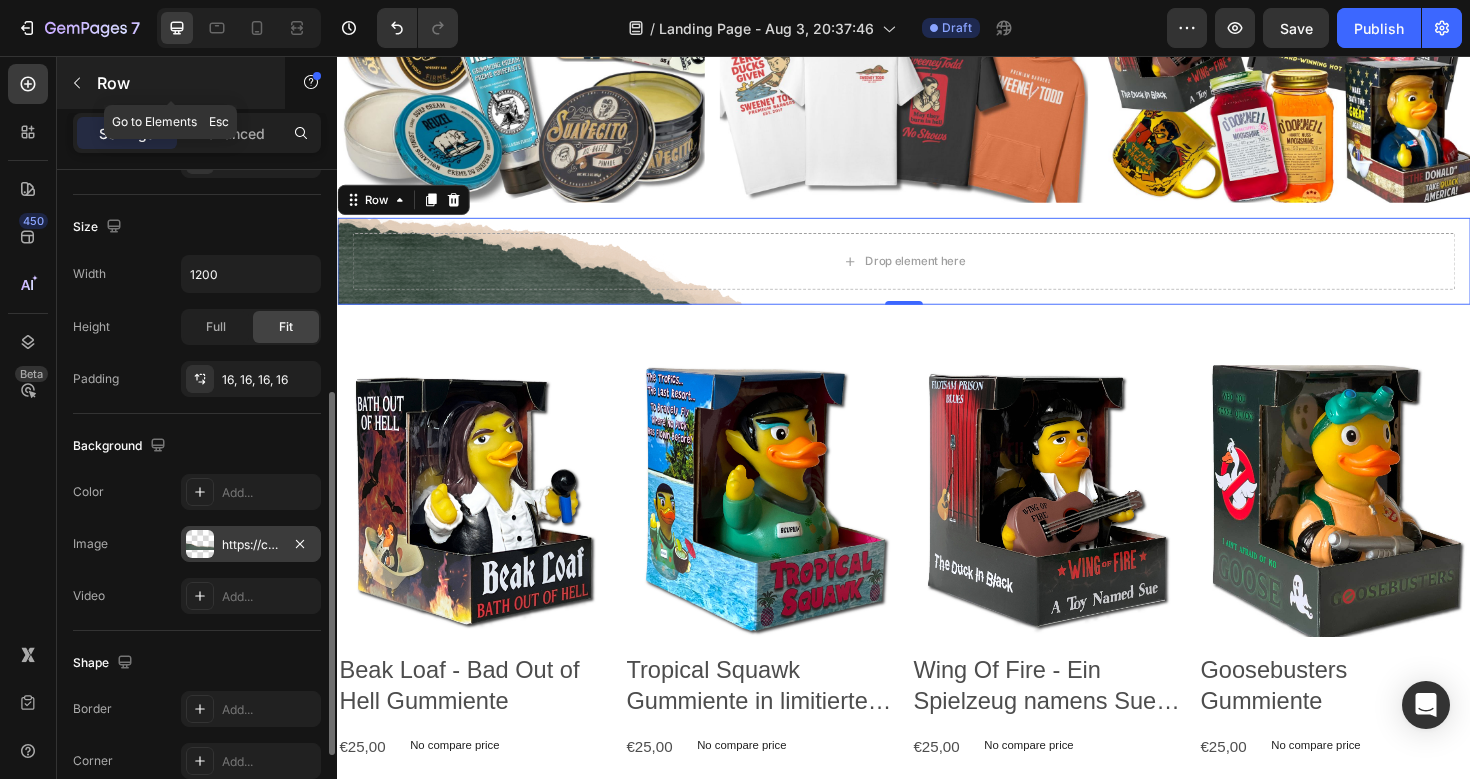 click 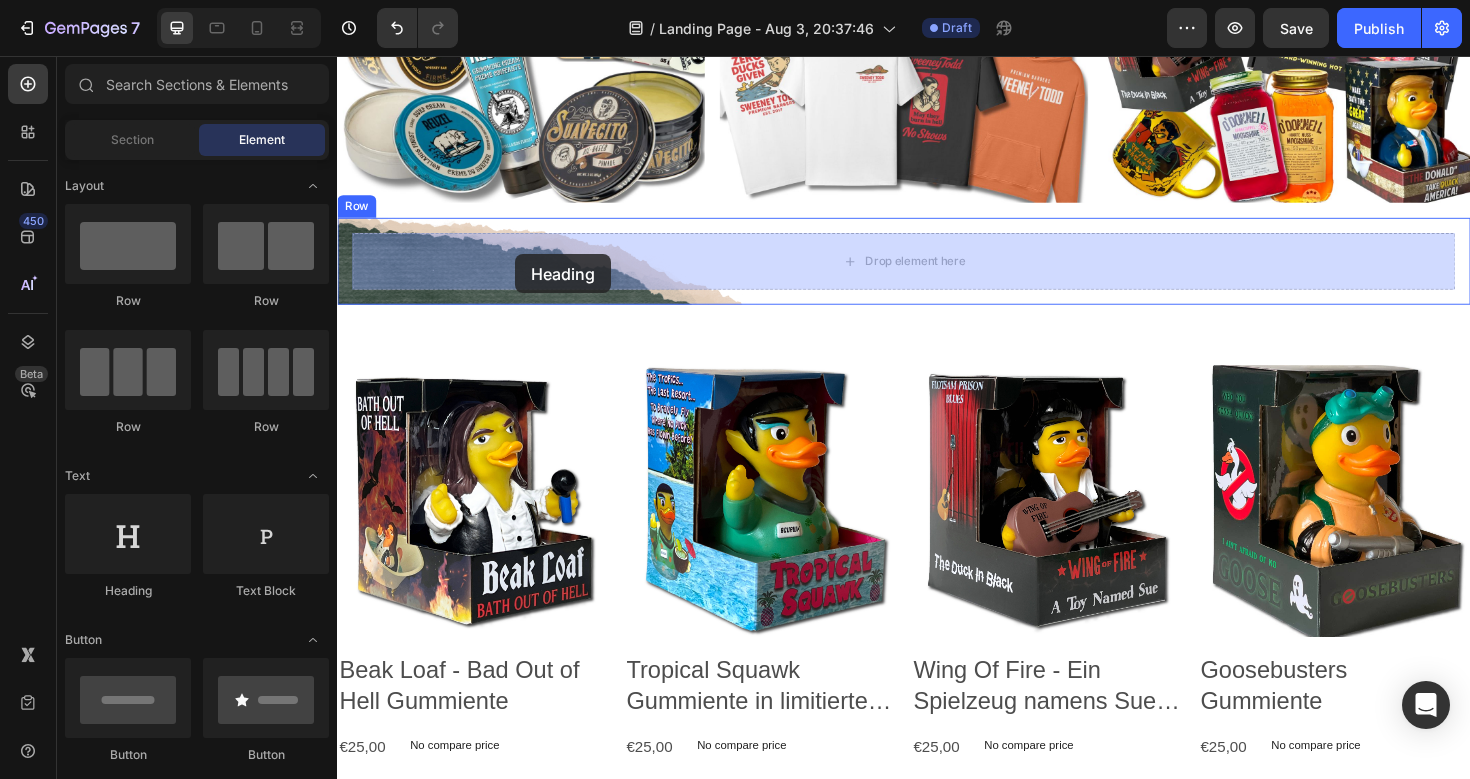 drag, startPoint x: 467, startPoint y: 609, endPoint x: 526, endPoint y: 266, distance: 348.03735 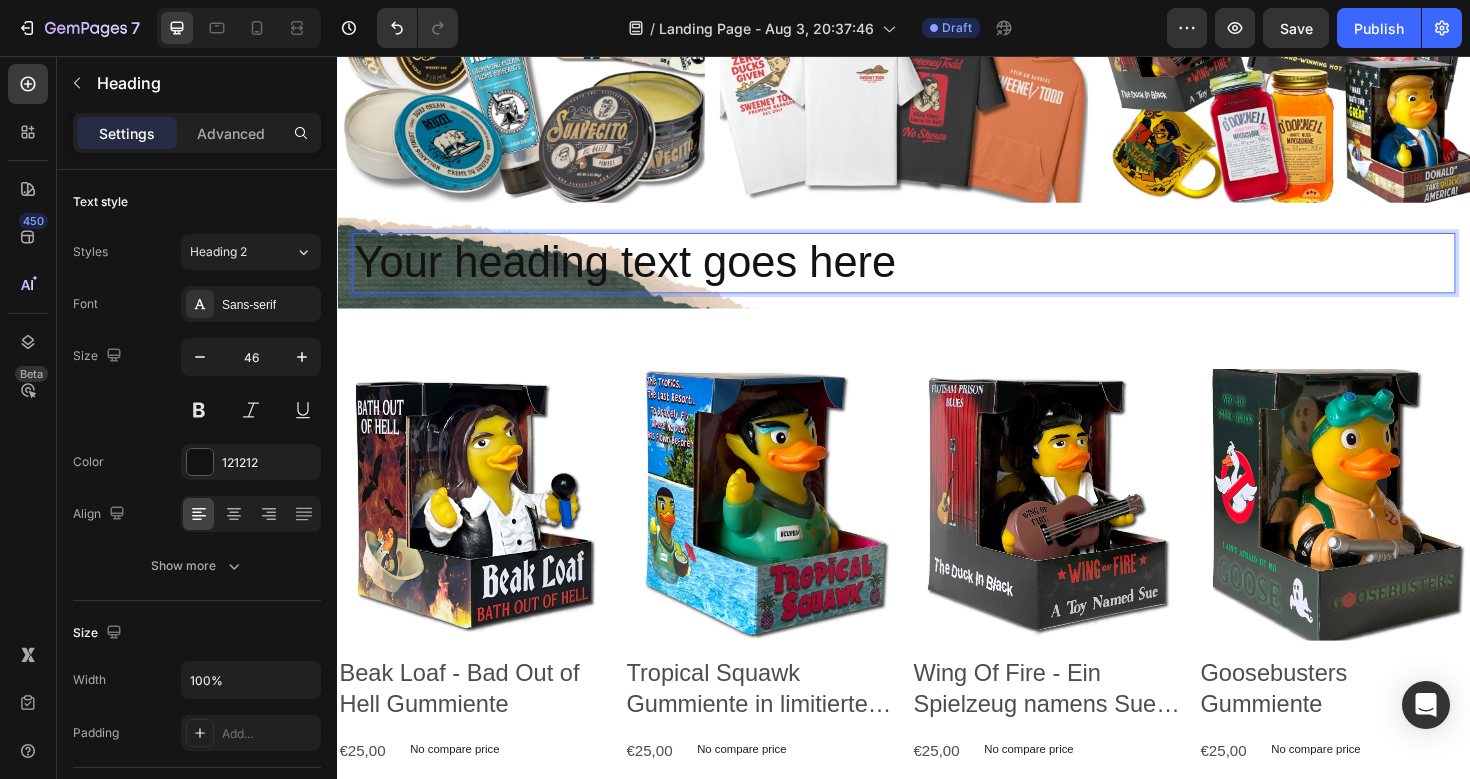 click on "Your heading text goes here" at bounding box center [937, 275] 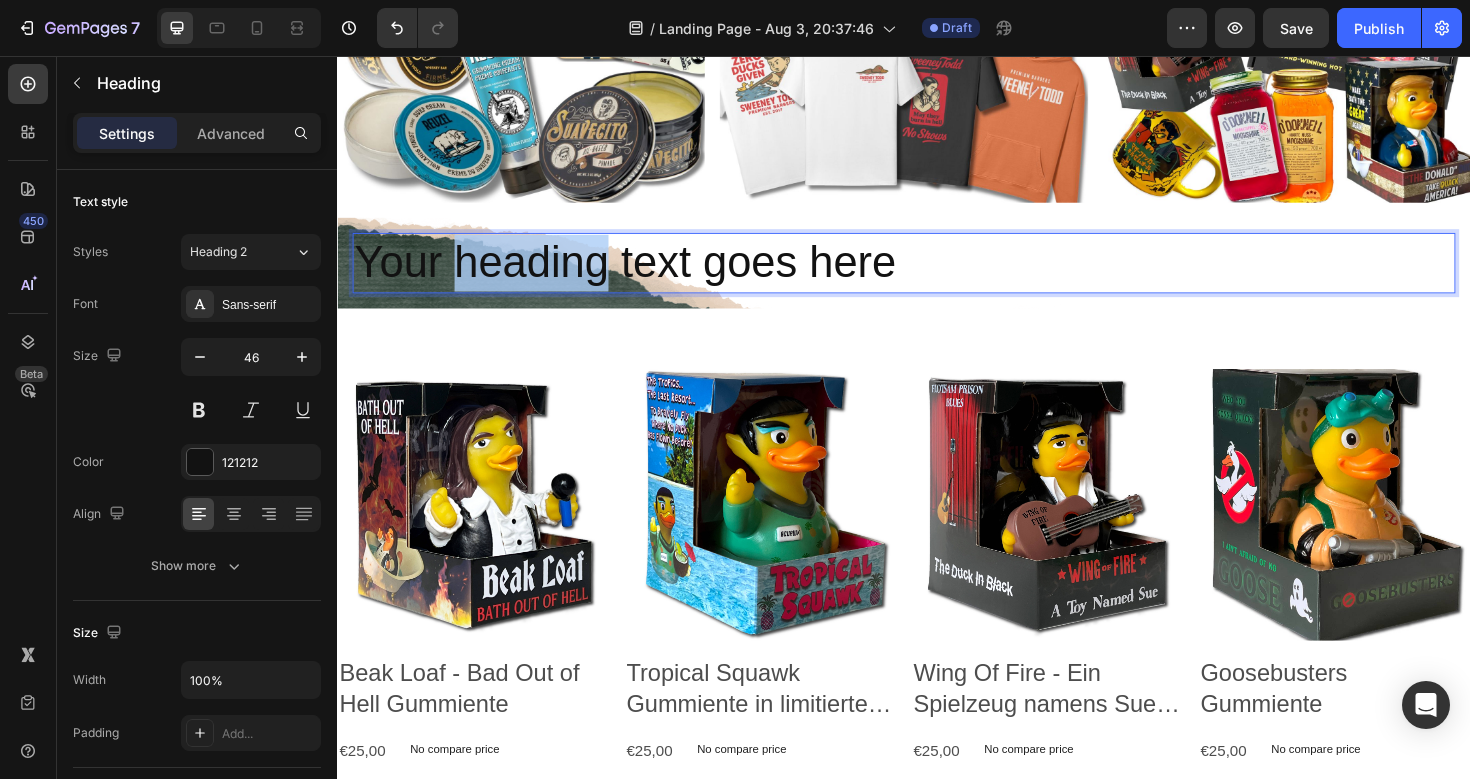 click on "Your heading text goes here" at bounding box center (937, 275) 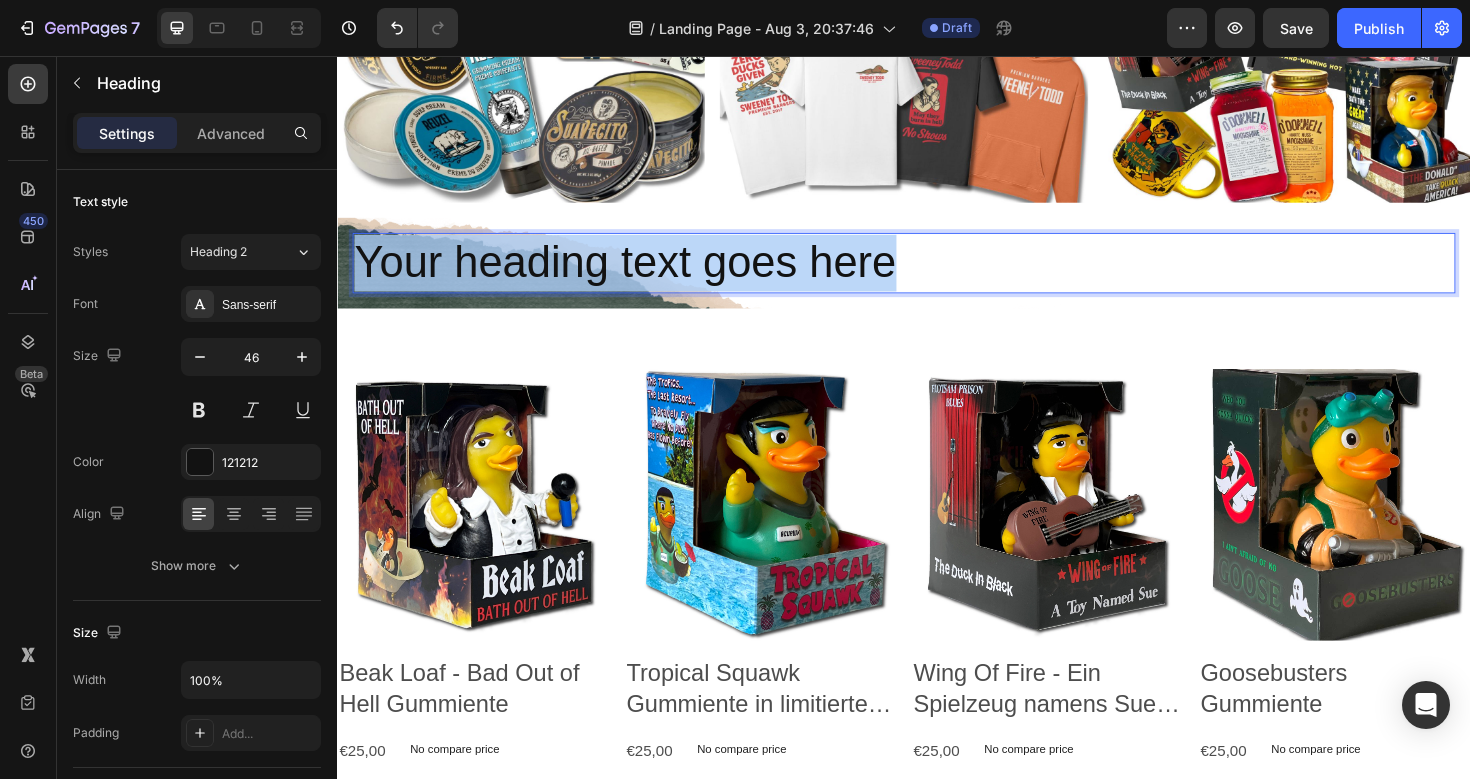 click on "Your heading text goes here" at bounding box center (937, 275) 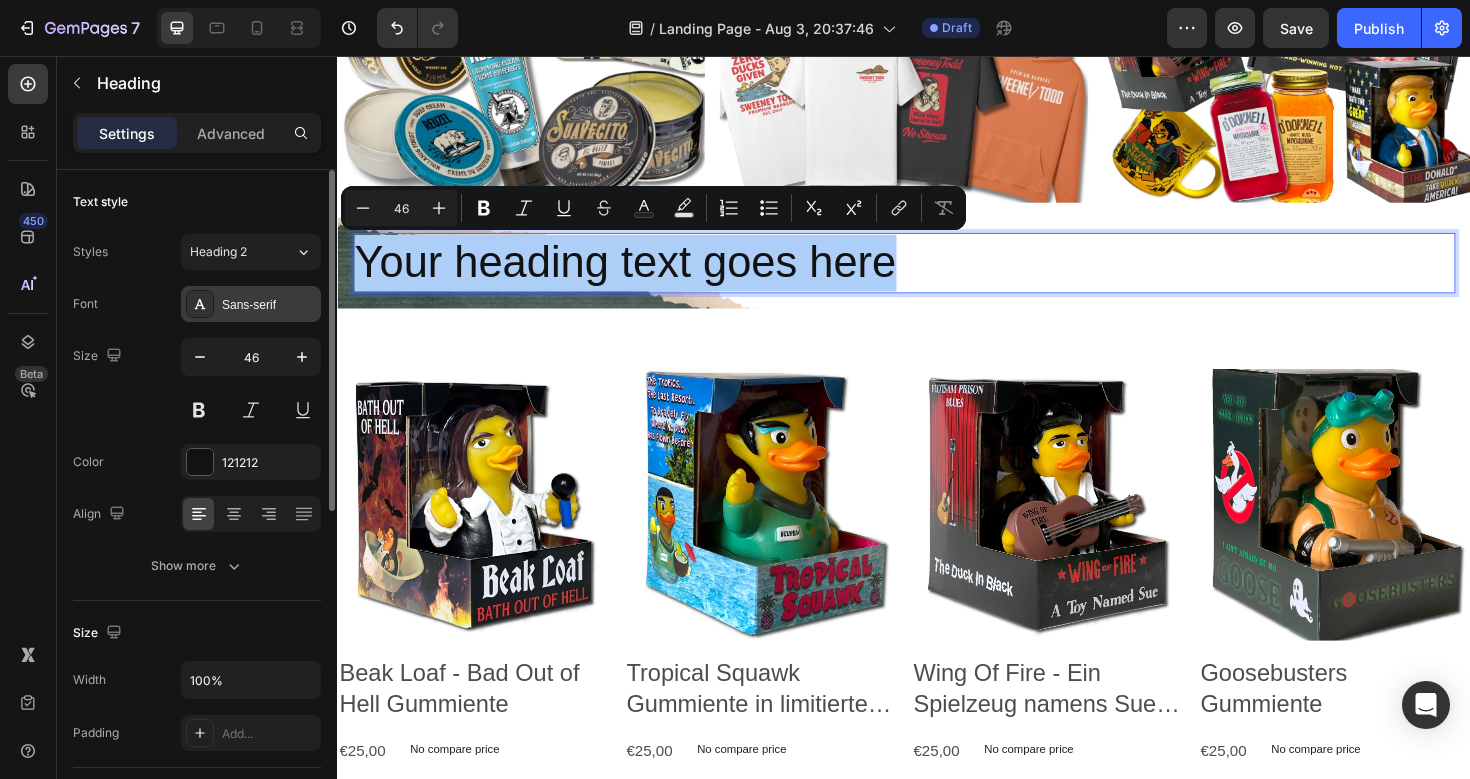 click on "Sans-serif" at bounding box center (269, 305) 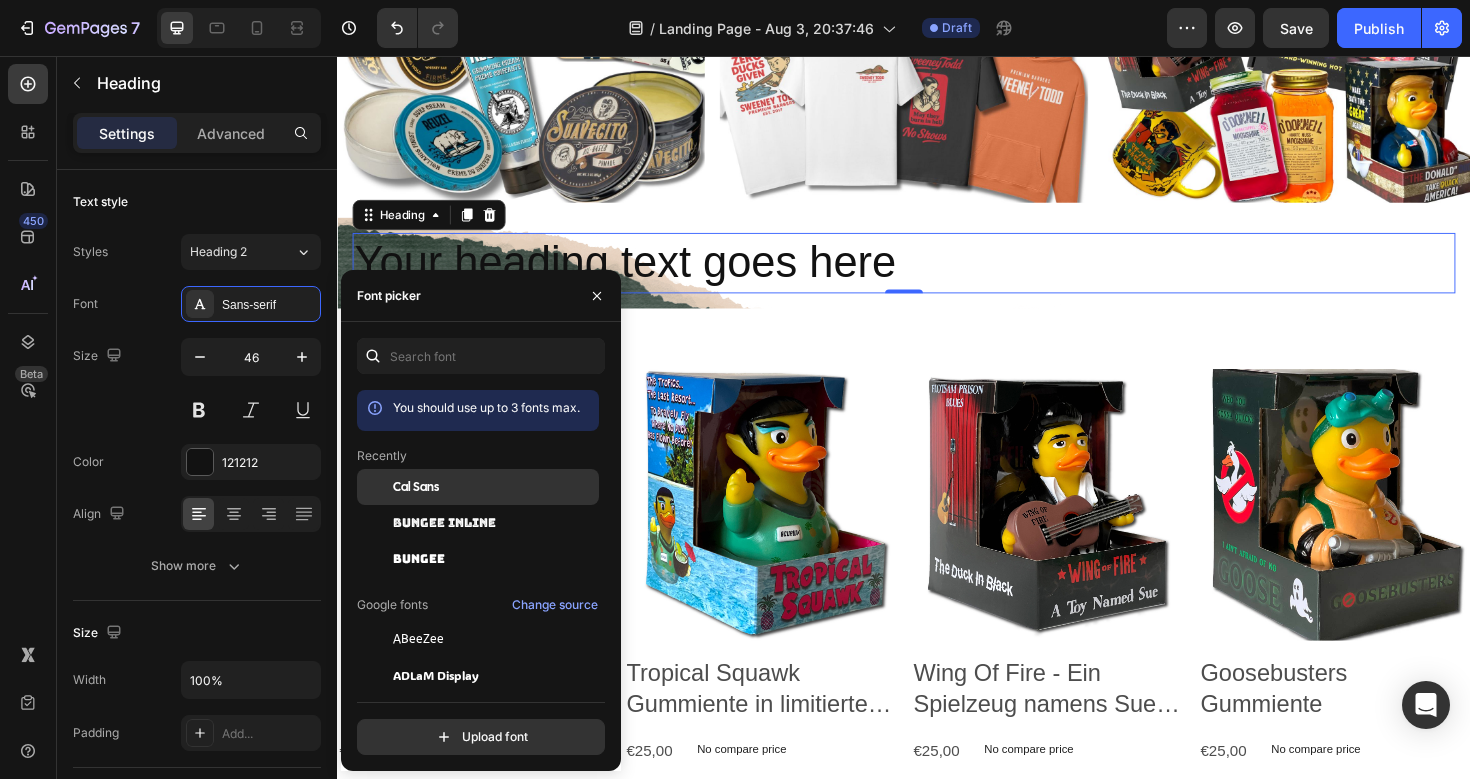 click on "Cal Sans" at bounding box center (416, 487) 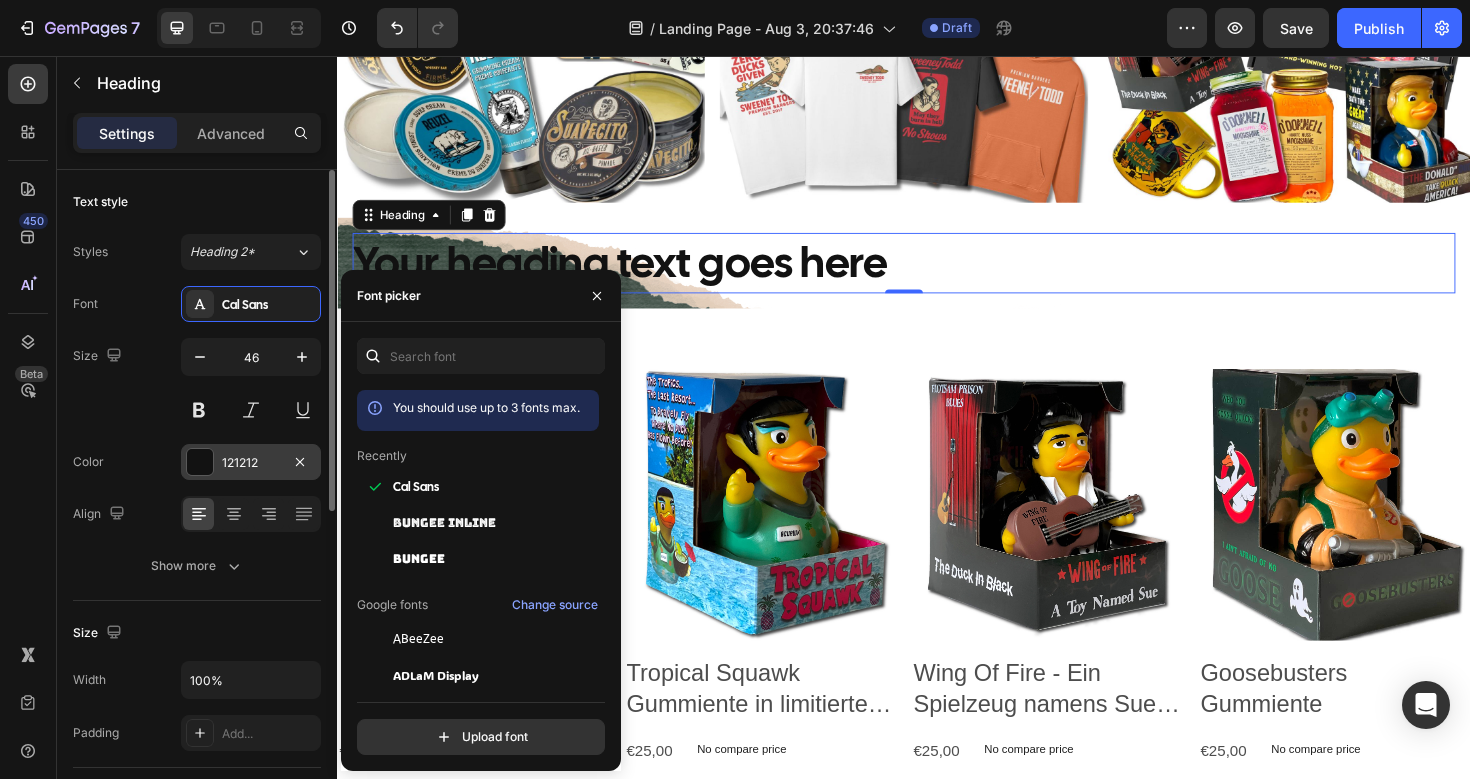 click at bounding box center (200, 462) 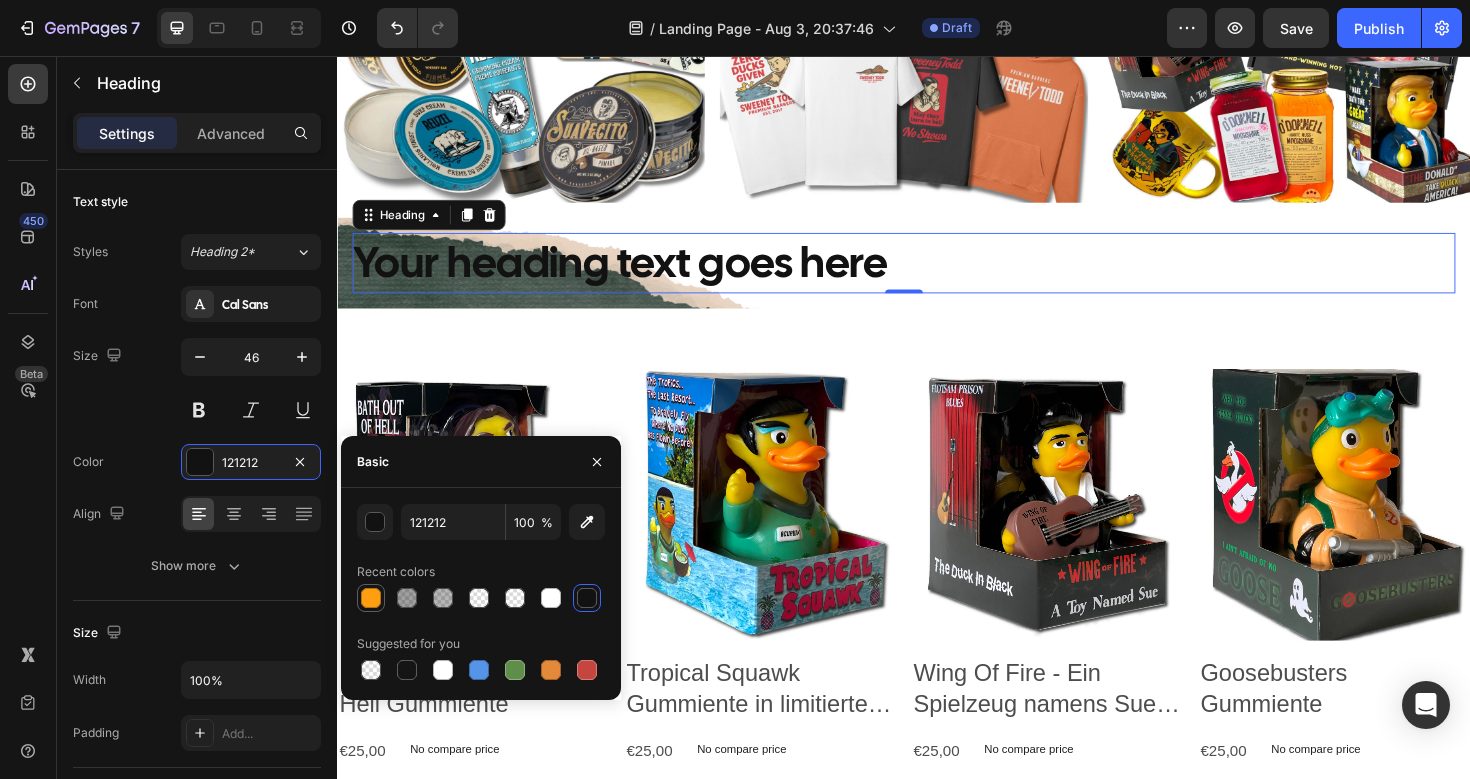 click at bounding box center [371, 598] 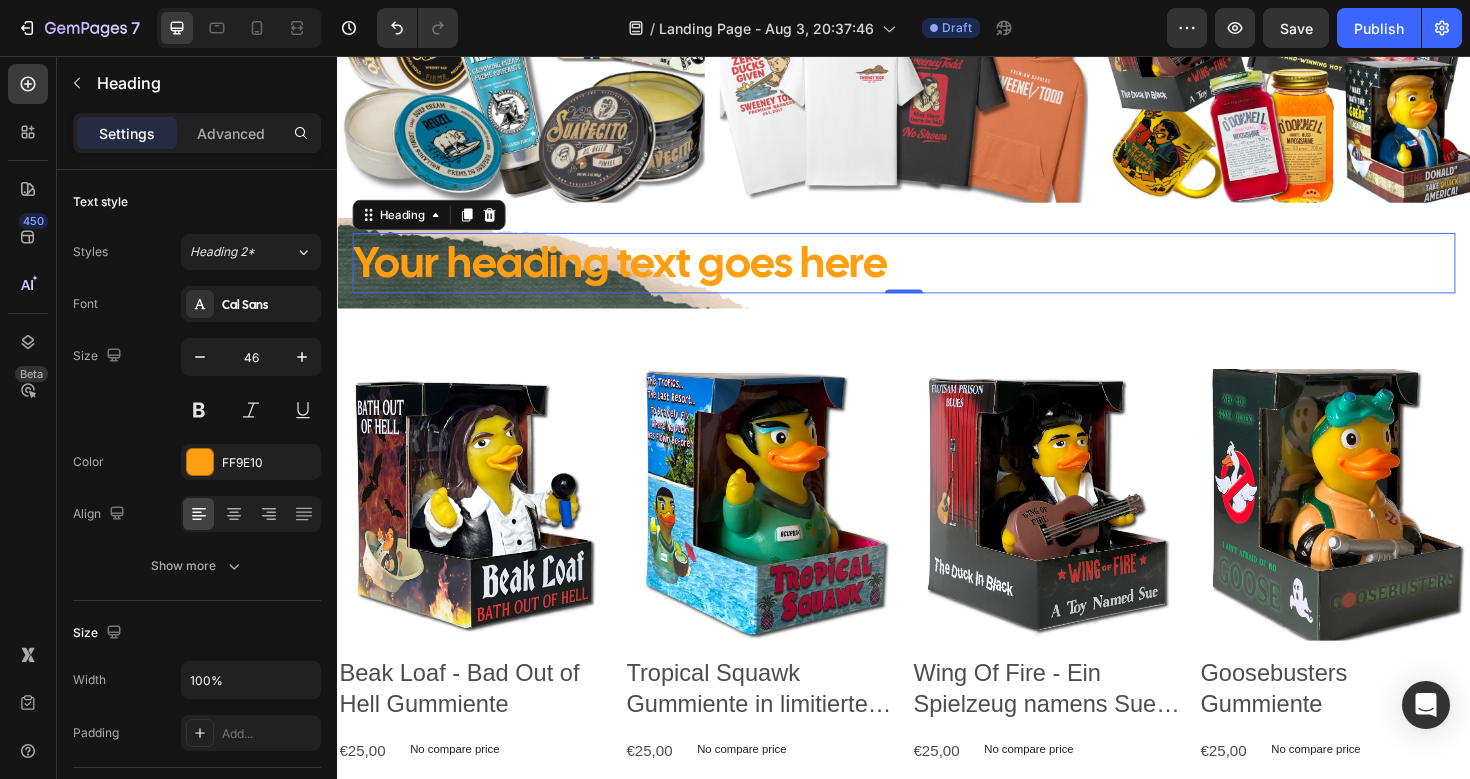 click on "Your heading text goes here" at bounding box center (937, 275) 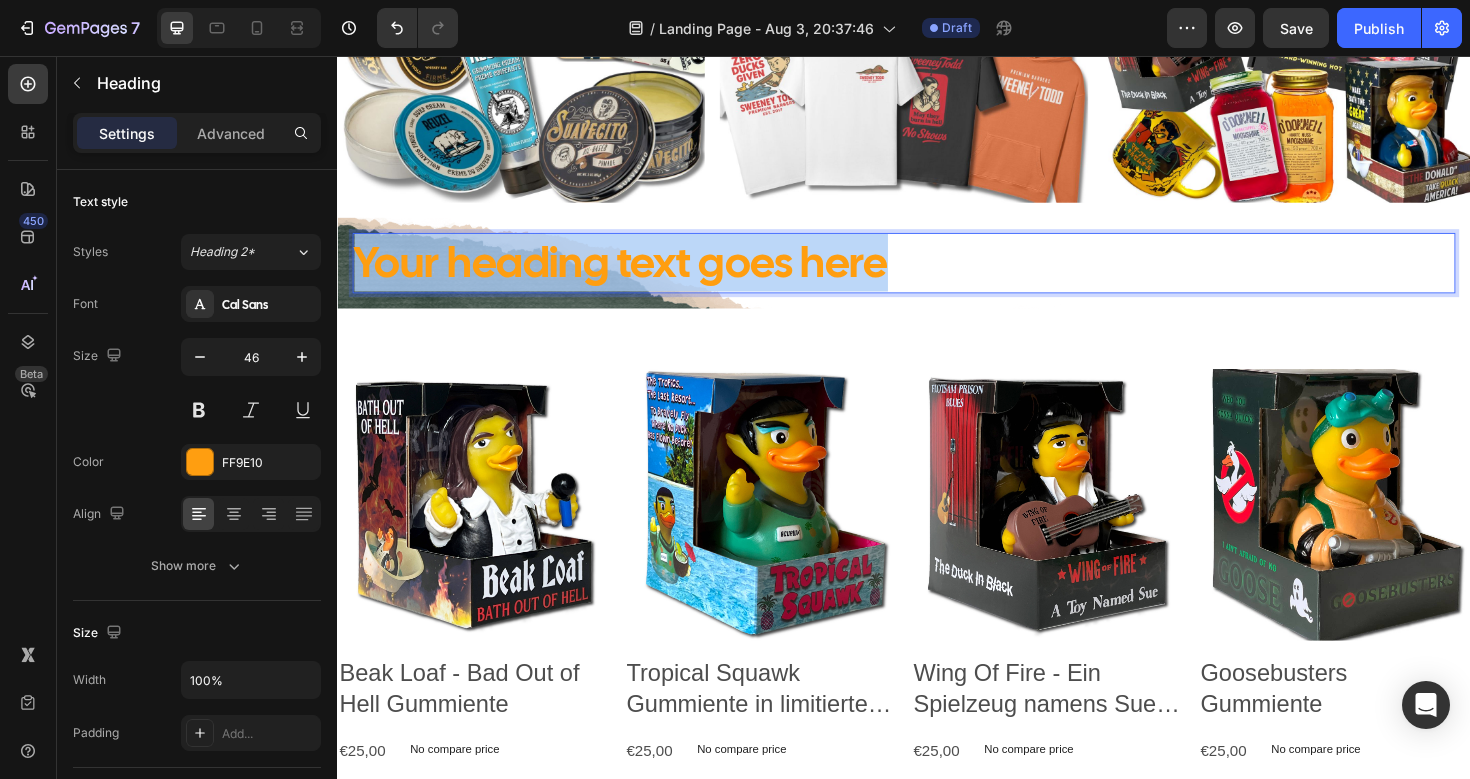 click on "Your heading text goes here" at bounding box center [937, 275] 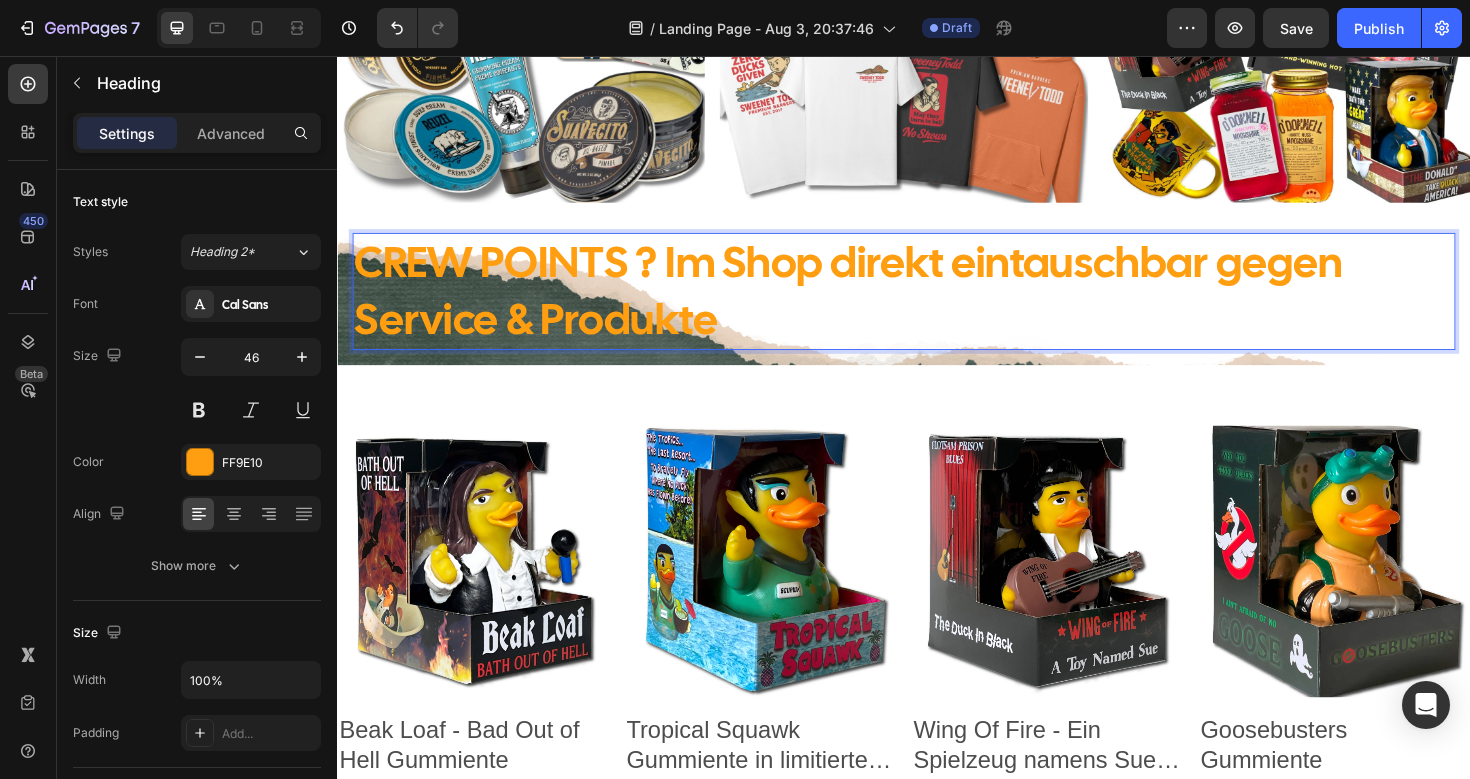 click on "CREW POINTS ? Im Shop direkt eintauschbar gegen Service & Produkte" at bounding box center [937, 305] 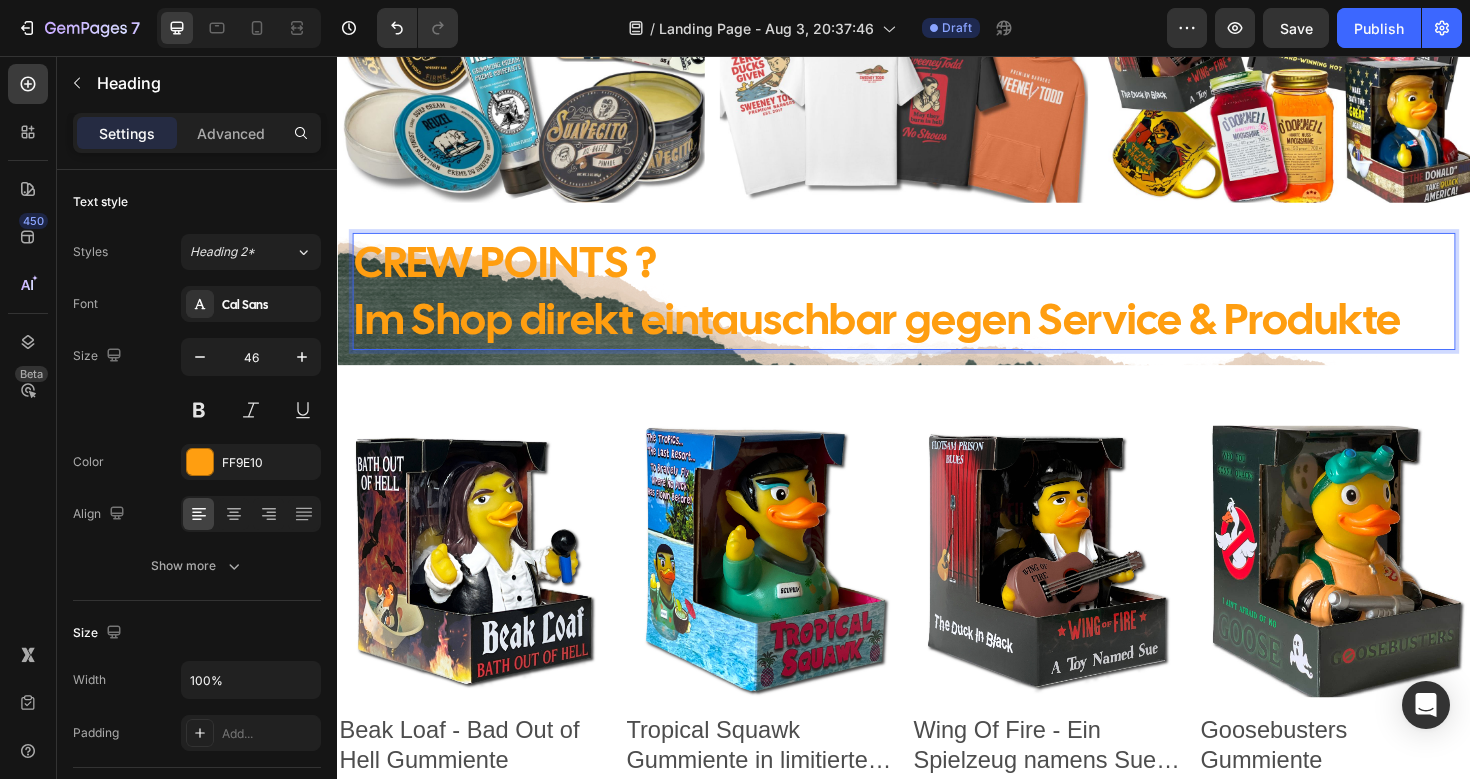 click on "CREW POINTS ?  Im Shop direkt eintauschbar gegen Service & Produkte" at bounding box center (937, 305) 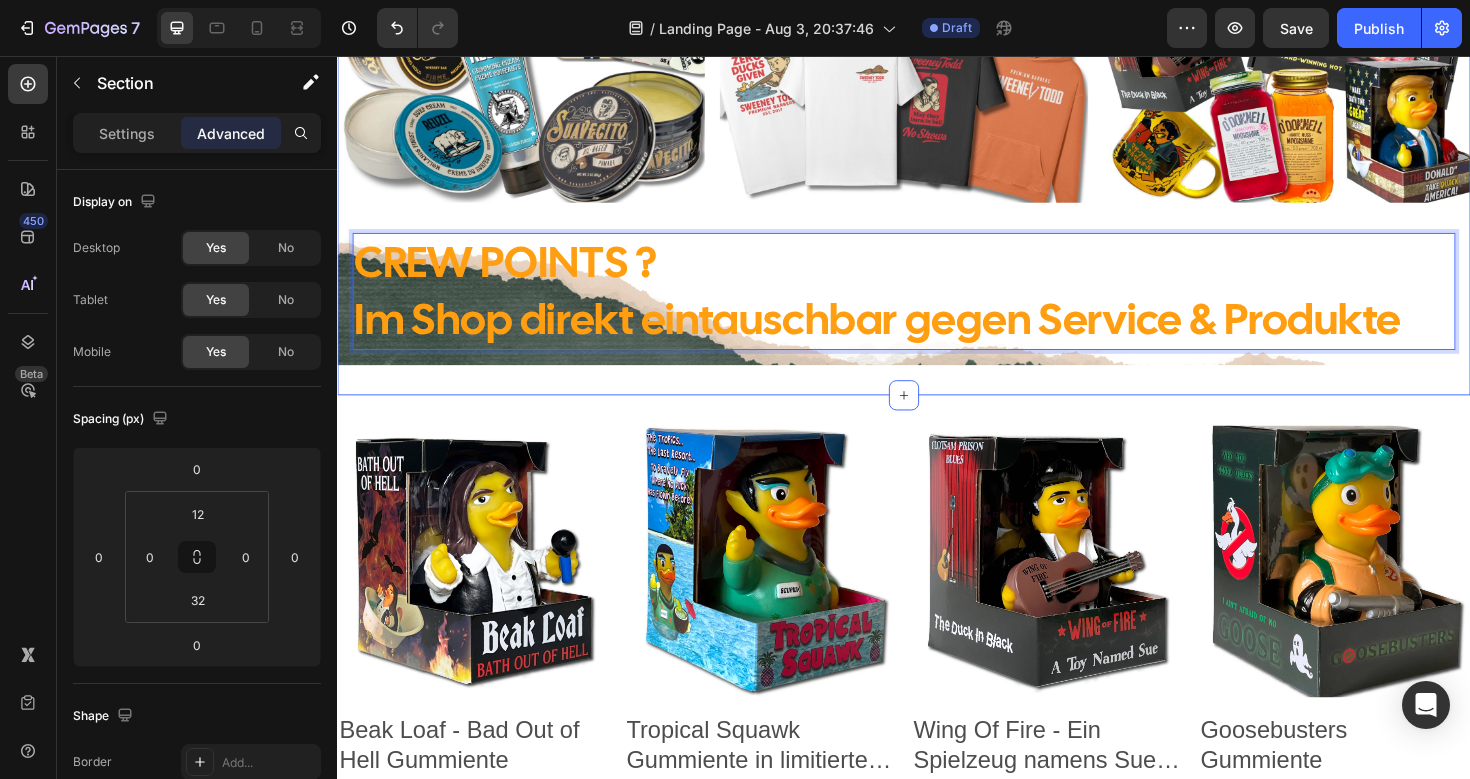 click on "Image Image Image Row CREW POINTS ?  Im Shop direkt eintauschbar gegen Service & Produkte Heading   0 Row" at bounding box center [937, 102] 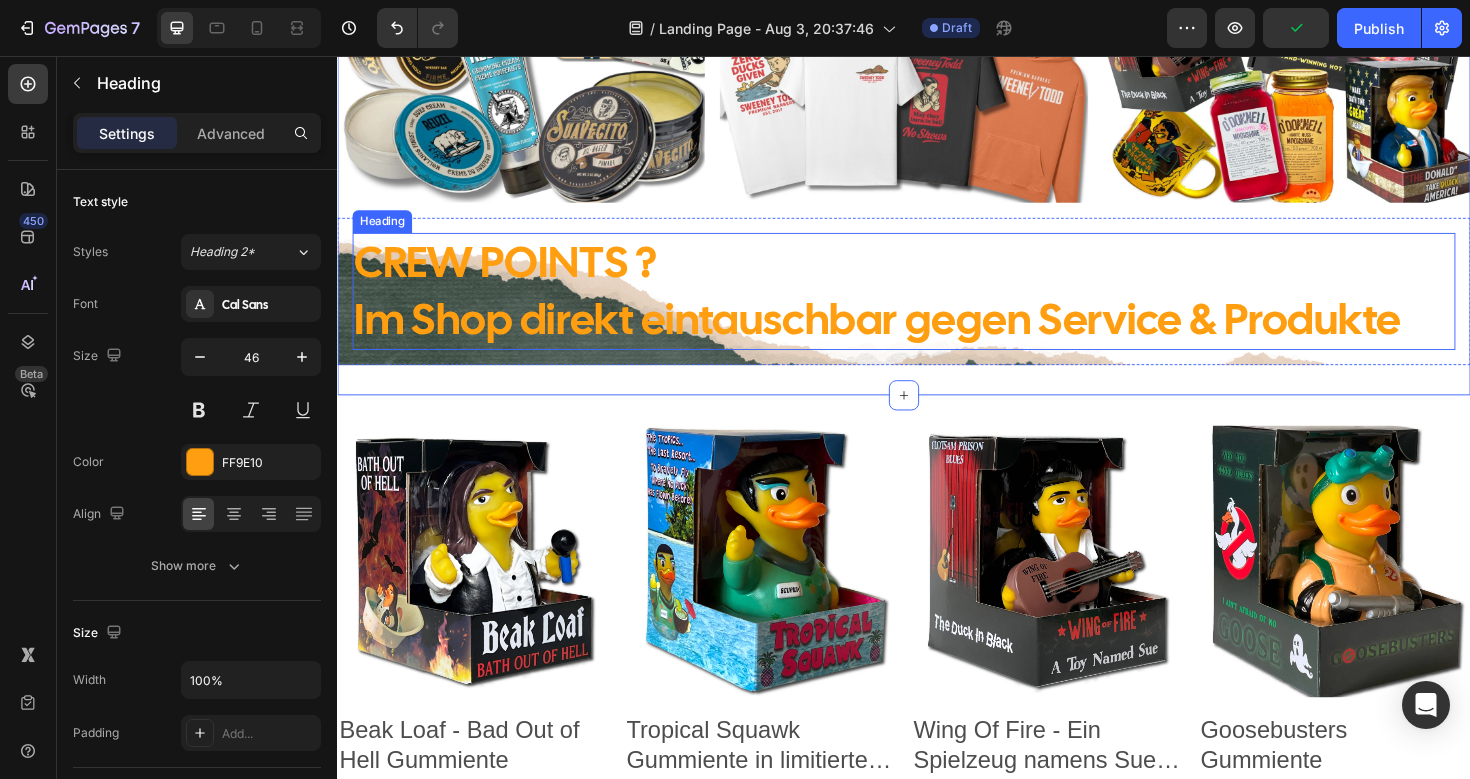 click on "CREW POINTS ?  Im Shop direkt eintauschbar gegen Service & Produkte" at bounding box center [937, 305] 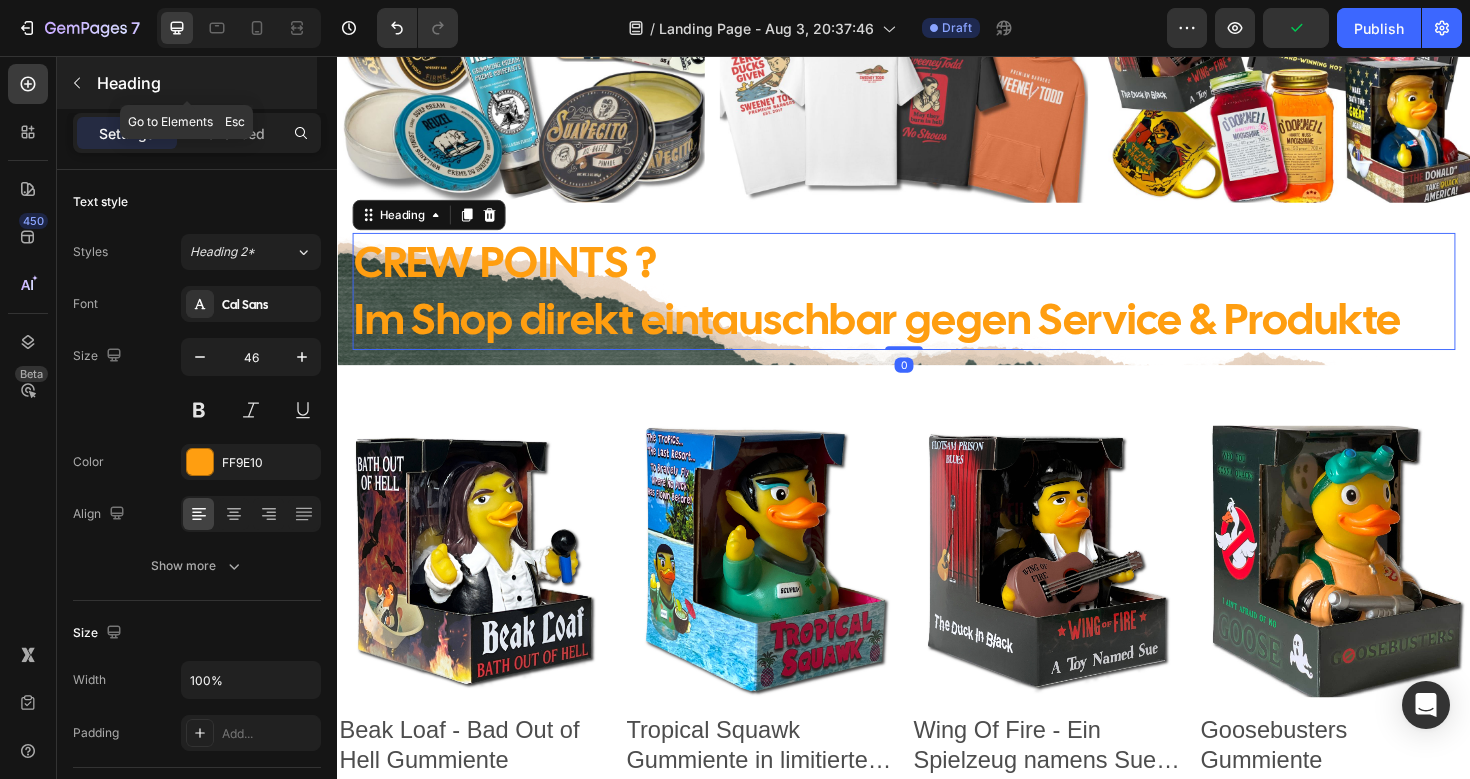 click on "Heading" at bounding box center [187, 83] 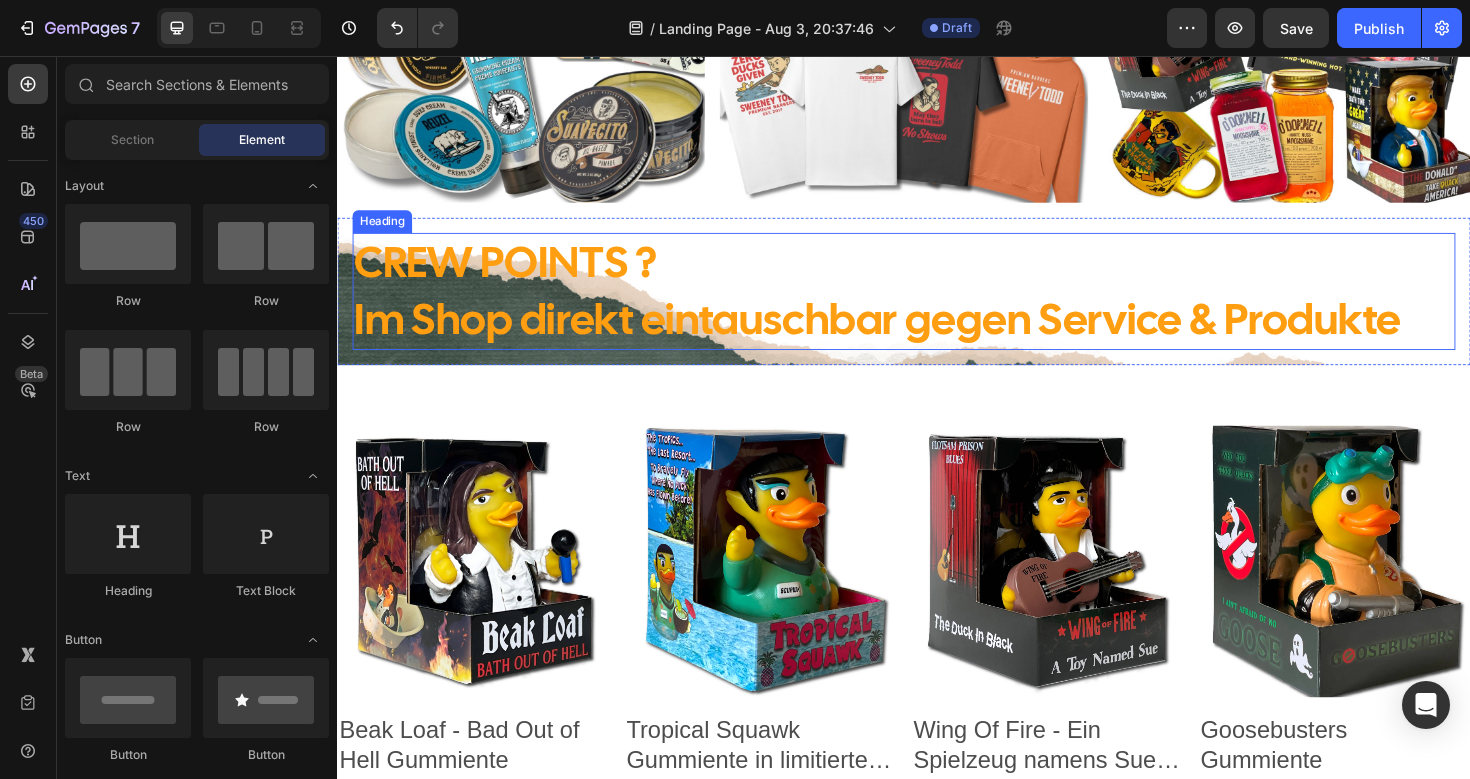 click on "CREW POINTS ?  Im Shop direkt eintauschbar gegen Service & Produkte" at bounding box center (937, 305) 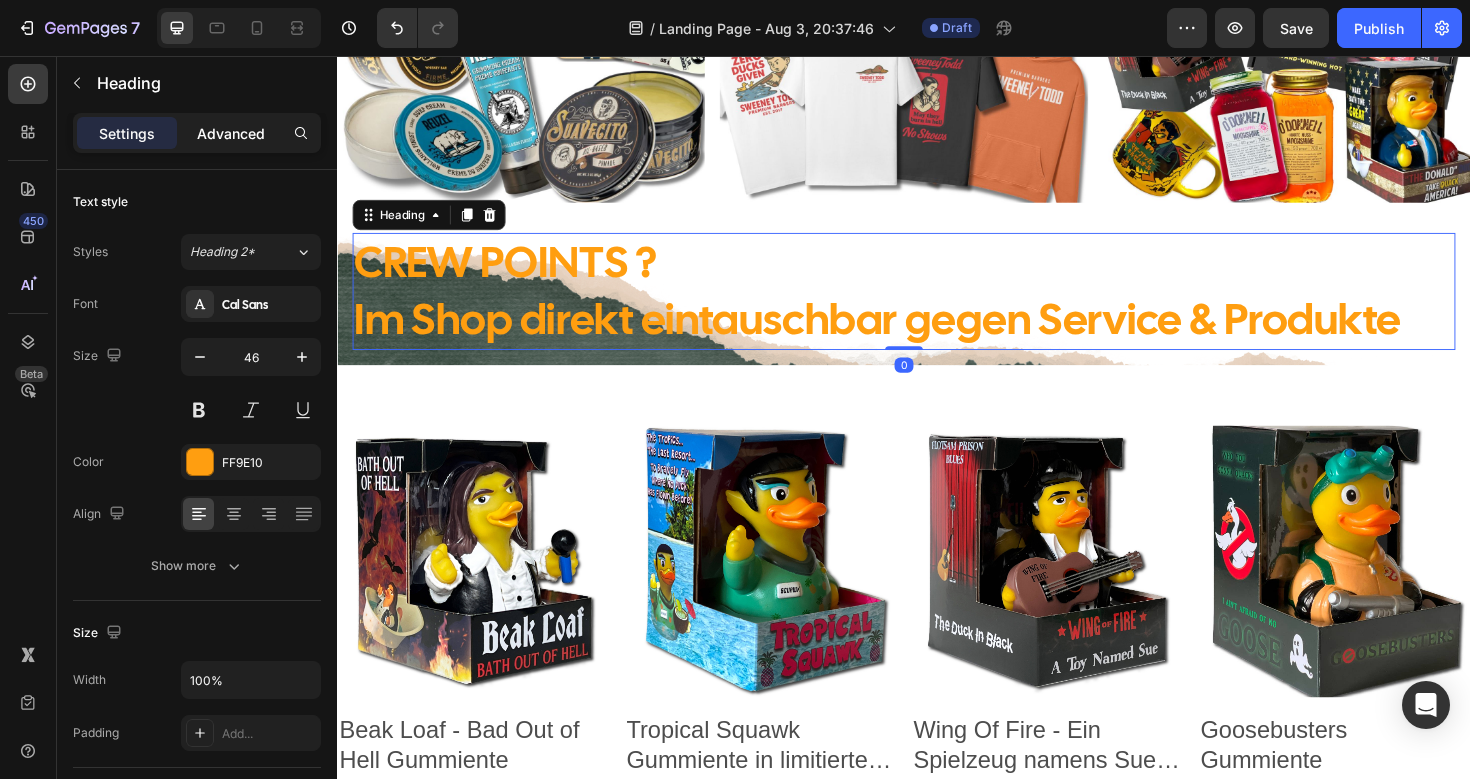 click on "Advanced" at bounding box center (231, 133) 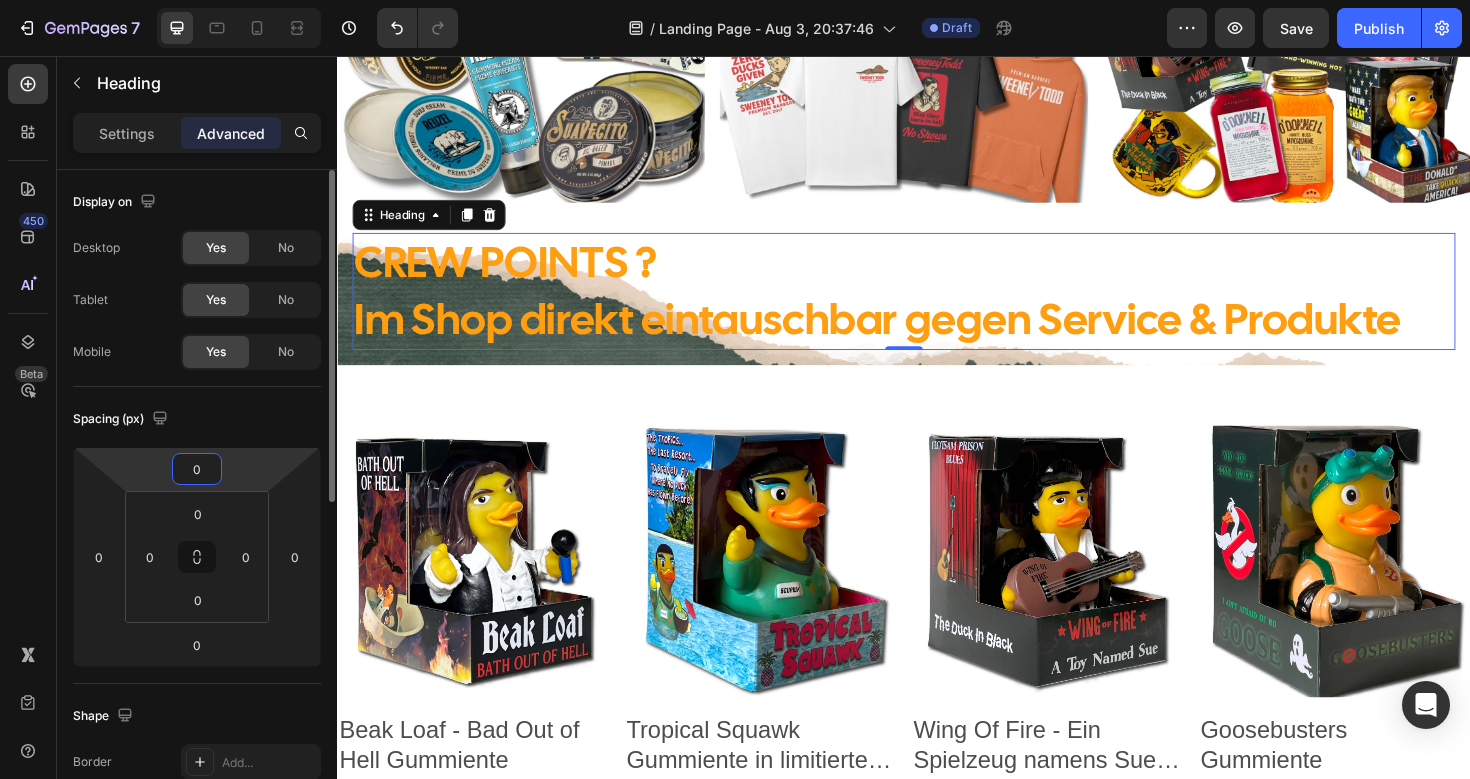 click on "7  Version history  /  Landing Page - Aug 3, 20:37:46 Draft Preview  Save   Publish  450 Beta Sections(18) Elements(83) Section Element Hero Section Product Detail Brands Trusted Badges Guarantee Product Breakdown How to use Testimonials Compare Bundle FAQs Social Proof Brand Story Product List Collection Blog List Contact Sticky Add to Cart Custom Footer Browse Library 450 Layout
Row
Row
Row
Row Text
Heading
Text Block Button
Button
Button Media
Image
Image" at bounding box center (735, 0) 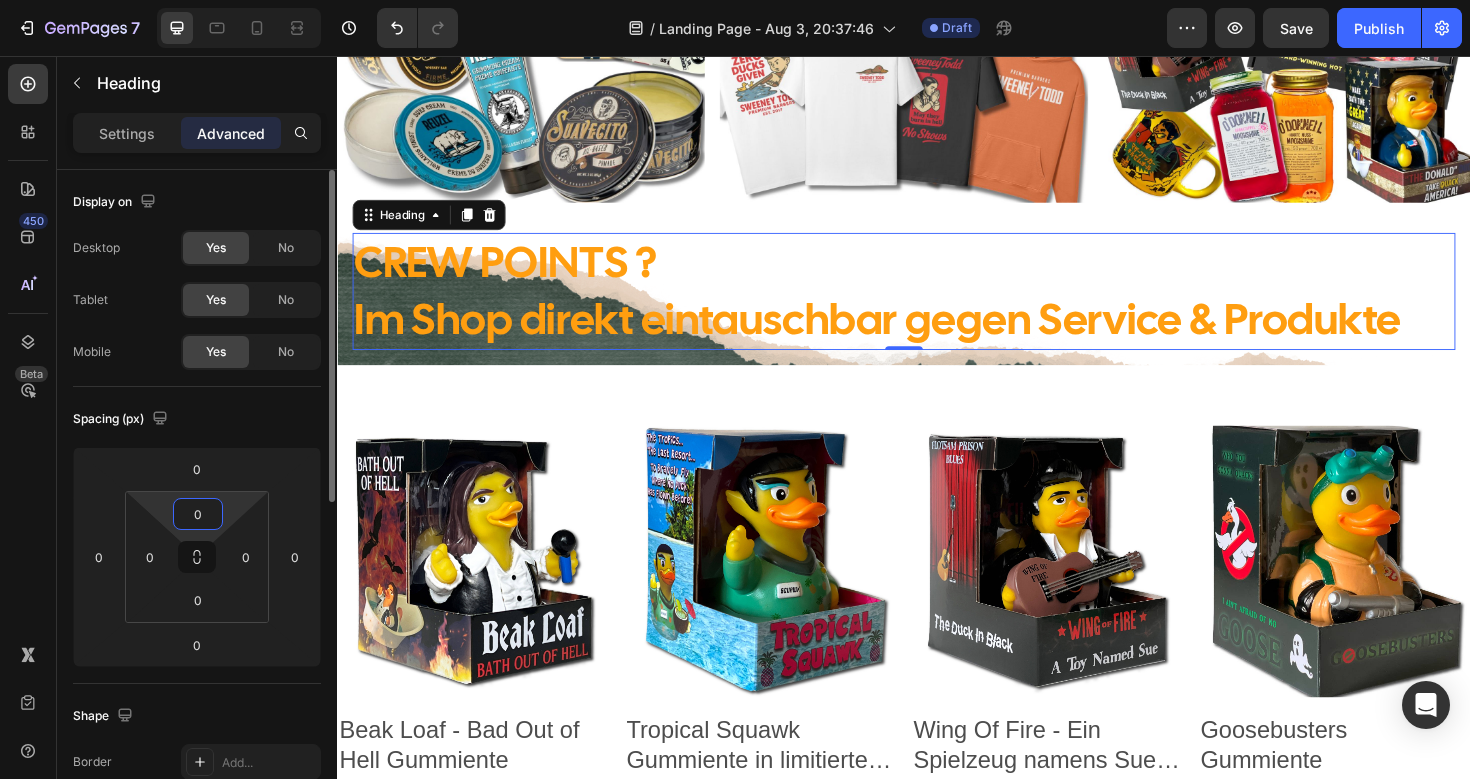 click on "0" at bounding box center [198, 514] 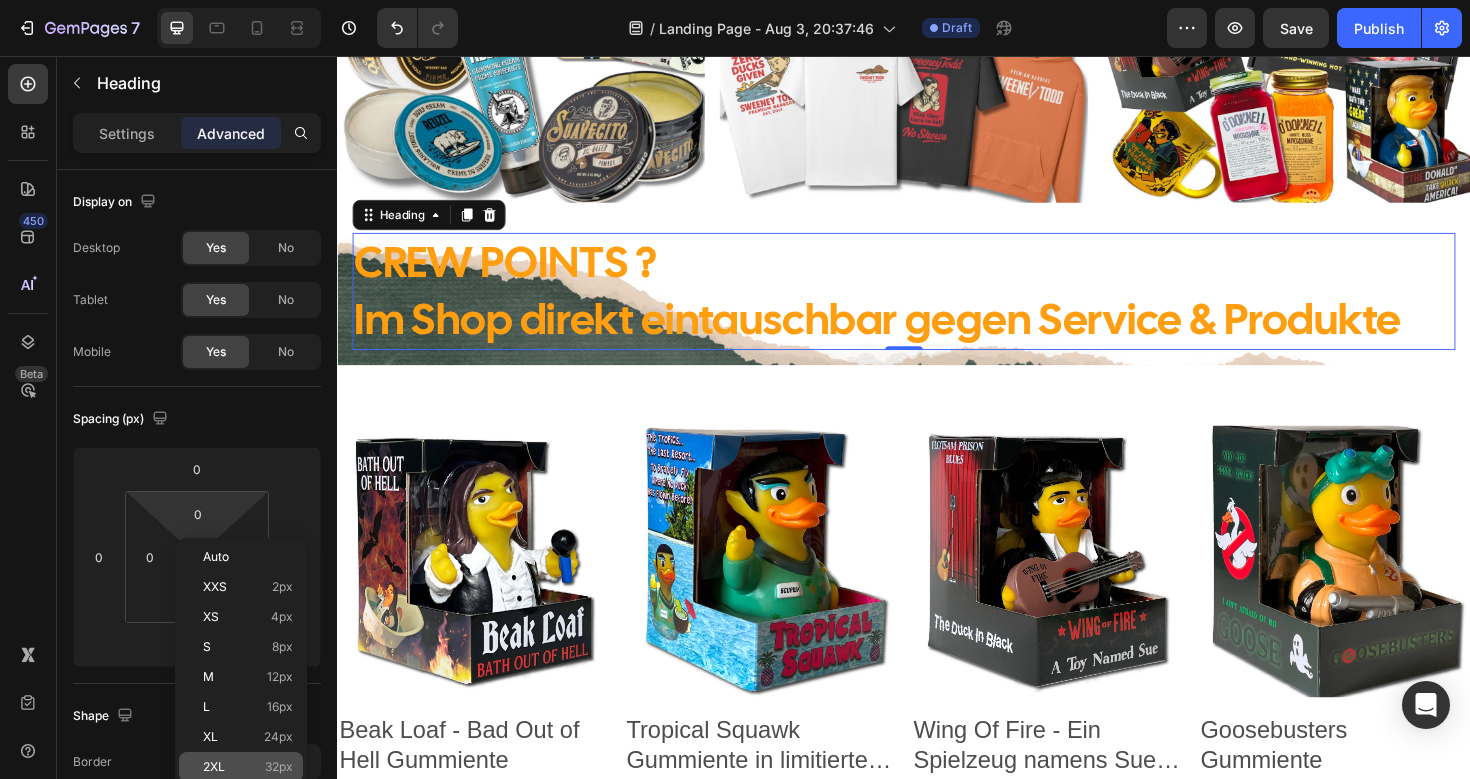 click on "2XL 32px" at bounding box center (248, 767) 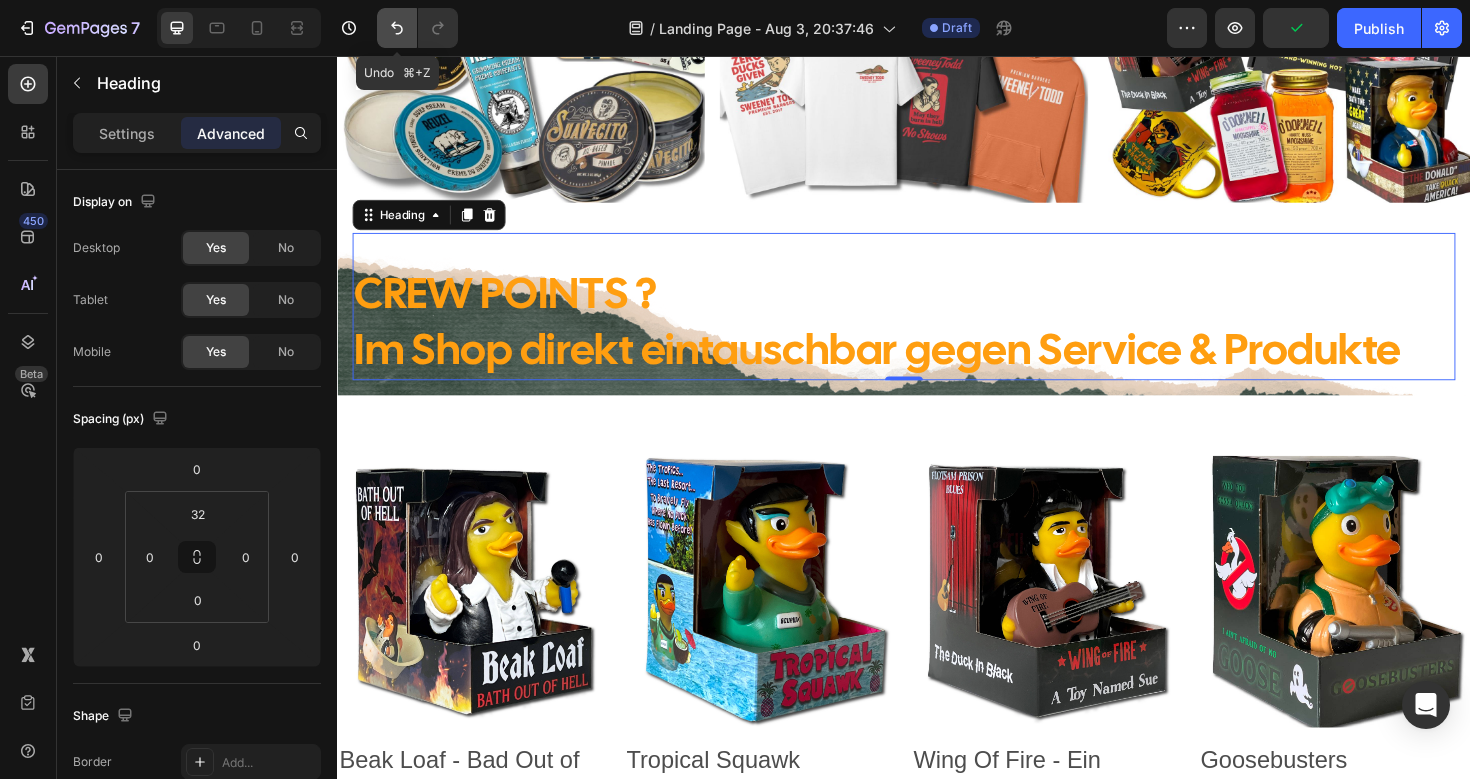 click 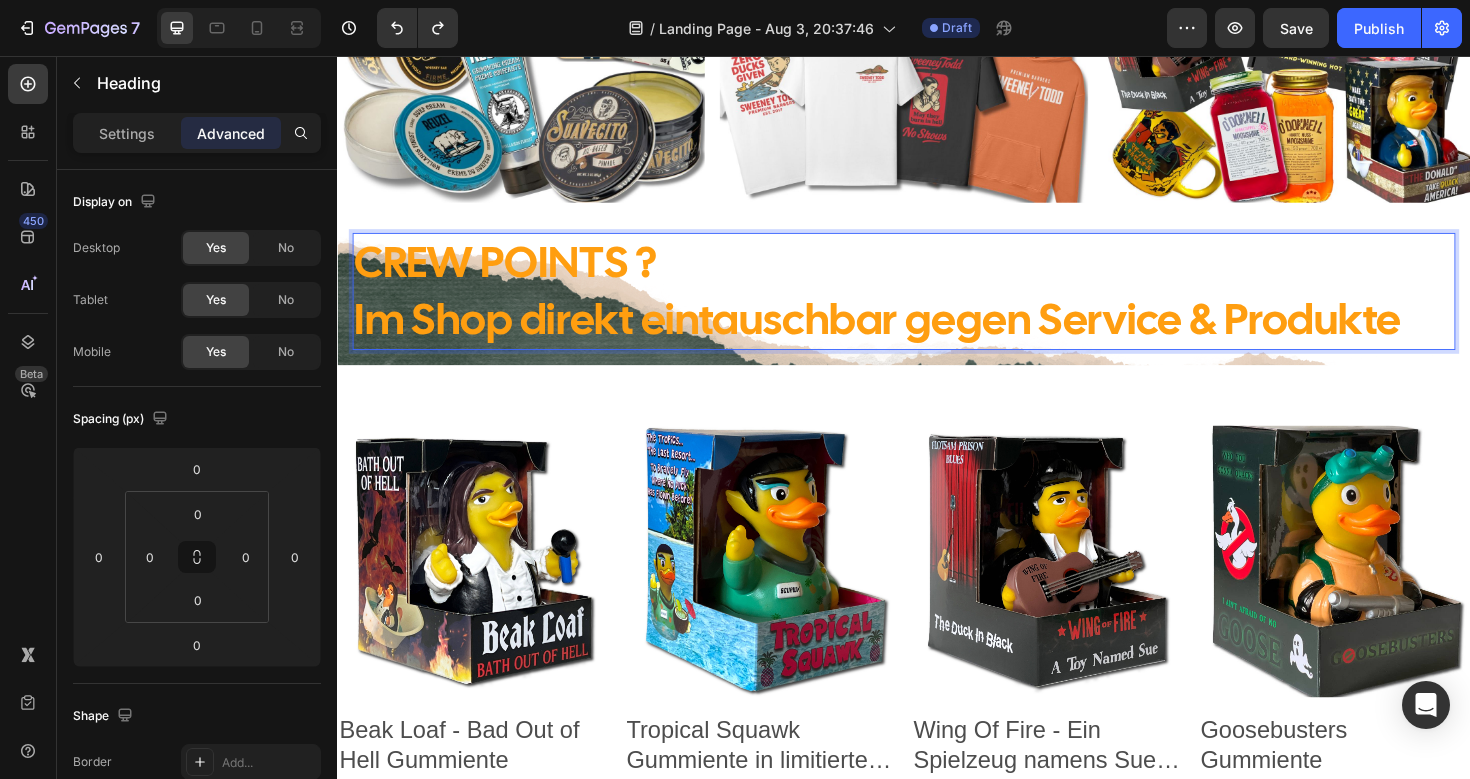 click on "CREW POINTS ?  Im Shop direkt eintauschbar gegen Service & Produkte" at bounding box center (937, 305) 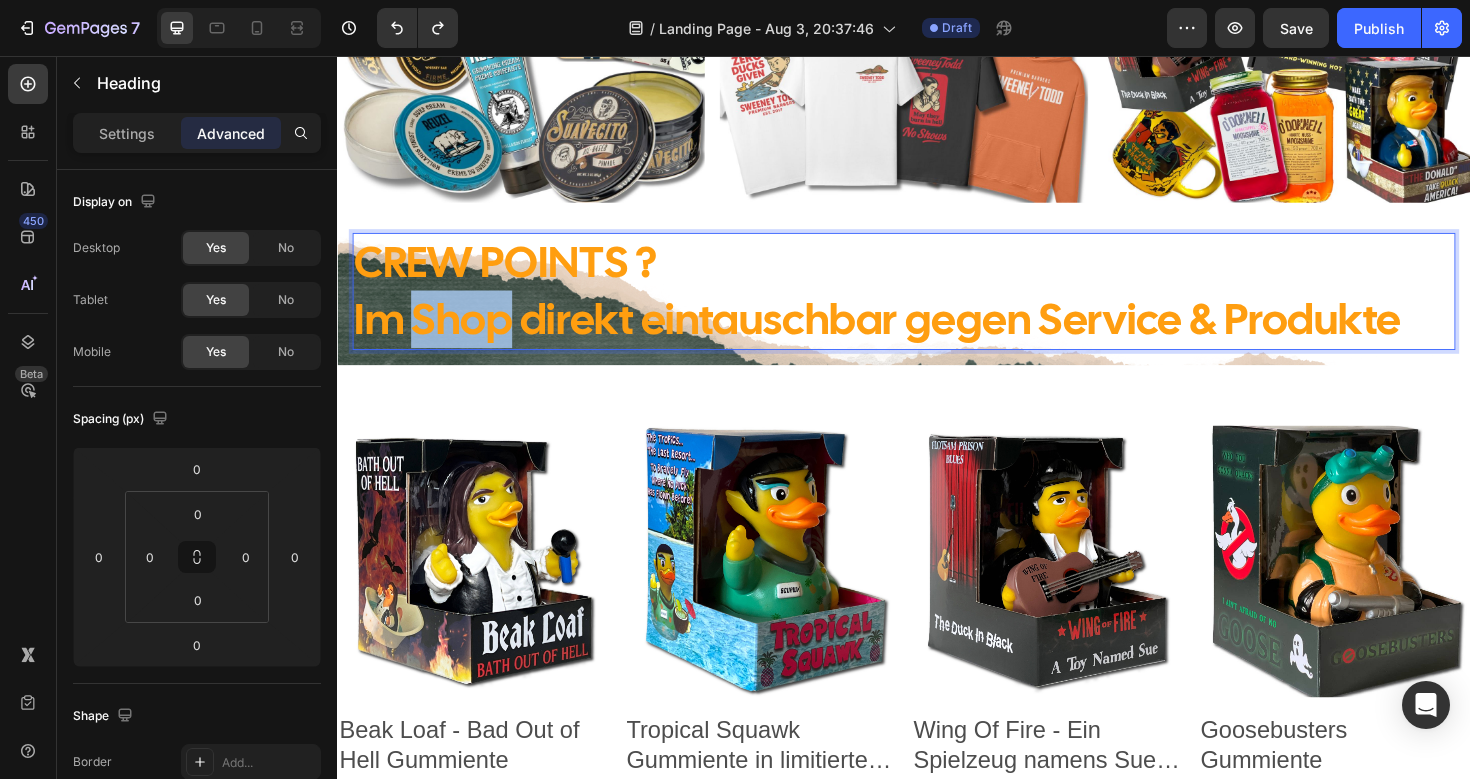 click on "CREW POINTS ?  Im Shop direkt eintauschbar gegen Service & Produkte" at bounding box center (937, 305) 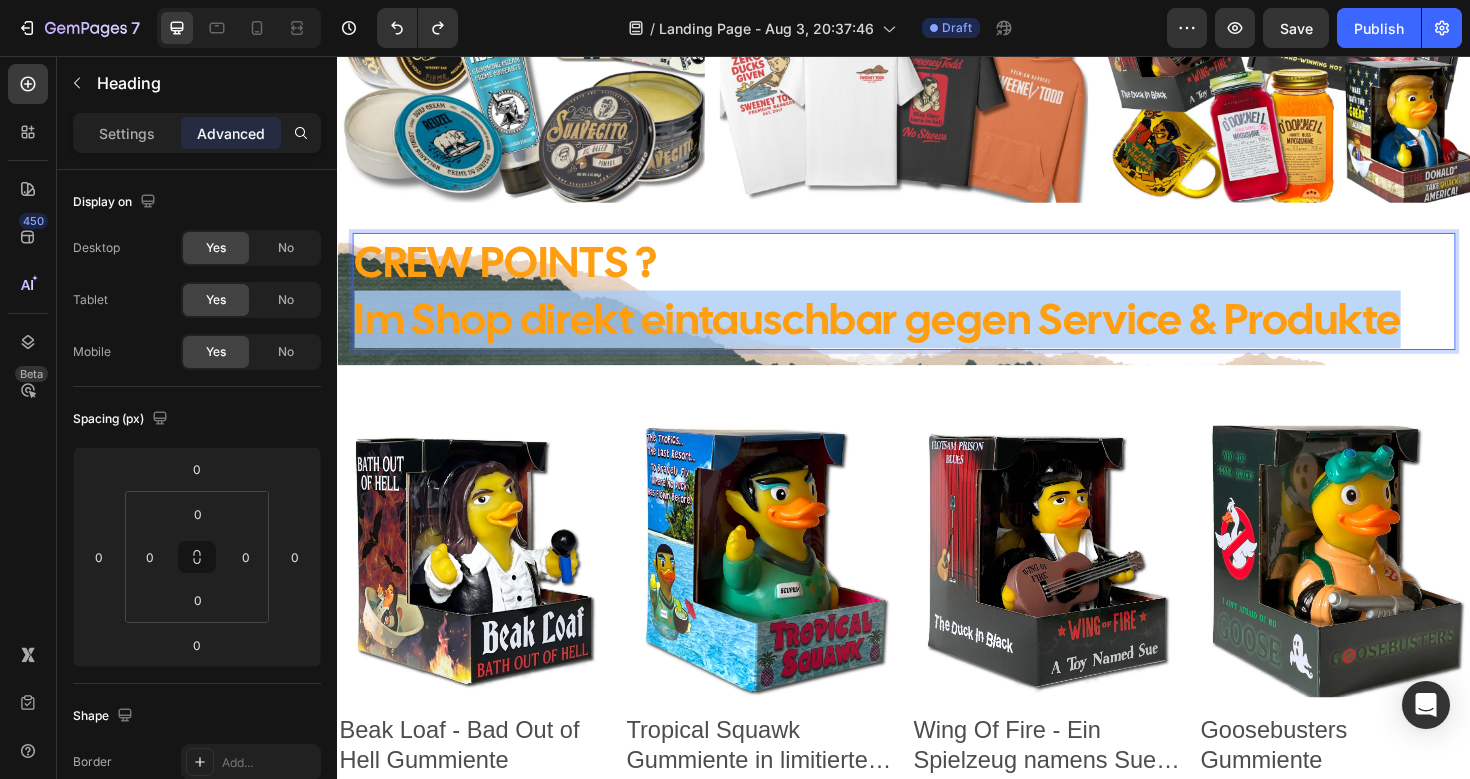 click on "CREW POINTS ?  Im Shop direkt eintauschbar gegen Service & Produkte" at bounding box center [937, 305] 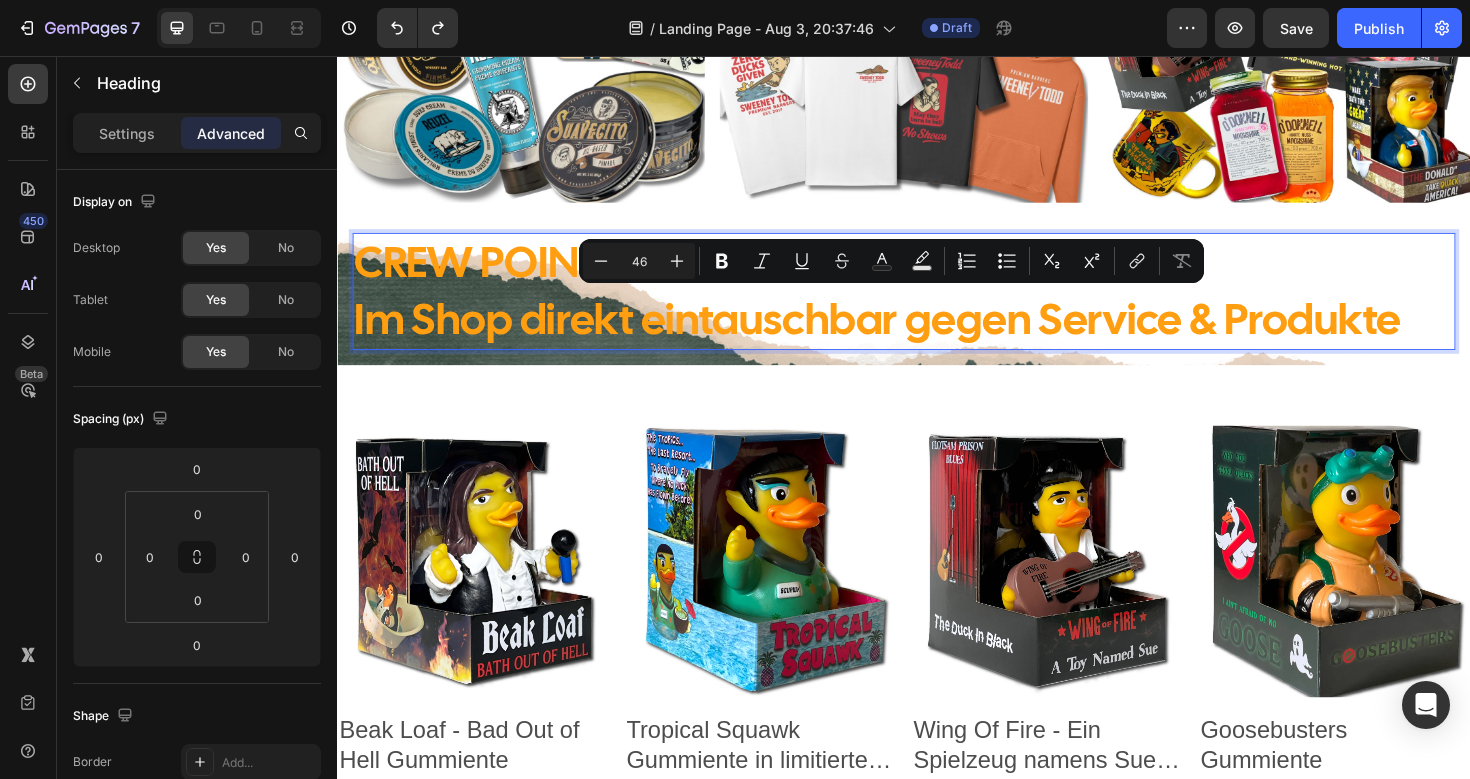 click on "CREW POINTS ?  Im Shop direkt eintauschbar gegen Service & Produkte" at bounding box center (937, 305) 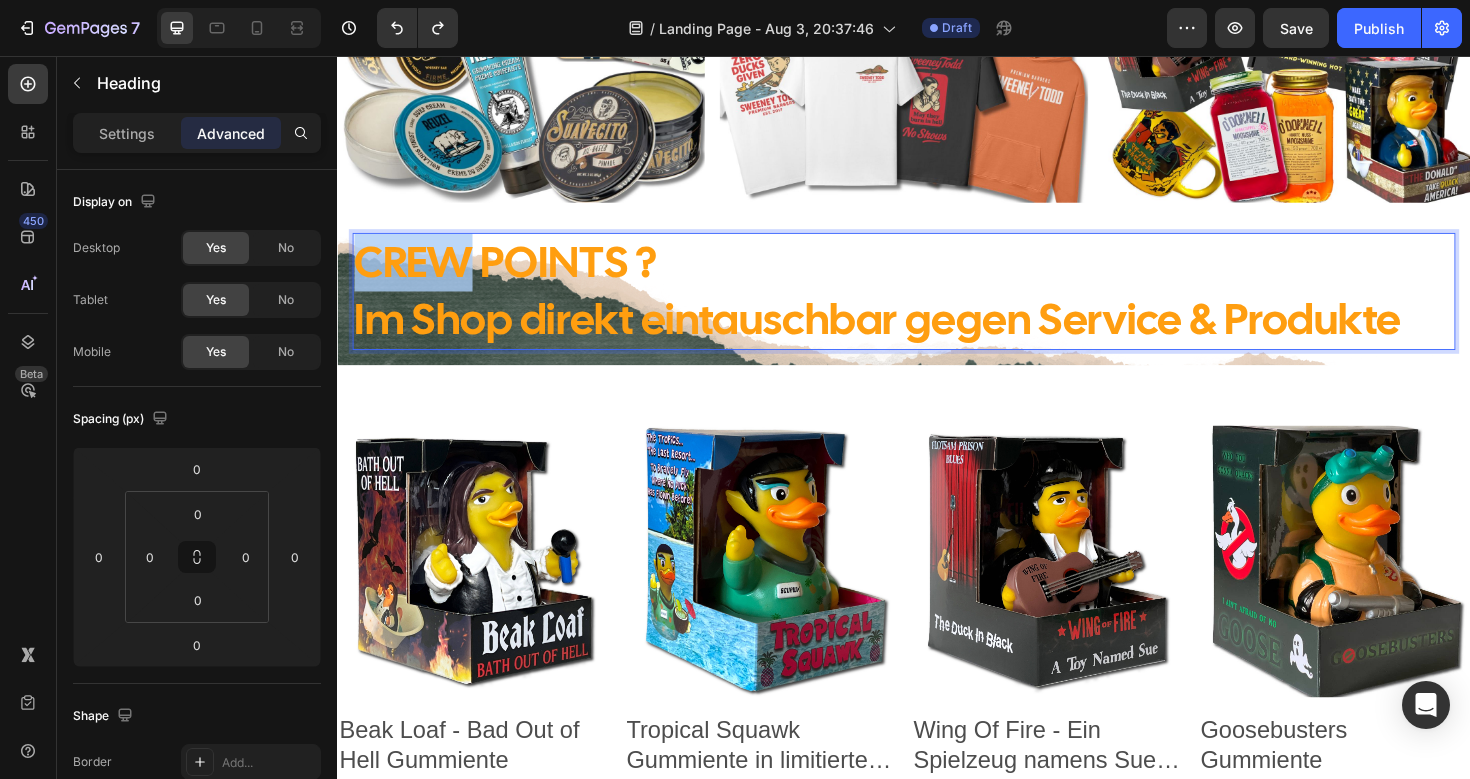 click on "CREW POINTS ?  Im Shop direkt eintauschbar gegen Service & Produkte" at bounding box center (937, 305) 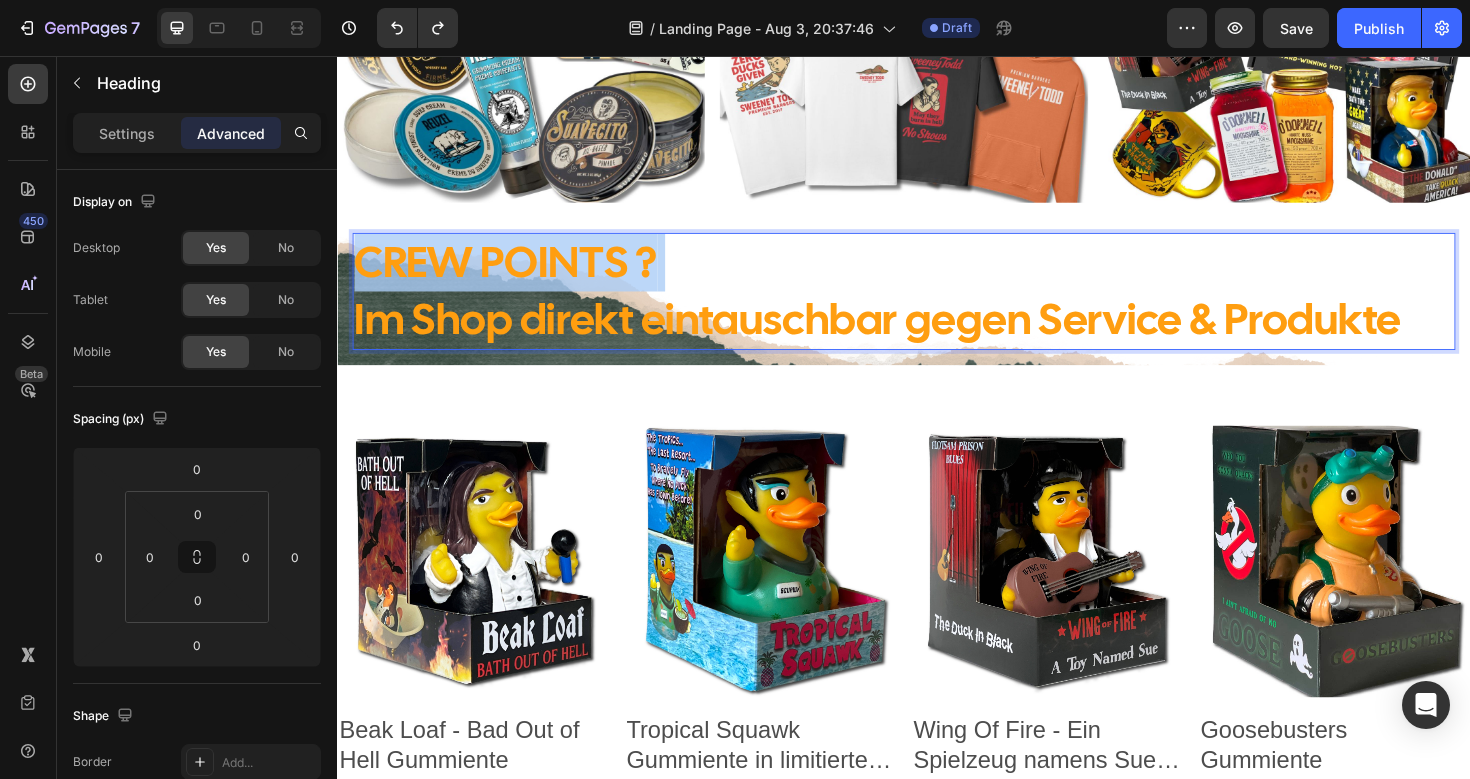 click on "CREW POINTS ?  Im Shop direkt eintauschbar gegen Service & Produkte" at bounding box center (937, 305) 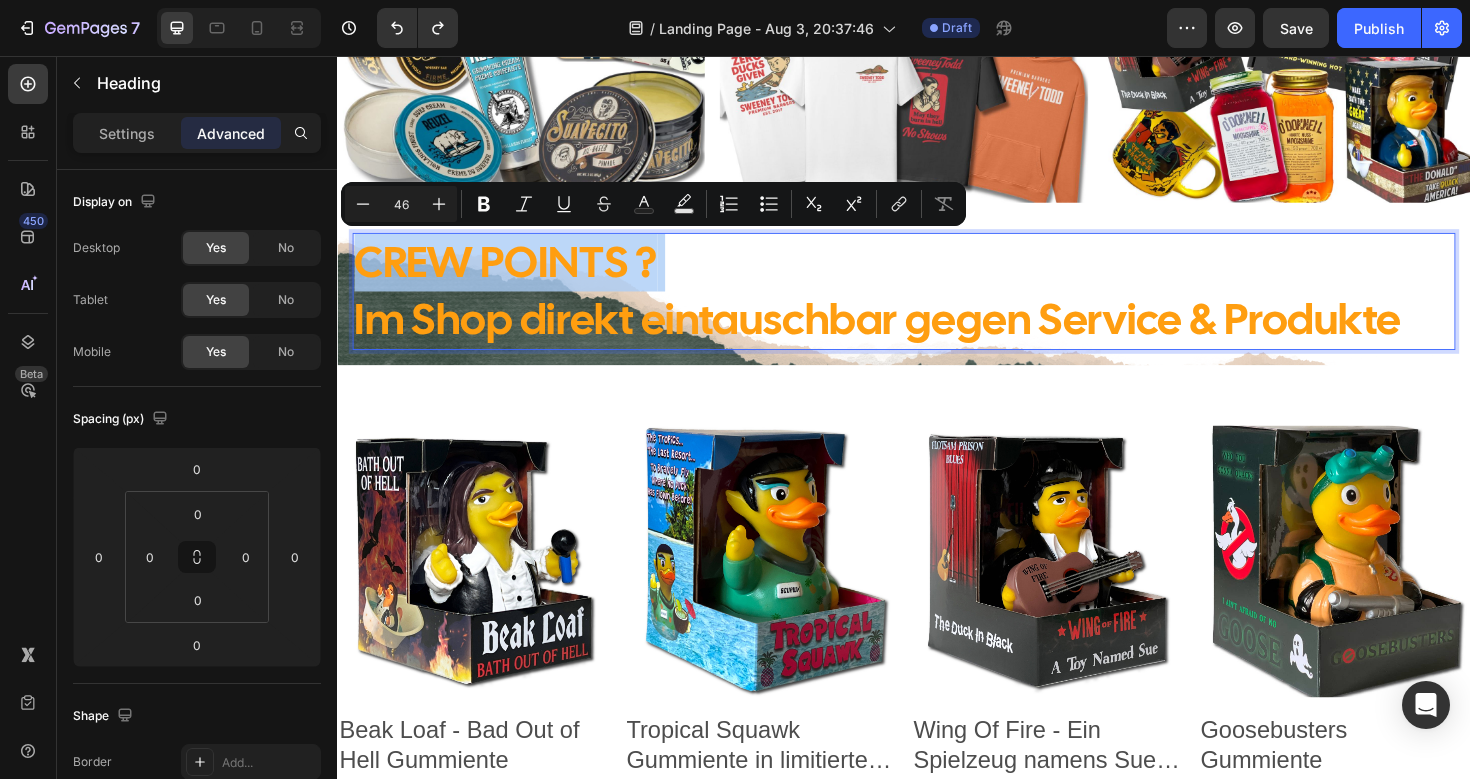 click on "CREW POINTS ?  Im Shop direkt eintauschbar gegen Service & Produkte" at bounding box center [937, 305] 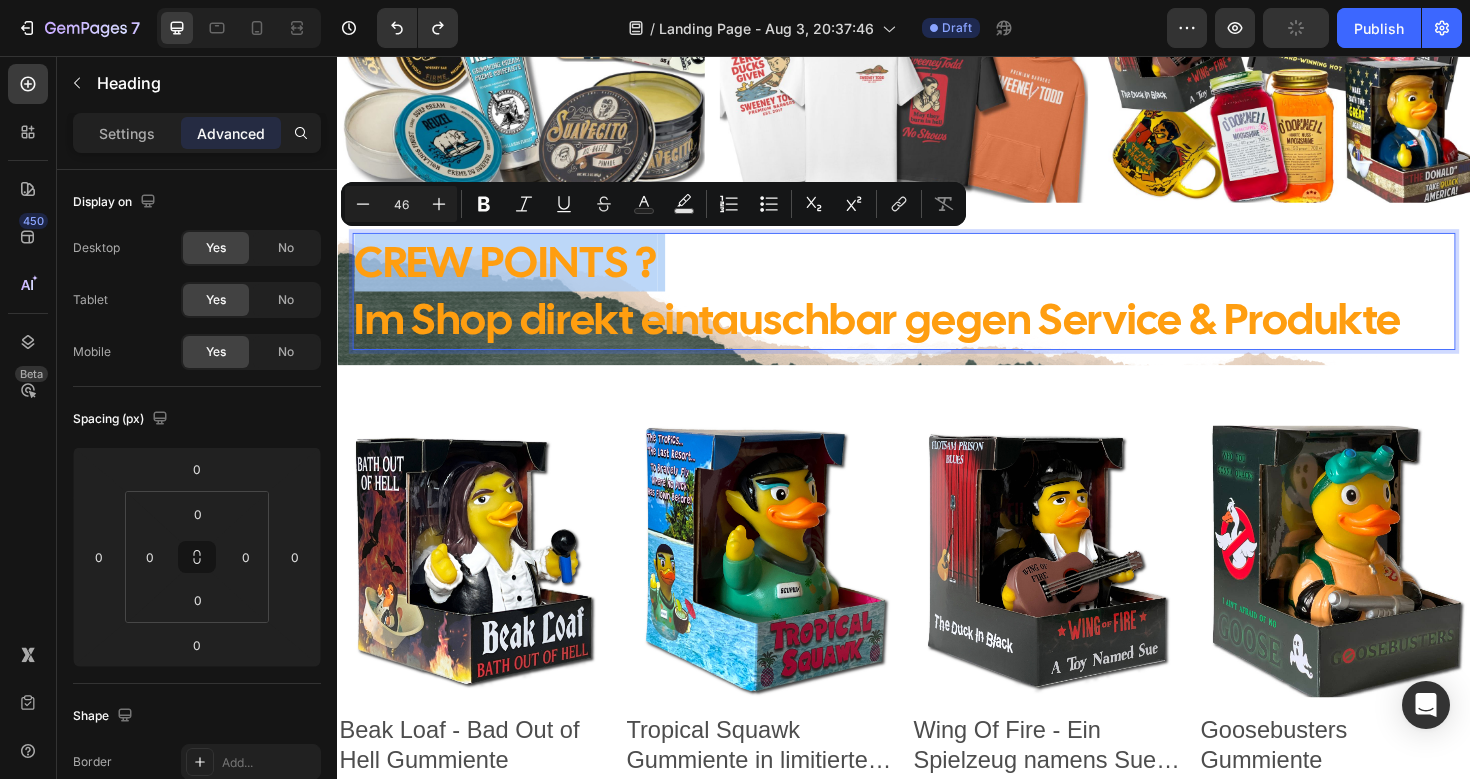 drag, startPoint x: 375, startPoint y: 264, endPoint x: 855, endPoint y: 245, distance: 480.3759 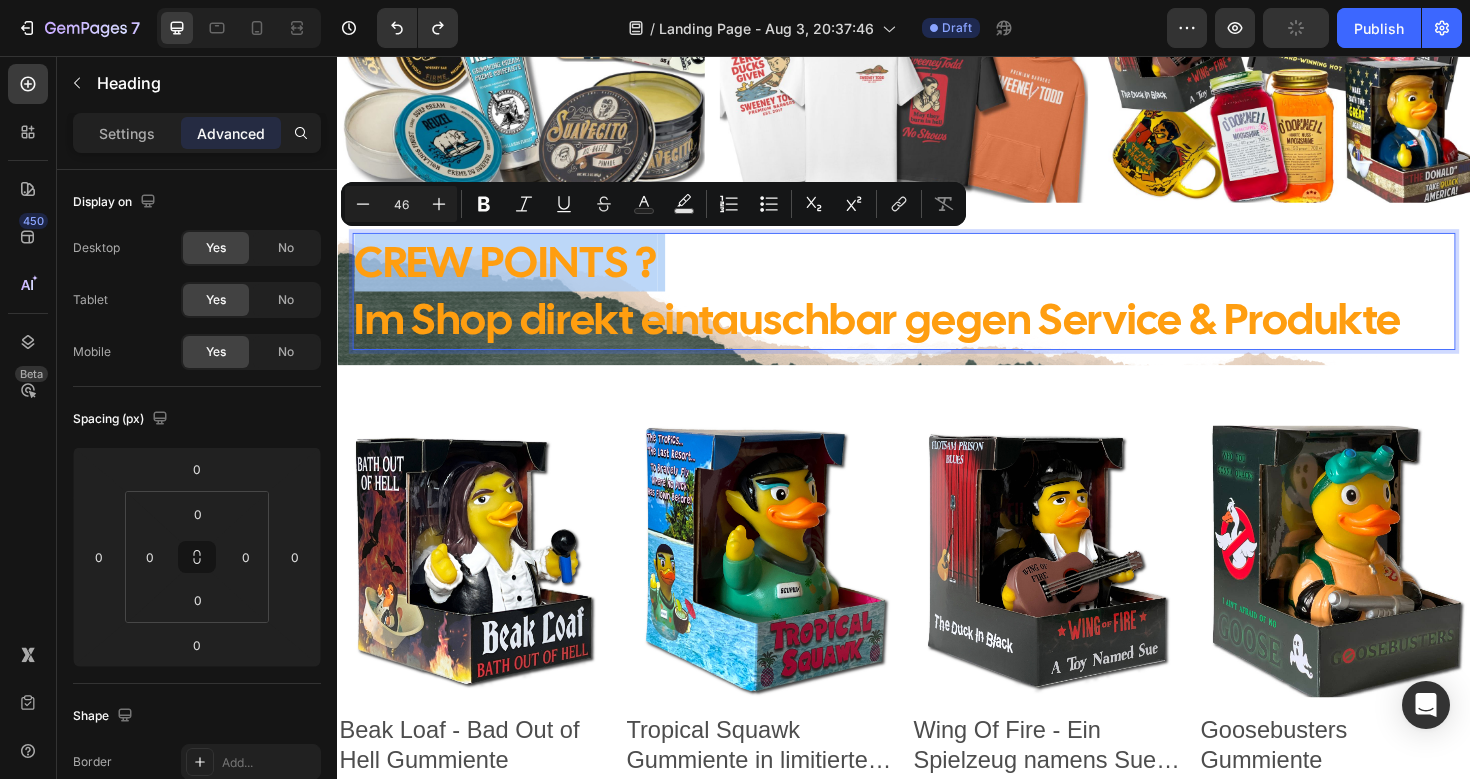 click on "CREW POINTS ?  Im Shop direkt eintauschbar gegen Service & Produkte" at bounding box center (937, 305) 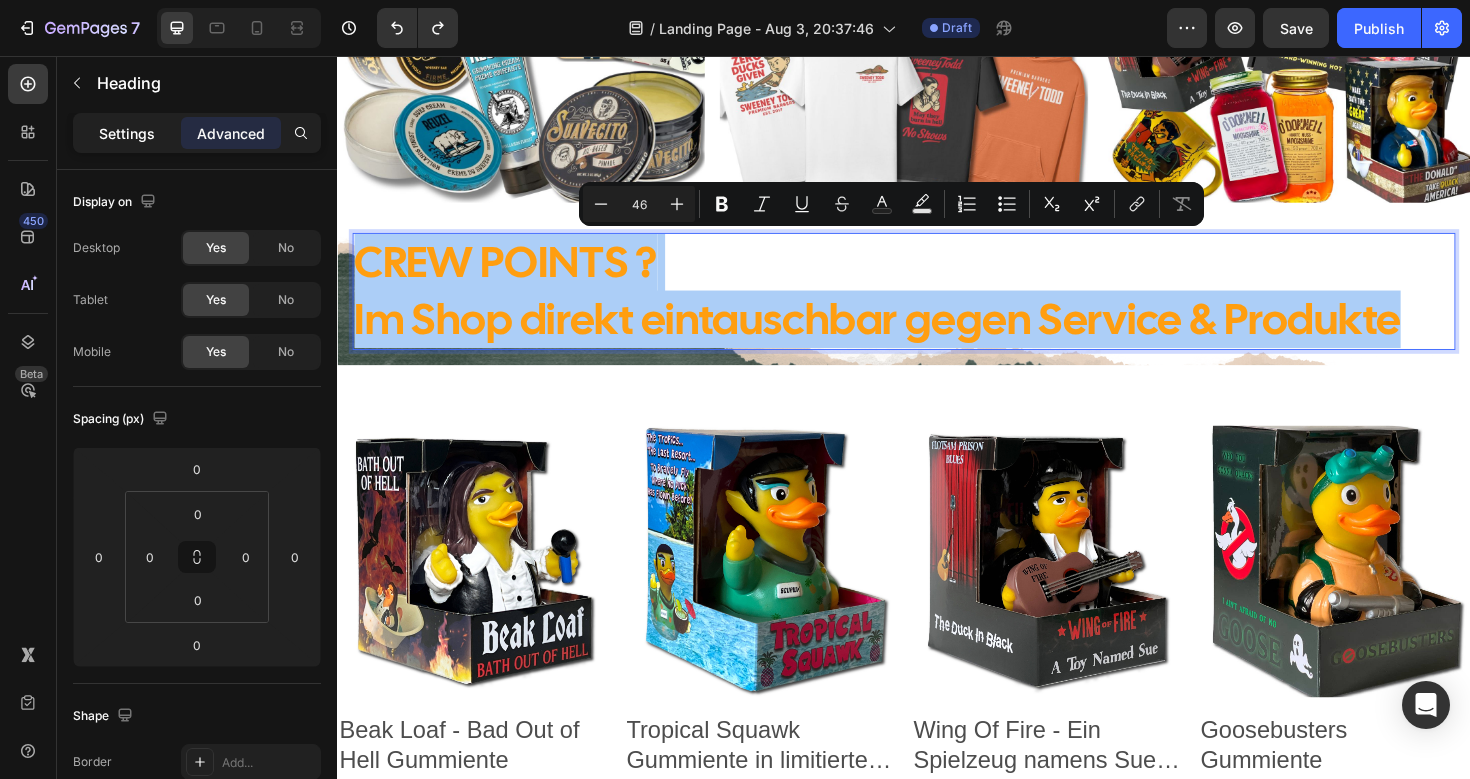 click on "Settings" at bounding box center [127, 133] 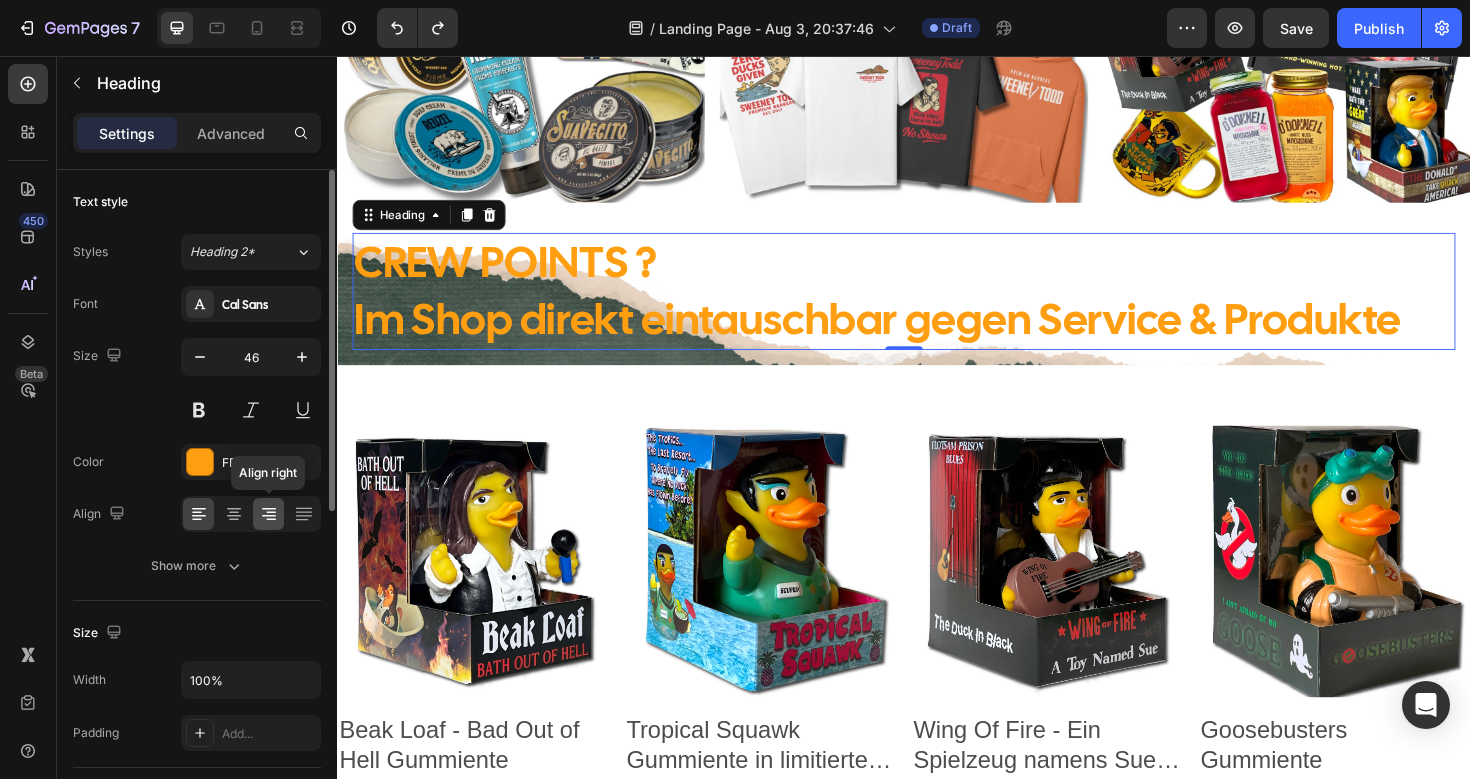 click 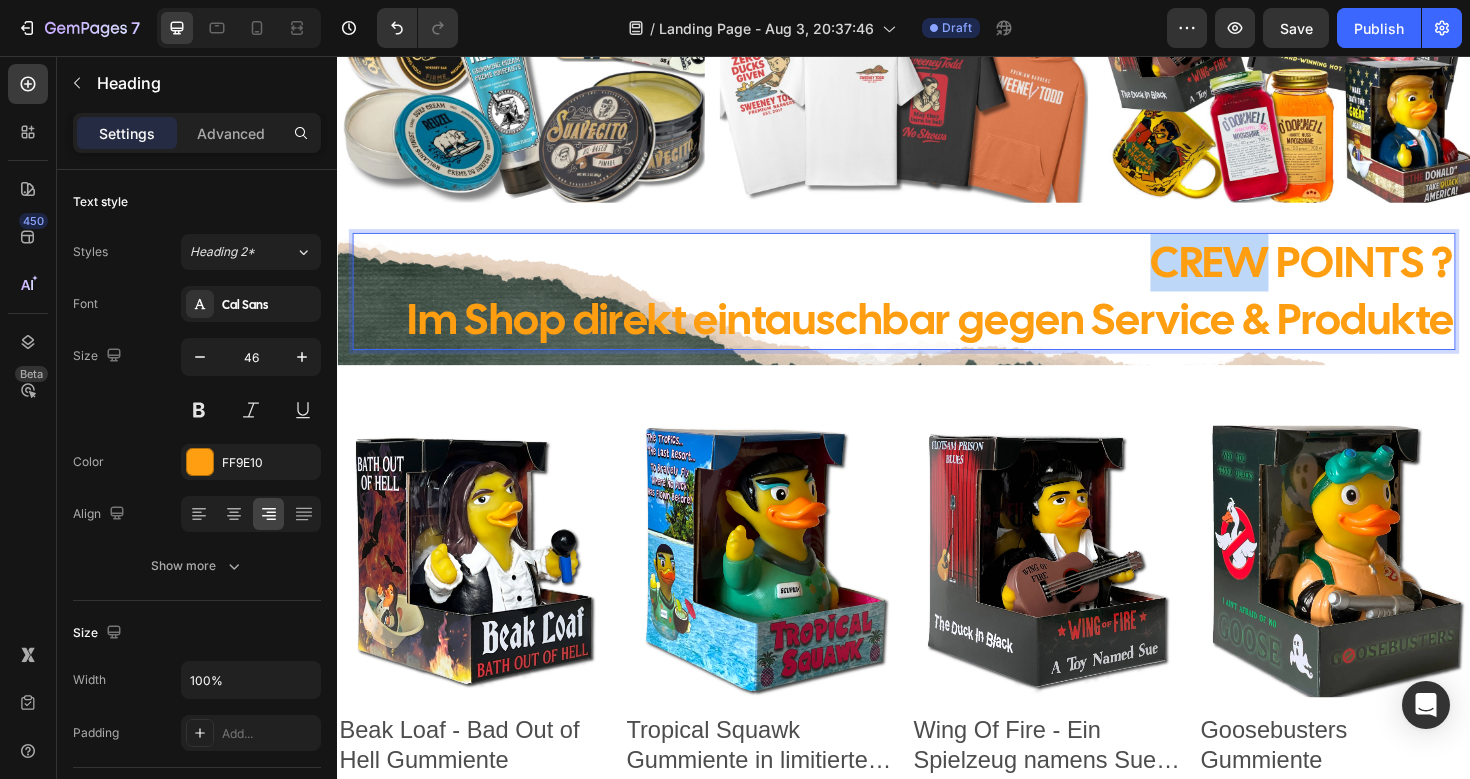 click on "CREW POINTS ?  Im Shop direkt eintauschbar gegen Service & Produkte" at bounding box center (937, 305) 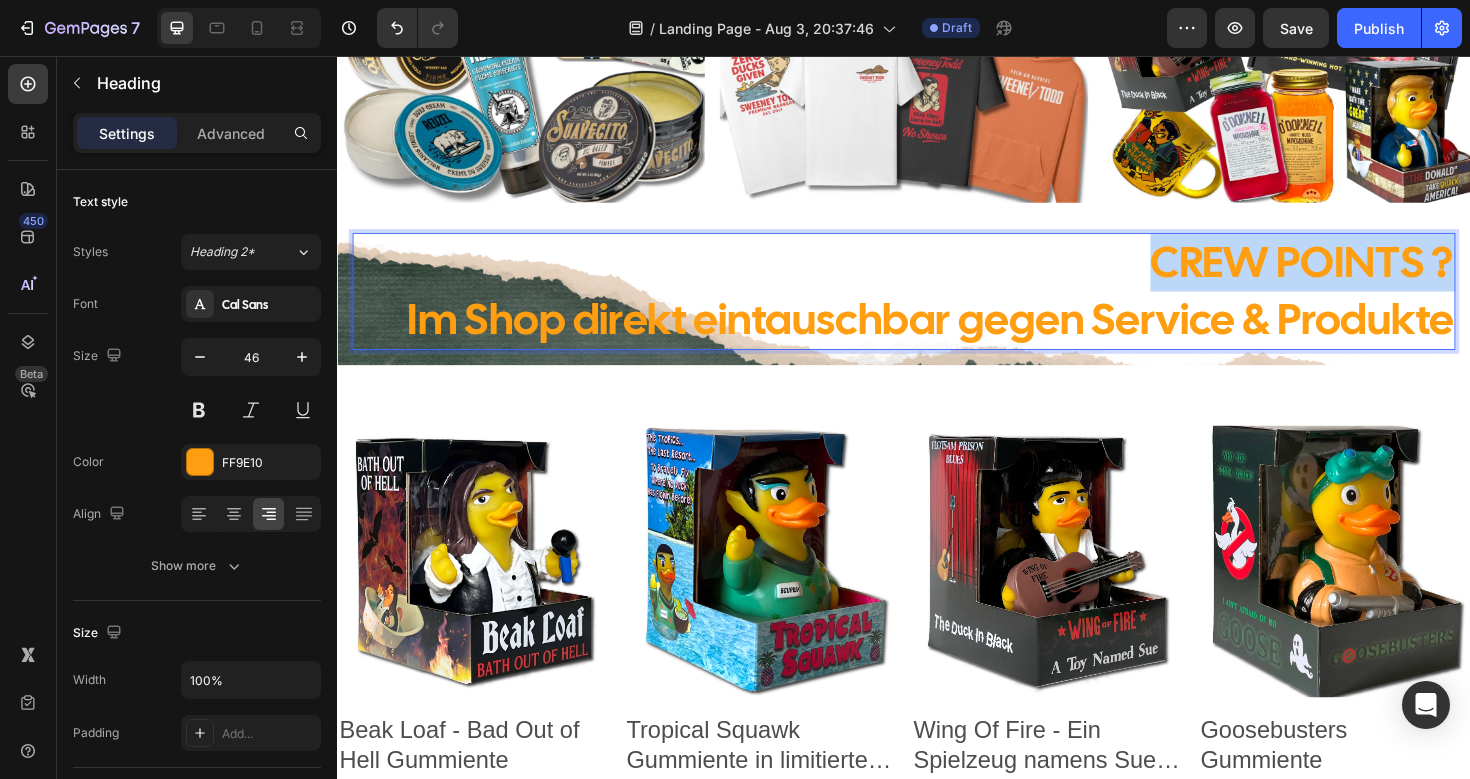 click on "CREW POINTS ?  Im Shop direkt eintauschbar gegen Service & Produkte" at bounding box center (937, 305) 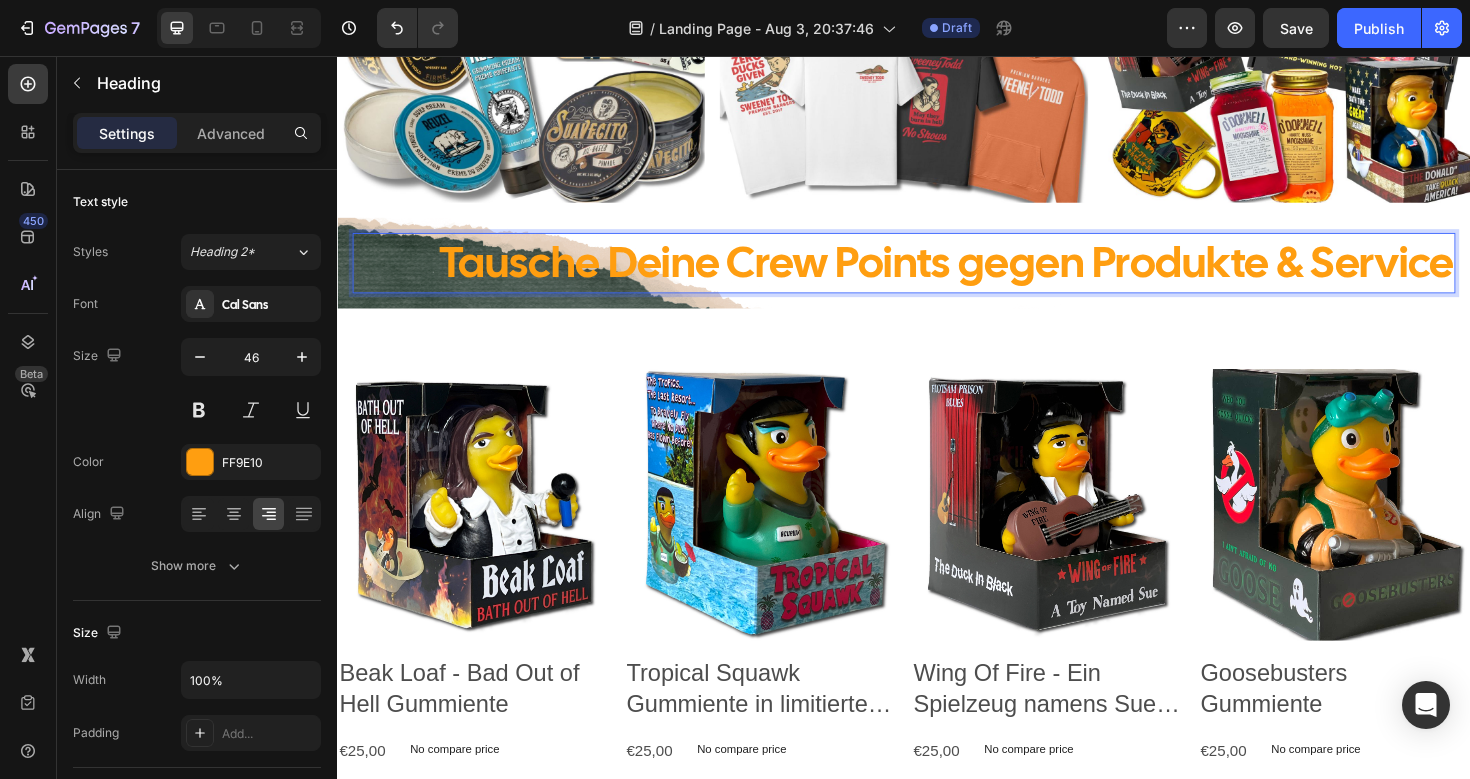 click on "Tausche Deine Crew Points gegen Produkte & Service" at bounding box center [937, 275] 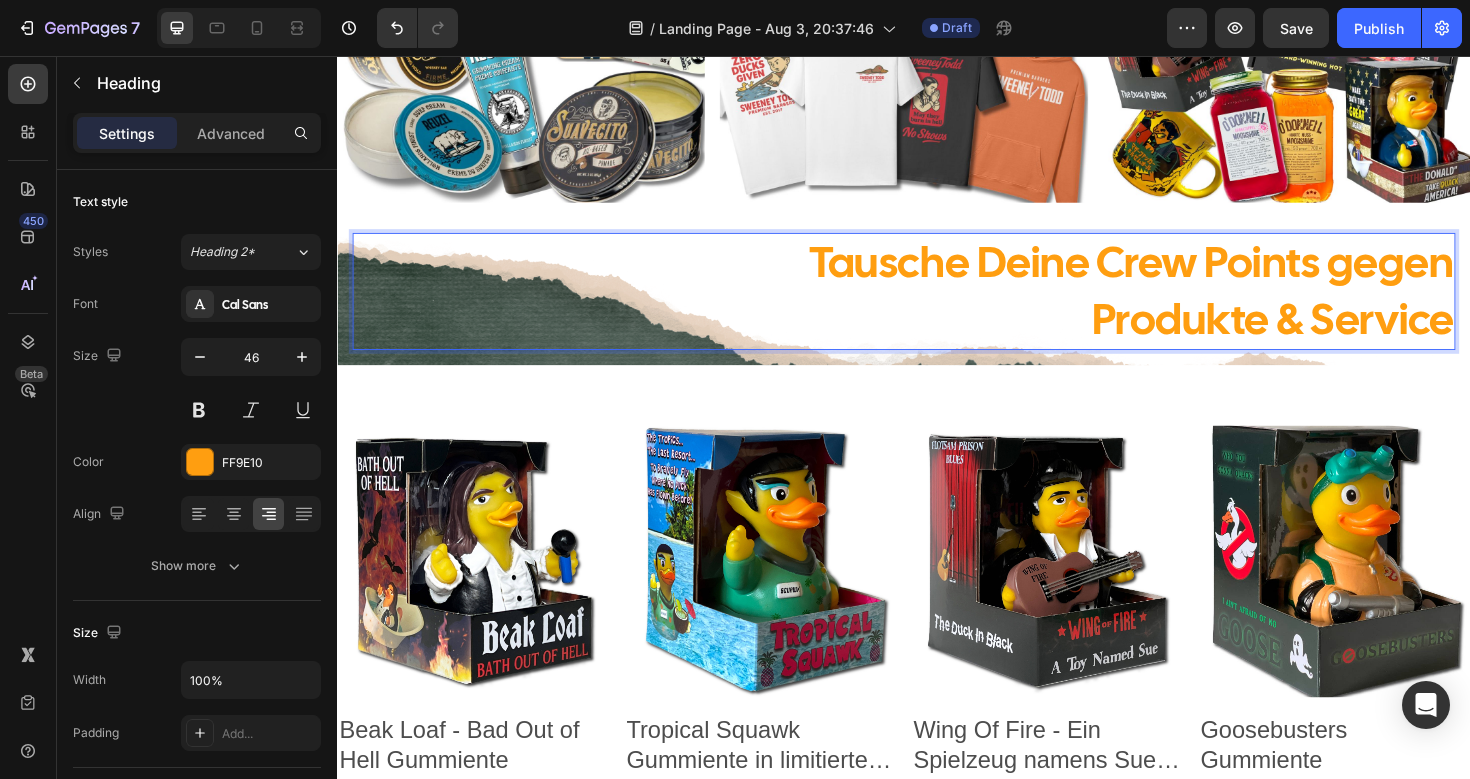 click on "Tausche Deine Crew Points gegen  Produkte & Service" at bounding box center [937, 305] 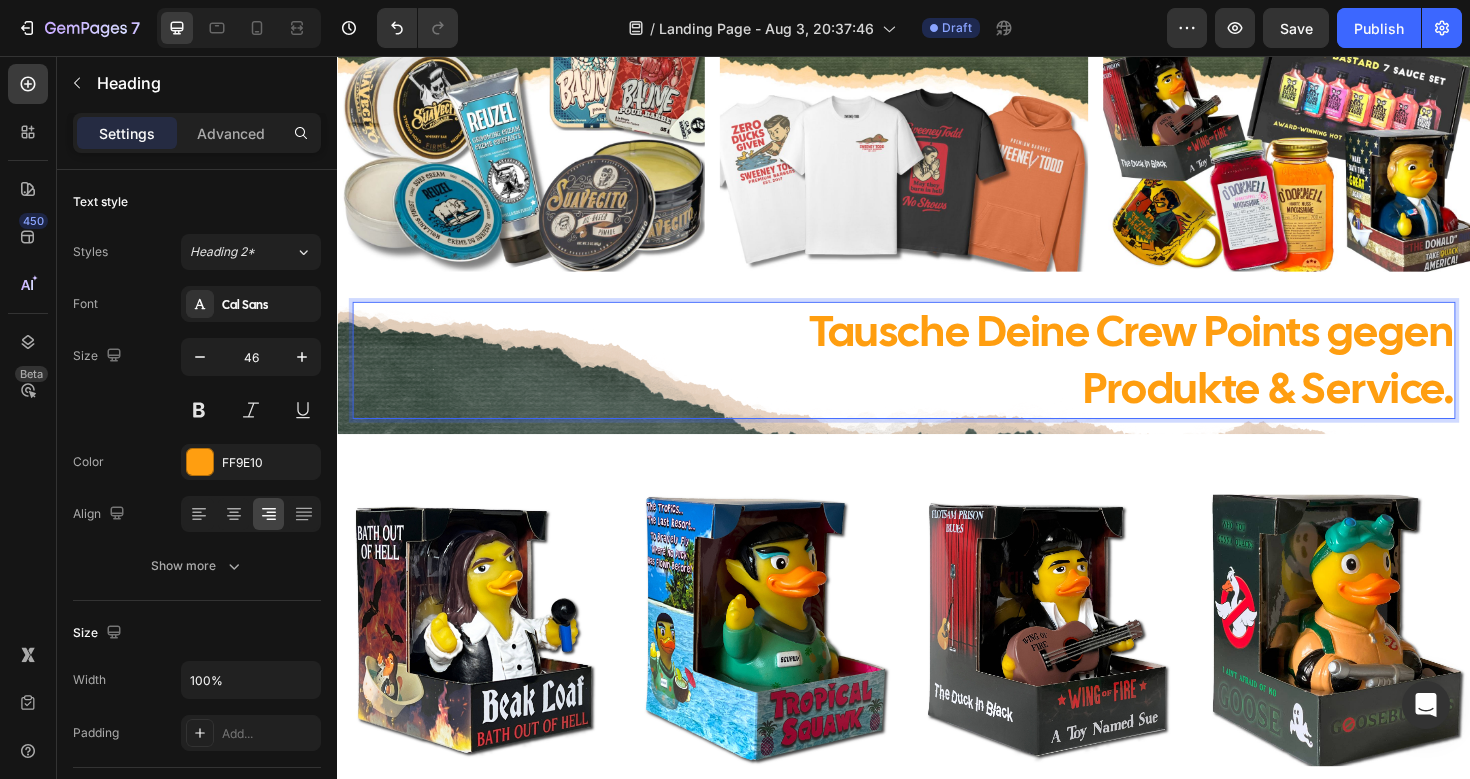 scroll, scrollTop: 651, scrollLeft: 0, axis: vertical 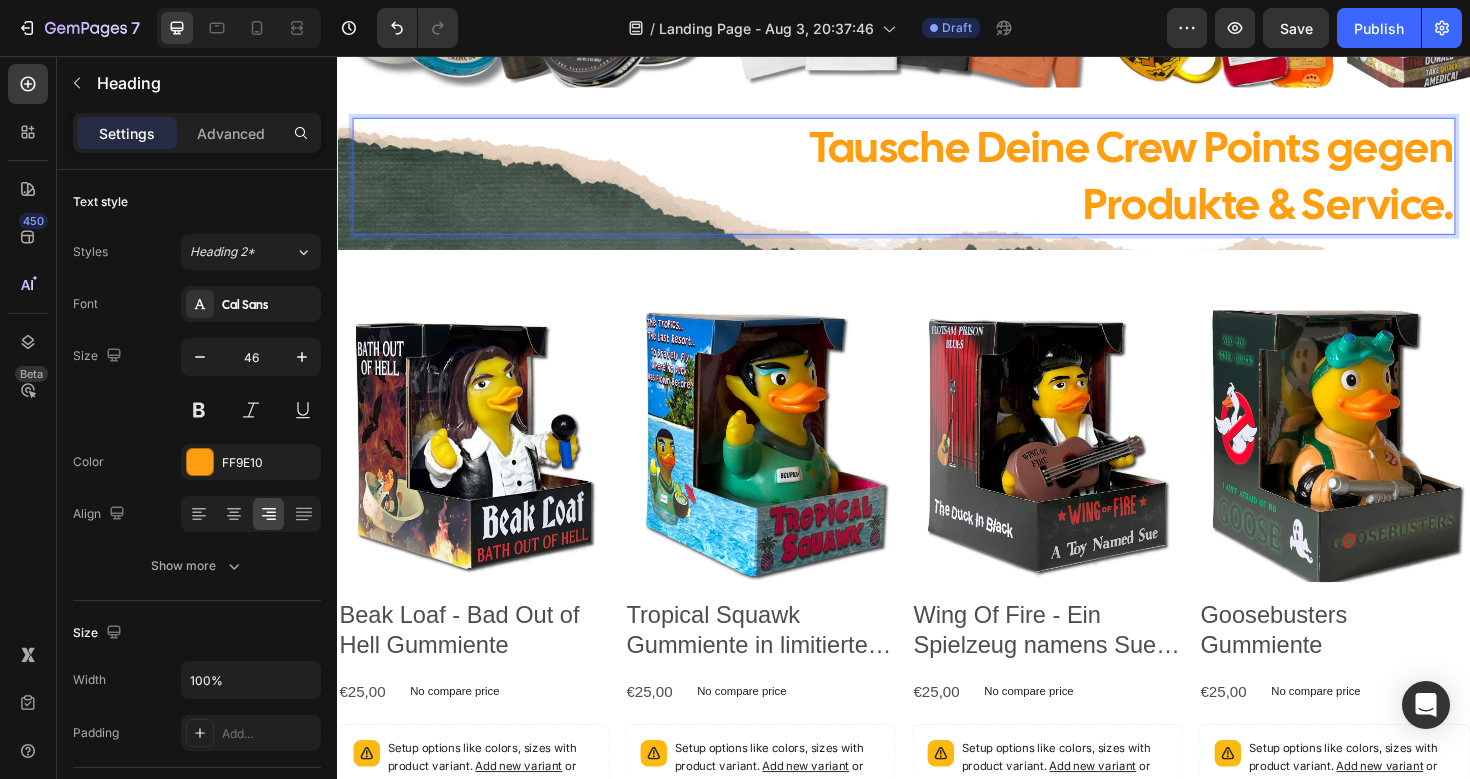 click on "Tausche Deine Crew Points gegen  Produkte & Service." at bounding box center (937, 183) 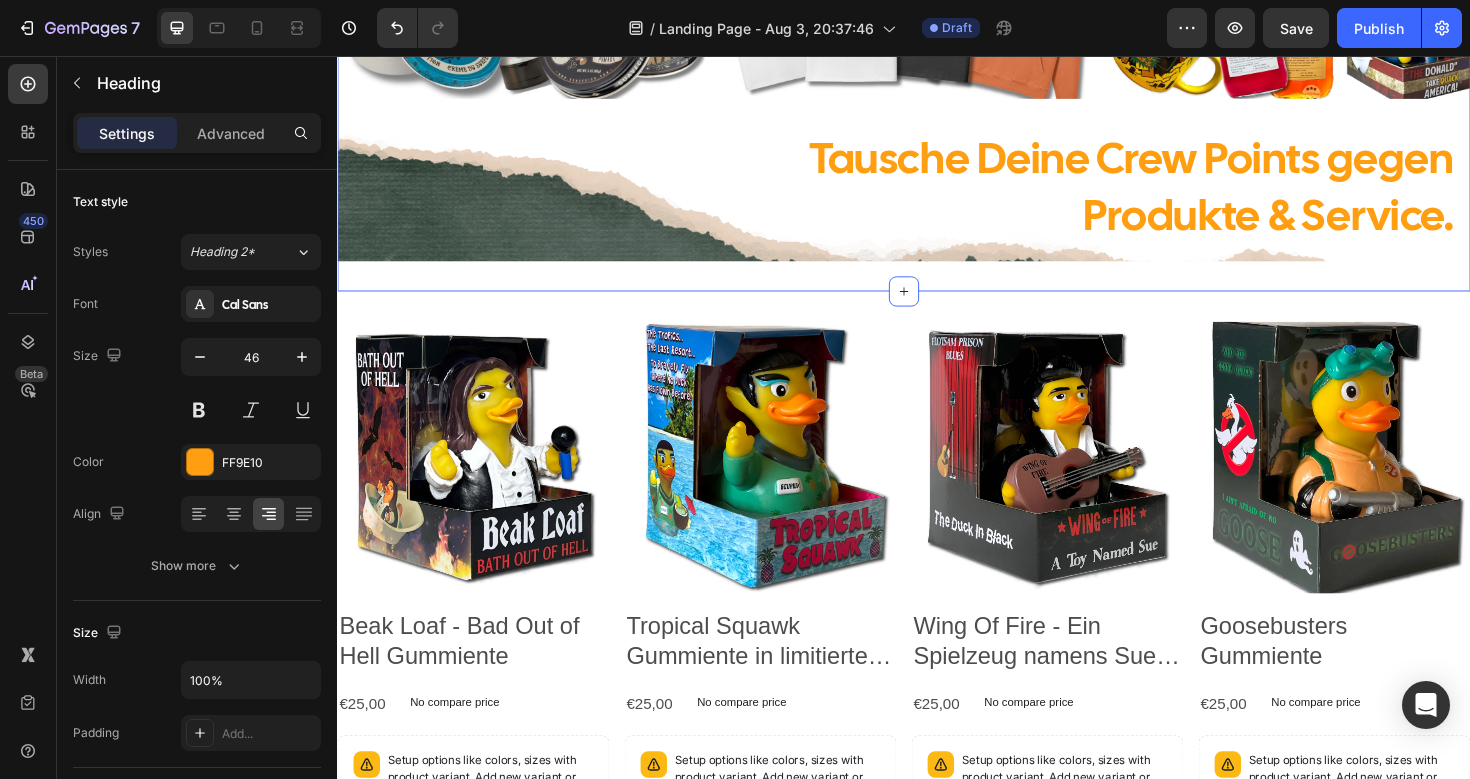 scroll, scrollTop: 464, scrollLeft: 0, axis: vertical 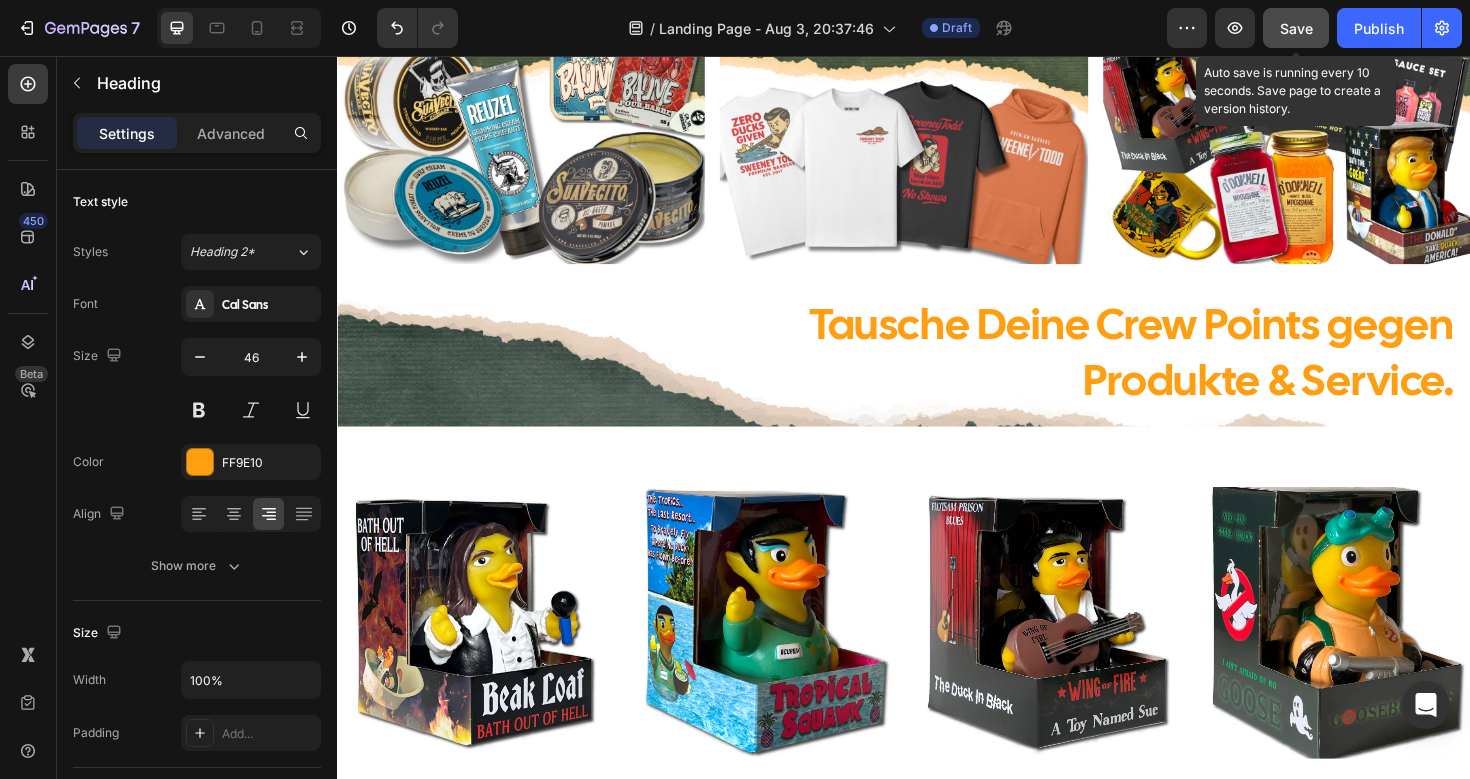 click on "Save" at bounding box center (1296, 28) 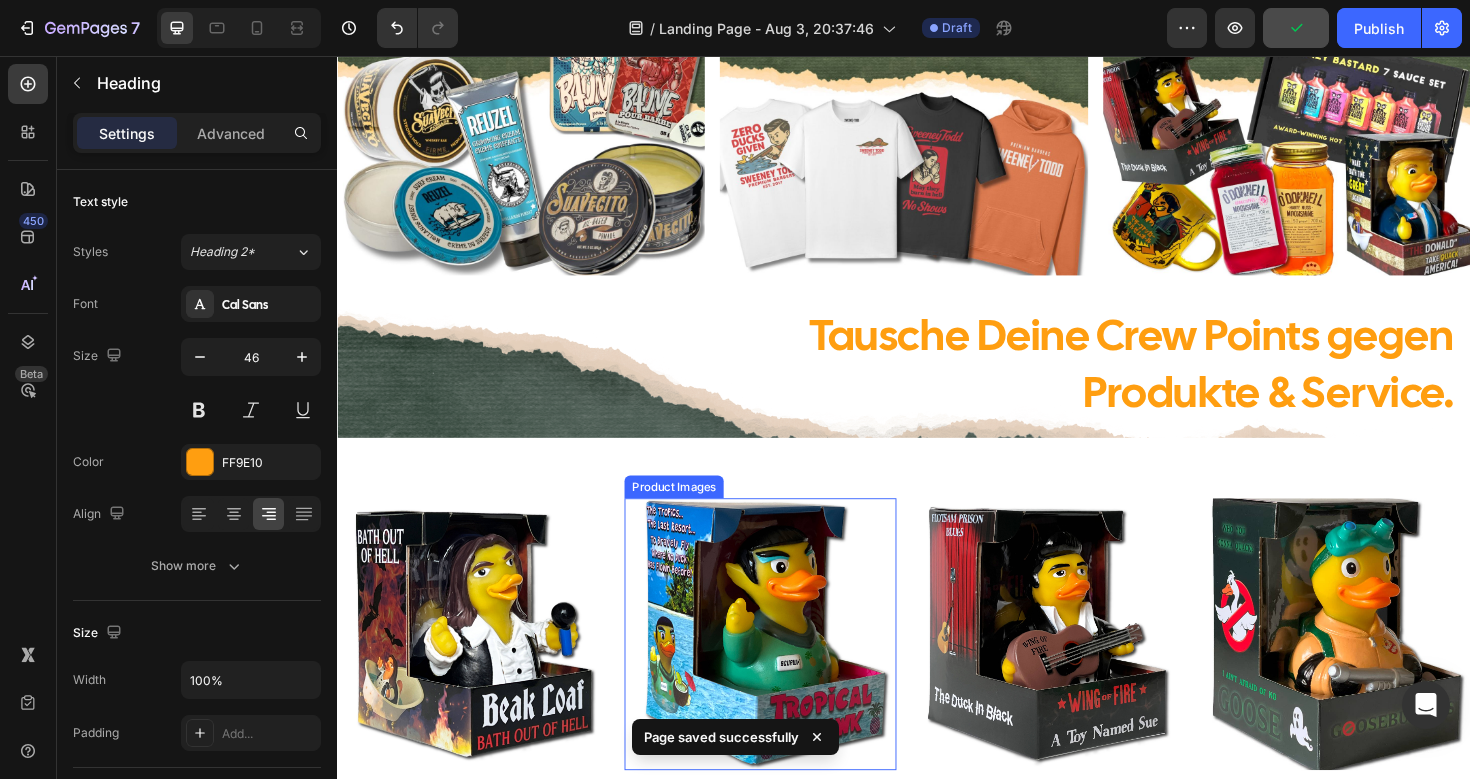 scroll, scrollTop: 0, scrollLeft: 0, axis: both 